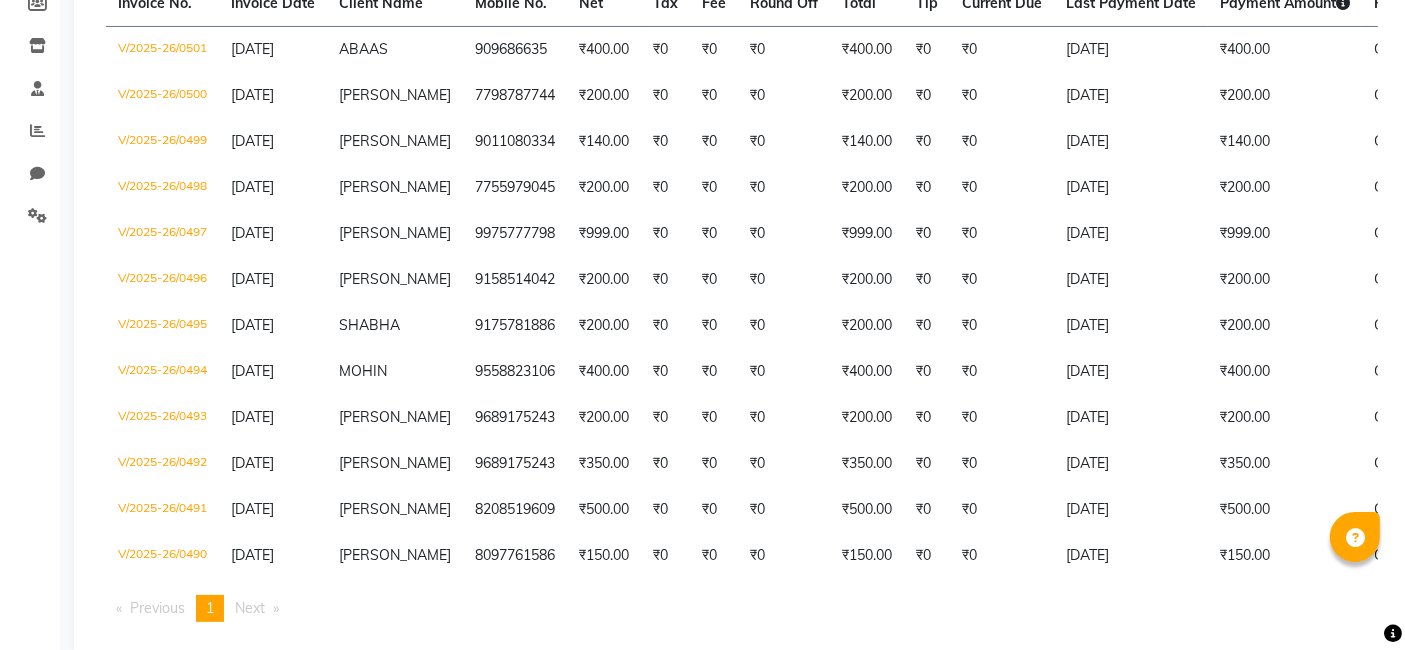 scroll, scrollTop: 0, scrollLeft: 0, axis: both 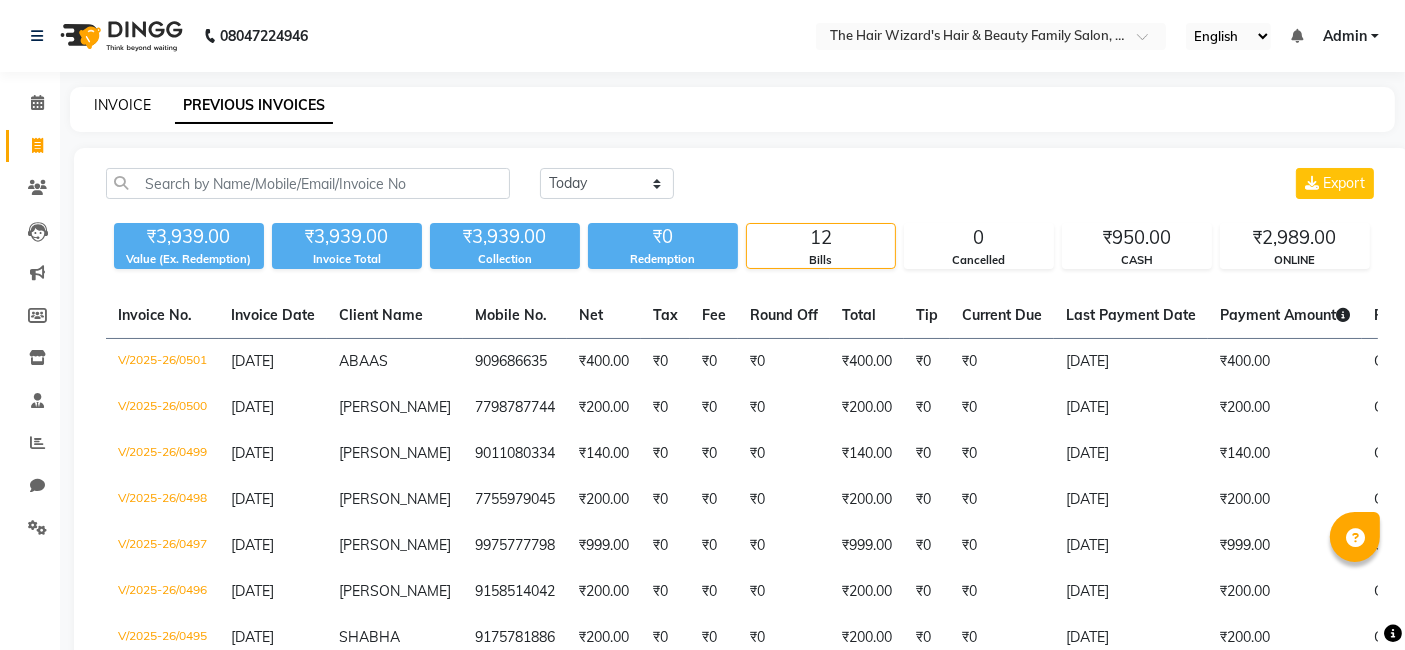 click on "INVOICE" 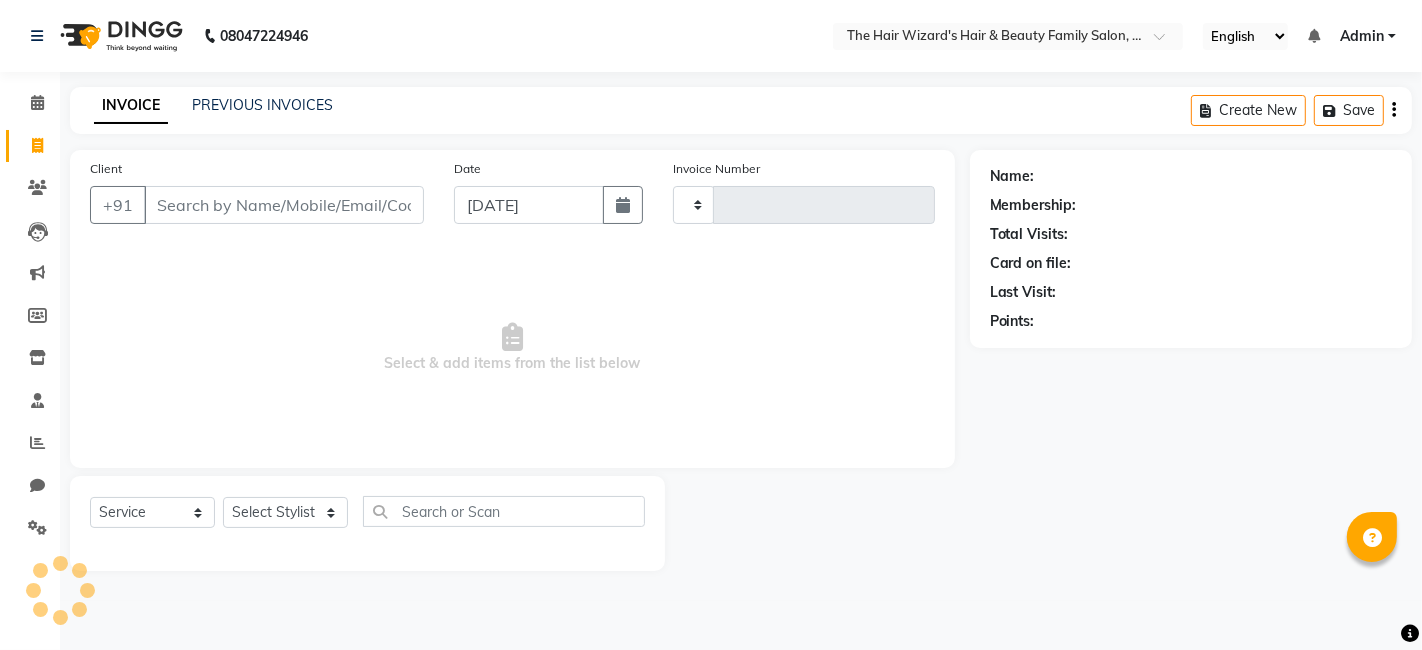 type on "0502" 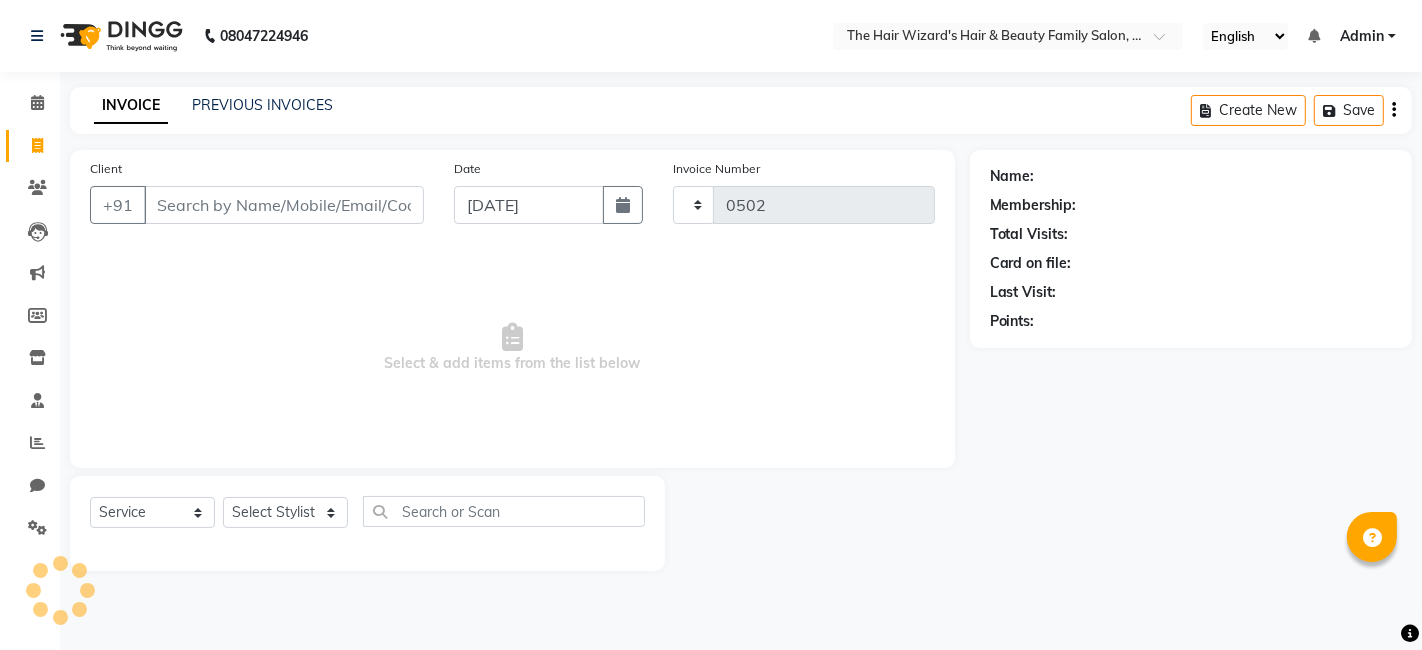select on "8473" 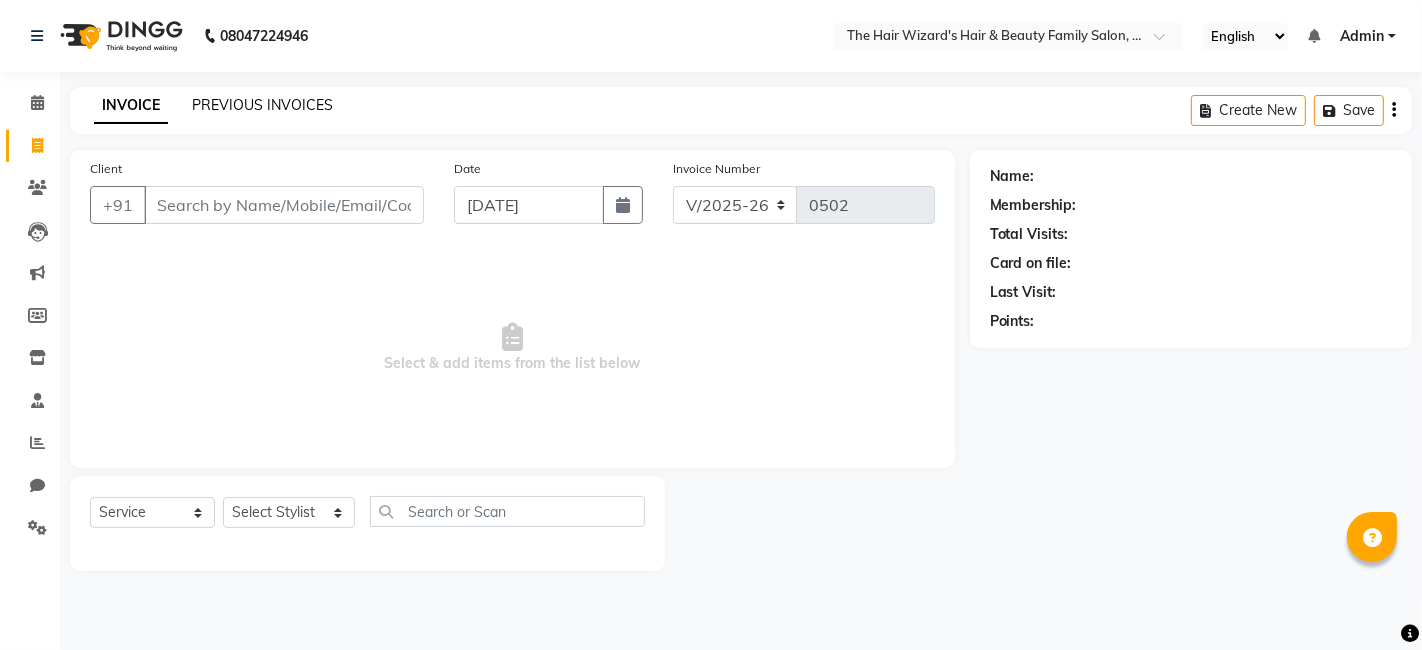click on "PREVIOUS INVOICES" 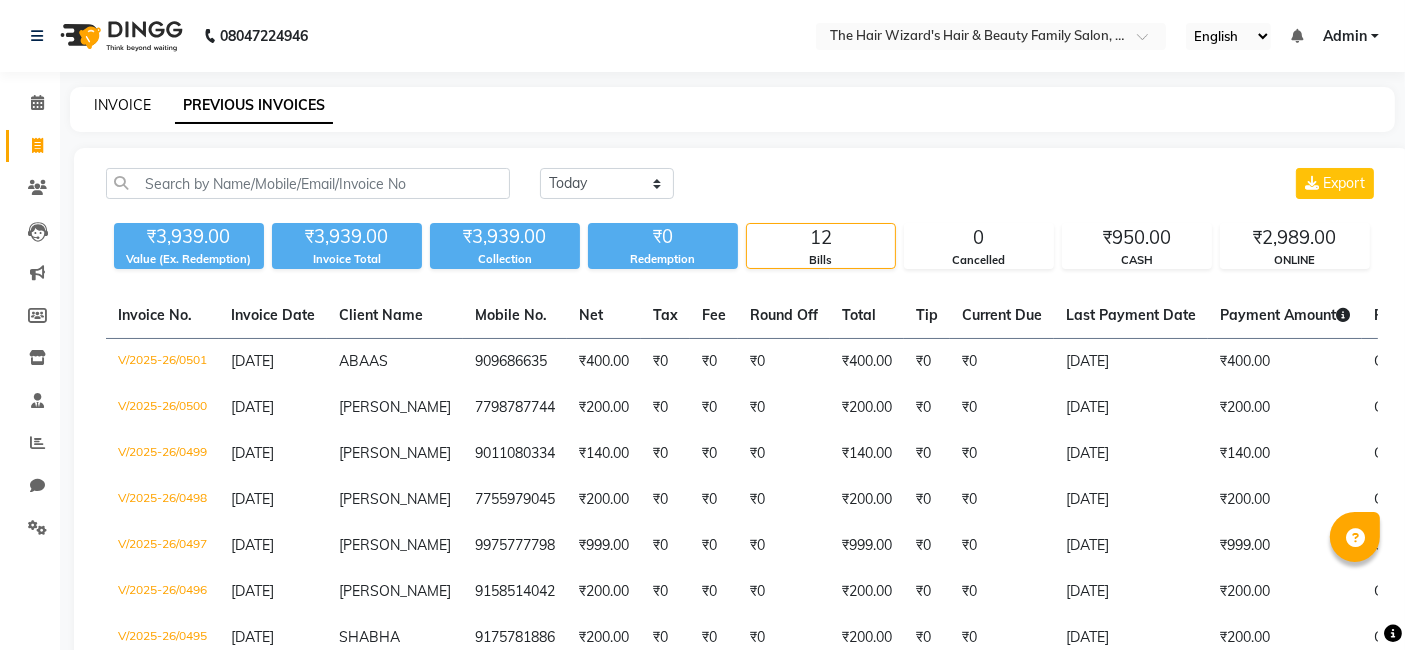 click on "INVOICE" 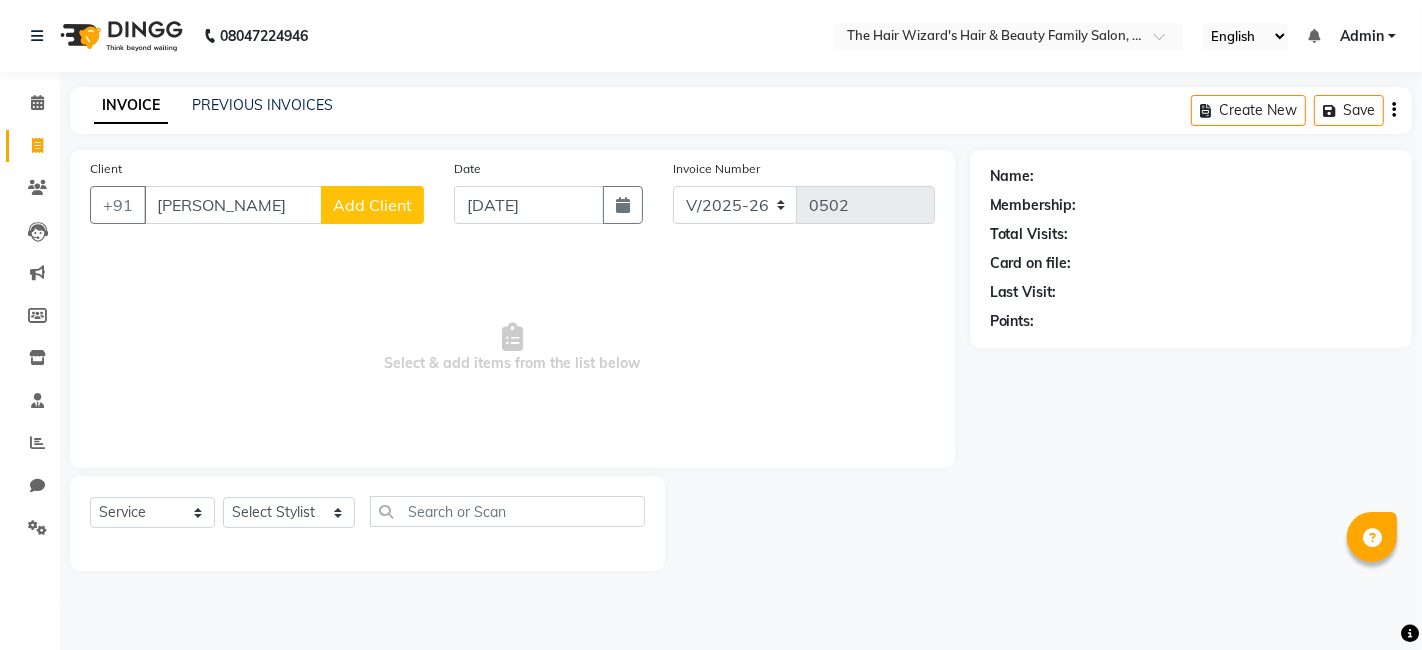 type on "[PERSON_NAME]" 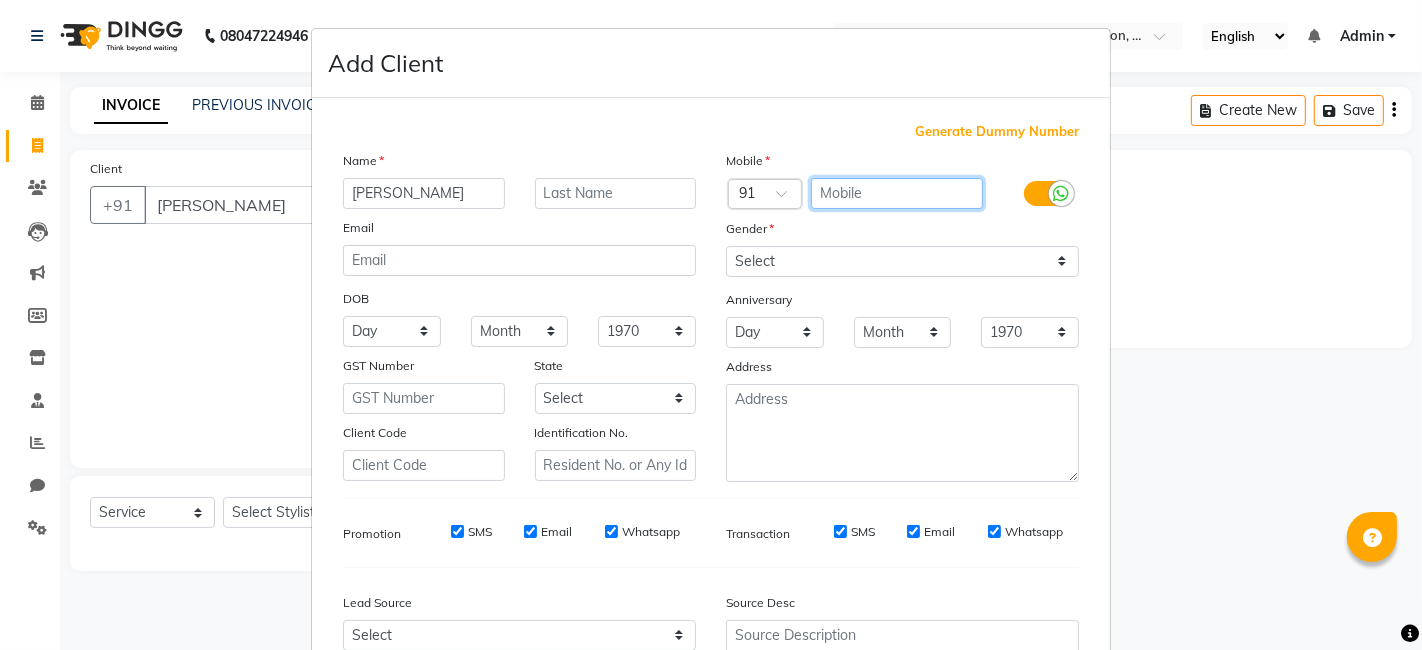click at bounding box center [897, 193] 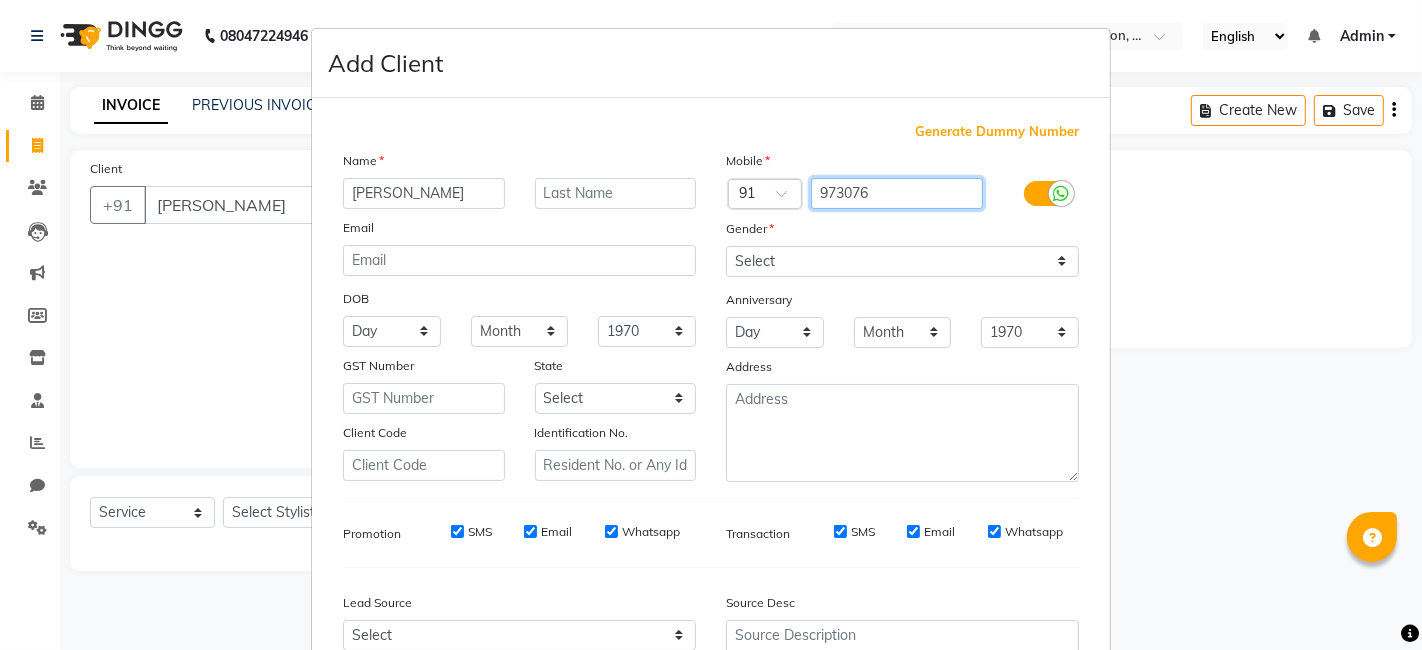 click on "973076" at bounding box center (897, 193) 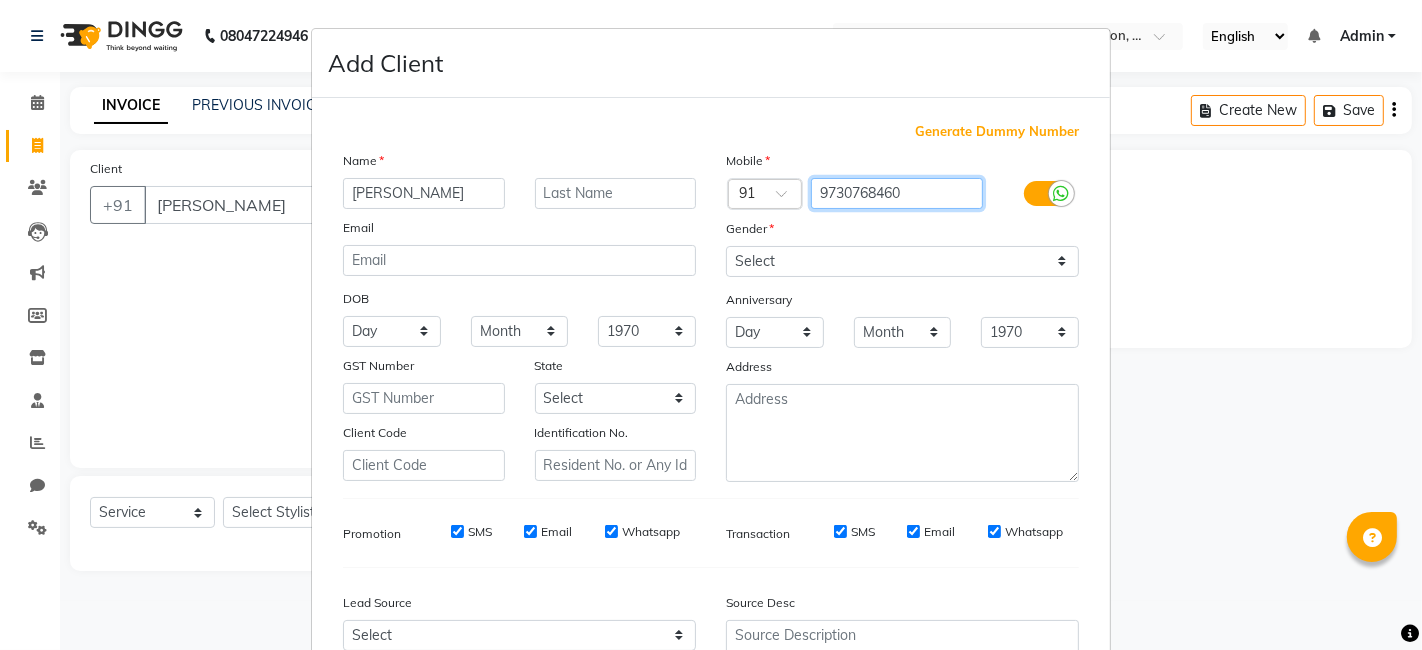 type on "9730768460" 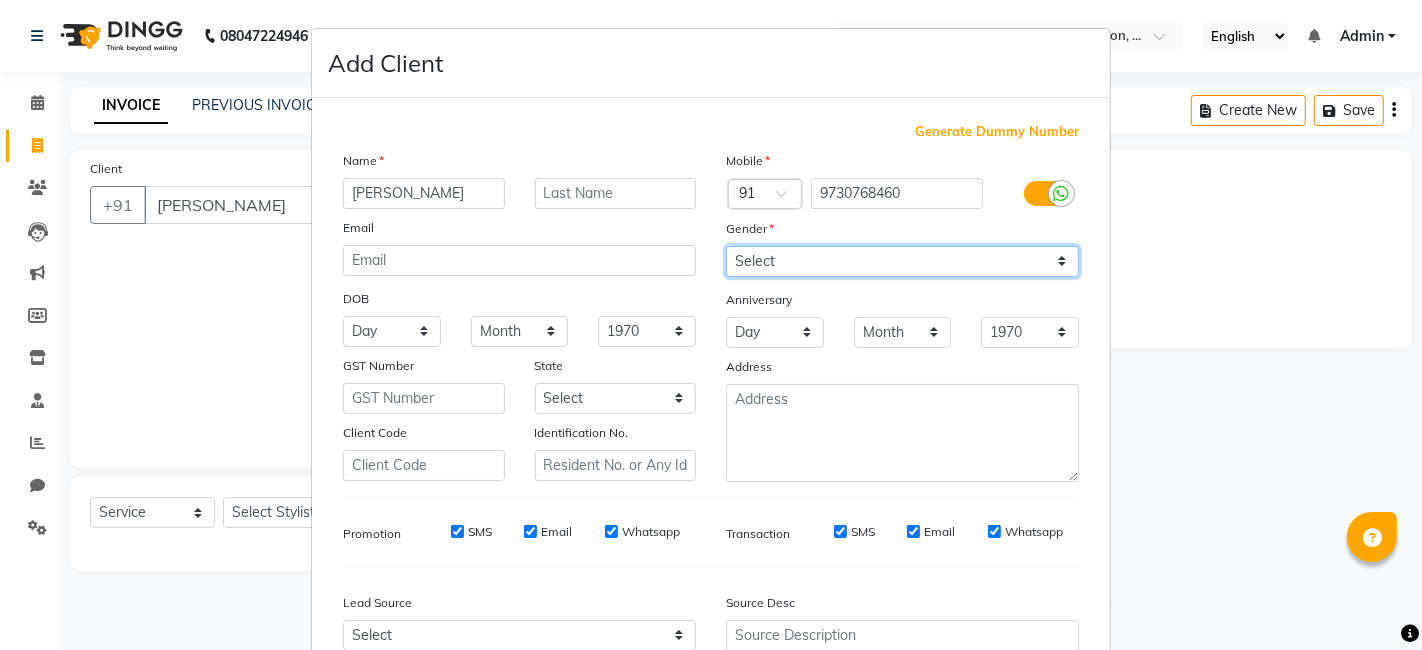 click on "Select [DEMOGRAPHIC_DATA] [DEMOGRAPHIC_DATA] Other Prefer Not To Say" at bounding box center (902, 261) 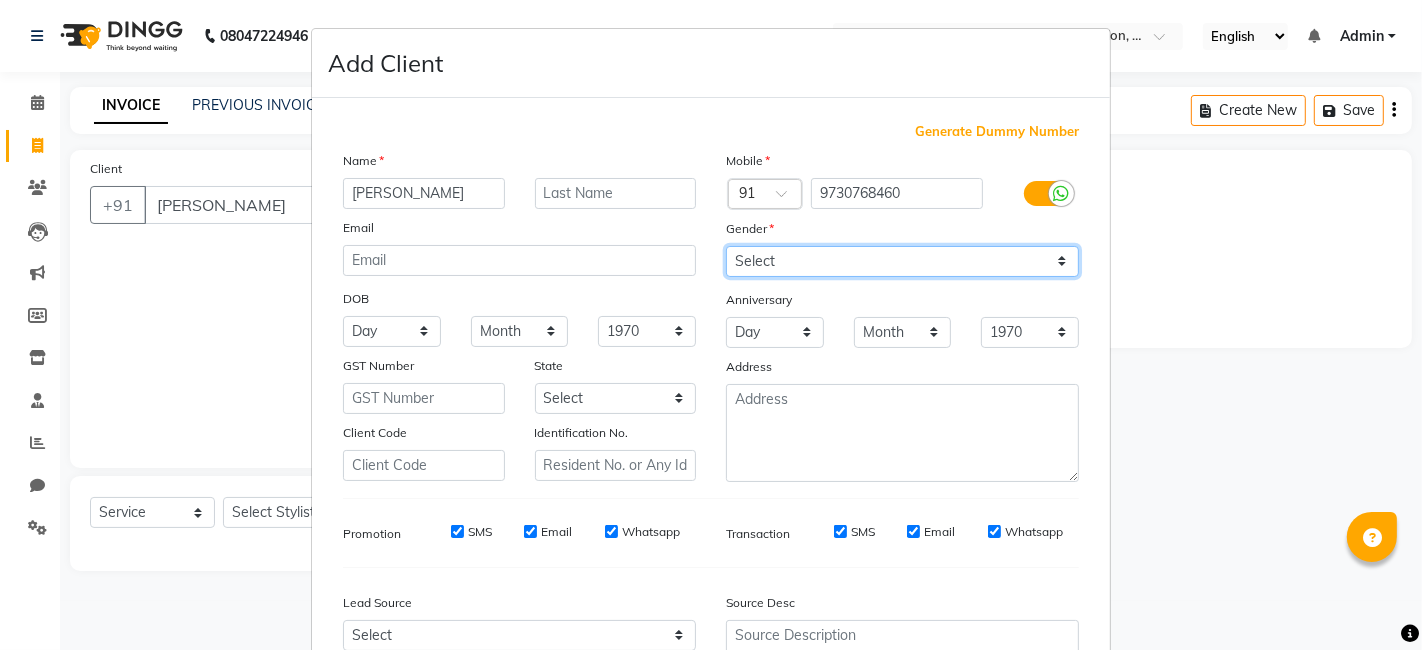 select on "[DEMOGRAPHIC_DATA]" 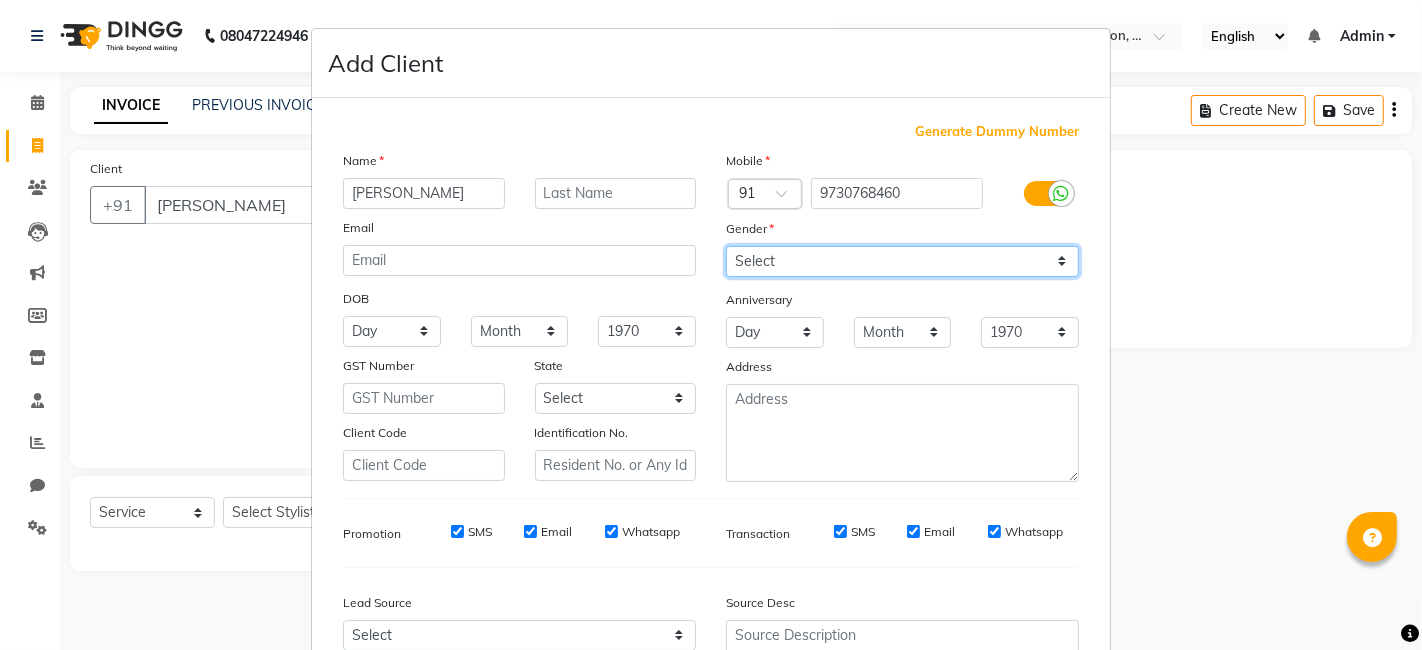 click on "Select [DEMOGRAPHIC_DATA] [DEMOGRAPHIC_DATA] Other Prefer Not To Say" at bounding box center [902, 261] 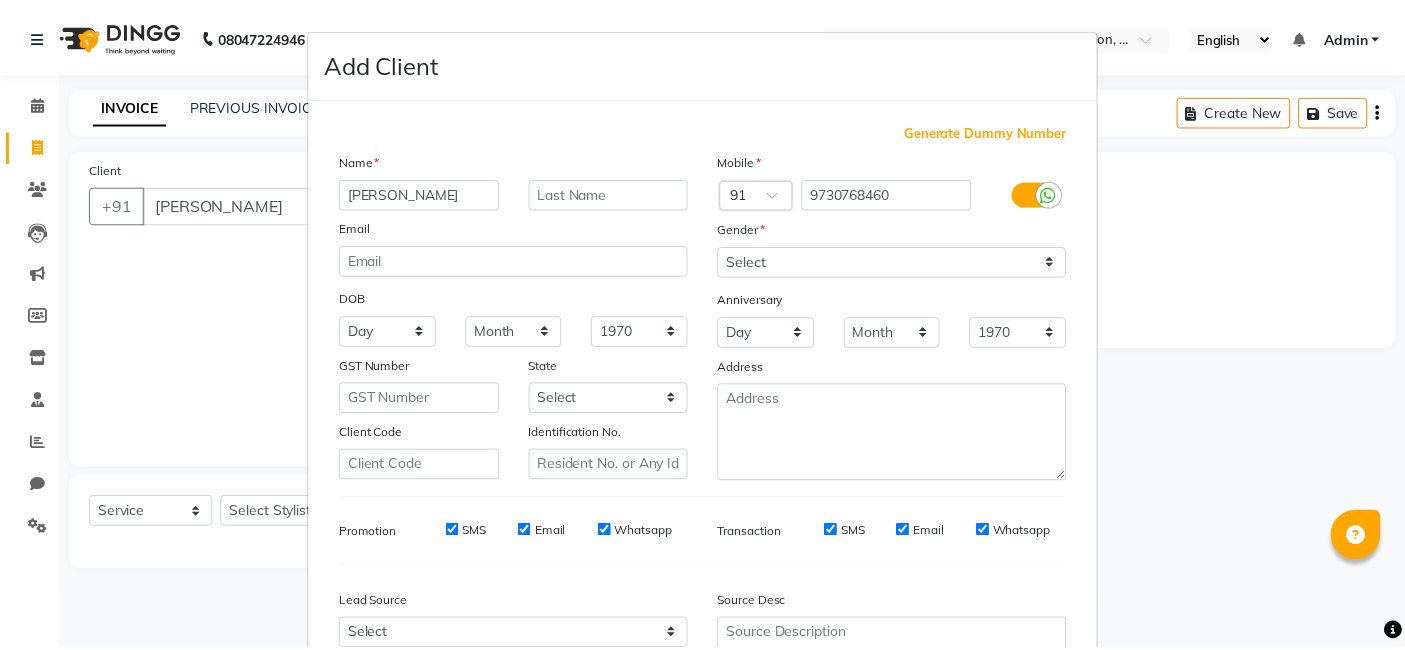 scroll, scrollTop: 197, scrollLeft: 0, axis: vertical 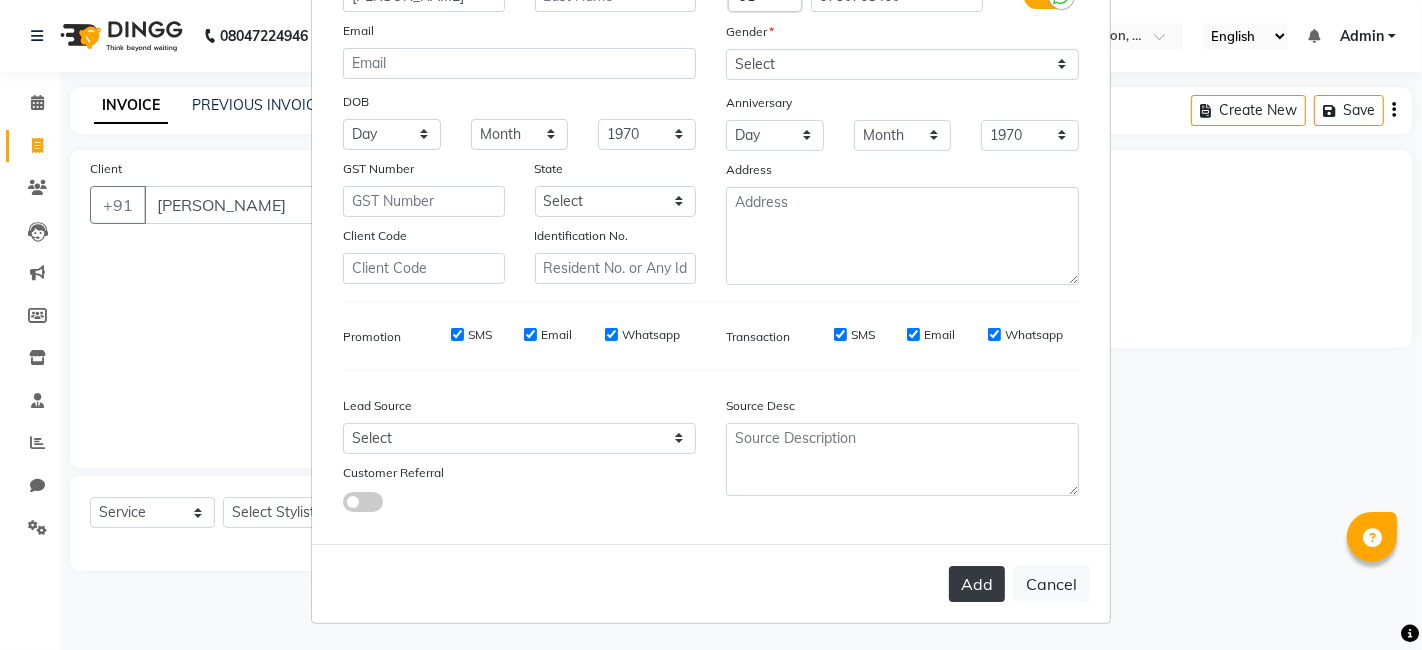 click on "Add" at bounding box center (977, 584) 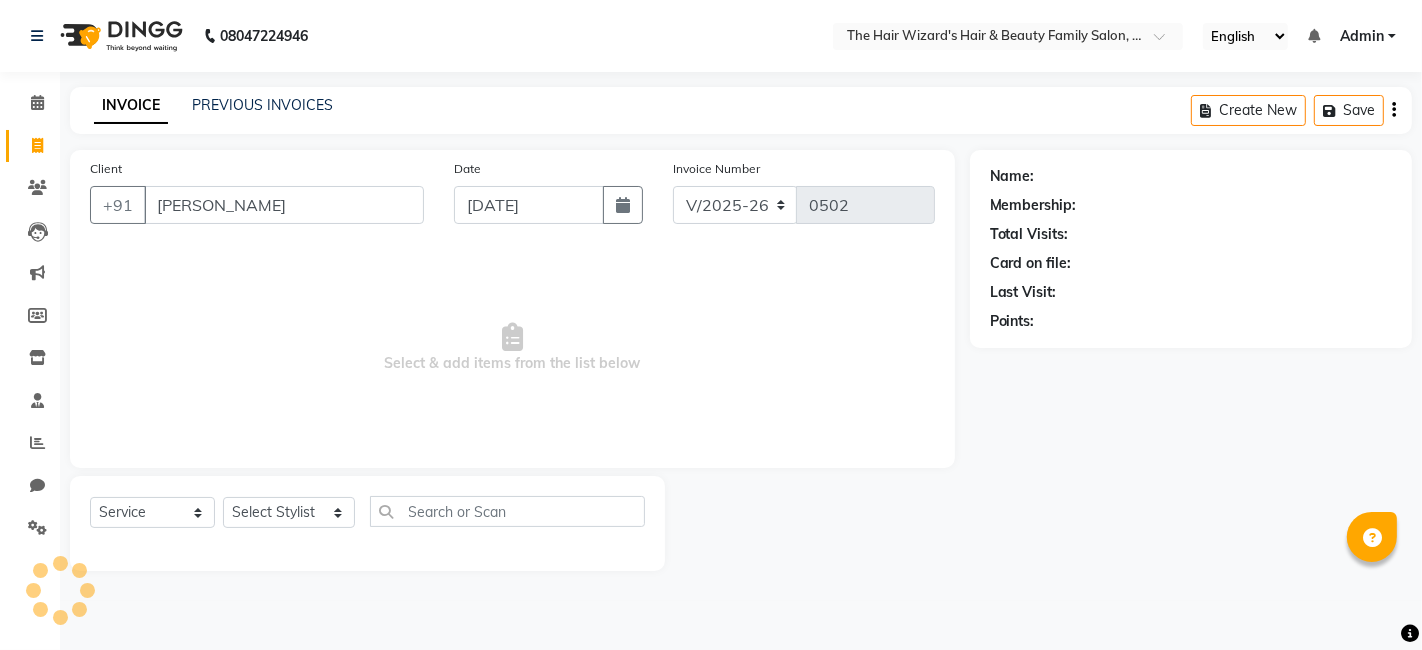 type on "9730768460" 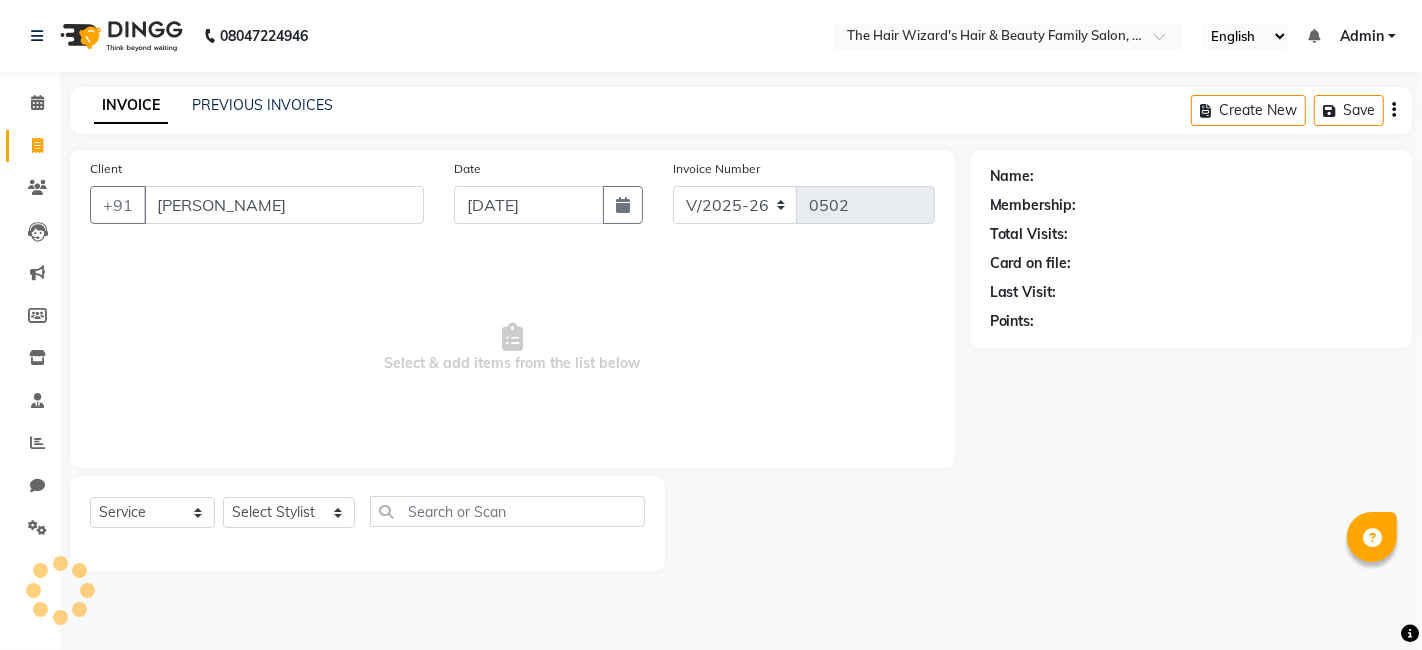 type 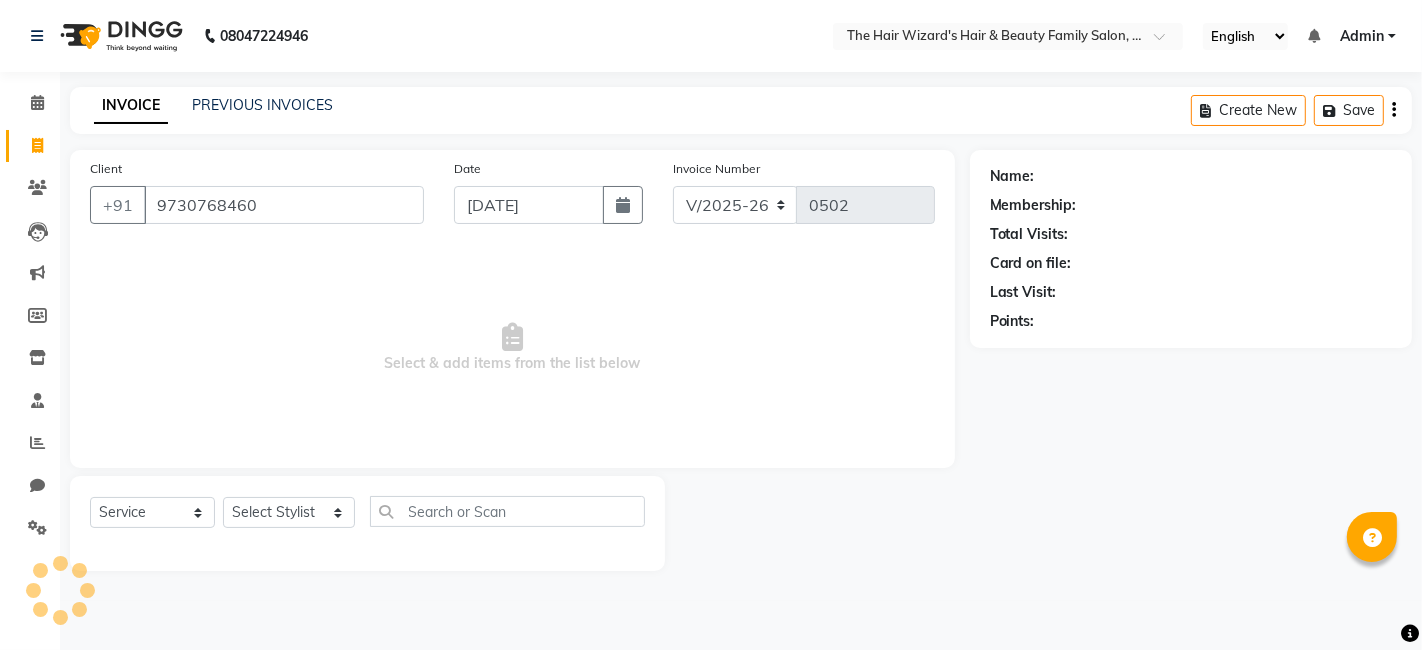select 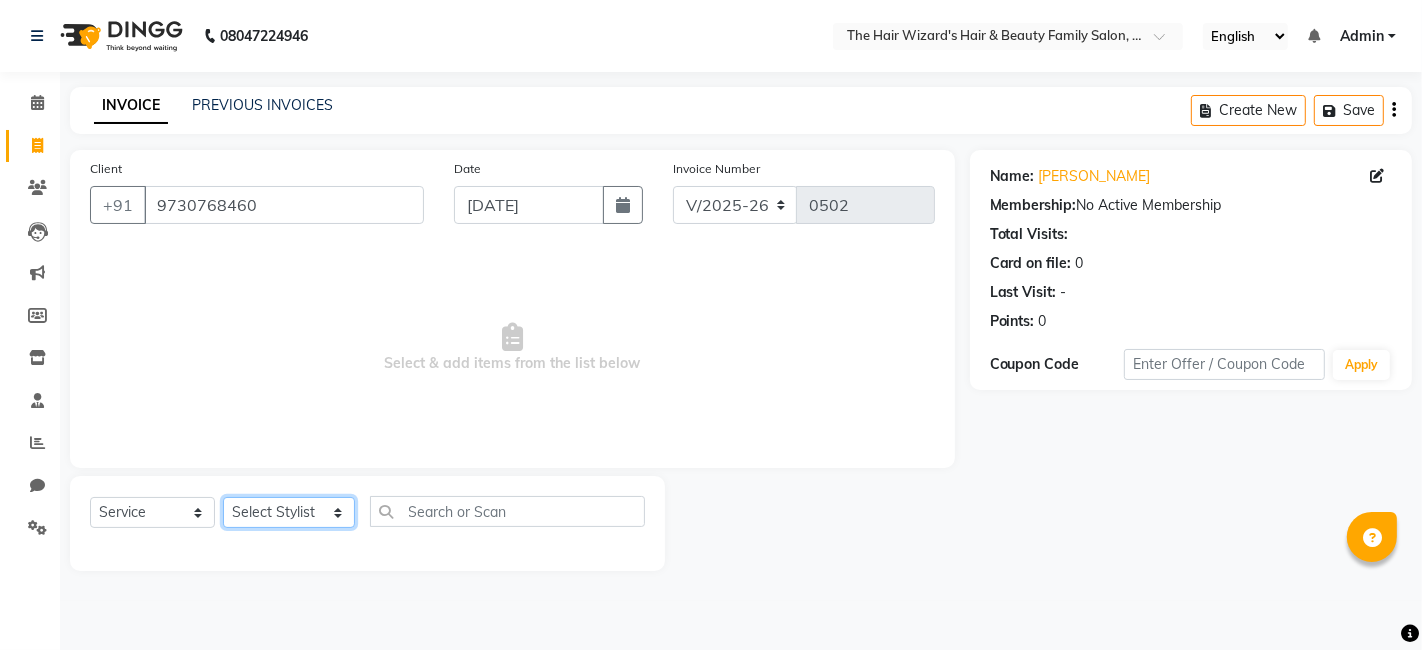 click on "Select Stylist [PERSON_NAME] [PERSON_NAME]  [PERSON_NAME] [PERSON_NAME] [PERSON_NAME] MOHD [PERSON_NAME] [PERSON_NAME] [PERSON_NAME] [PERSON_NAME] WIZARDS" 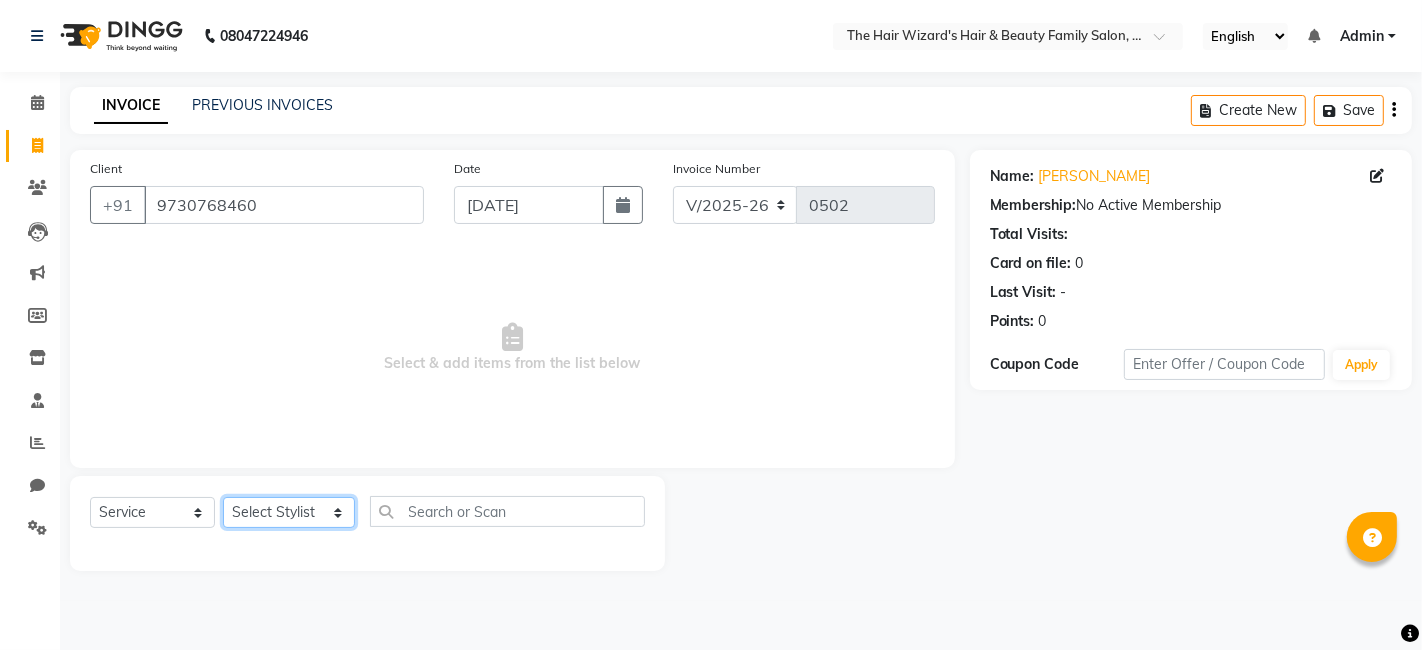 select on "83323" 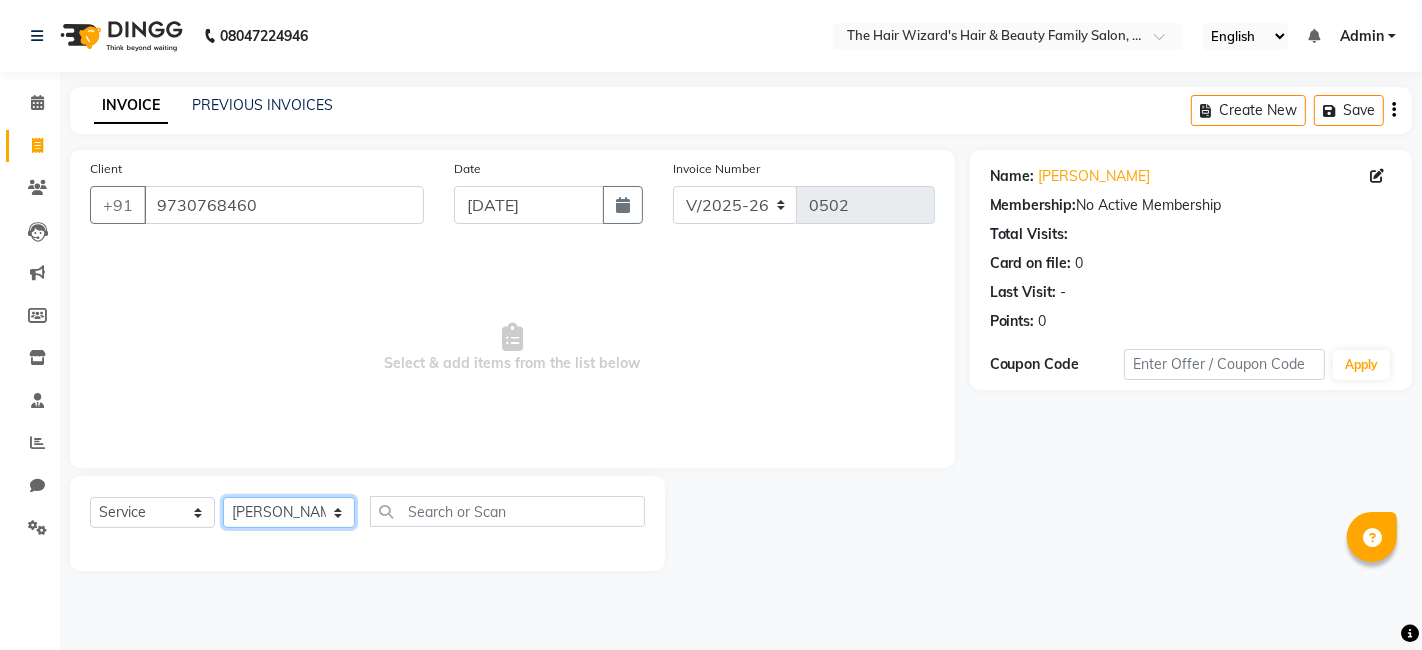 click on "Select Stylist [PERSON_NAME] [PERSON_NAME]  [PERSON_NAME] [PERSON_NAME] [PERSON_NAME] MOHD [PERSON_NAME] [PERSON_NAME] [PERSON_NAME] [PERSON_NAME] WIZARDS" 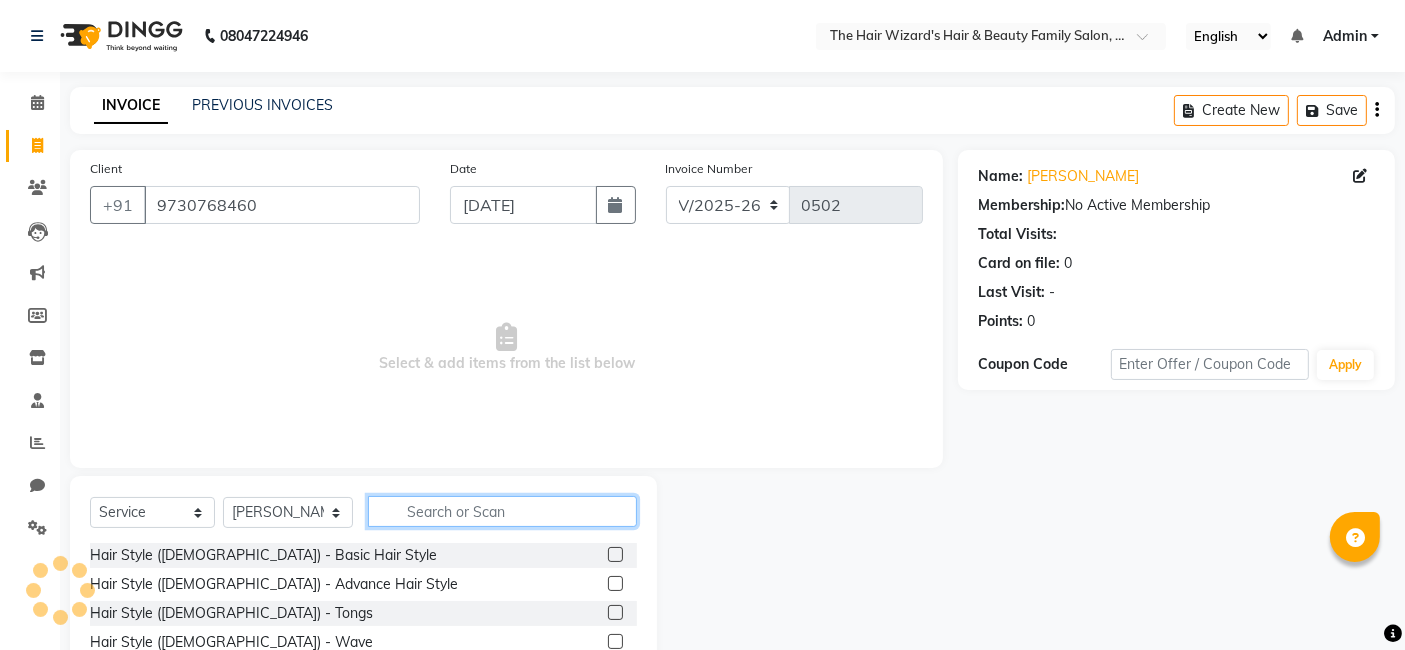 click 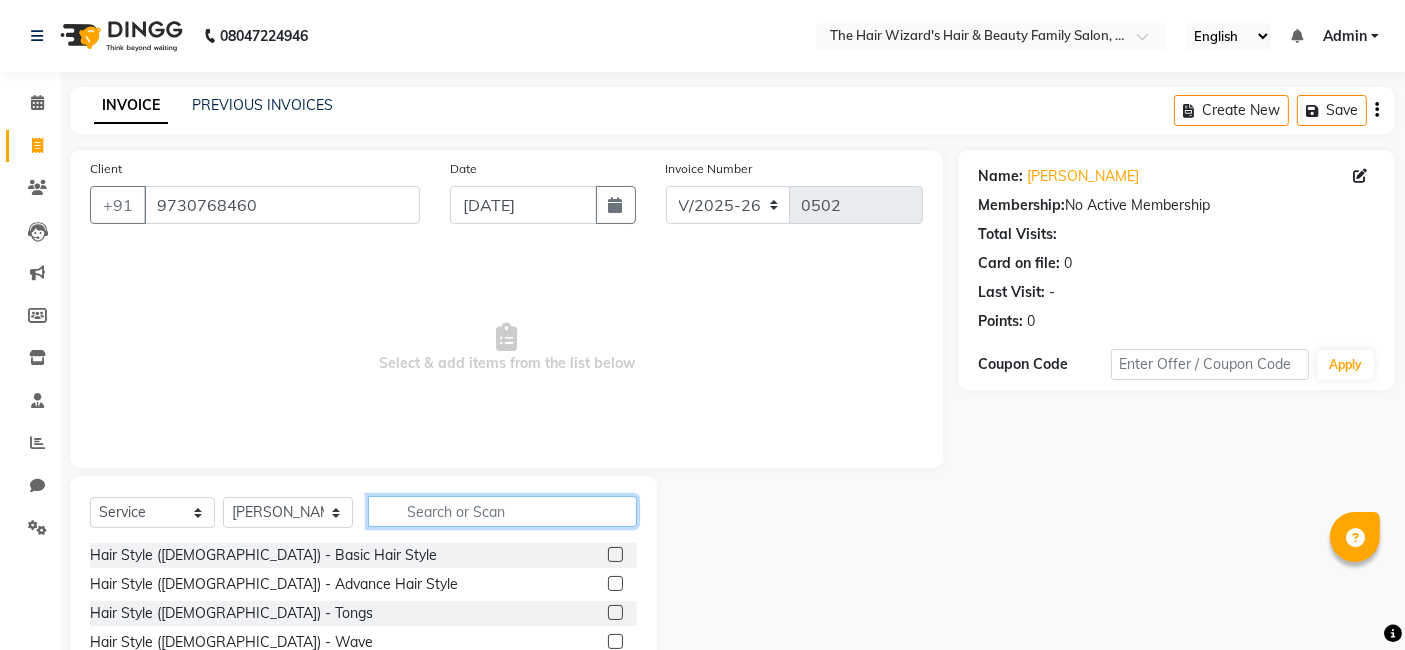 click 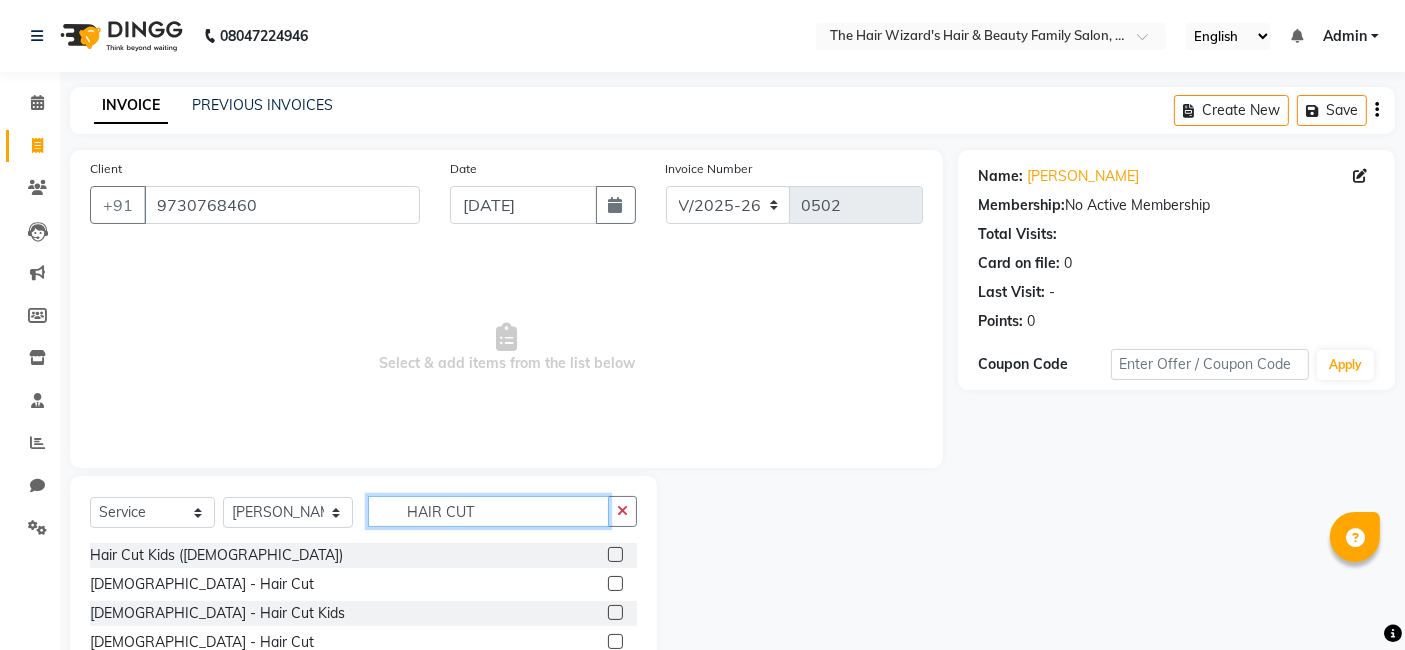type on "HAIR CUT" 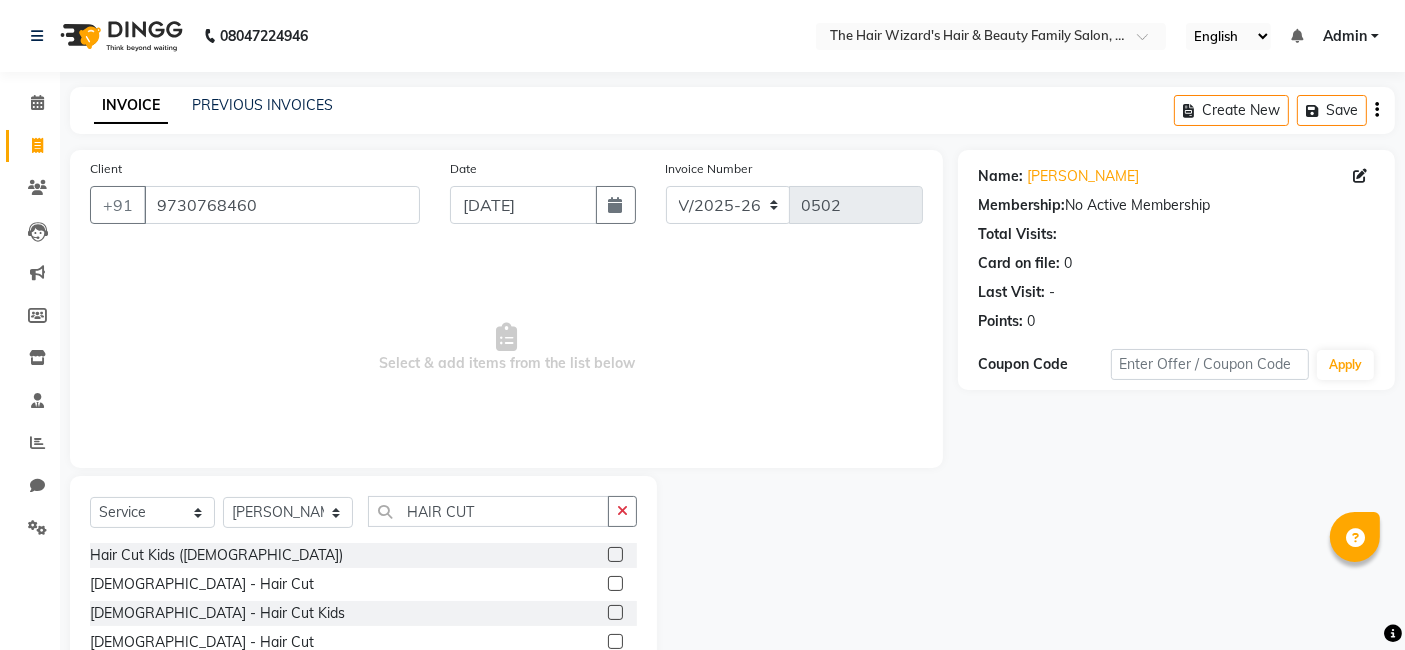 click 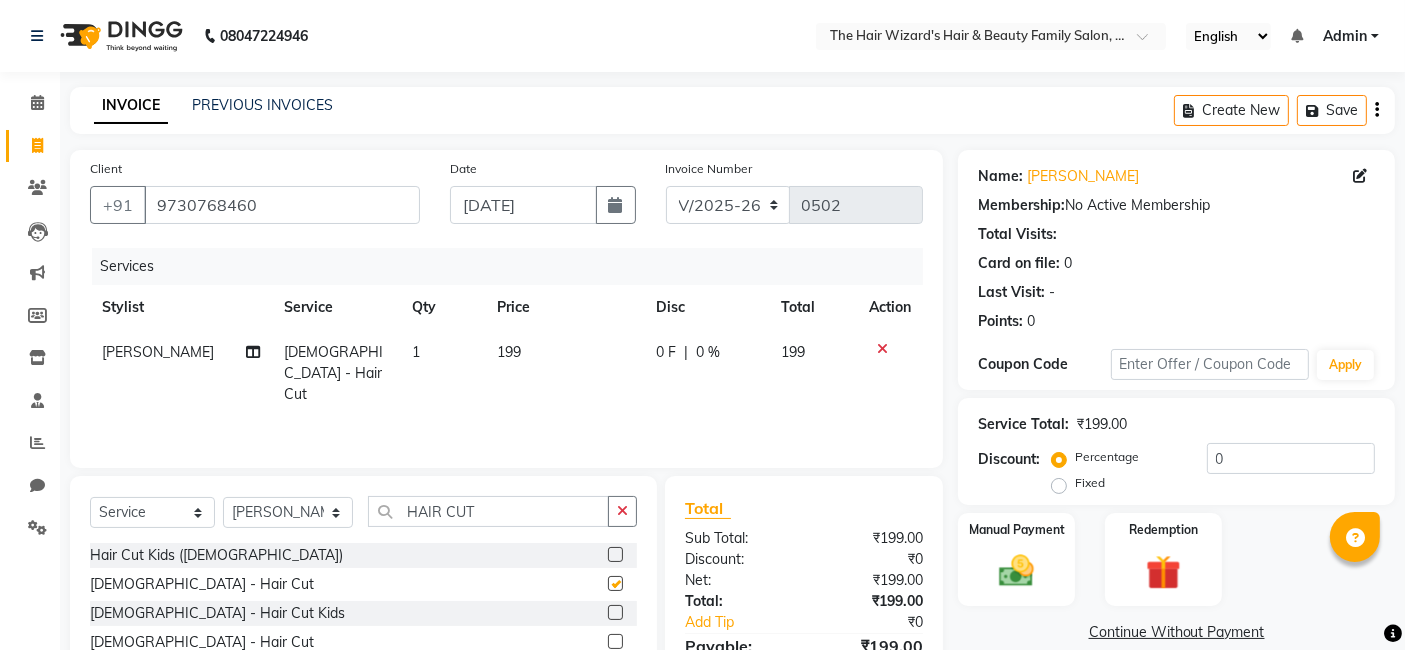 checkbox on "false" 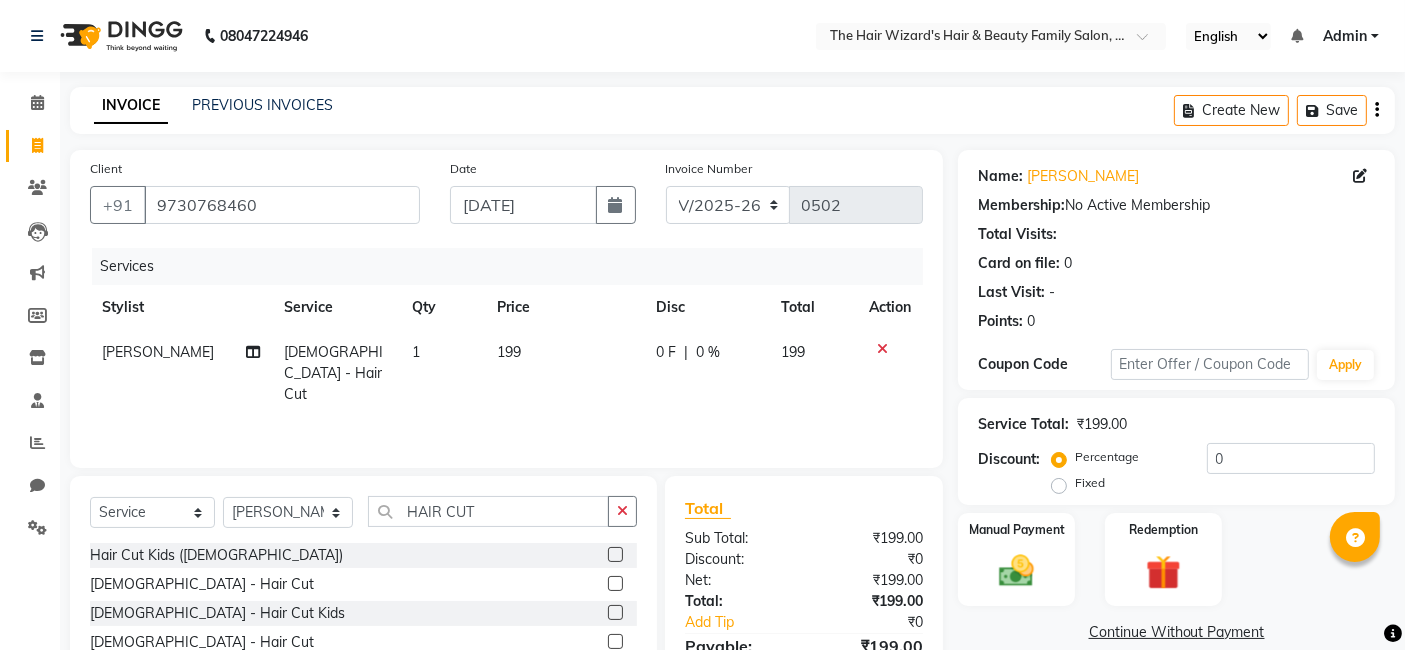 click on "199" 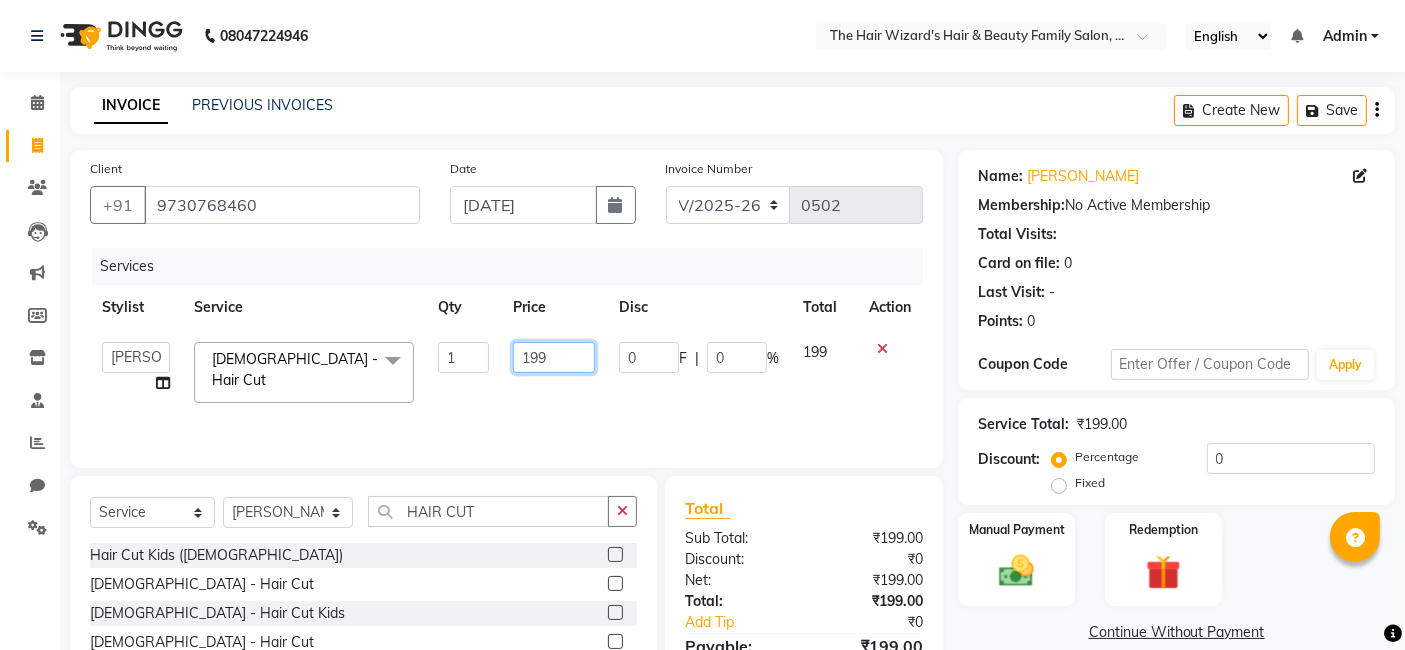 click on "199" 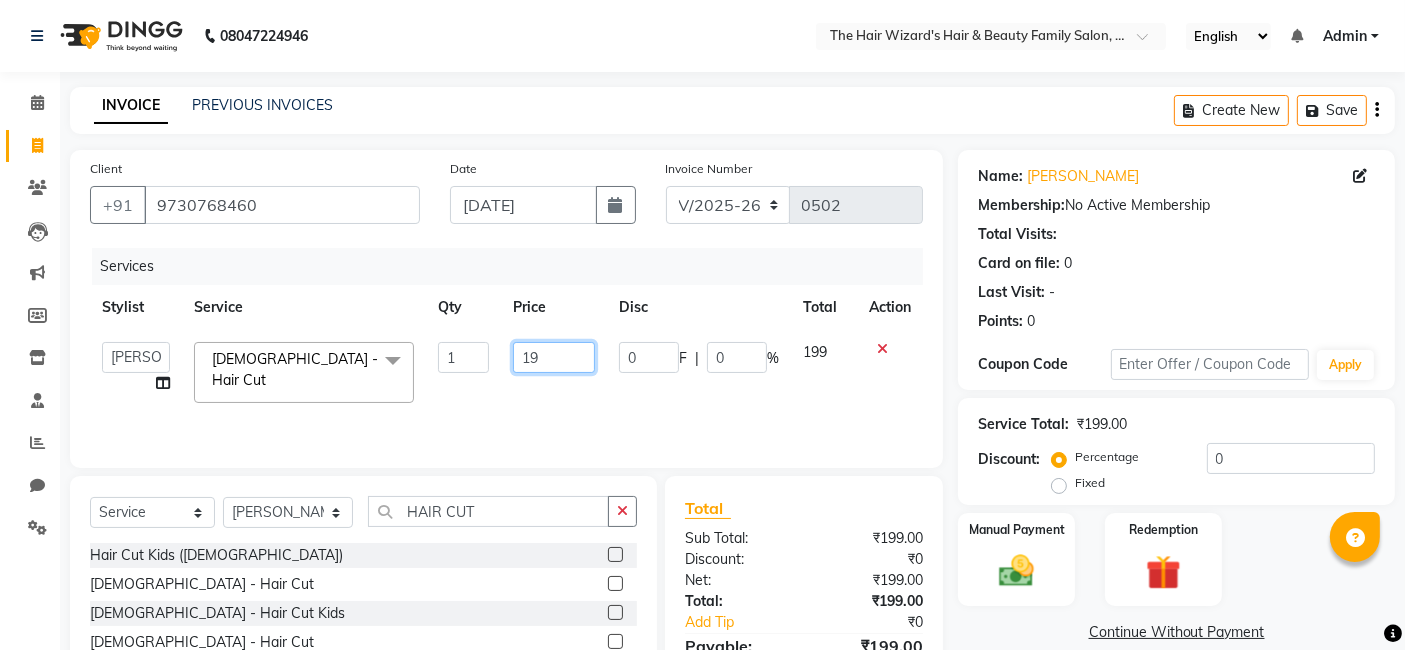 type on "1" 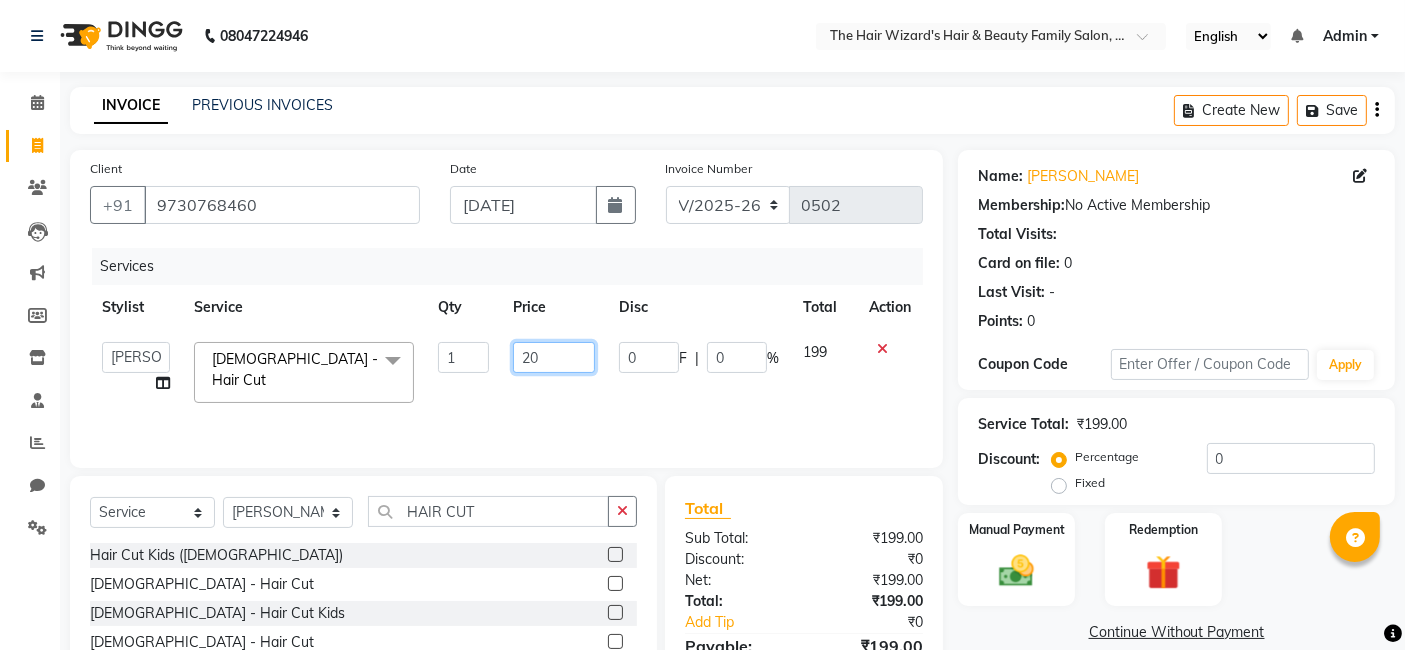 type on "200" 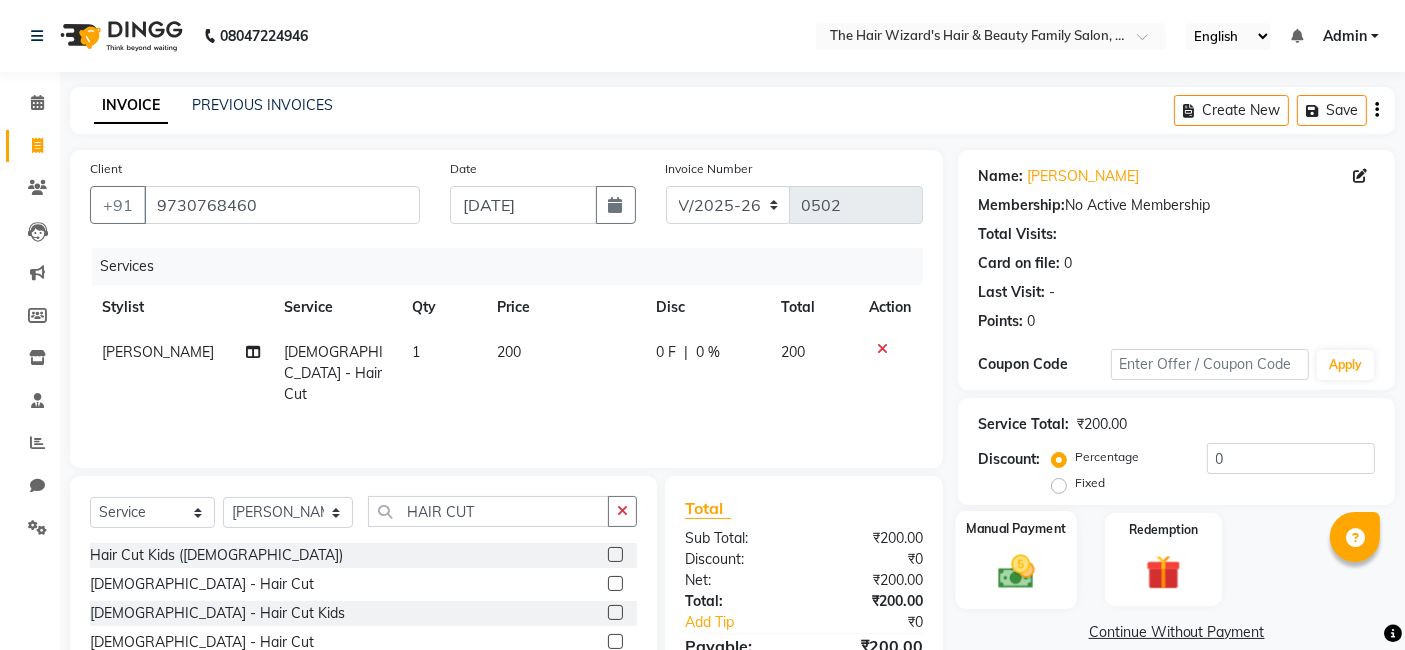 click 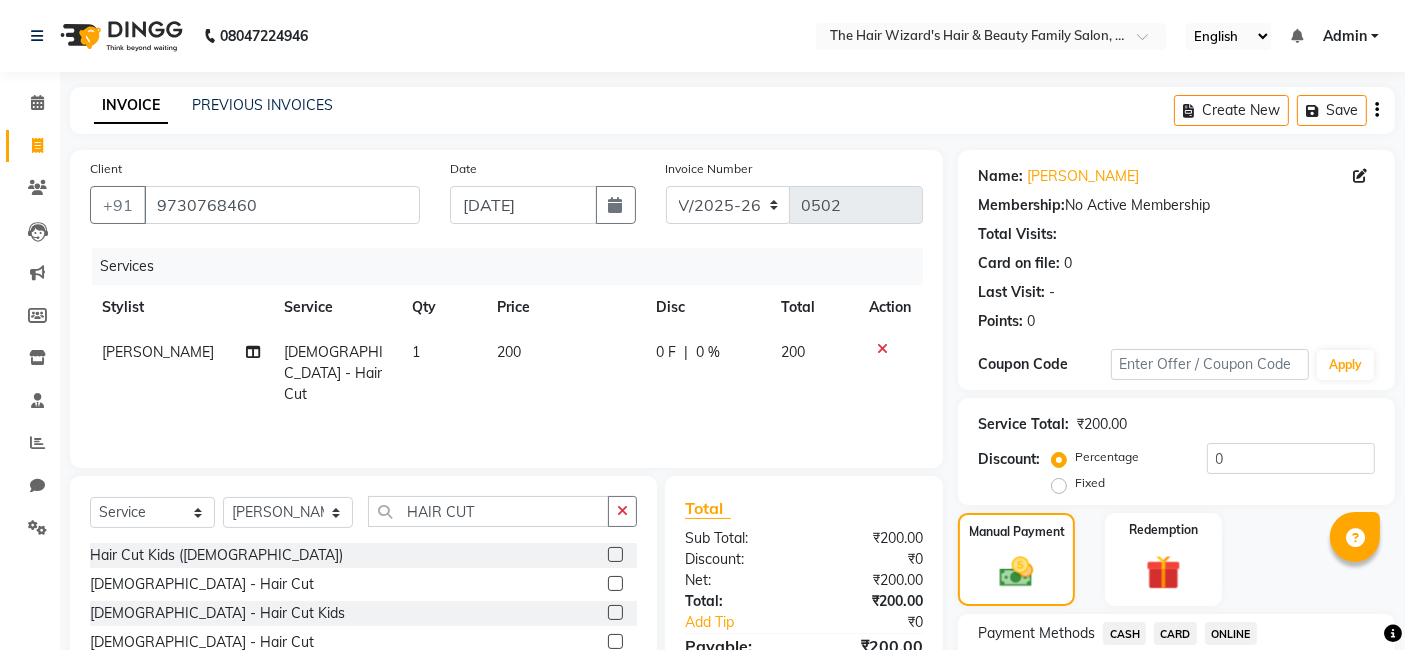 click on "ONLINE" 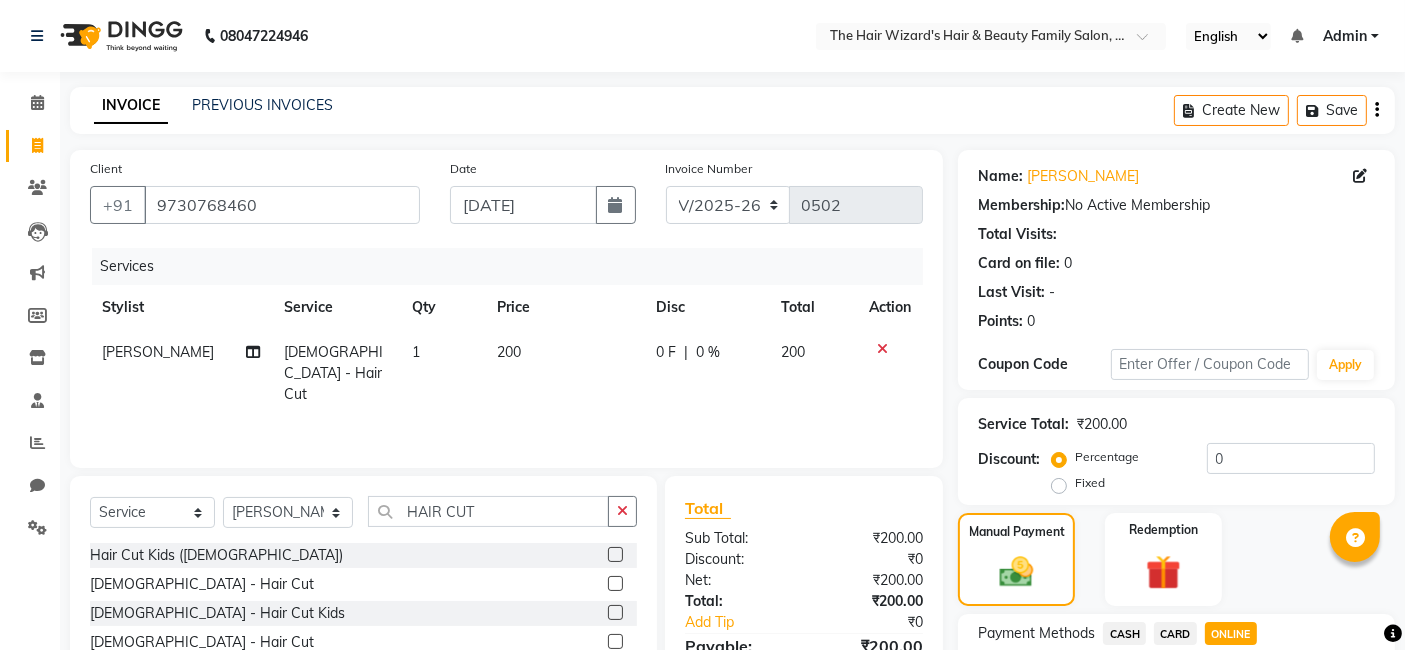 drag, startPoint x: 1232, startPoint y: 629, endPoint x: 1419, endPoint y: 631, distance: 187.0107 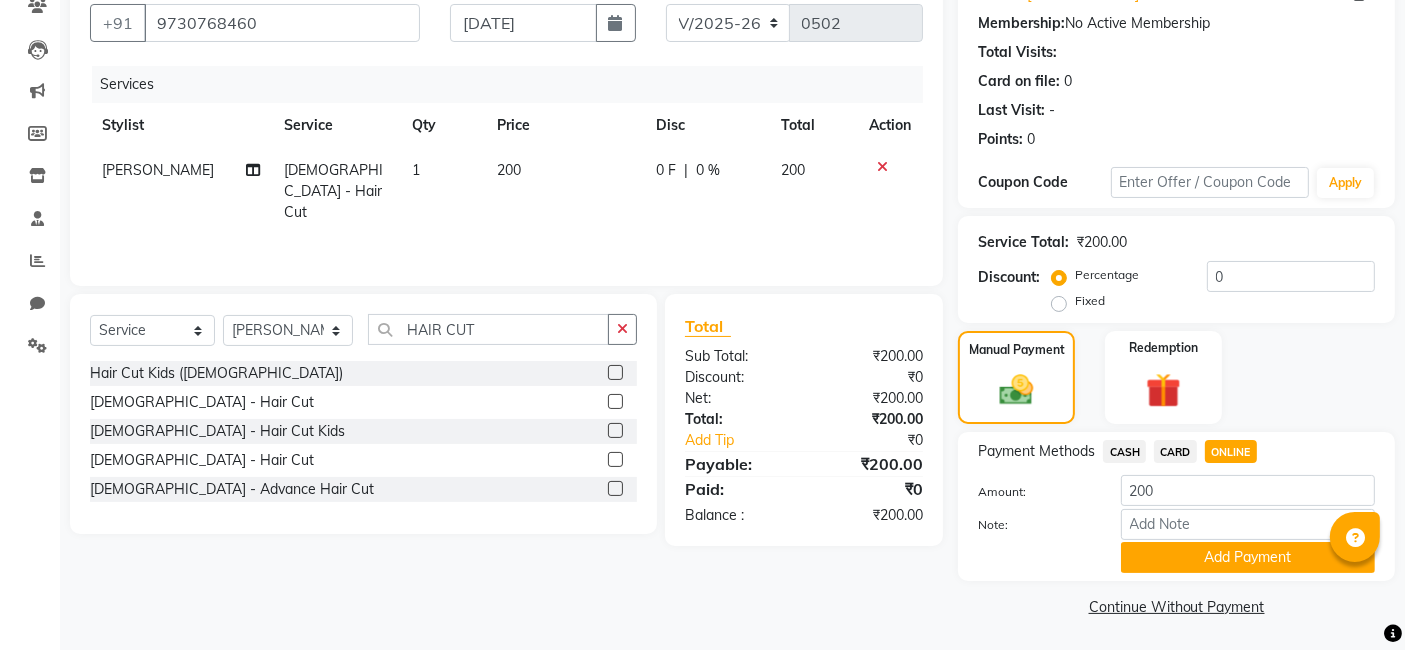 scroll, scrollTop: 182, scrollLeft: 0, axis: vertical 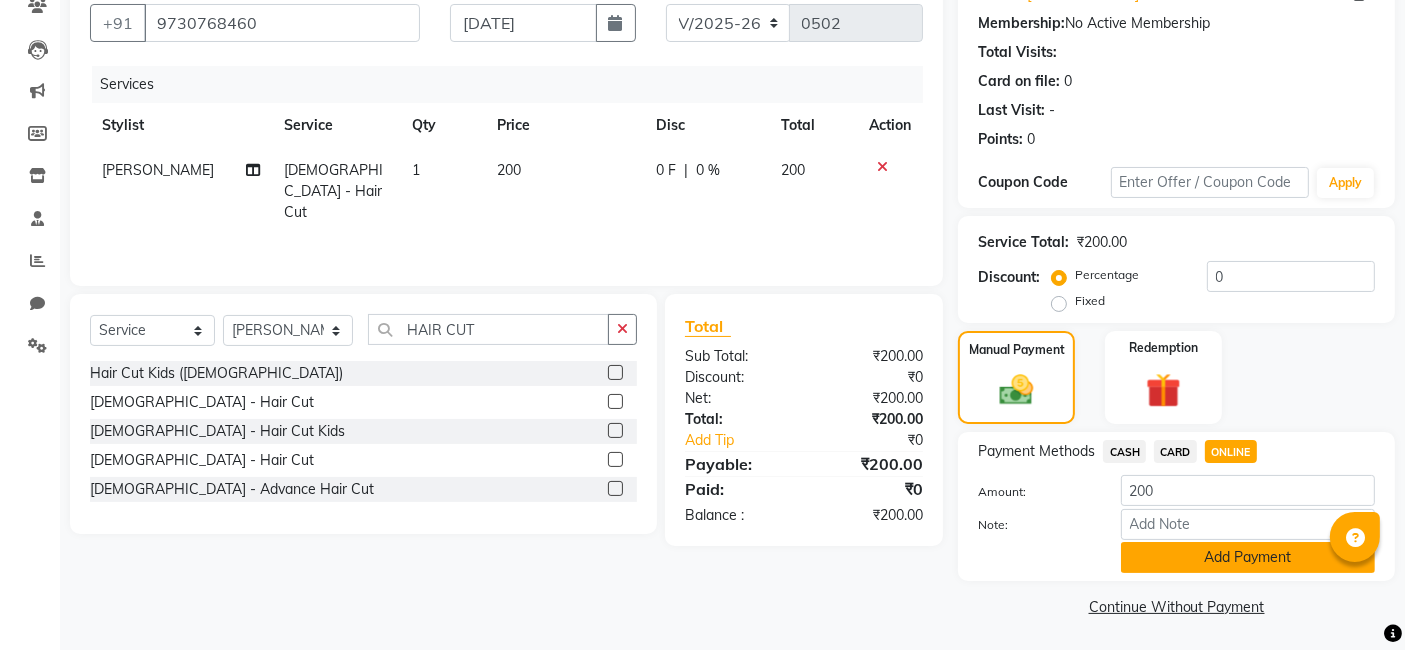 click on "Add Payment" 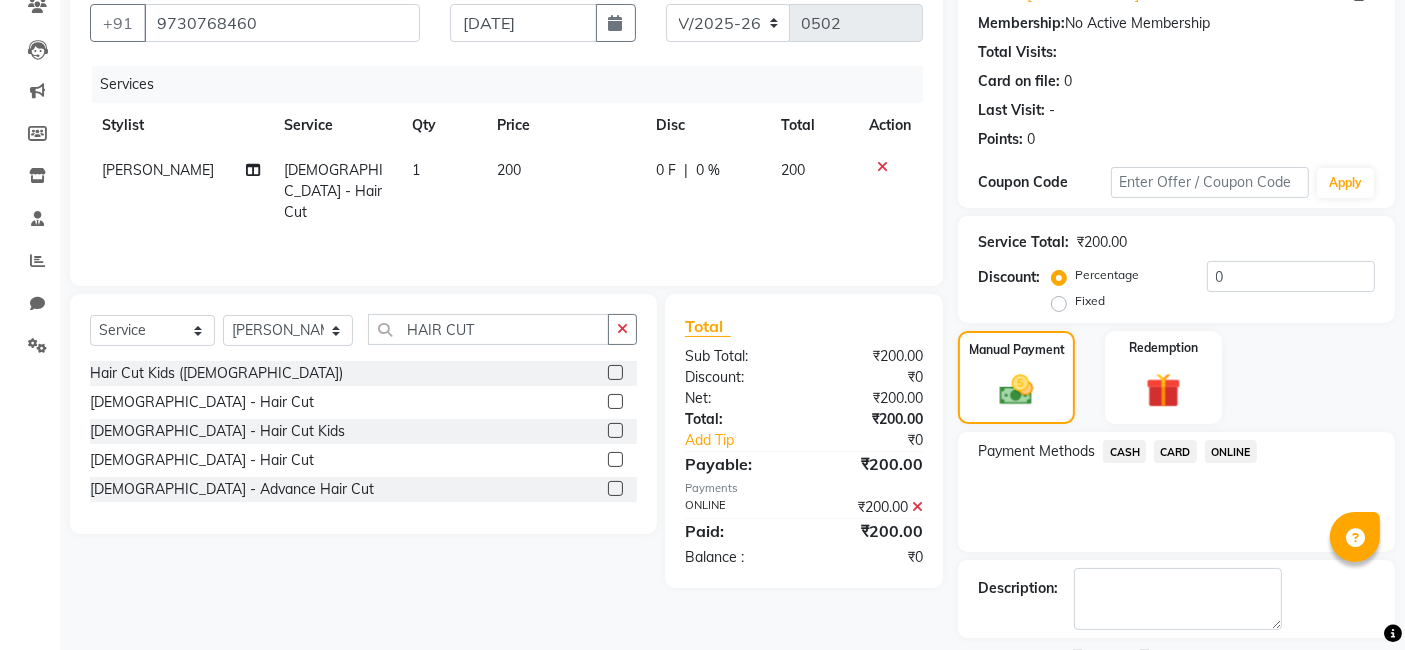 scroll, scrollTop: 266, scrollLeft: 0, axis: vertical 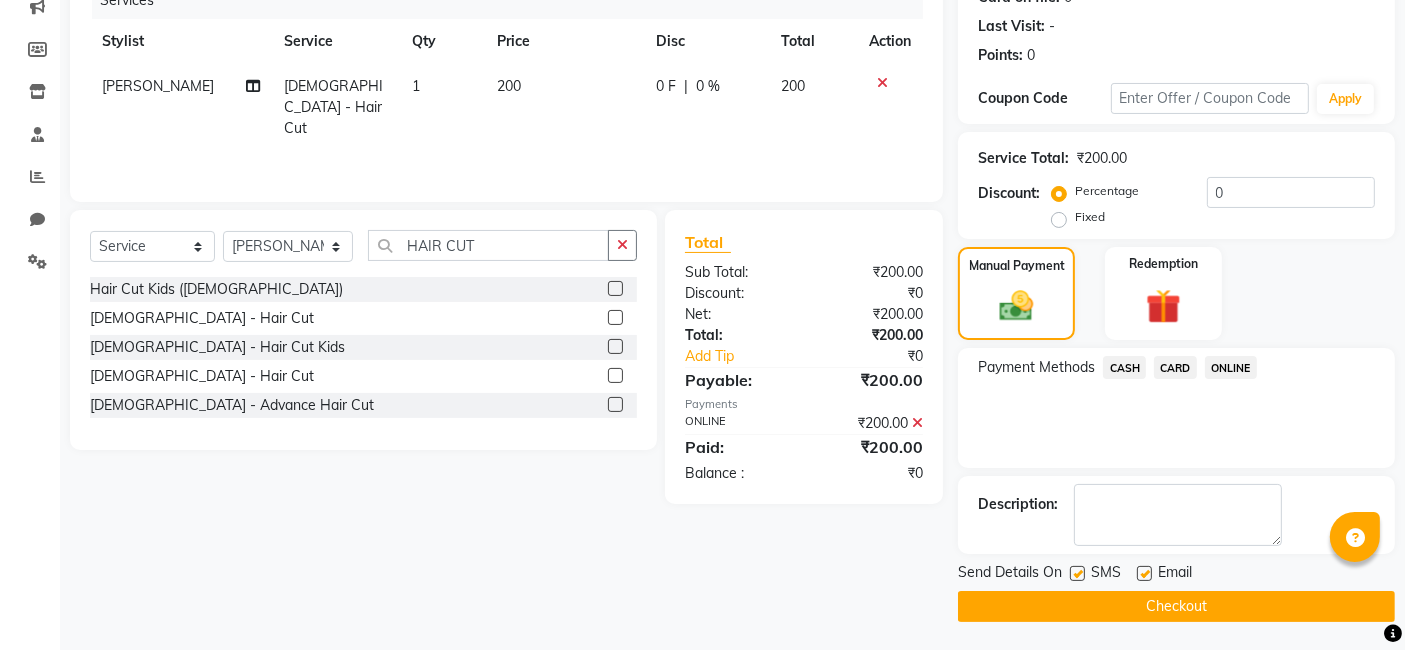 click on "Checkout" 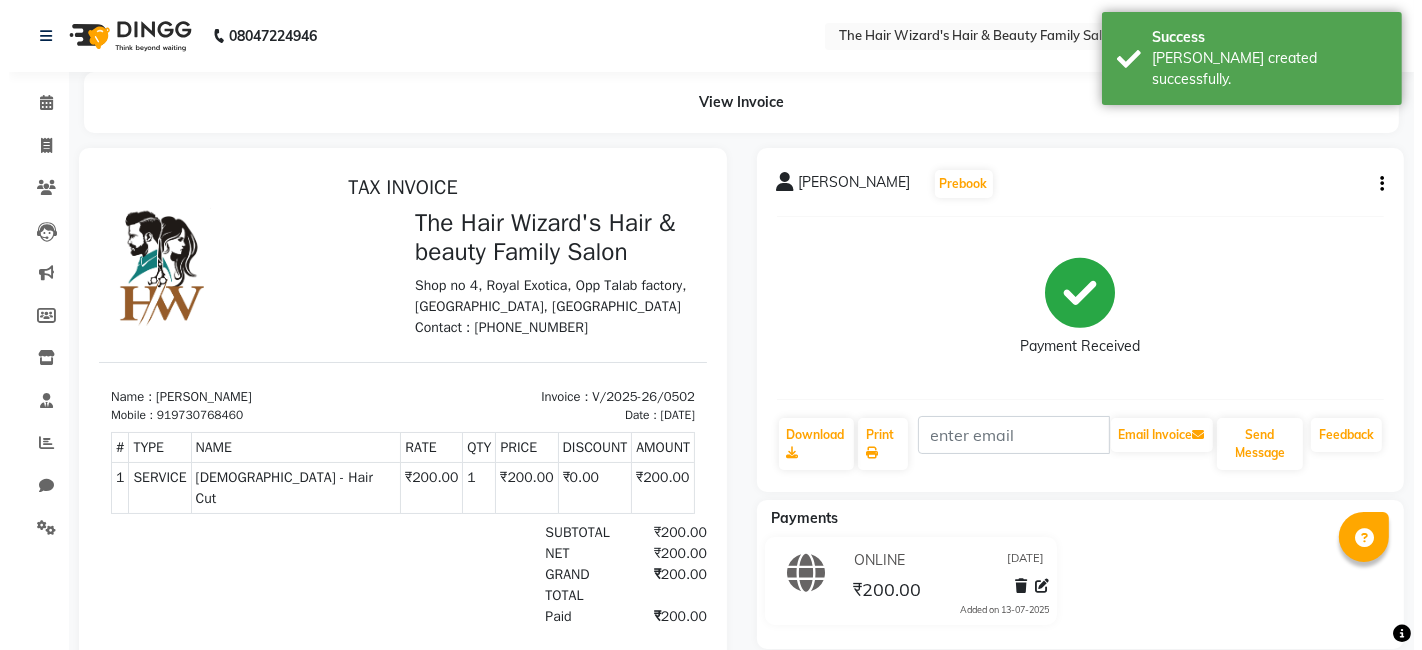 scroll, scrollTop: 0, scrollLeft: 0, axis: both 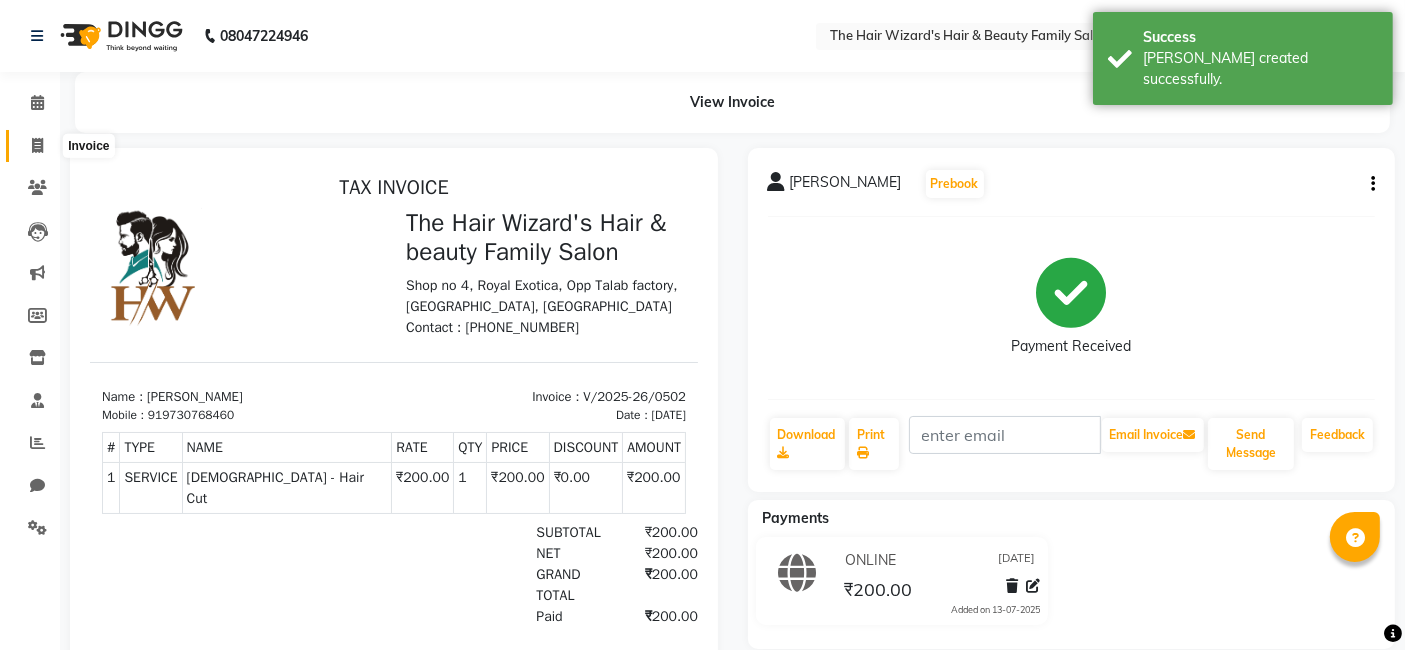 click 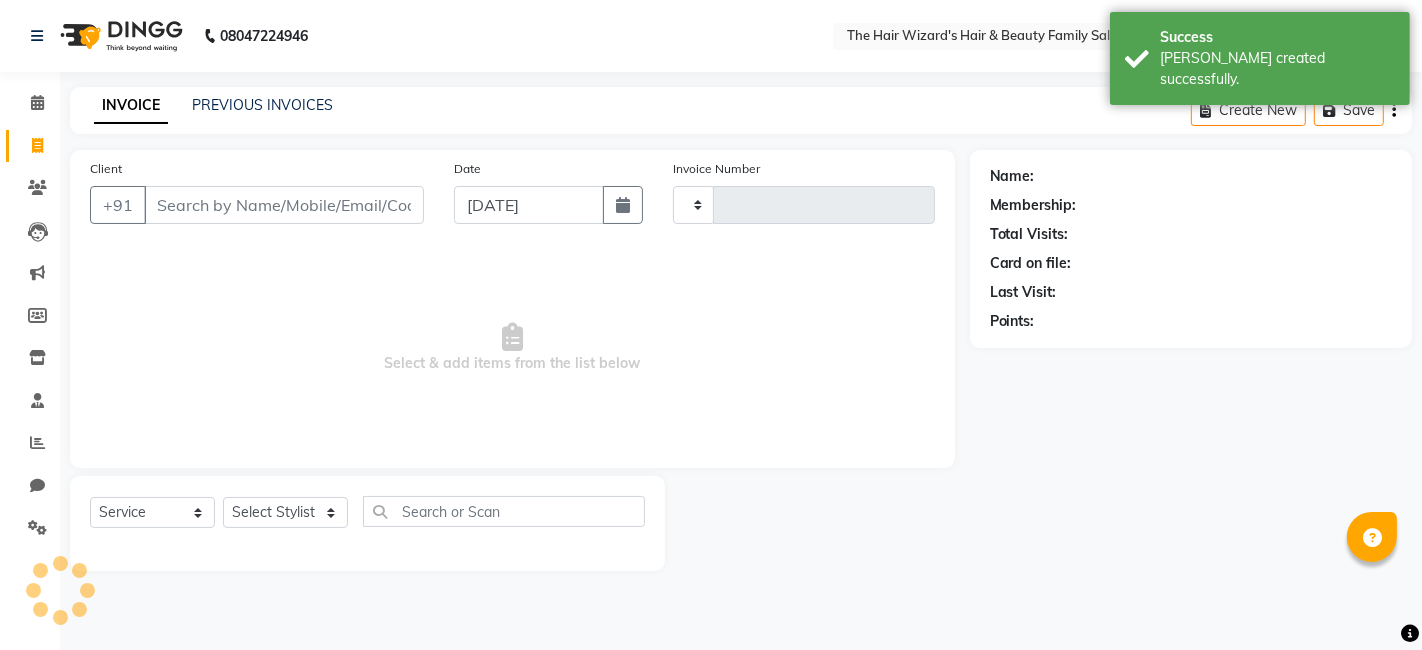 type on "0503" 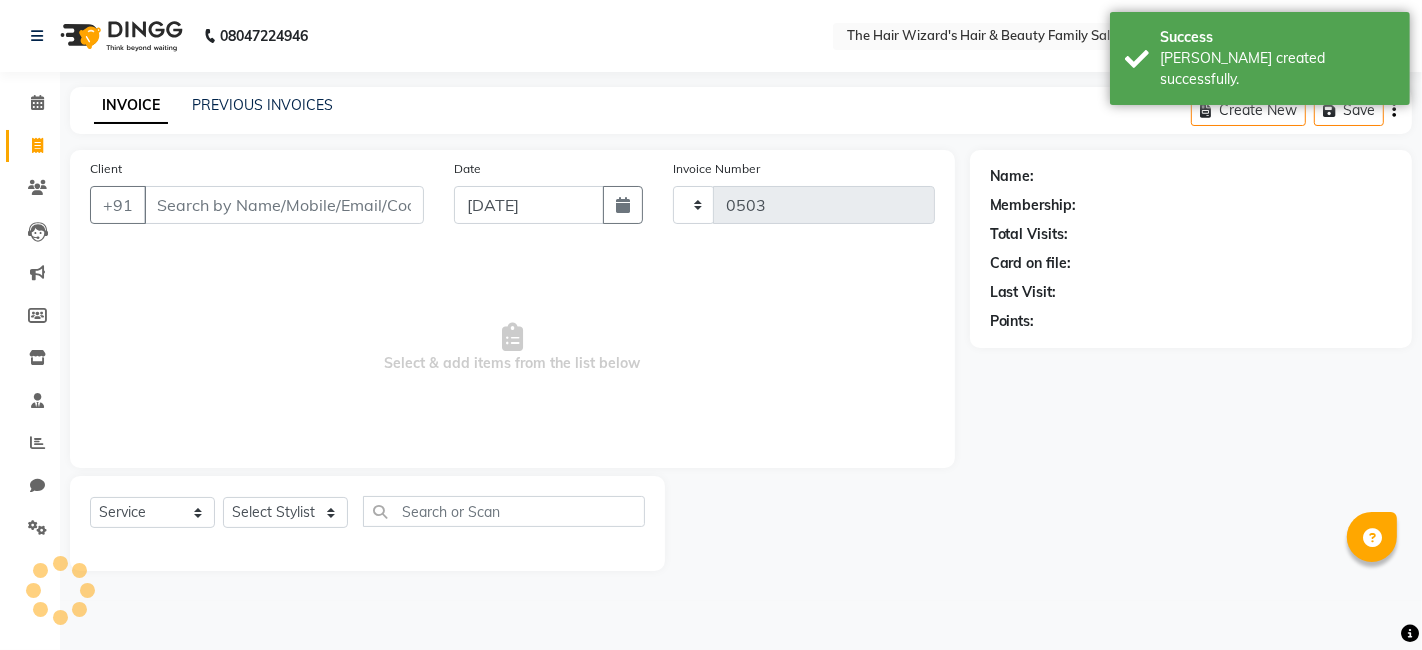 select on "8473" 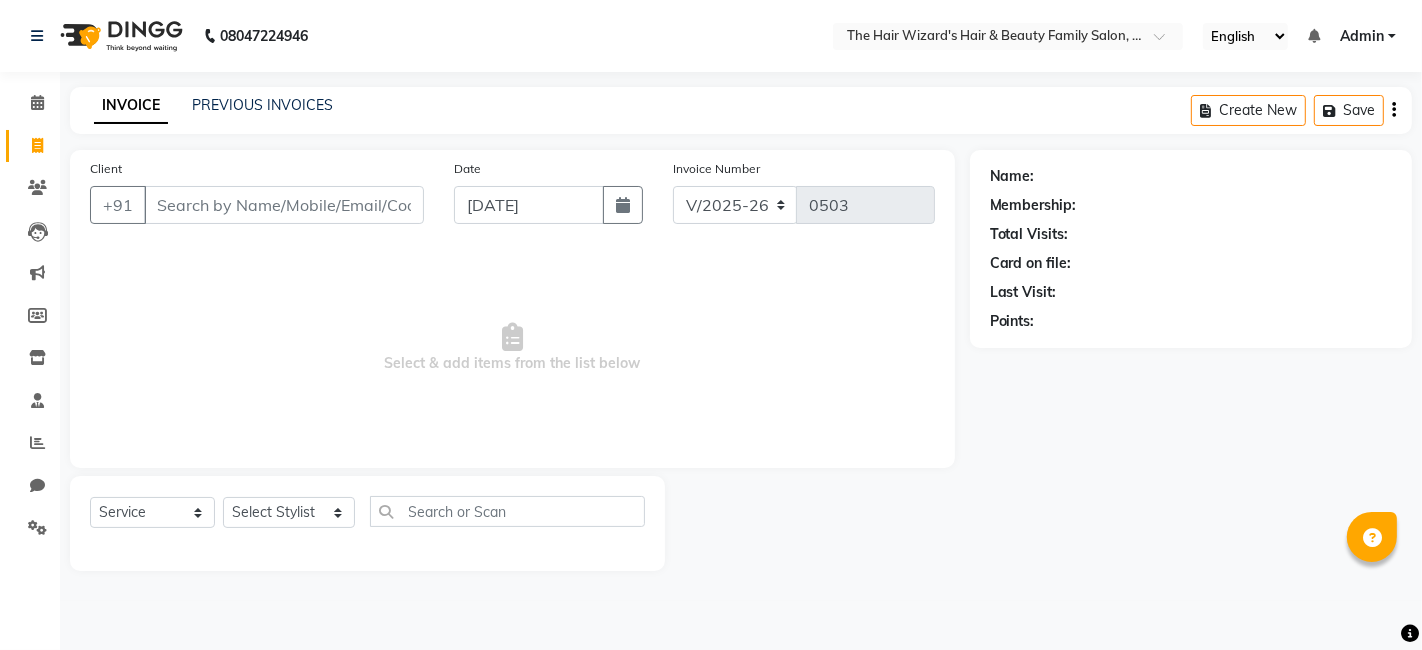 click on "INVOICE PREVIOUS INVOICES Create New   Save  Client +91 Date [DATE] Invoice Number V/2025 V/[PHONE_NUMBER]  Select & add items from the list below  Select  Service  Product  Membership  Package Voucher Prepaid Gift Card  Select Stylist [PERSON_NAME] [PERSON_NAME]  [PERSON_NAME] [PERSON_NAME] [PERSON_NAME] MOHD [PERSON_NAME] [PERSON_NAME] [PERSON_NAME] [PERSON_NAME] WIZARDS Name: Membership: Total Visits: Card on file: Last Visit:  Points:" 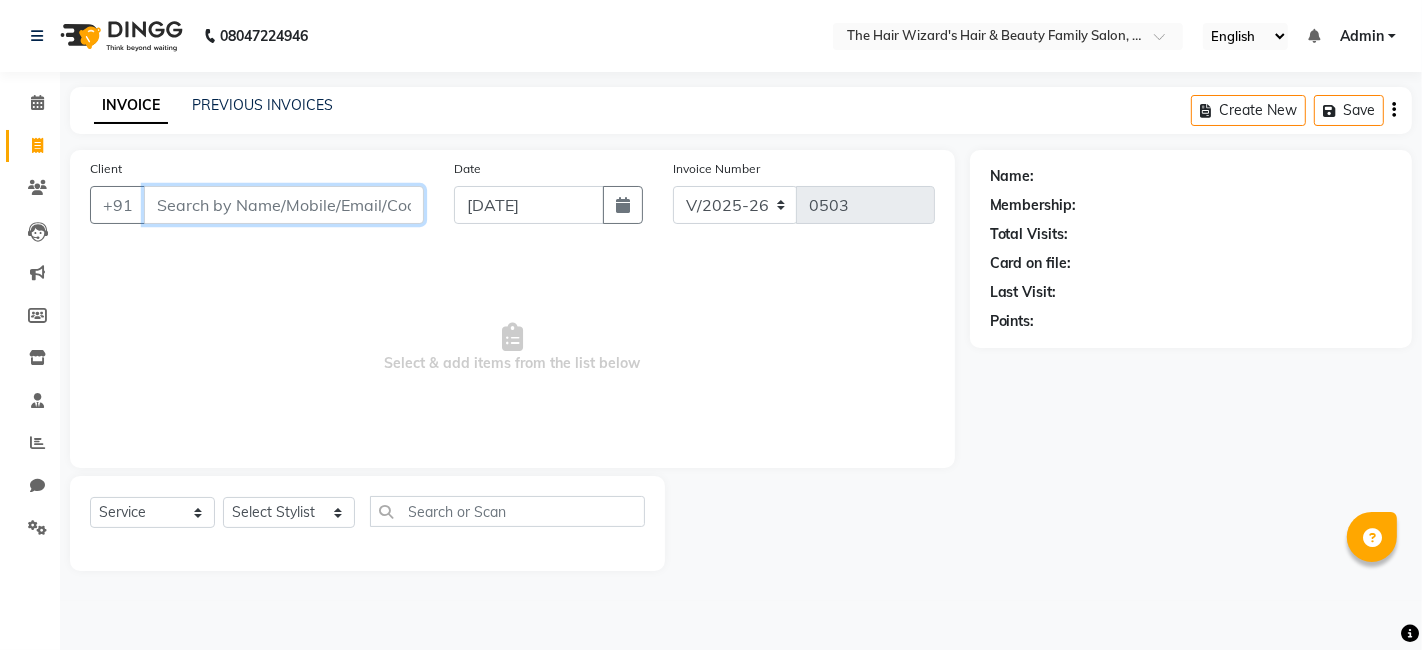 click on "Client" at bounding box center [284, 205] 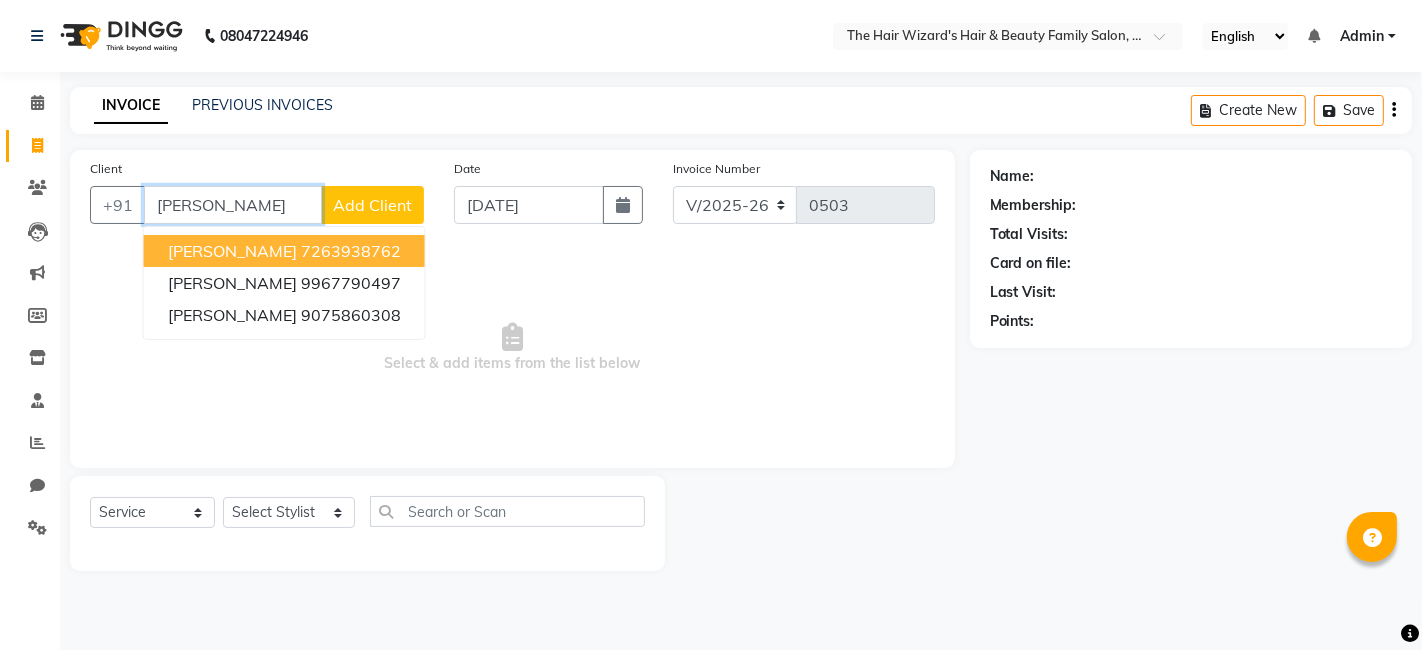 click on "[PERSON_NAME]" at bounding box center [233, 205] 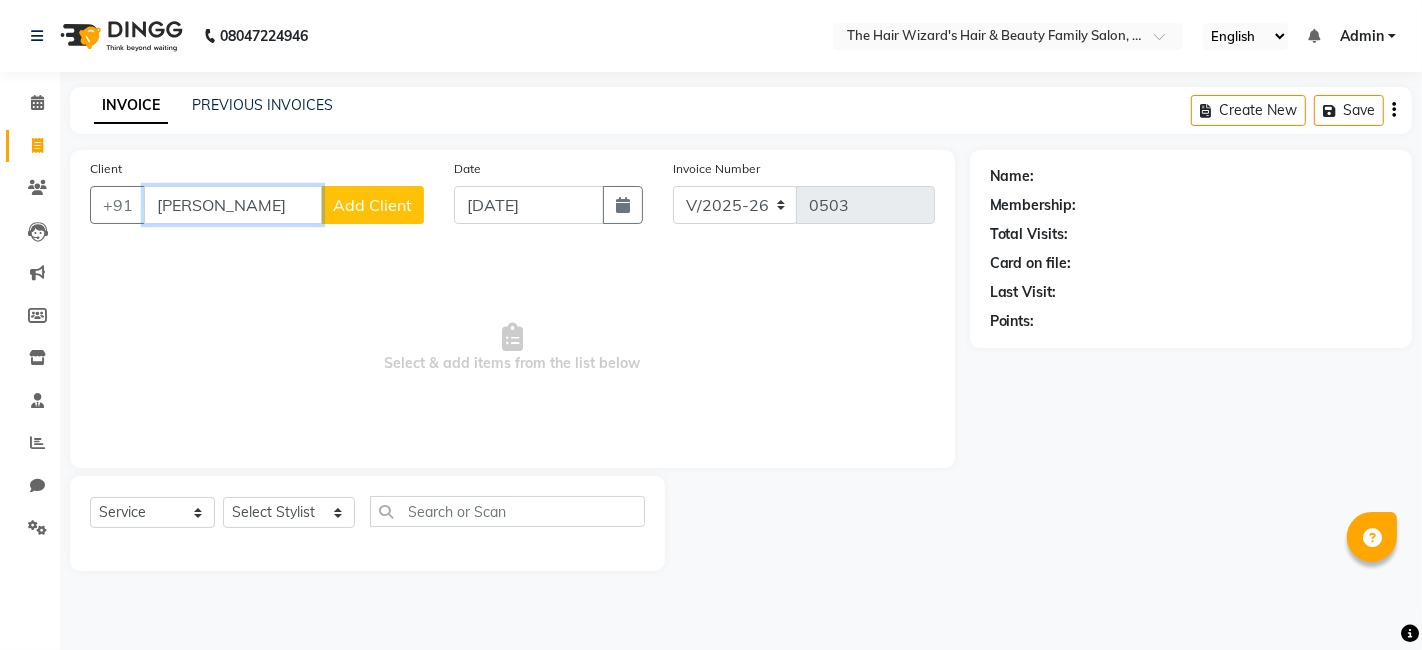 type on "[PERSON_NAME]" 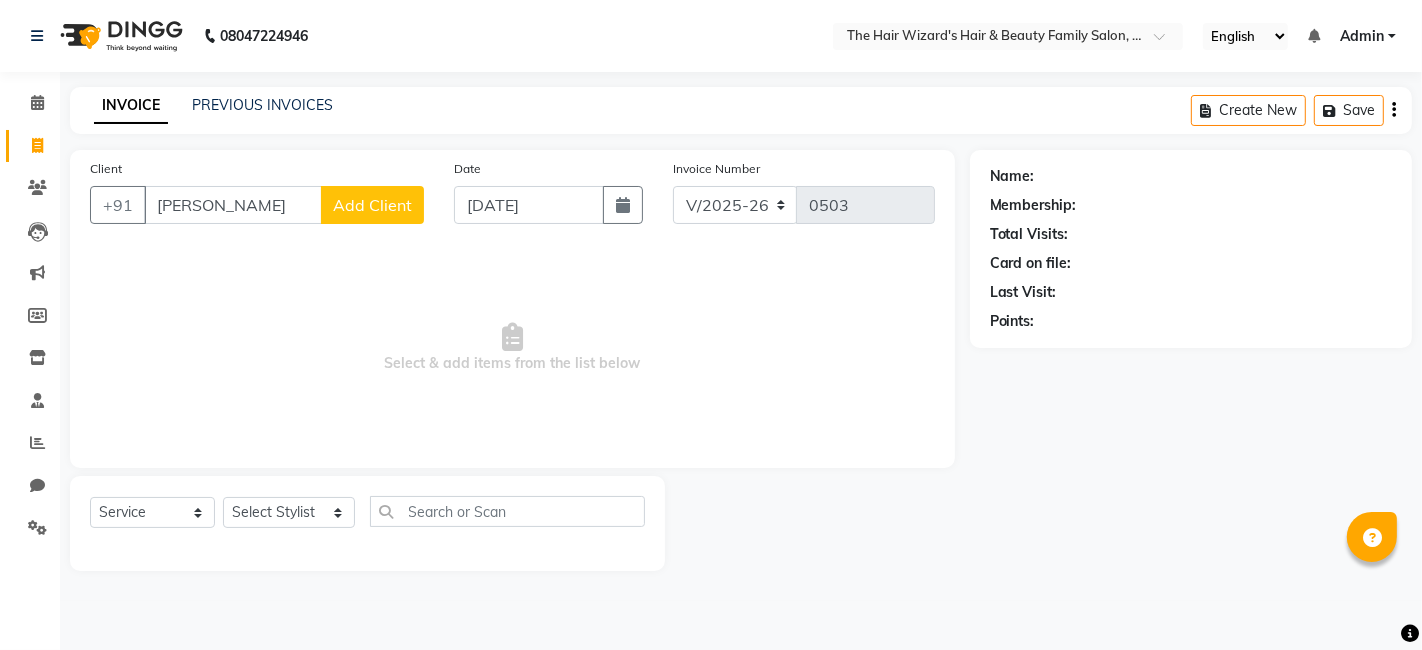 click on "Add Client" 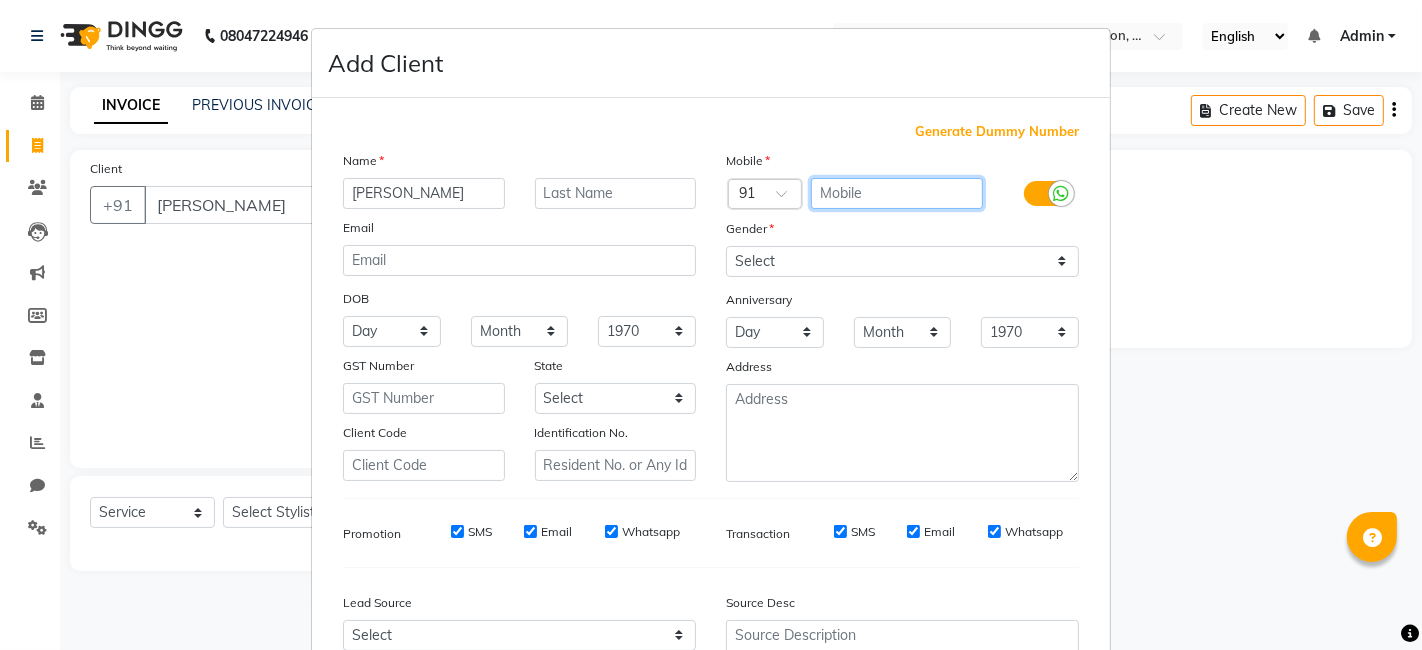 click at bounding box center [897, 193] 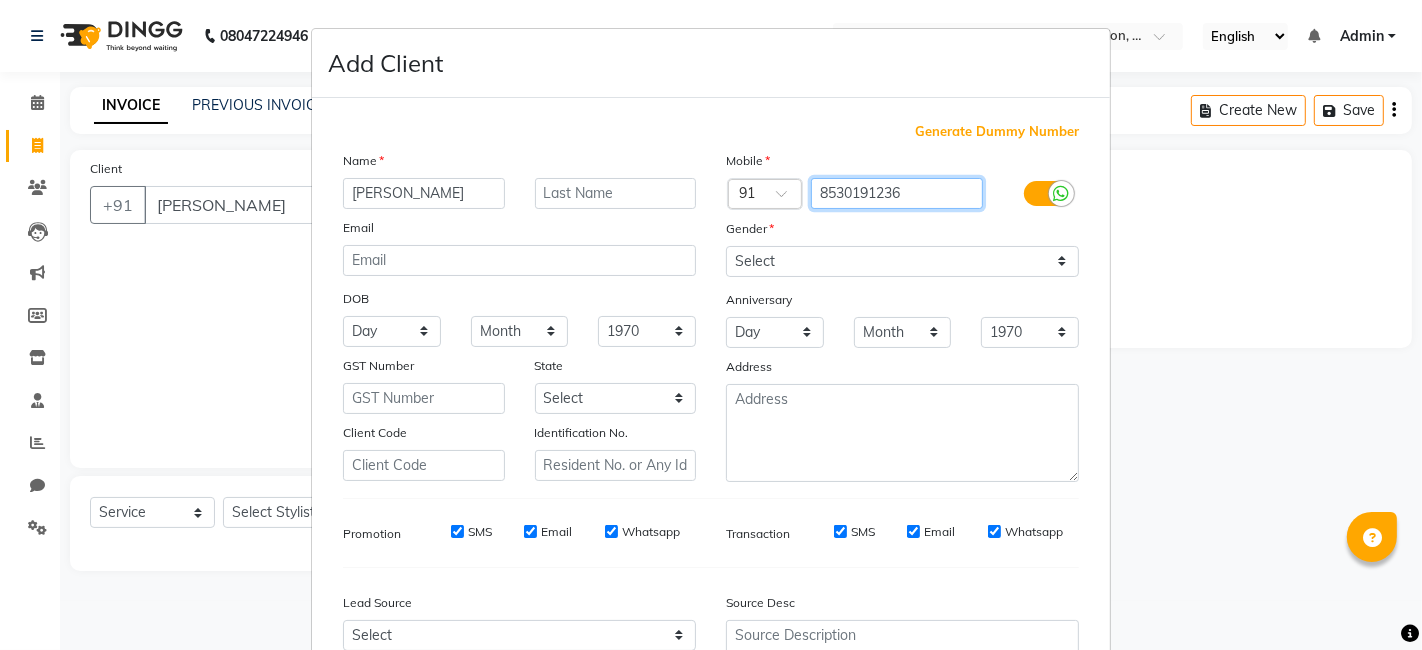 type on "8530191236" 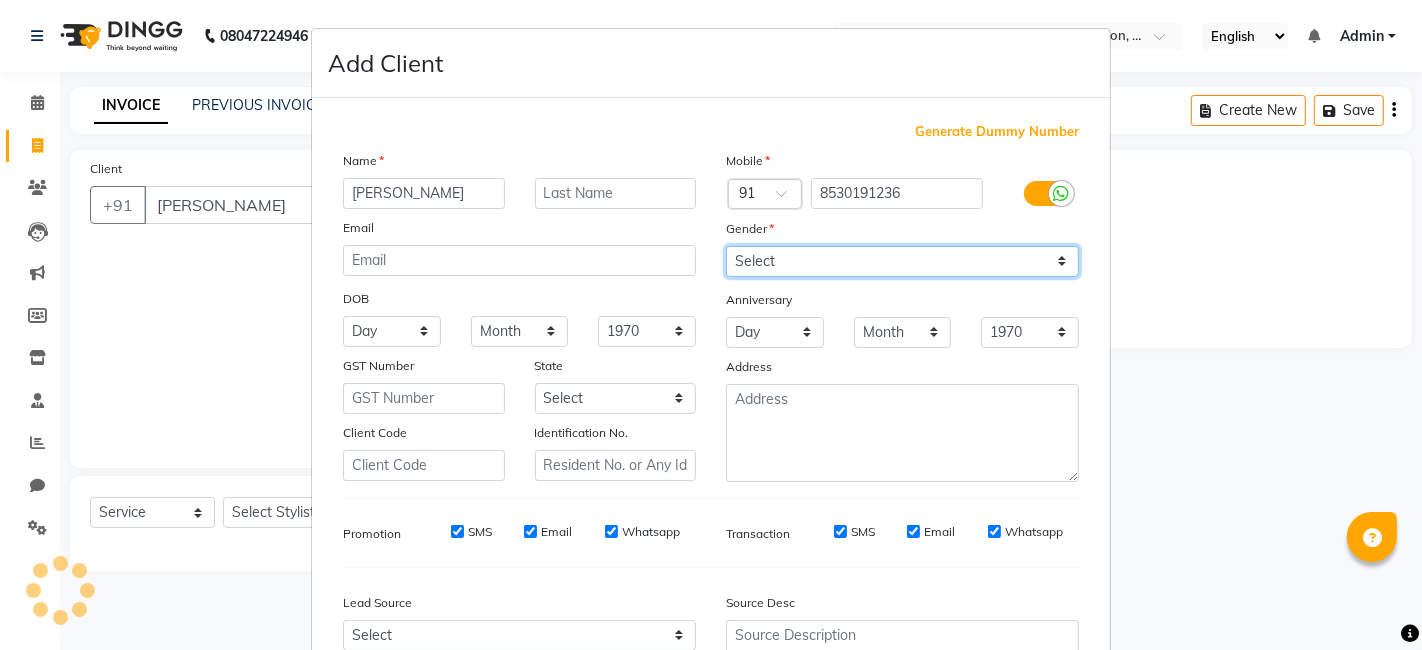 click on "Select [DEMOGRAPHIC_DATA] [DEMOGRAPHIC_DATA] Other Prefer Not To Say" at bounding box center [902, 261] 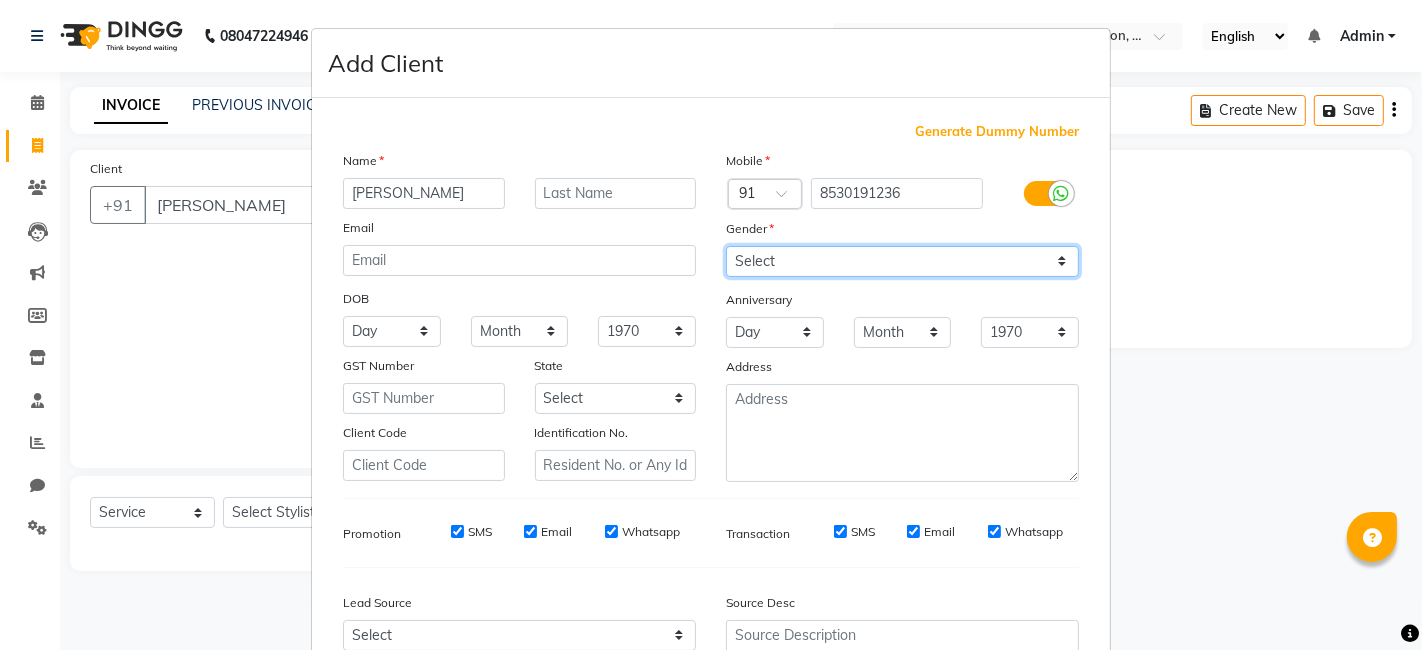 select on "[DEMOGRAPHIC_DATA]" 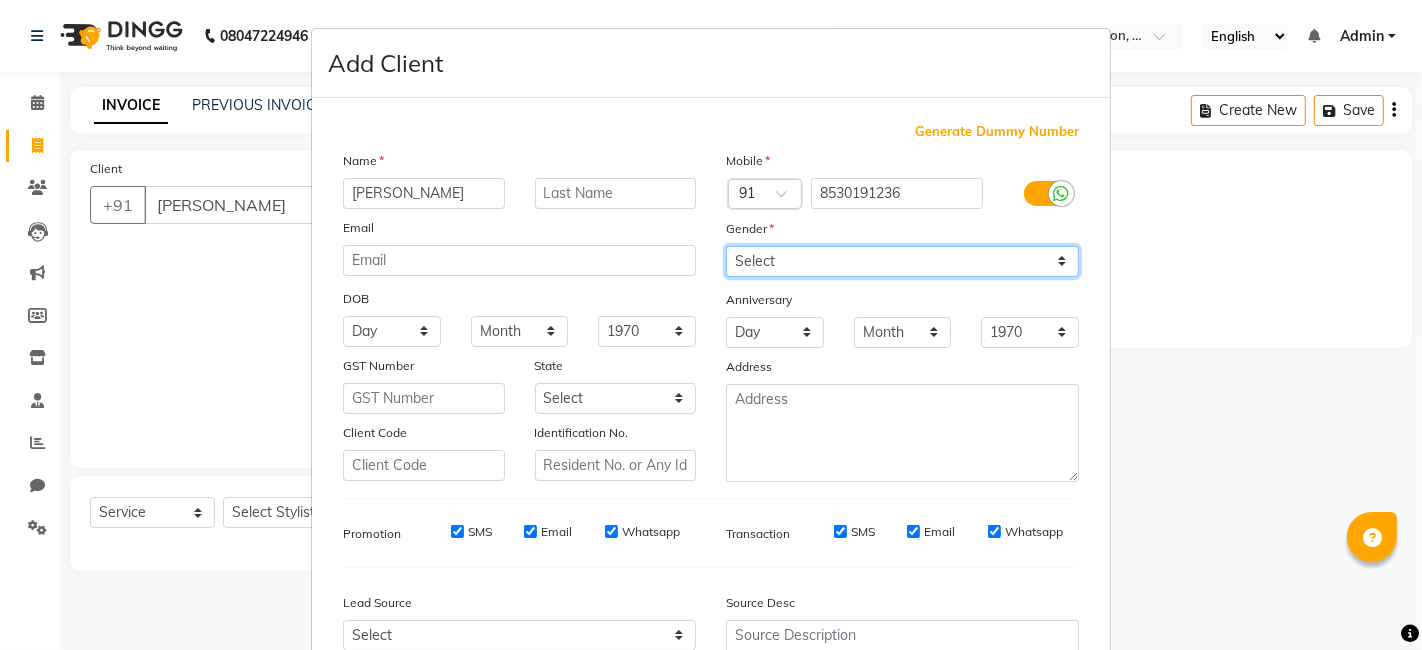 click on "Select [DEMOGRAPHIC_DATA] [DEMOGRAPHIC_DATA] Other Prefer Not To Say" at bounding box center (902, 261) 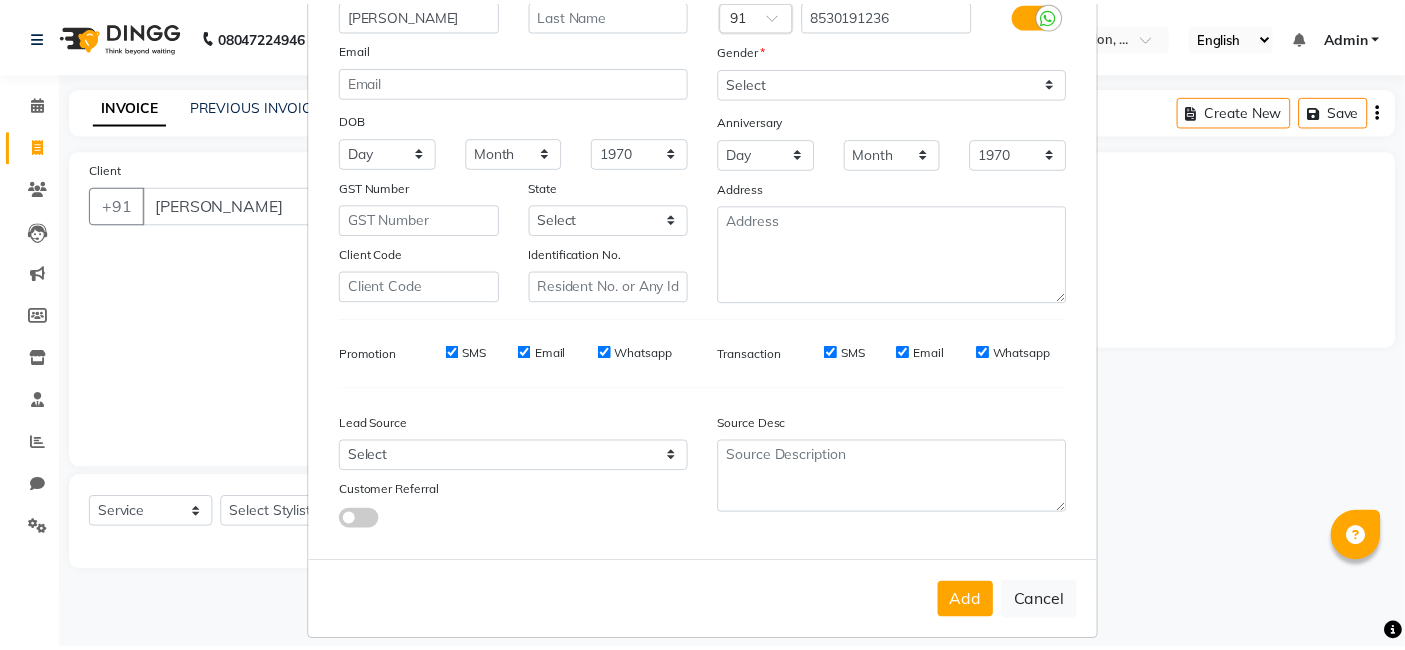 scroll, scrollTop: 197, scrollLeft: 0, axis: vertical 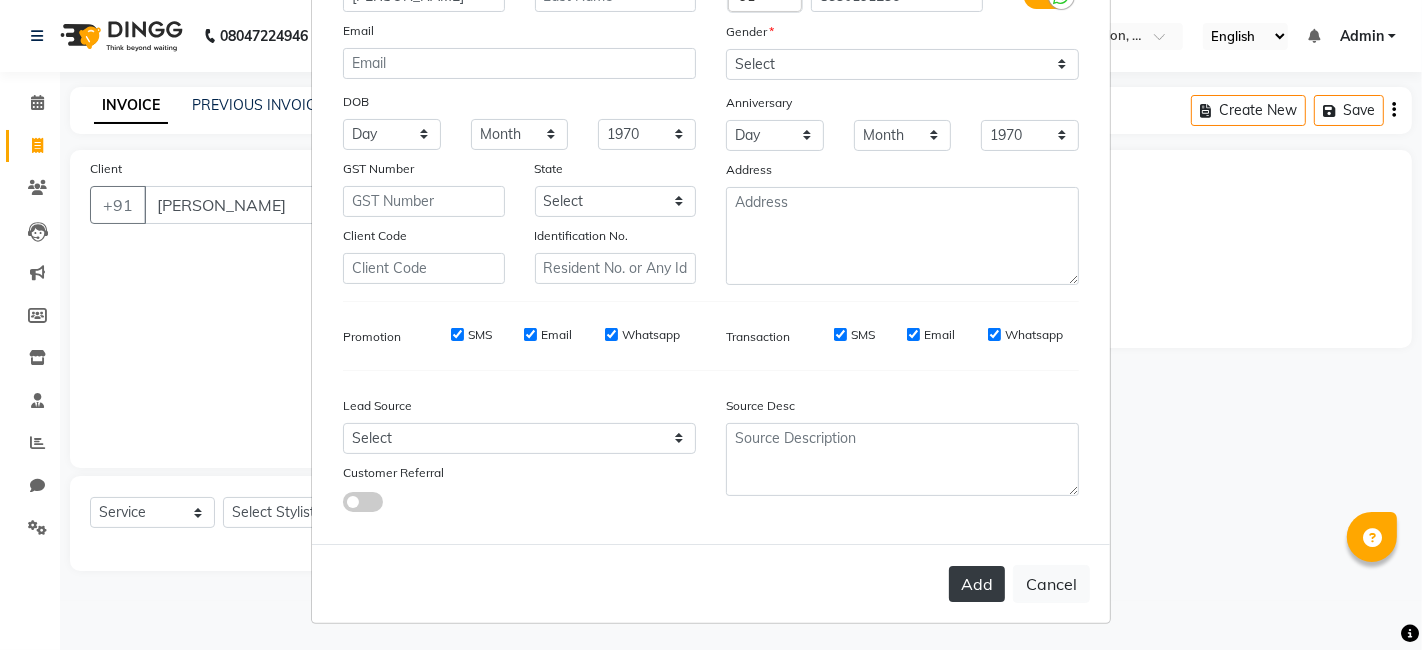 click on "Add" at bounding box center (977, 584) 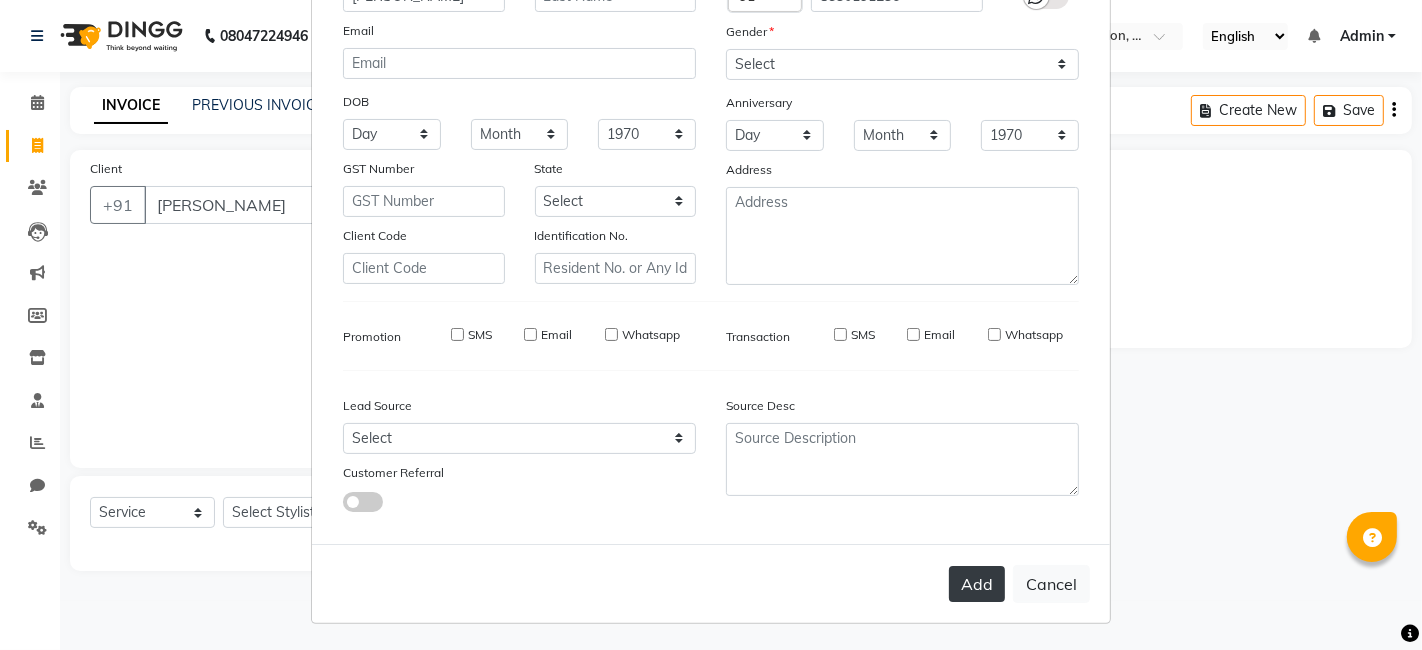 type on "8530191236" 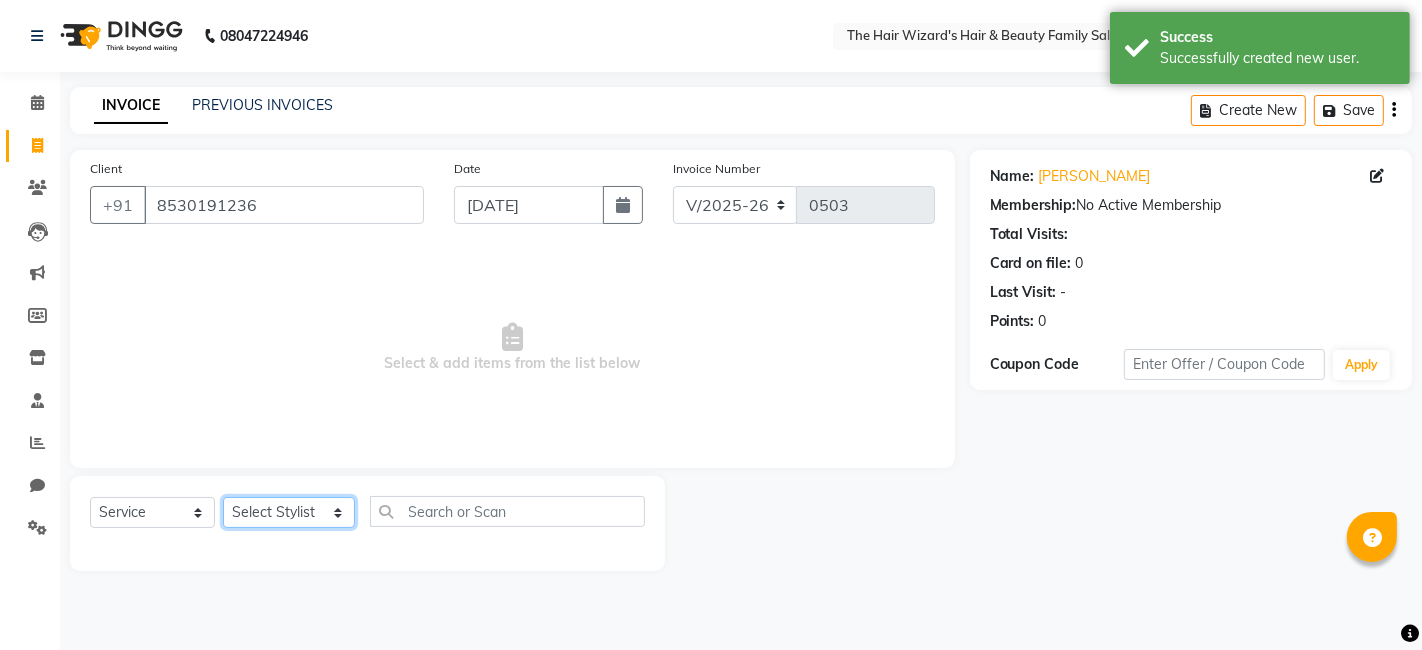 click on "Select Stylist [PERSON_NAME] [PERSON_NAME]  [PERSON_NAME] [PERSON_NAME] [PERSON_NAME] MOHD [PERSON_NAME] [PERSON_NAME] [PERSON_NAME] [PERSON_NAME] WIZARDS" 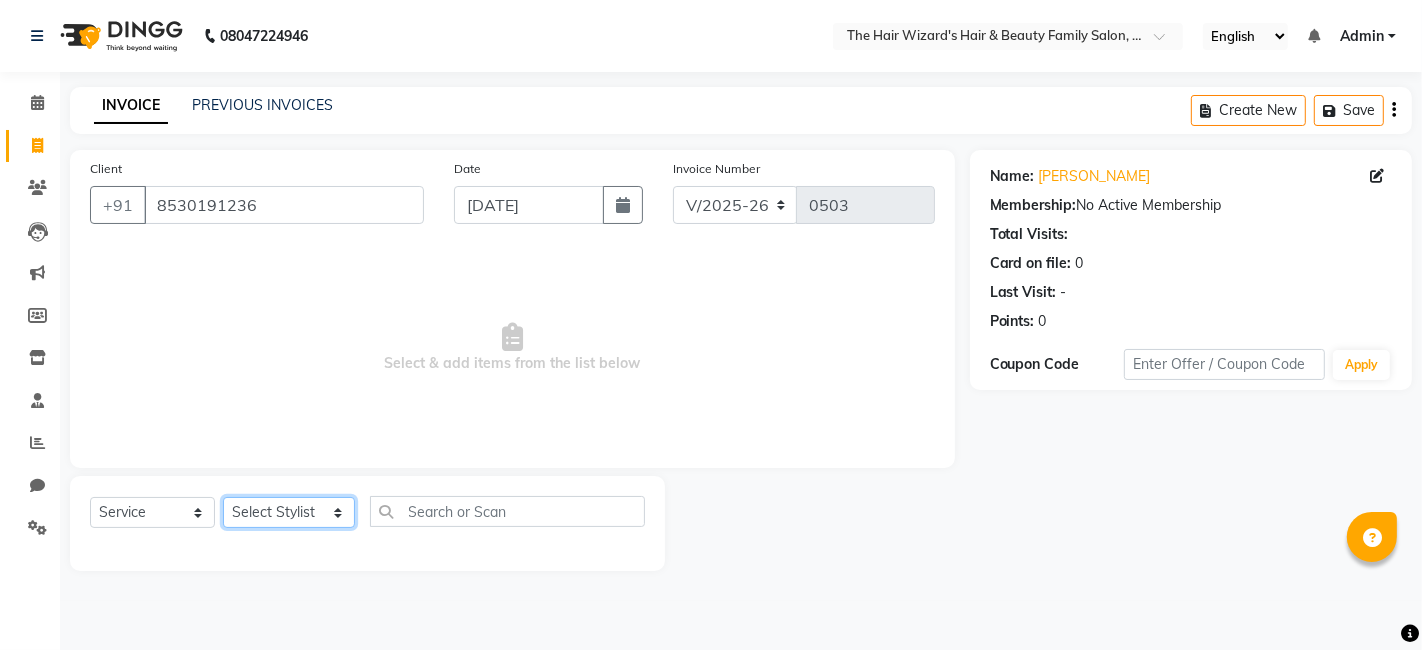 select on "83841" 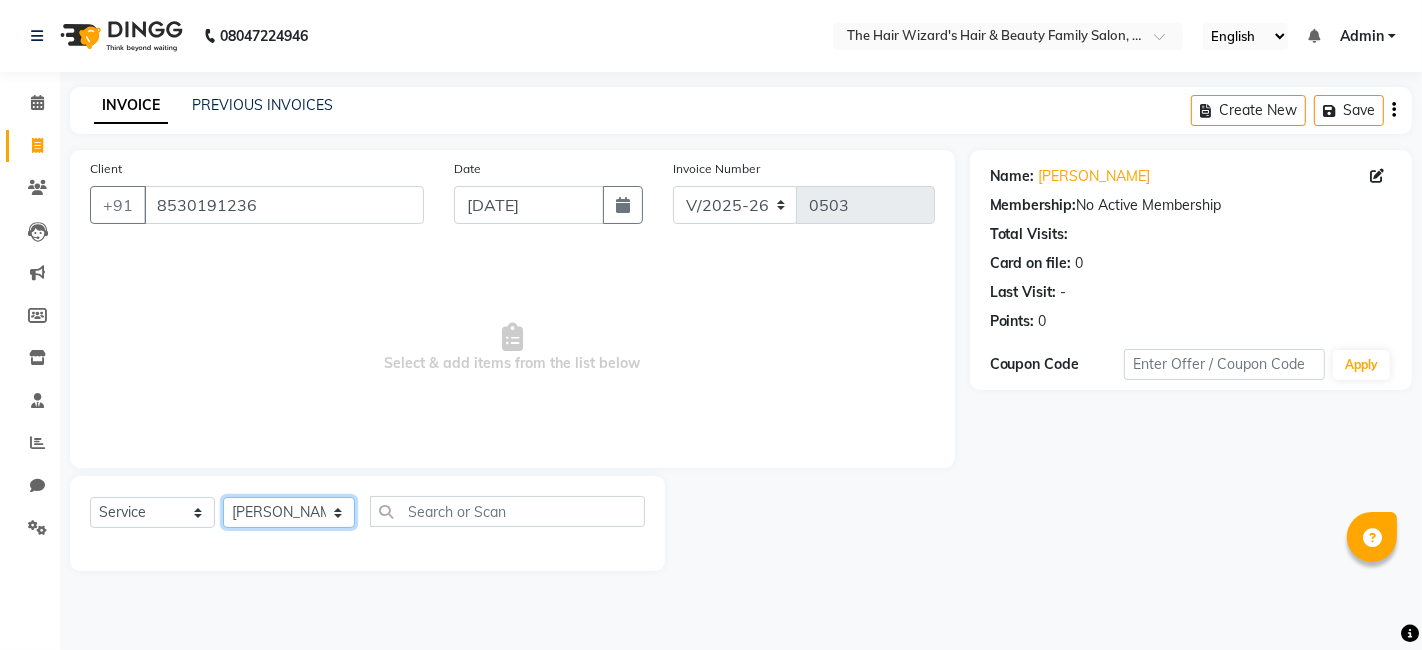 click on "Select Stylist [PERSON_NAME] [PERSON_NAME]  [PERSON_NAME] [PERSON_NAME] [PERSON_NAME] MOHD [PERSON_NAME] [PERSON_NAME] [PERSON_NAME] [PERSON_NAME] WIZARDS" 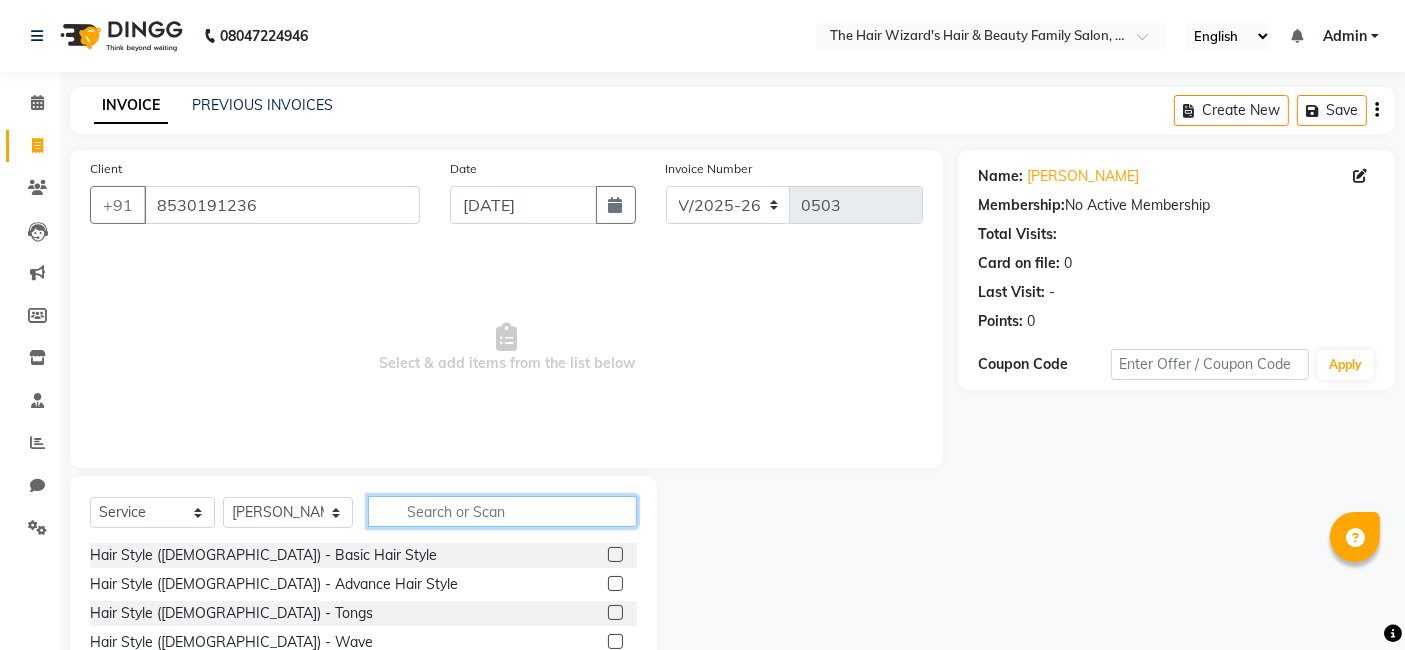 click 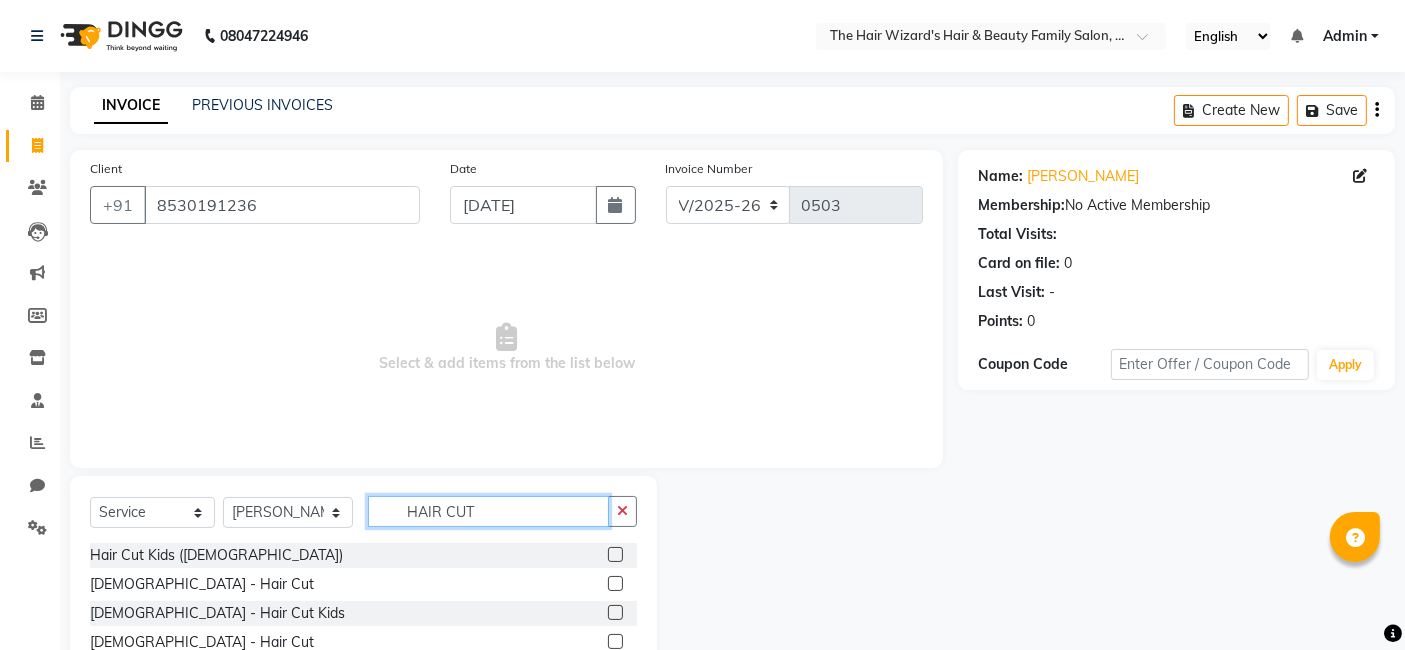 type on "HAIR CUT" 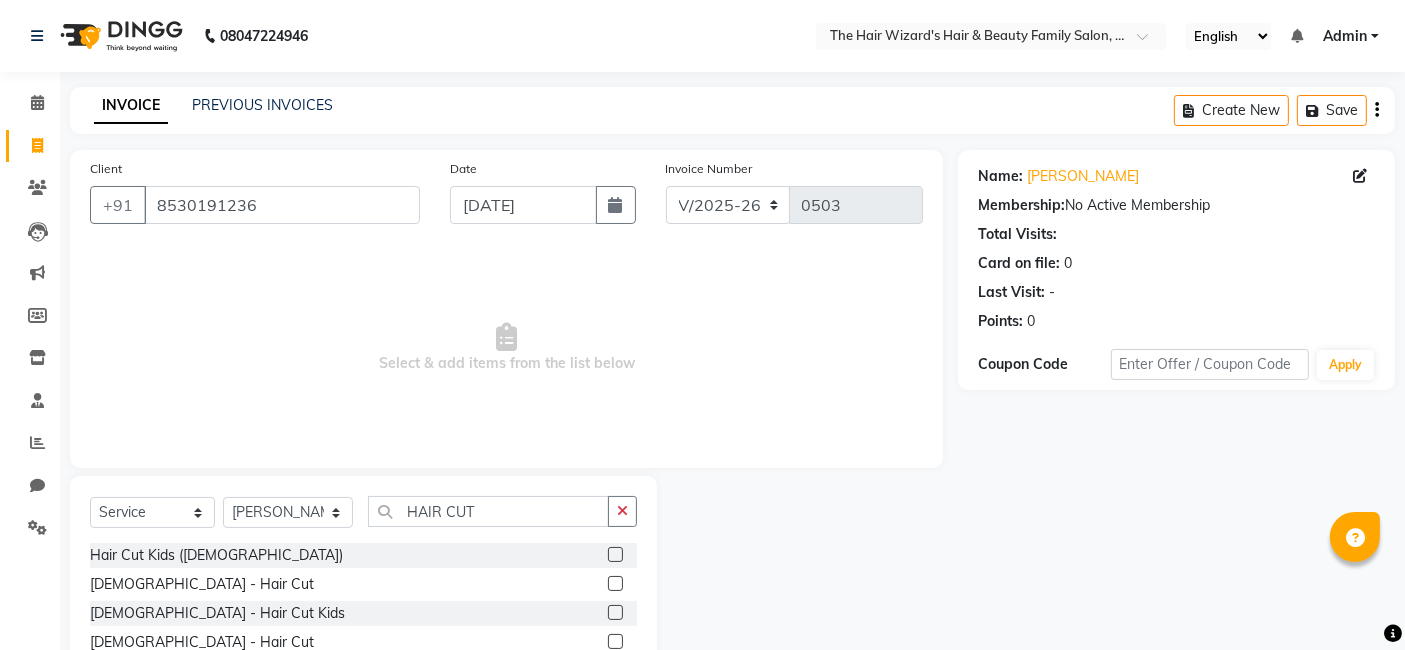 click 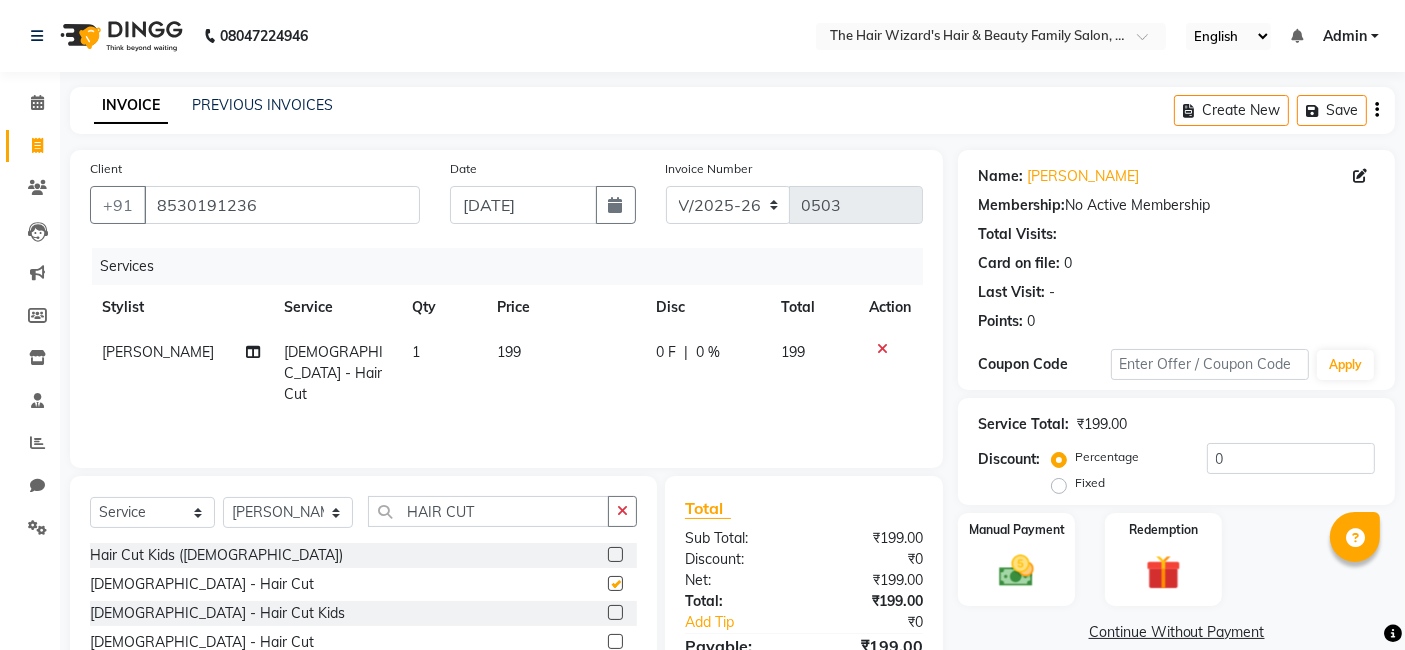 checkbox on "false" 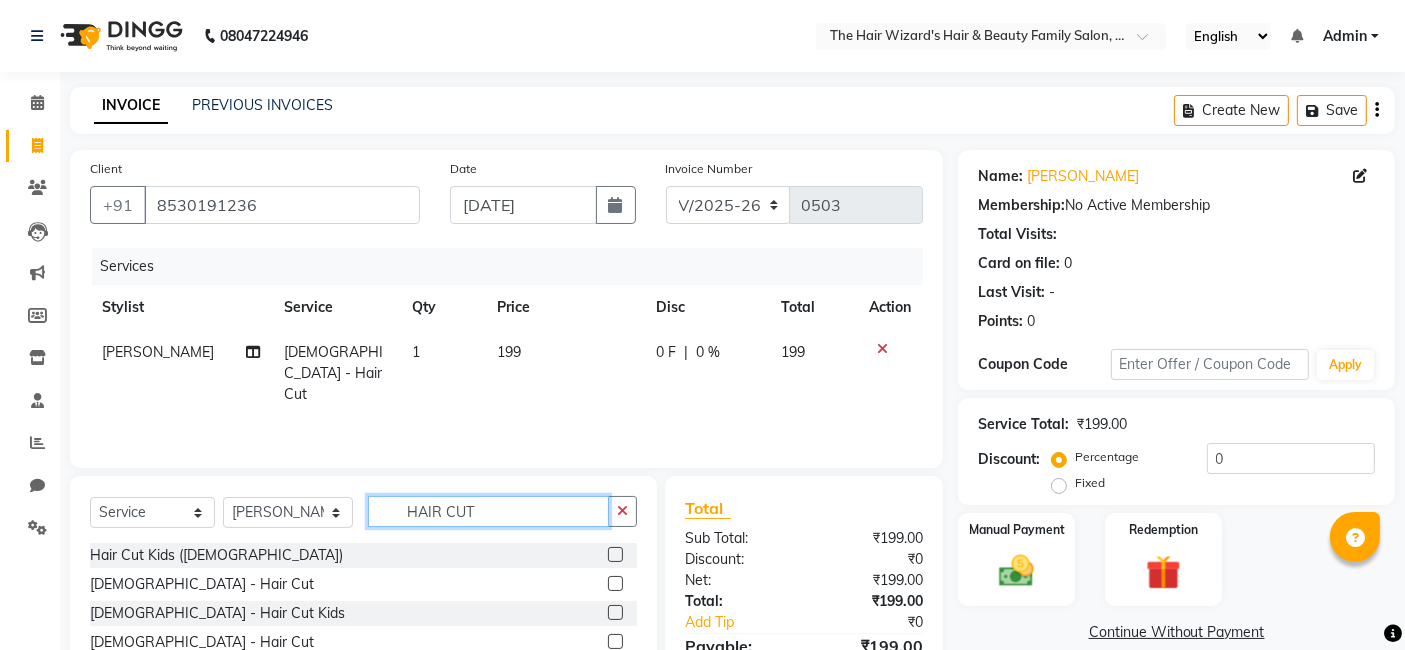 click on "HAIR CUT" 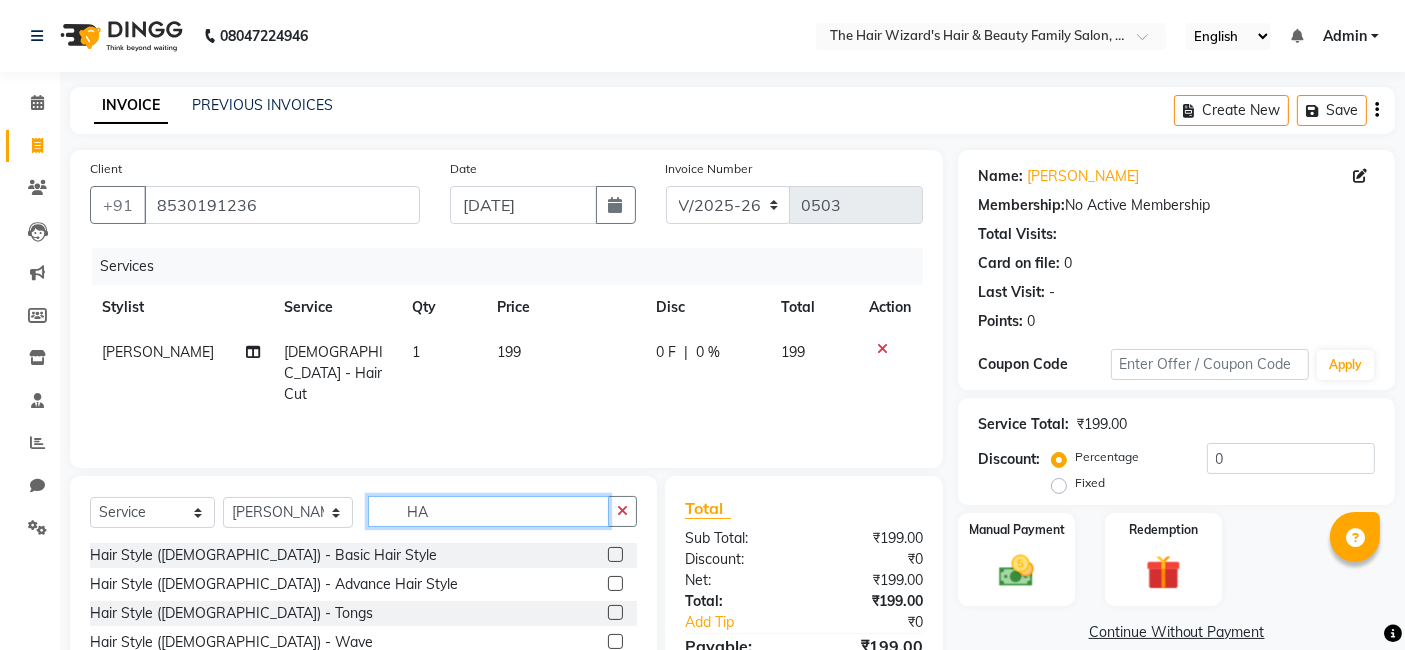 type on "H" 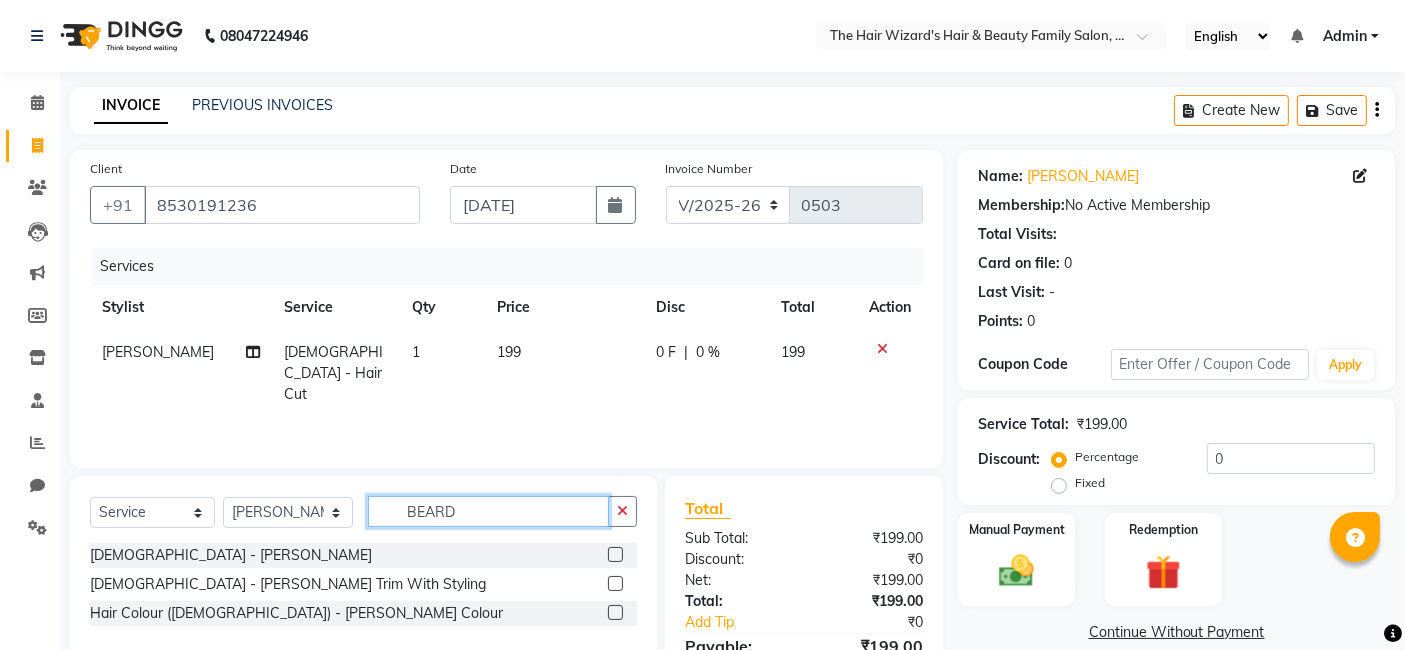 type on "BEARD" 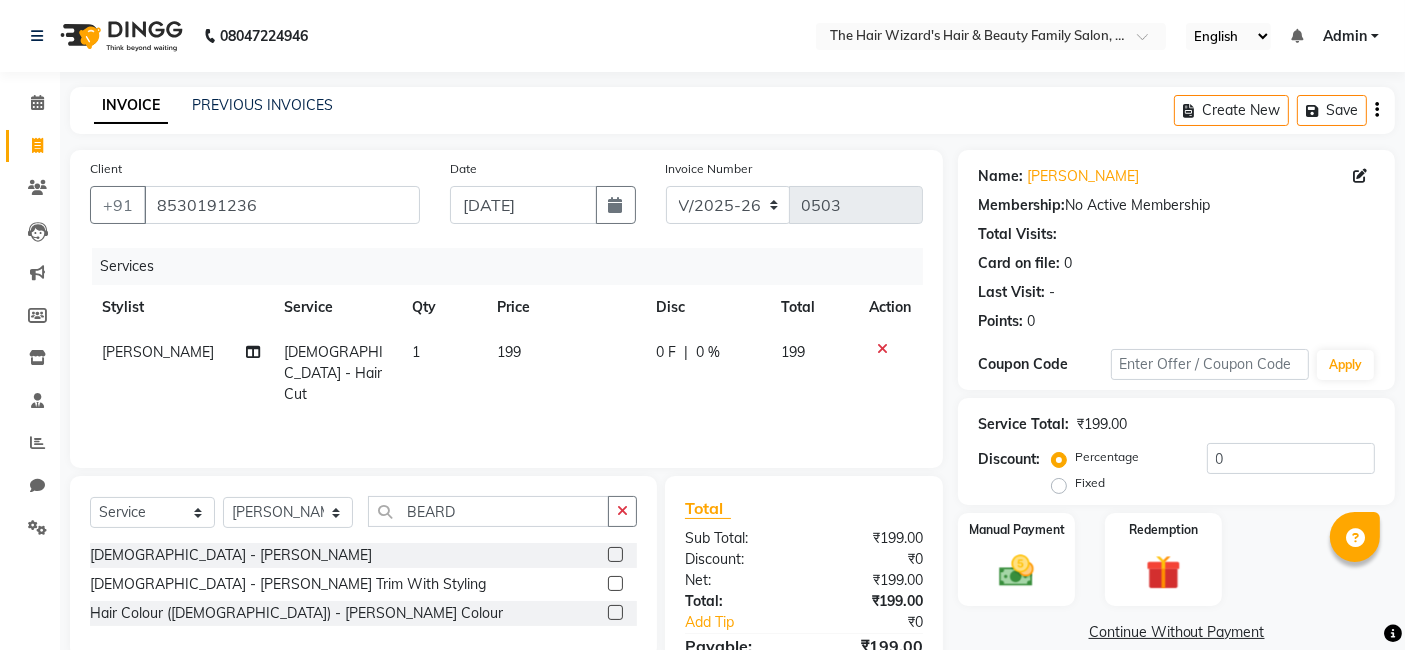 click 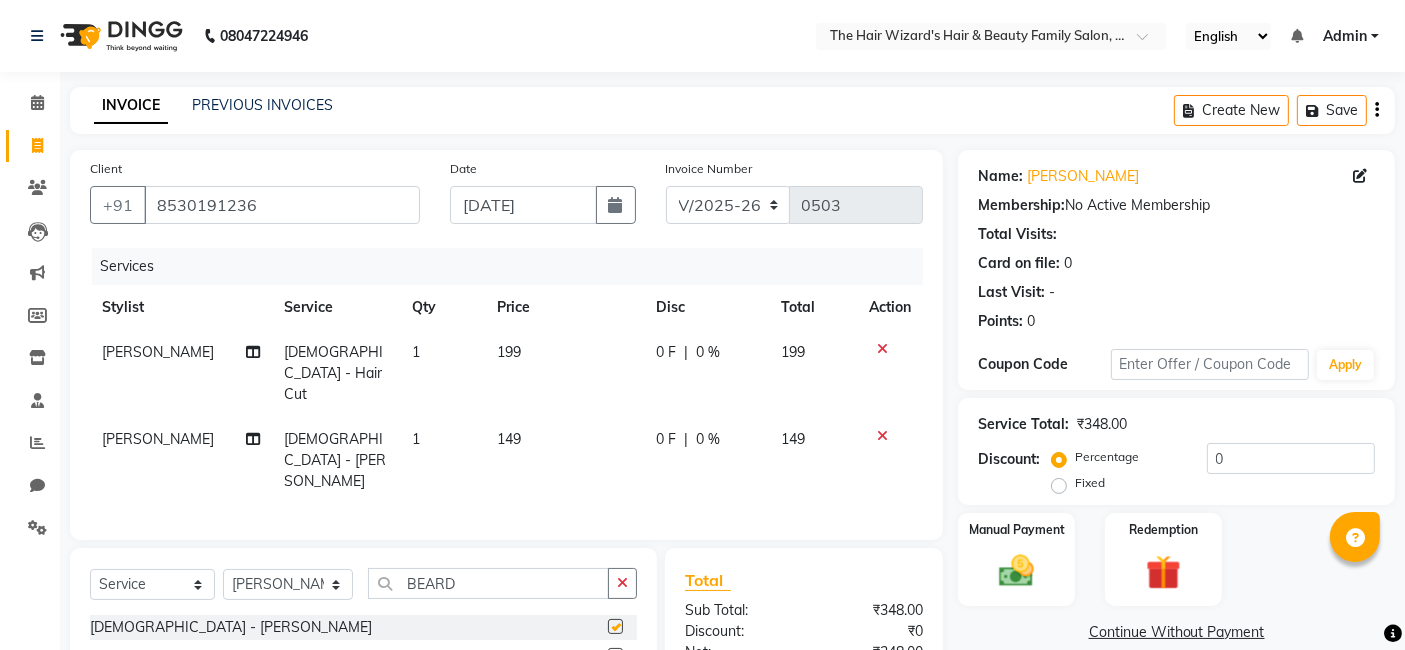 checkbox on "false" 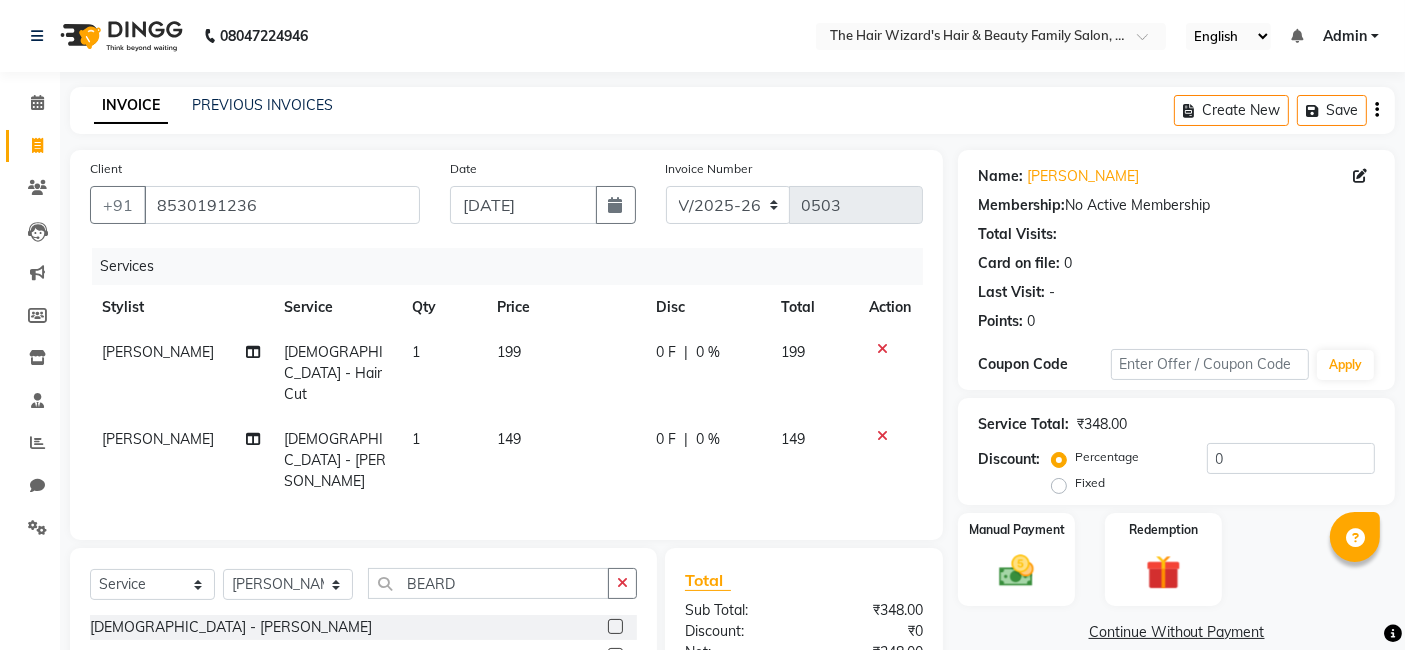 click on "199" 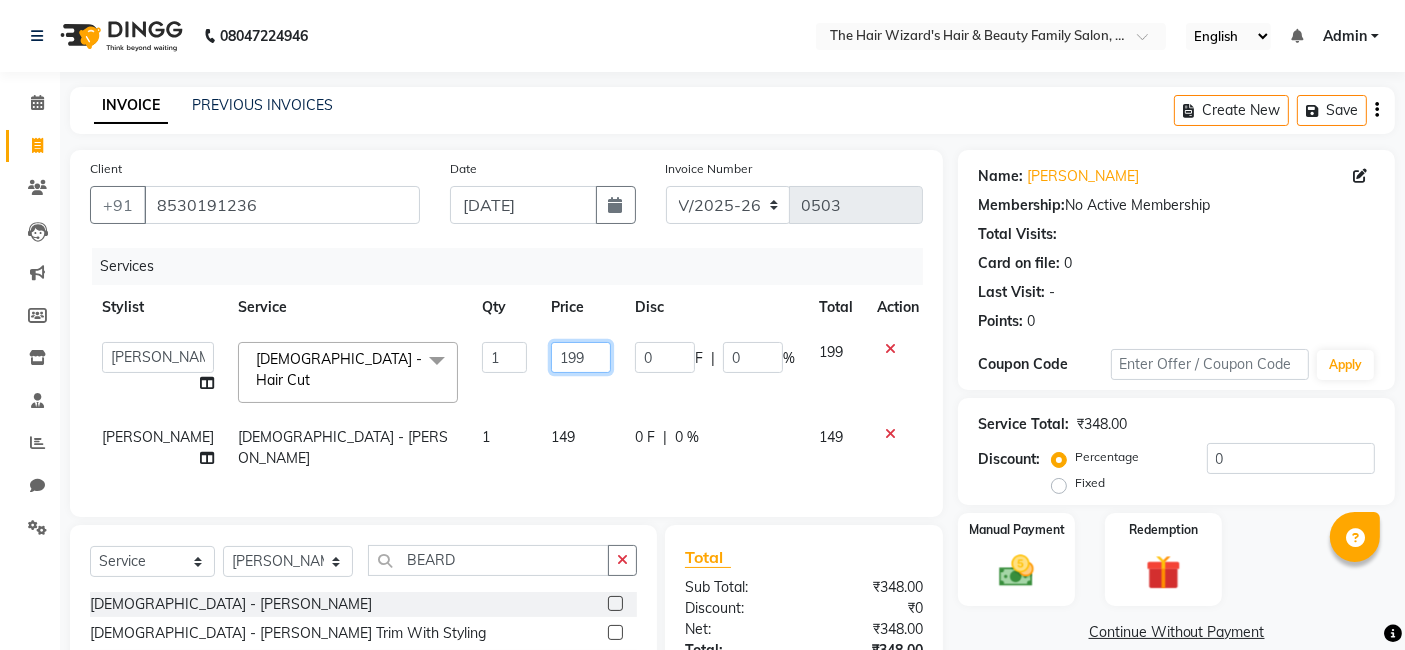 click on "199" 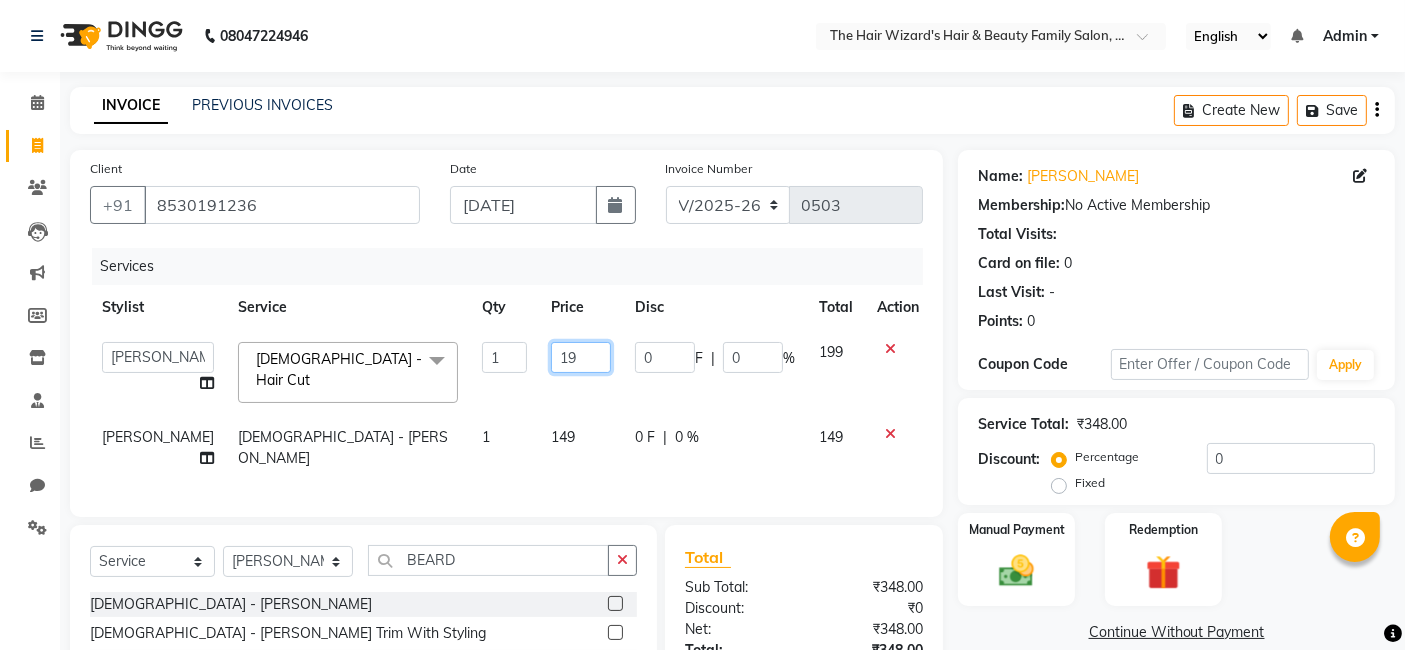 type on "1" 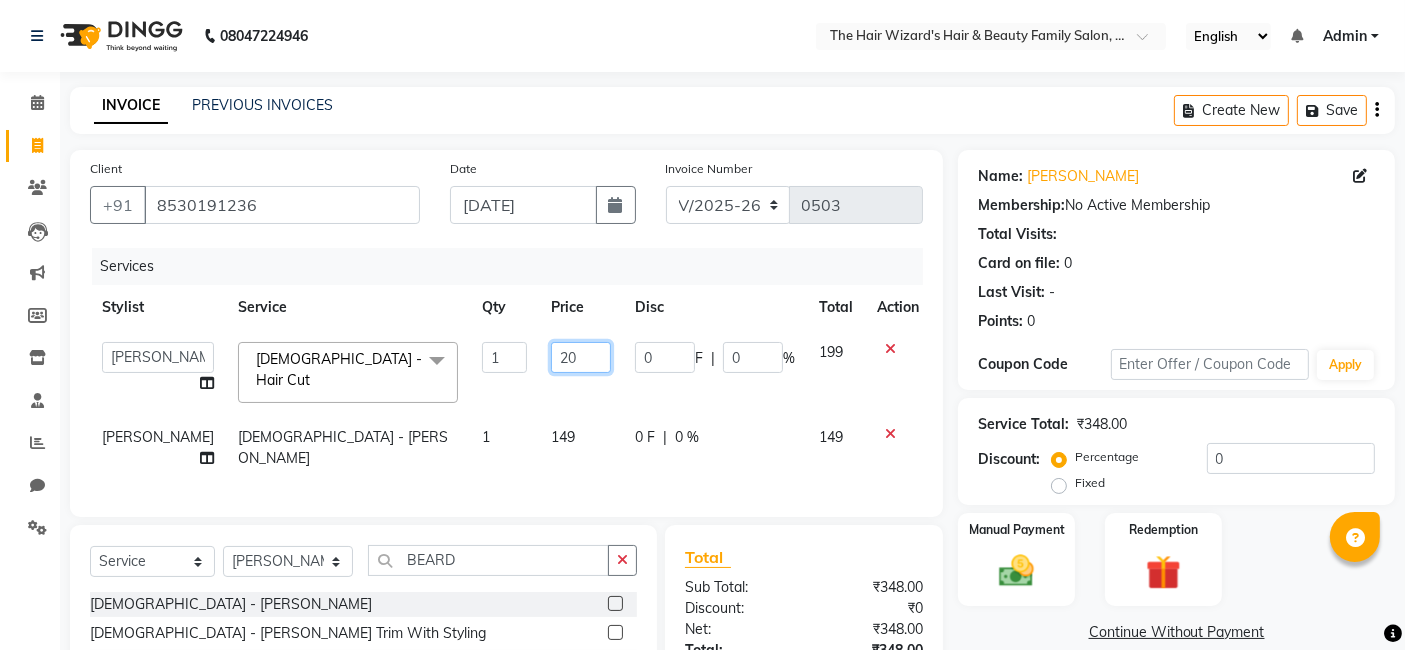 type on "200" 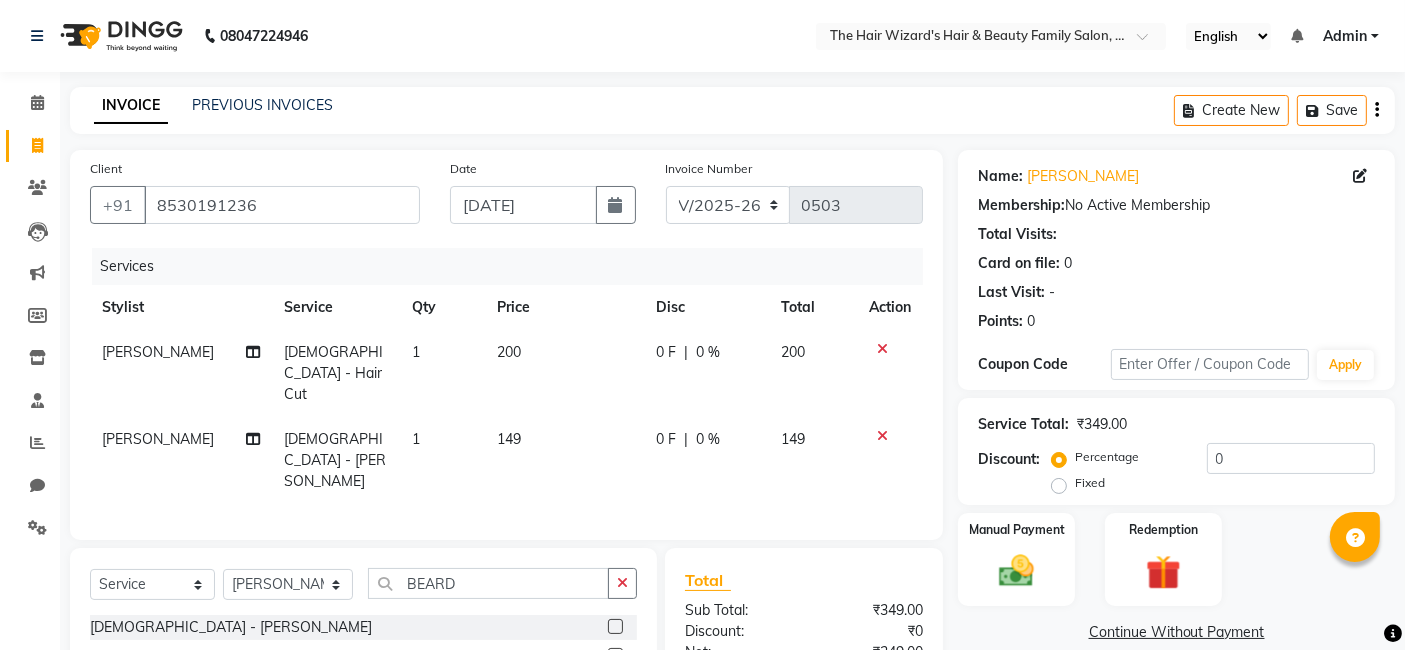 click on "Services Stylist Service Qty Price Disc Total Action [PERSON_NAME] [DEMOGRAPHIC_DATA] - Hair Cut 1 200 0 F | 0 % 200 [PERSON_NAME] [DEMOGRAPHIC_DATA] - [PERSON_NAME] 1 149 0 F | 0 % 149" 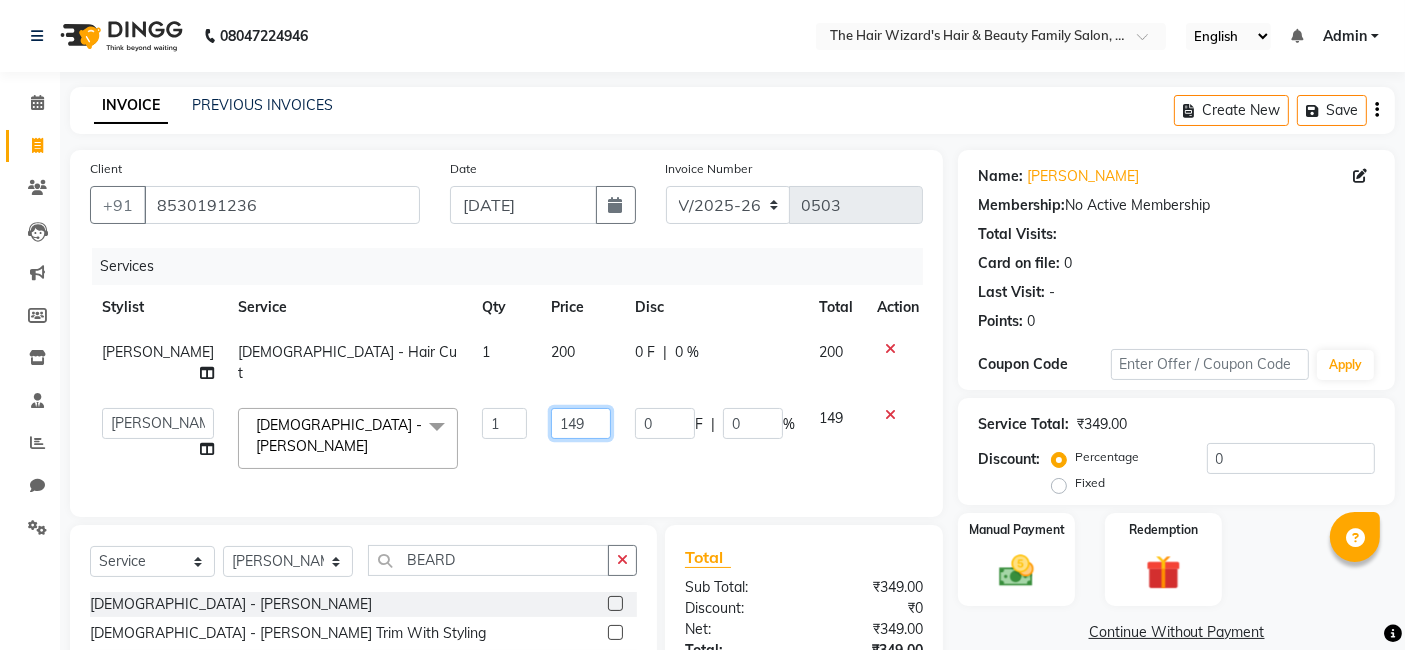 click on "149" 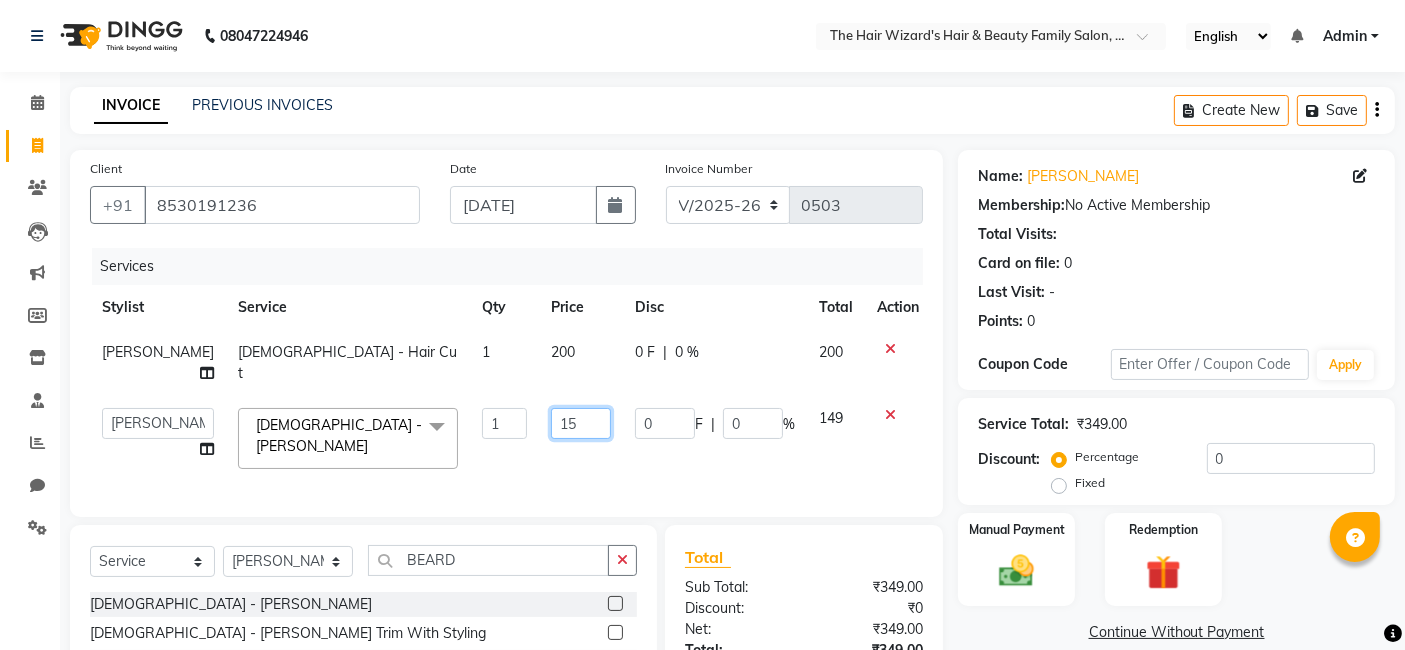 type on "150" 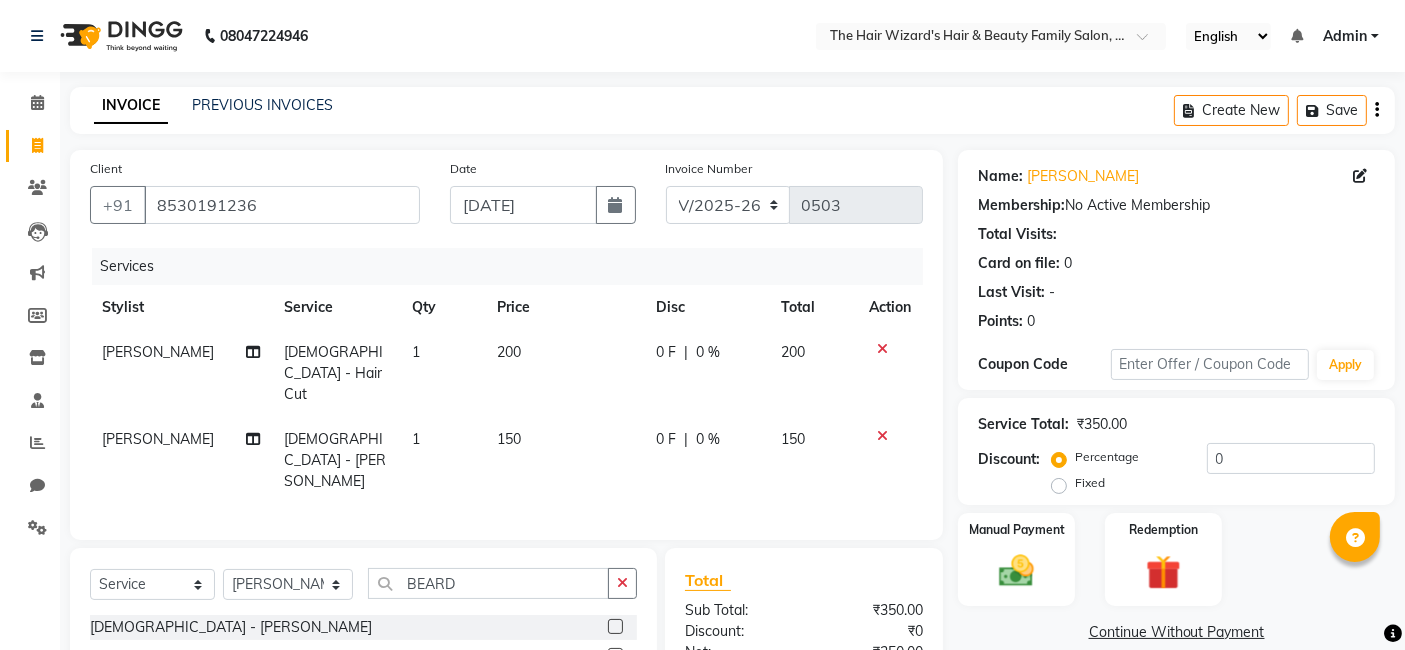 click on "Client [PHONE_NUMBER] Date [DATE] Invoice Number V/2025 V/[PHONE_NUMBER] Services Stylist Service Qty Price Disc Total Action [PERSON_NAME] [DEMOGRAPHIC_DATA] - Hair Cut 1 200 0 F | 0 % 200 [PERSON_NAME] [DEMOGRAPHIC_DATA] - [PERSON_NAME] 1 150 0 F | 0 % 150" 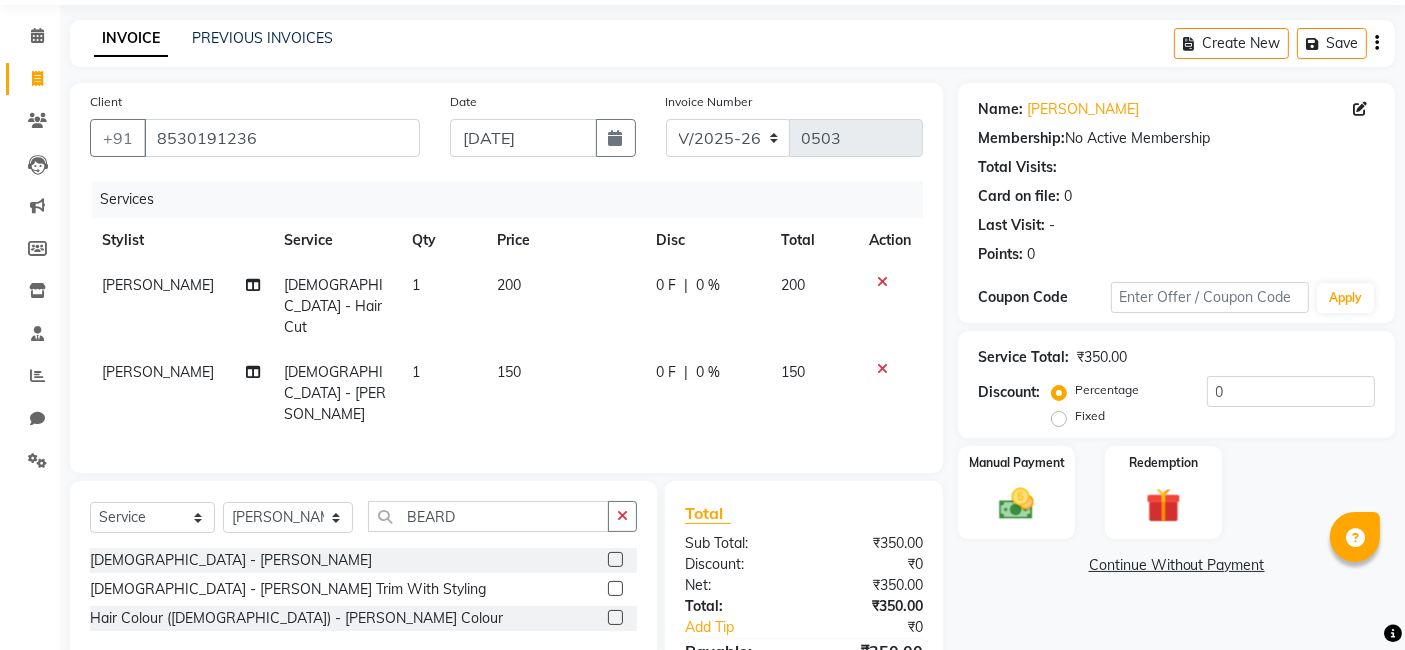 scroll, scrollTop: 111, scrollLeft: 0, axis: vertical 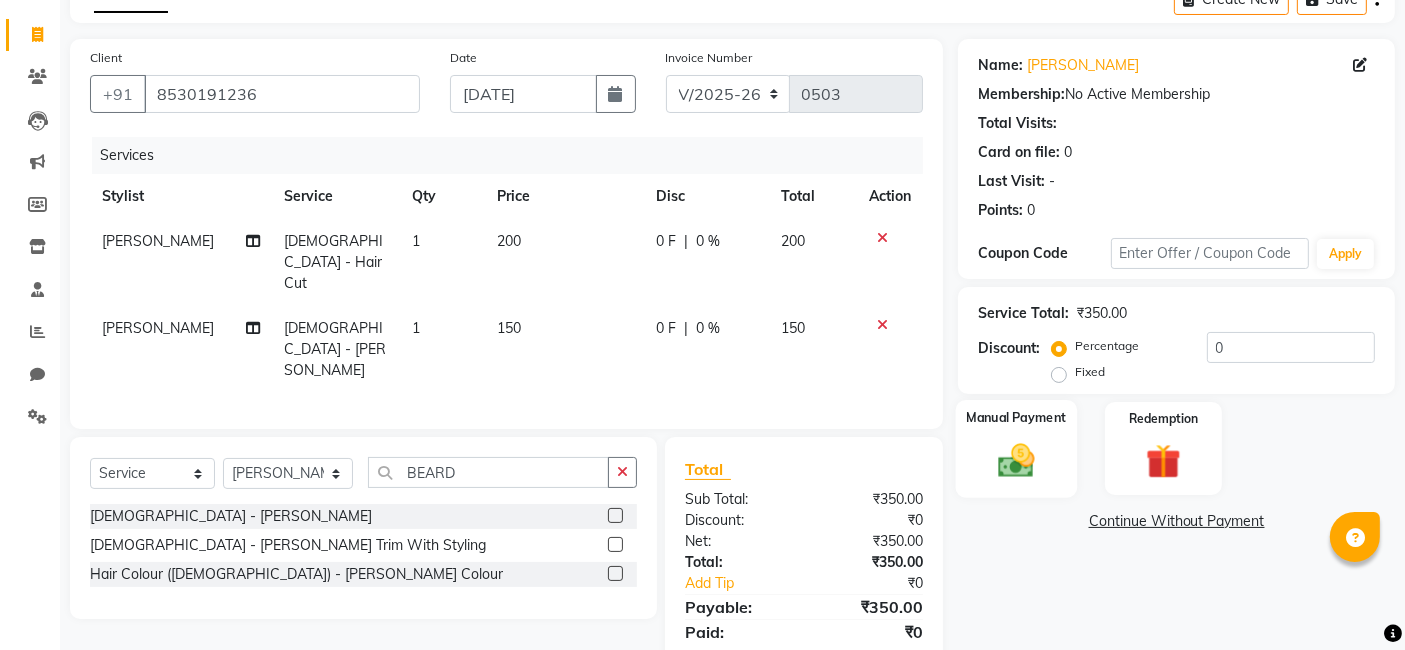 click 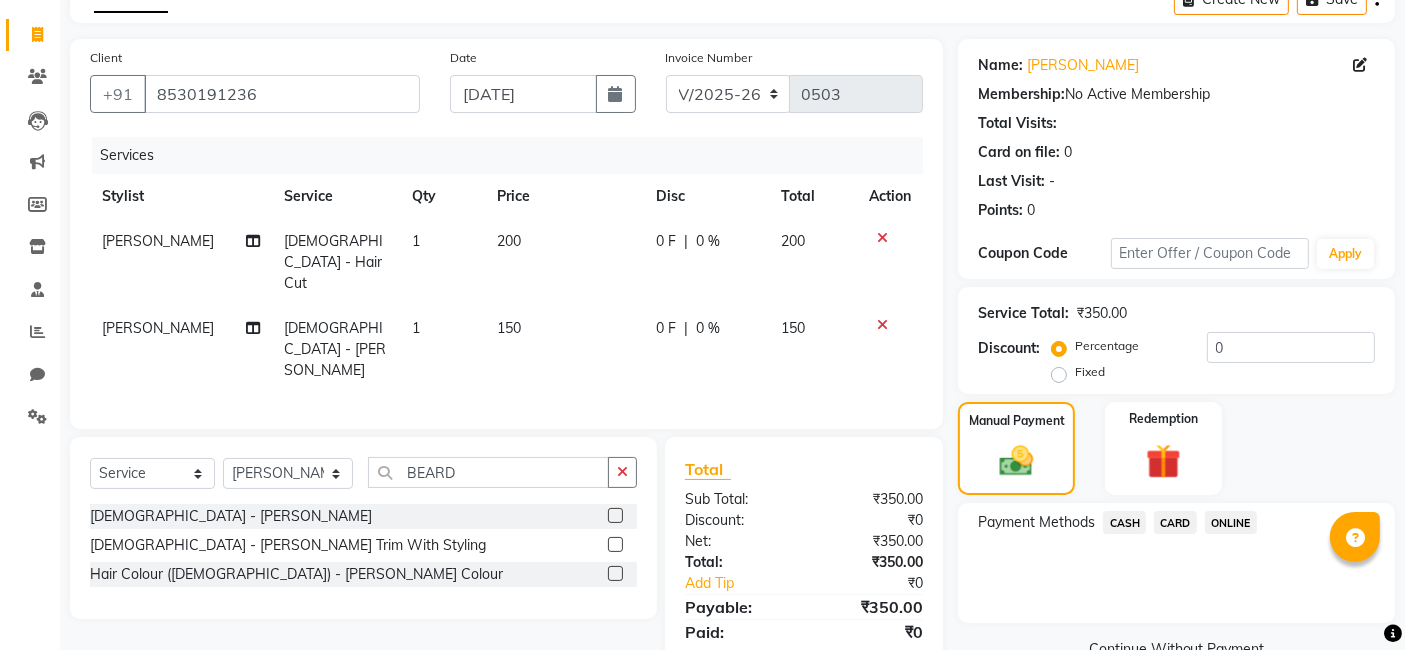 click on "ONLINE" 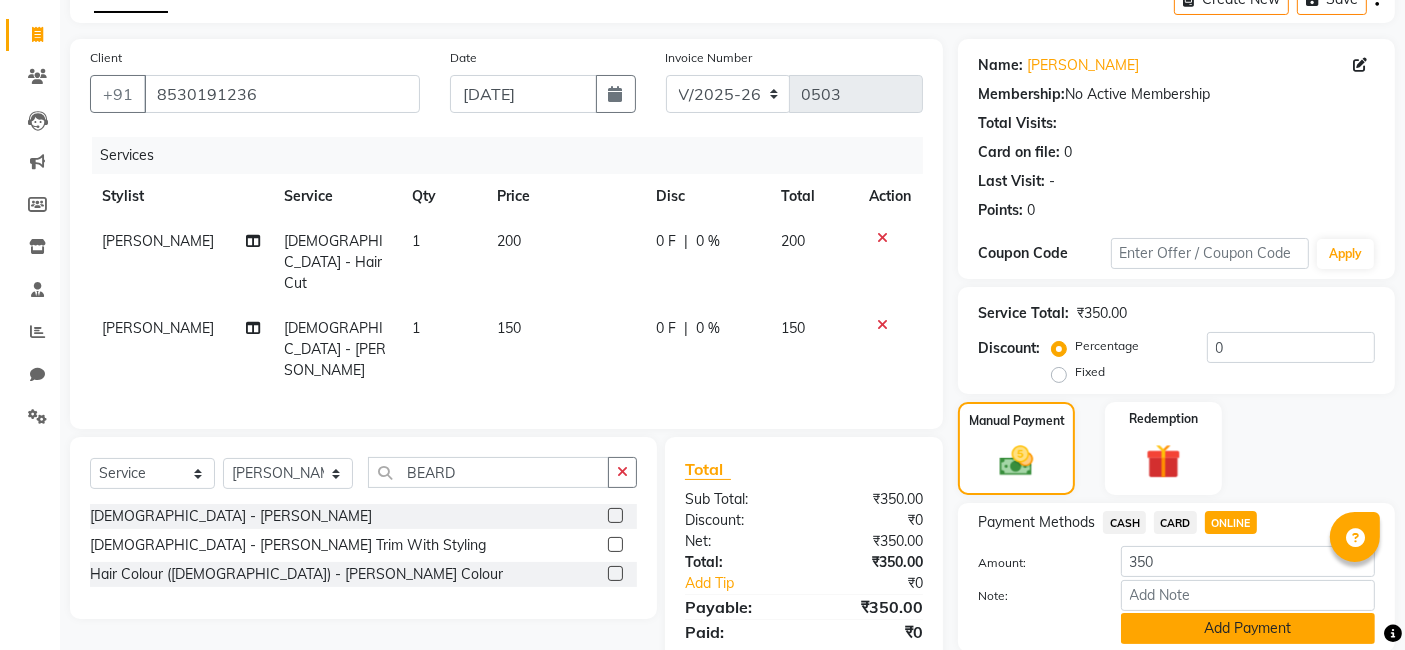 click on "Add Payment" 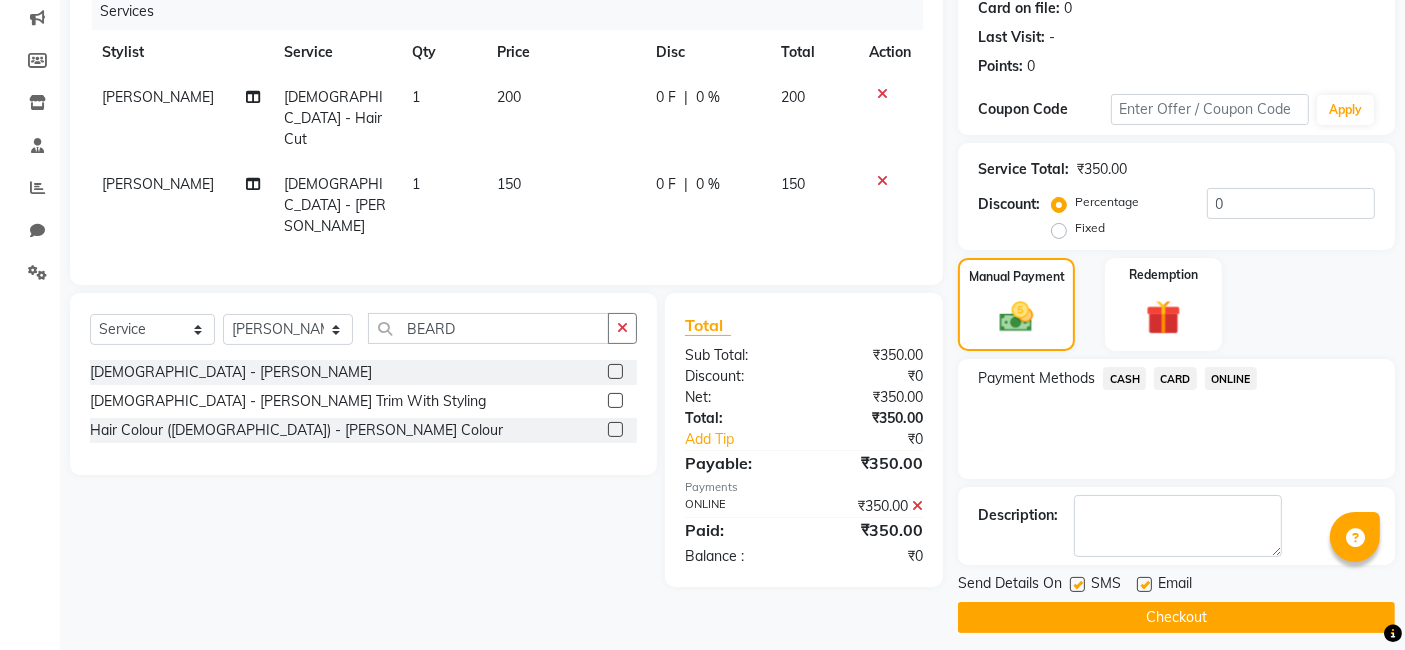 scroll, scrollTop: 266, scrollLeft: 0, axis: vertical 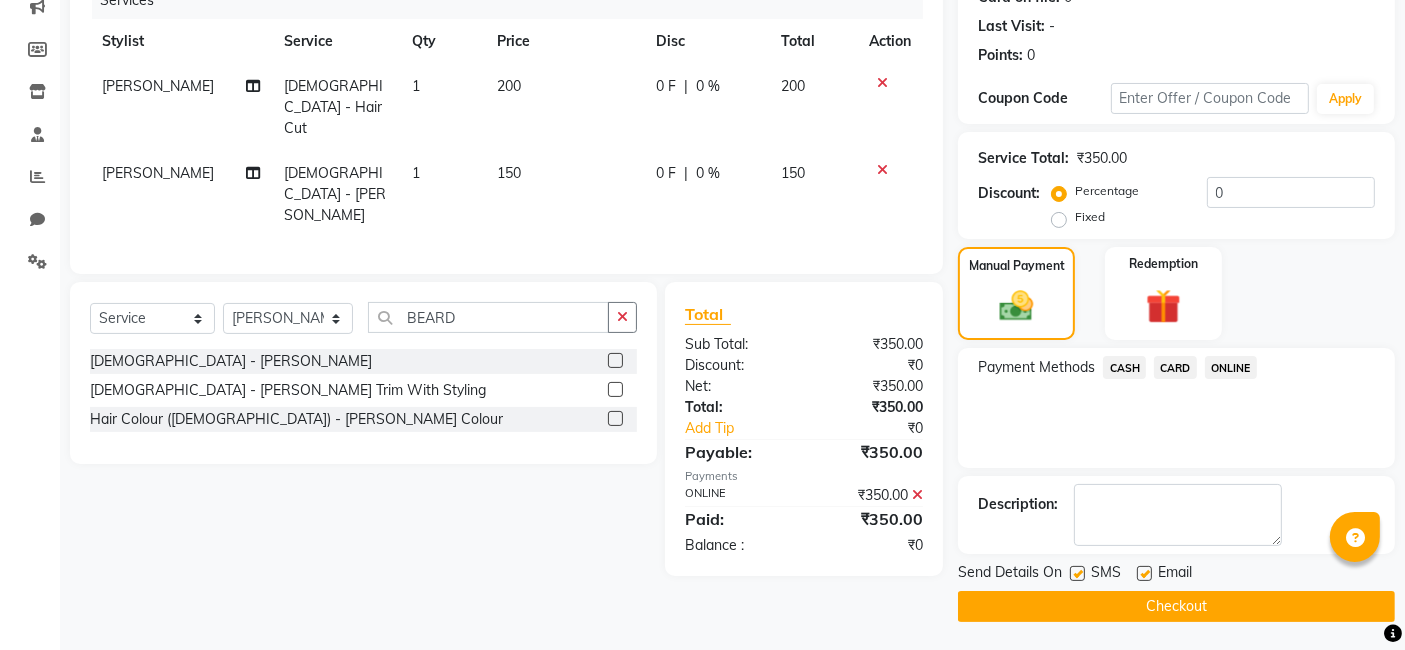 click on "Checkout" 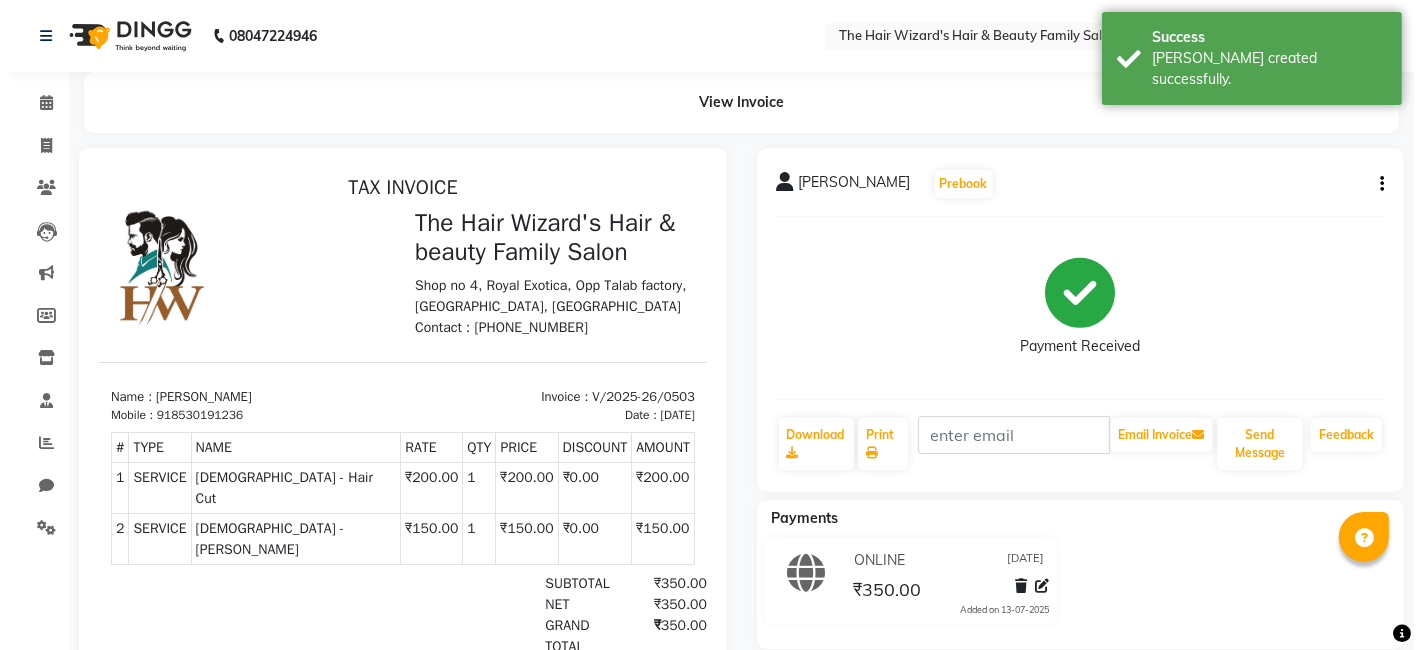 scroll, scrollTop: 0, scrollLeft: 0, axis: both 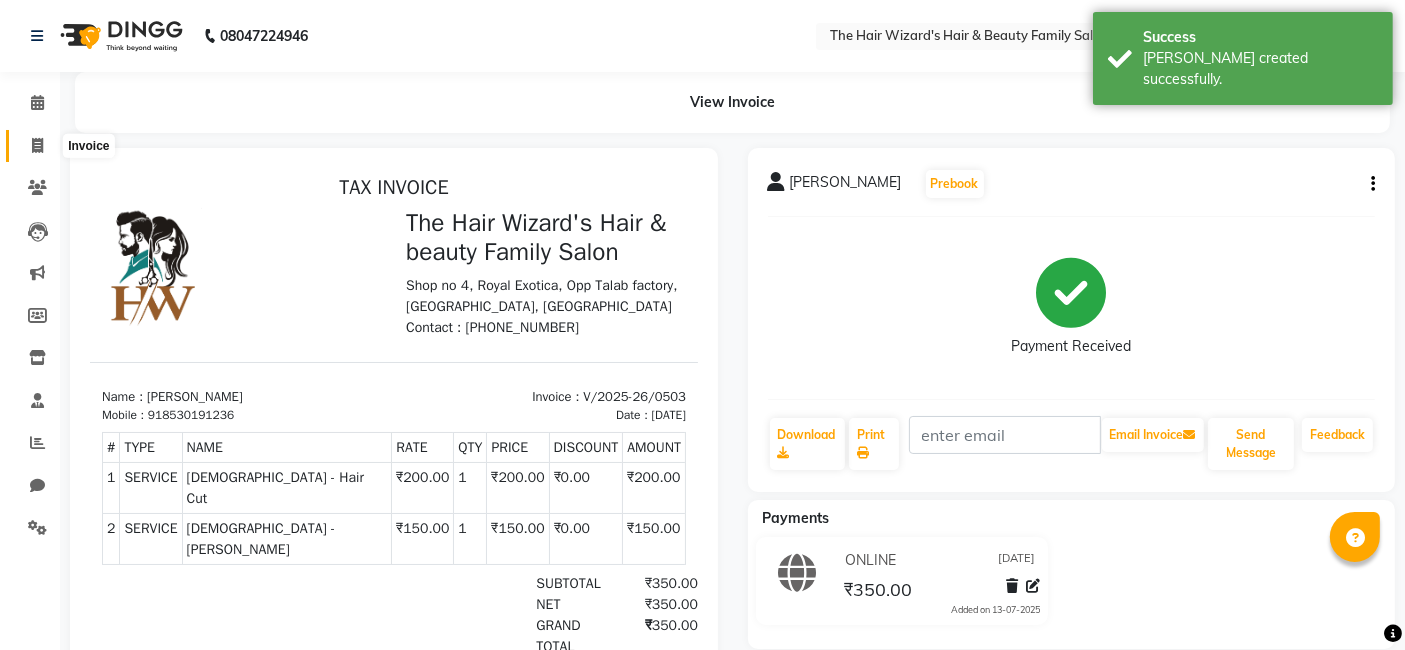 click 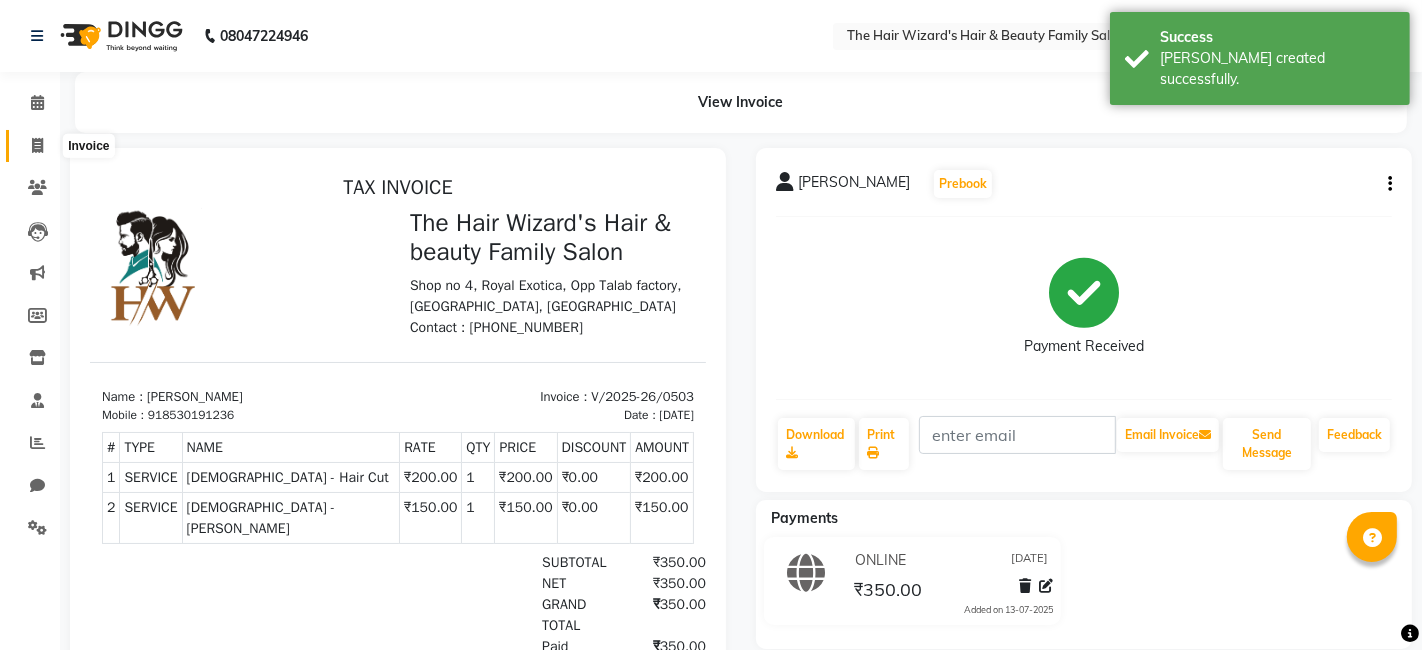 select on "8473" 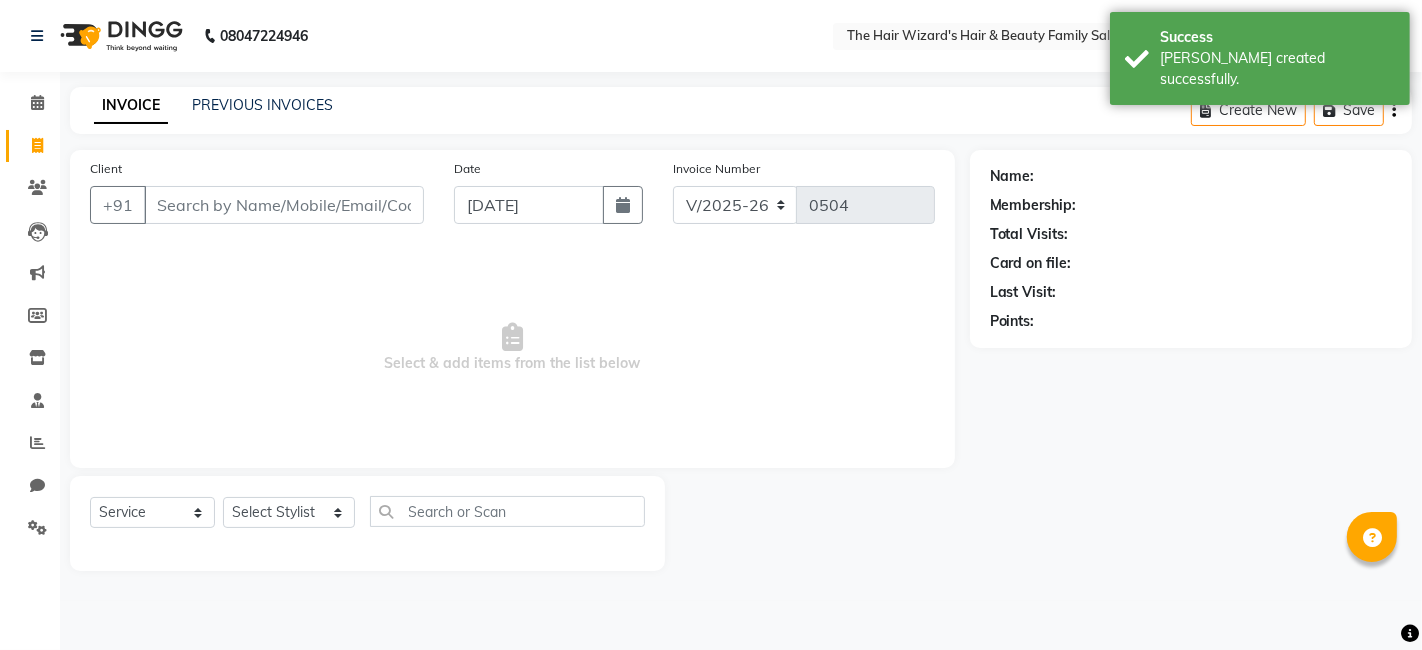 click on "Client" at bounding box center [284, 205] 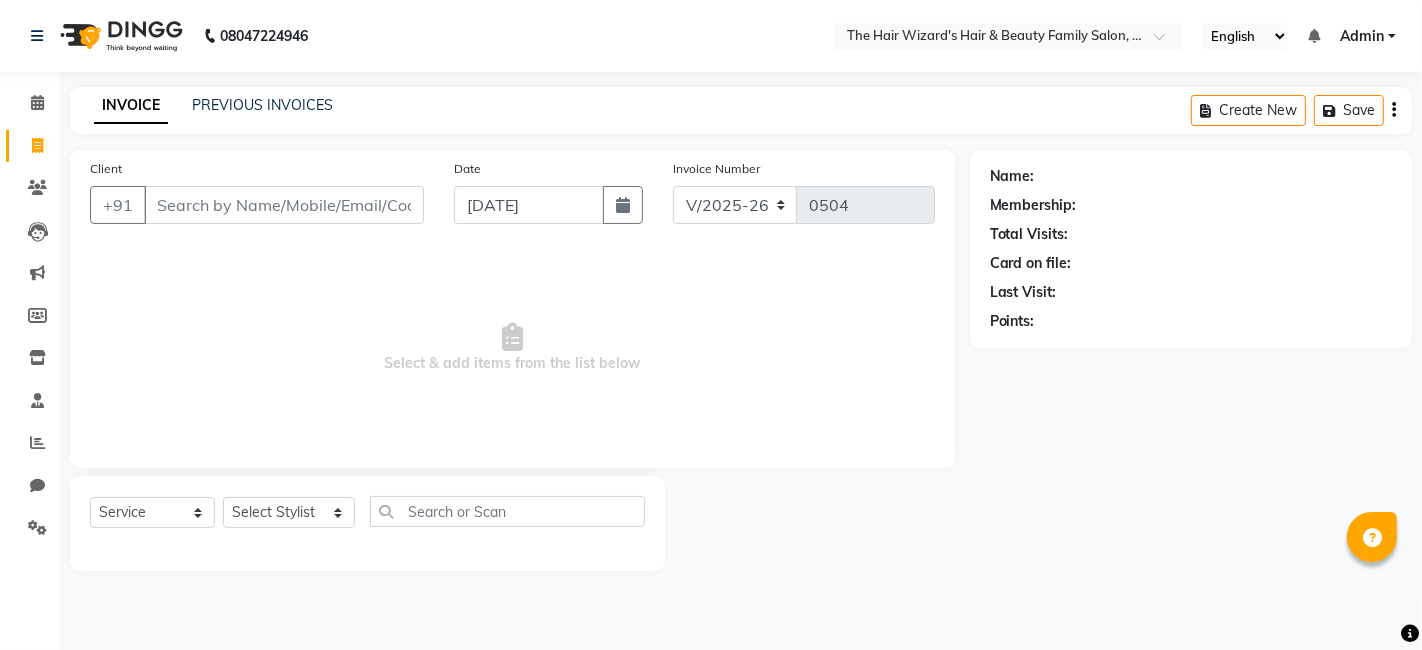 click on "Client" at bounding box center (284, 205) 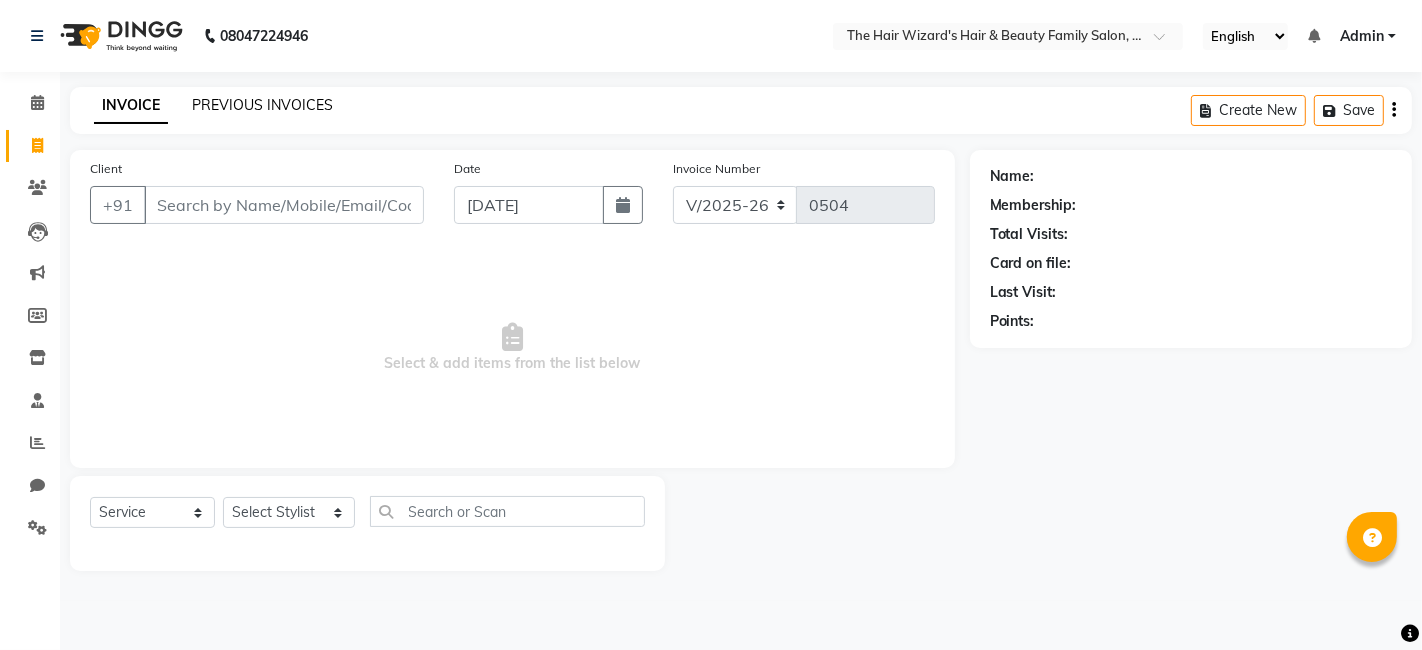 click on "PREVIOUS INVOICES" 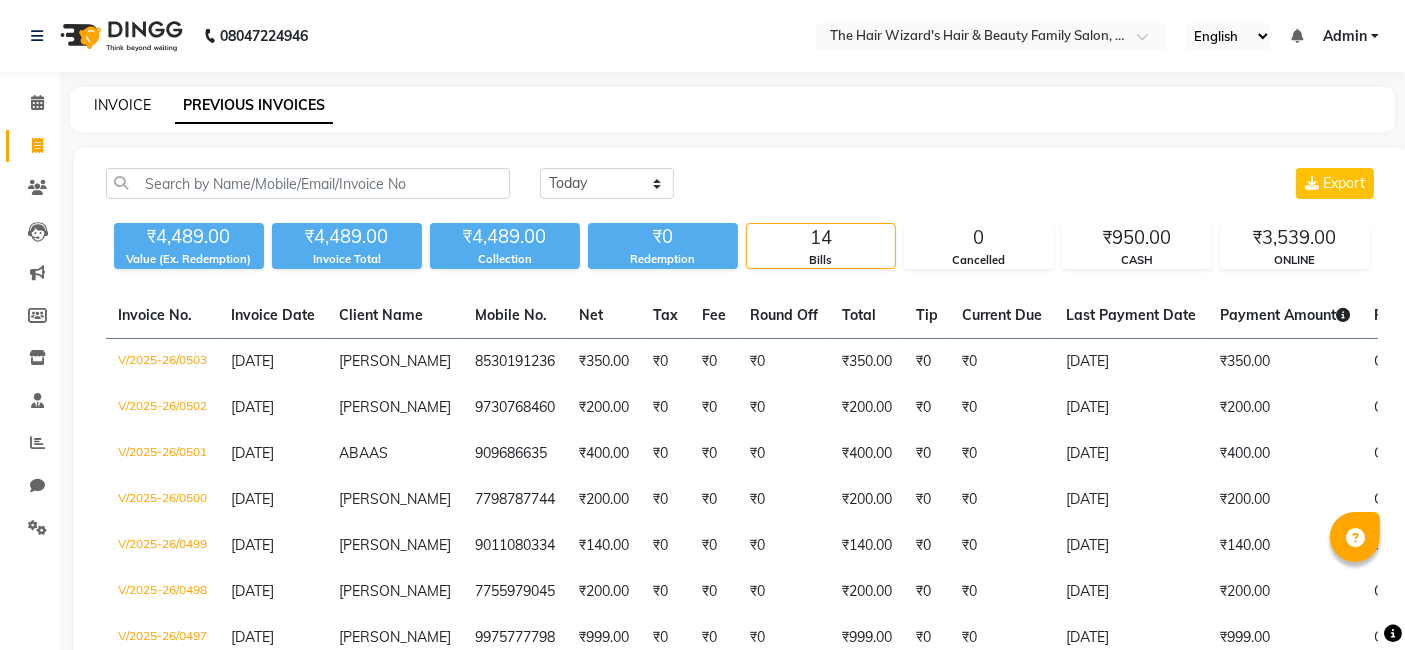 click on "INVOICE" 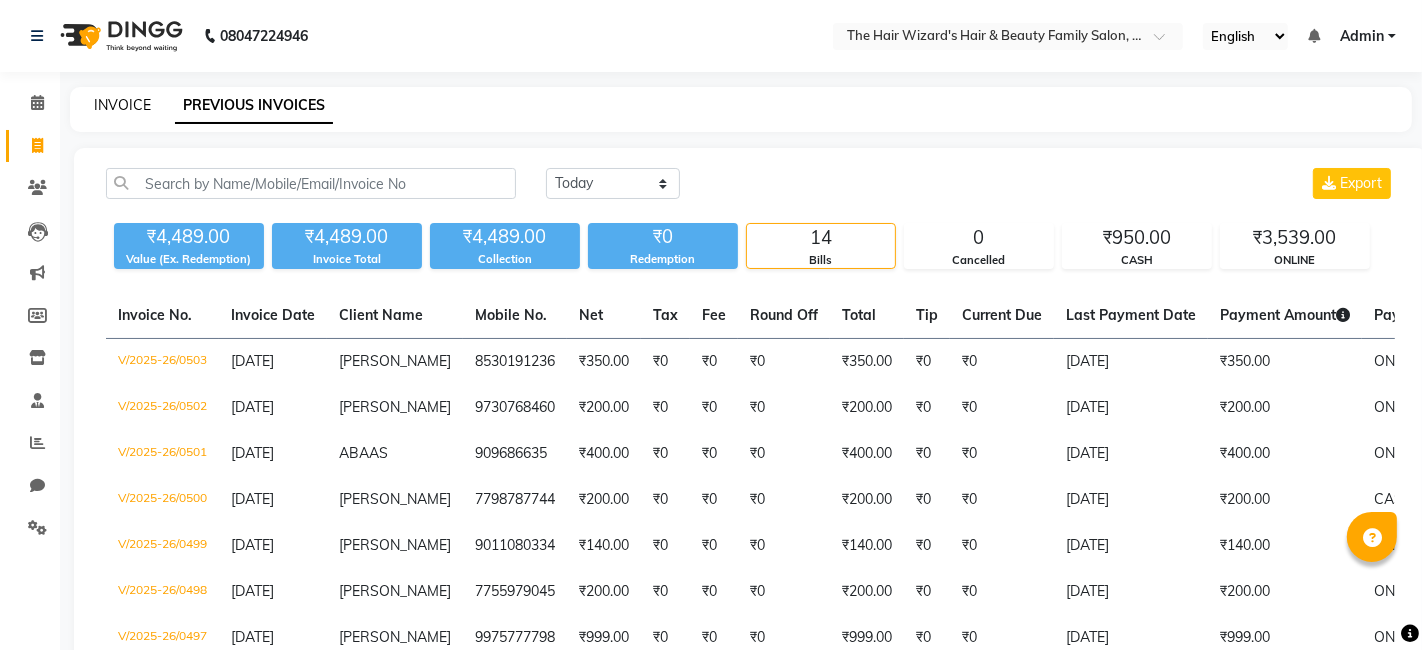 select on "8473" 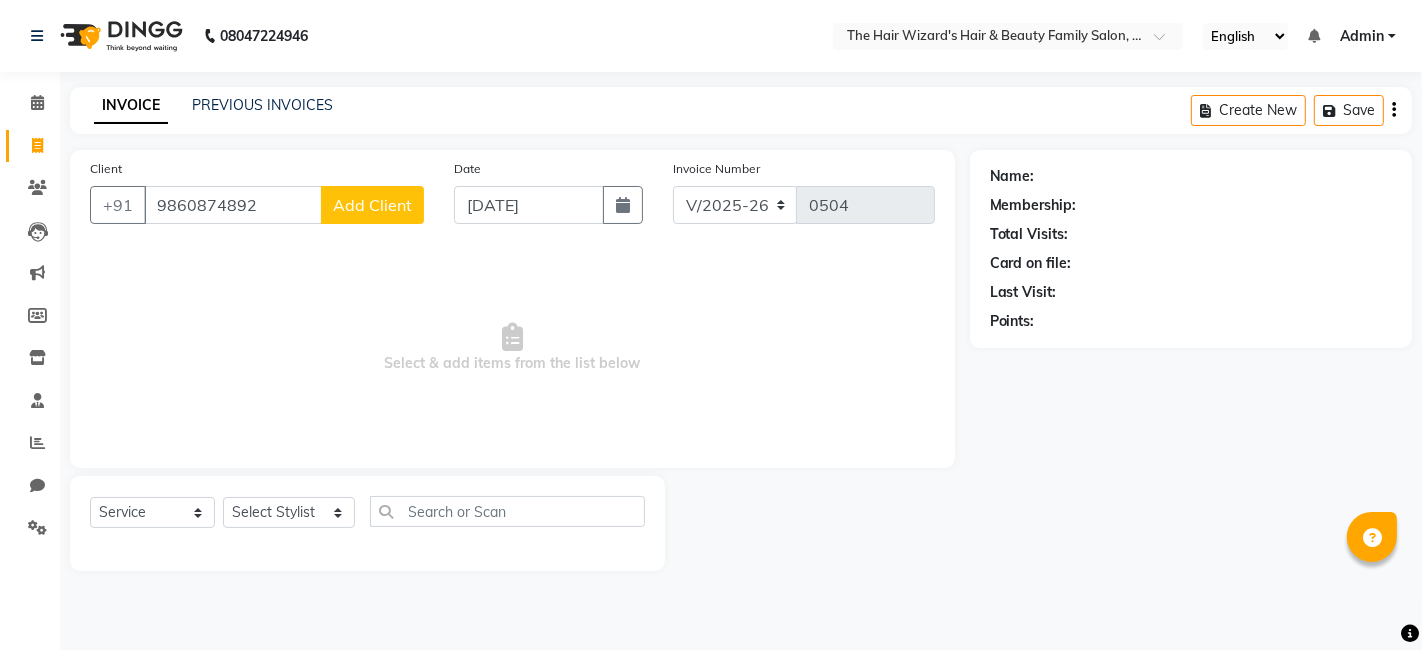 type on "9860874892" 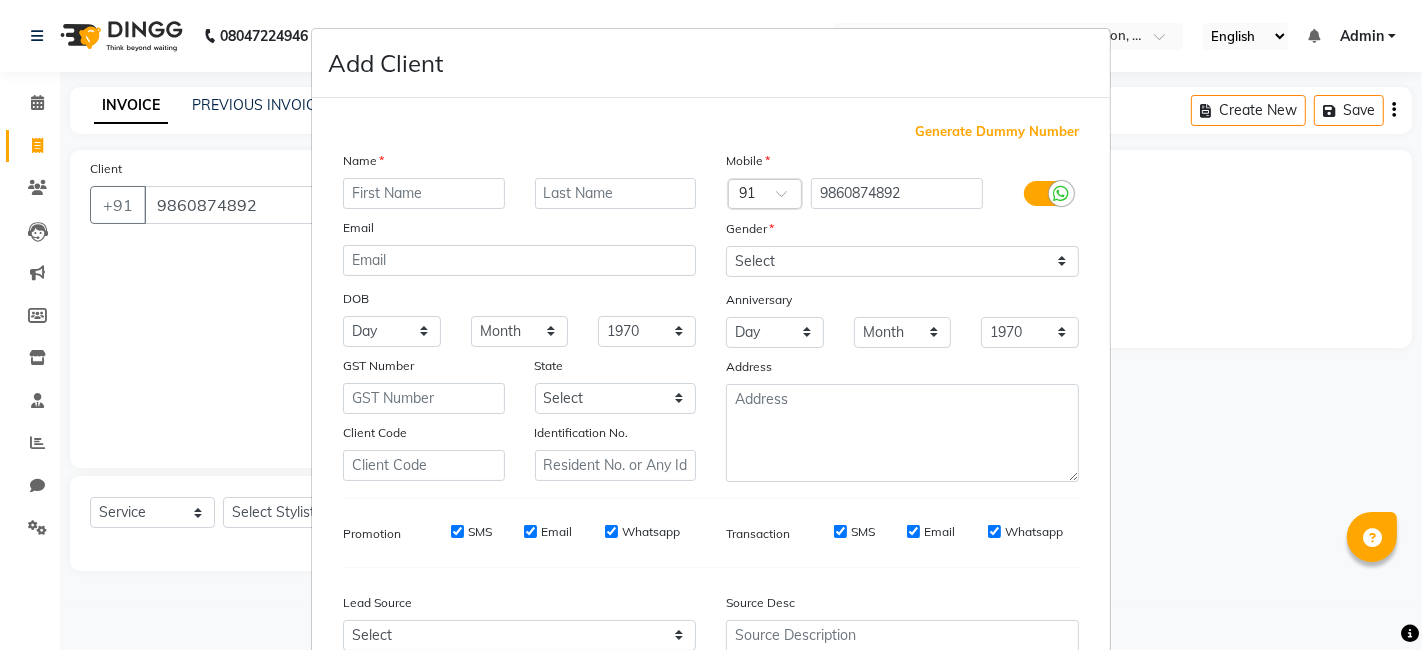 click at bounding box center (424, 193) 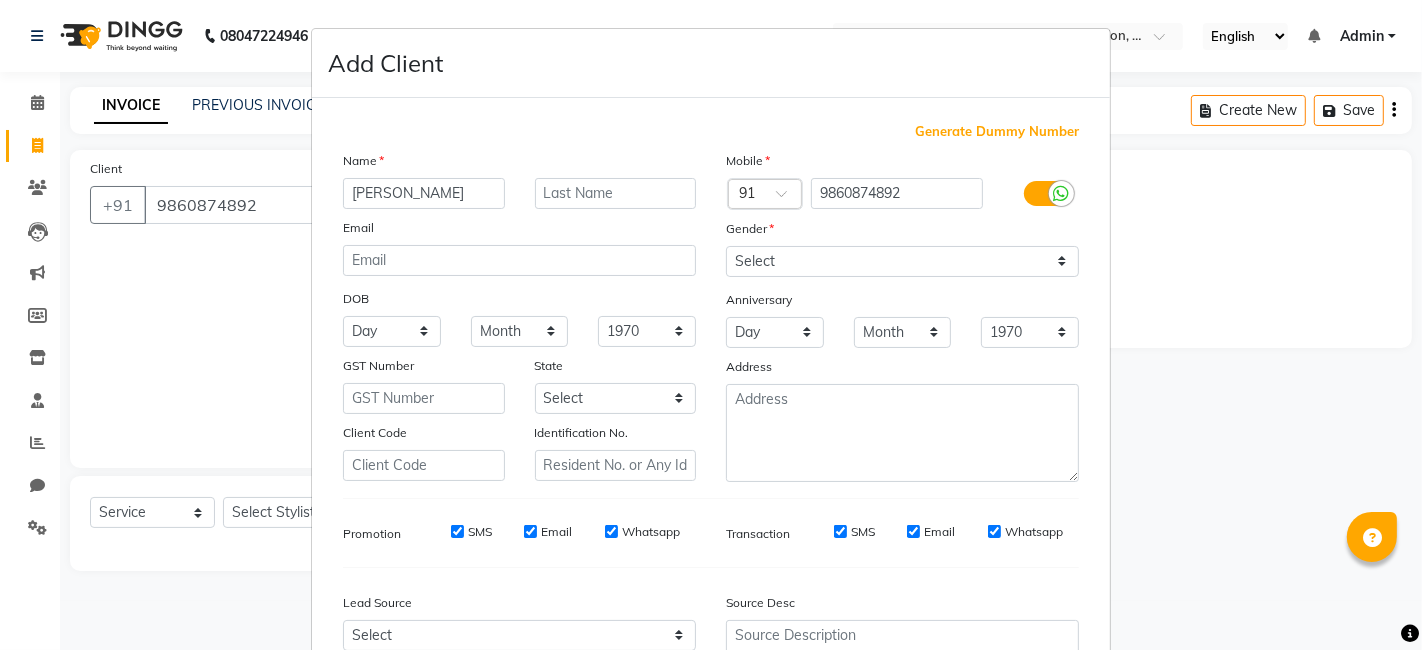 type on "[PERSON_NAME]" 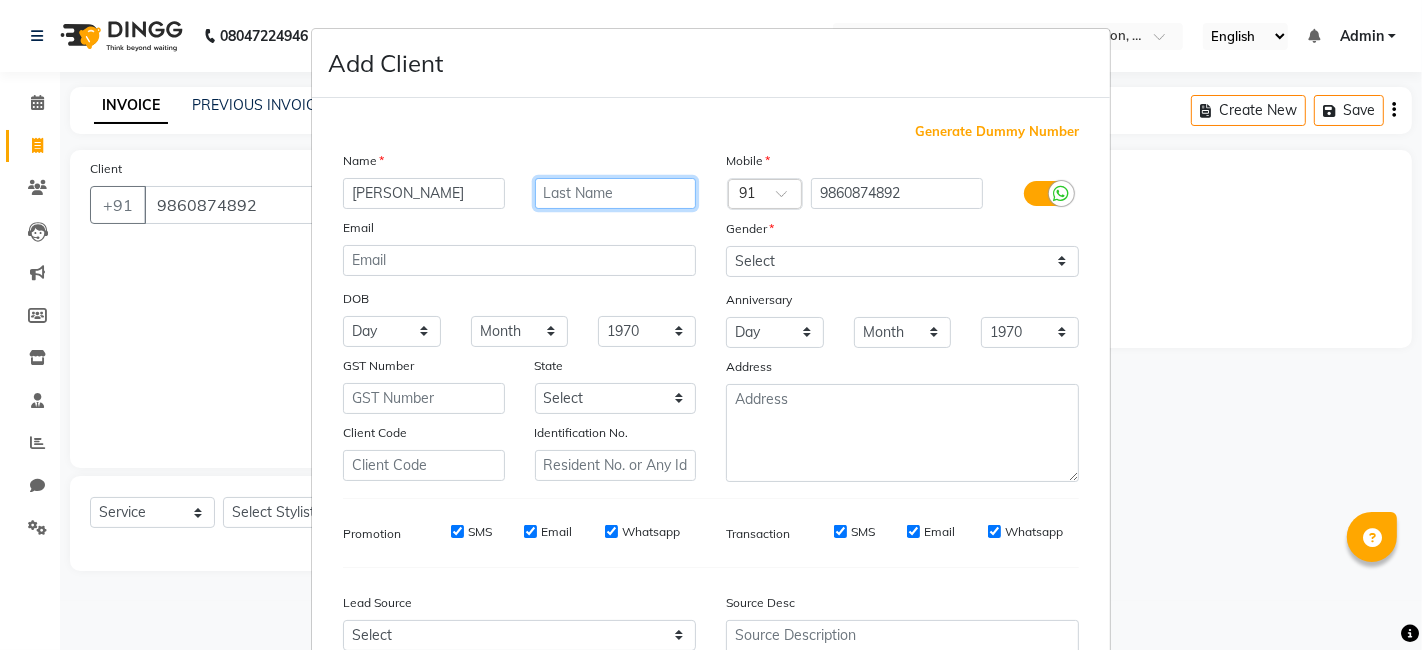 click at bounding box center [616, 193] 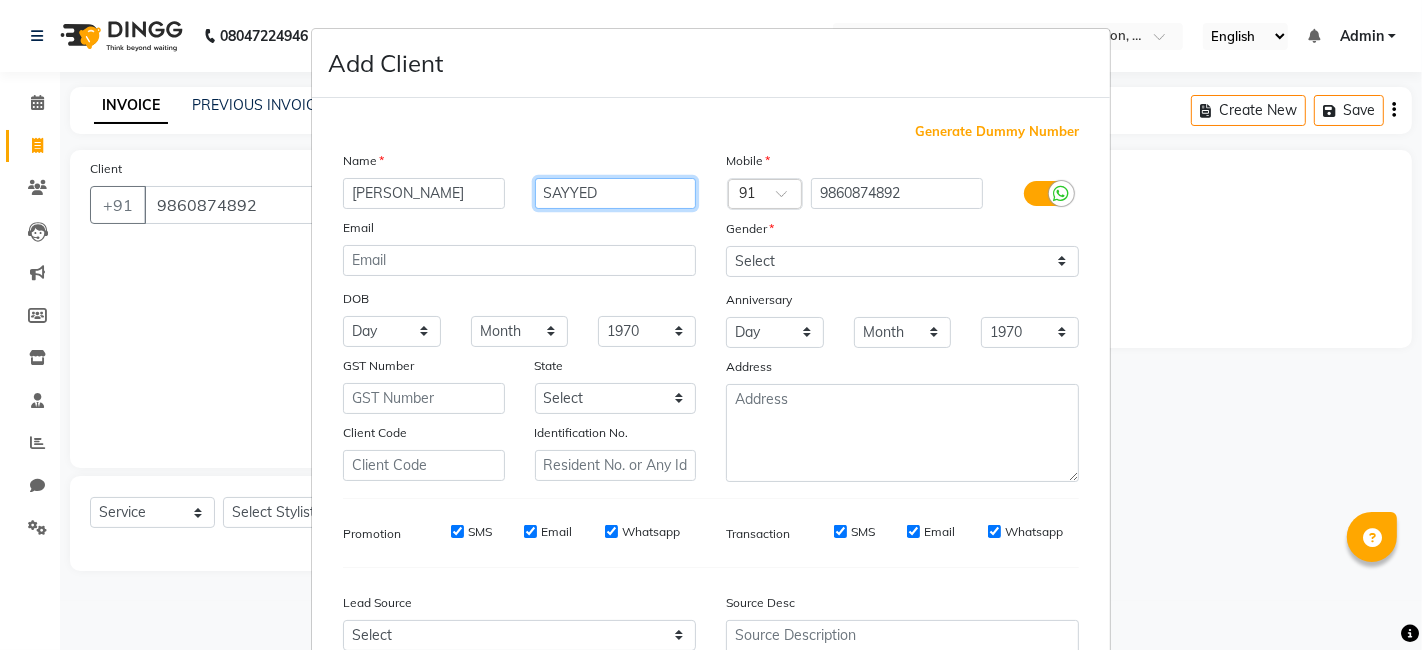 type on "SAYYED" 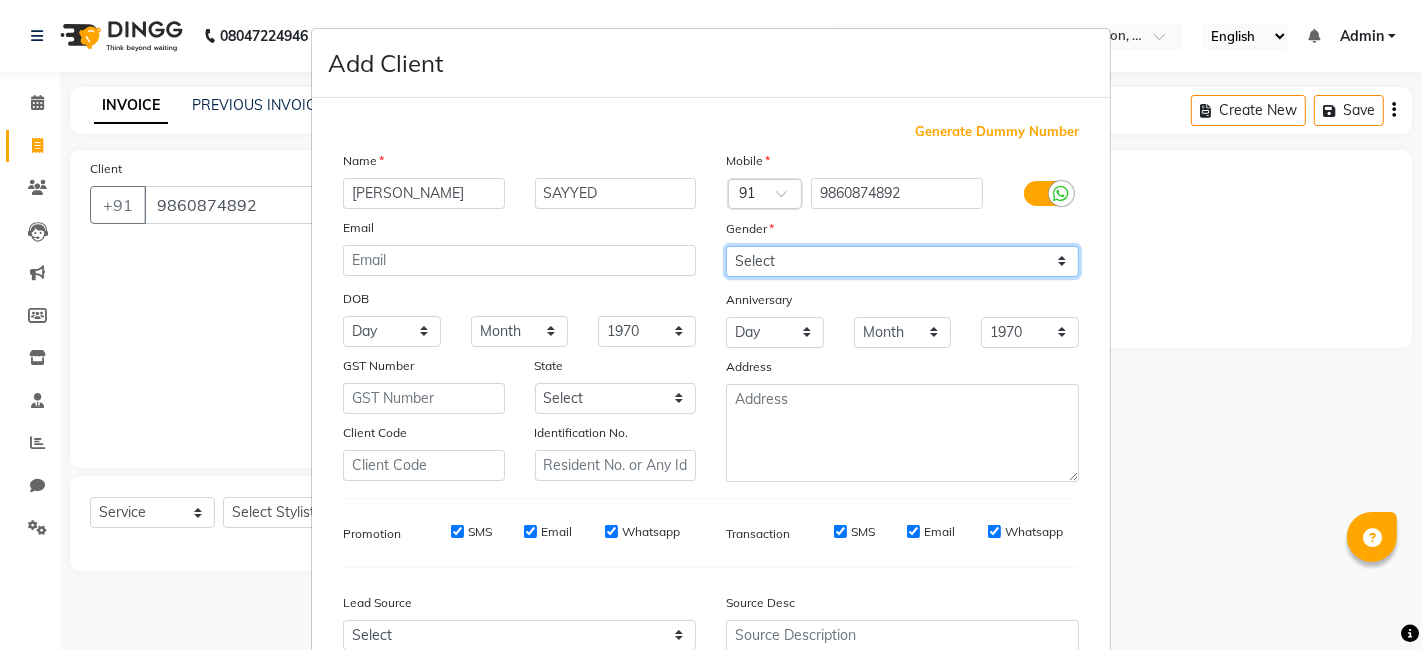click on "Select [DEMOGRAPHIC_DATA] [DEMOGRAPHIC_DATA] Other Prefer Not To Say" at bounding box center [902, 261] 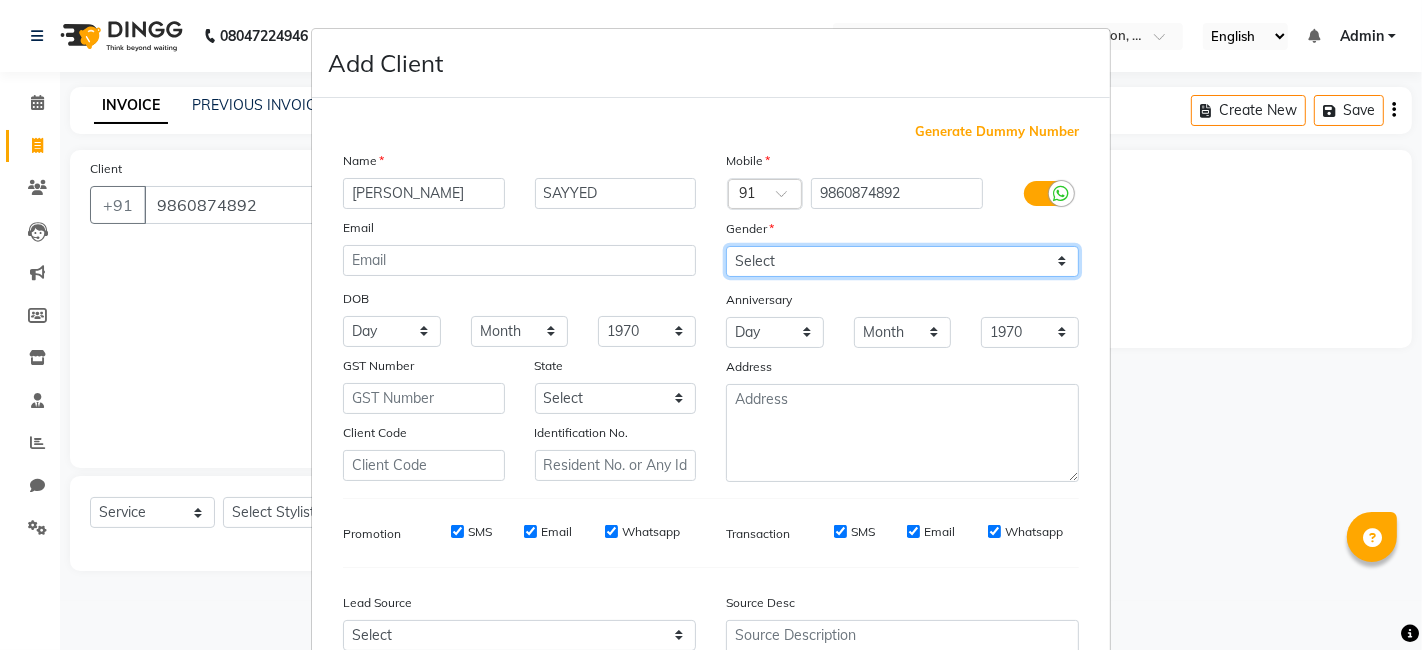 click on "Select [DEMOGRAPHIC_DATA] [DEMOGRAPHIC_DATA] Other Prefer Not To Say" at bounding box center [902, 261] 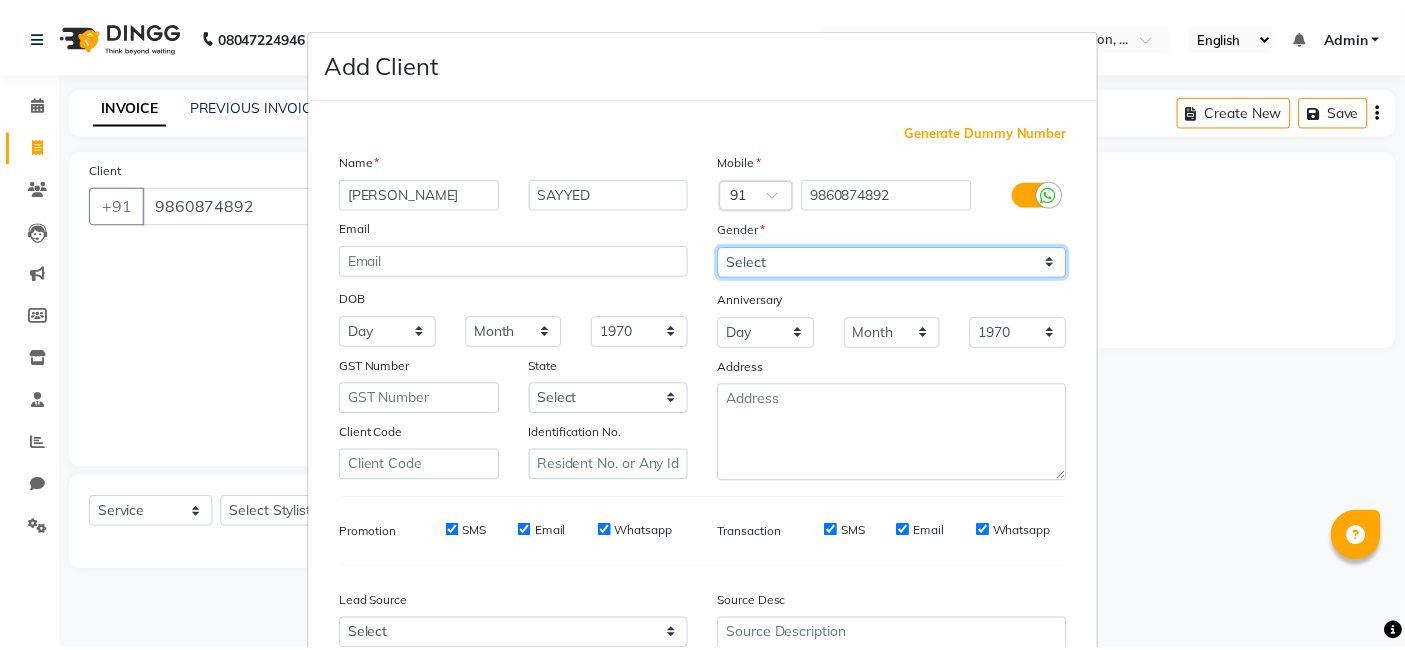 scroll, scrollTop: 197, scrollLeft: 0, axis: vertical 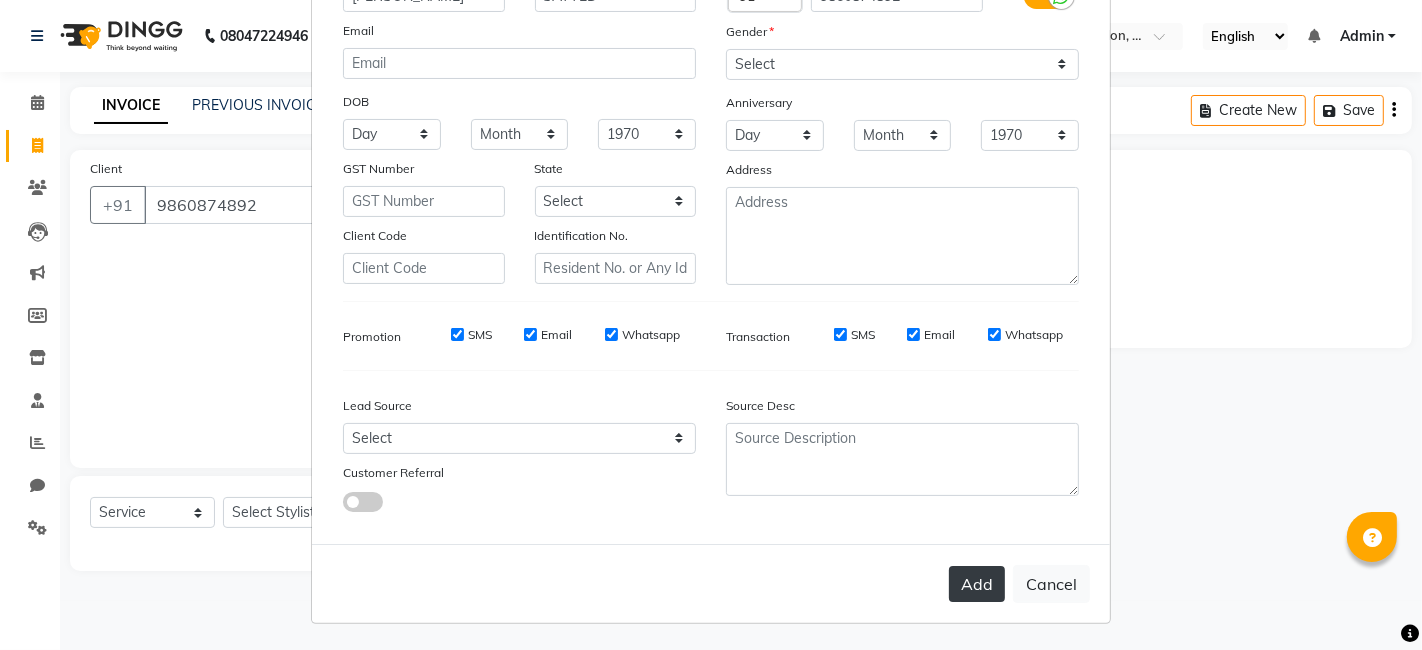 click on "Add" at bounding box center [977, 584] 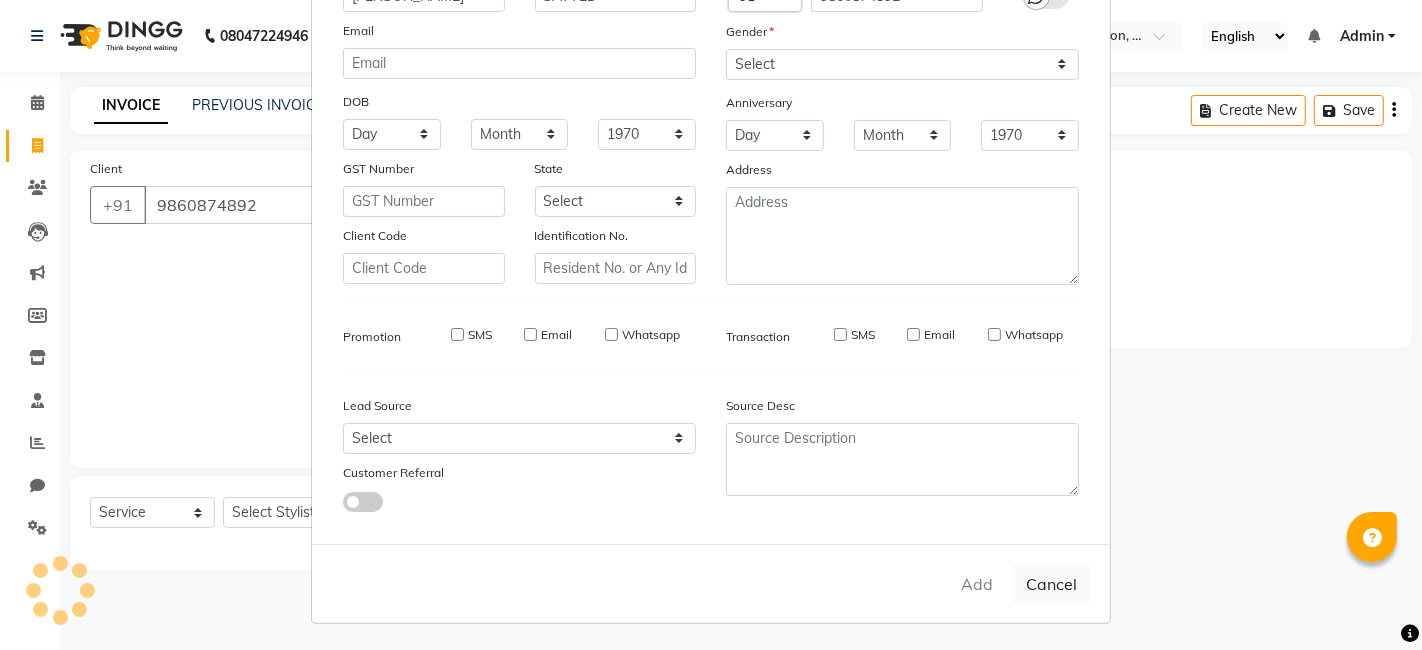 type 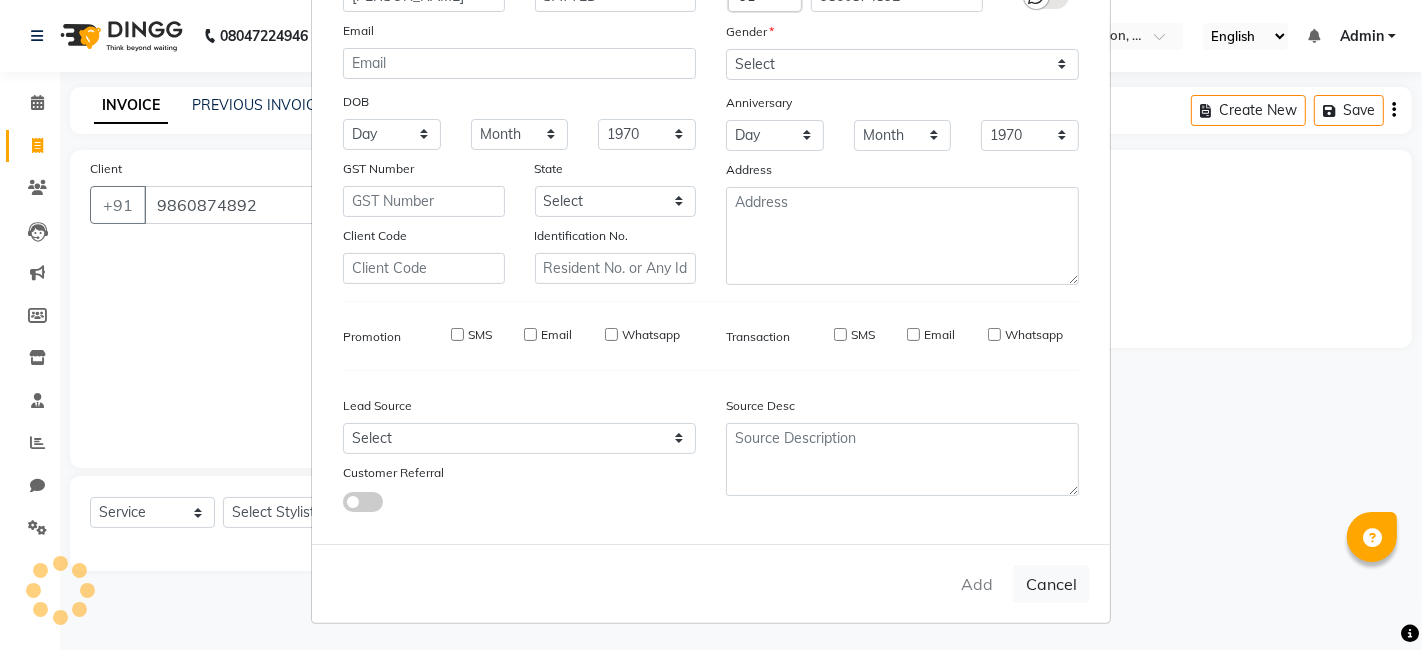 type 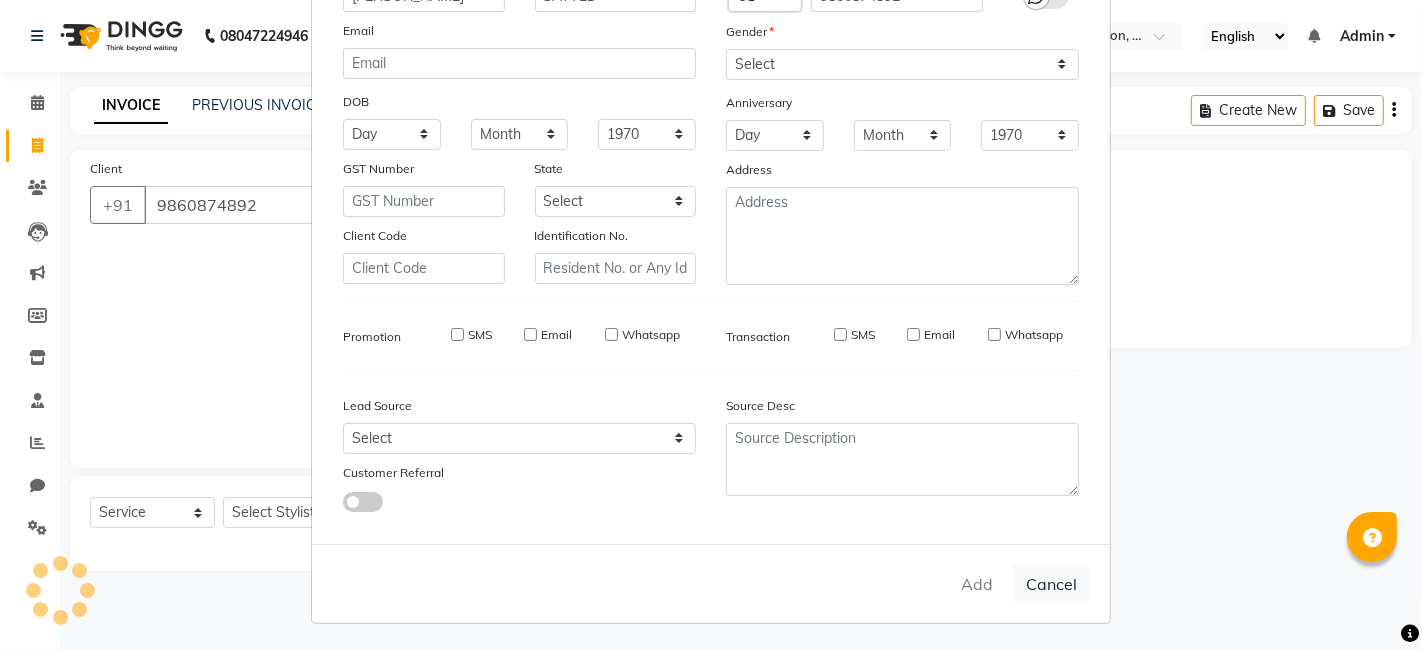 select 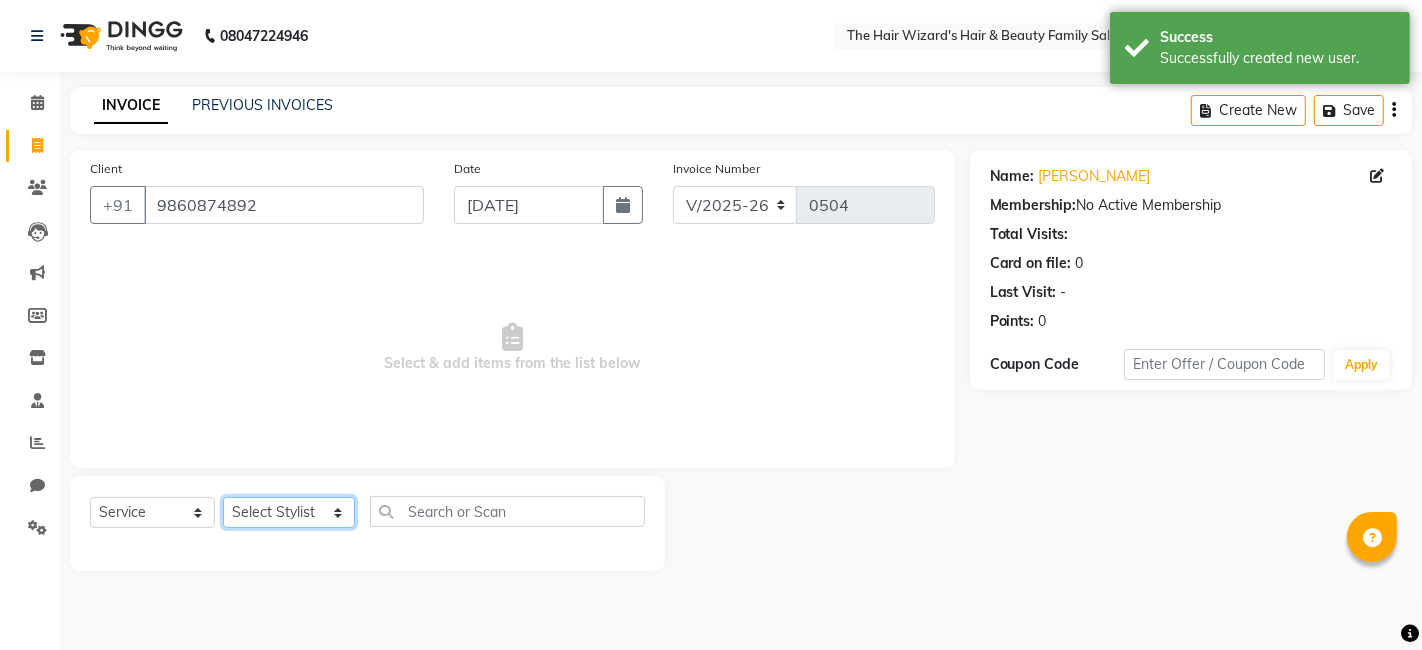 click on "Select Stylist [PERSON_NAME] [PERSON_NAME]  [PERSON_NAME] [PERSON_NAME] [PERSON_NAME] MOHD [PERSON_NAME] [PERSON_NAME] [PERSON_NAME] [PERSON_NAME] WIZARDS" 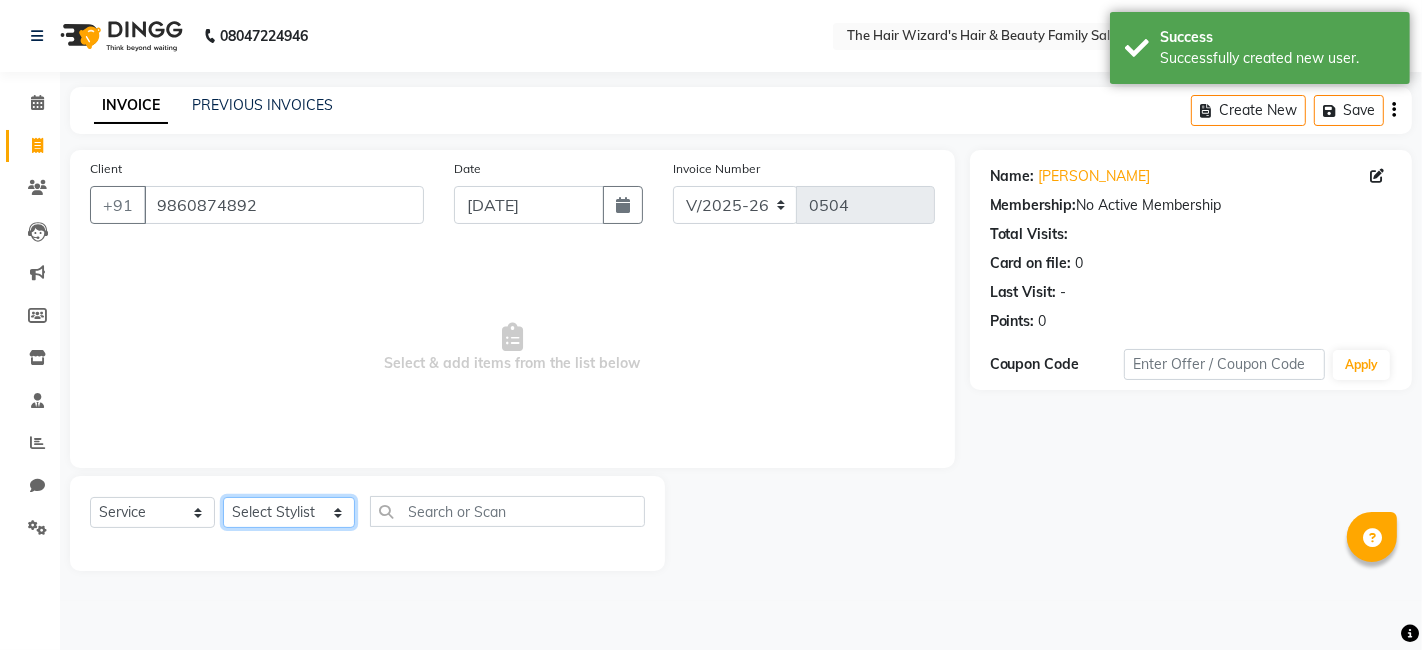 select on "83323" 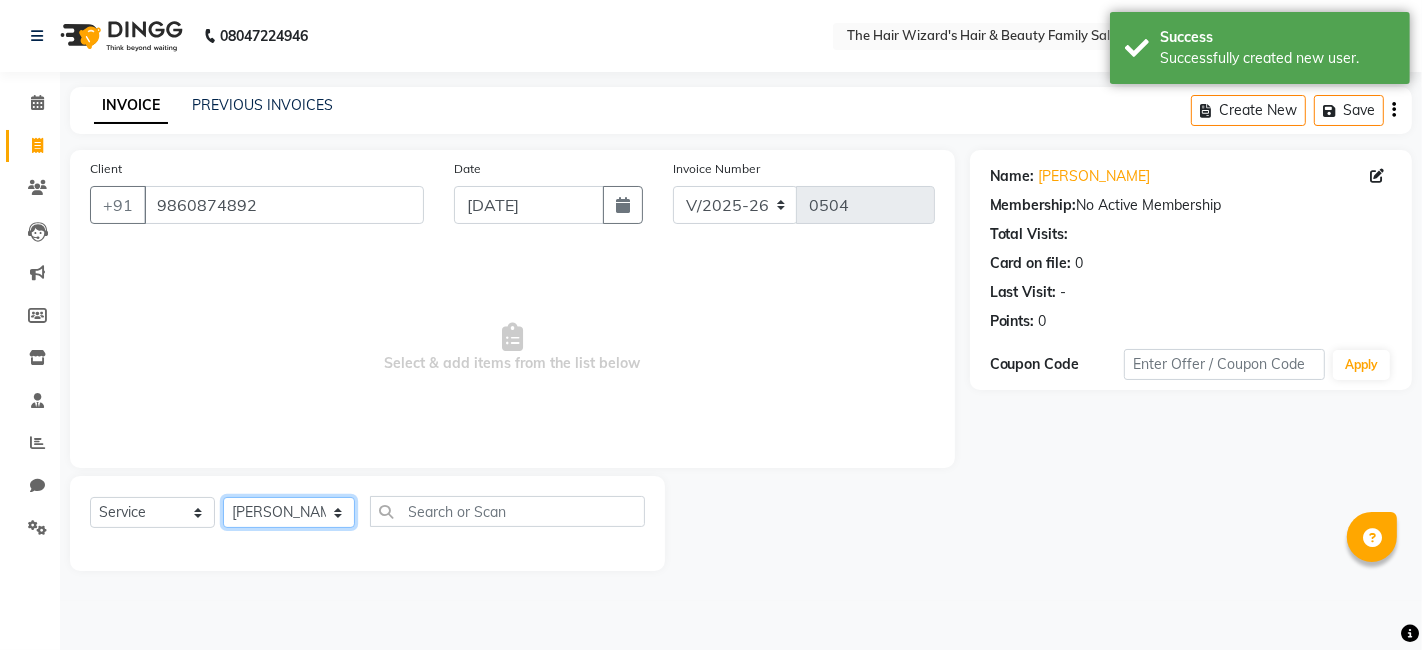click on "Select Stylist [PERSON_NAME] [PERSON_NAME]  [PERSON_NAME] [PERSON_NAME] [PERSON_NAME] MOHD [PERSON_NAME] [PERSON_NAME] [PERSON_NAME] [PERSON_NAME] WIZARDS" 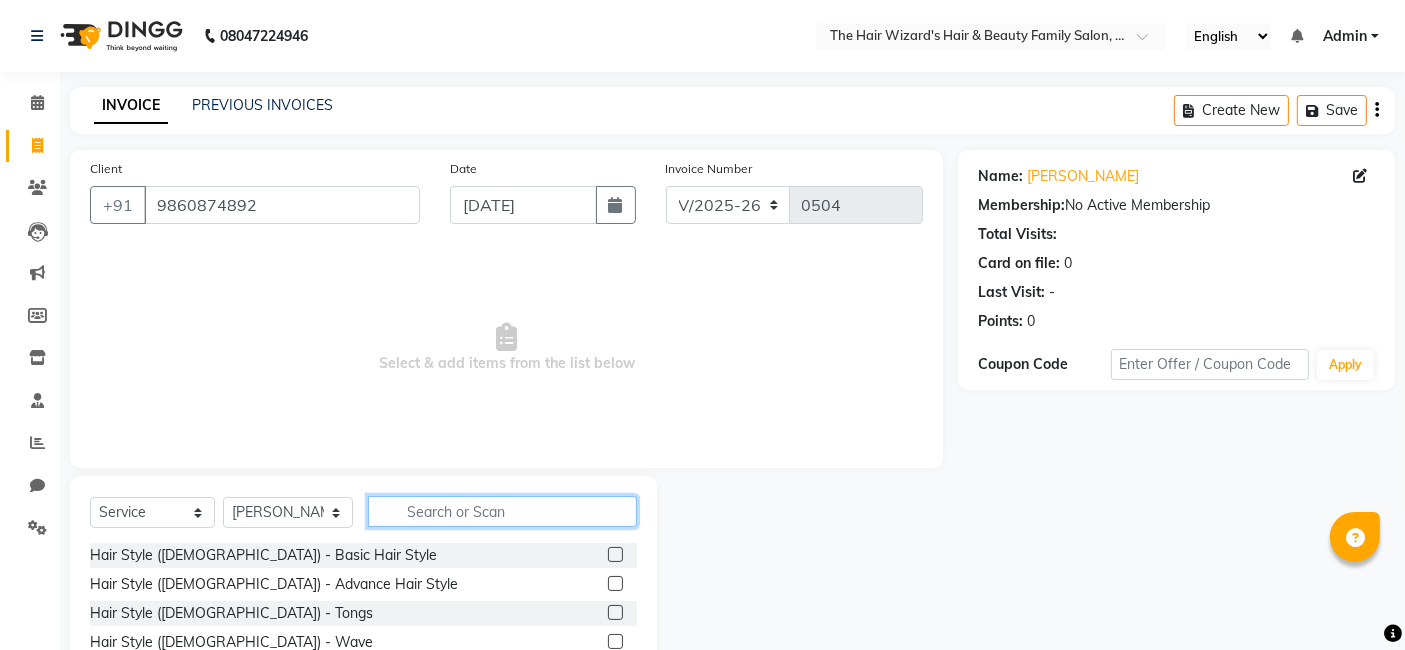 click 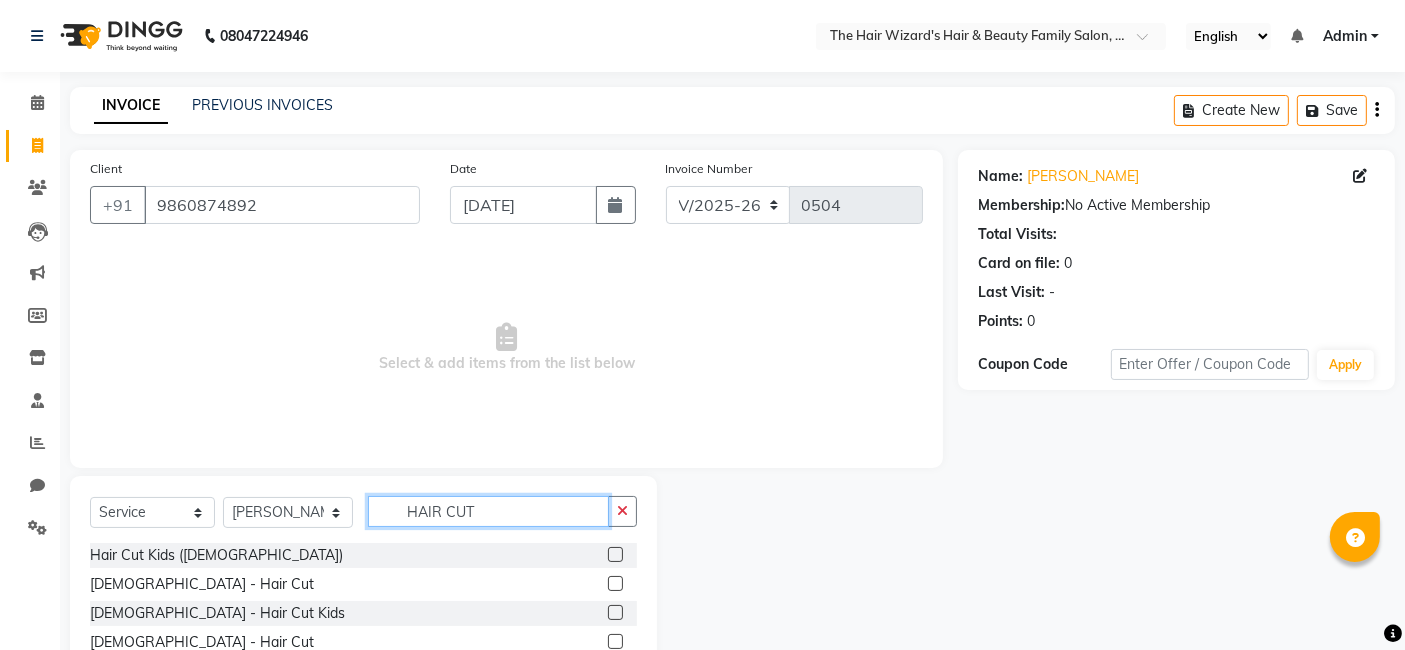 type on "HAIR CUT" 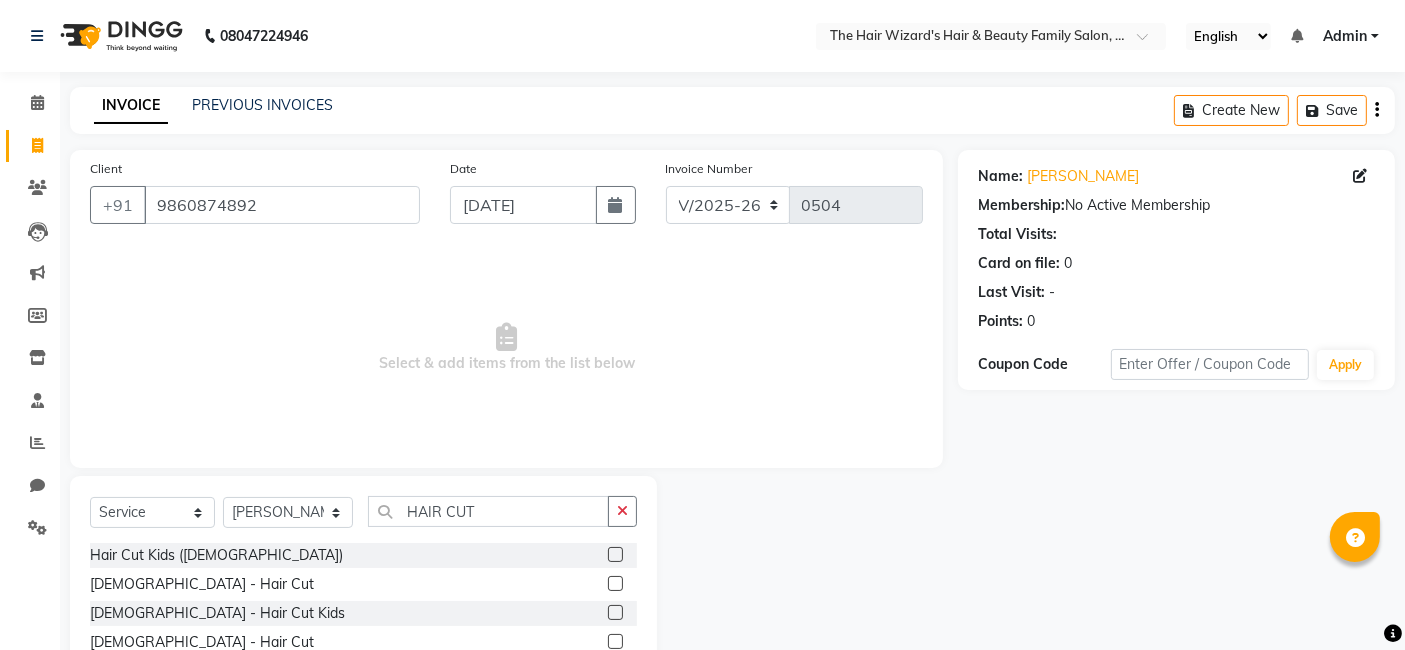 click 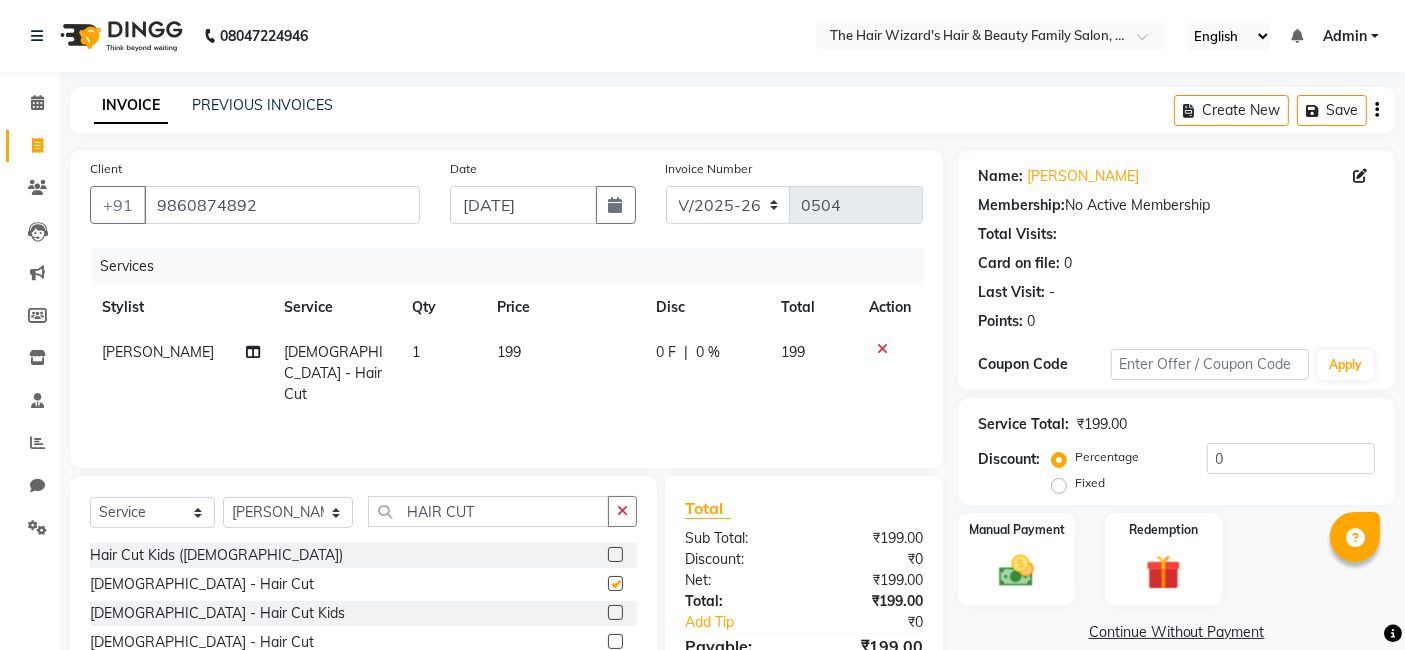 checkbox on "false" 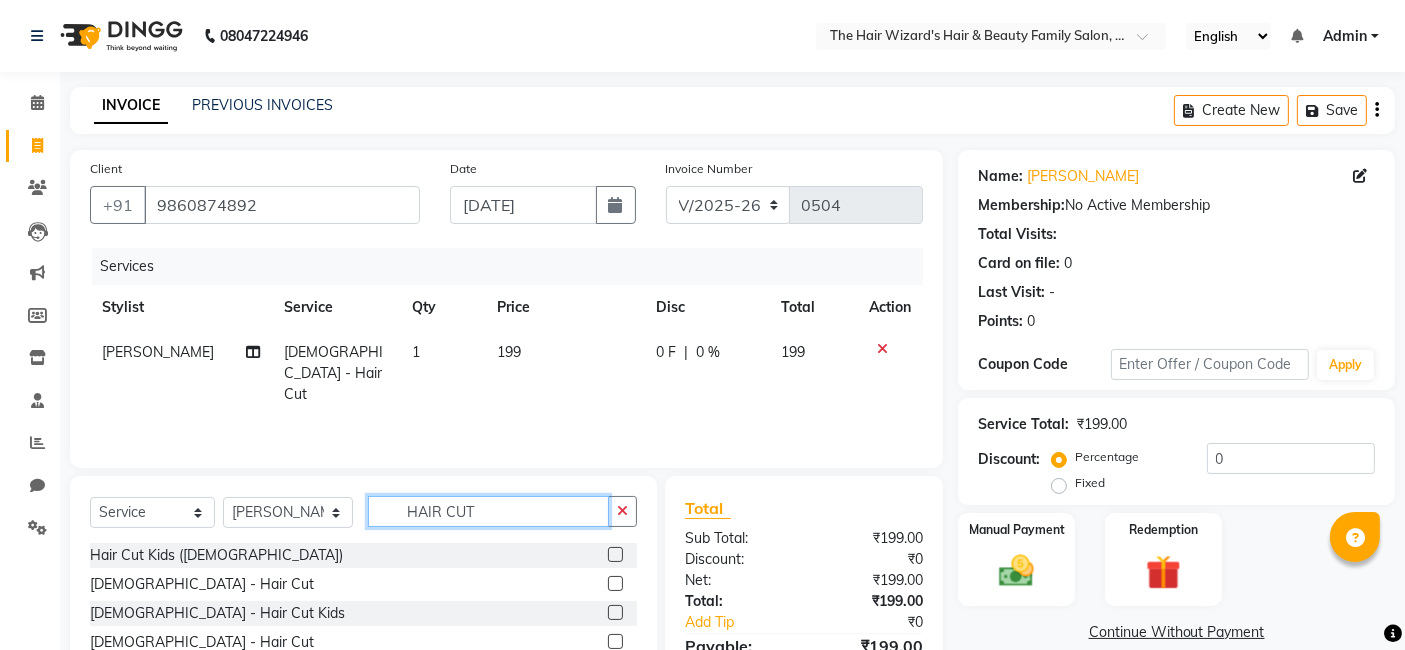 click on "HAIR CUT" 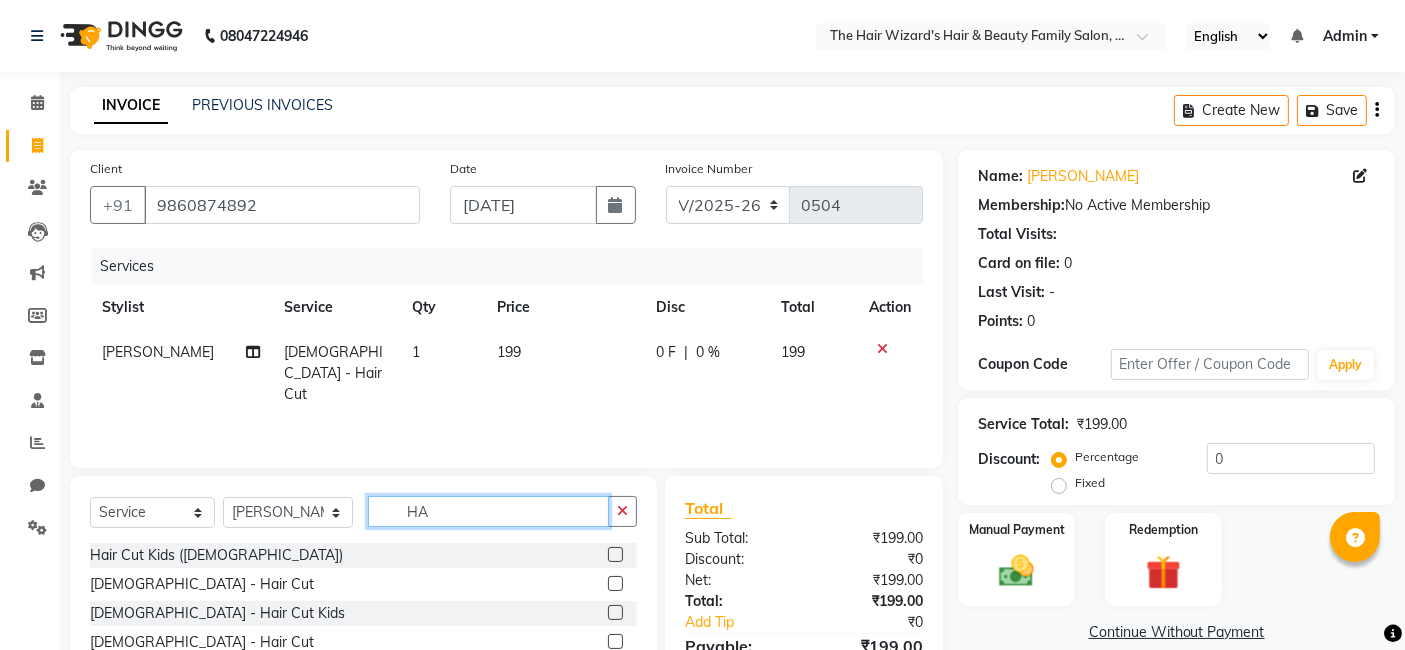 type on "H" 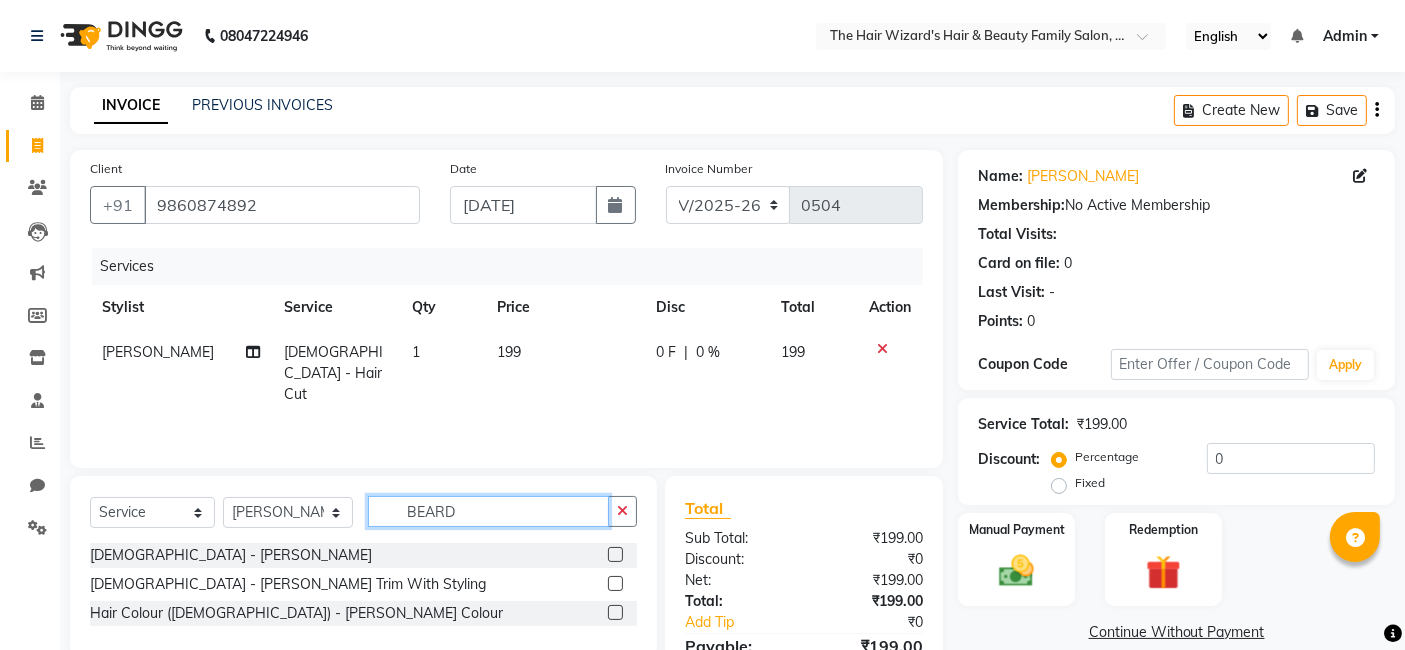 type on "BEARD" 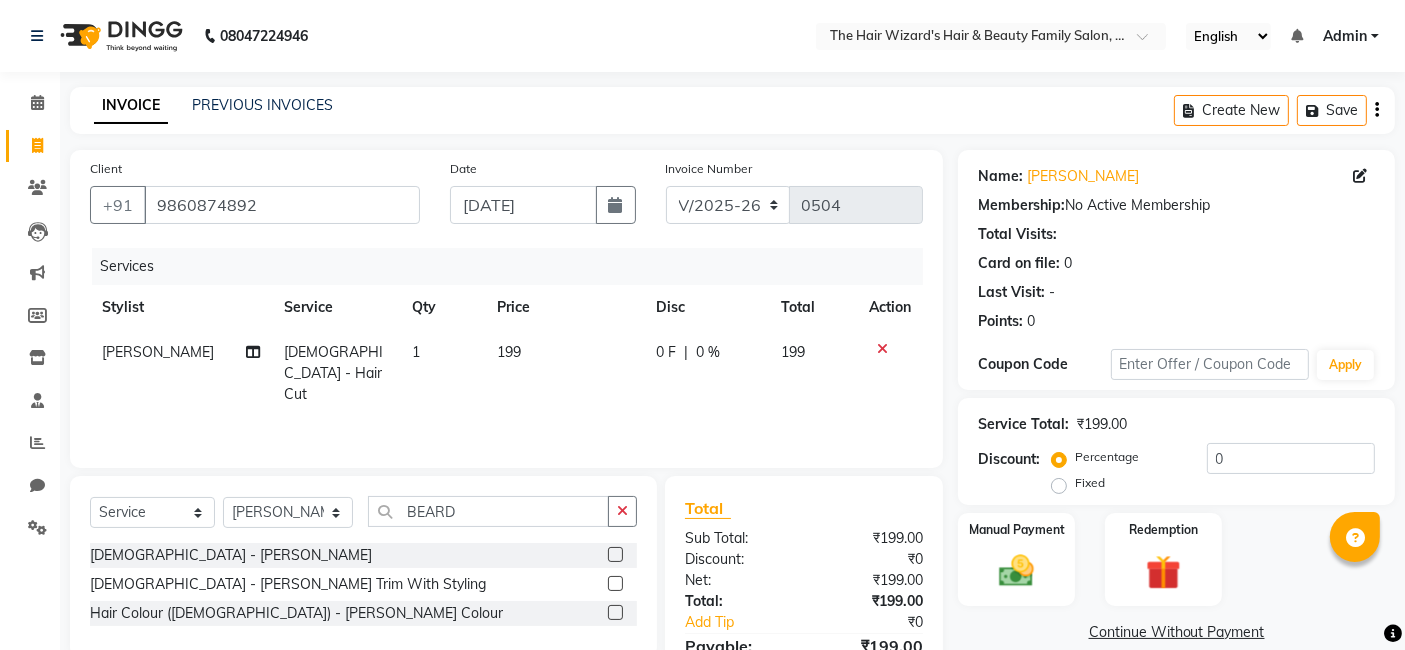 click 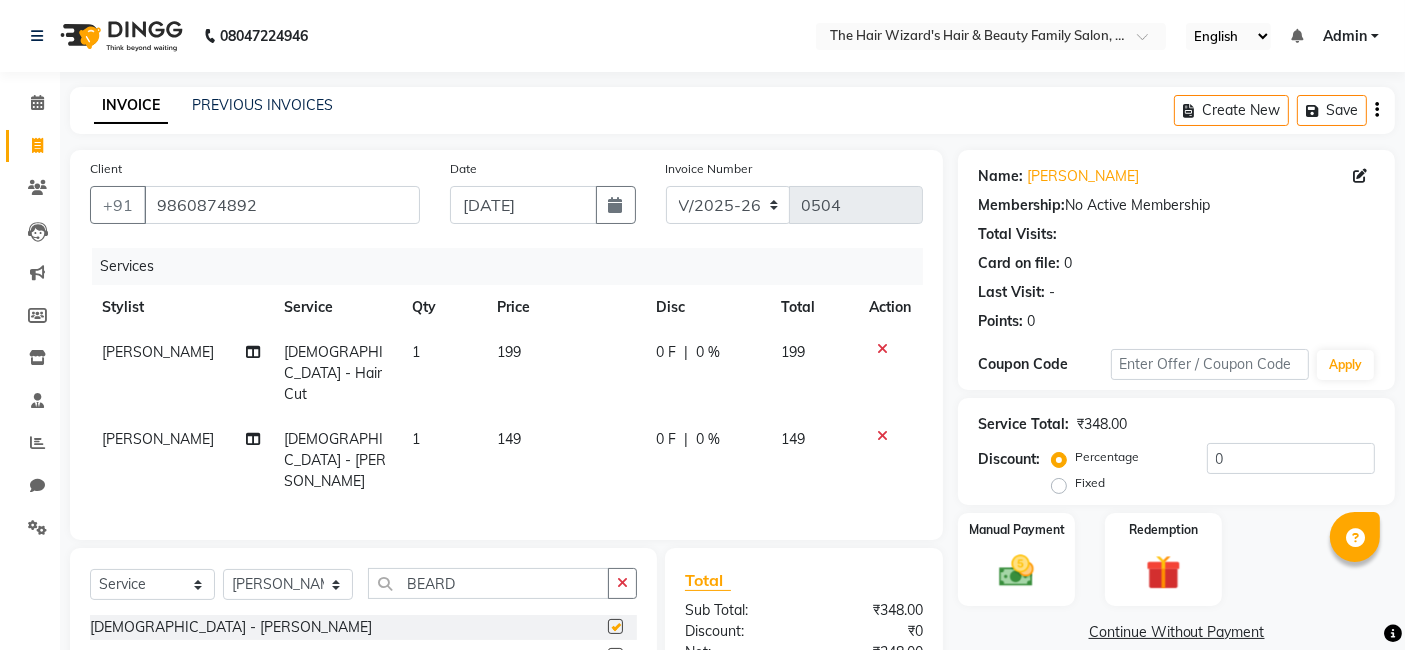 checkbox on "false" 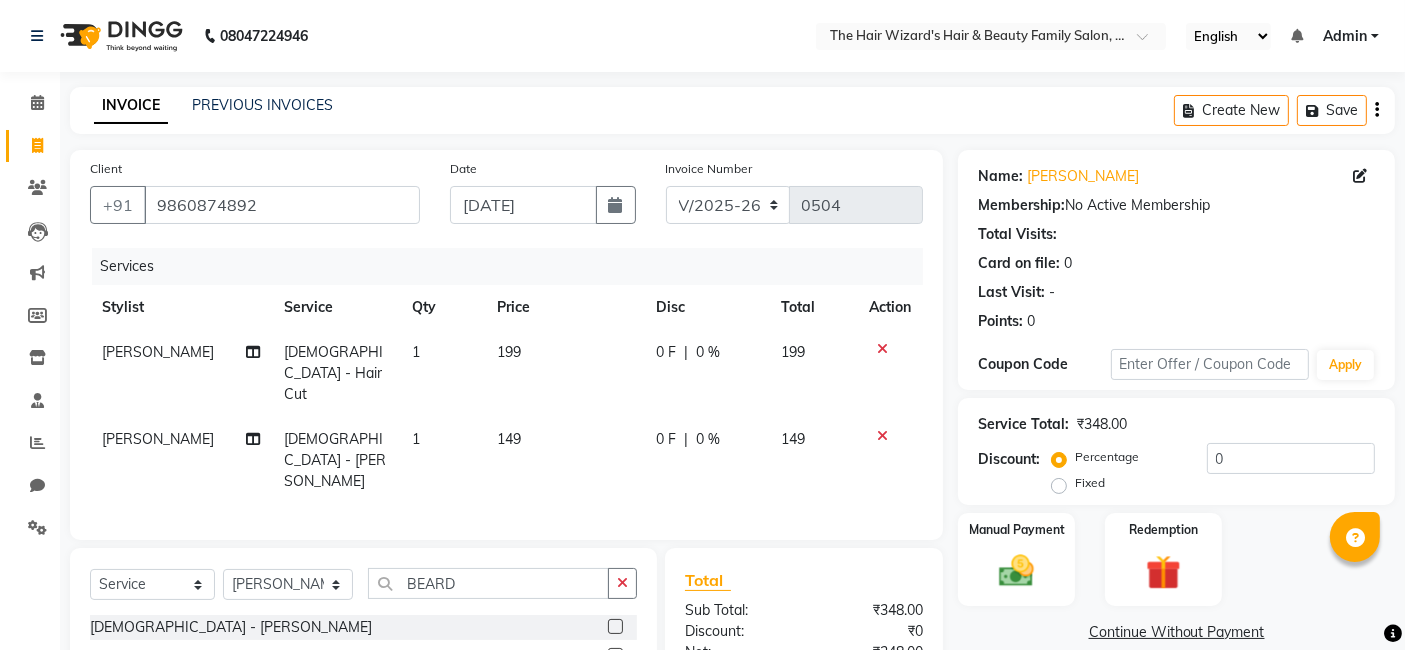 scroll, scrollTop: 111, scrollLeft: 0, axis: vertical 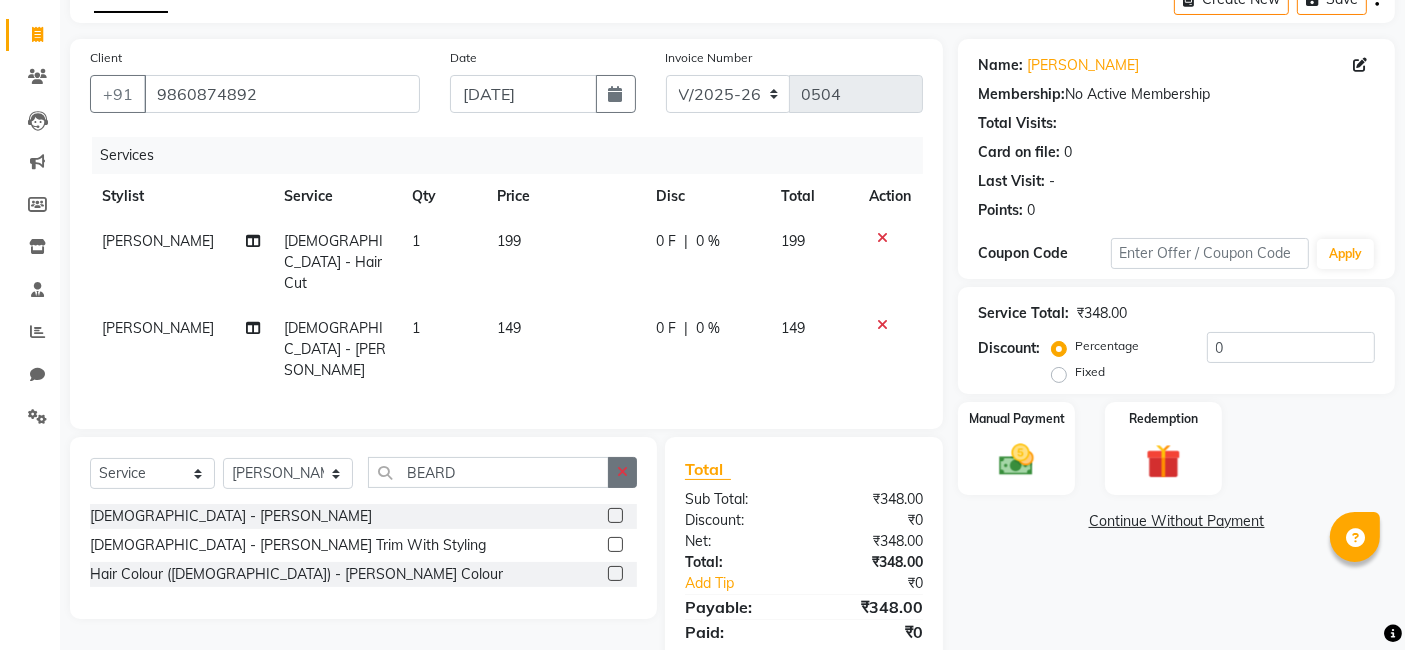 click 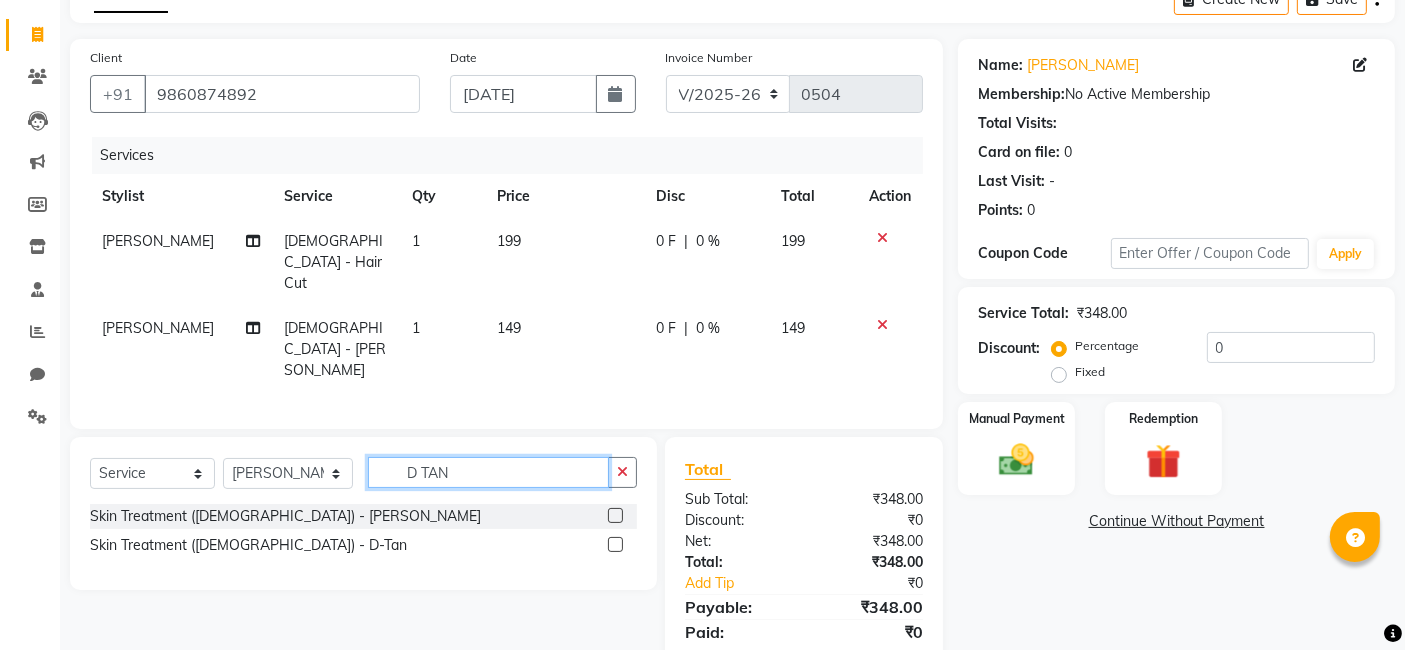 type on "D TAN" 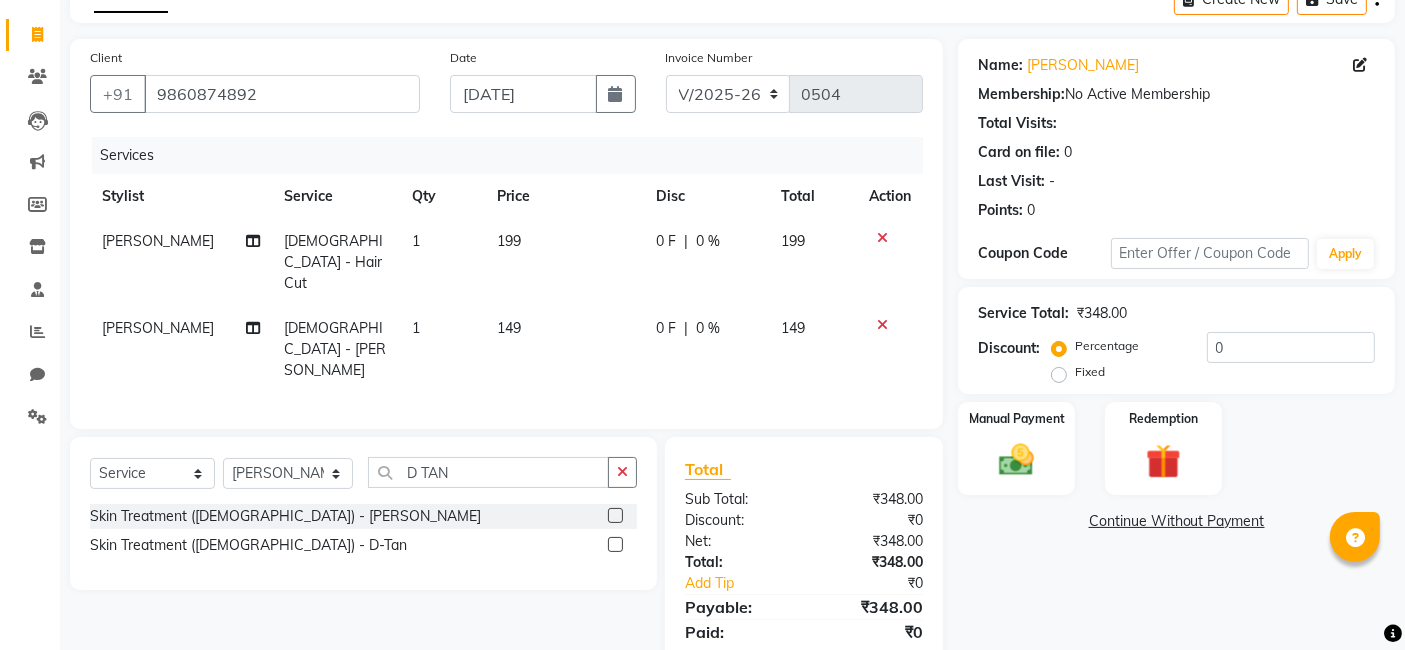 click 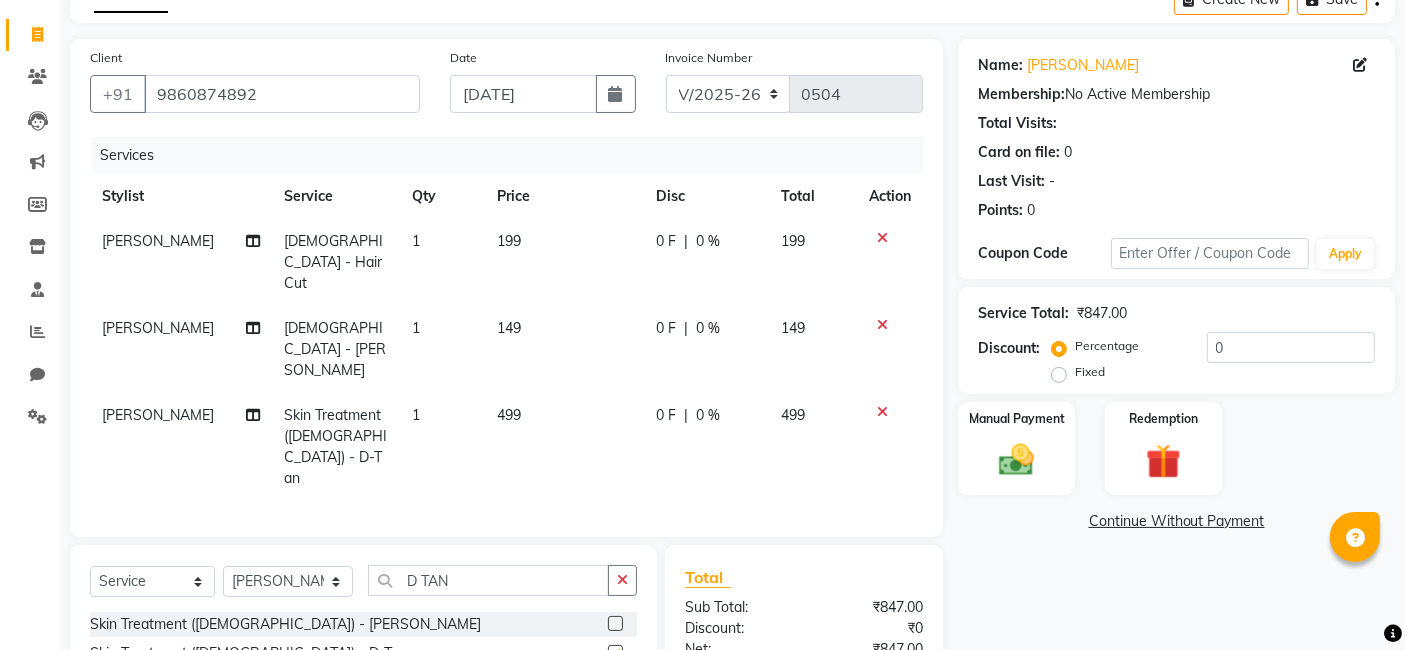 checkbox on "false" 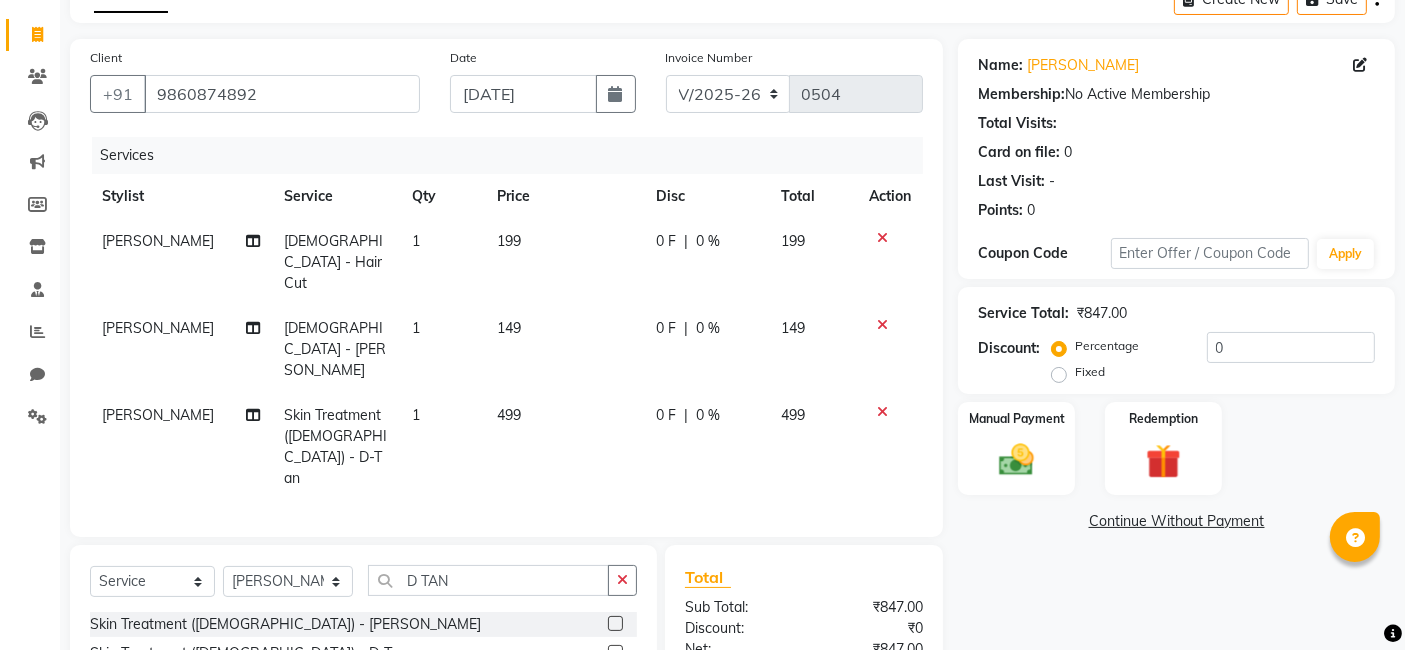 scroll, scrollTop: 177, scrollLeft: 0, axis: vertical 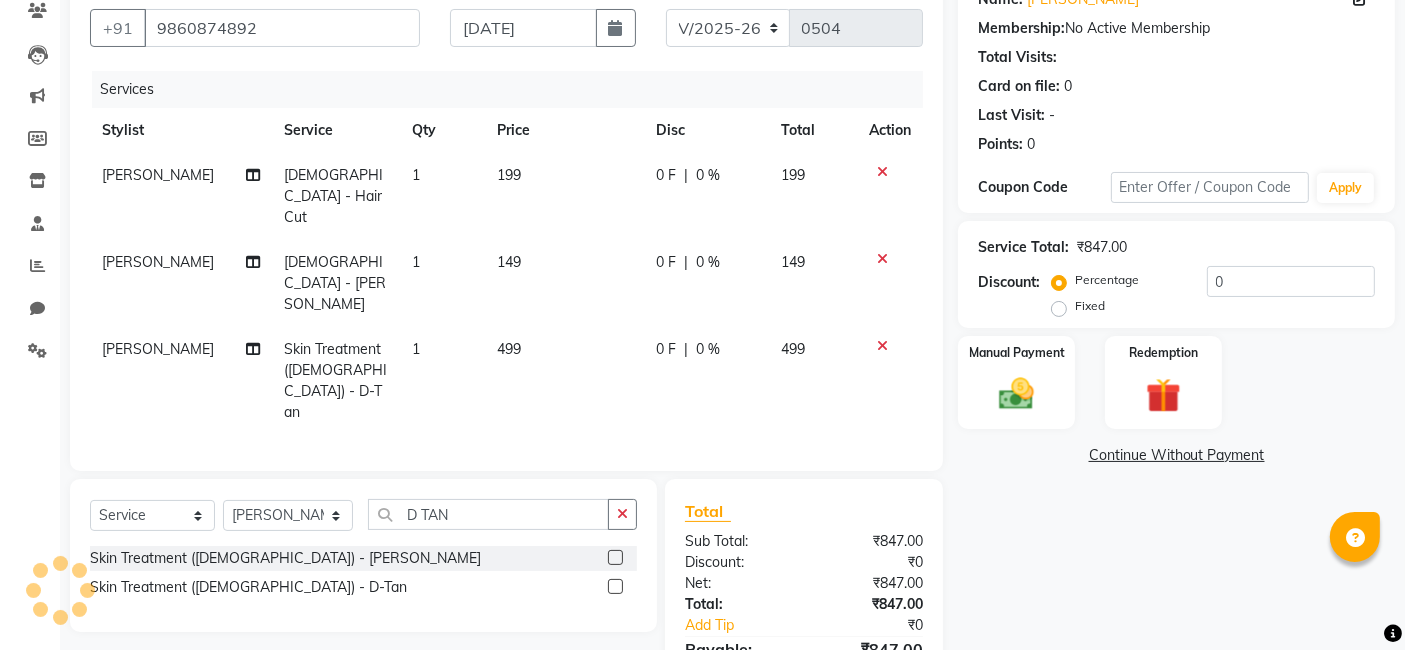 click on "499" 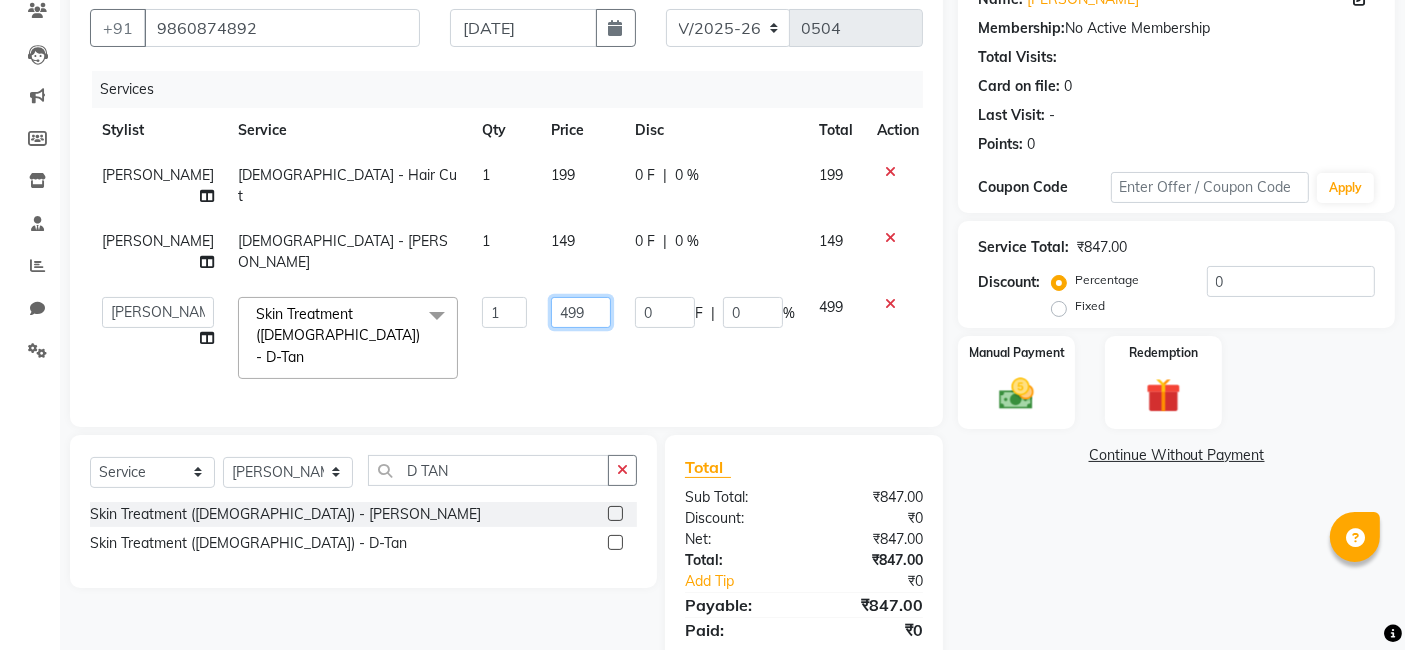 click on "499" 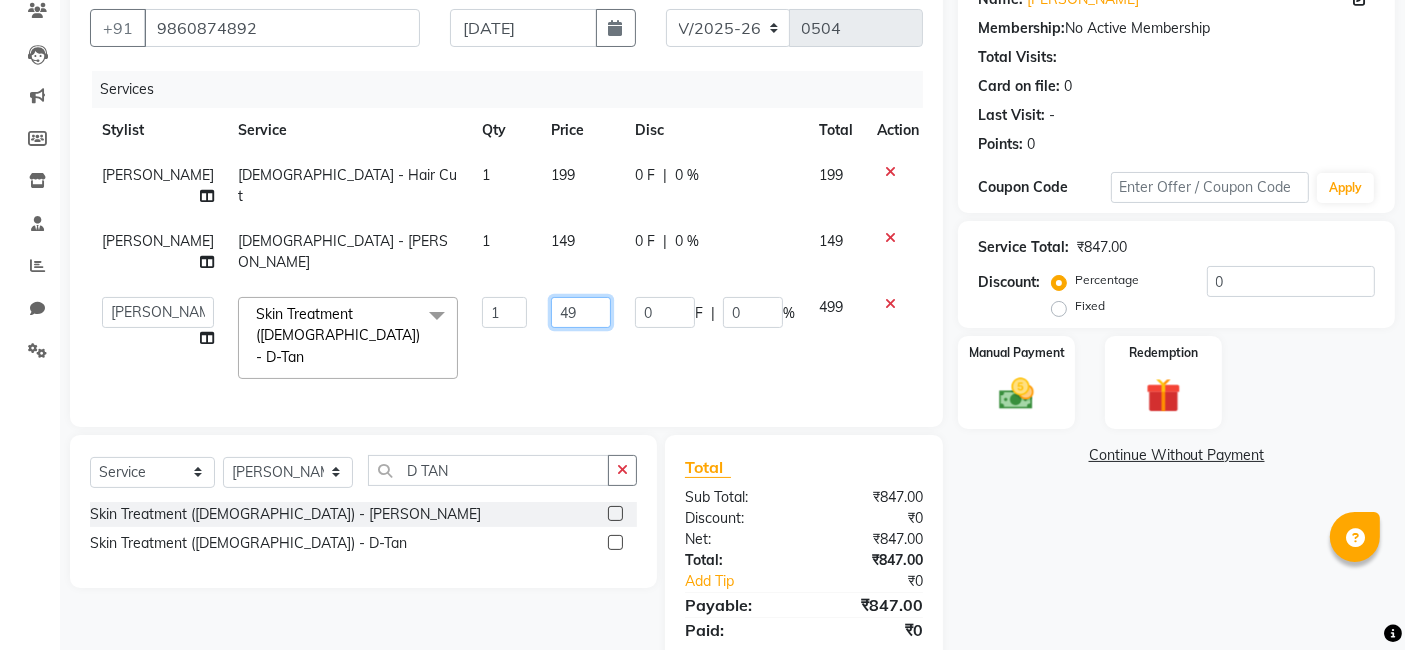 type on "4" 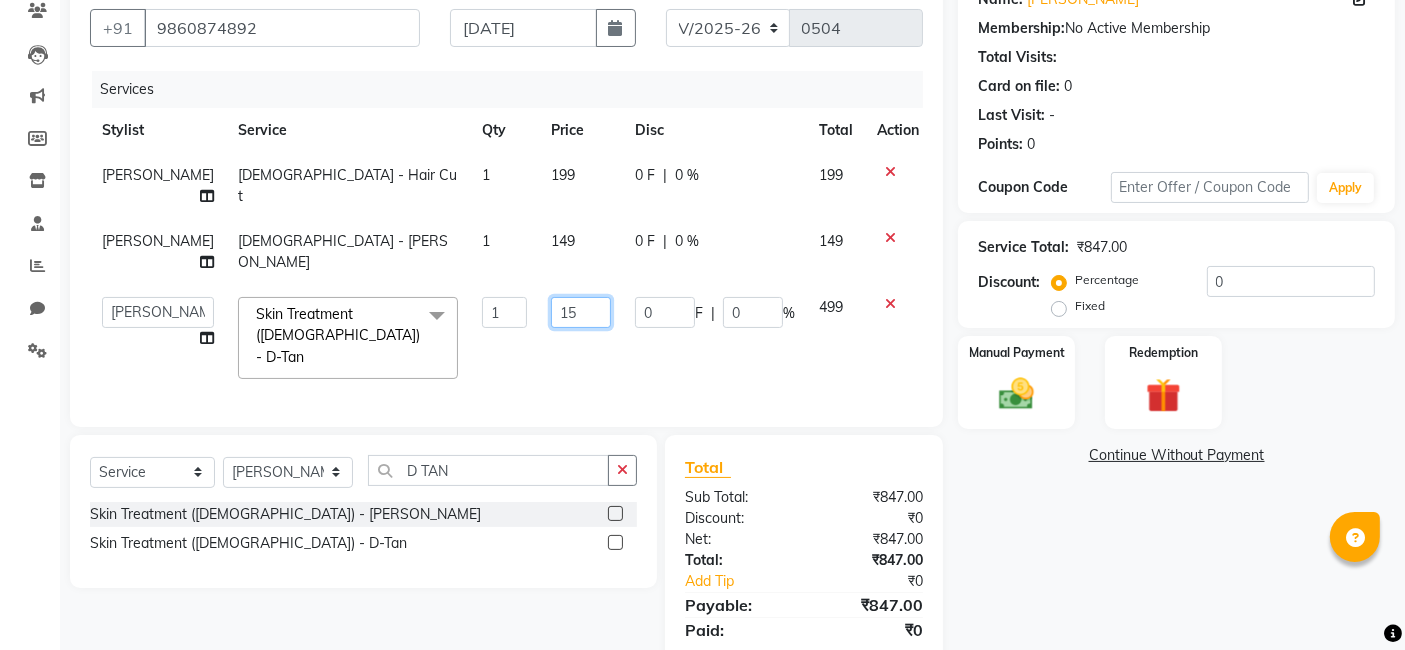 type on "150" 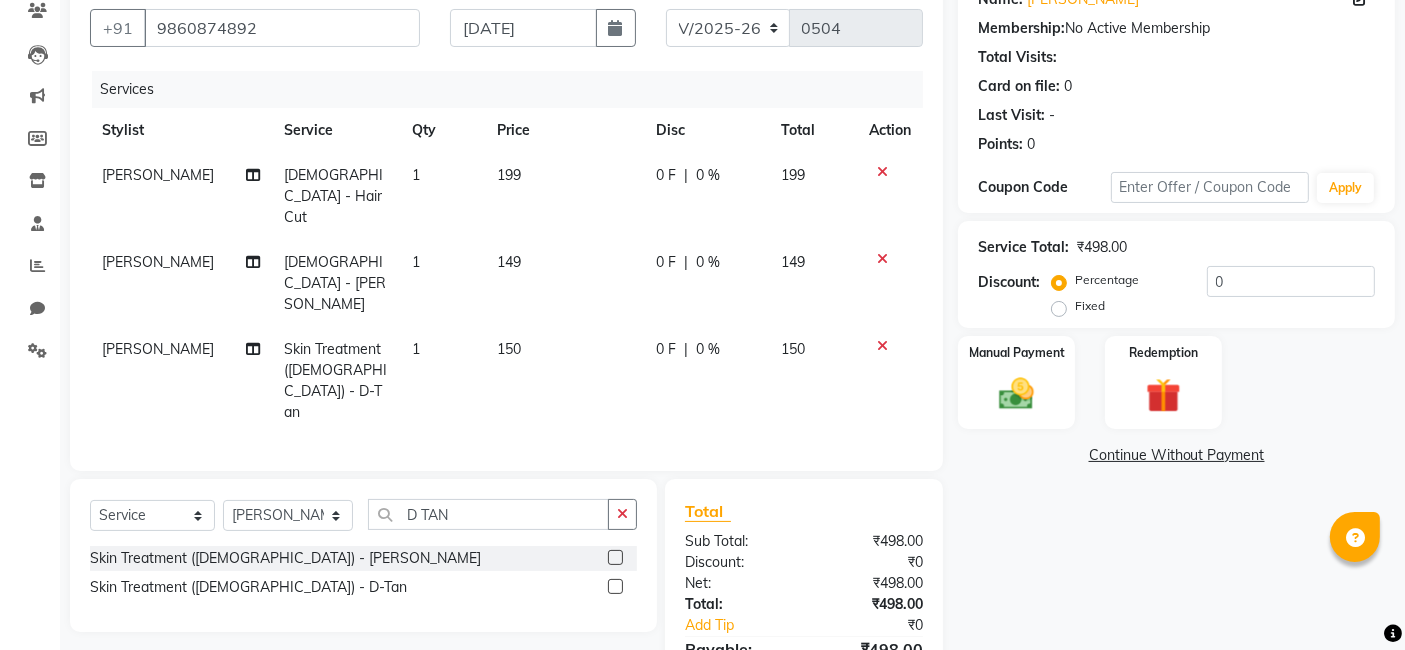 click on "Name: [PERSON_NAME] Membership:  No Active Membership  Total Visits:   Card on file:  0 Last Visit:   - Points:   0  Coupon Code Apply Service Total:  ₹498.00  Discount:  Percentage   Fixed  0 Manual Payment Redemption  Continue Without Payment" 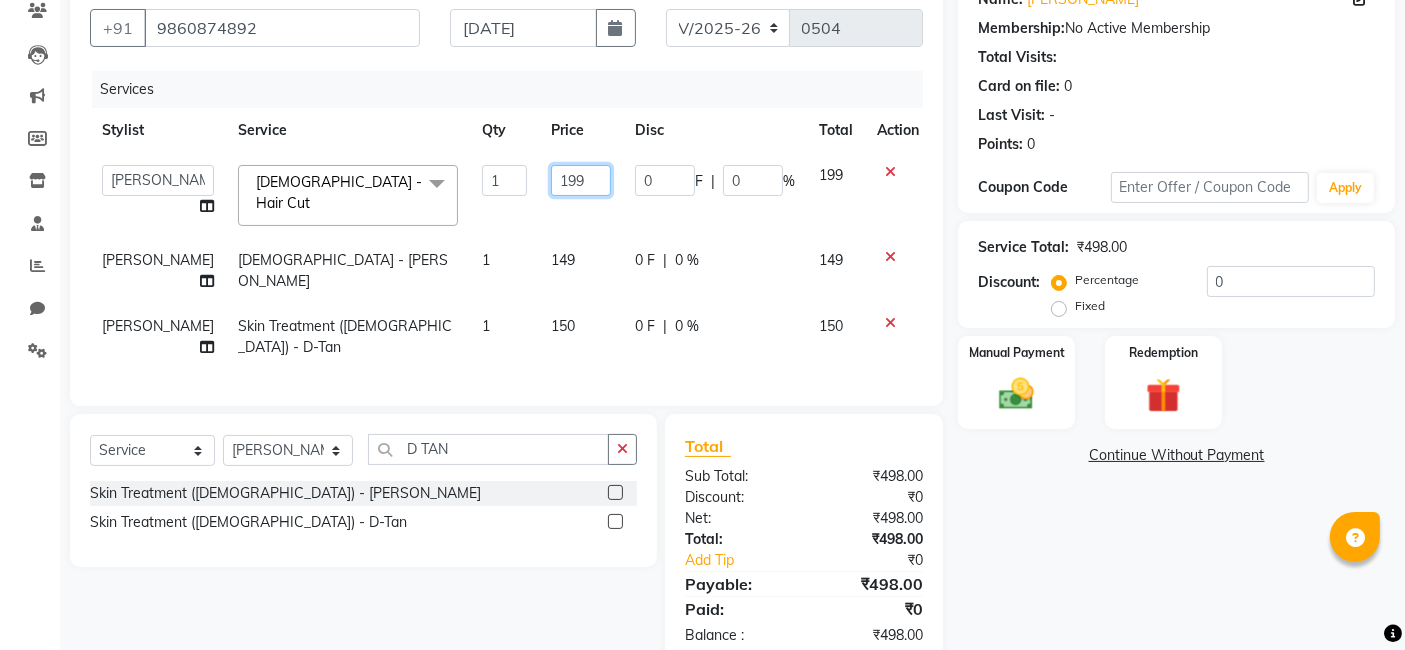 click on "199" 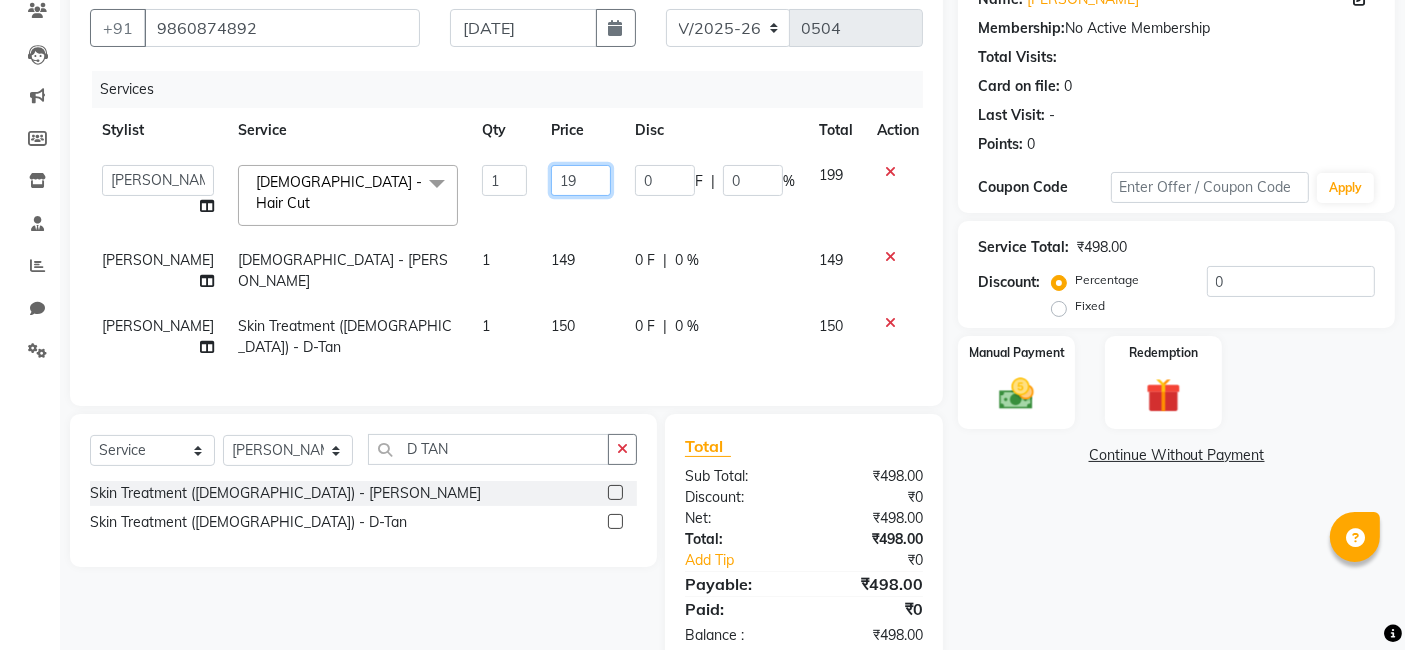 type on "1" 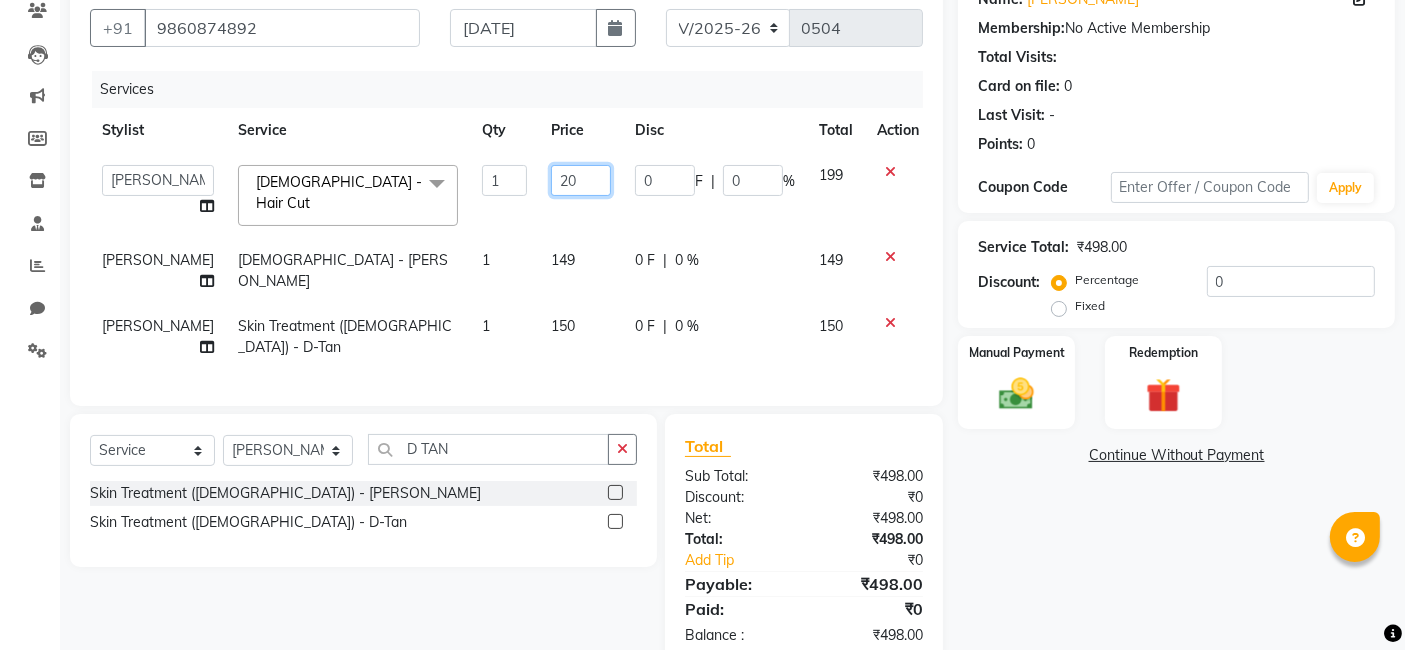 type on "200" 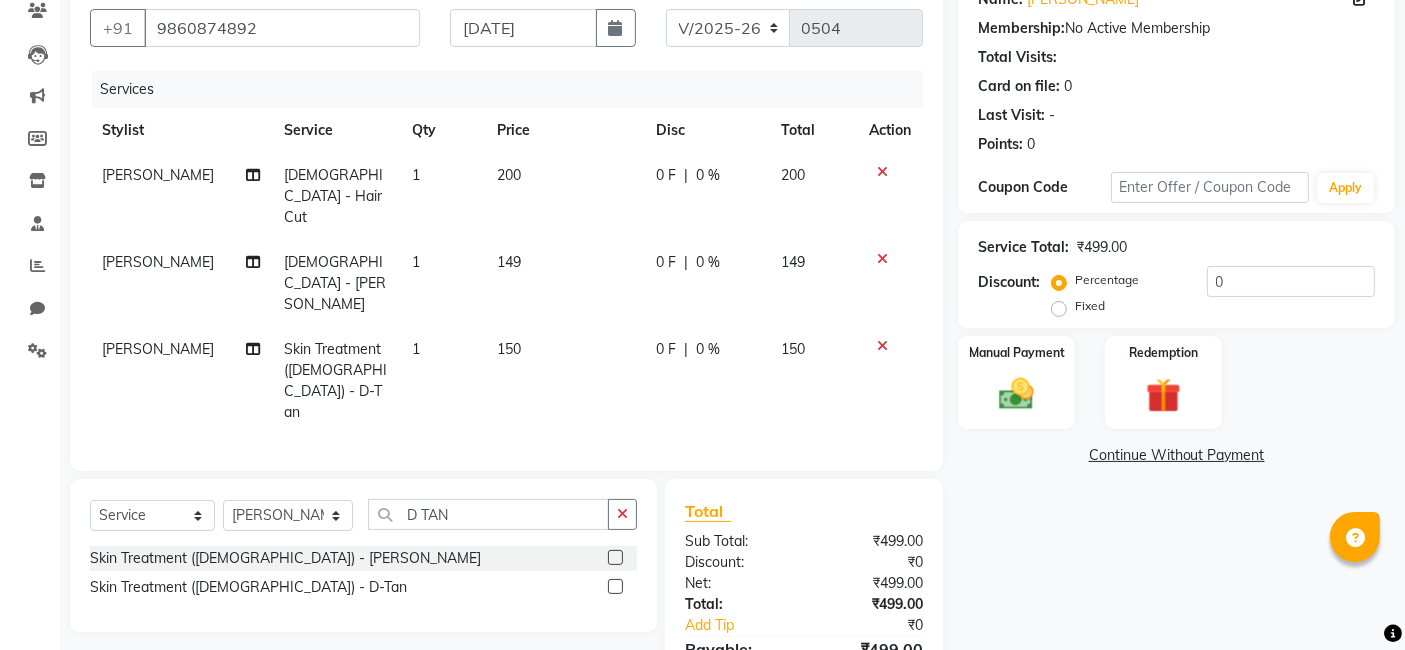 click on "[PERSON_NAME] [DEMOGRAPHIC_DATA] - Hair Cut 1 200 0 F | 0 % 200 [PERSON_NAME] [DEMOGRAPHIC_DATA] - [PERSON_NAME] 1 149 0 F | 0 % 149 [PERSON_NAME] Skin Treatment ([DEMOGRAPHIC_DATA]) - D-Tan 1 150 0 F | 0 % 150" 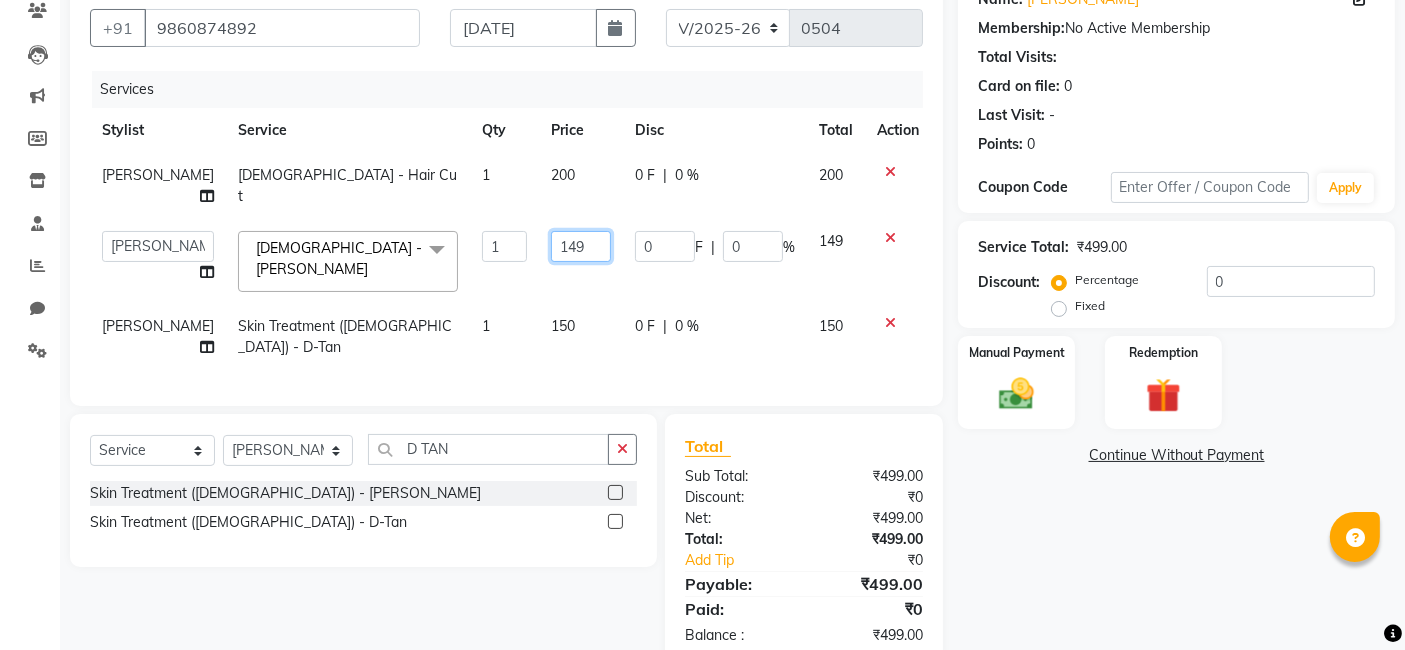 click on "149" 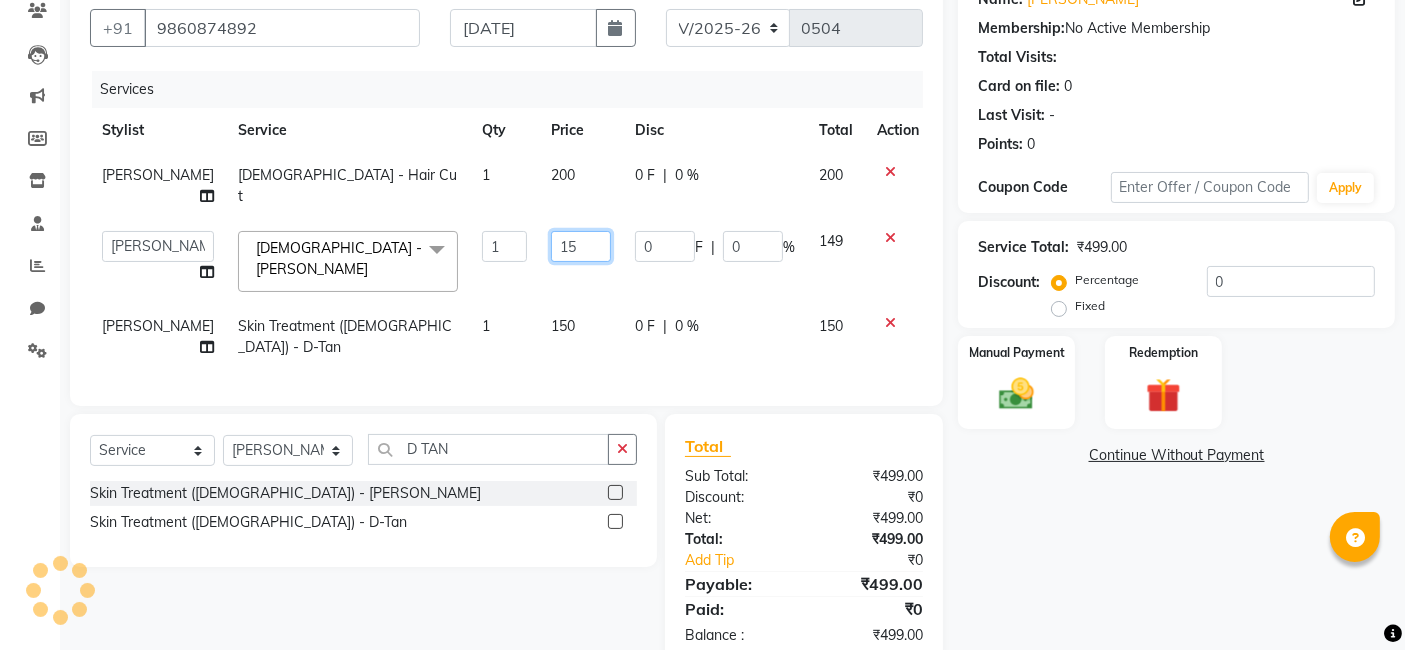 type on "150" 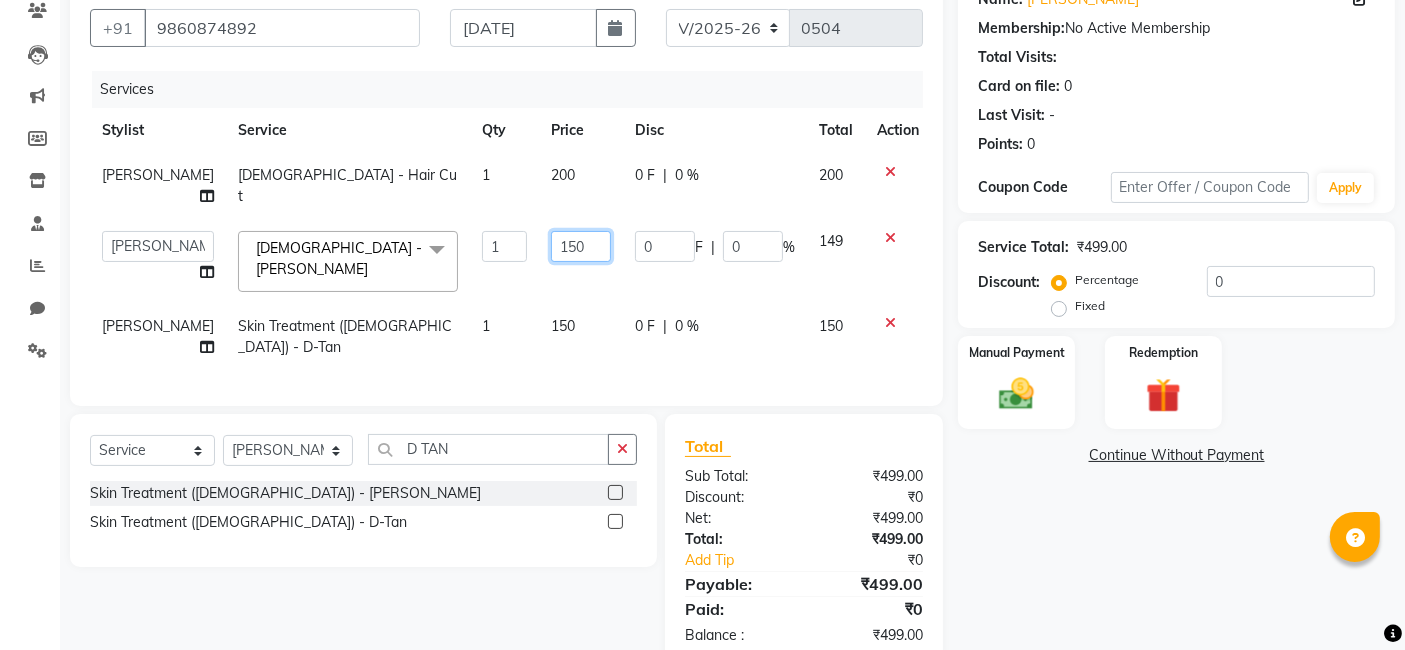 scroll, scrollTop: 229, scrollLeft: 0, axis: vertical 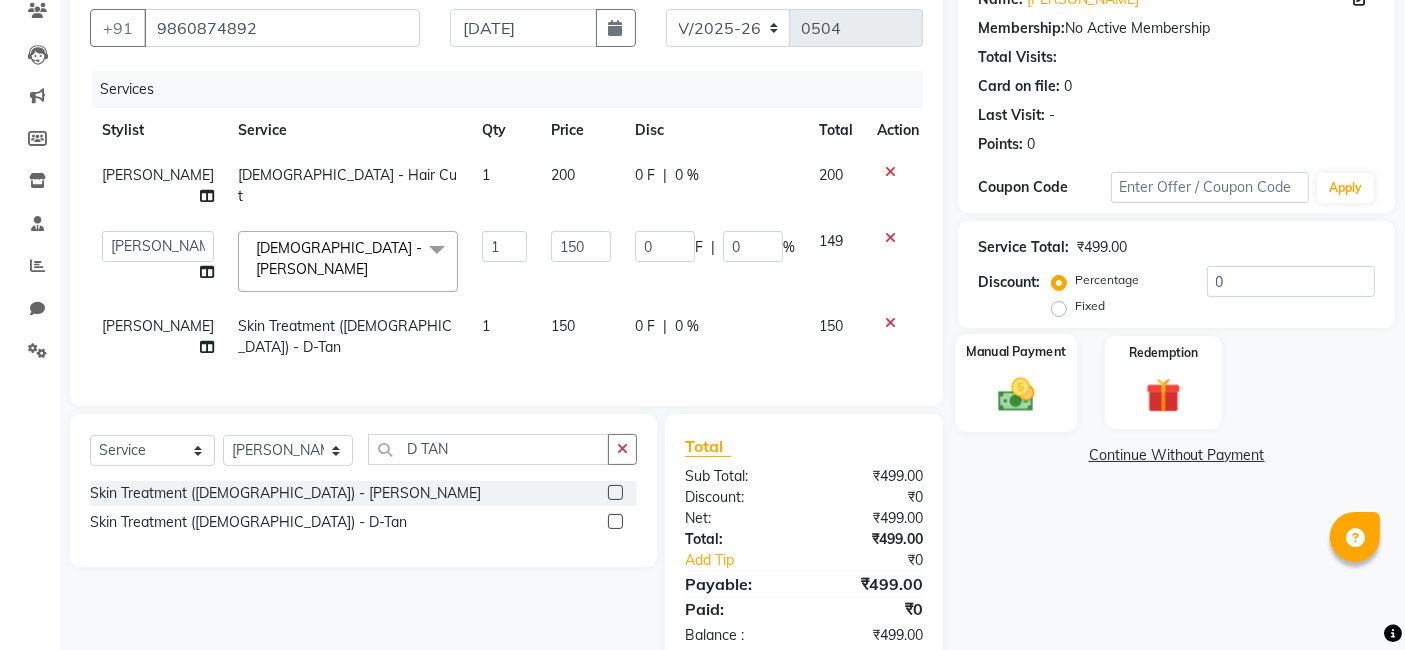 click on "Name: [PERSON_NAME] Membership:  No Active Membership  Total Visits:   Card on file:  0 Last Visit:   - Points:   0  Coupon Code Apply Service Total:  ₹499.00  Discount:  Percentage   Fixed  0 Manual Payment Redemption  Continue Without Payment" 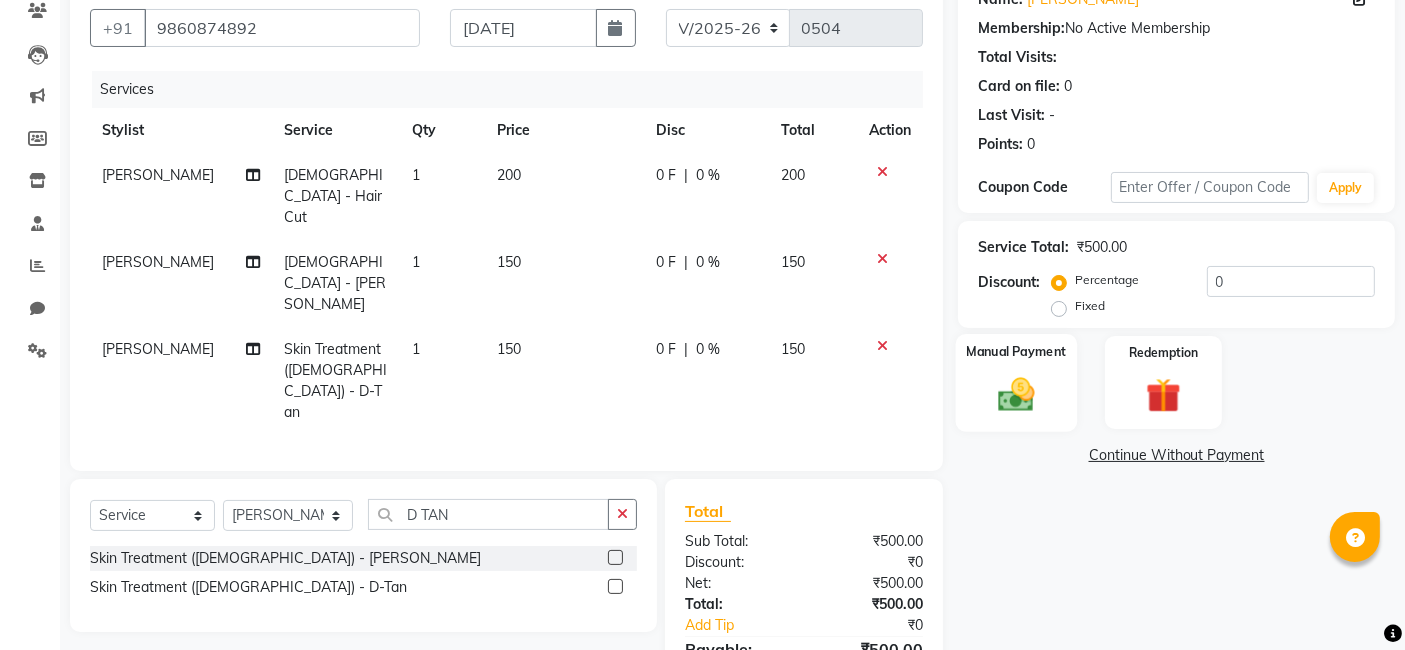 click 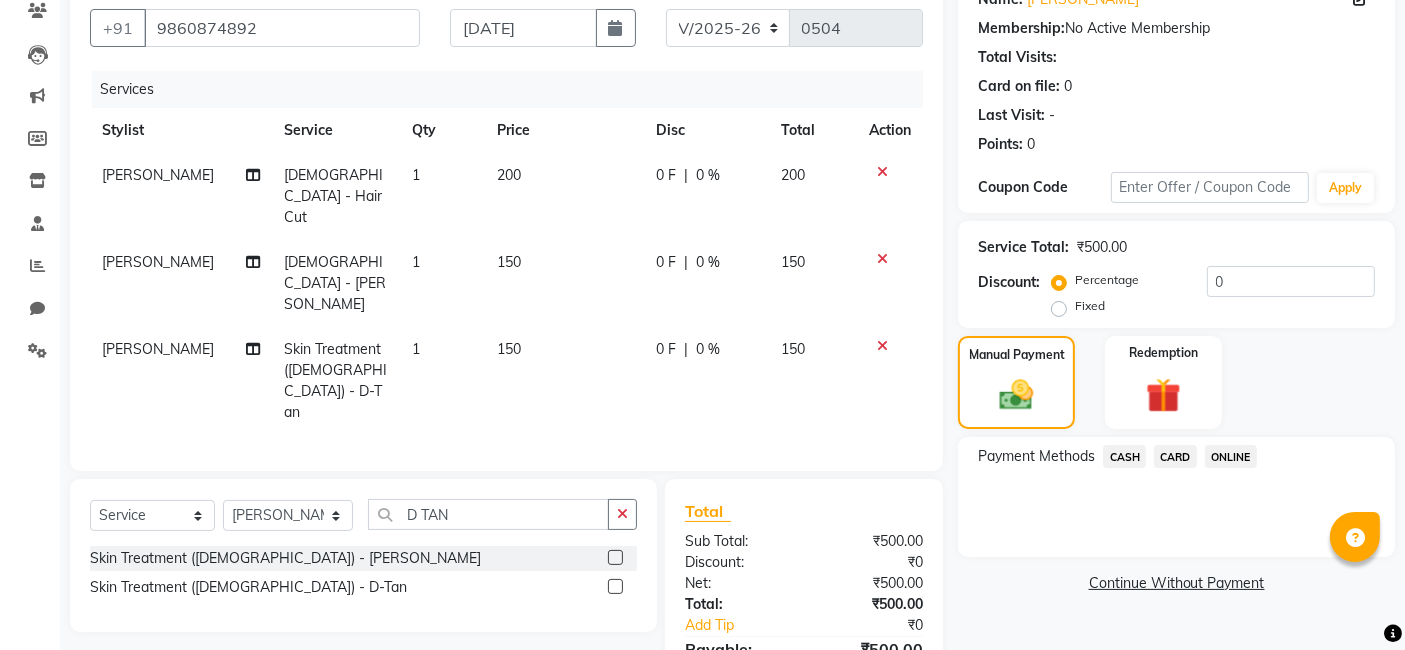 click on "ONLINE" 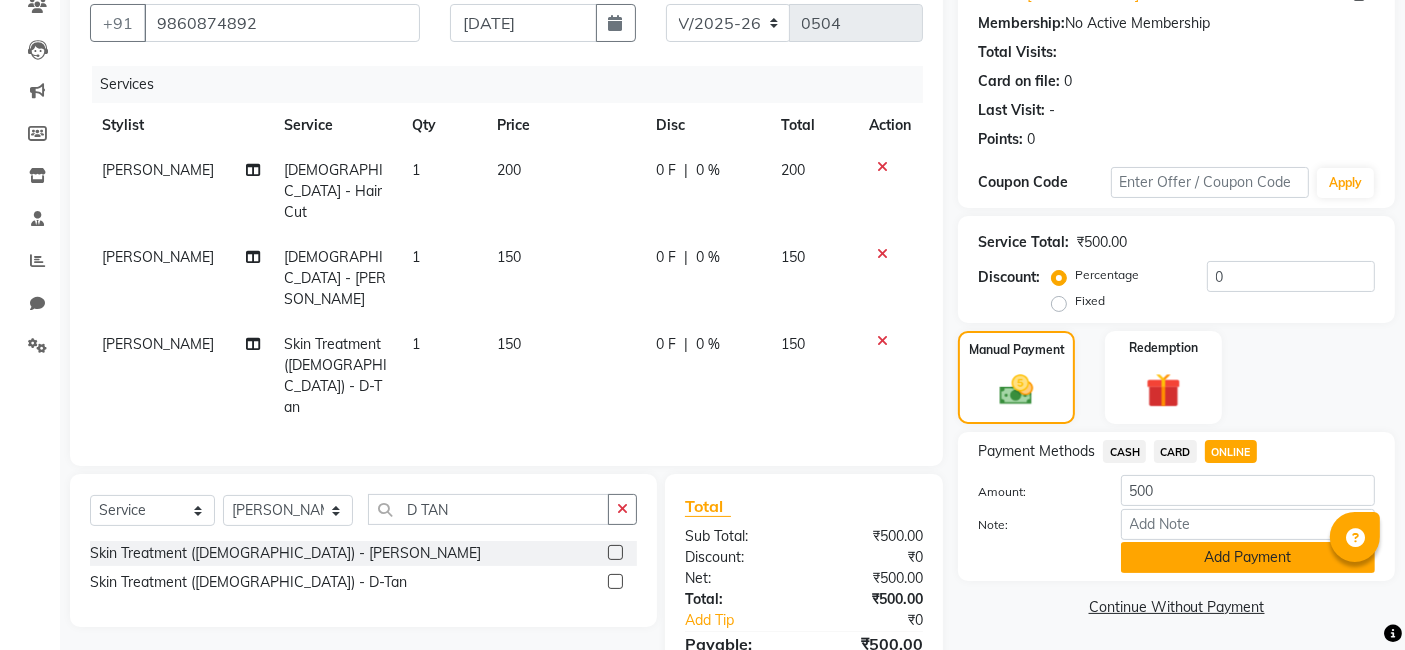 click on "Add Payment" 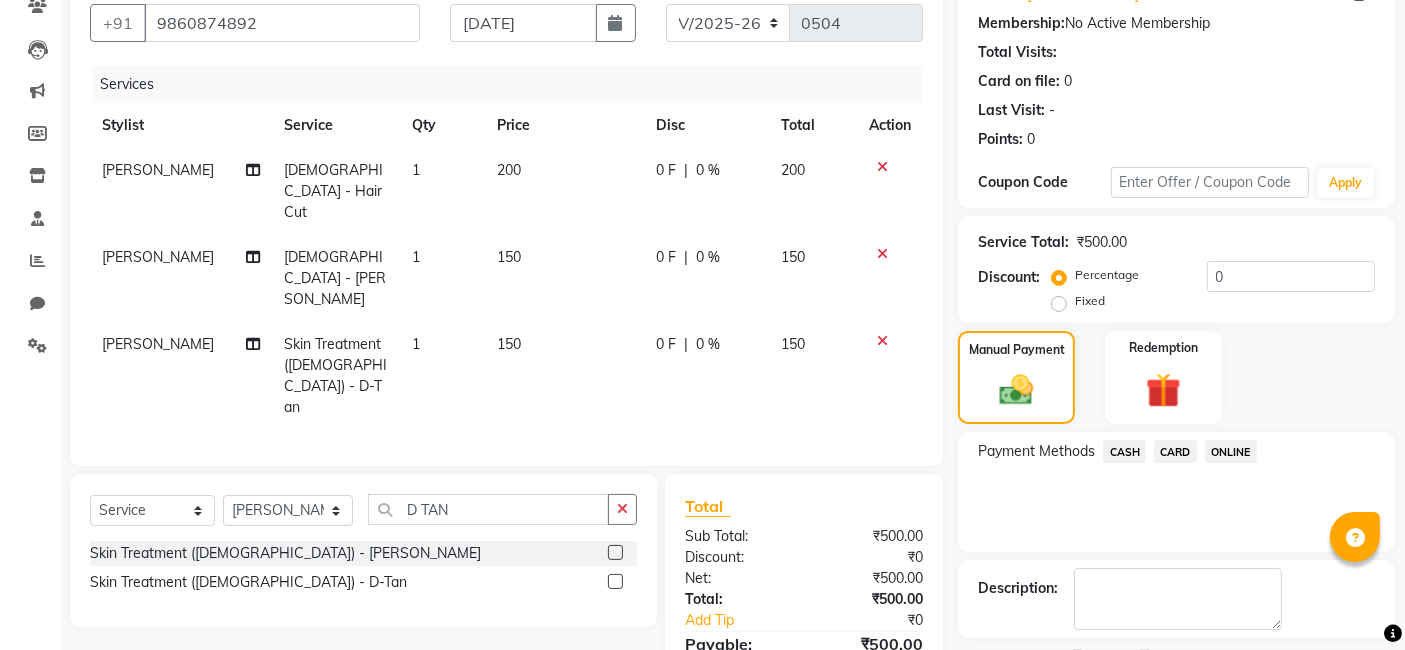 scroll, scrollTop: 266, scrollLeft: 0, axis: vertical 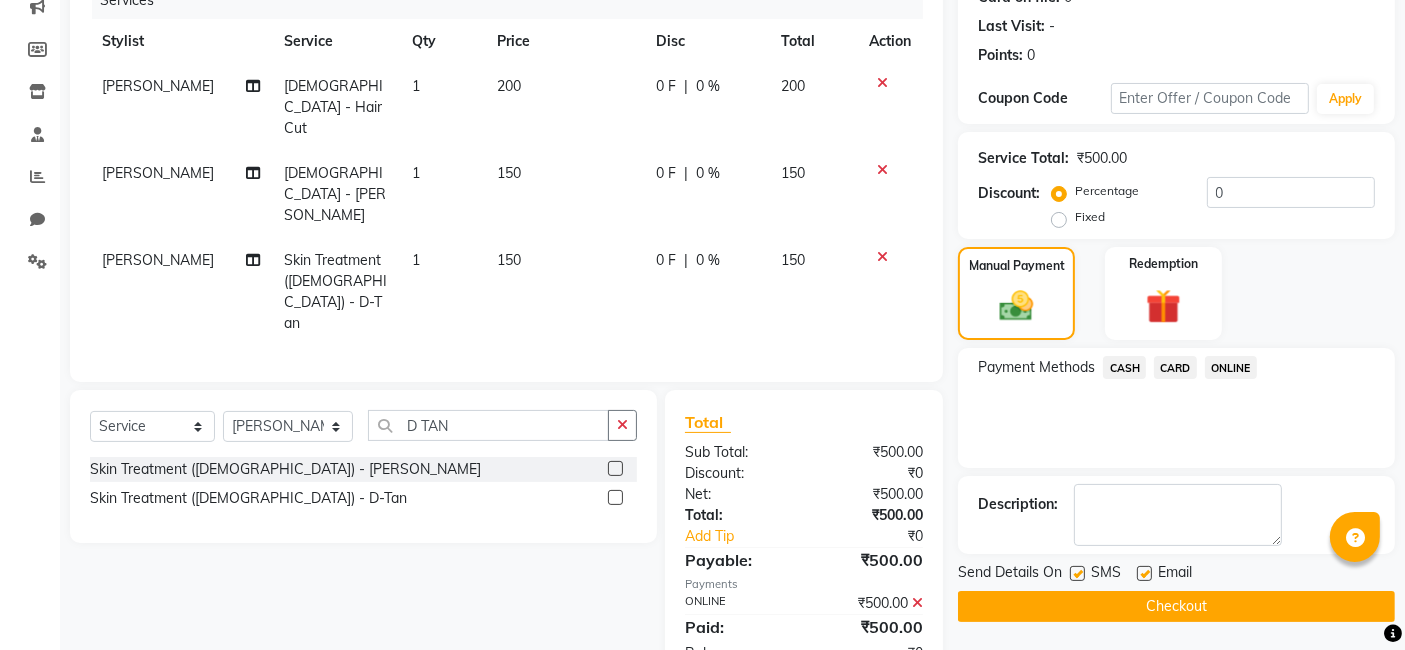 click on "Checkout" 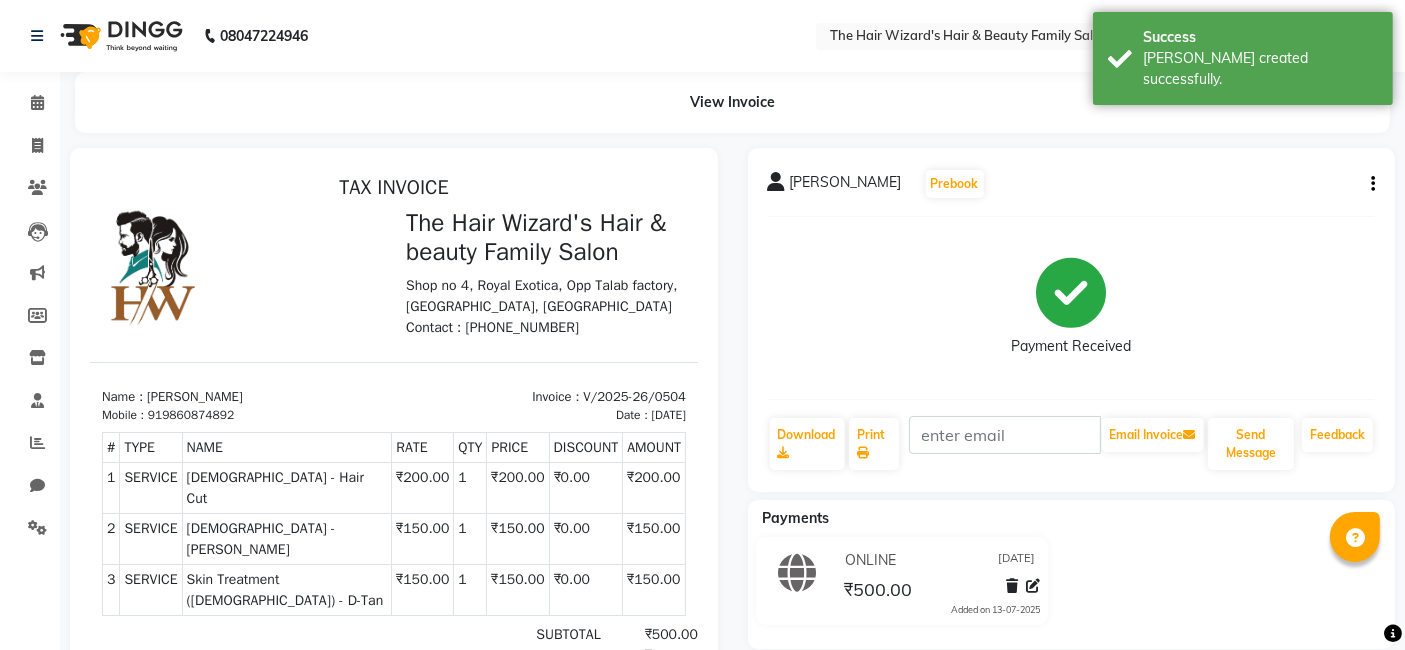 scroll, scrollTop: 0, scrollLeft: 0, axis: both 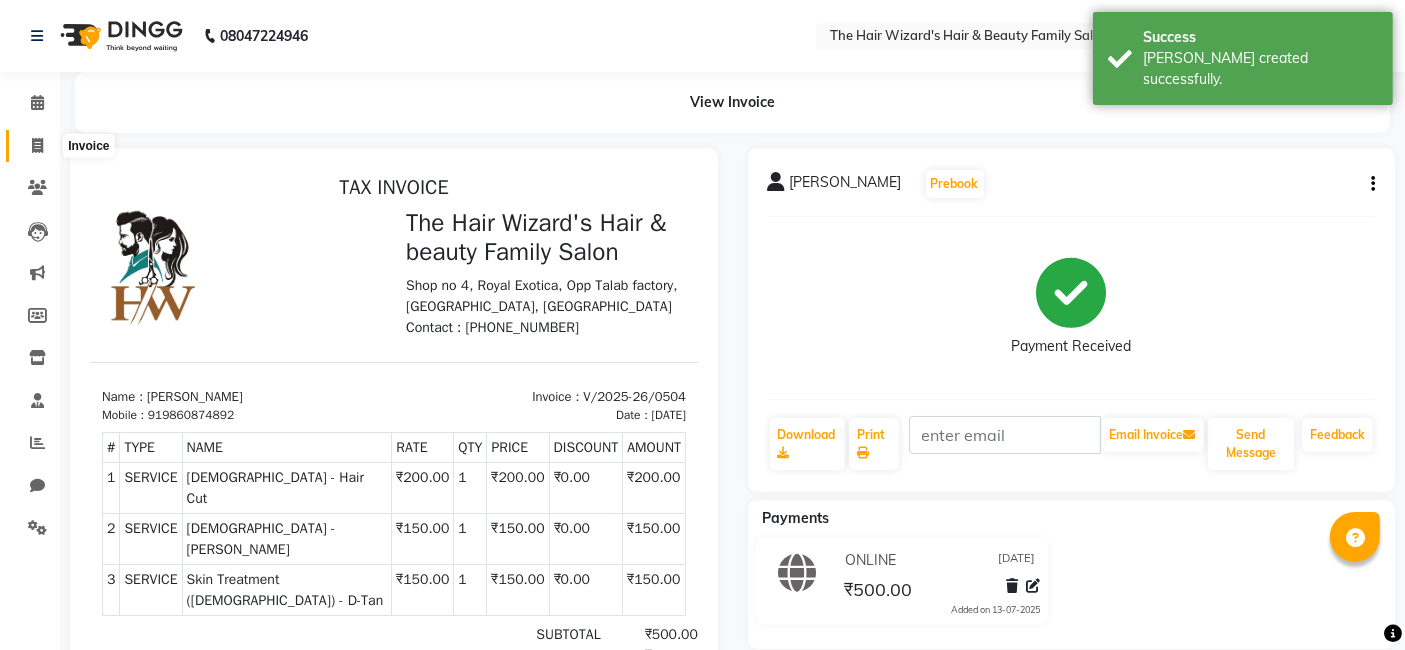 click 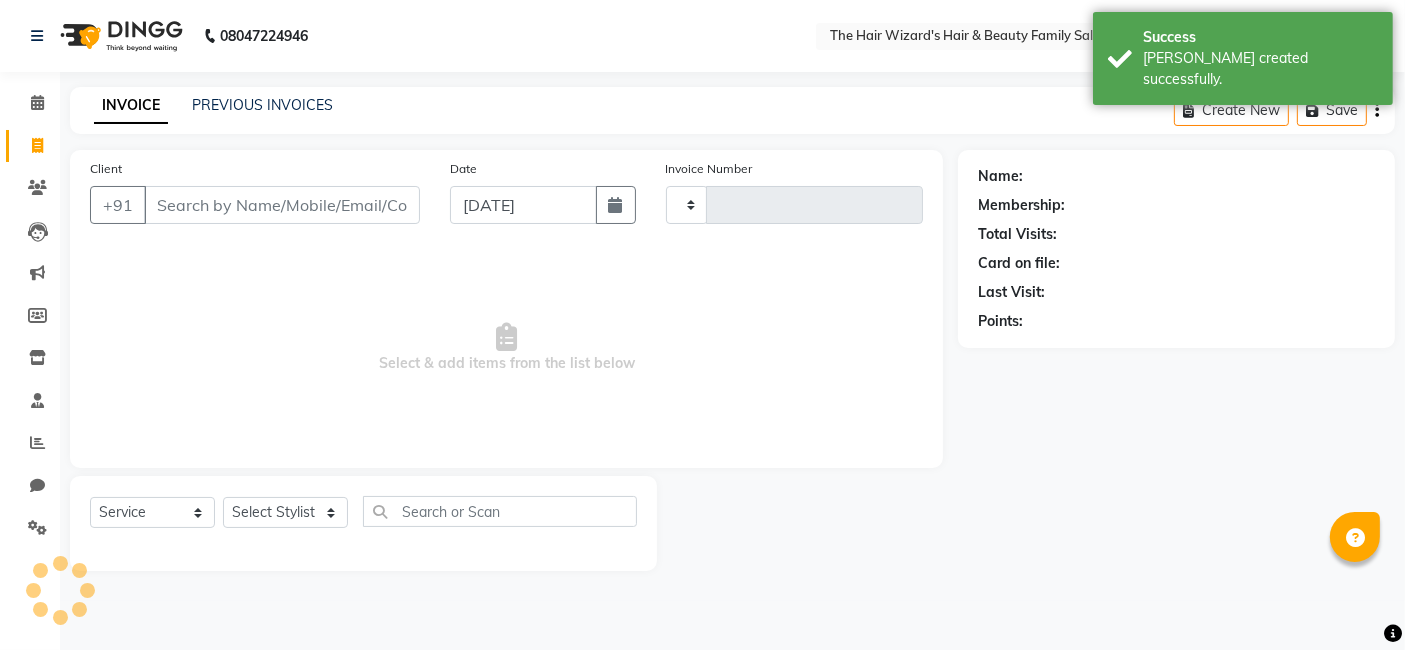 type on "0505" 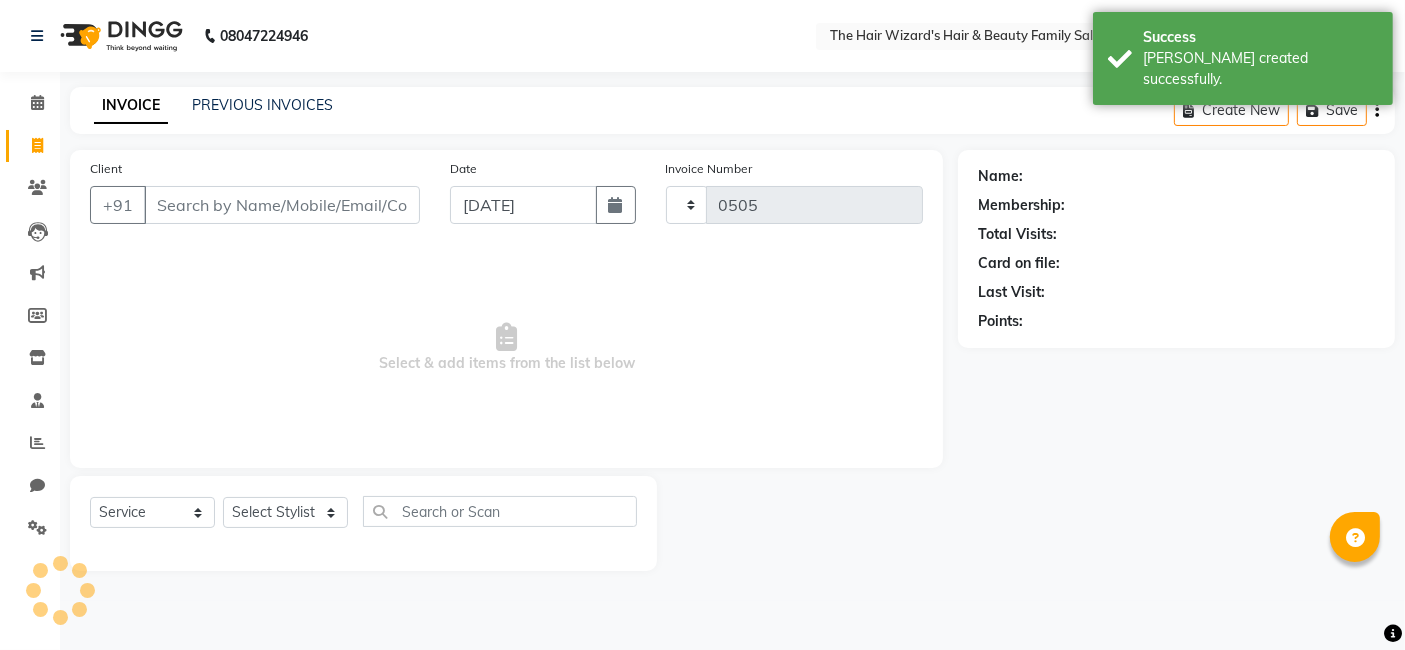 select on "8473" 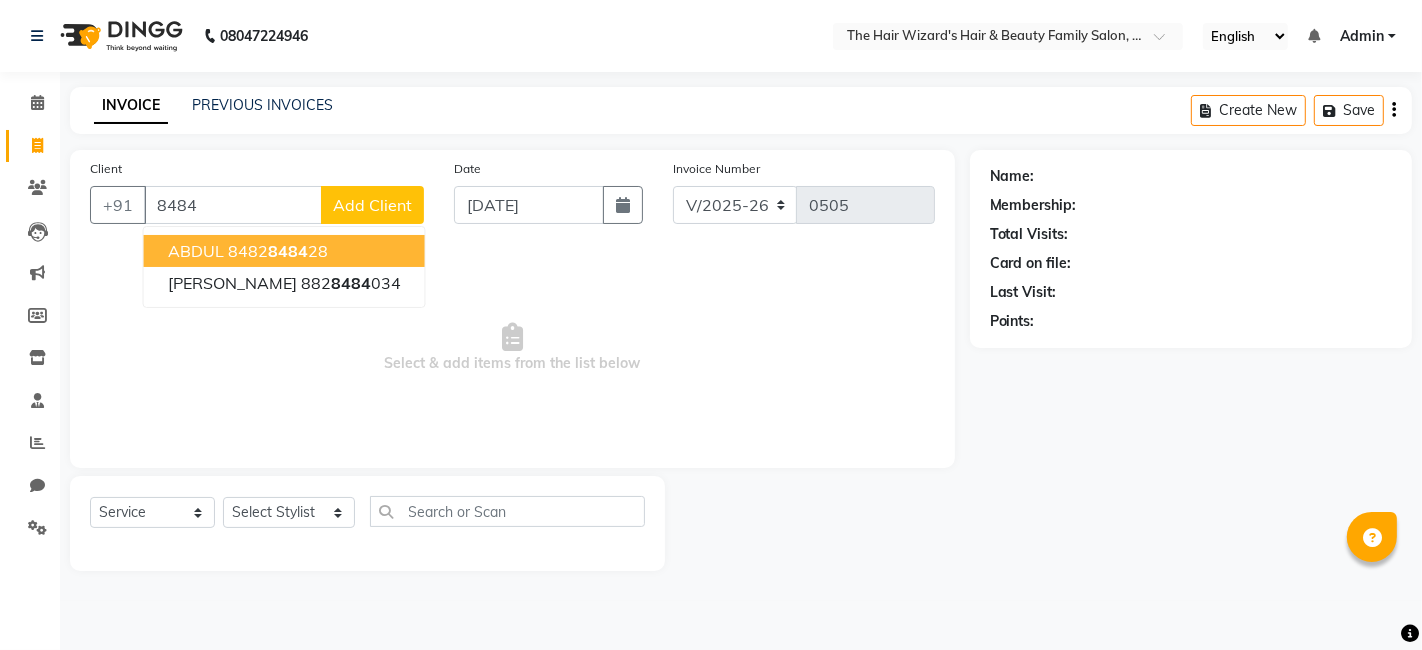 click on "8482 8484 28" at bounding box center [278, 251] 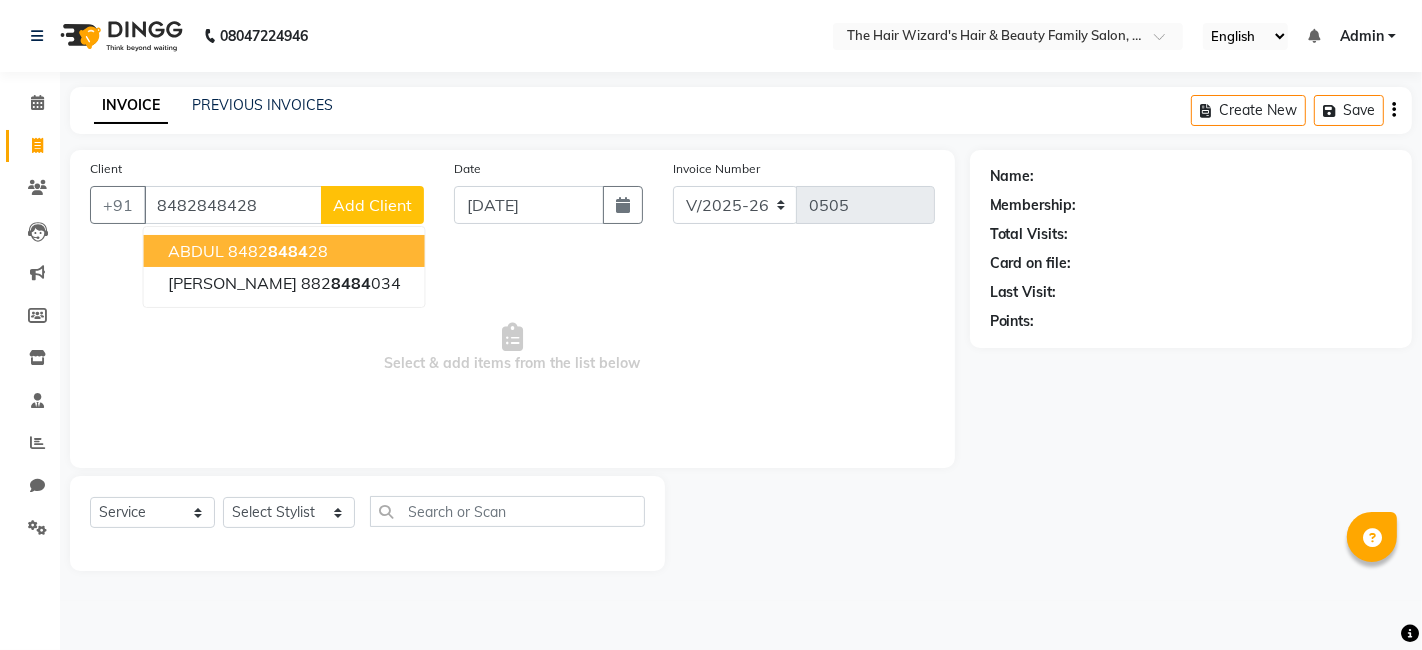 type on "8482848428" 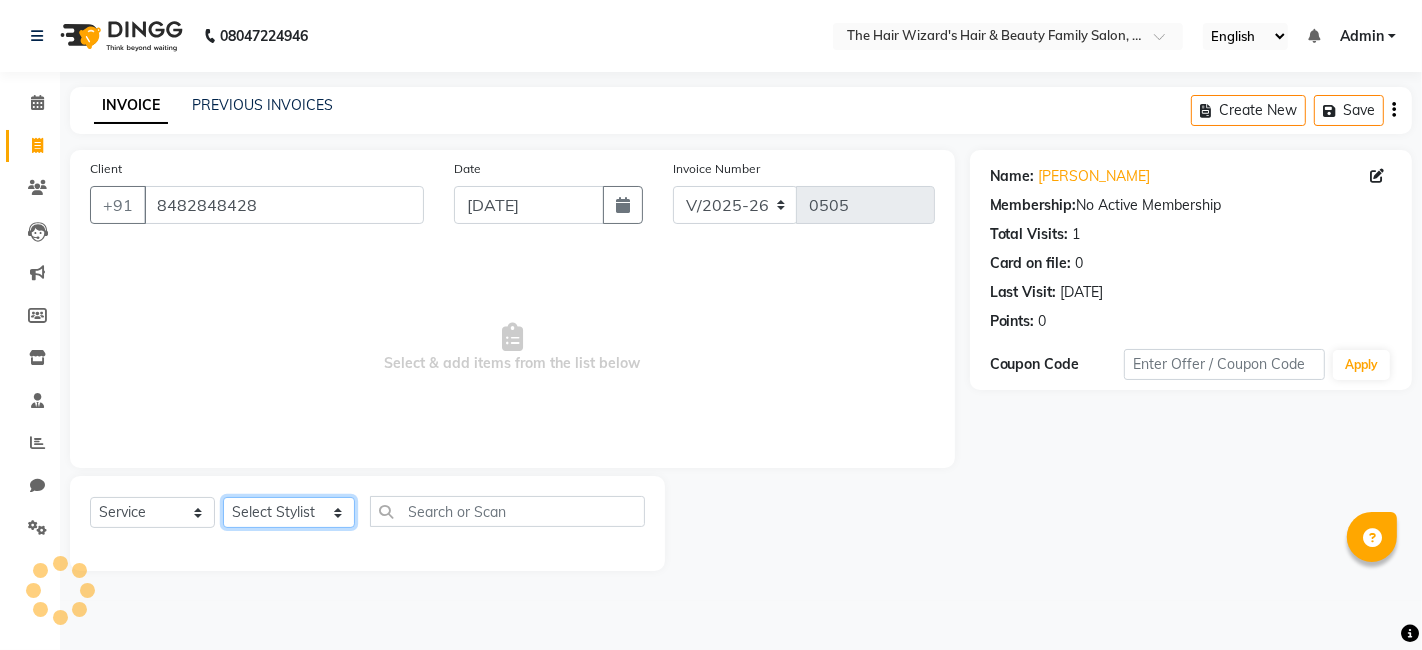 click on "Select Stylist [PERSON_NAME] [PERSON_NAME]  [PERSON_NAME] [PERSON_NAME] [PERSON_NAME] MOHD [PERSON_NAME] [PERSON_NAME] [PERSON_NAME] [PERSON_NAME] WIZARDS" 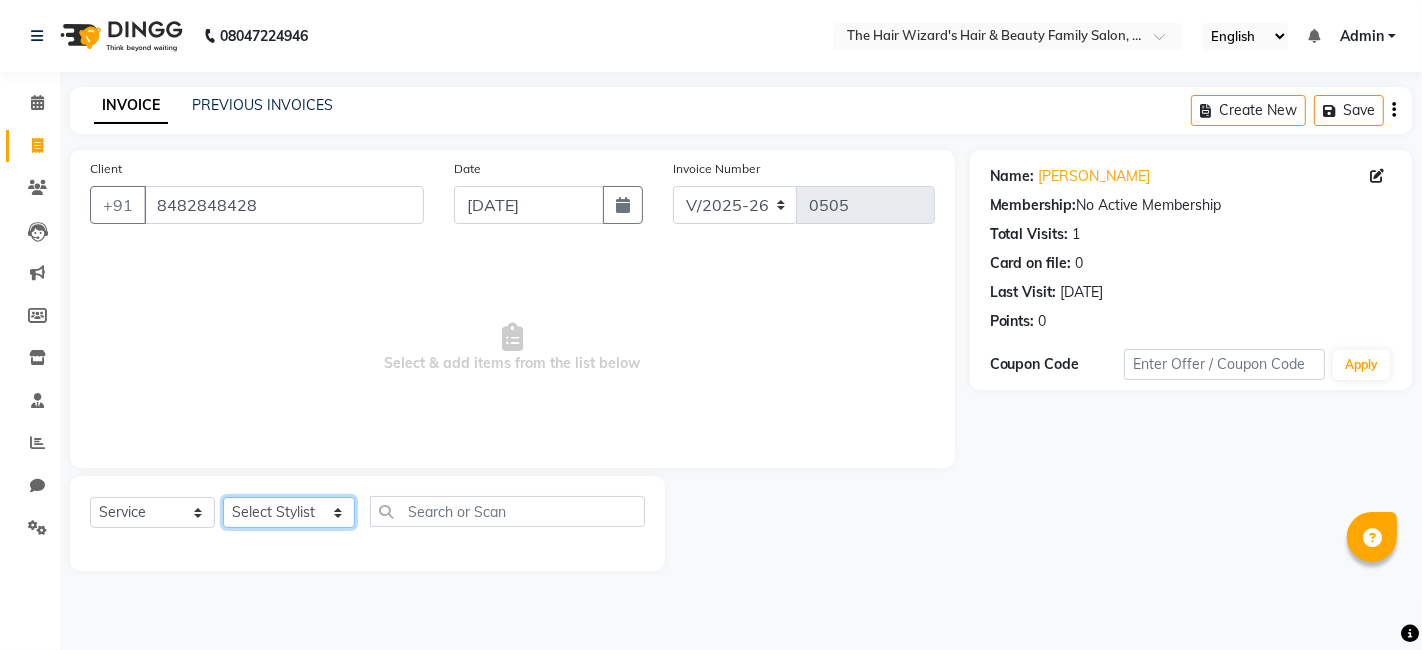 select on "85305" 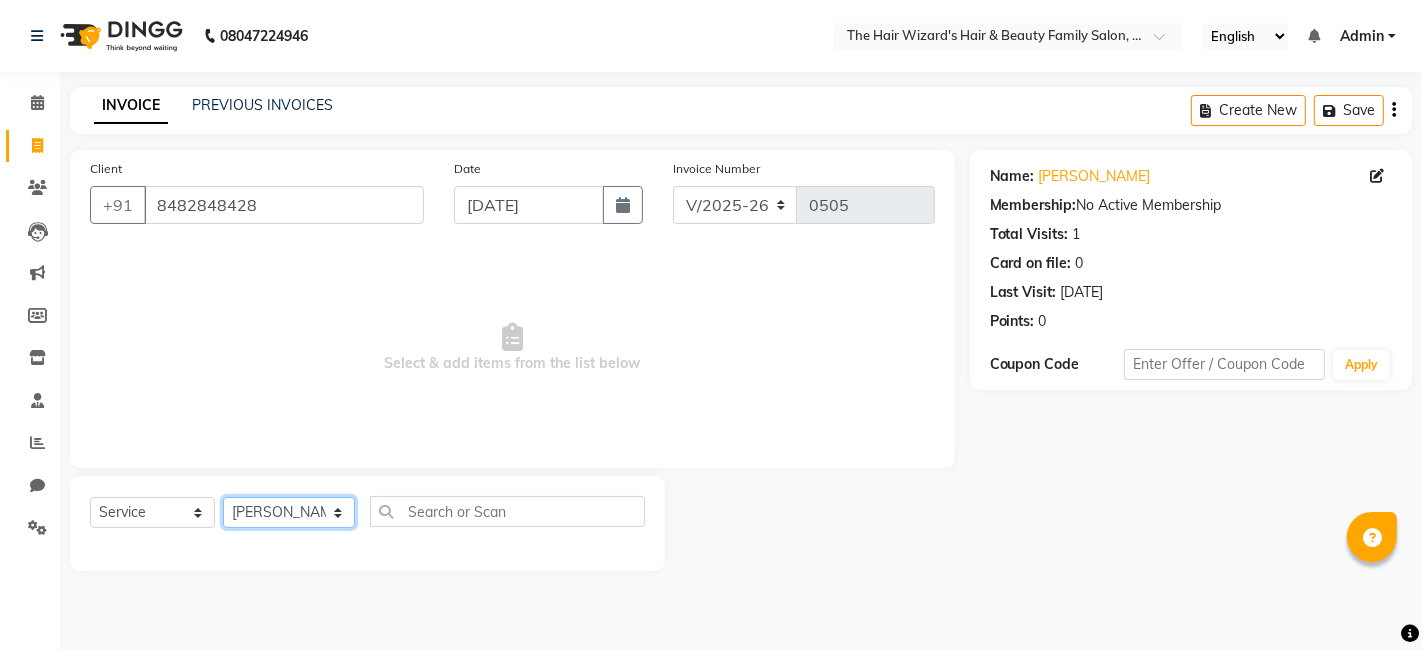 click on "Select Stylist [PERSON_NAME] [PERSON_NAME]  [PERSON_NAME] [PERSON_NAME] [PERSON_NAME] MOHD [PERSON_NAME] [PERSON_NAME] [PERSON_NAME] [PERSON_NAME] WIZARDS" 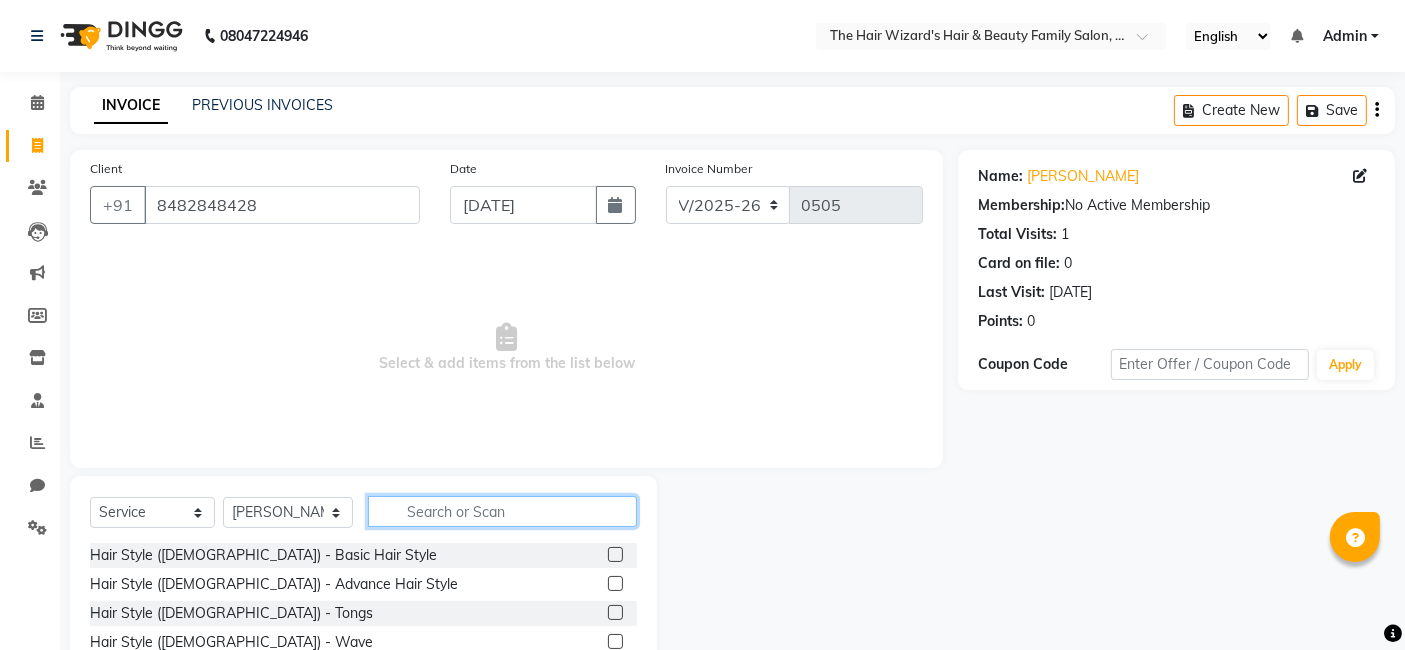 click 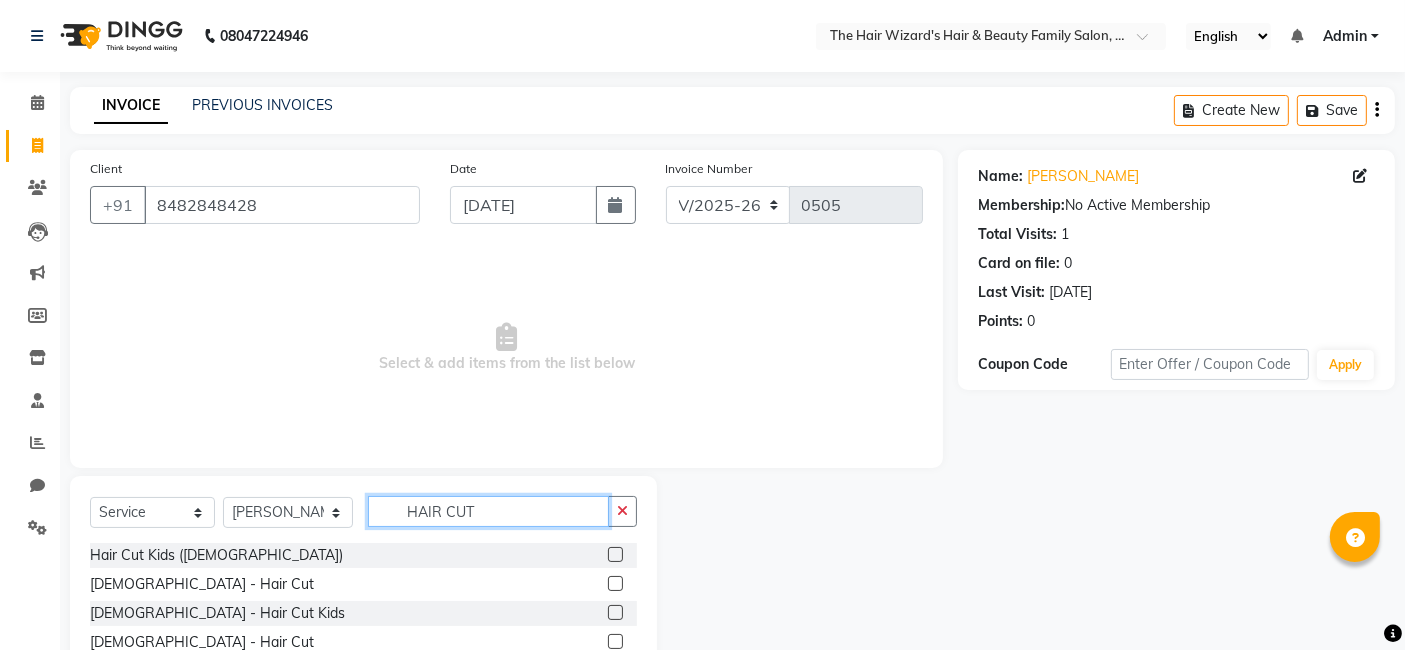type on "HAIR CUT" 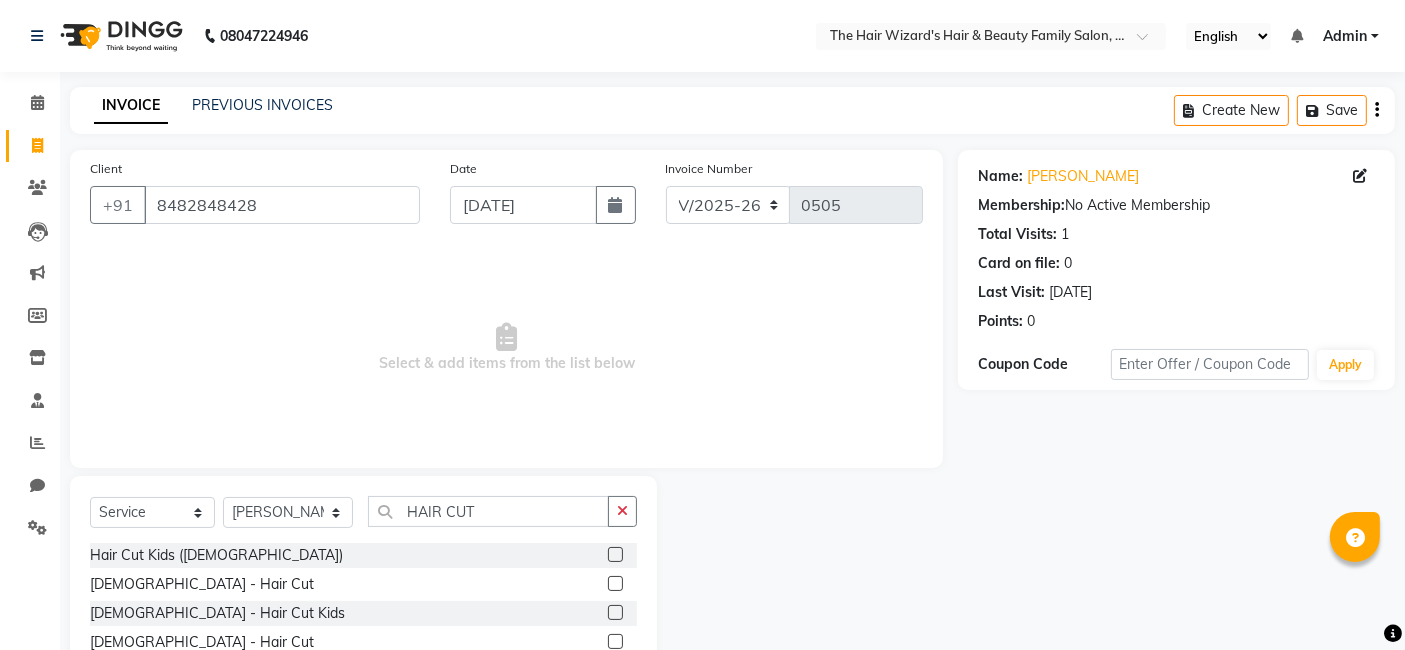 click 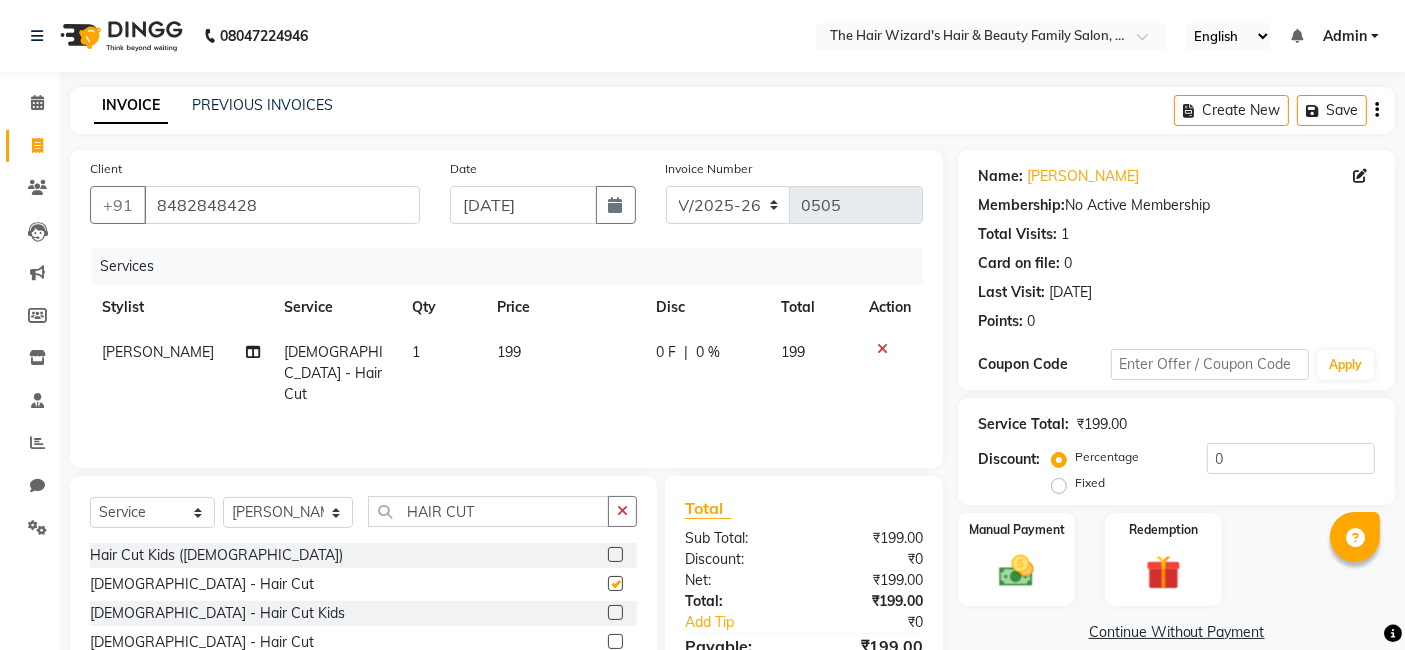 checkbox on "false" 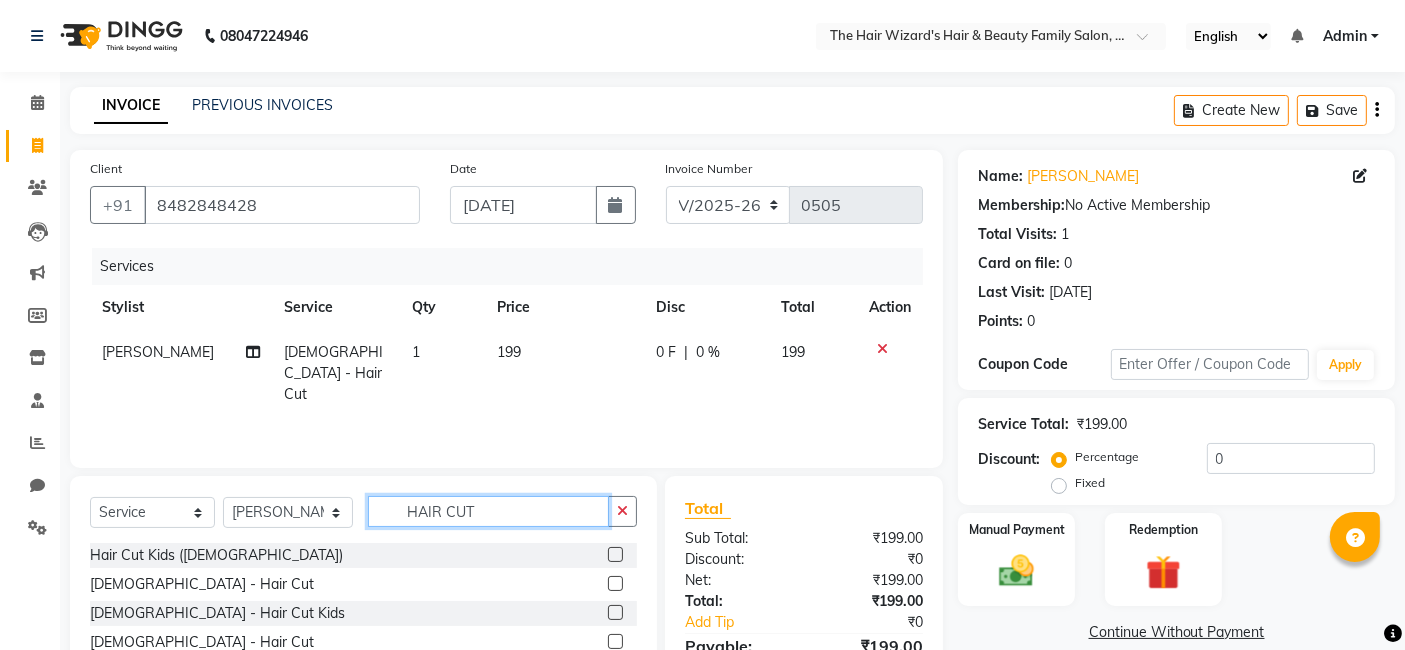 click on "HAIR CUT" 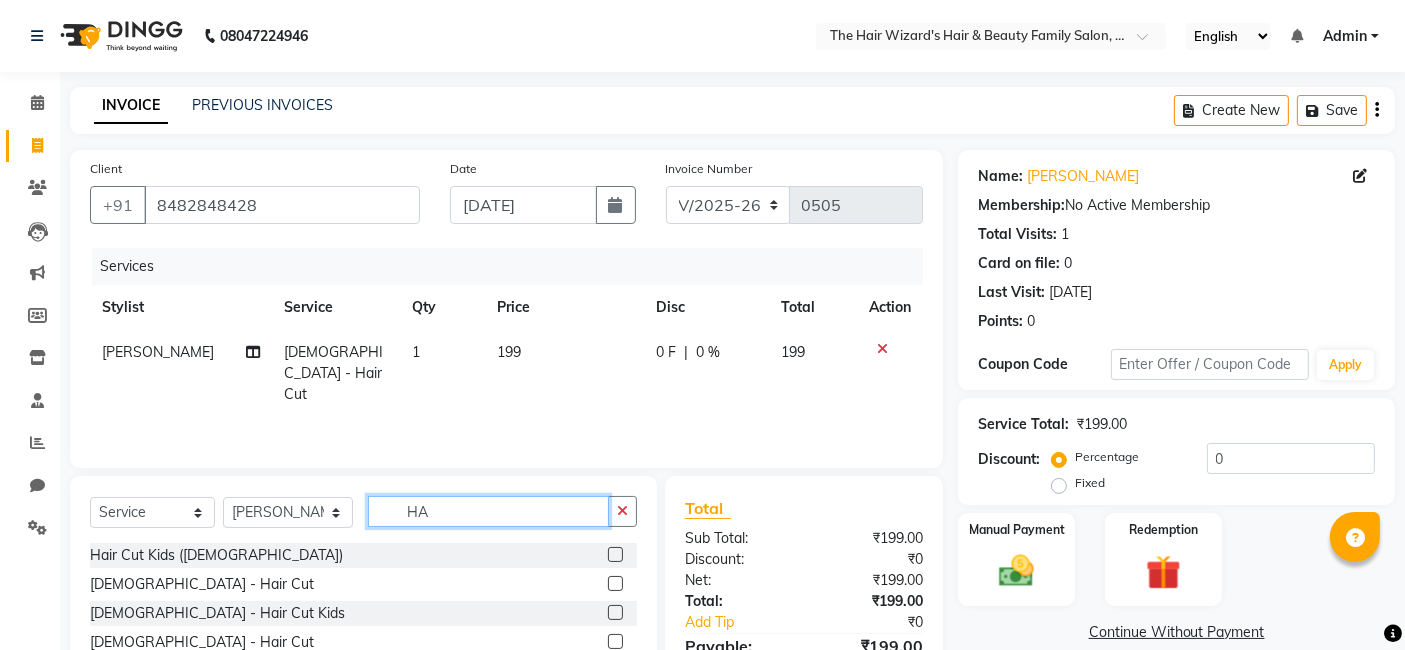 type on "H" 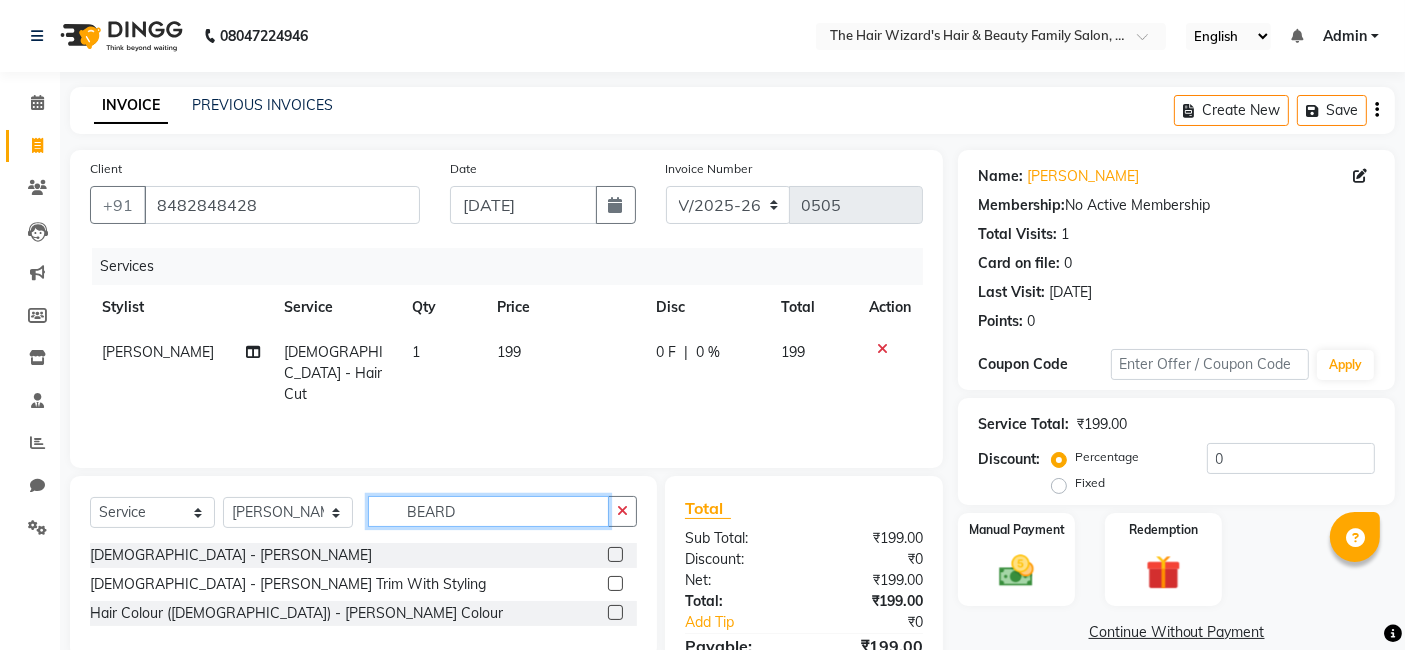 type on "BEARD" 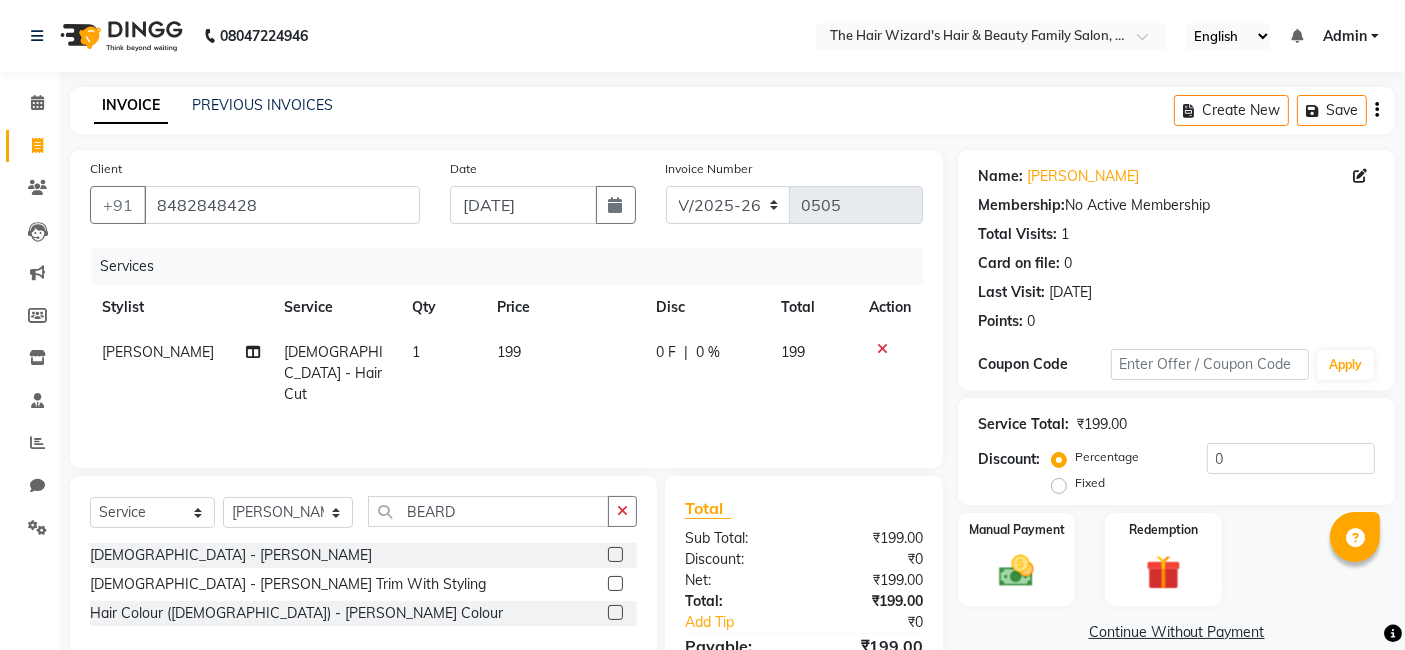 click 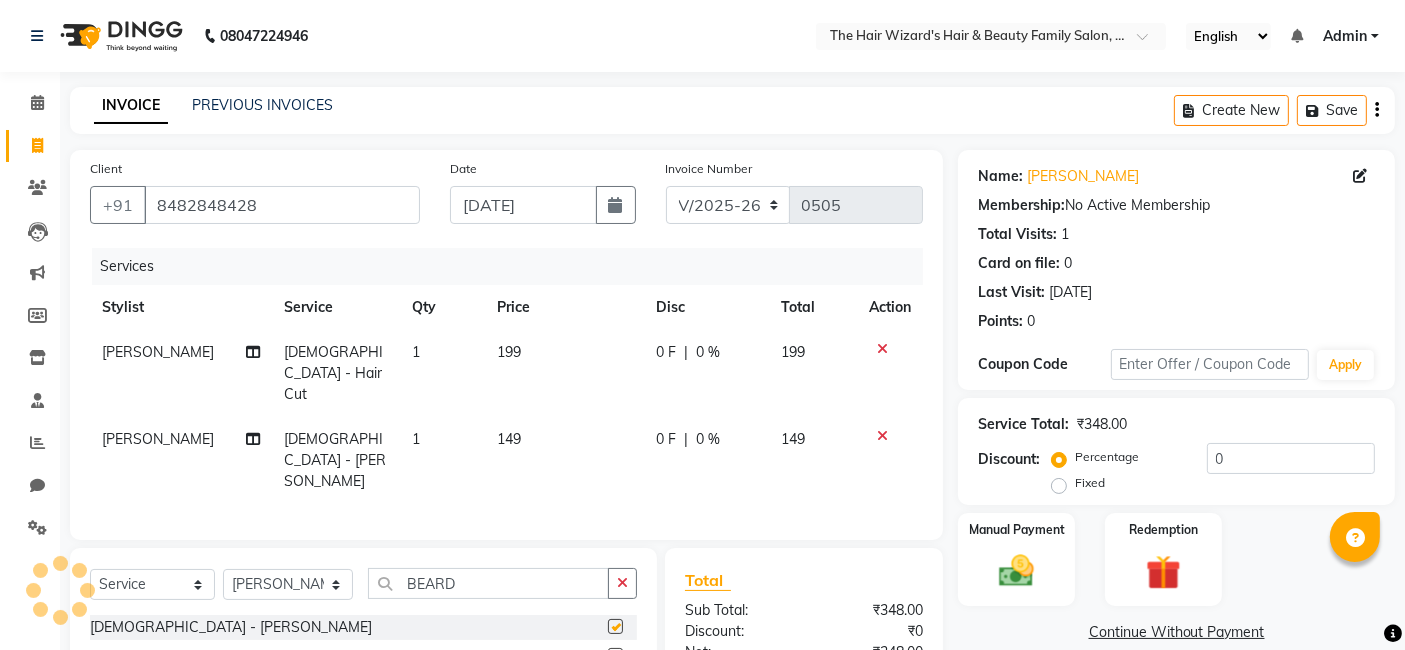 checkbox on "false" 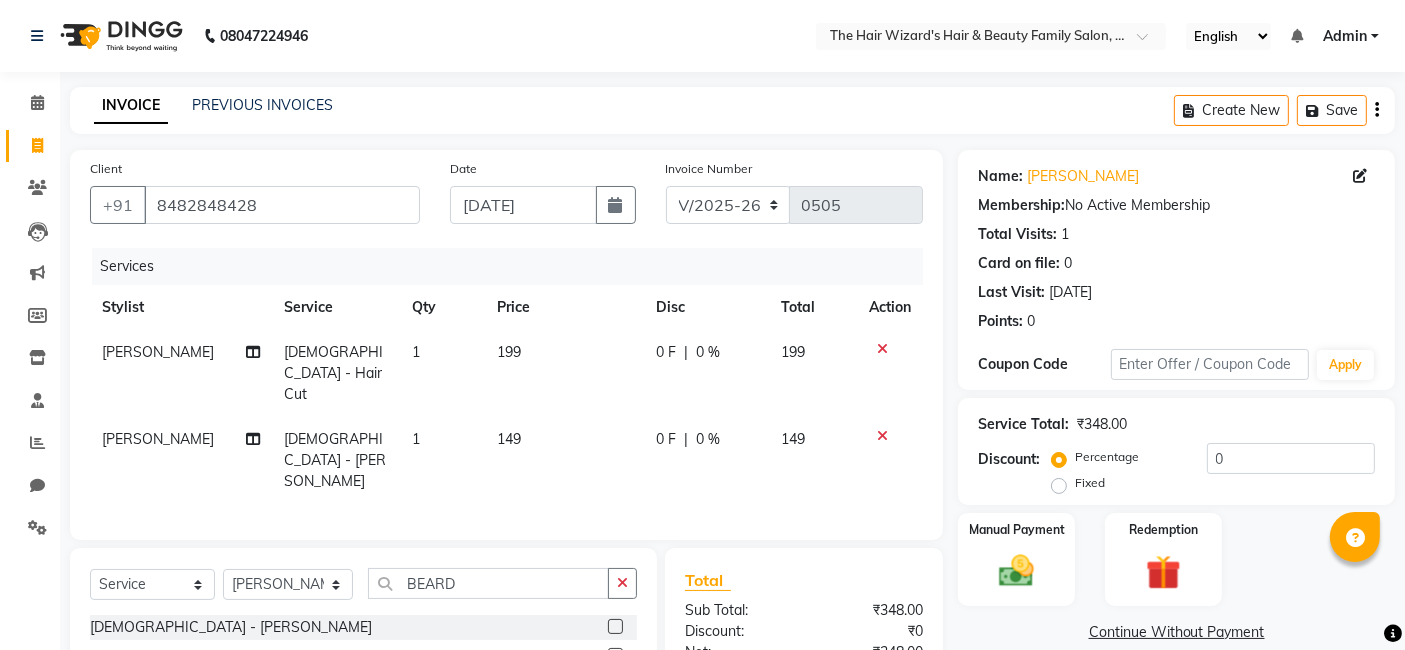 click on "199" 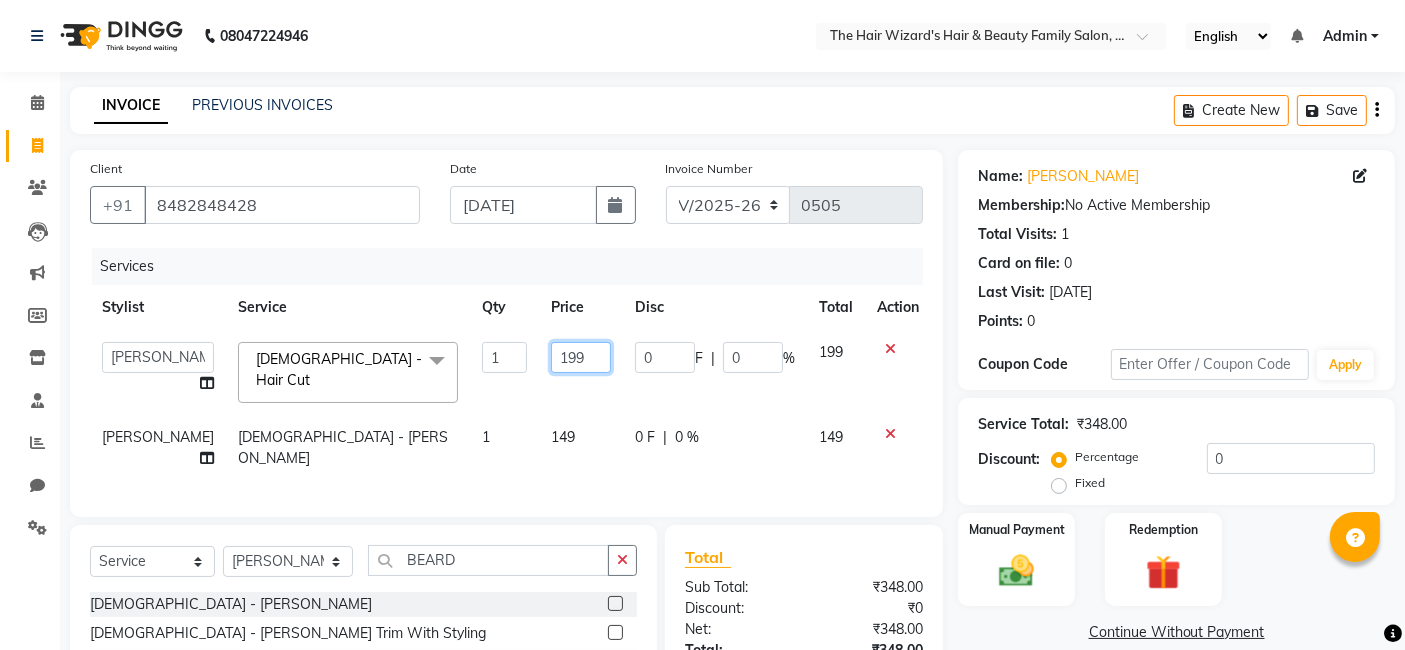 click on "199" 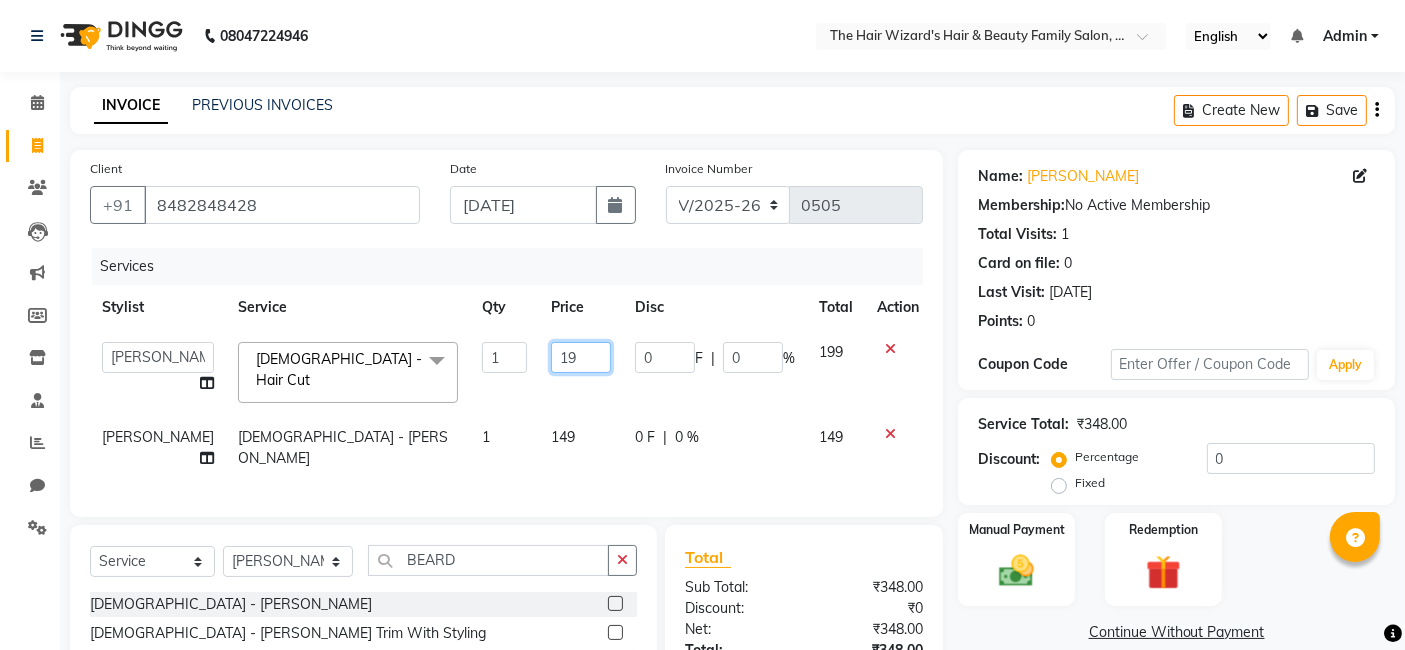 type on "1" 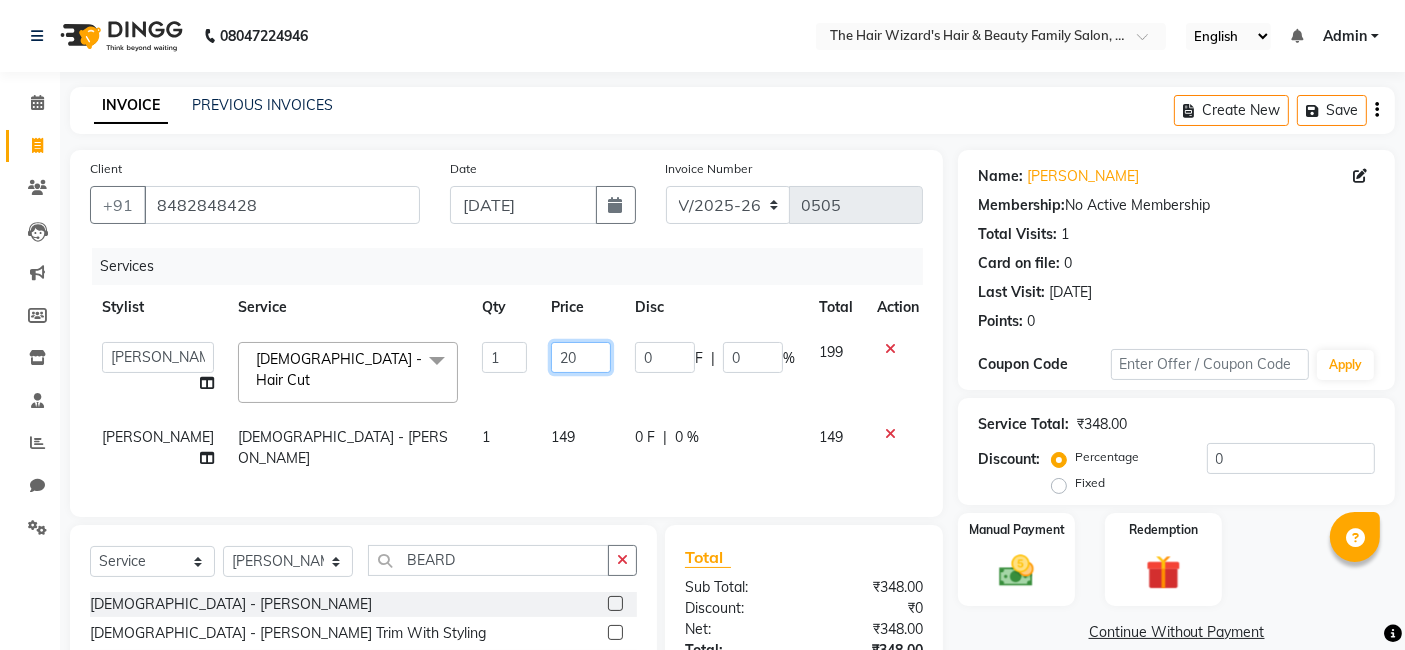 type on "200" 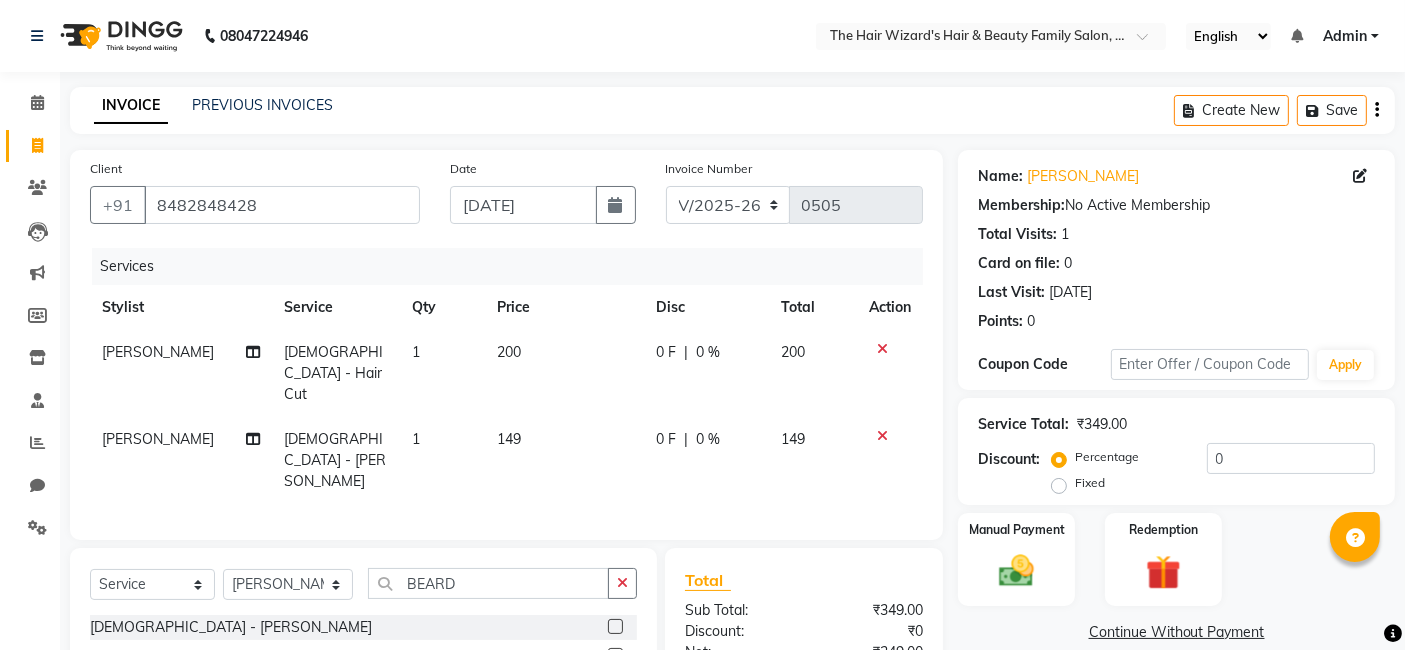 click on "Services Stylist Service Qty Price Disc Total Action [PERSON_NAME] [DEMOGRAPHIC_DATA] - Hair Cut 1 200 0 F | 0 % 200 [PERSON_NAME] [DEMOGRAPHIC_DATA] - [PERSON_NAME] 1 149 0 F | 0 % 149" 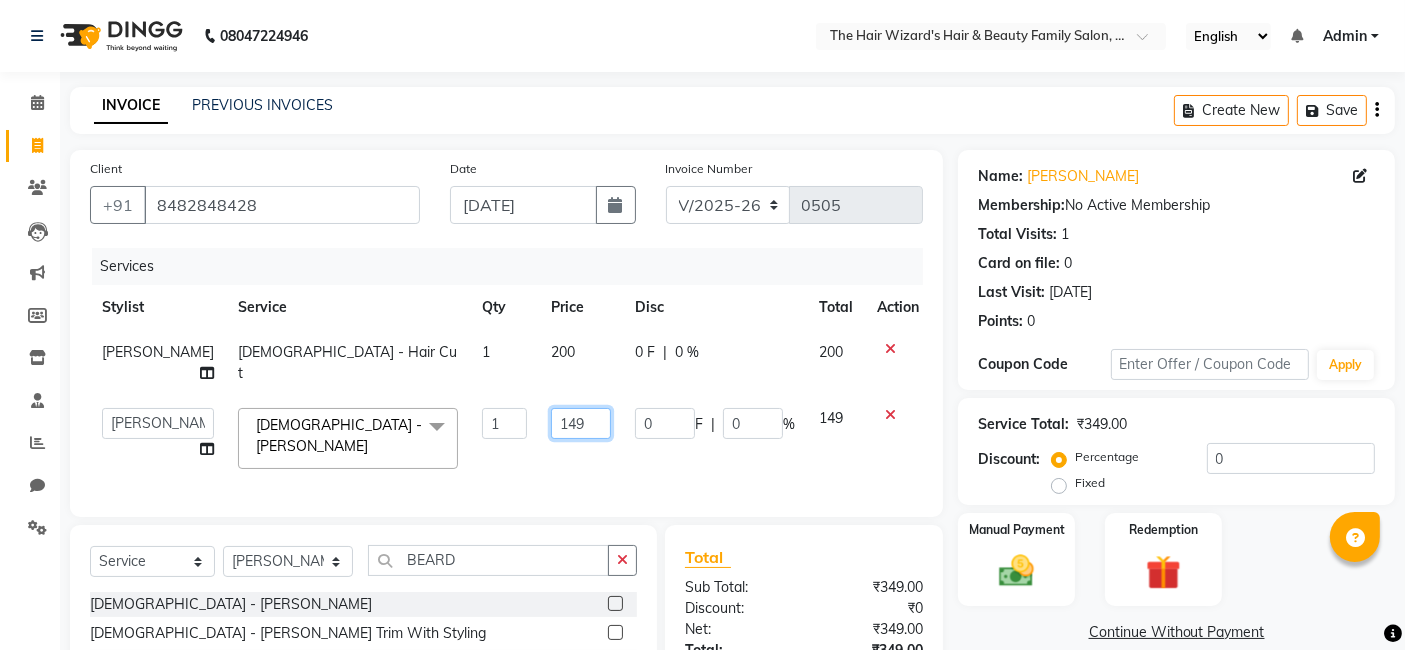 click on "149" 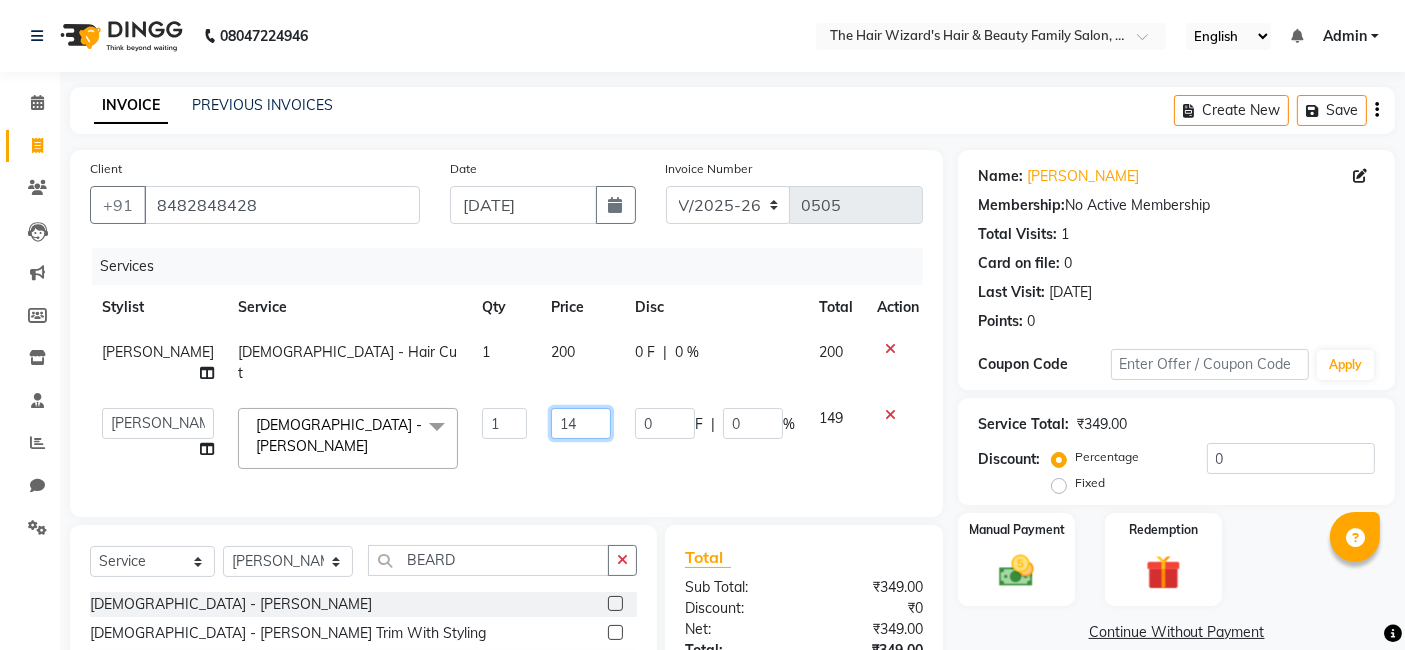 type on "1" 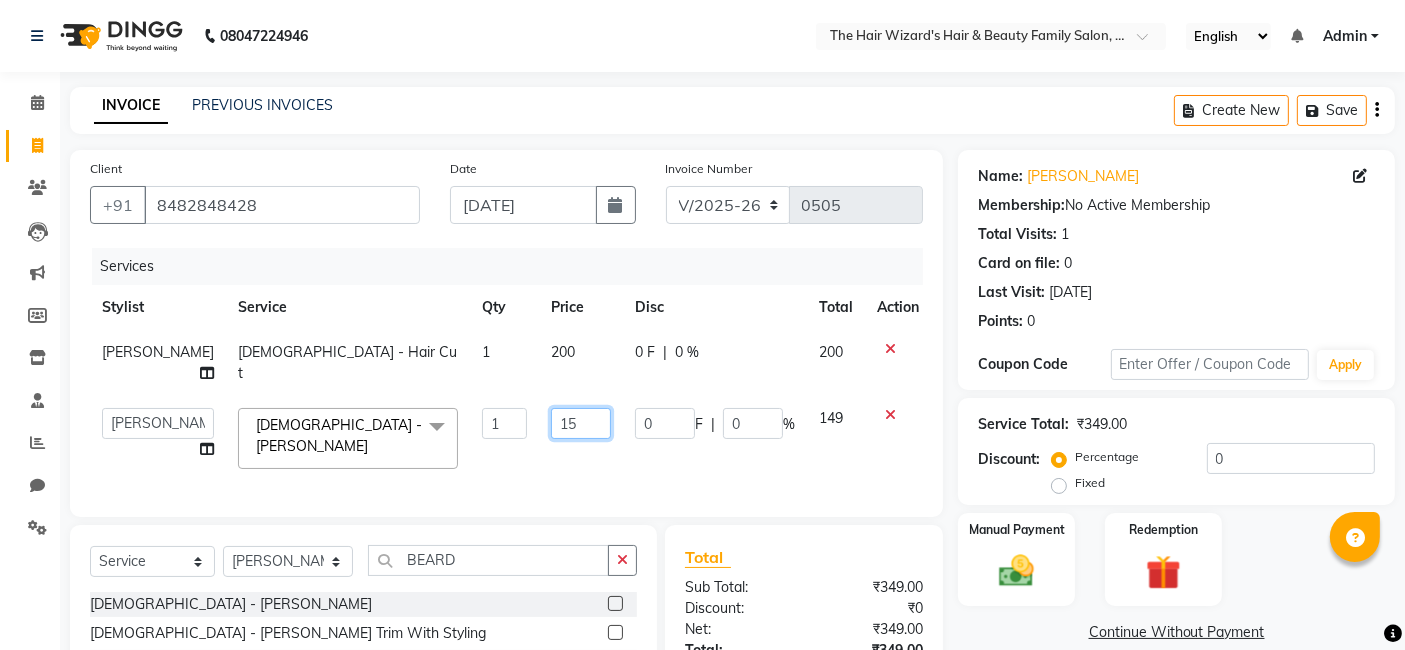 type on "150" 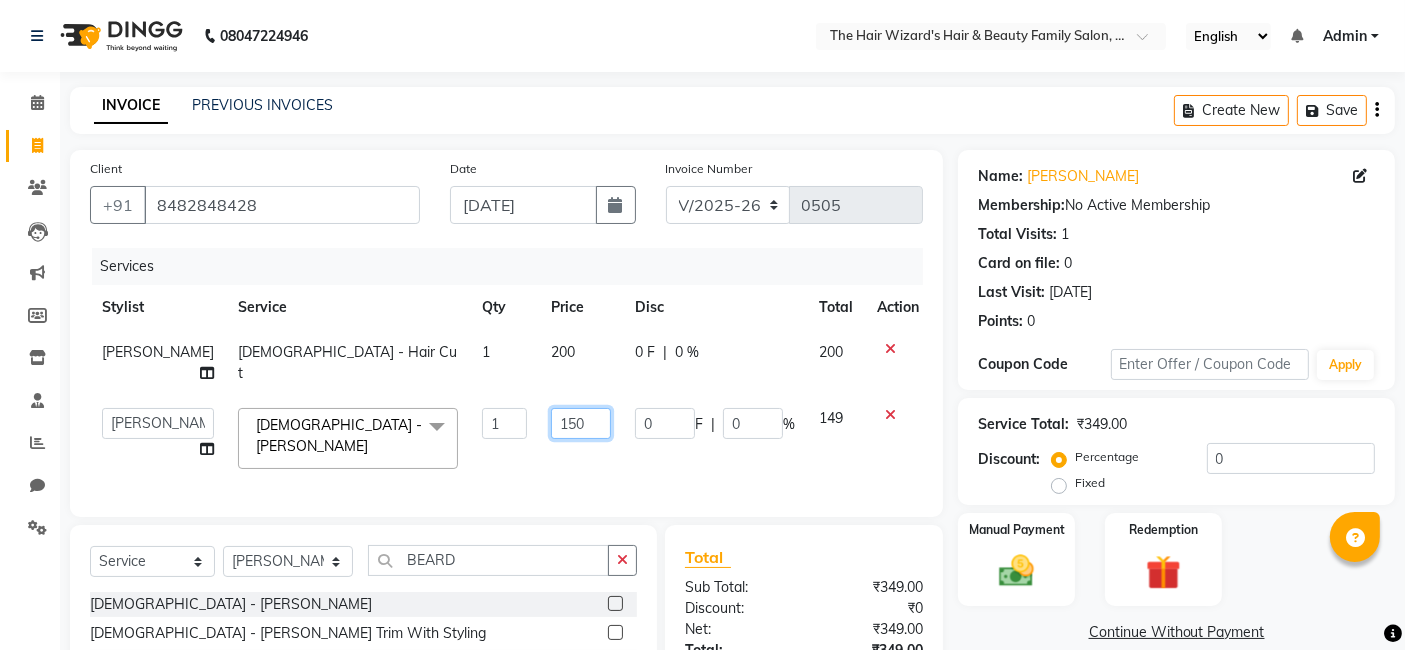 scroll, scrollTop: 163, scrollLeft: 0, axis: vertical 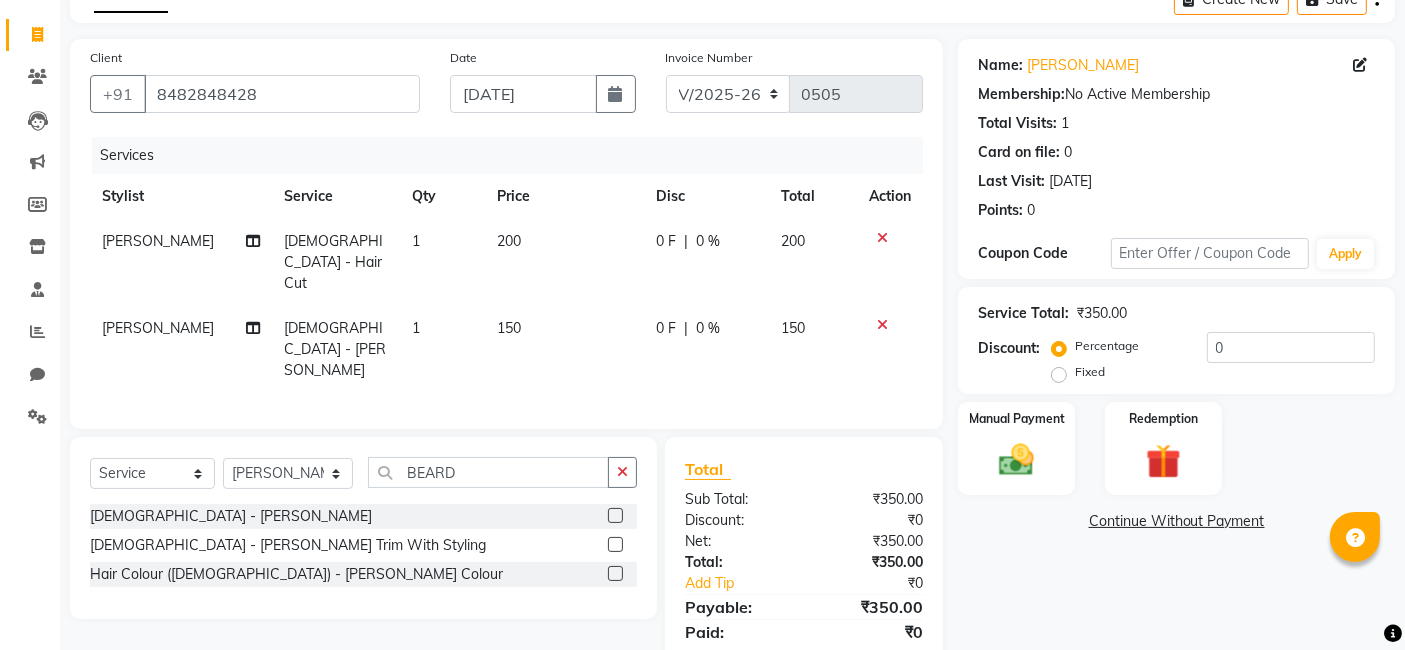 click on "Name: [PERSON_NAME]  Membership:  No Active Membership  Total Visits:  1 Card on file:  0 Last Visit:   [DATE] Points:   0  Coupon Code Apply Service Total:  ₹350.00  Discount:  Percentage   Fixed  0 Manual Payment Redemption  Continue Without Payment" 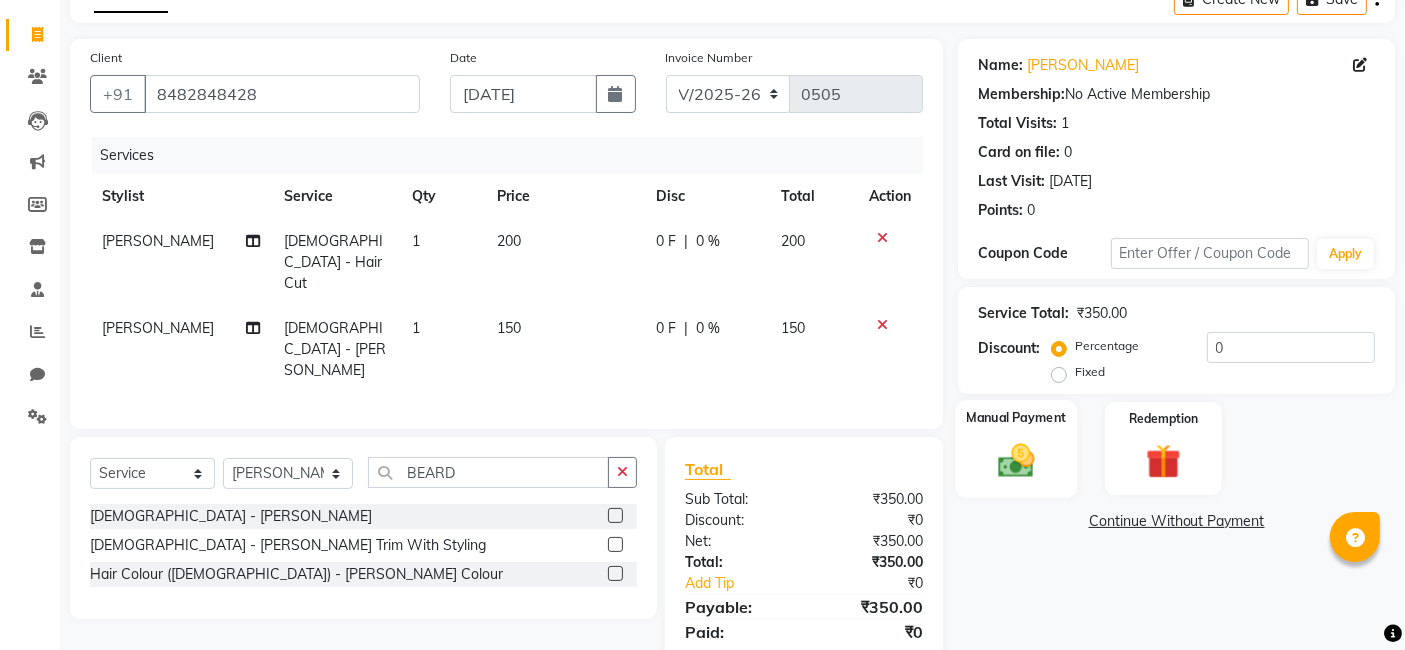 click on "Manual Payment" 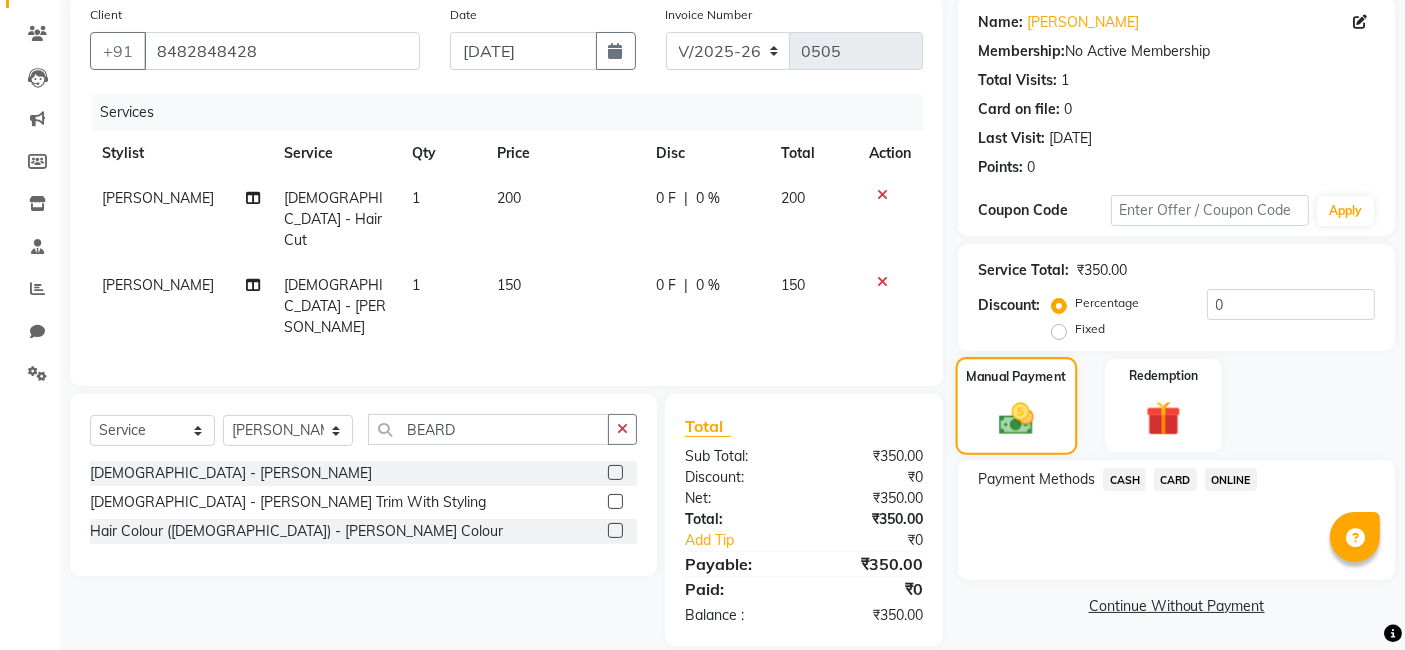 scroll, scrollTop: 154, scrollLeft: 0, axis: vertical 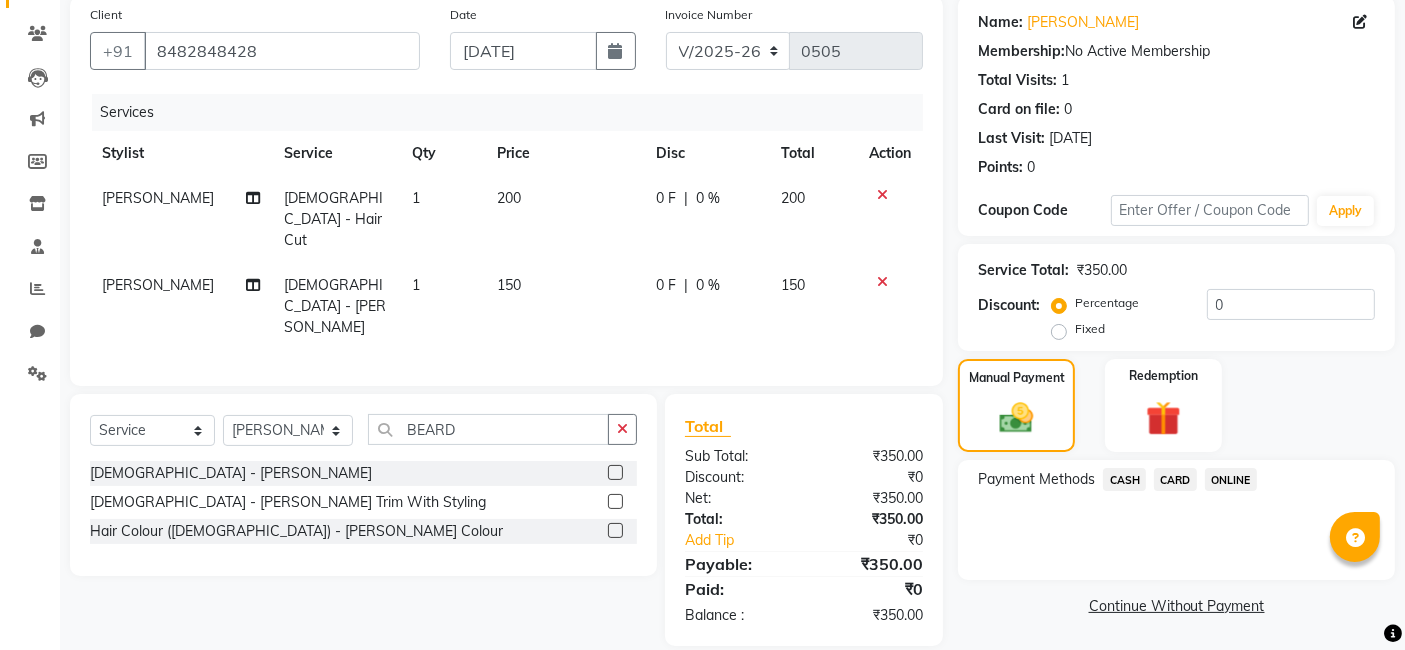 click on "ONLINE" 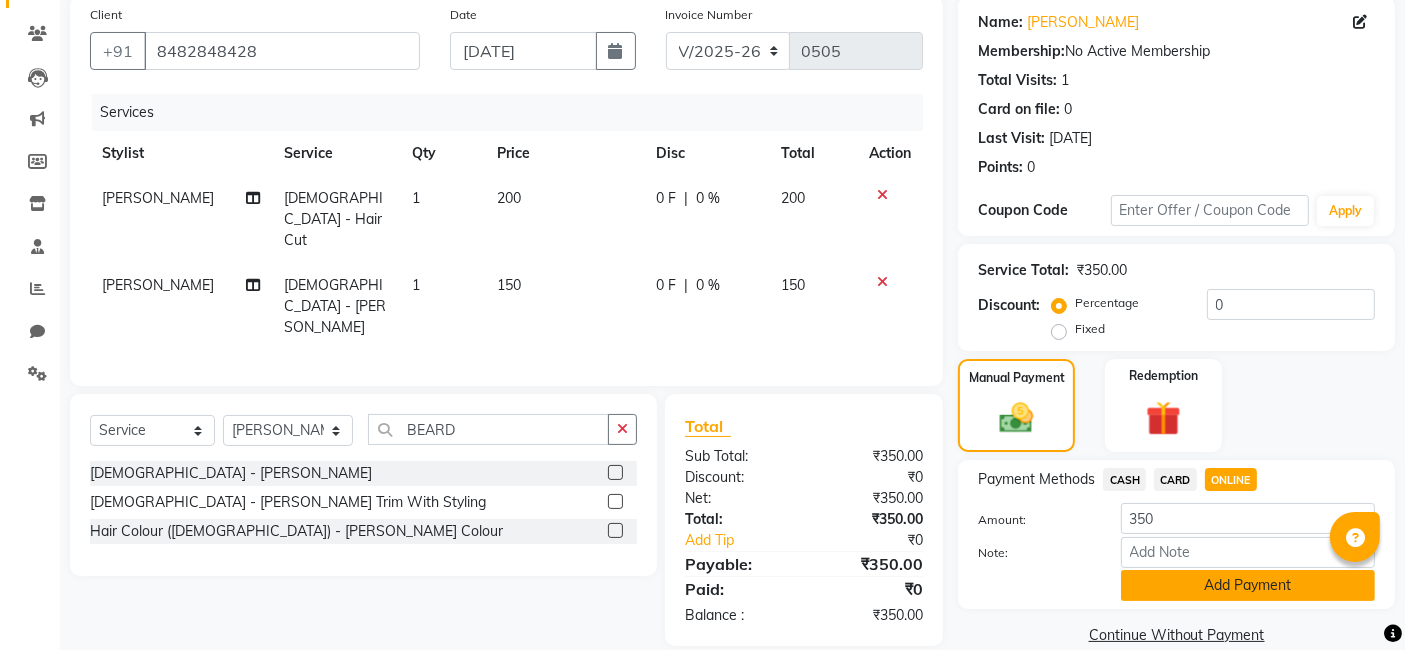 click on "Add Payment" 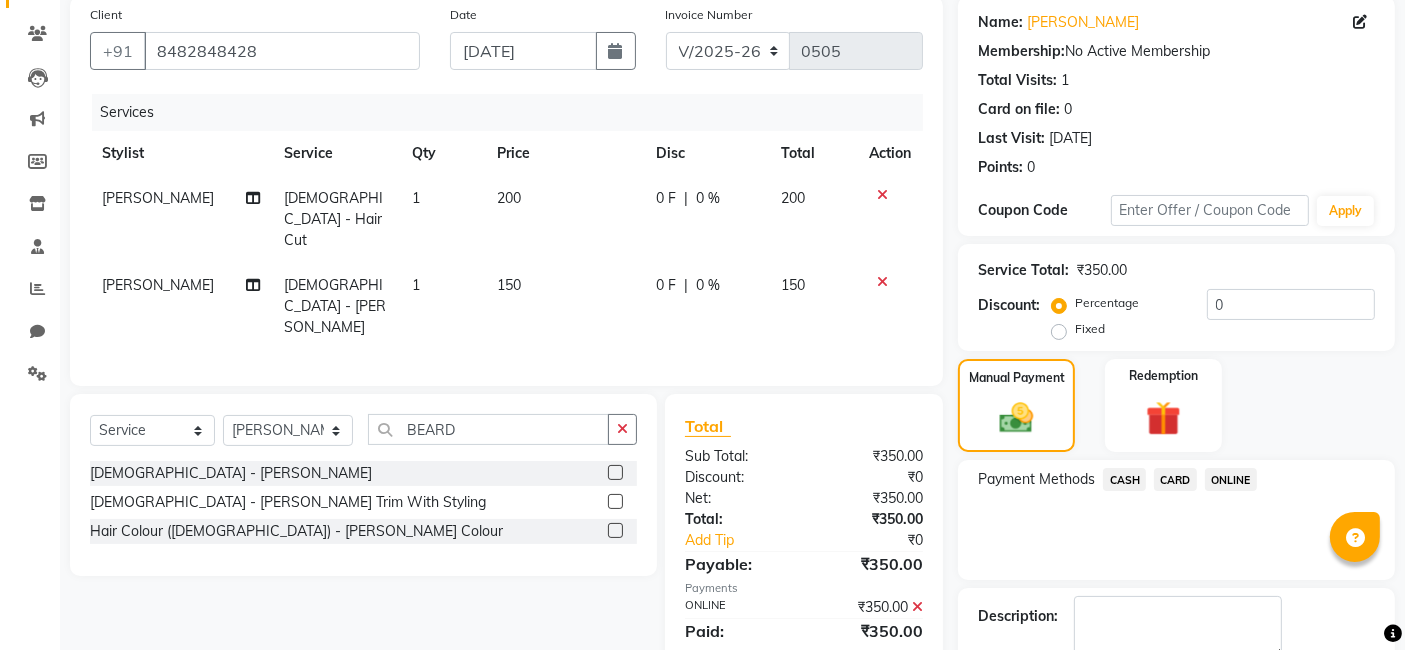 scroll, scrollTop: 266, scrollLeft: 0, axis: vertical 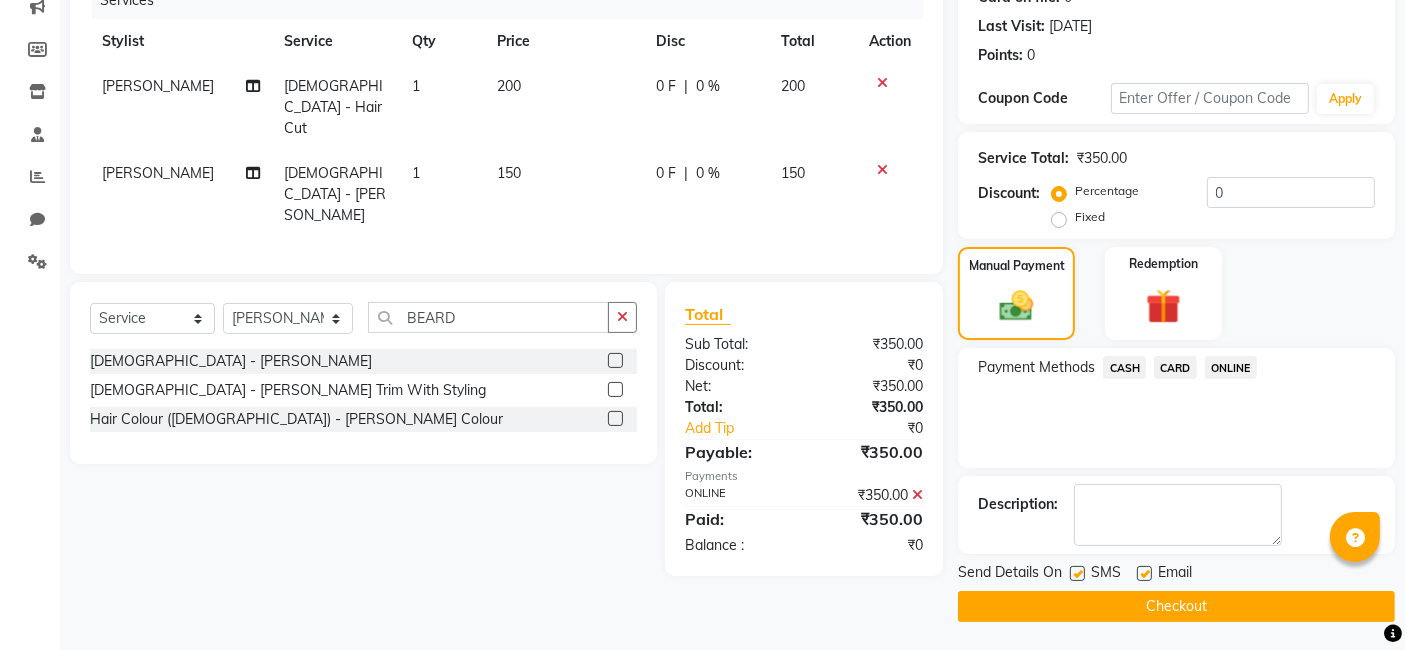 click on "Checkout" 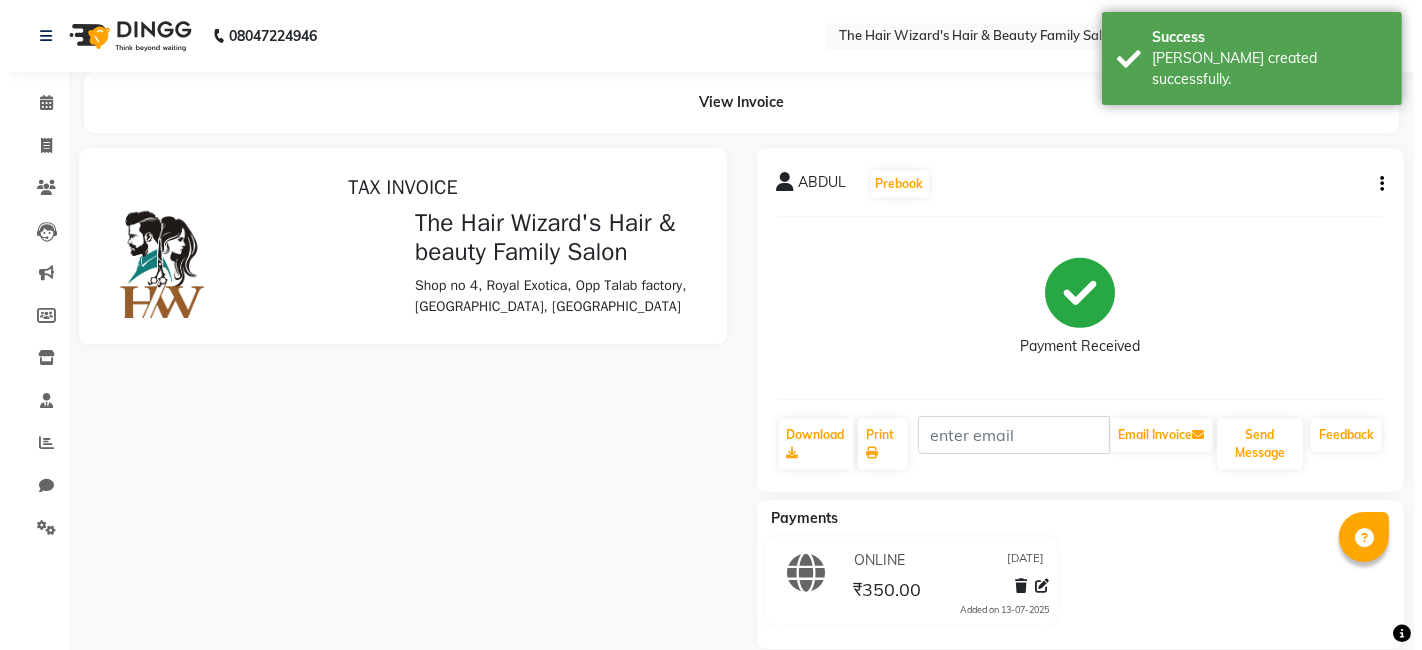 scroll, scrollTop: 0, scrollLeft: 0, axis: both 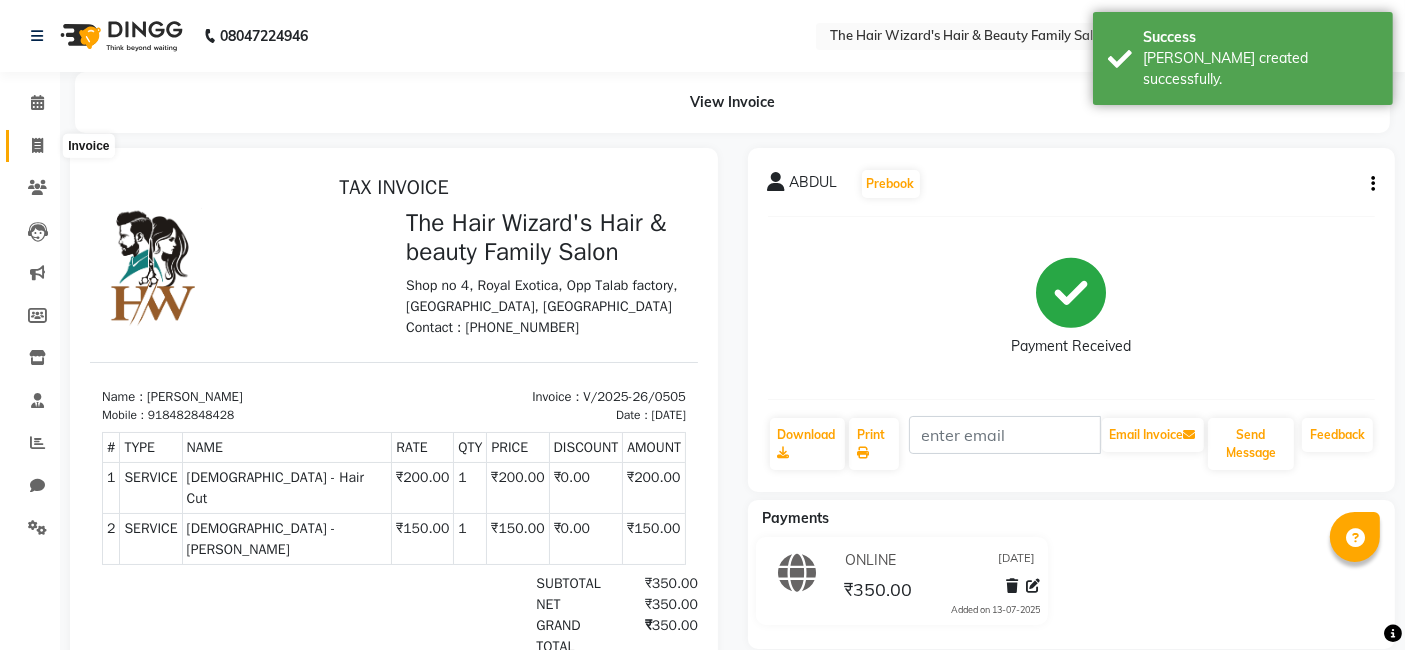 click 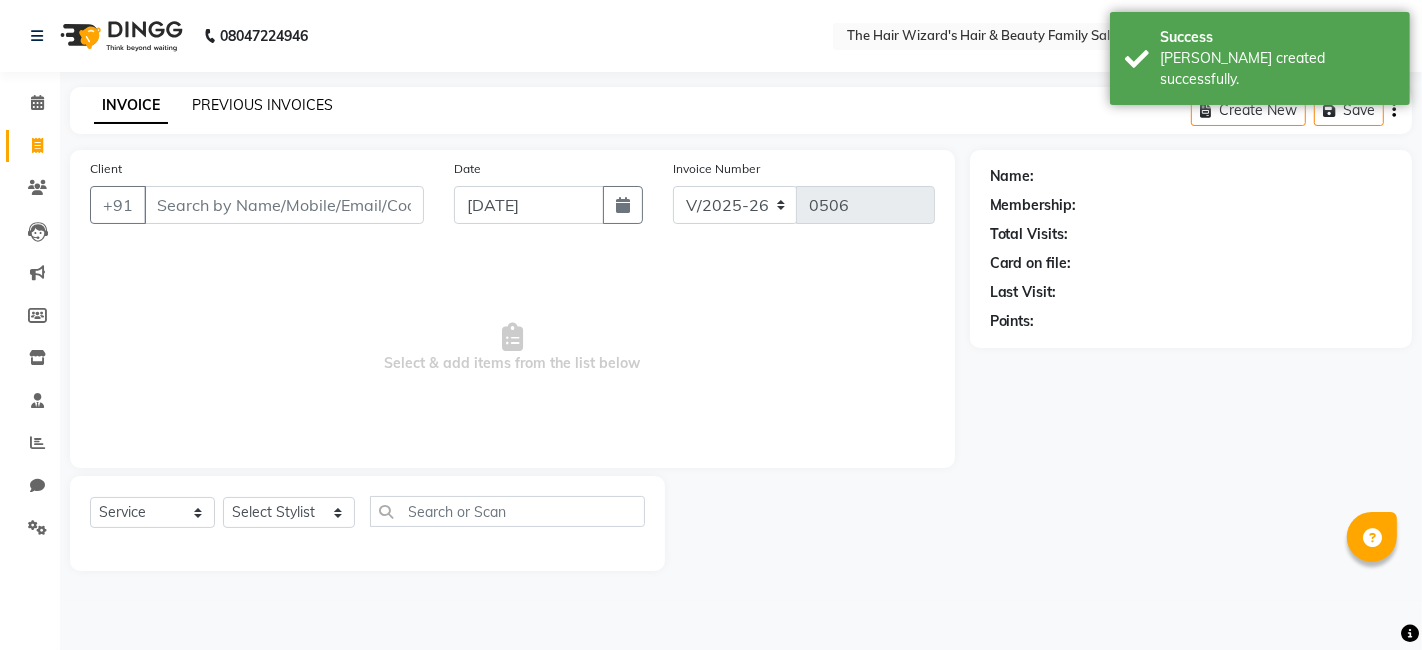 click on "PREVIOUS INVOICES" 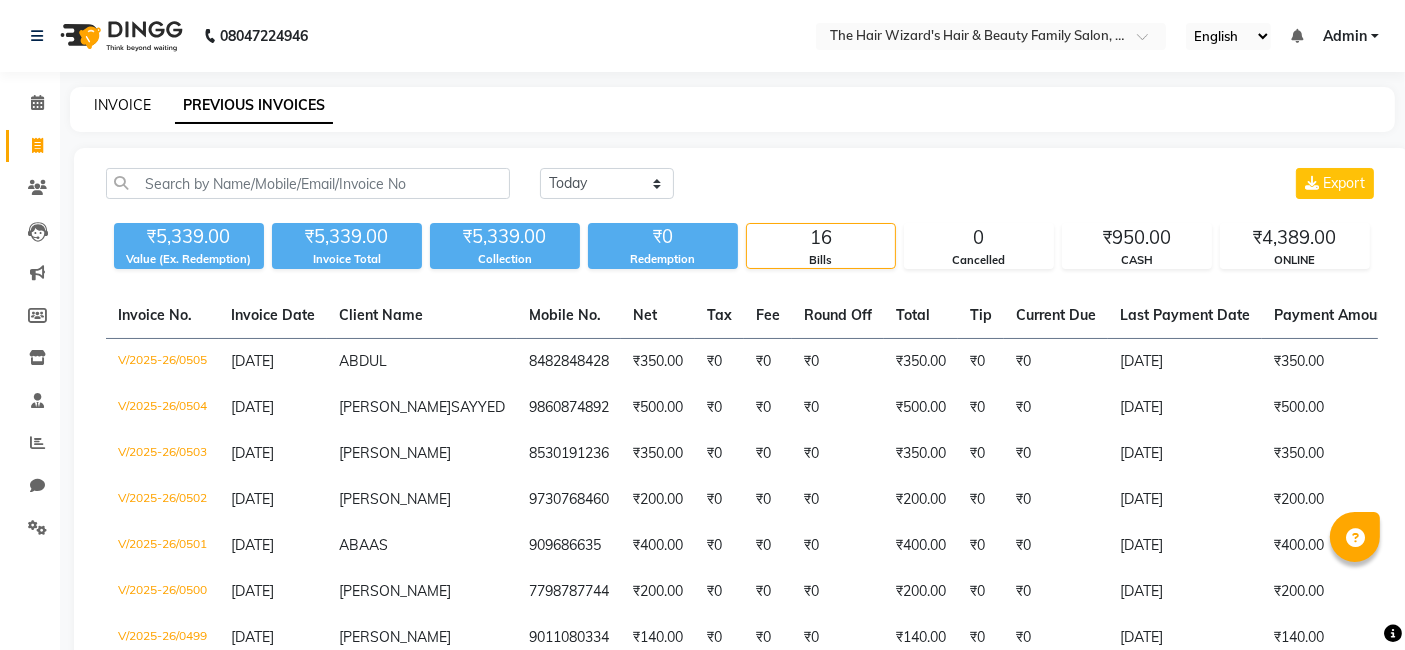 click on "INVOICE" 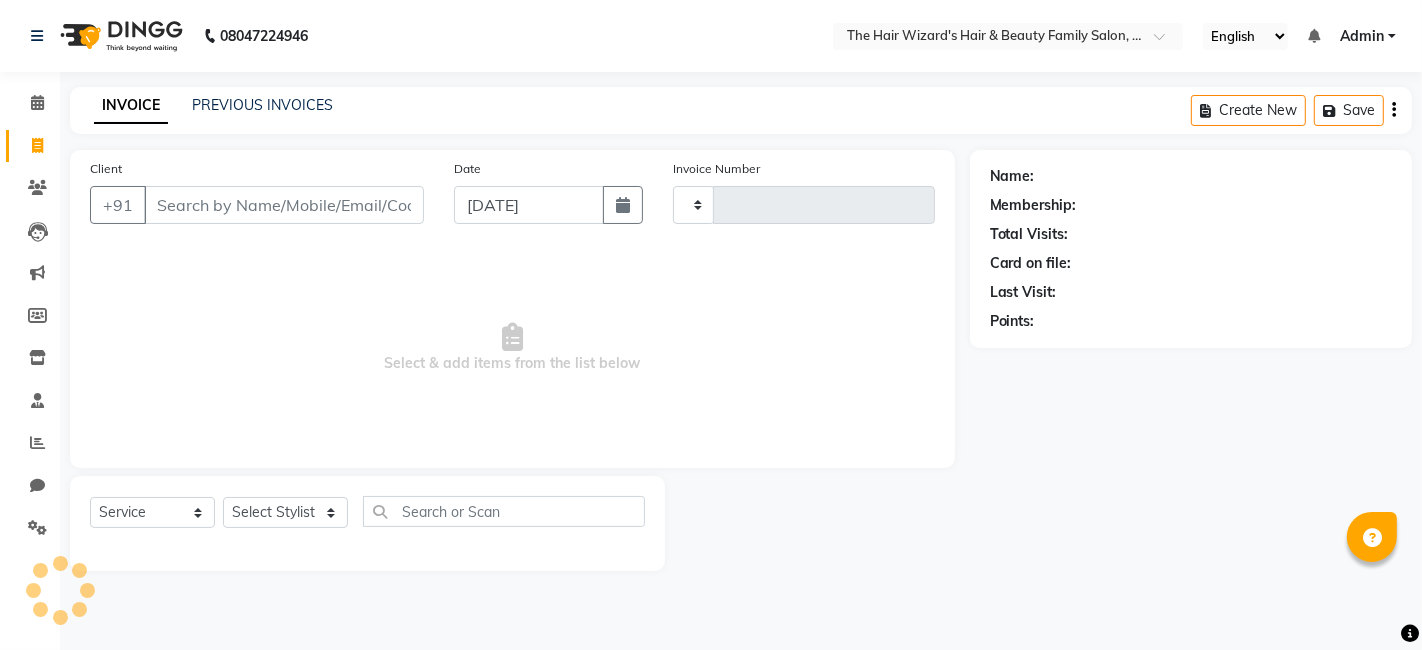 type on "0506" 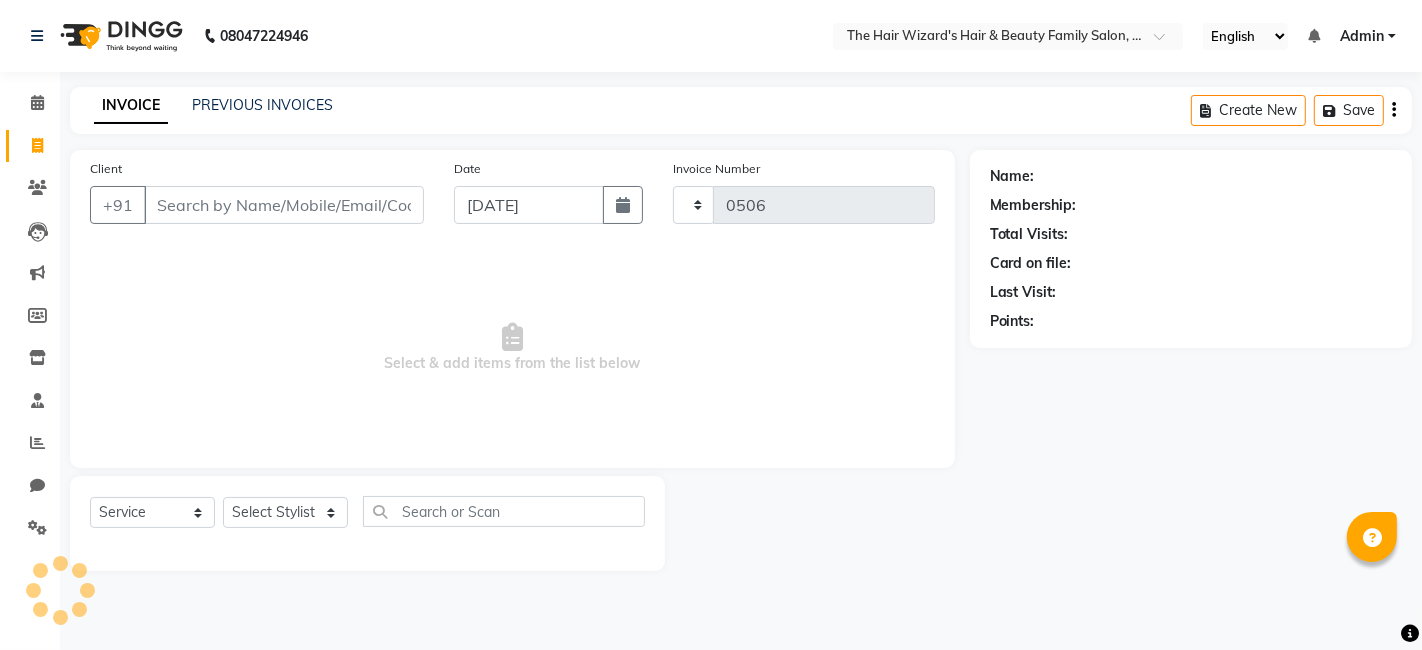 select on "8473" 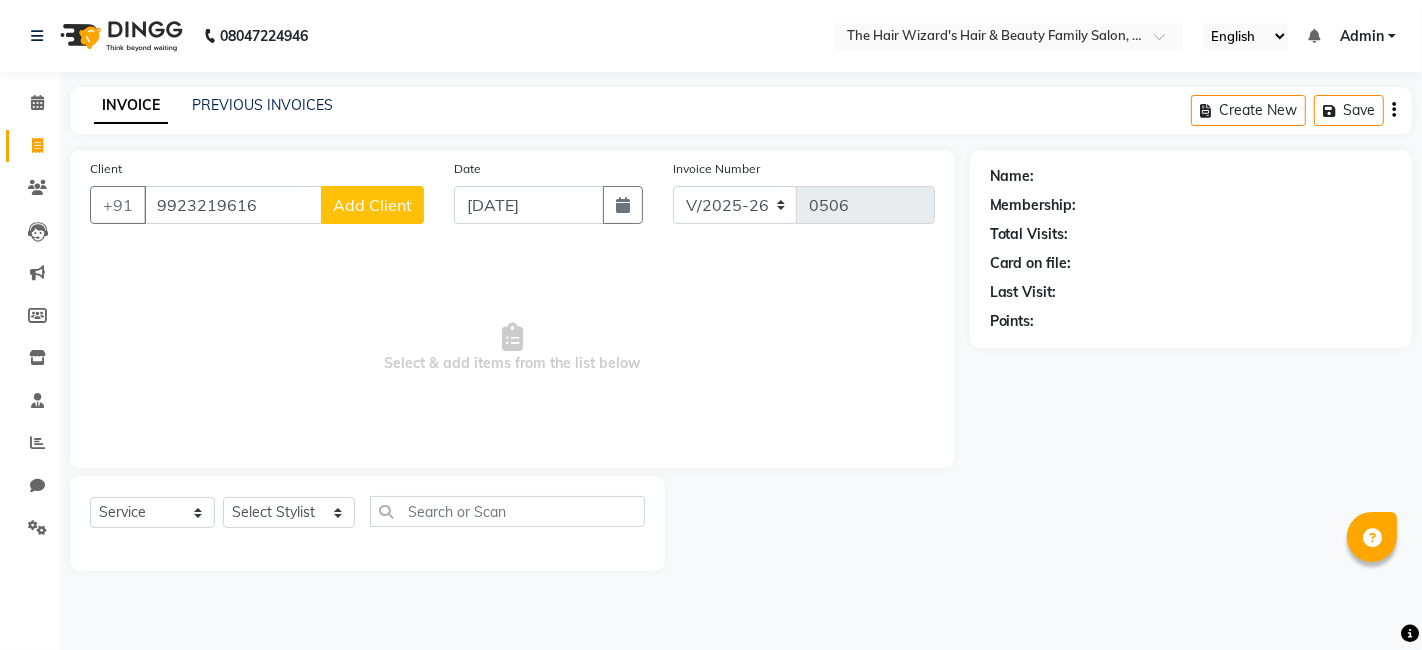 type on "9923219616" 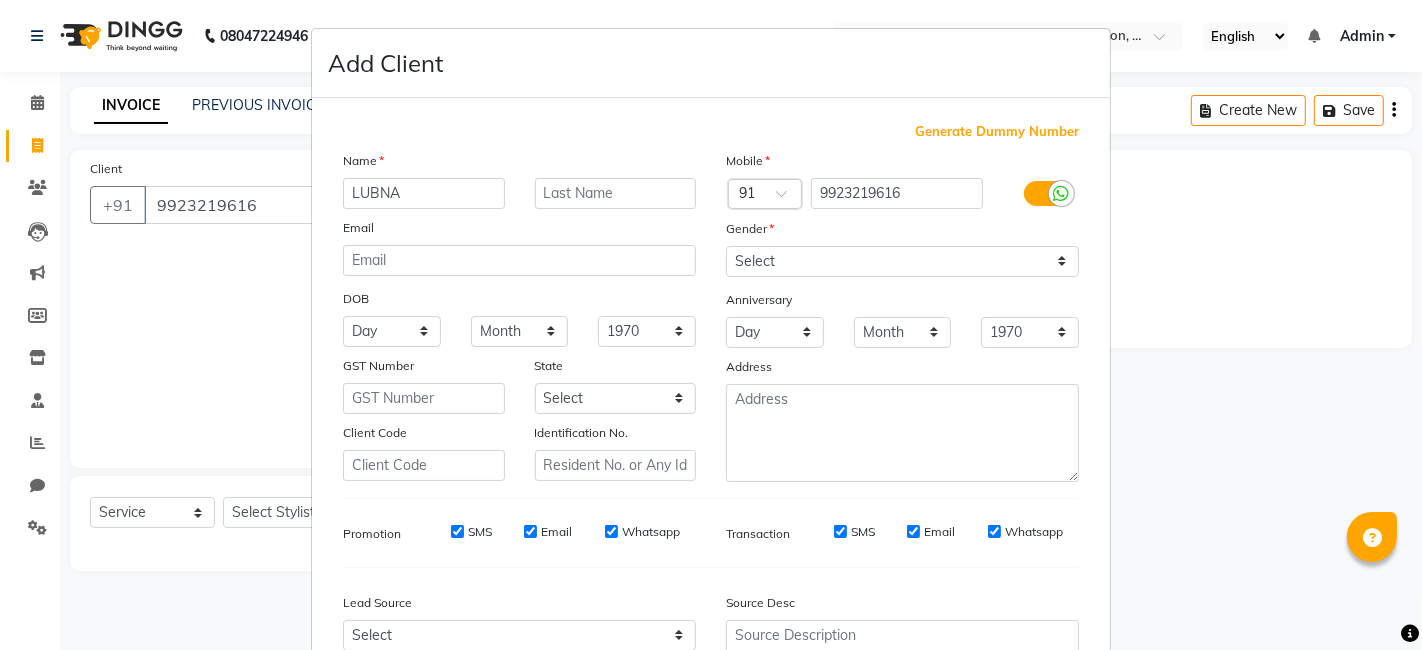 type on "LUBNA" 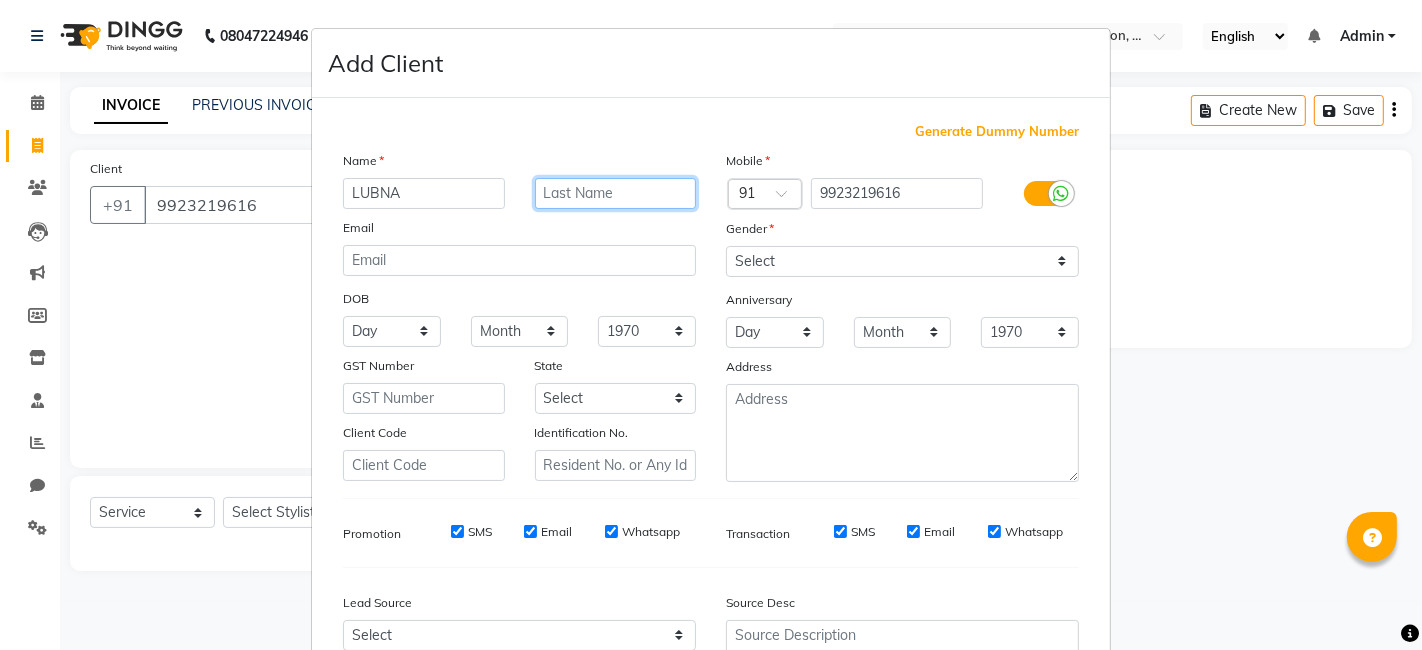 click at bounding box center (616, 193) 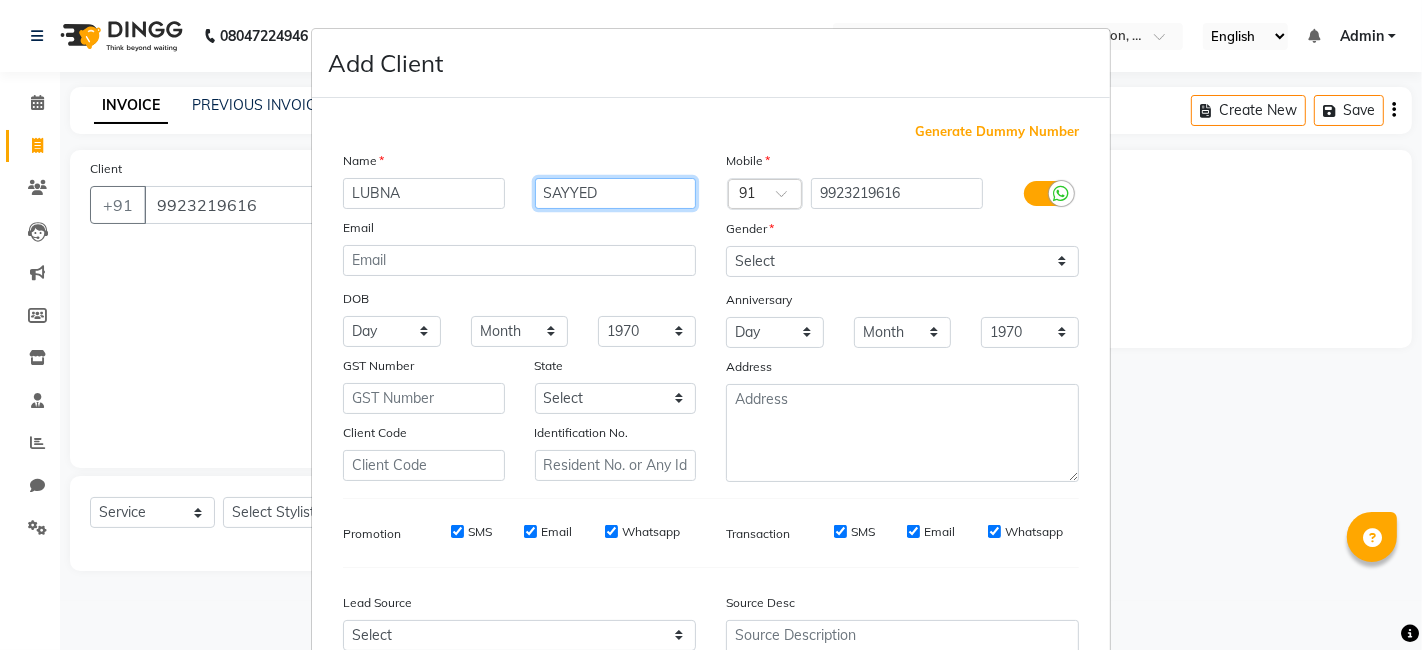 type on "SAYYED" 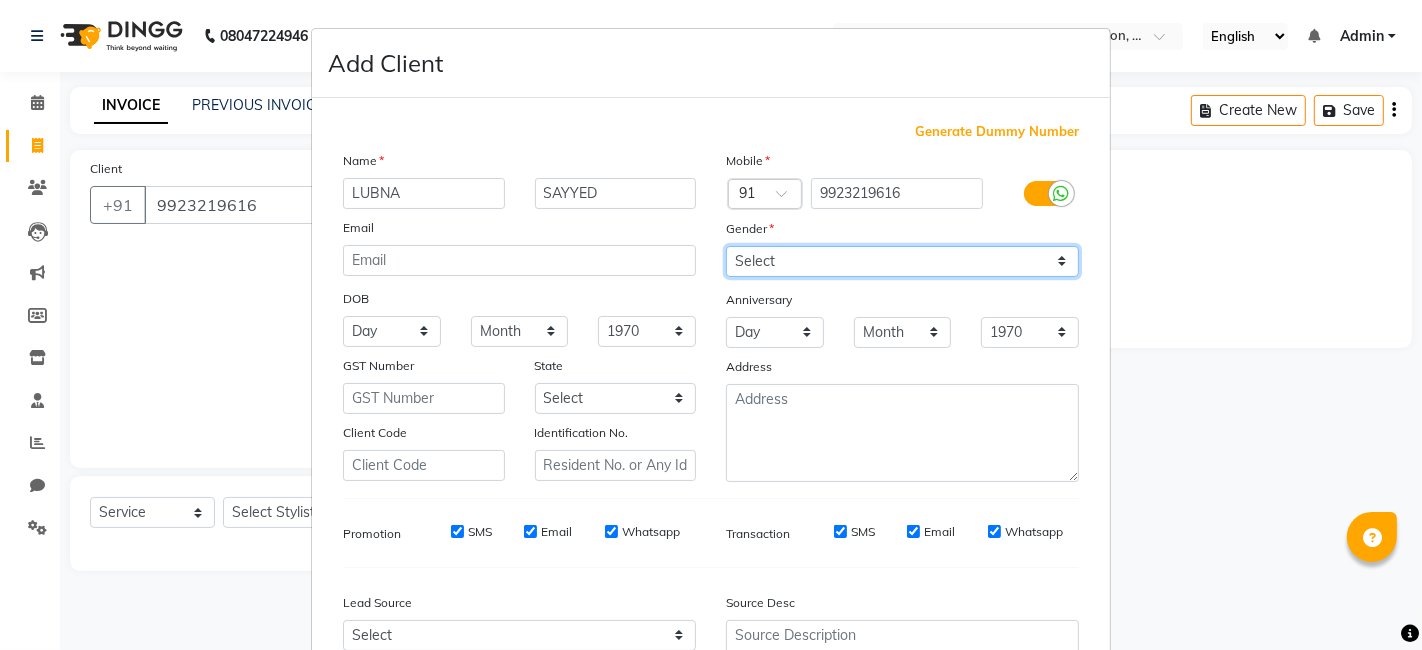 click on "Select [DEMOGRAPHIC_DATA] [DEMOGRAPHIC_DATA] Other Prefer Not To Say" at bounding box center [902, 261] 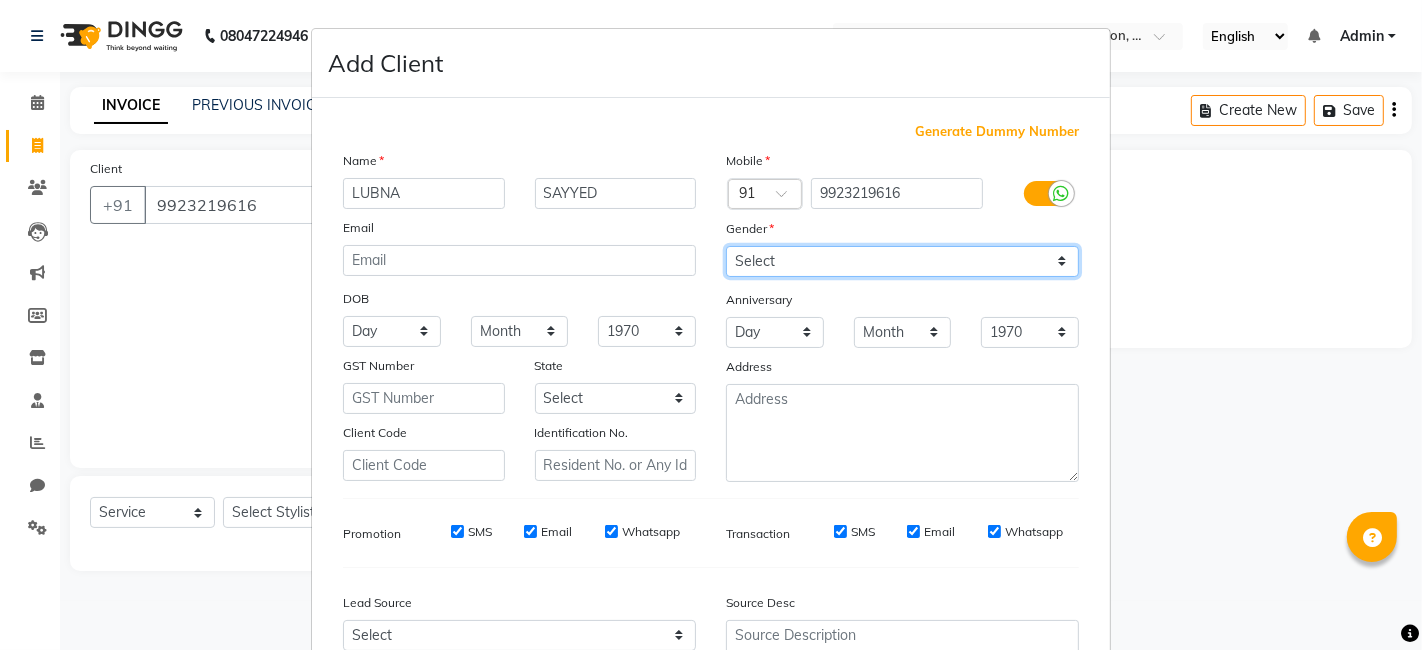 select on "[DEMOGRAPHIC_DATA]" 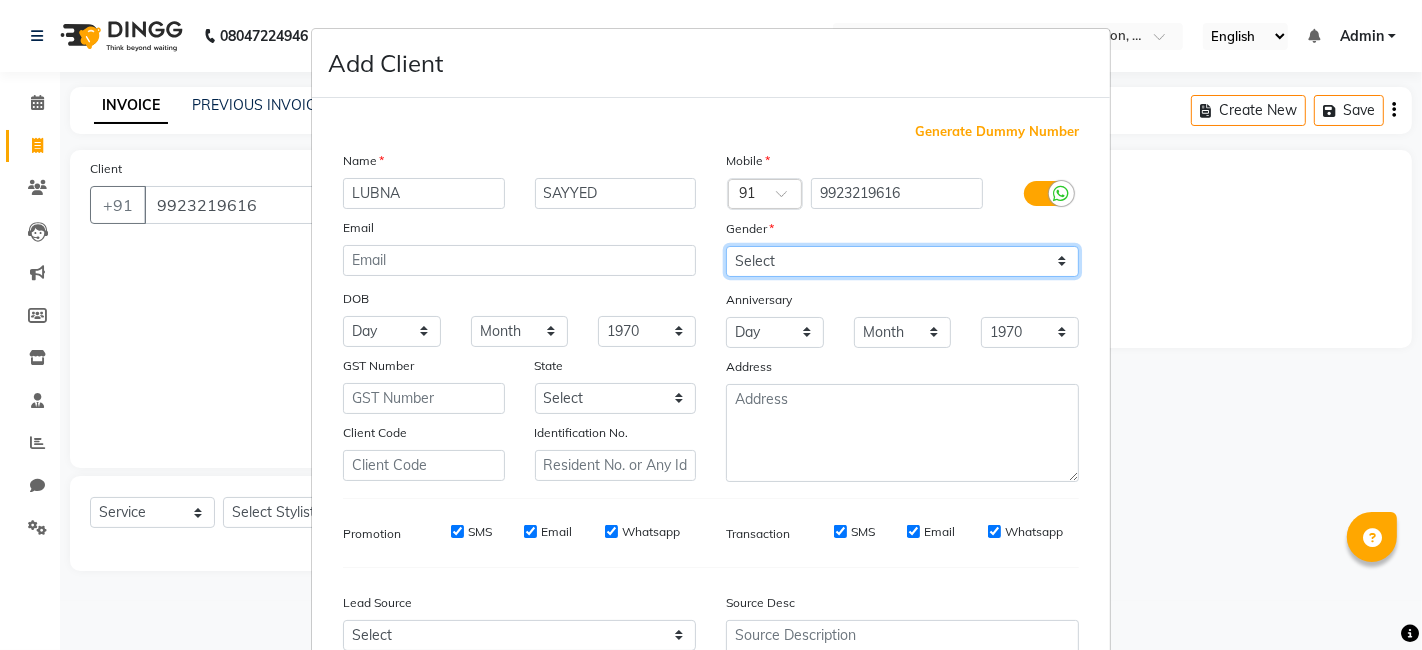 click on "Select [DEMOGRAPHIC_DATA] [DEMOGRAPHIC_DATA] Other Prefer Not To Say" at bounding box center (902, 261) 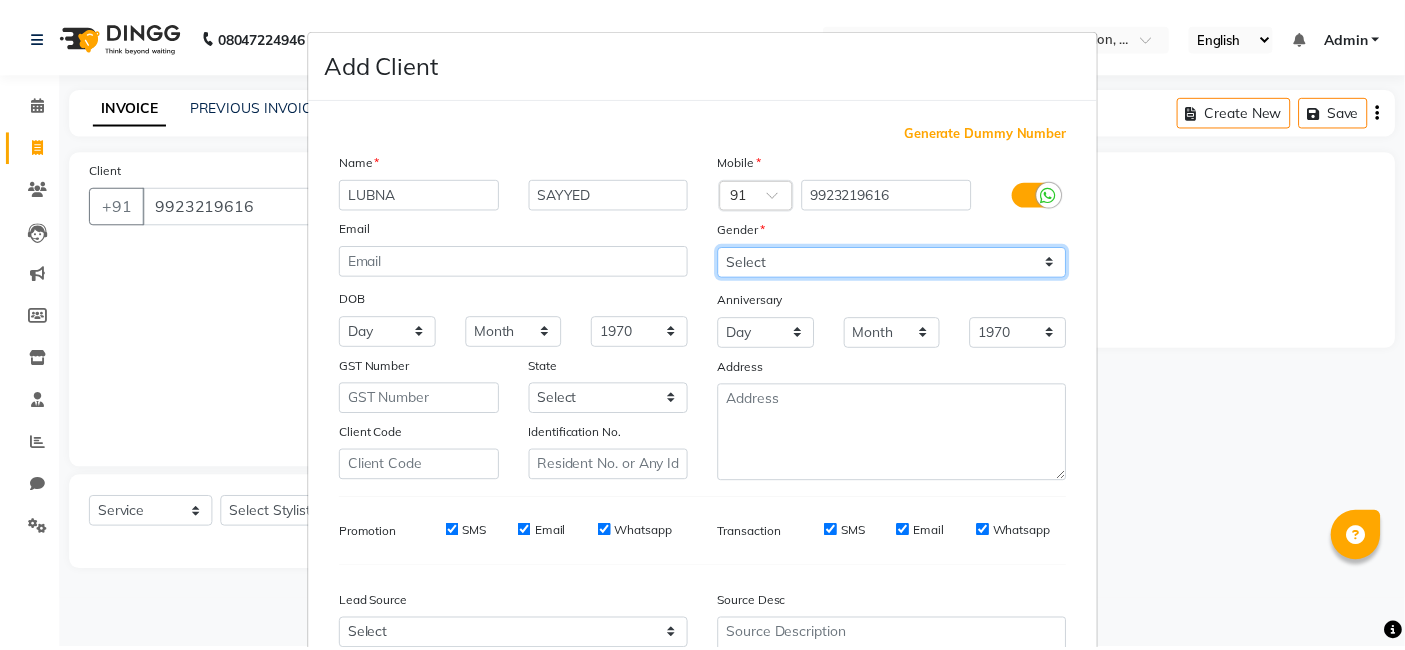 scroll, scrollTop: 197, scrollLeft: 0, axis: vertical 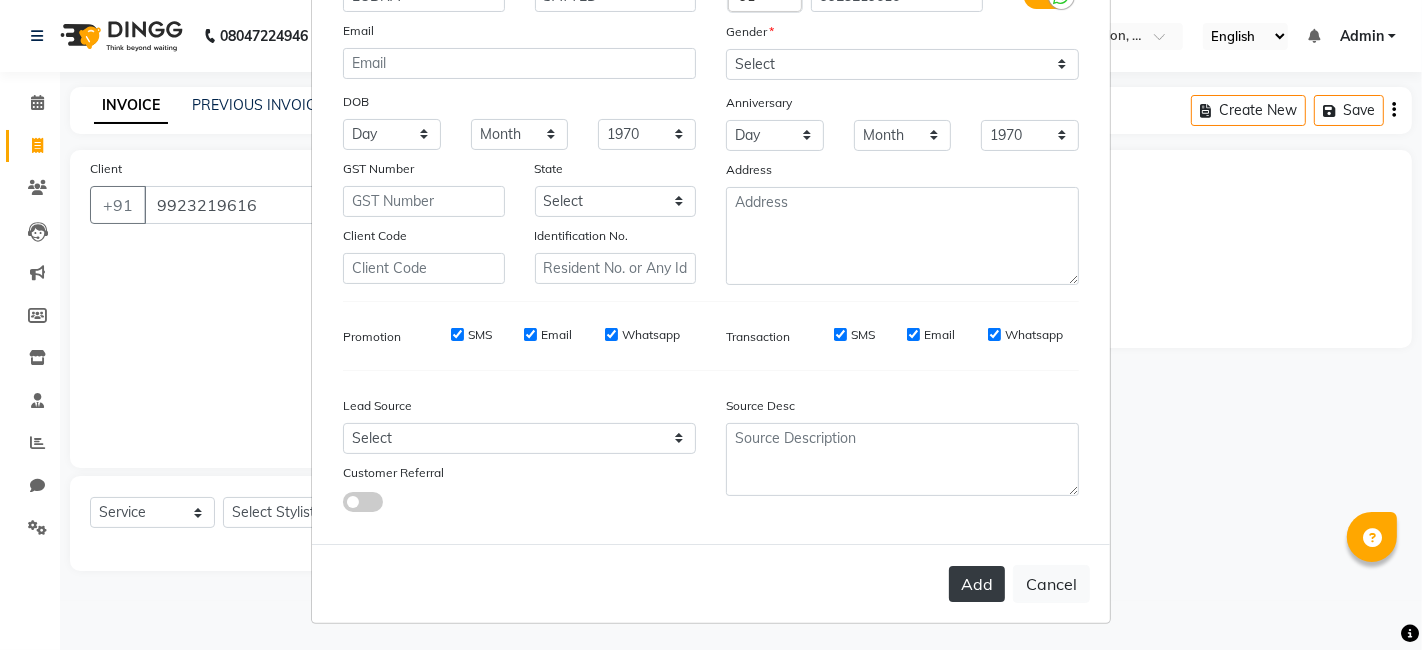 click on "Add" at bounding box center (977, 584) 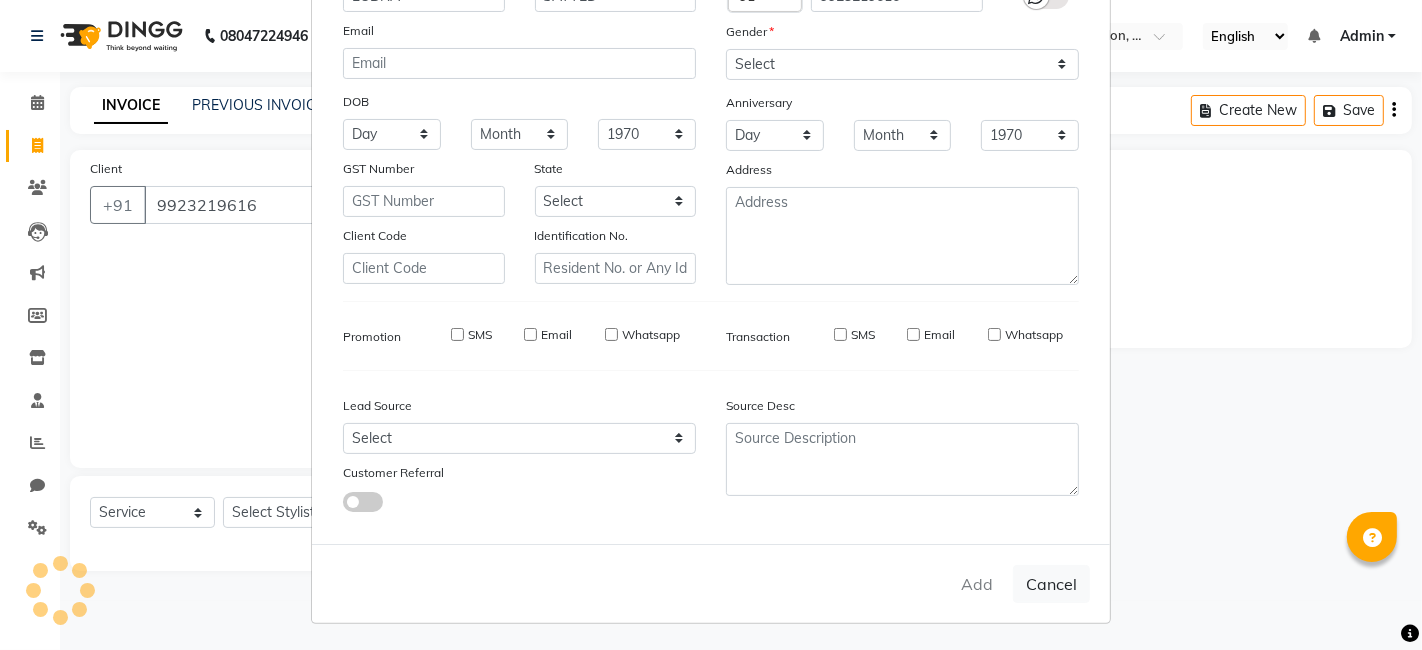 type 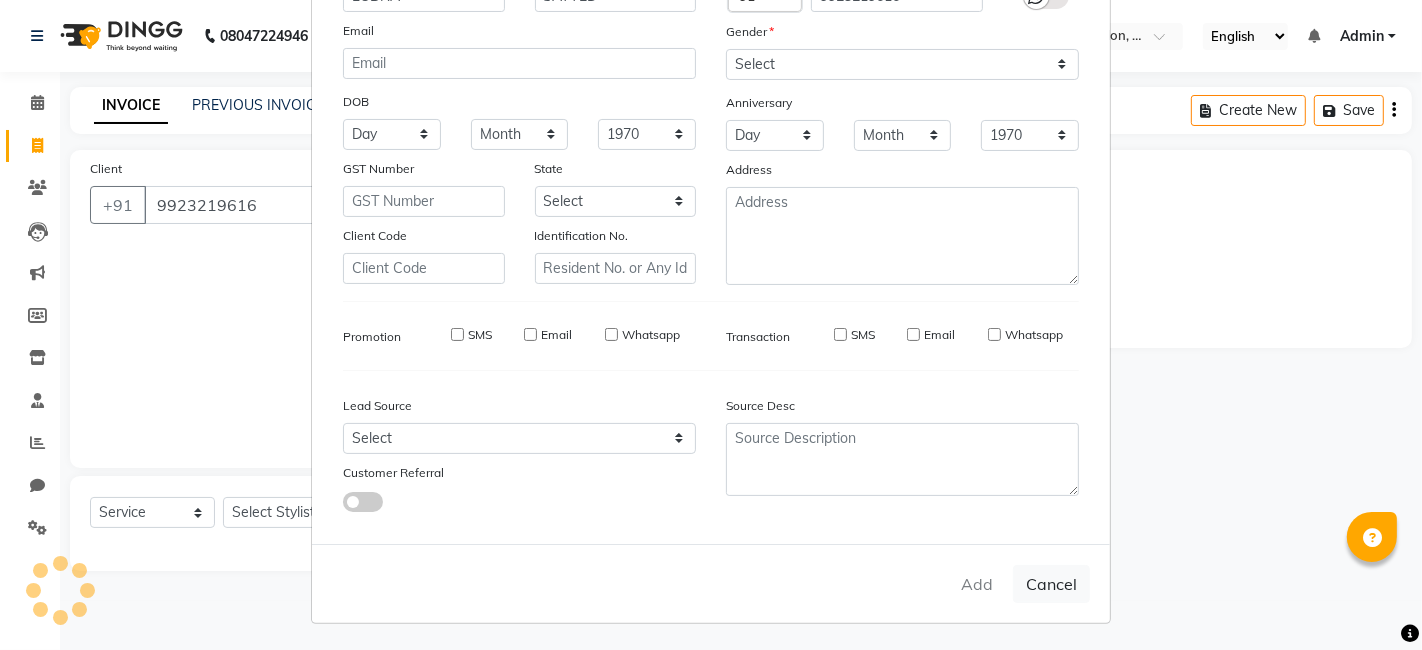 type 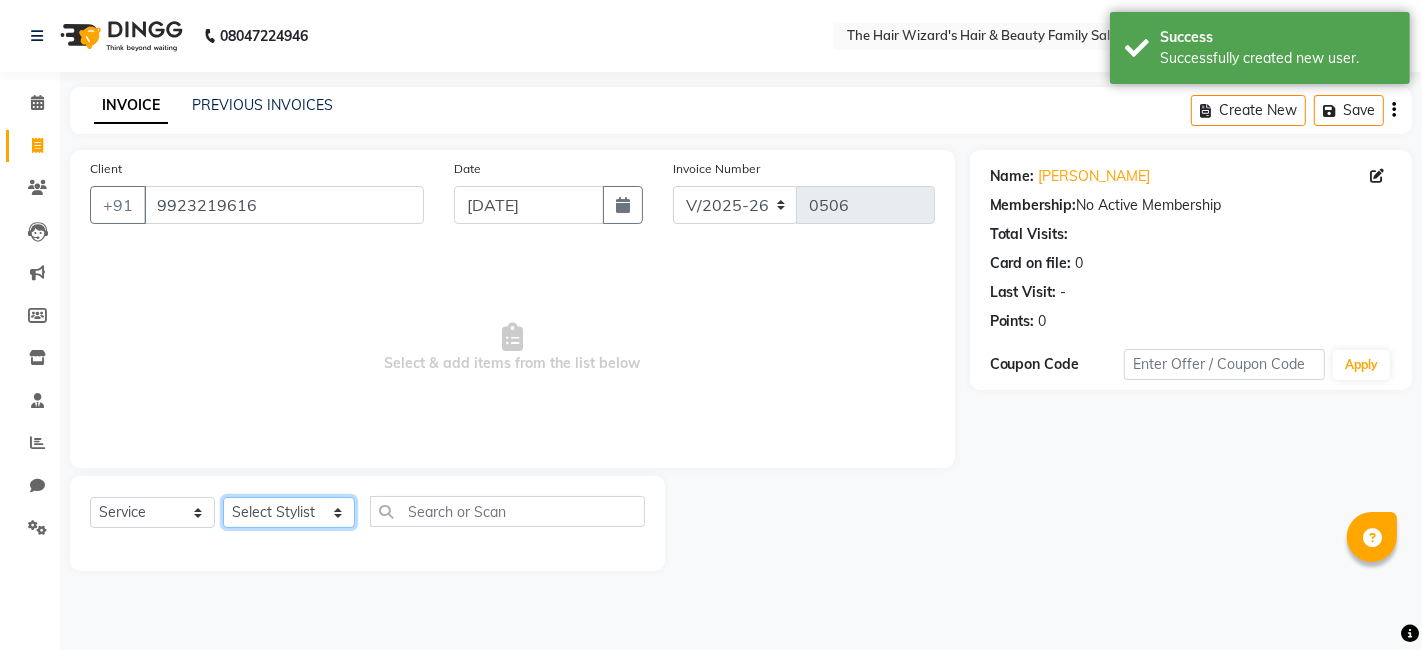 click on "Select Stylist [PERSON_NAME] [PERSON_NAME]  [PERSON_NAME] [PERSON_NAME] [PERSON_NAME] MOHD [PERSON_NAME] [PERSON_NAME] [PERSON_NAME] [PERSON_NAME] WIZARDS" 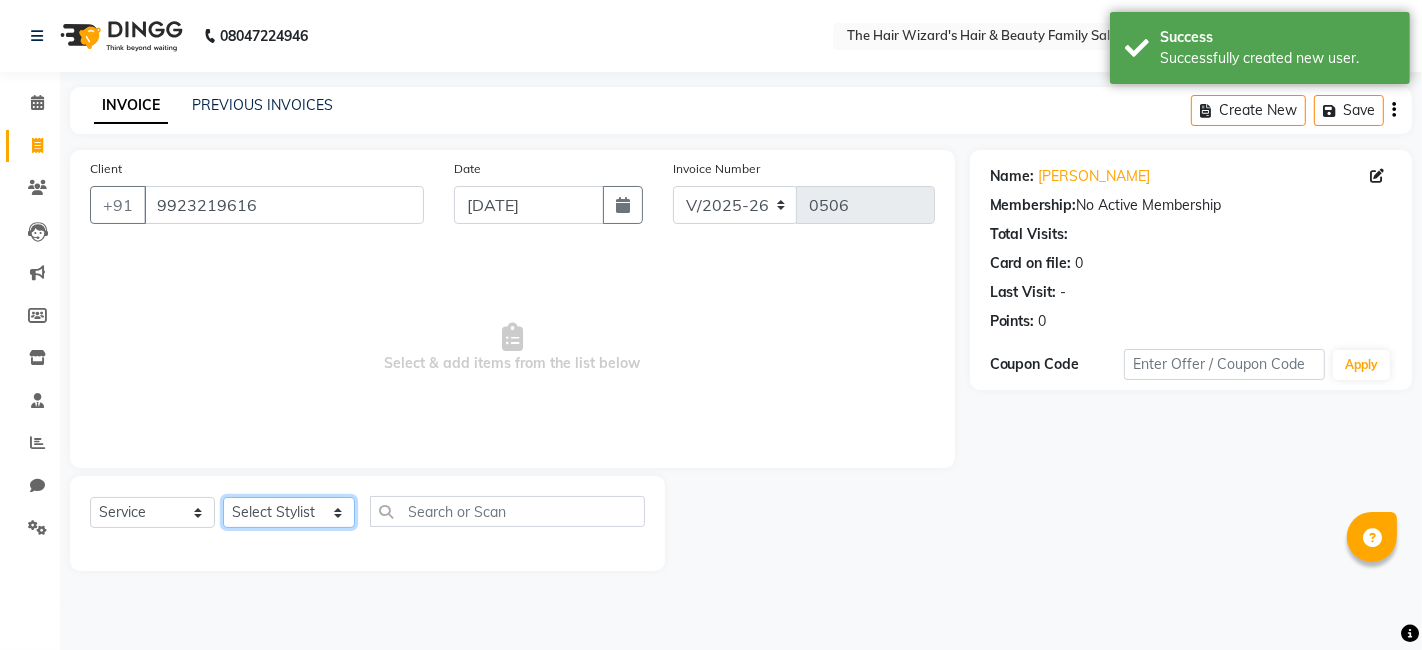 select on "83324" 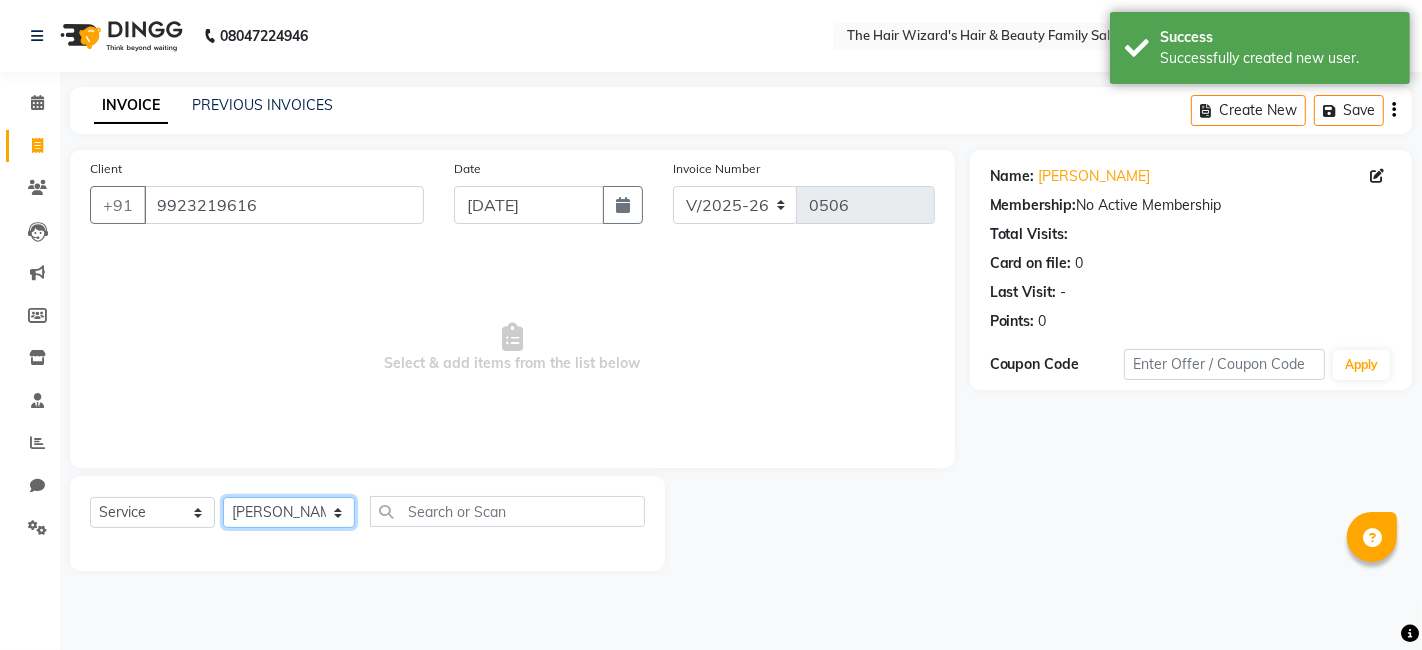 click on "Select Stylist [PERSON_NAME] [PERSON_NAME]  [PERSON_NAME] [PERSON_NAME] [PERSON_NAME] MOHD [PERSON_NAME] [PERSON_NAME] [PERSON_NAME] [PERSON_NAME] WIZARDS" 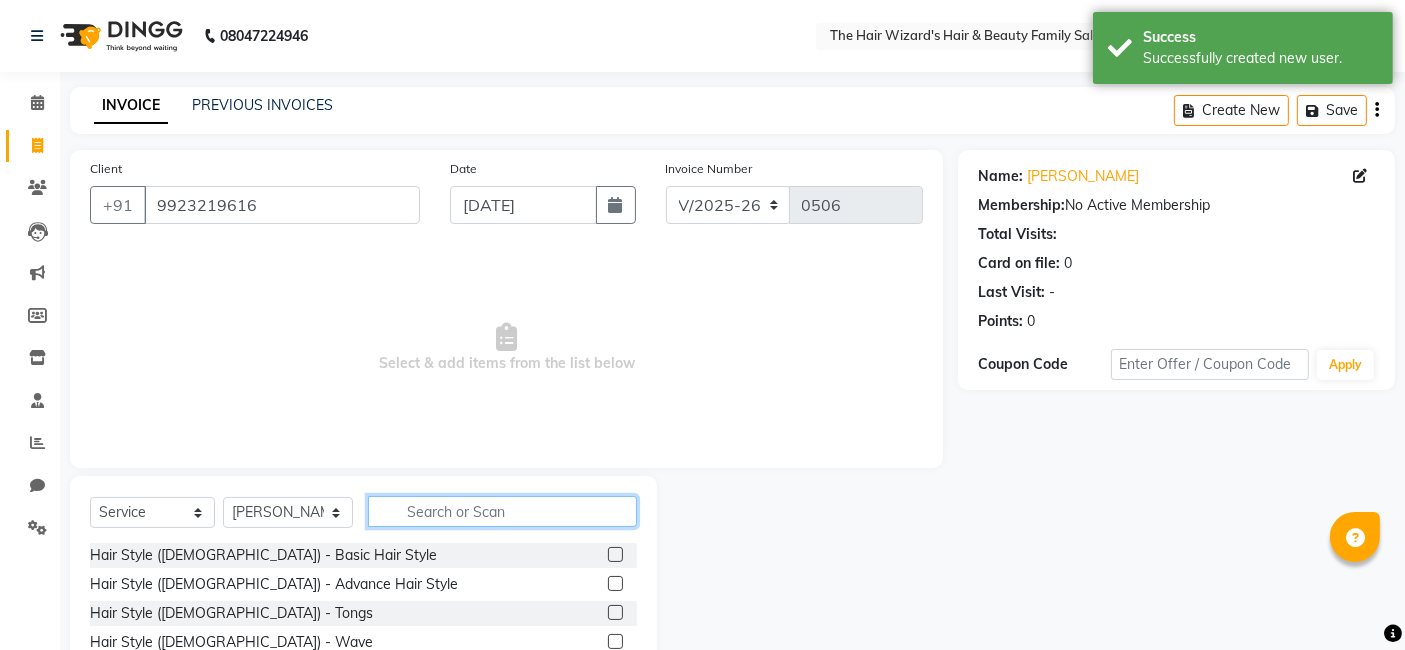 click 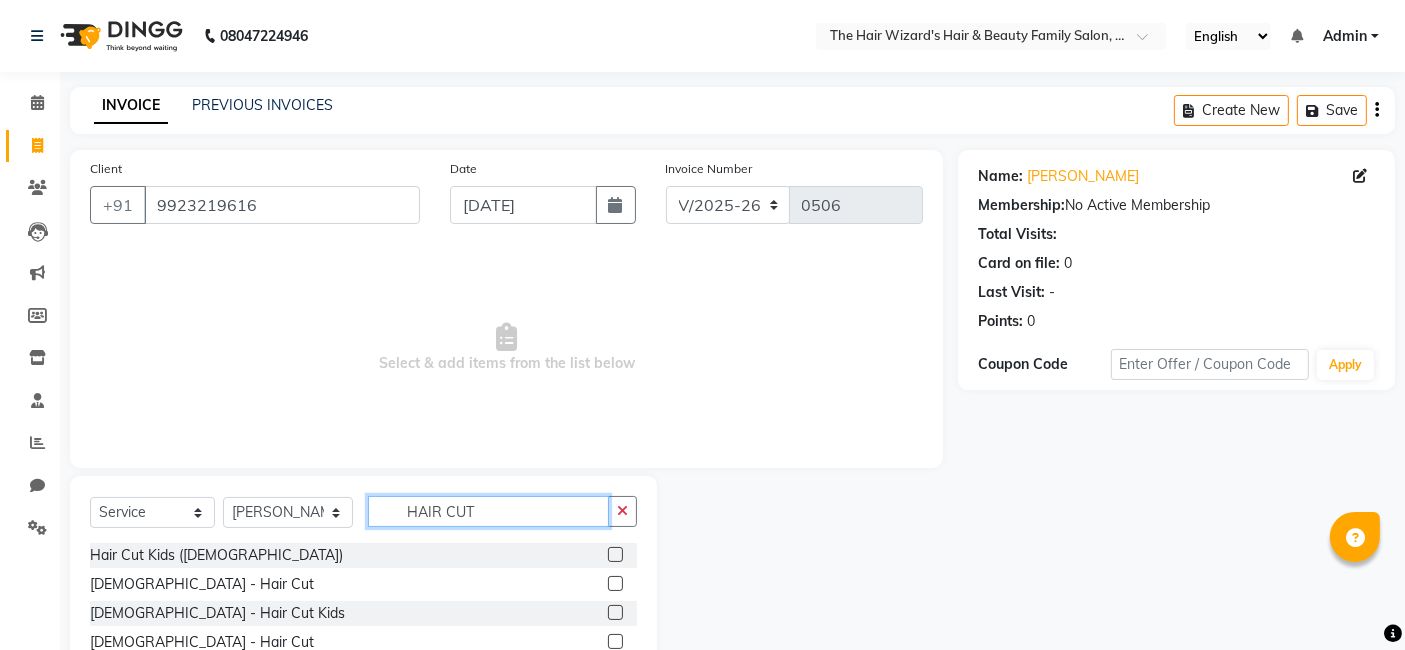 scroll, scrollTop: 94, scrollLeft: 0, axis: vertical 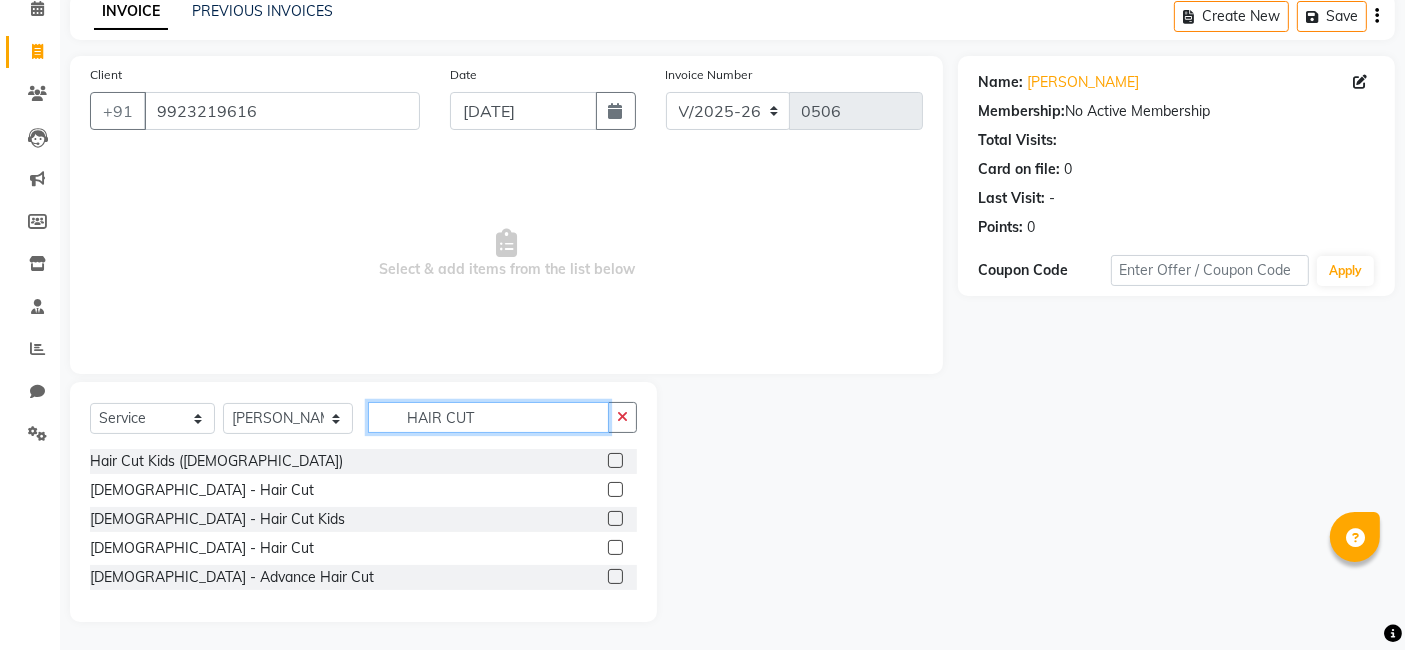 type on "HAIR CUT" 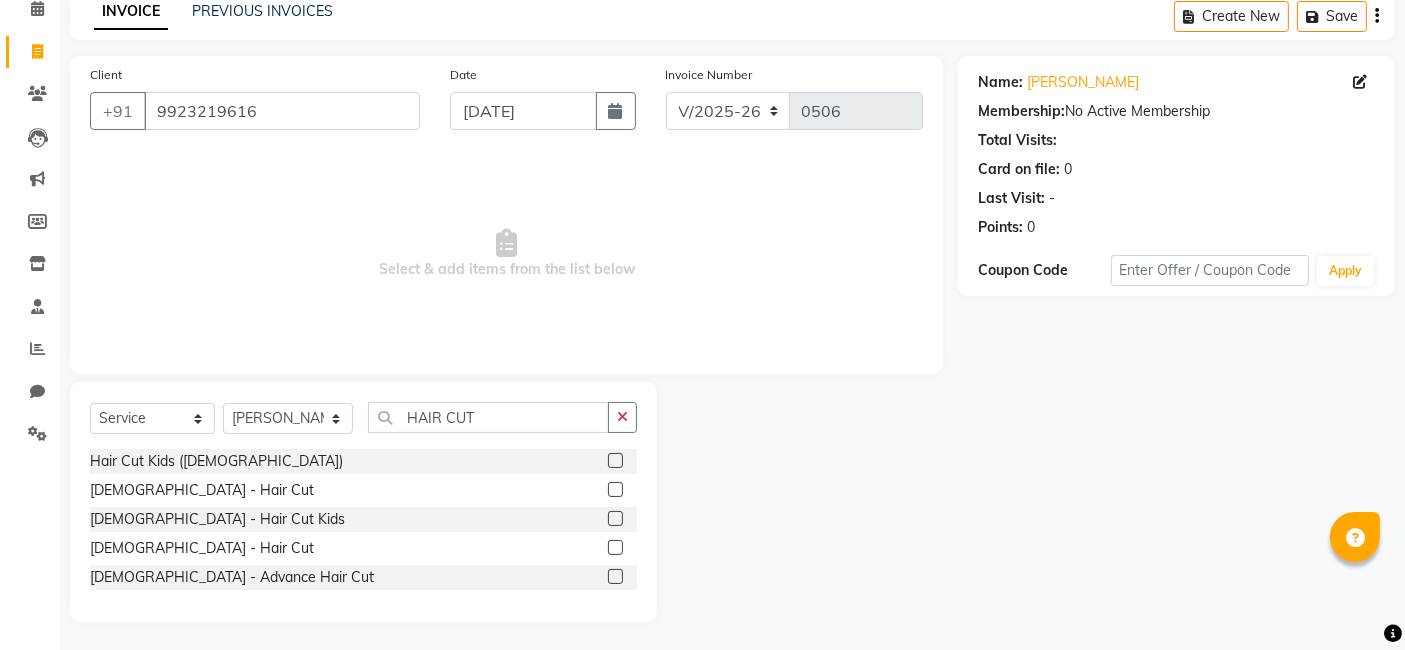 click 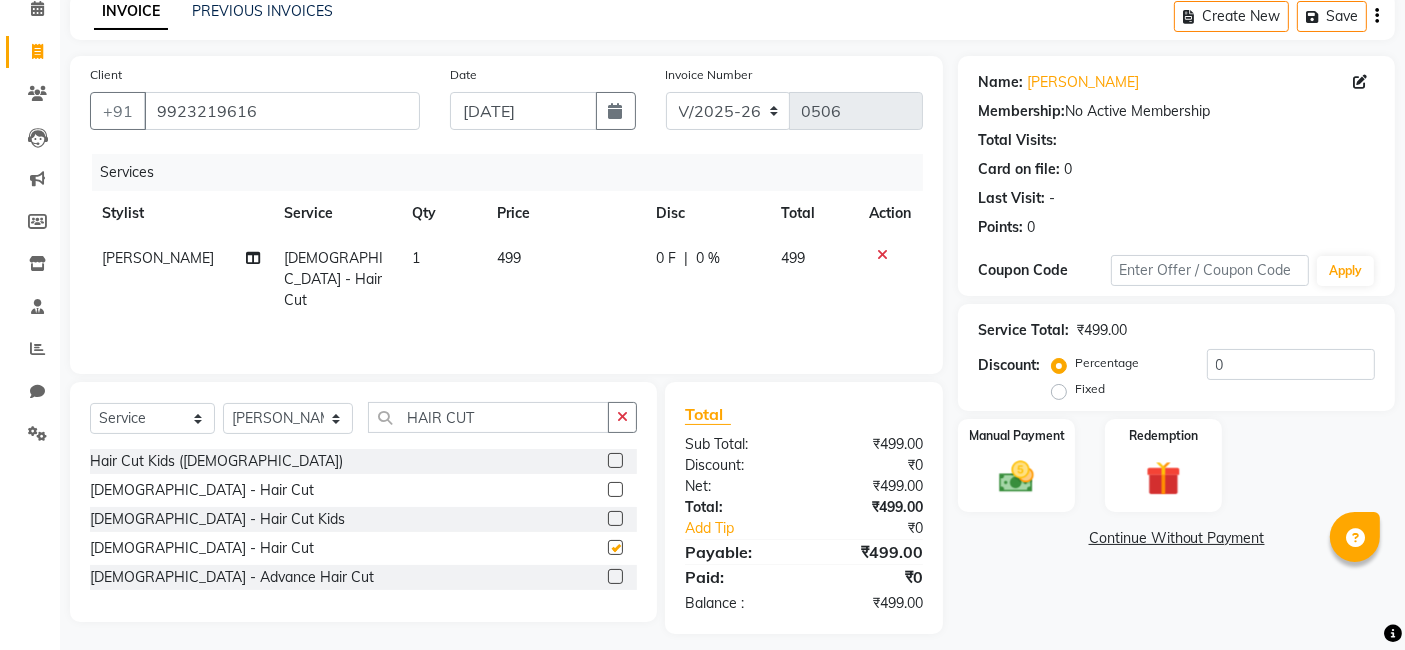 checkbox on "false" 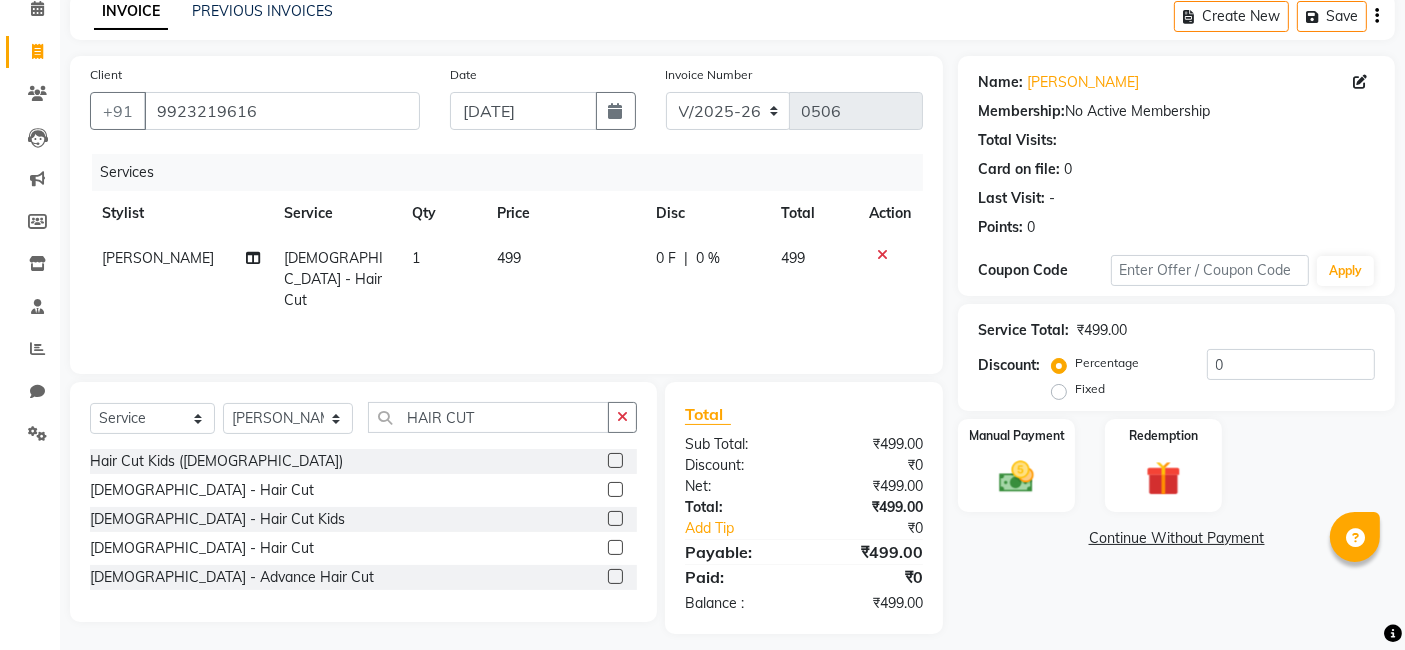 scroll, scrollTop: 106, scrollLeft: 0, axis: vertical 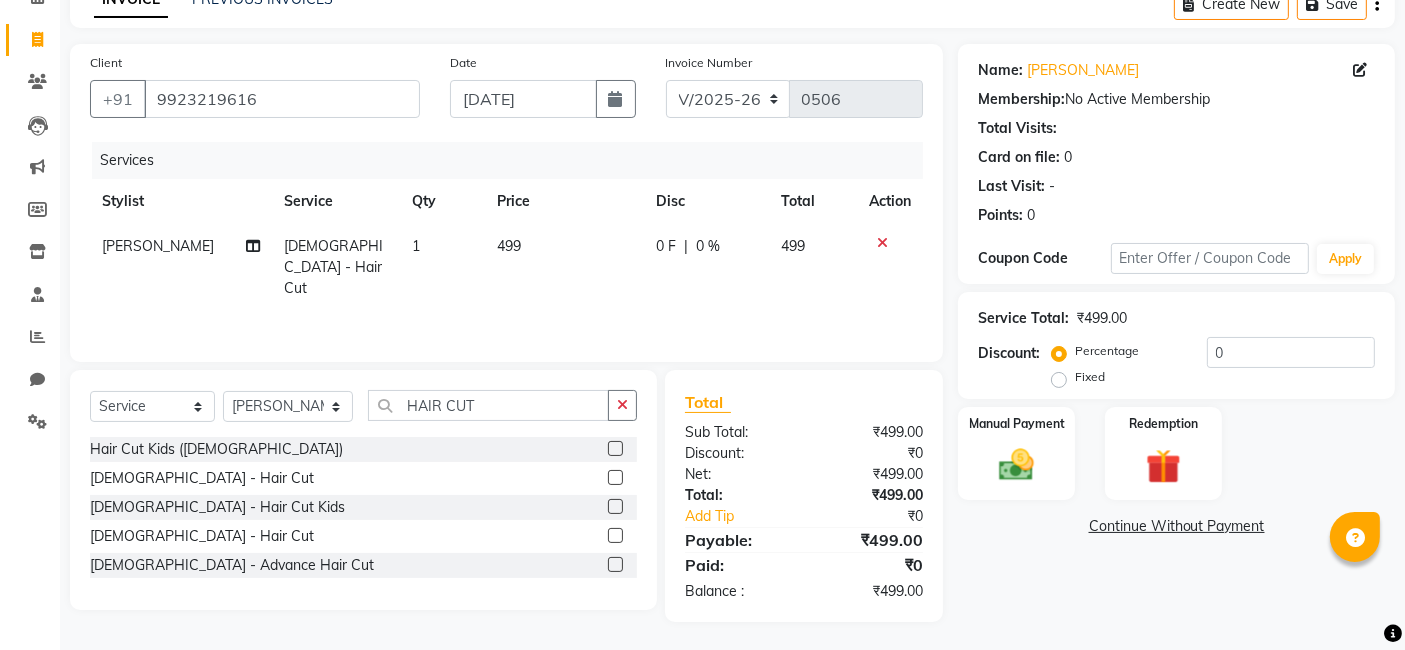 click on "499" 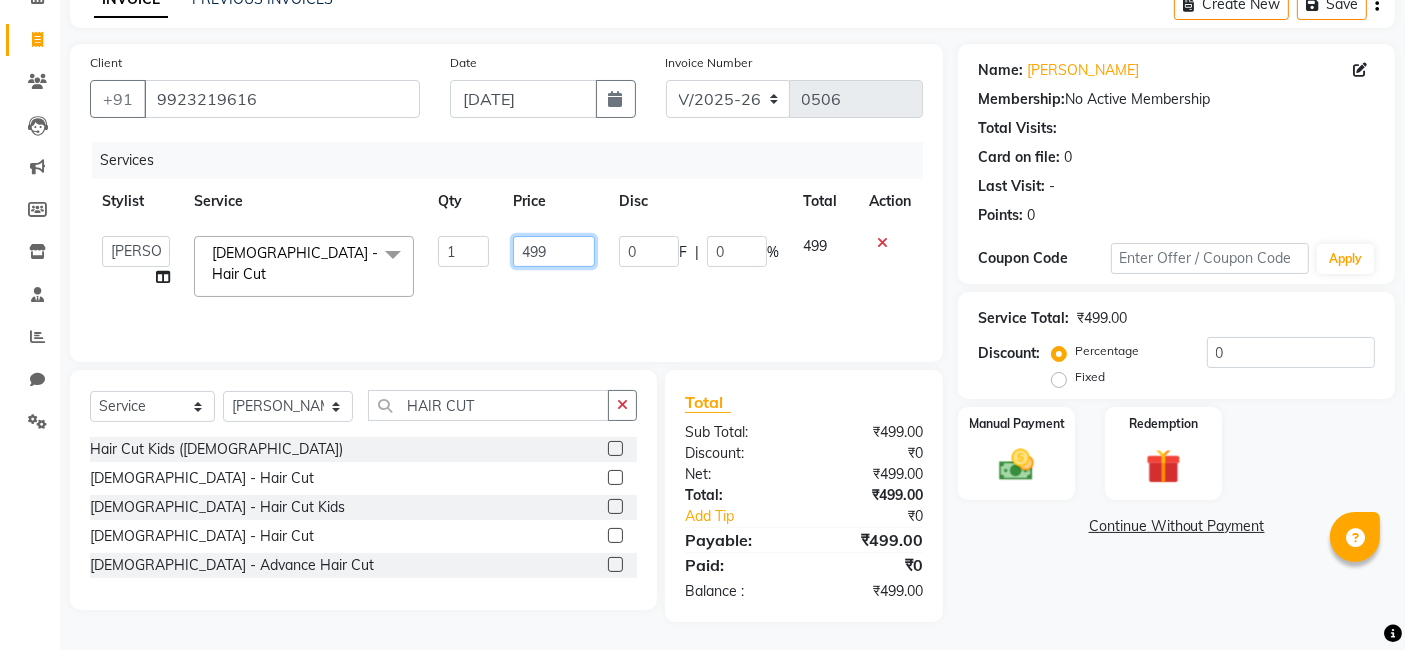click on "499" 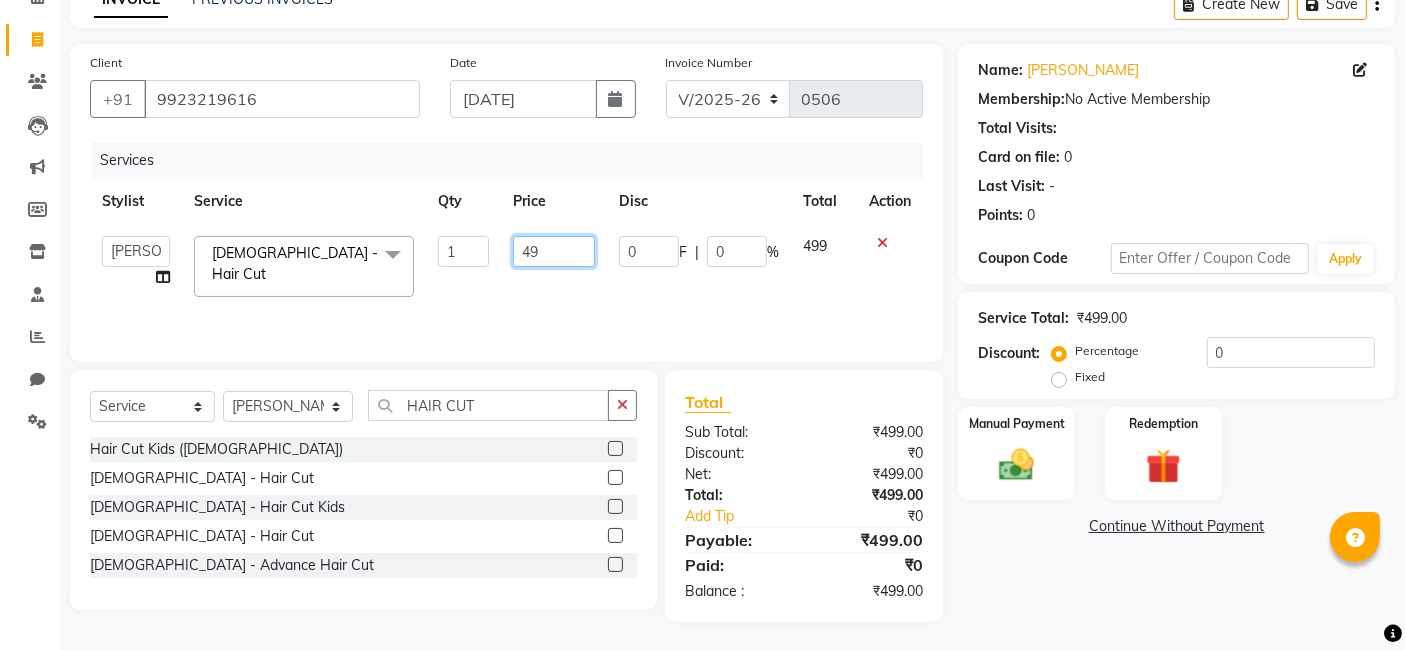 type on "4" 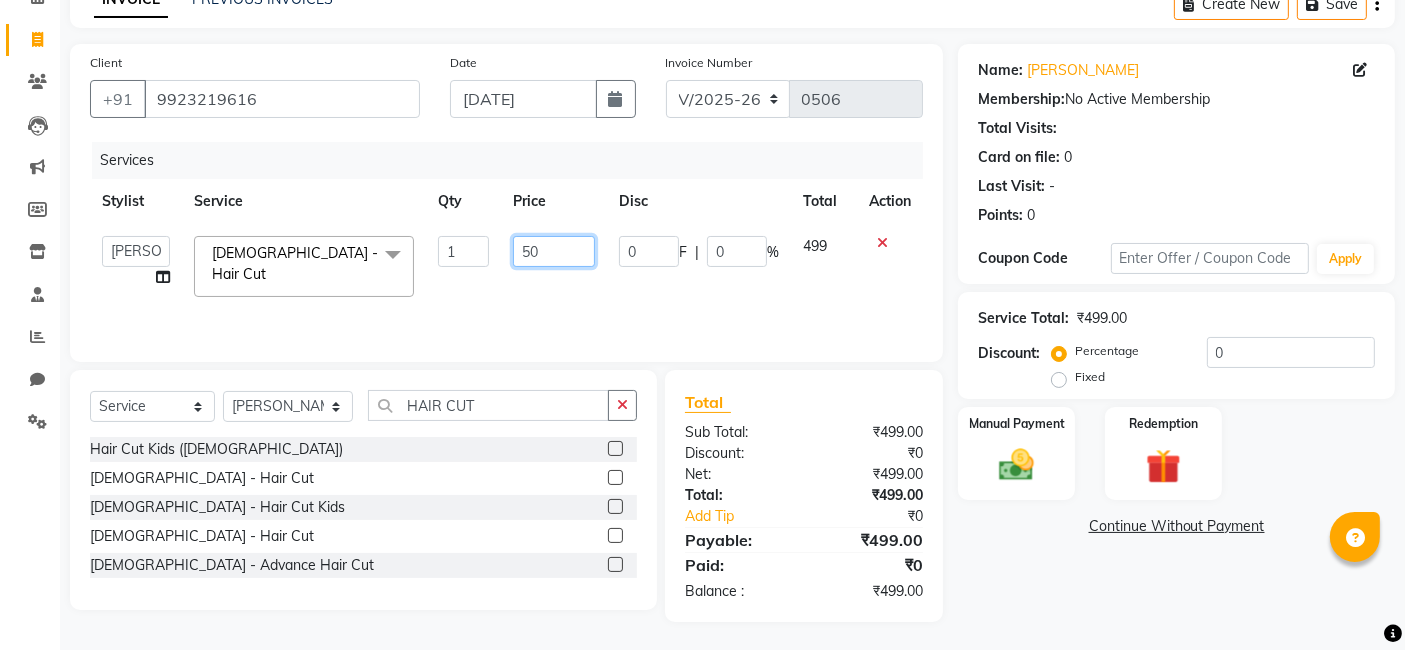 type on "500" 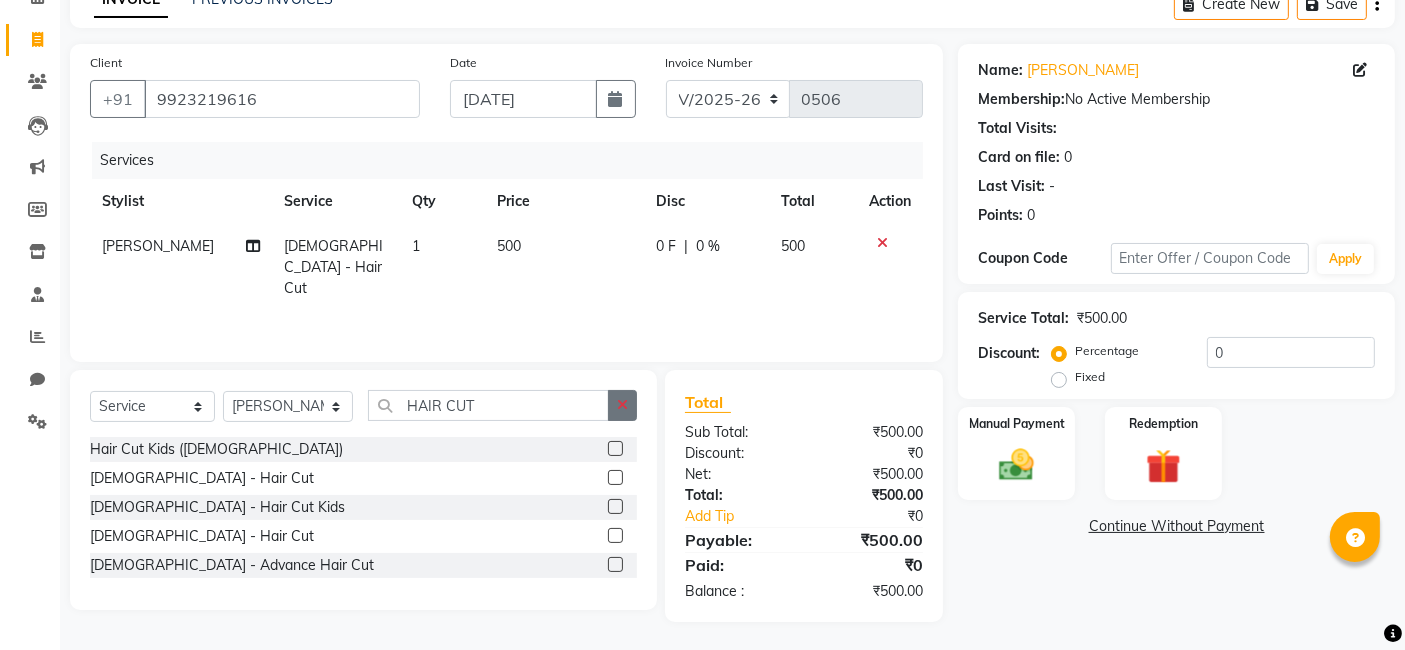 click 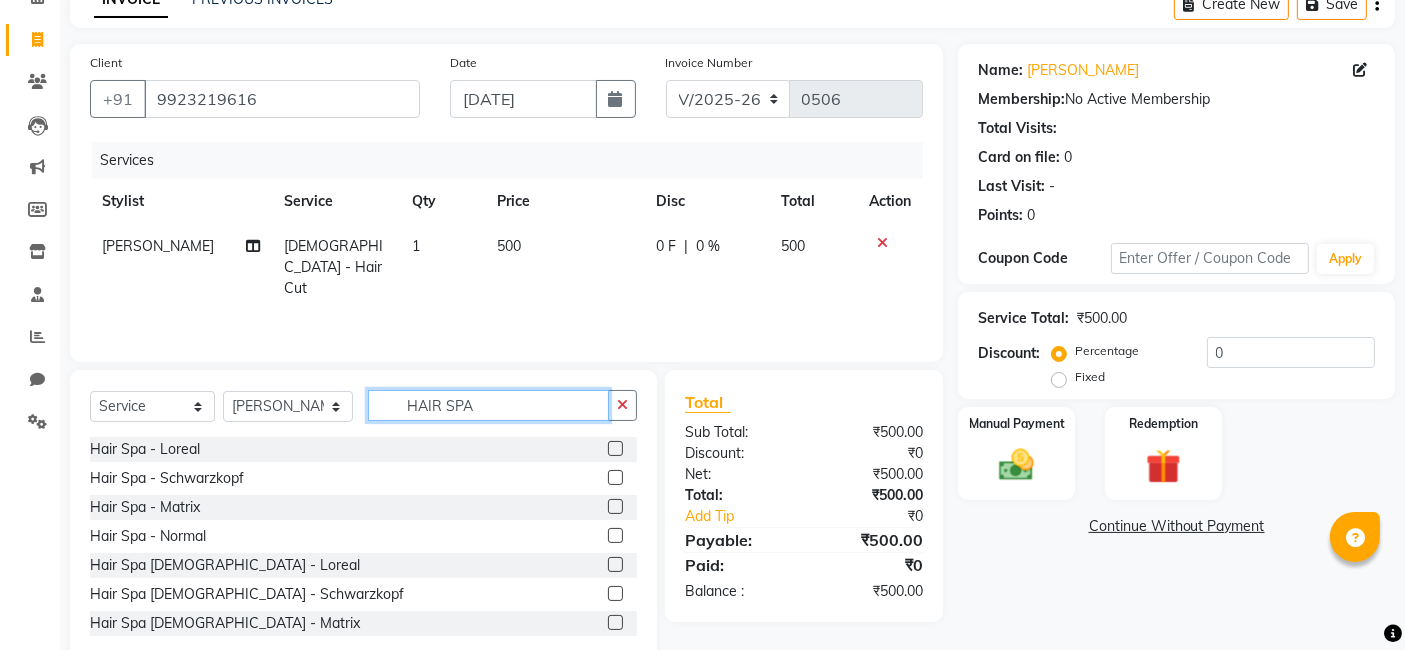 type on "HAIR SPA" 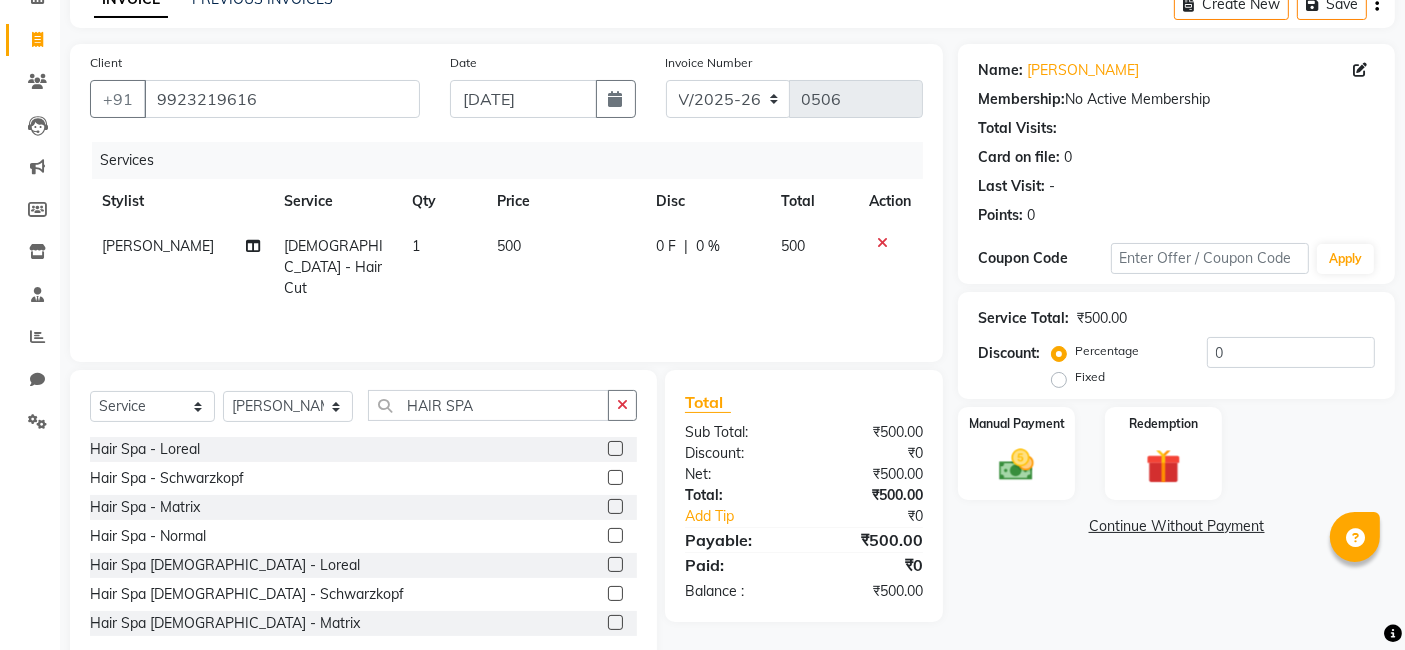 click 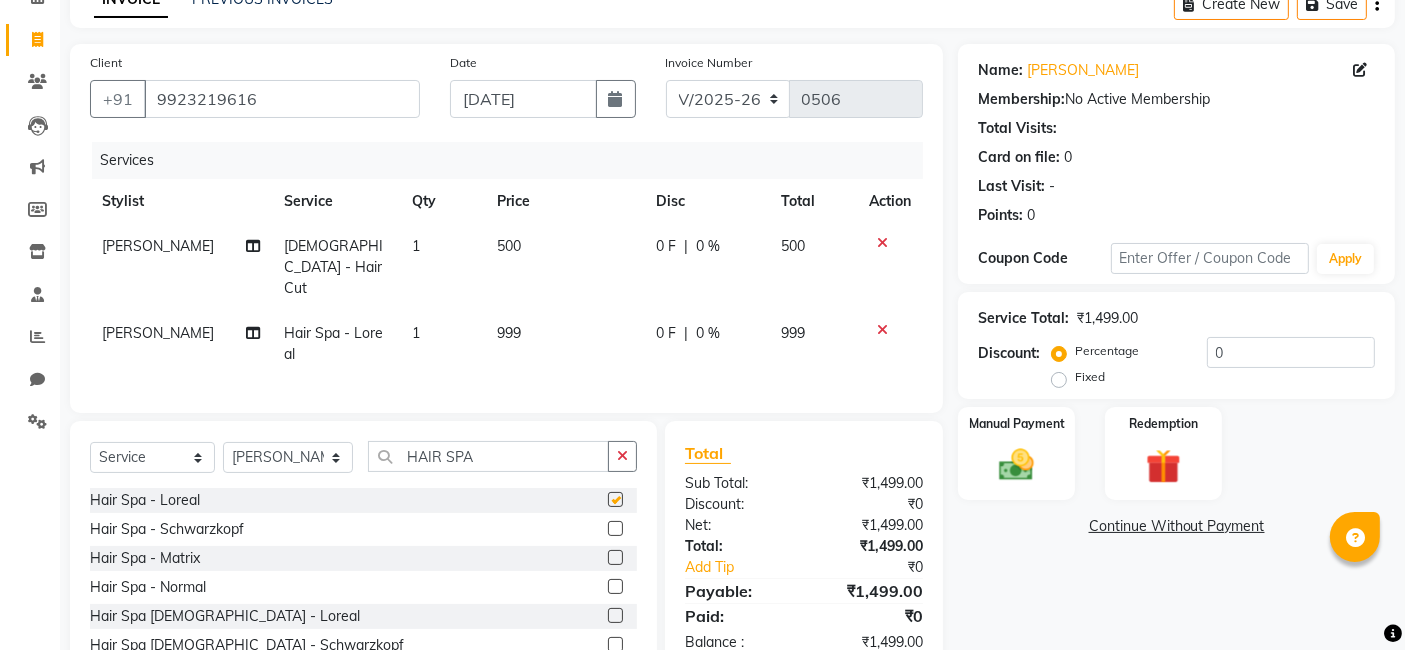 checkbox on "false" 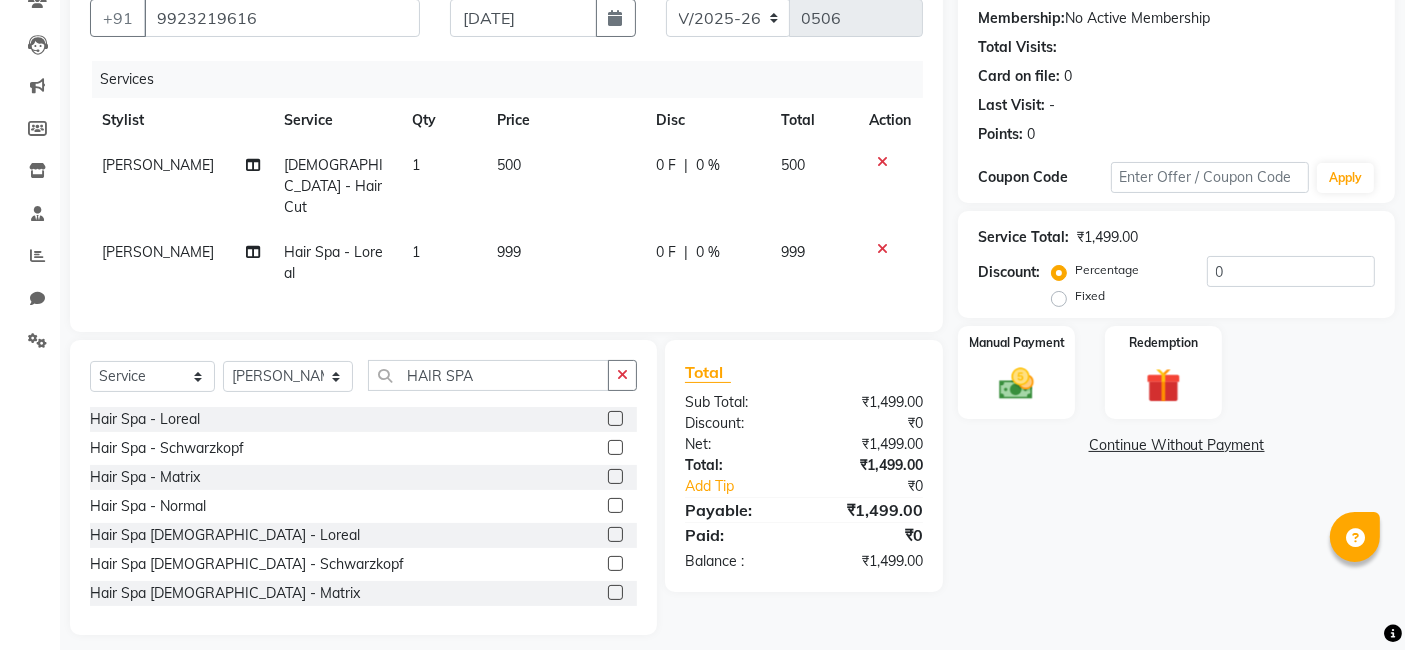 scroll, scrollTop: 185, scrollLeft: 0, axis: vertical 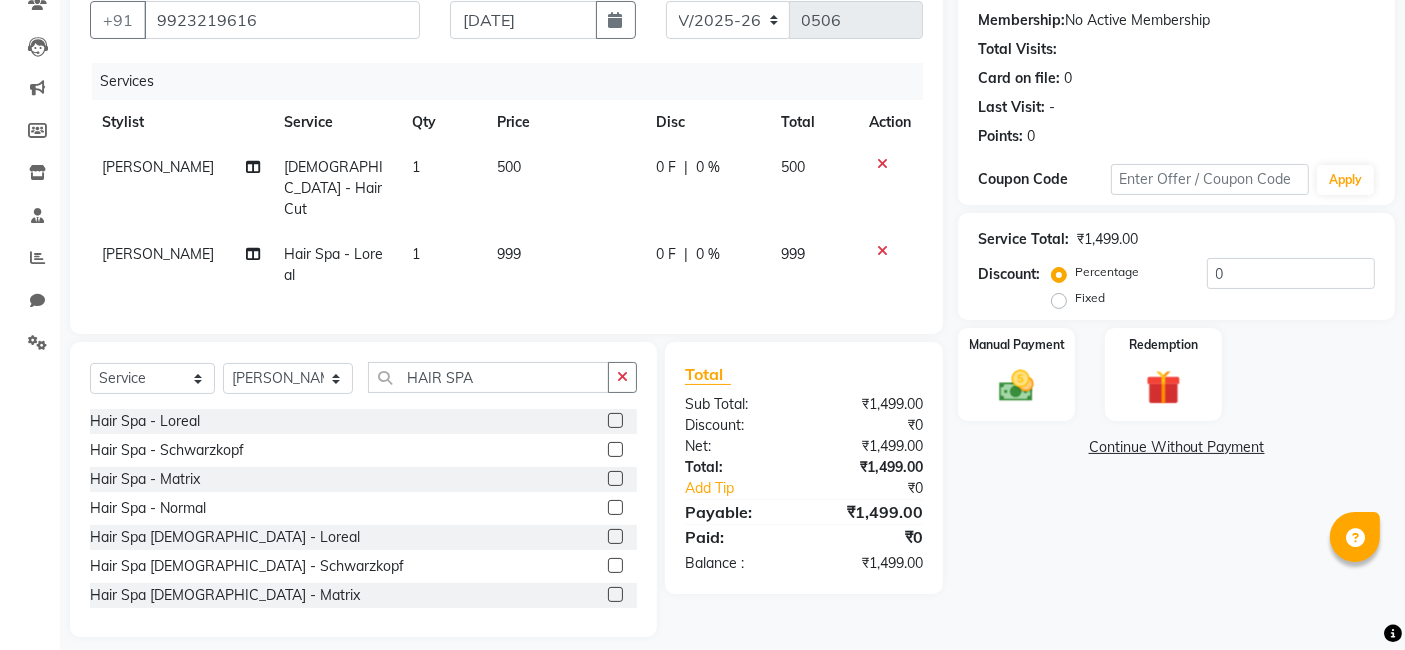 click 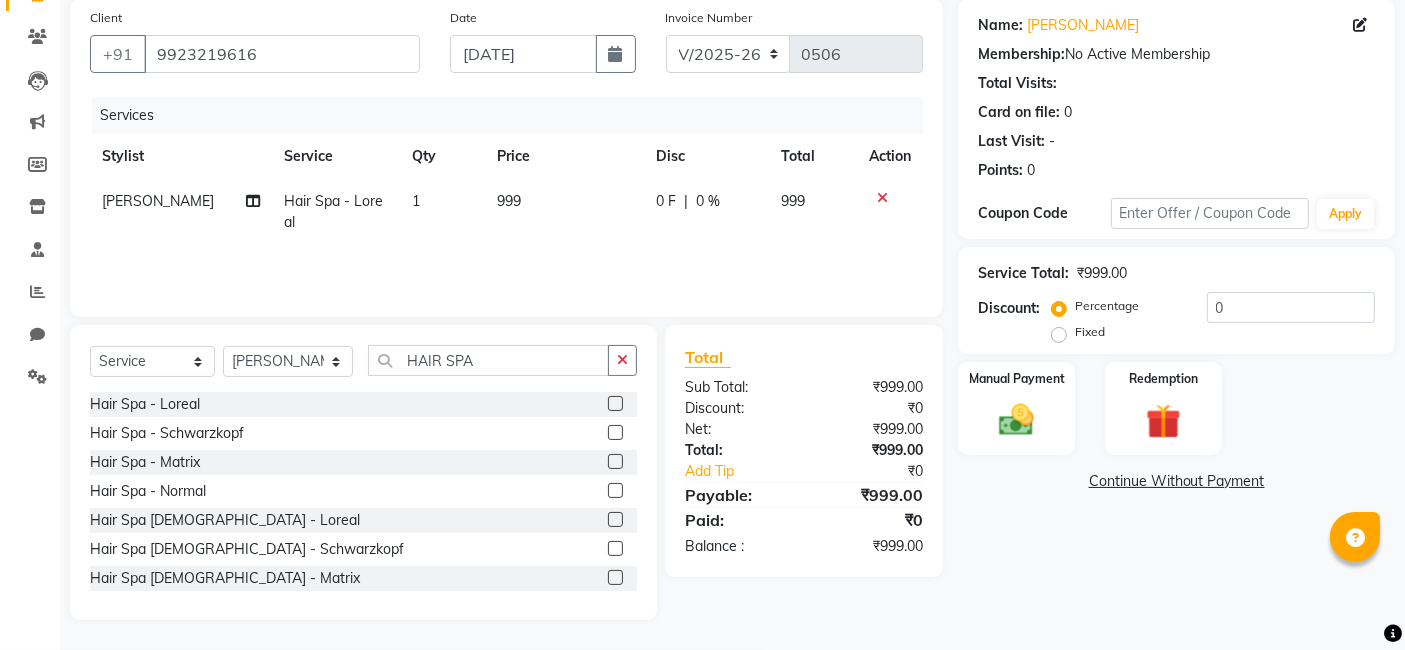 scroll, scrollTop: 150, scrollLeft: 0, axis: vertical 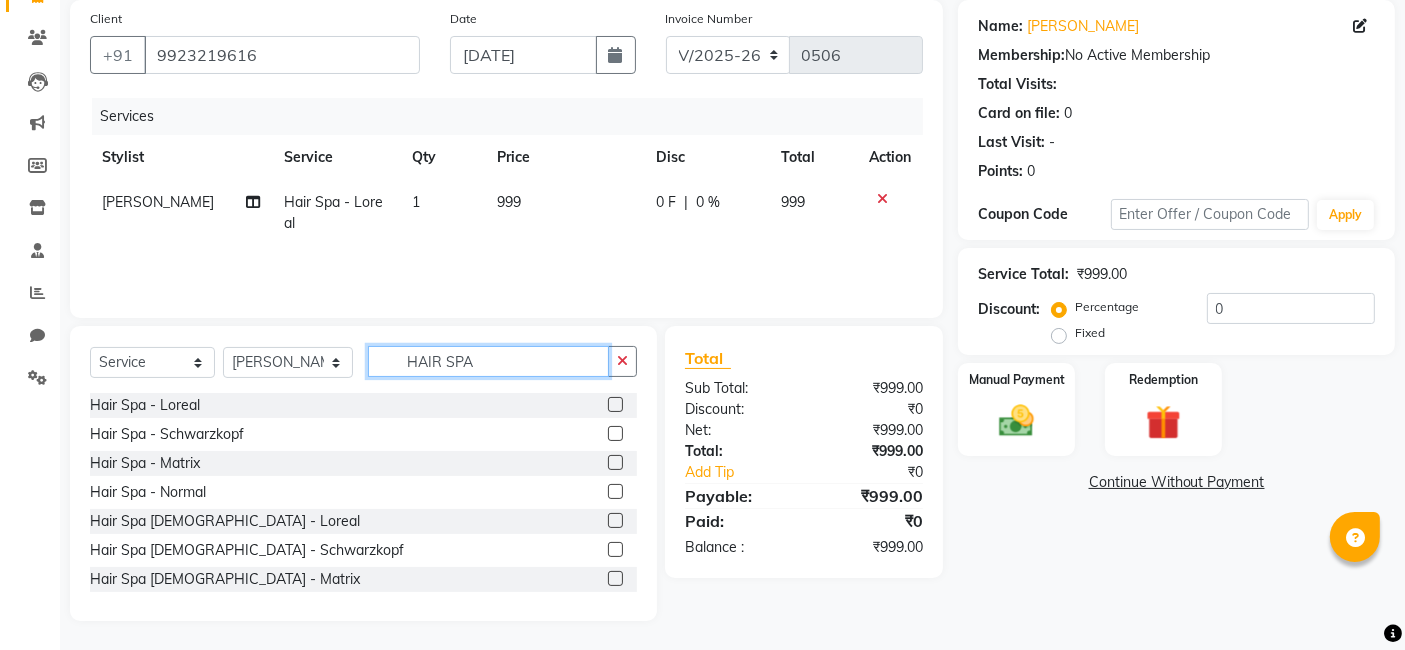 click on "HAIR SPA" 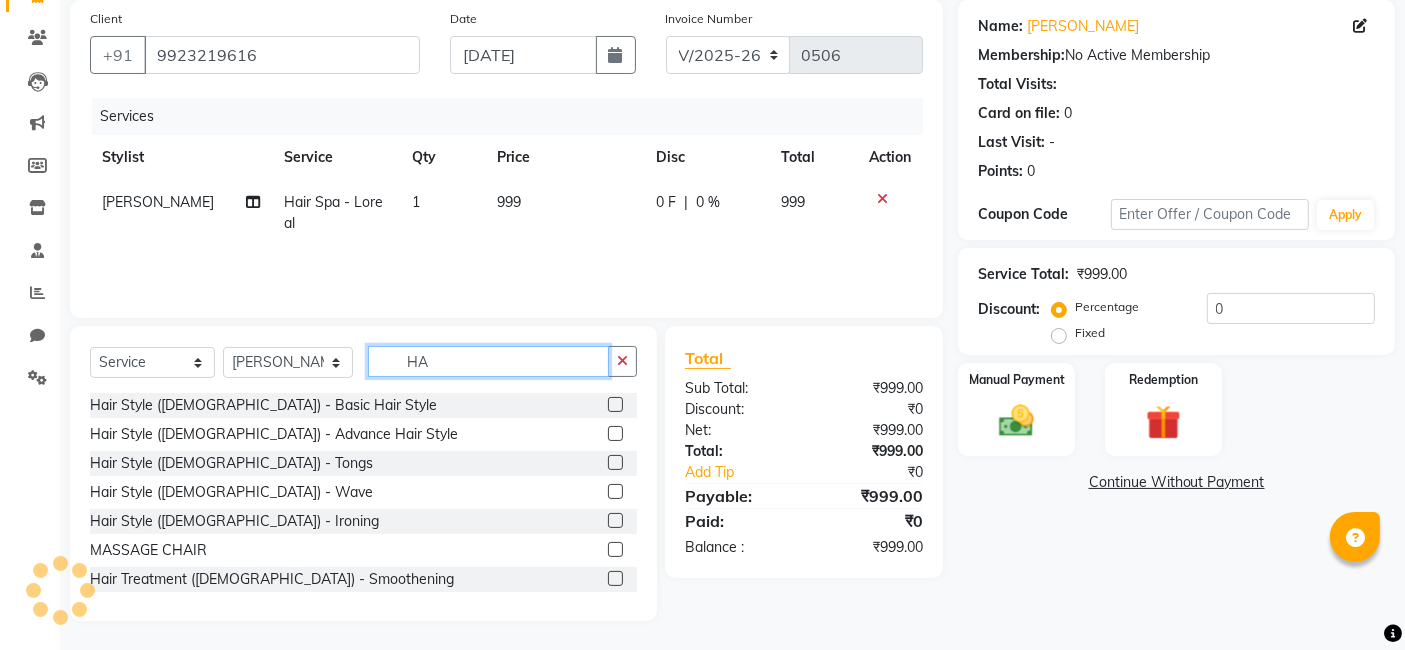 type on "H" 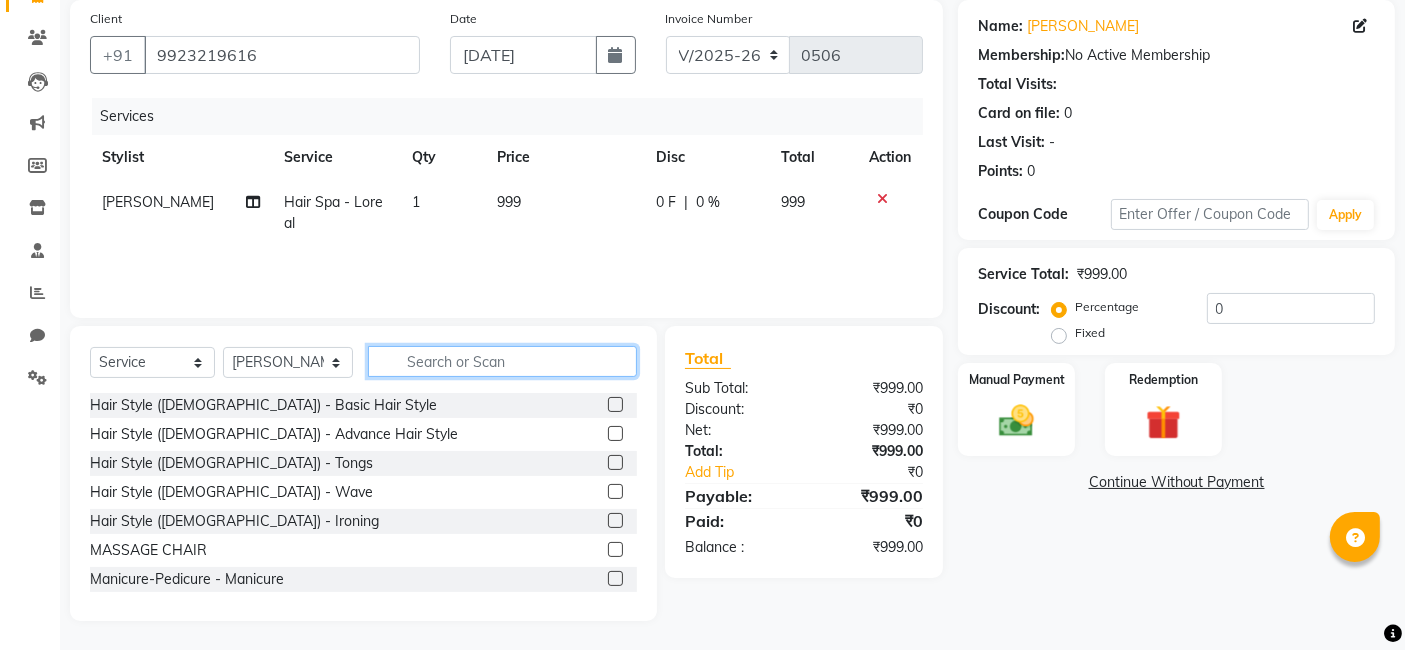type 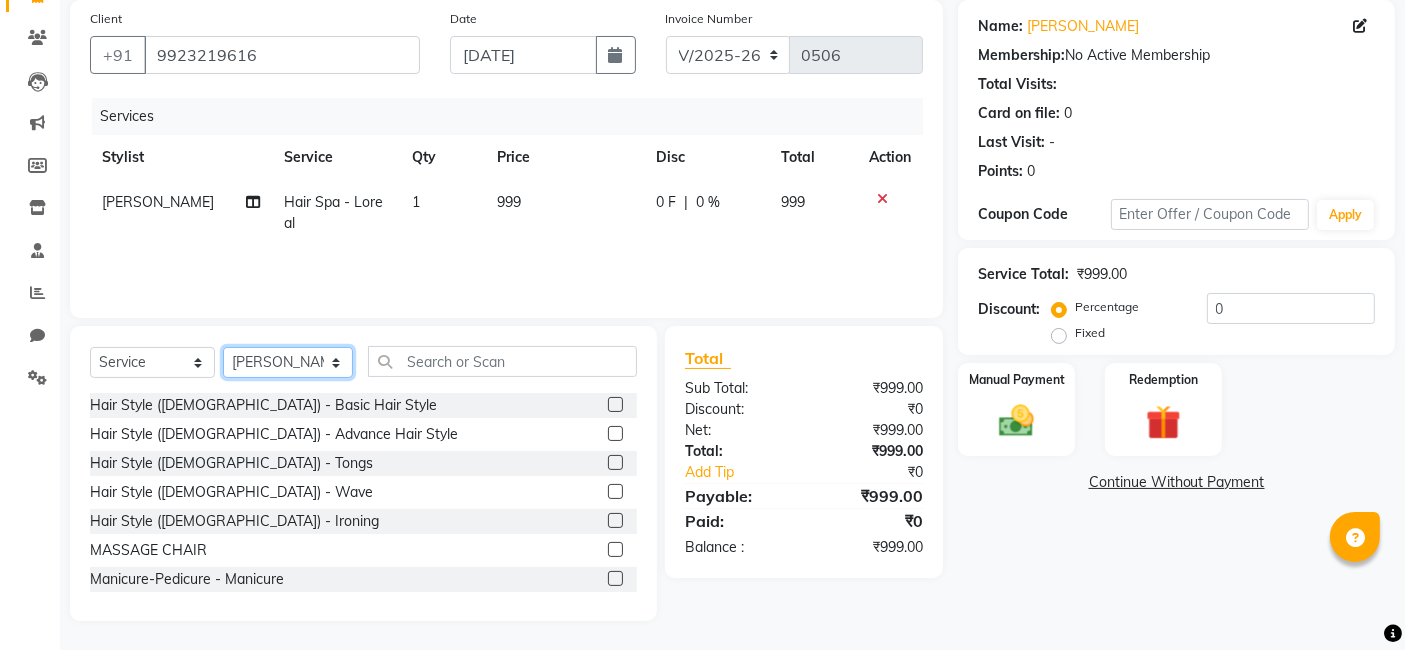 click on "Select Stylist [PERSON_NAME] [PERSON_NAME]  [PERSON_NAME] [PERSON_NAME] [PERSON_NAME] MOHD [PERSON_NAME] [PERSON_NAME] [PERSON_NAME] [PERSON_NAME] WIZARDS" 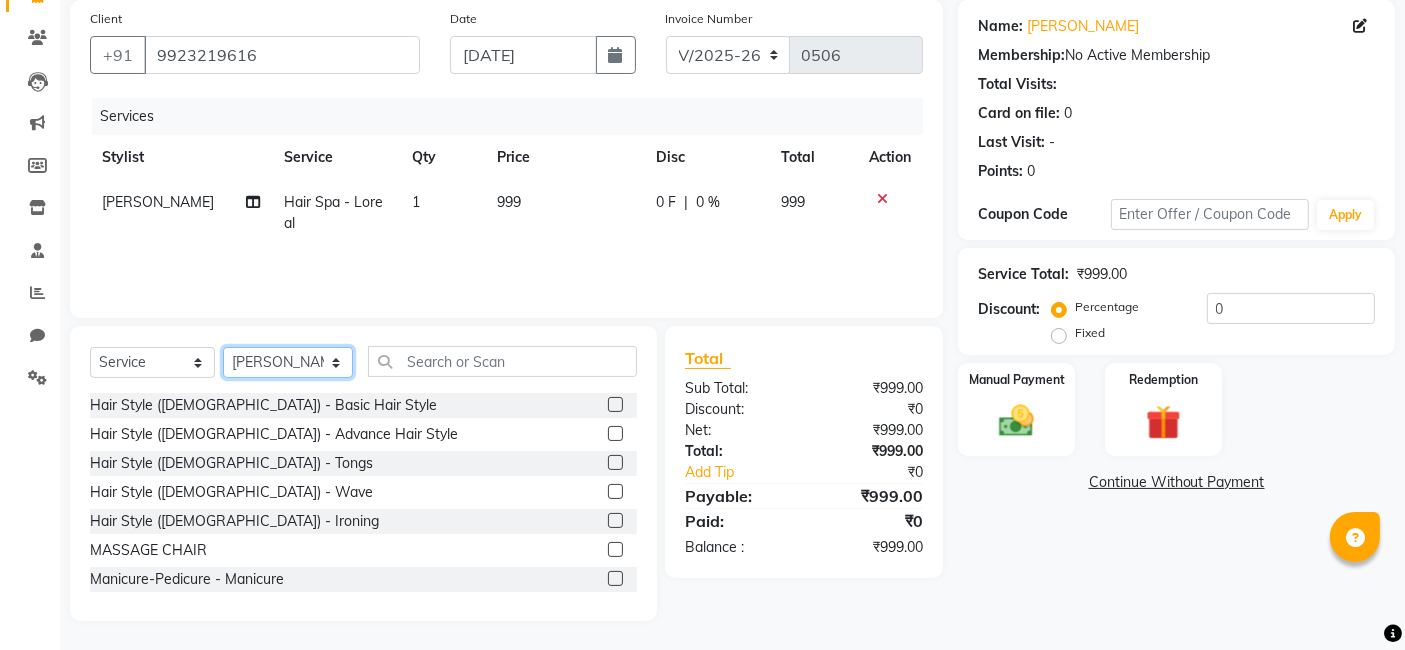 select on "83321" 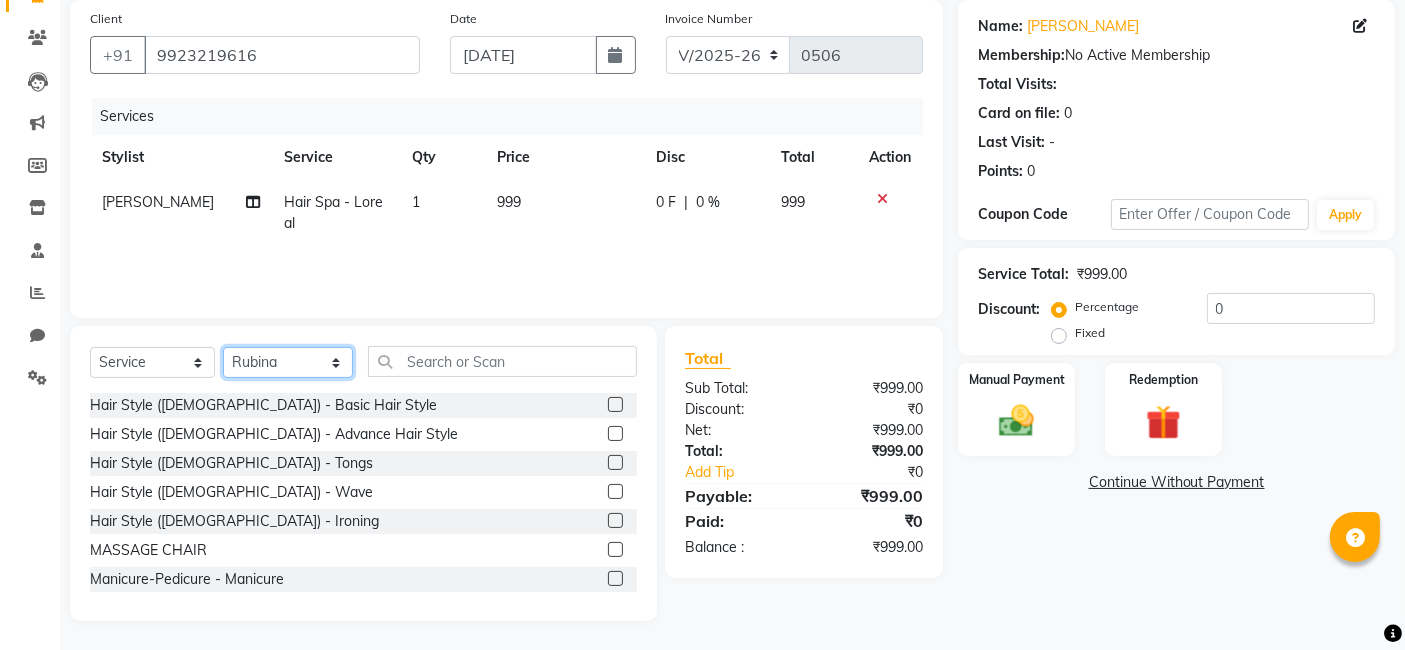 click on "Select Stylist [PERSON_NAME] [PERSON_NAME]  [PERSON_NAME] [PERSON_NAME] [PERSON_NAME] MOHD [PERSON_NAME] [PERSON_NAME] [PERSON_NAME] [PERSON_NAME] WIZARDS" 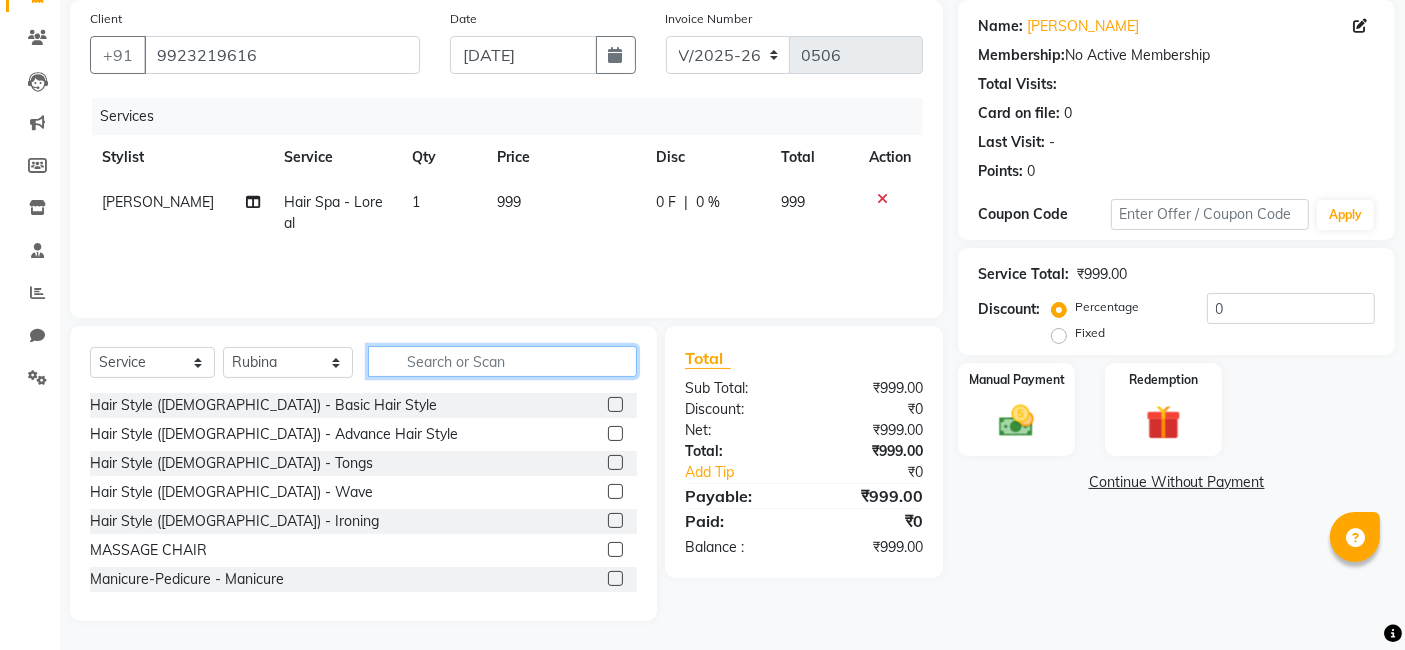 click 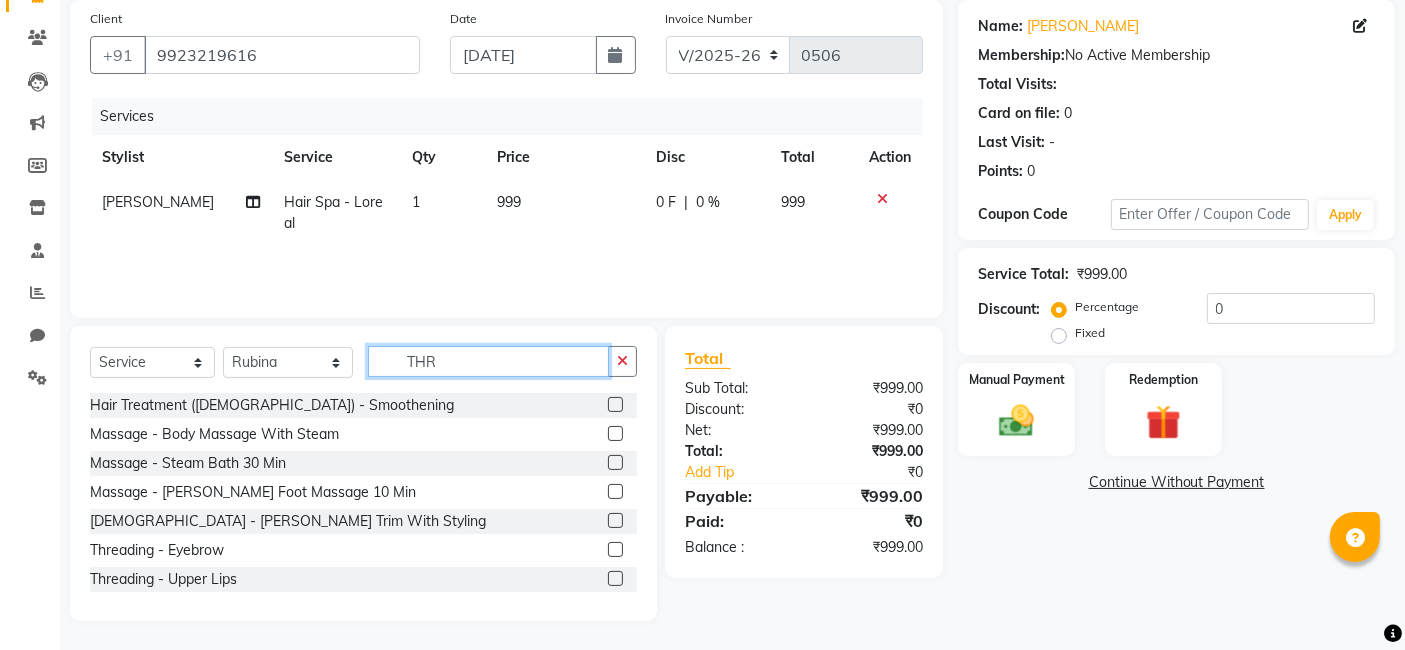 scroll, scrollTop: 124, scrollLeft: 0, axis: vertical 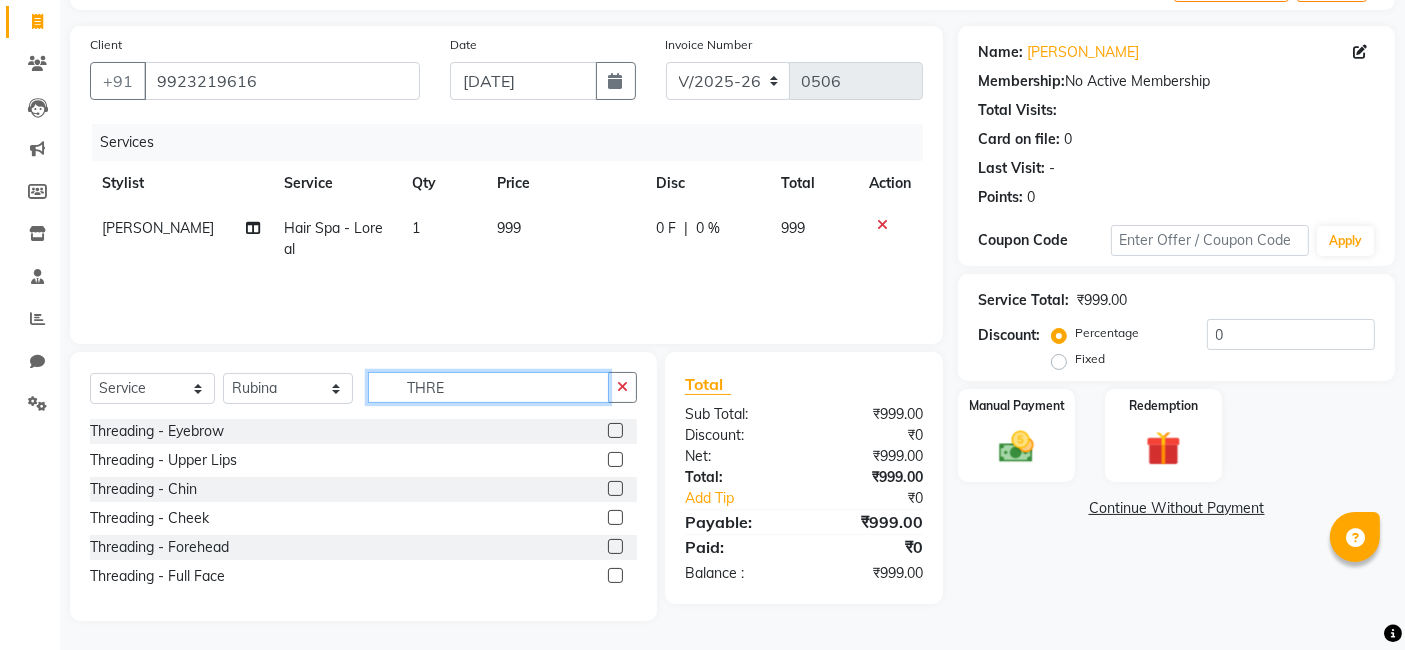 type on "THRE" 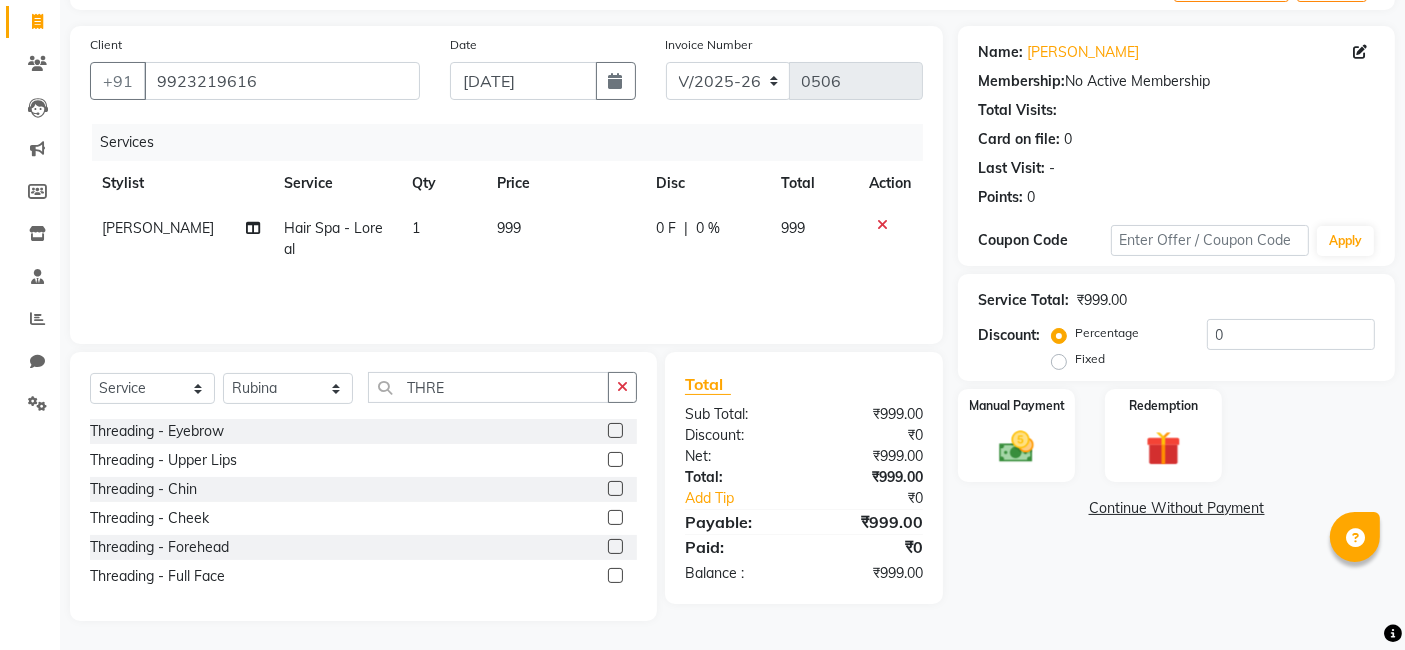 click on "Threading - Eyebrow" 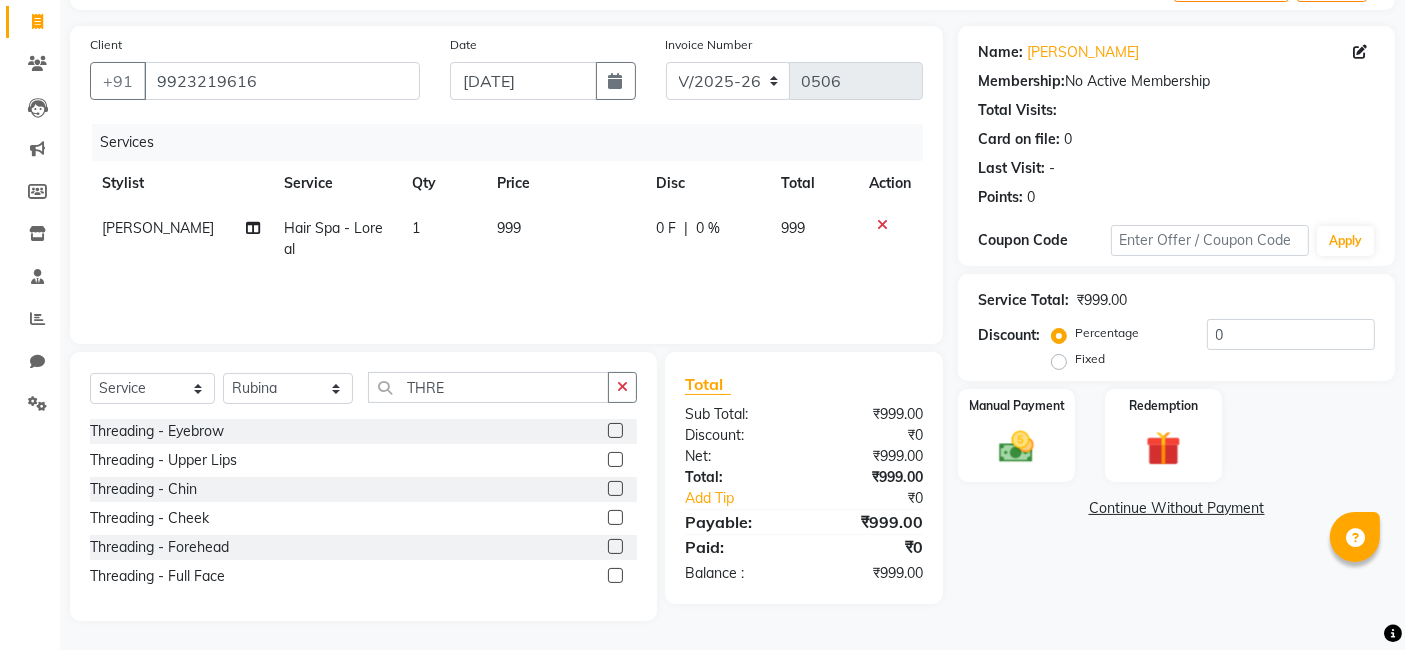 click 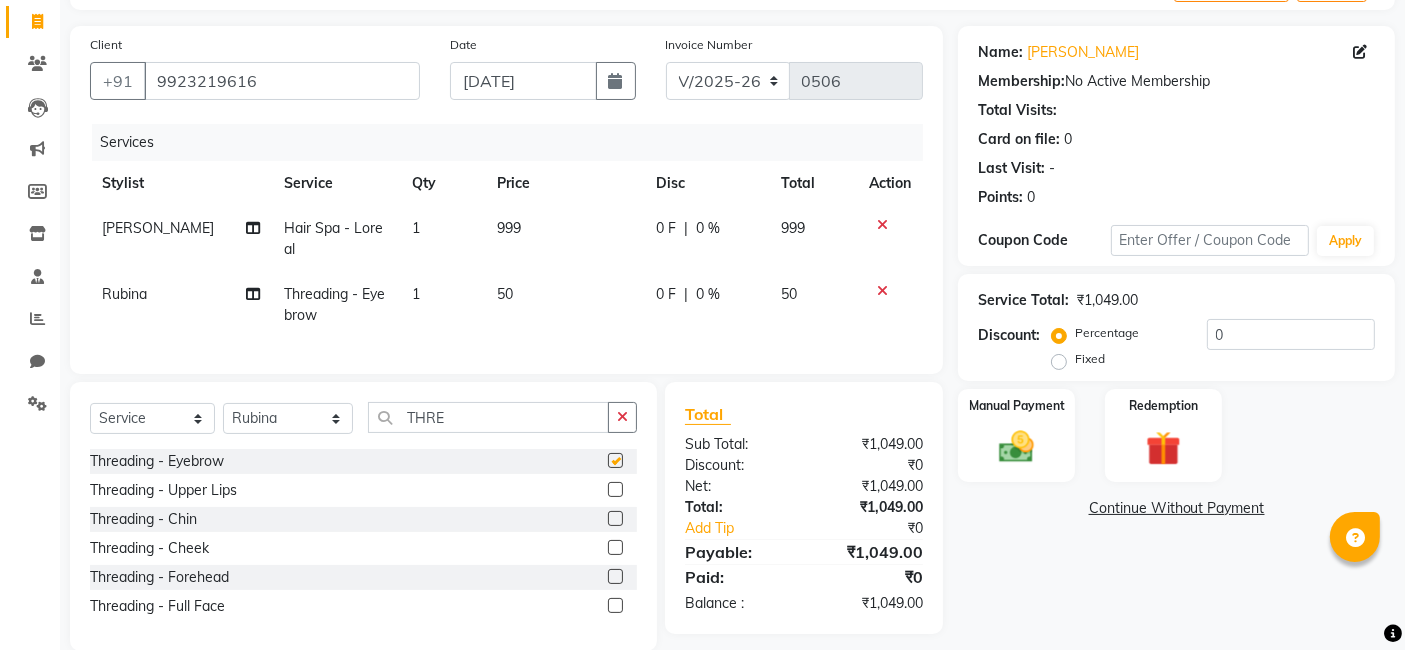 checkbox on "false" 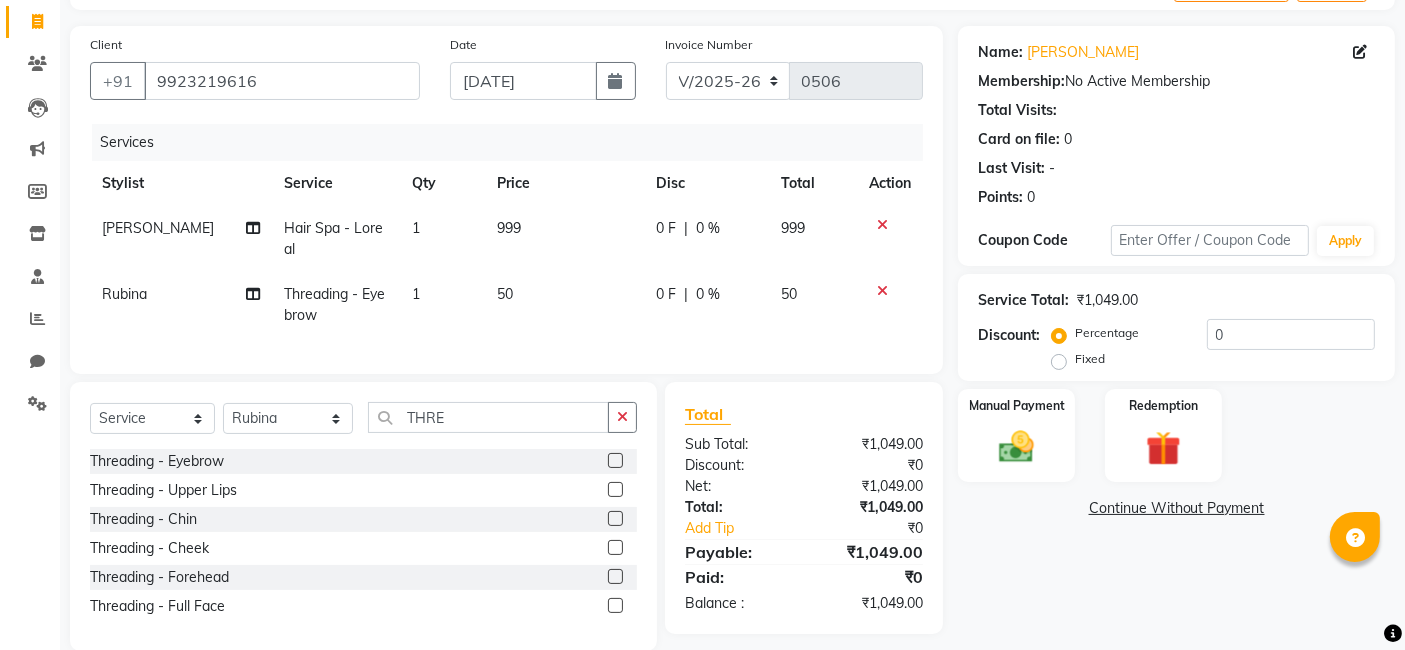 scroll, scrollTop: 171, scrollLeft: 0, axis: vertical 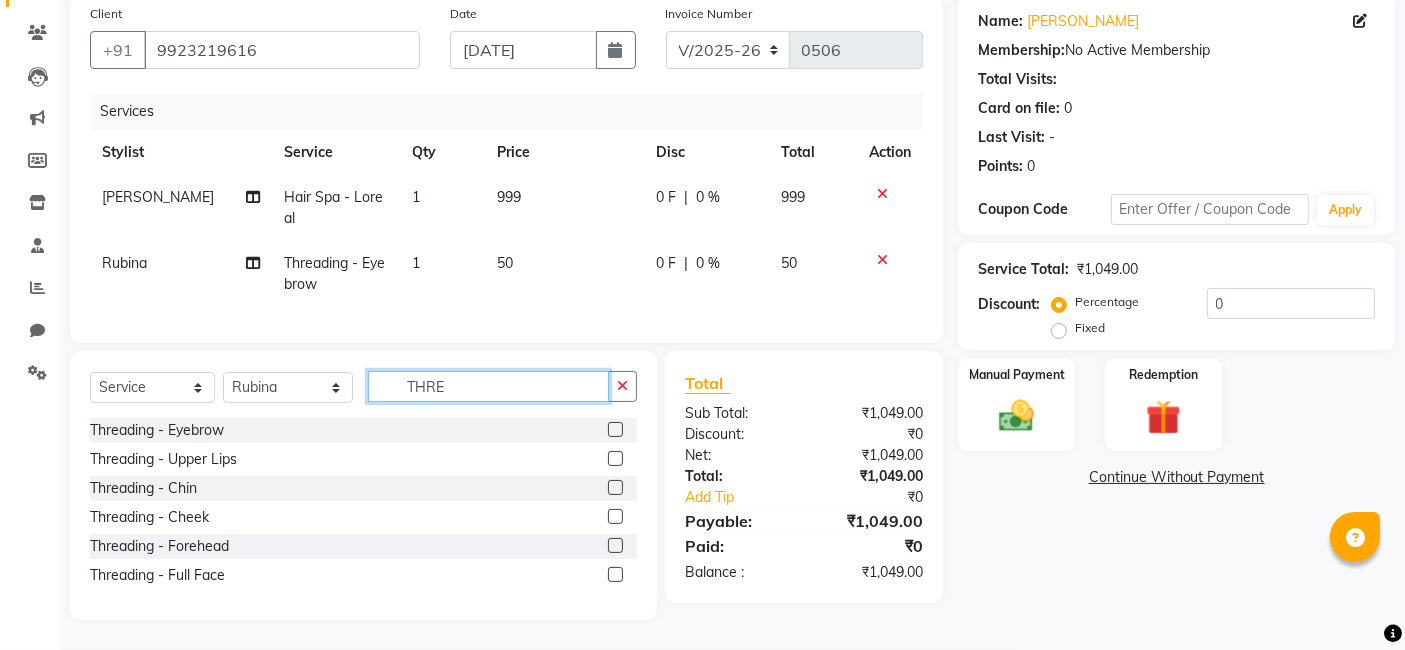 click on "THRE" 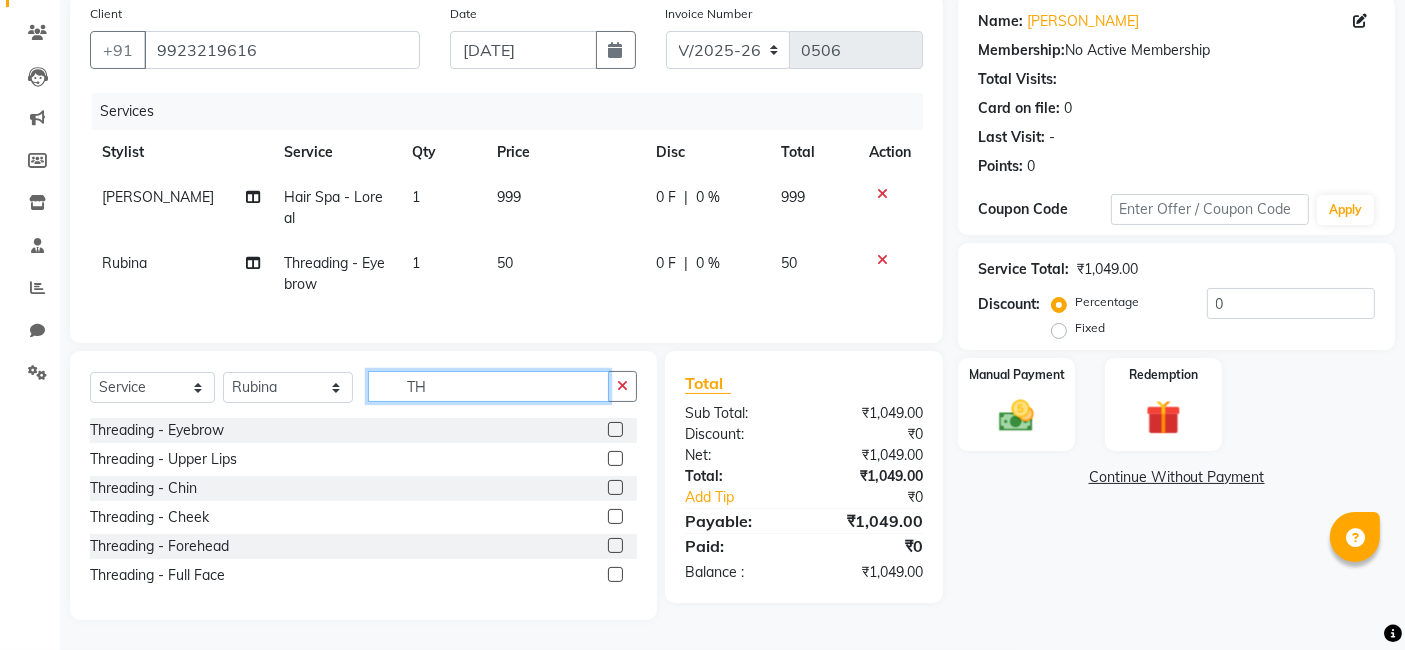 type on "T" 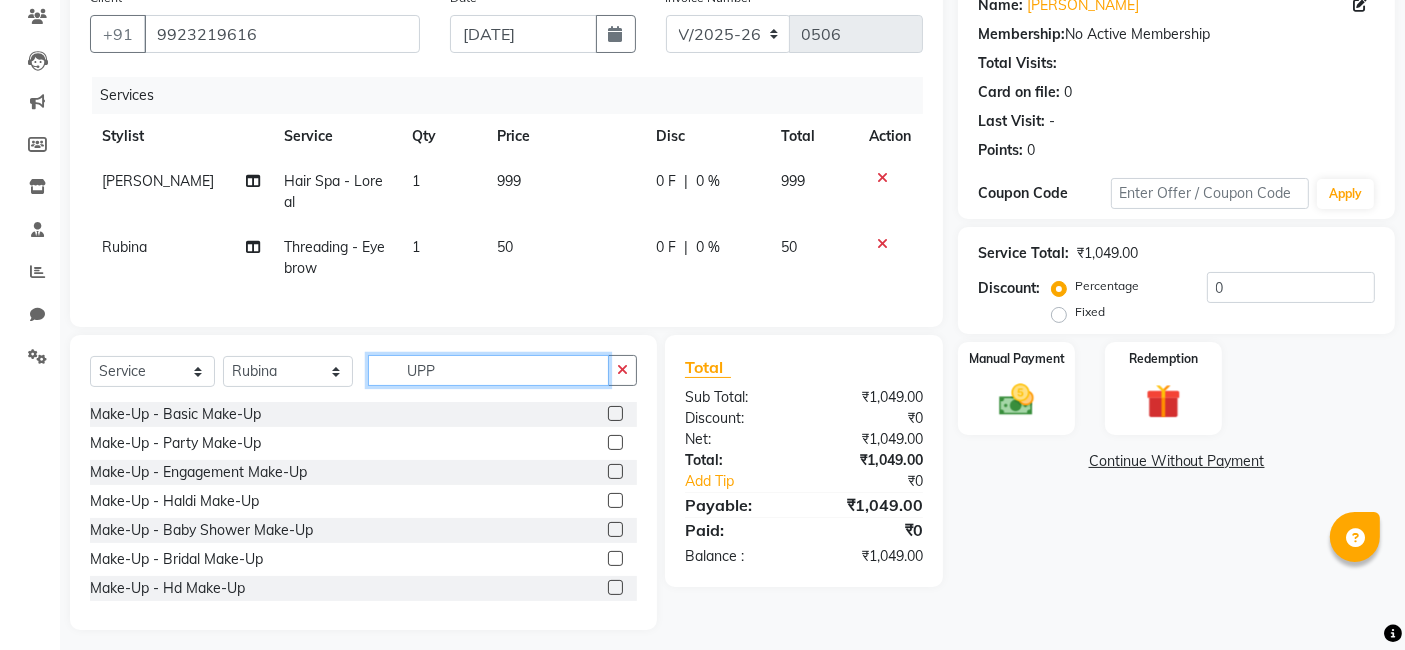 scroll, scrollTop: 154, scrollLeft: 0, axis: vertical 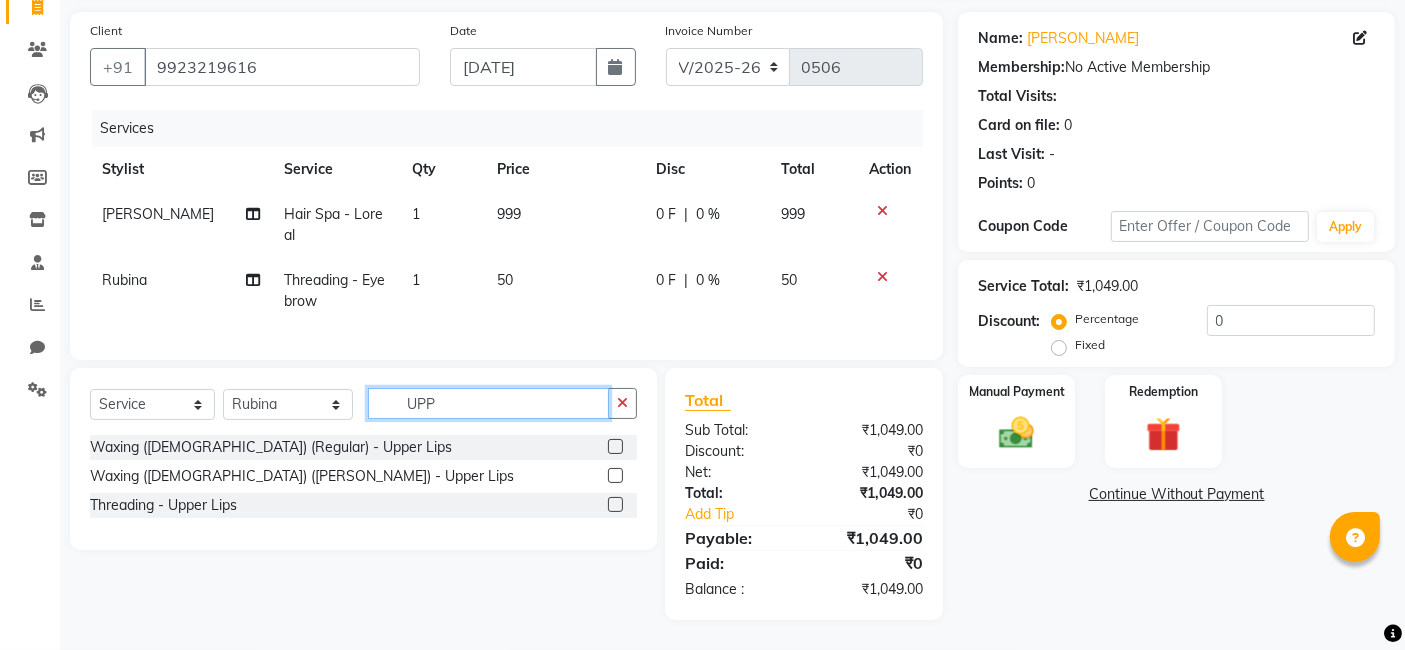 type on "UPP" 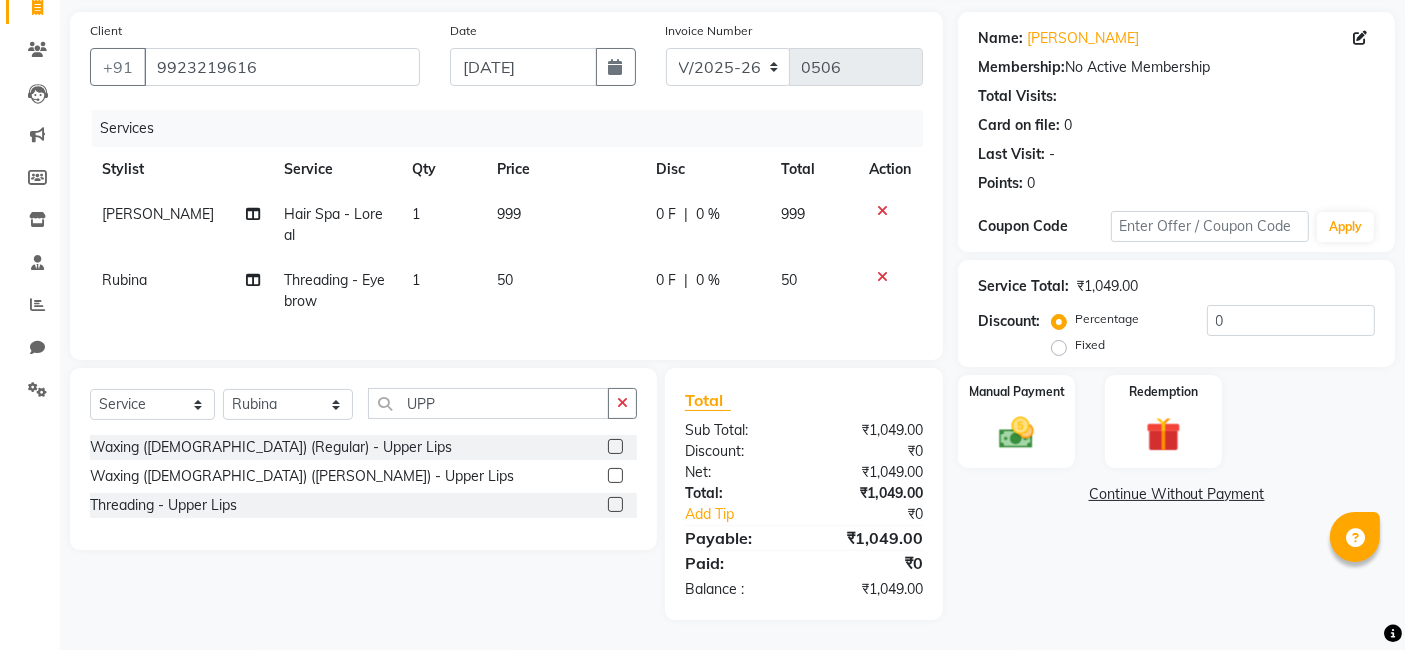 click 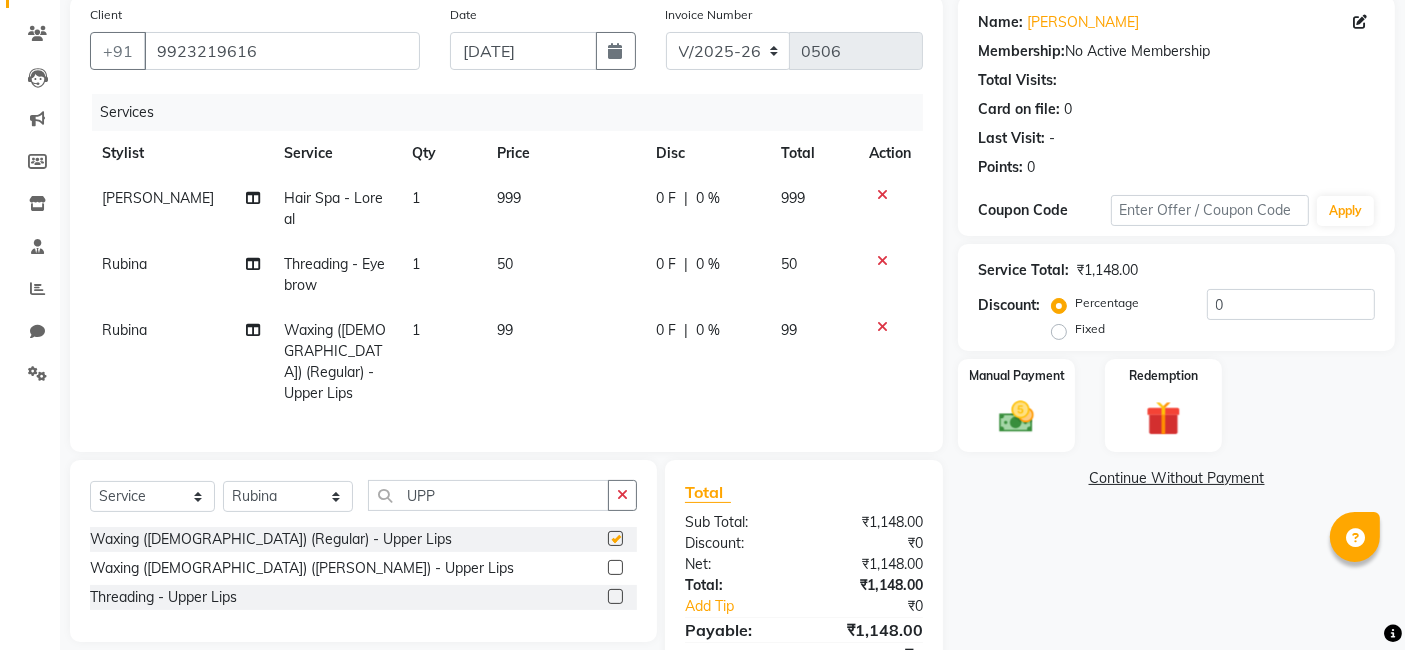 checkbox on "false" 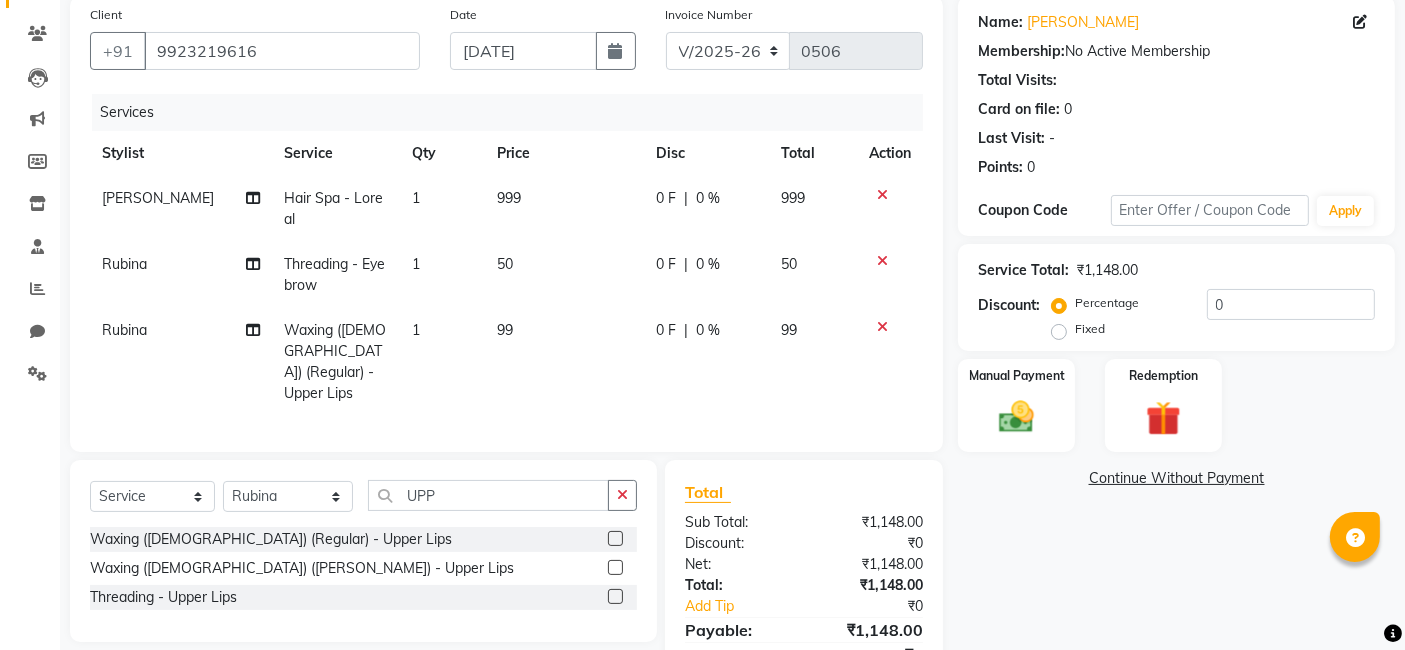 click 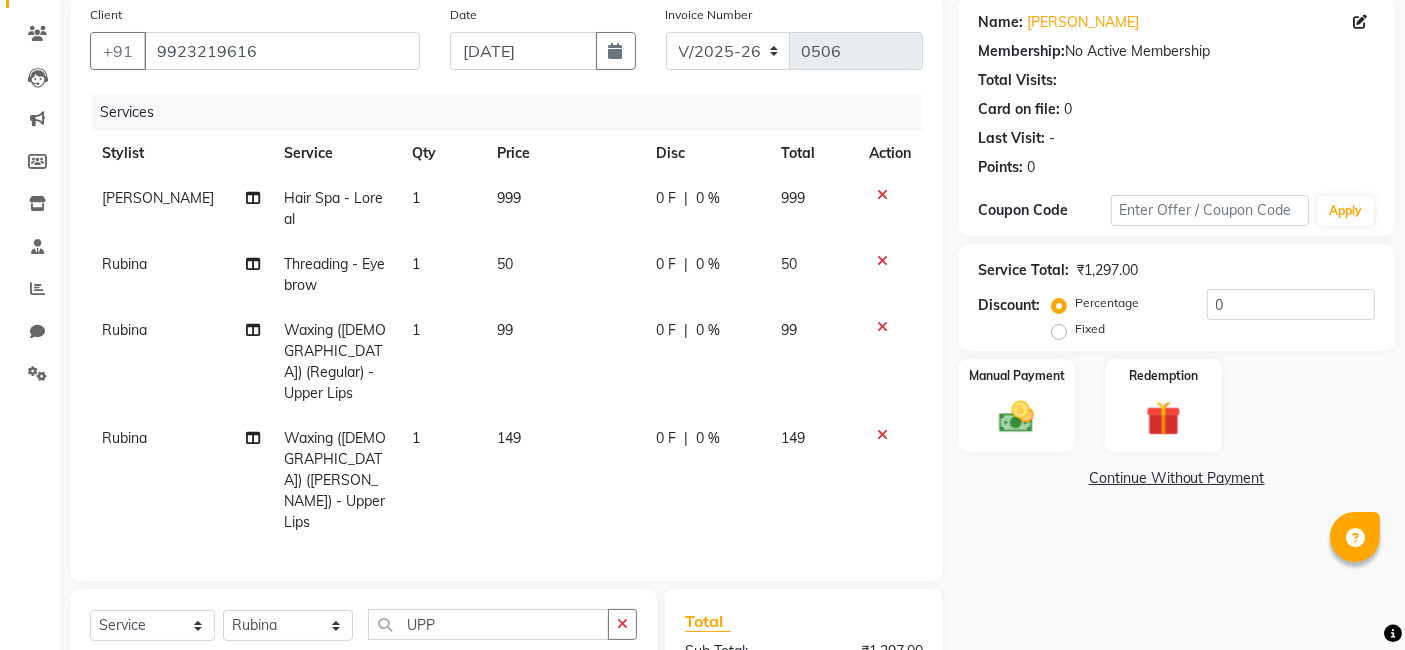 checkbox on "false" 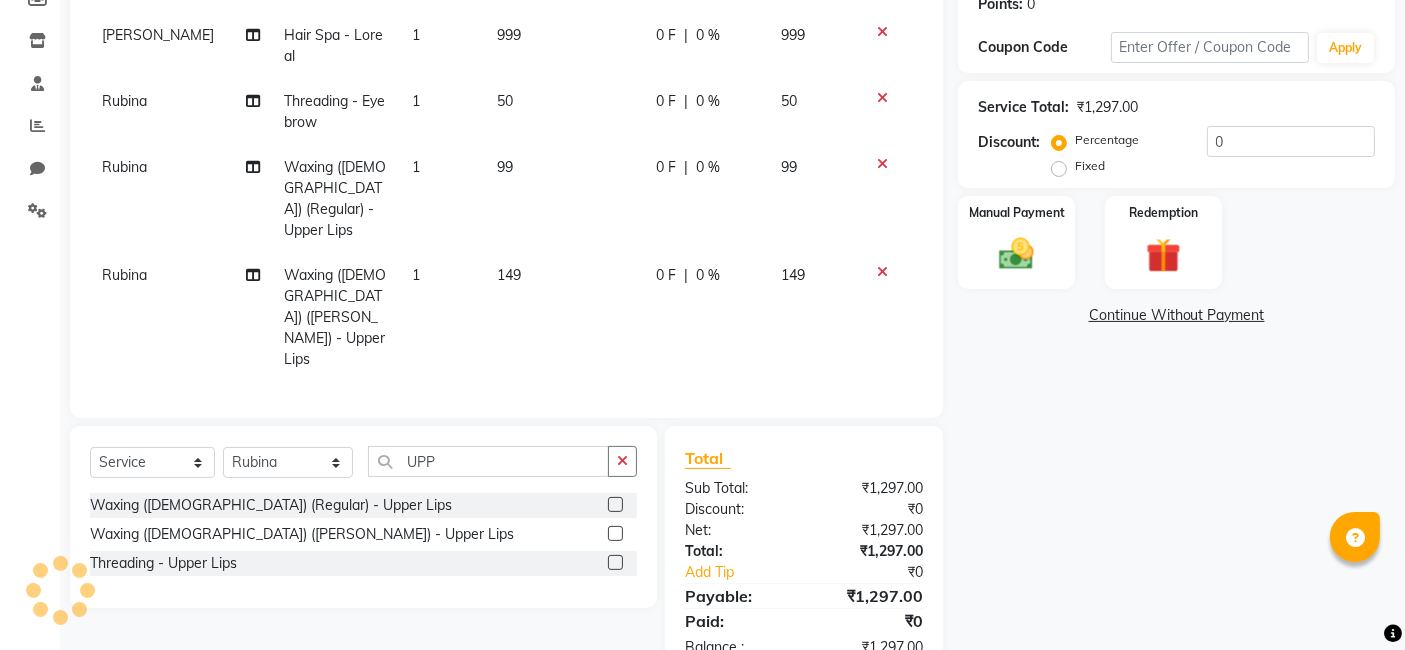 scroll, scrollTop: 327, scrollLeft: 0, axis: vertical 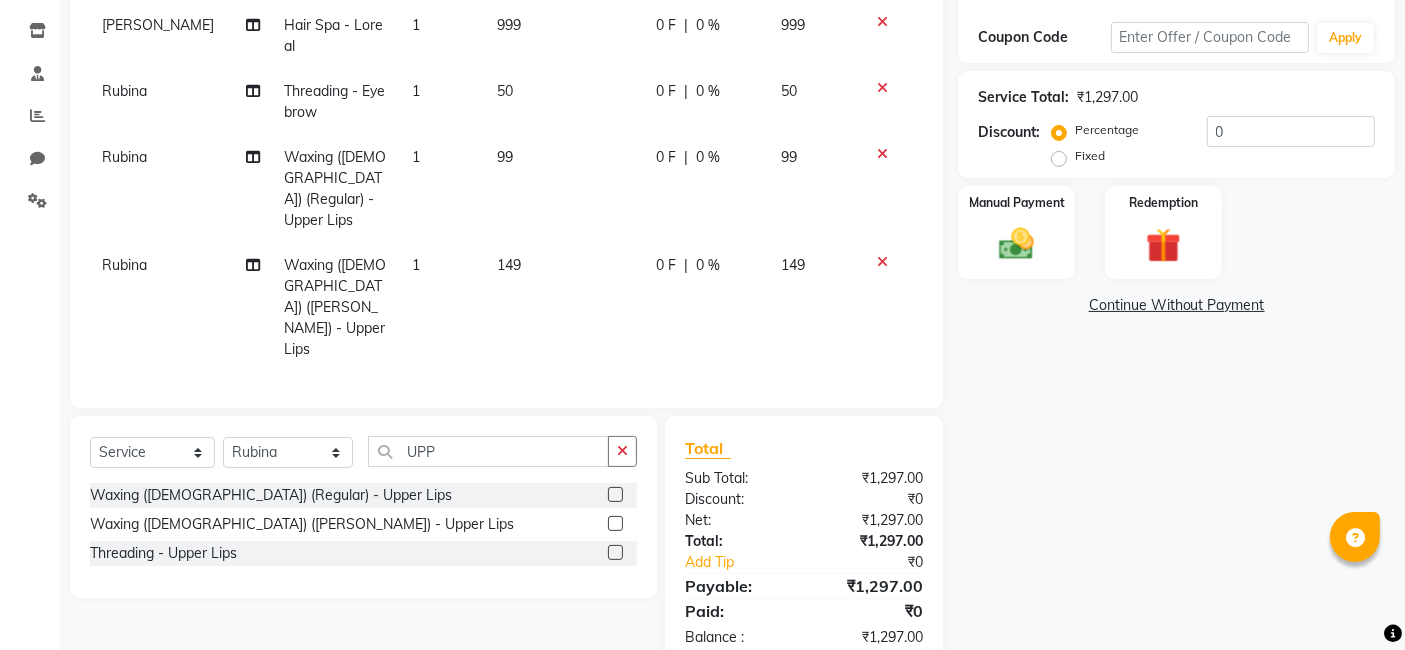click 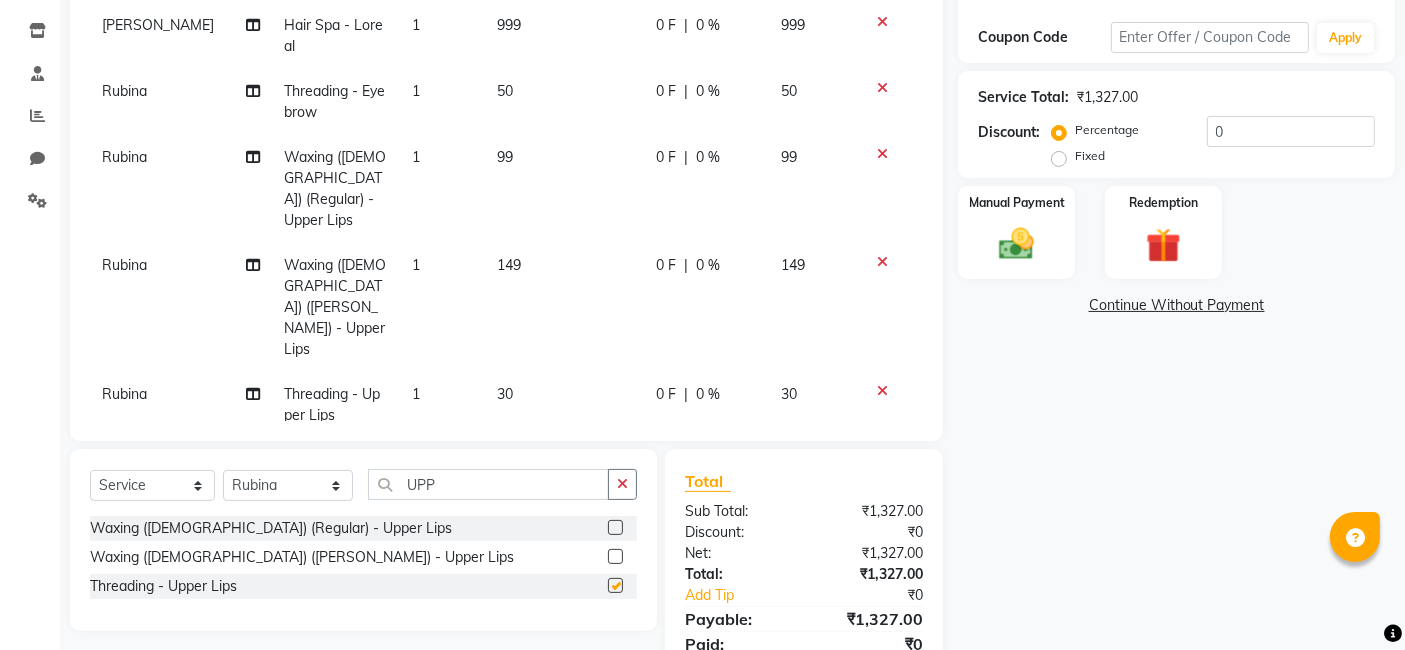 checkbox on "false" 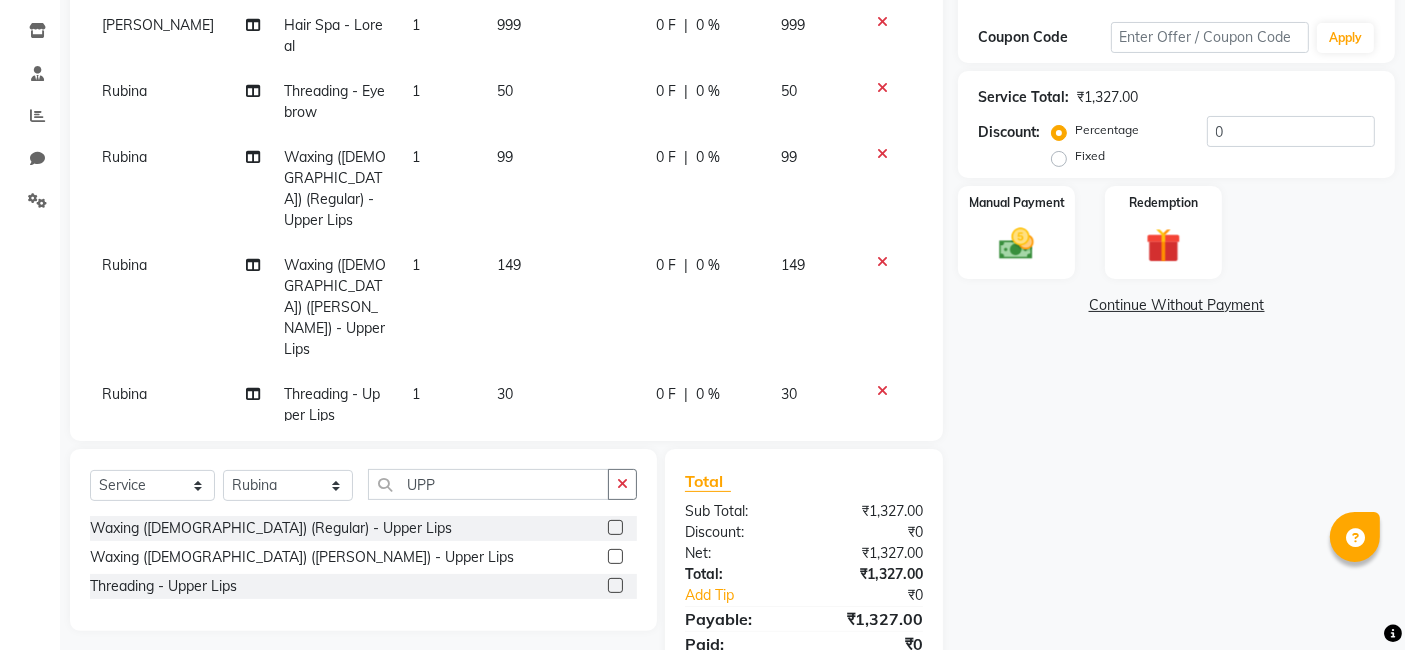 click 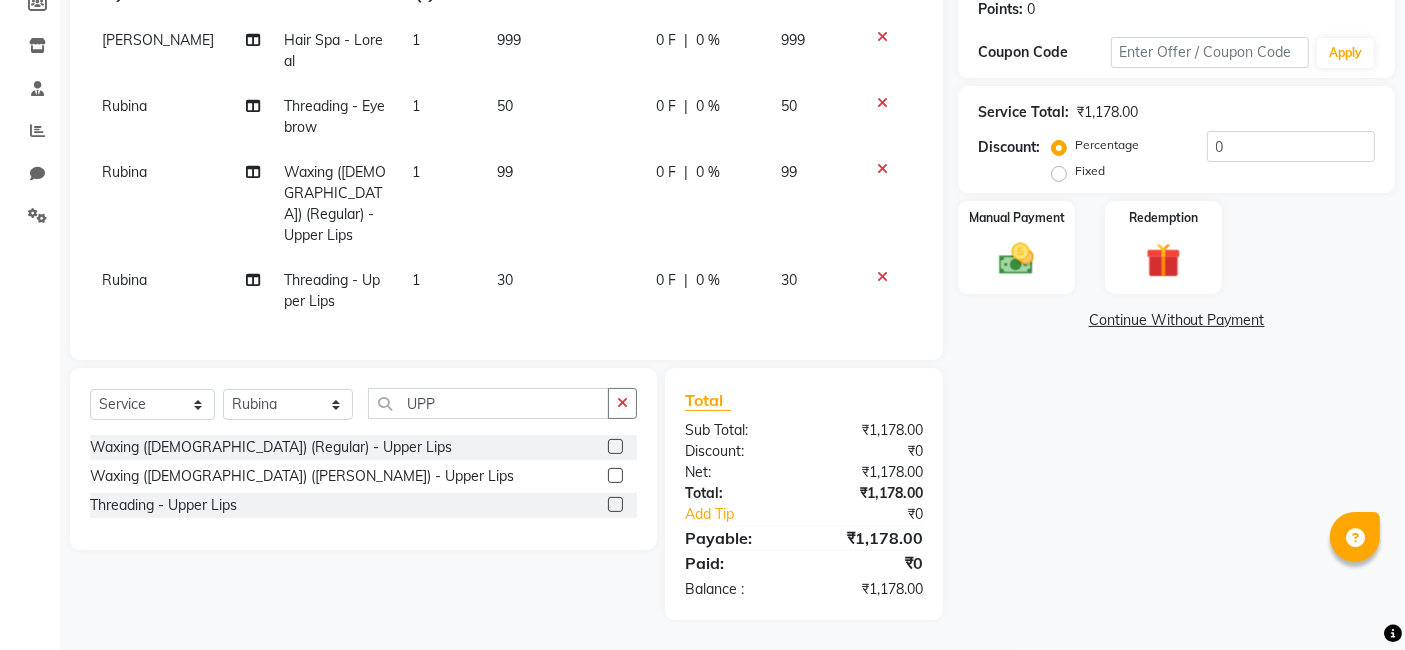 scroll, scrollTop: 306, scrollLeft: 0, axis: vertical 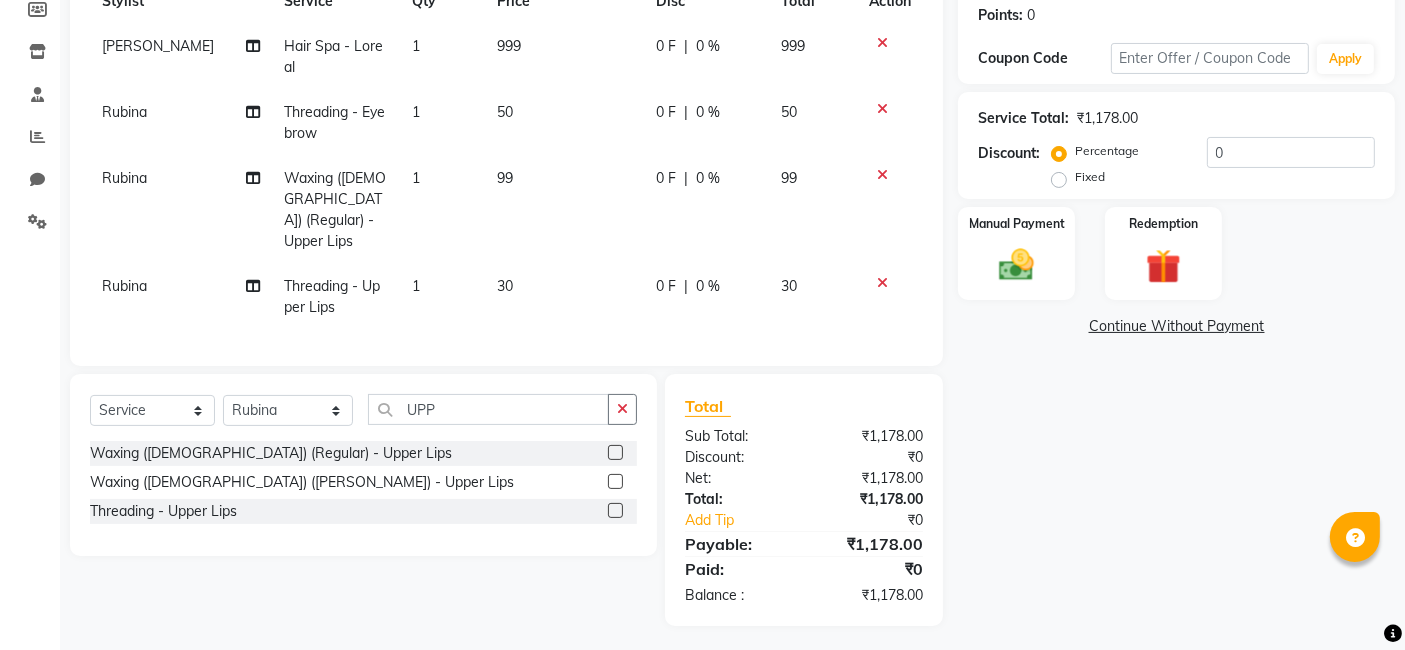 click 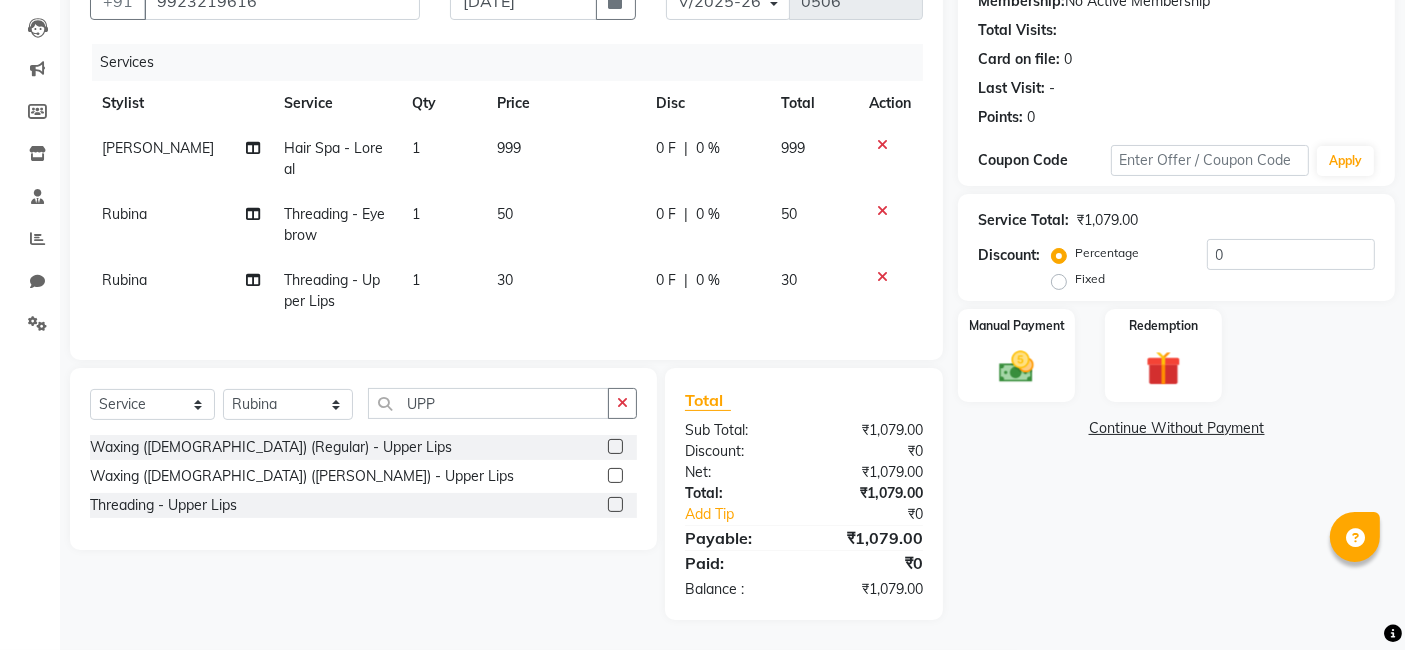 scroll, scrollTop: 220, scrollLeft: 0, axis: vertical 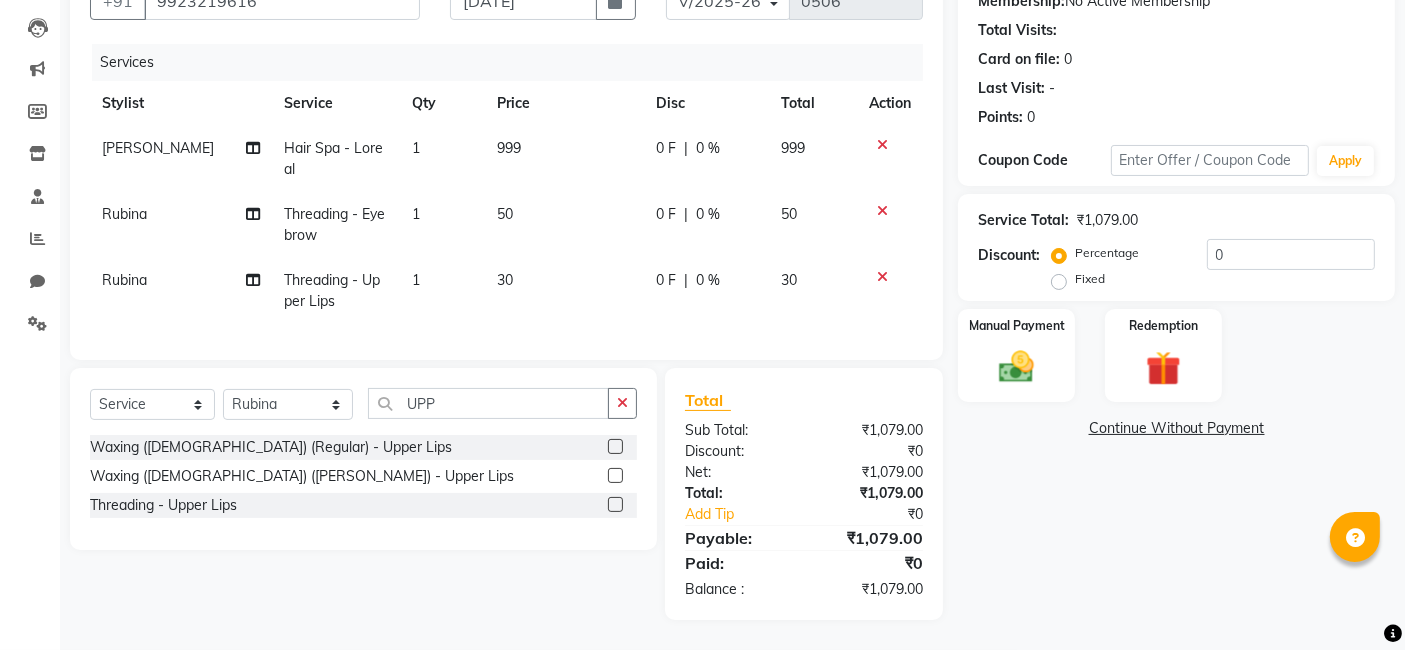 click on "999" 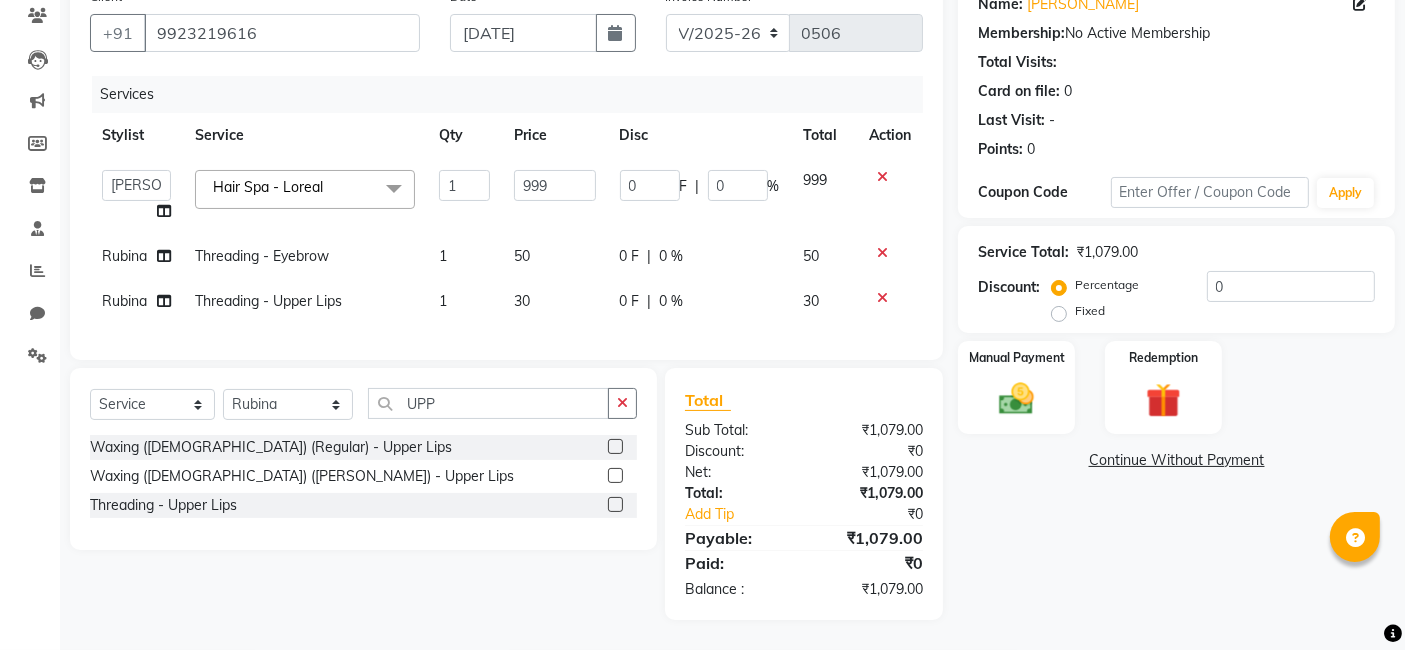 scroll, scrollTop: 187, scrollLeft: 0, axis: vertical 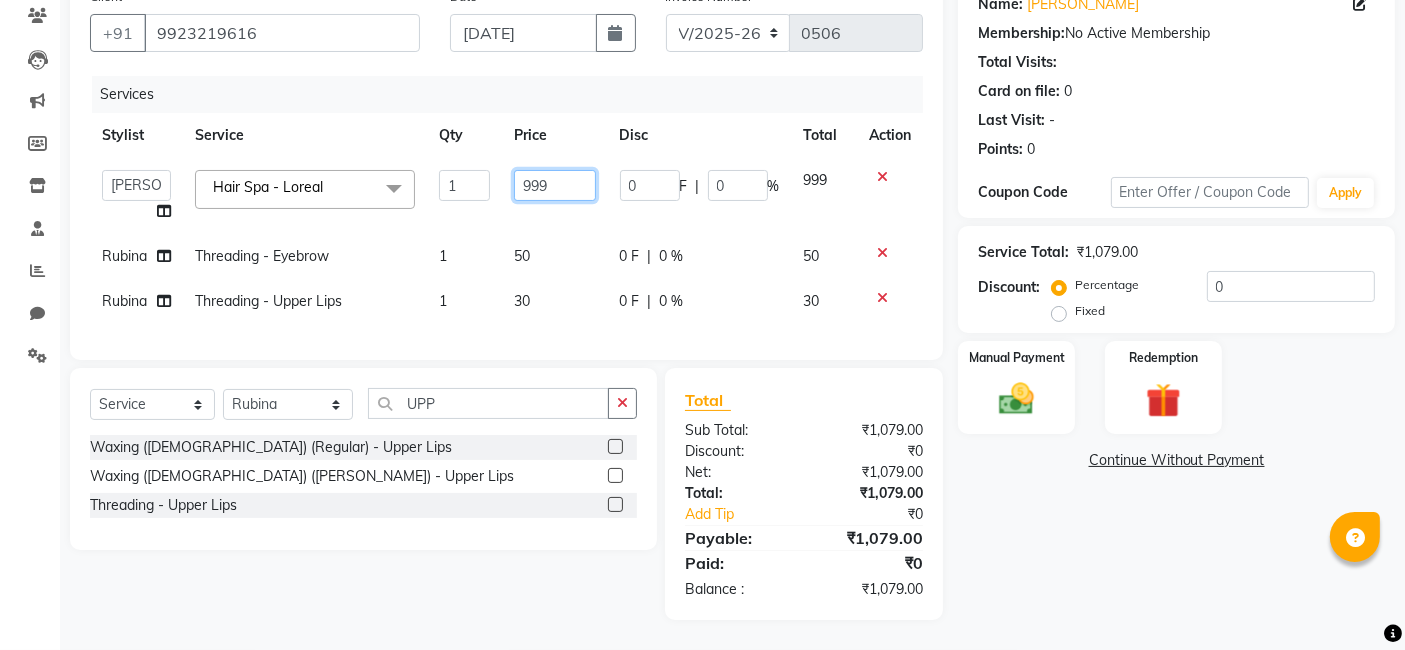 click on "999" 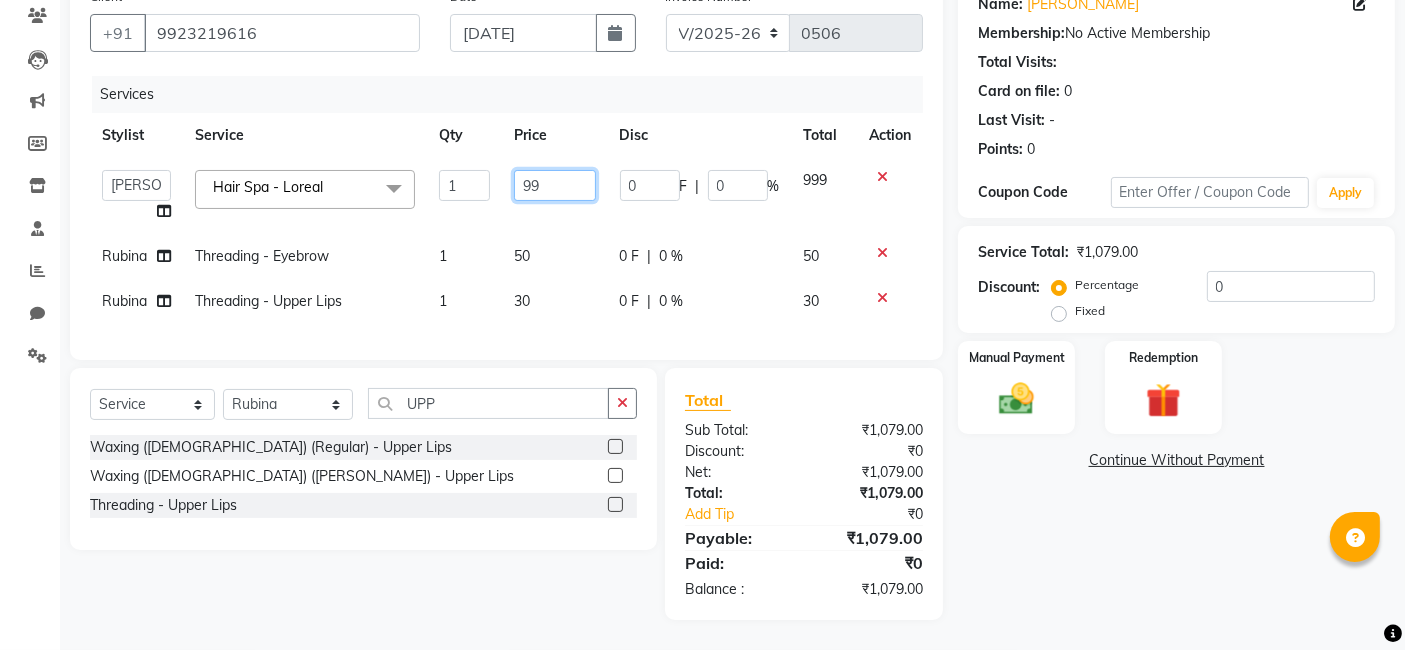 type on "9" 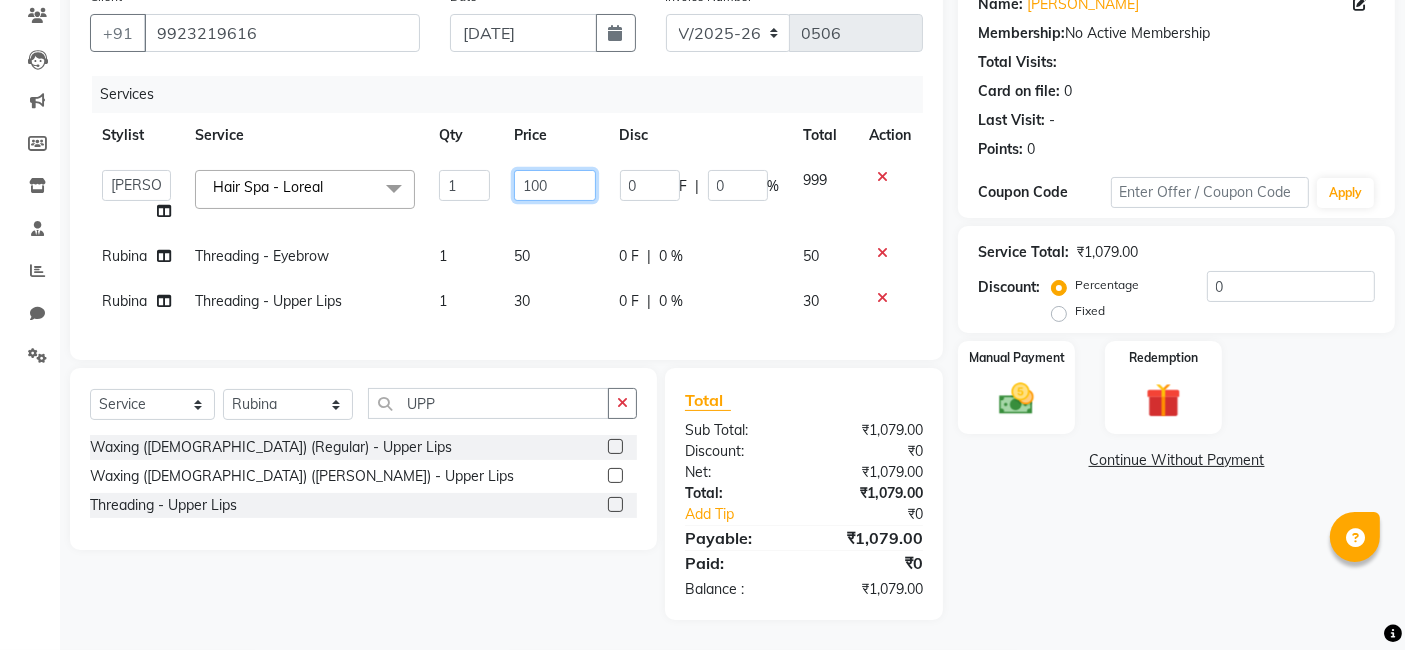 type on "1000" 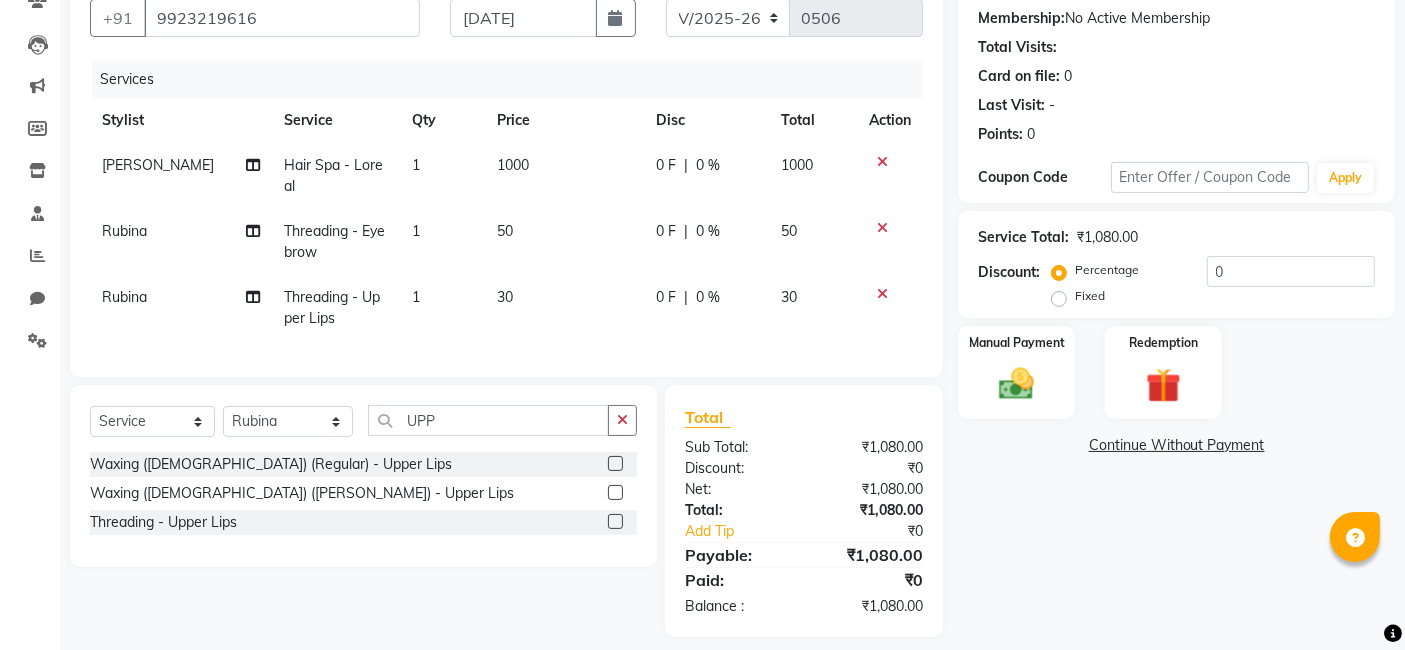 click on "Name: [PERSON_NAME] Membership:  No Active Membership  Total Visits:   Card on file:  0 Last Visit:   - Points:   0  Coupon Code Apply Service Total:  ₹1,080.00  Discount:  Percentage   Fixed  0 Manual Payment Redemption  Continue Without Payment" 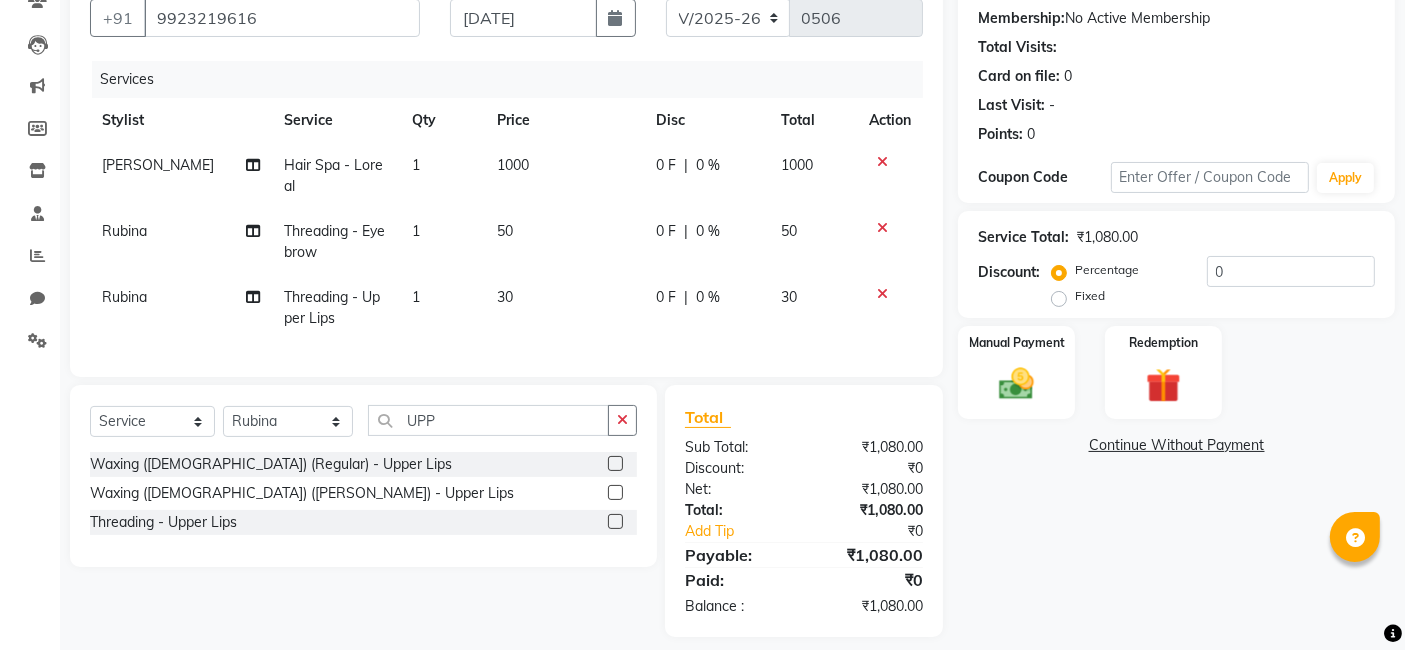 click on "1000" 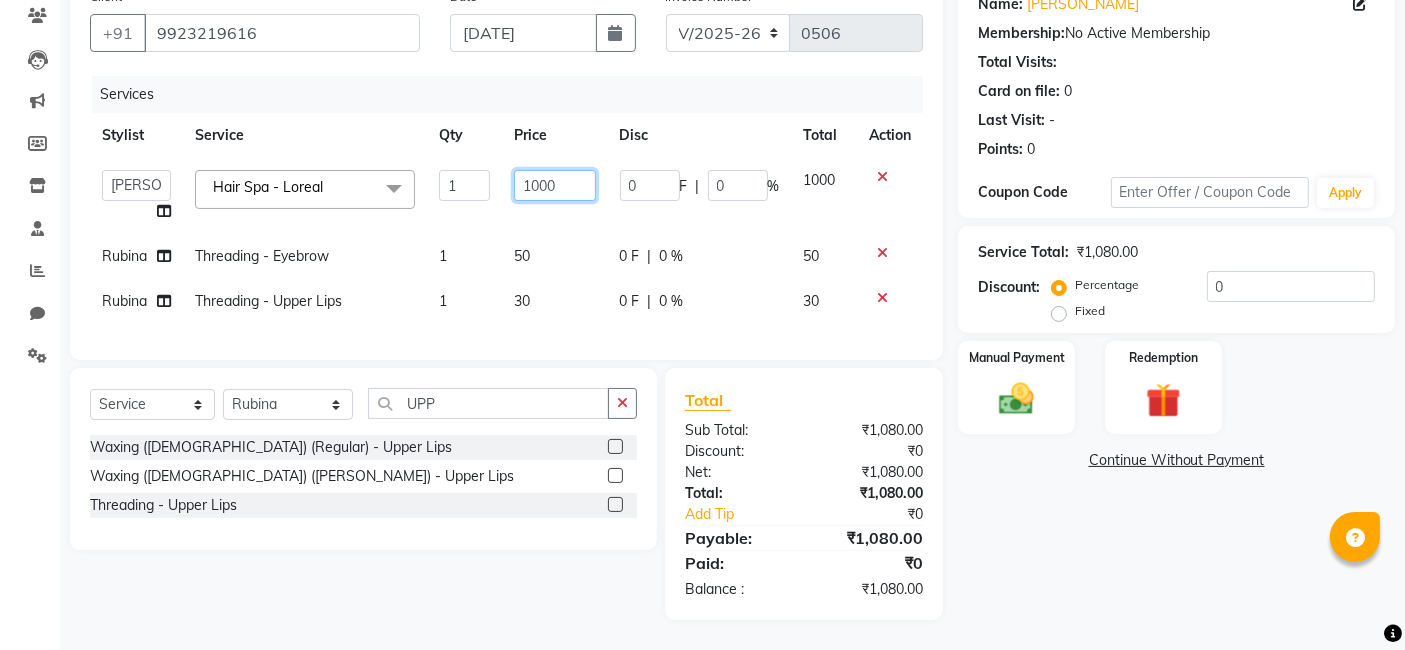 click on "1000" 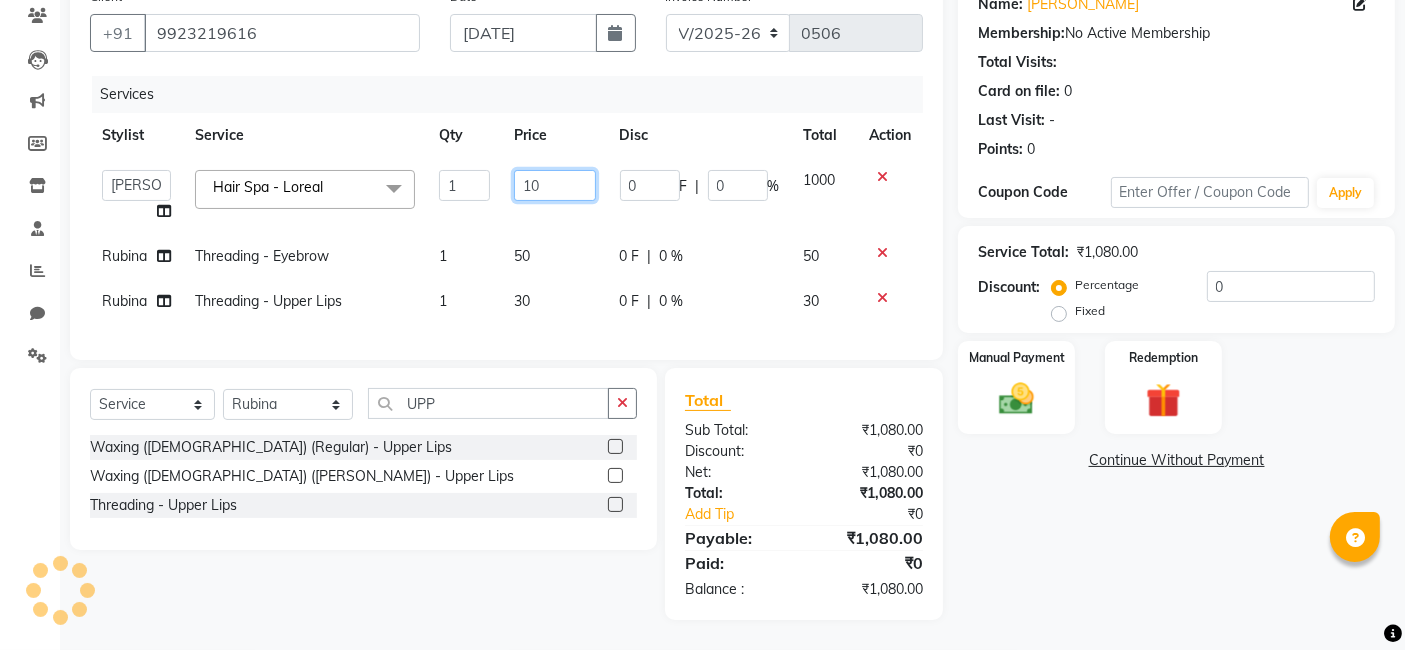 type on "1" 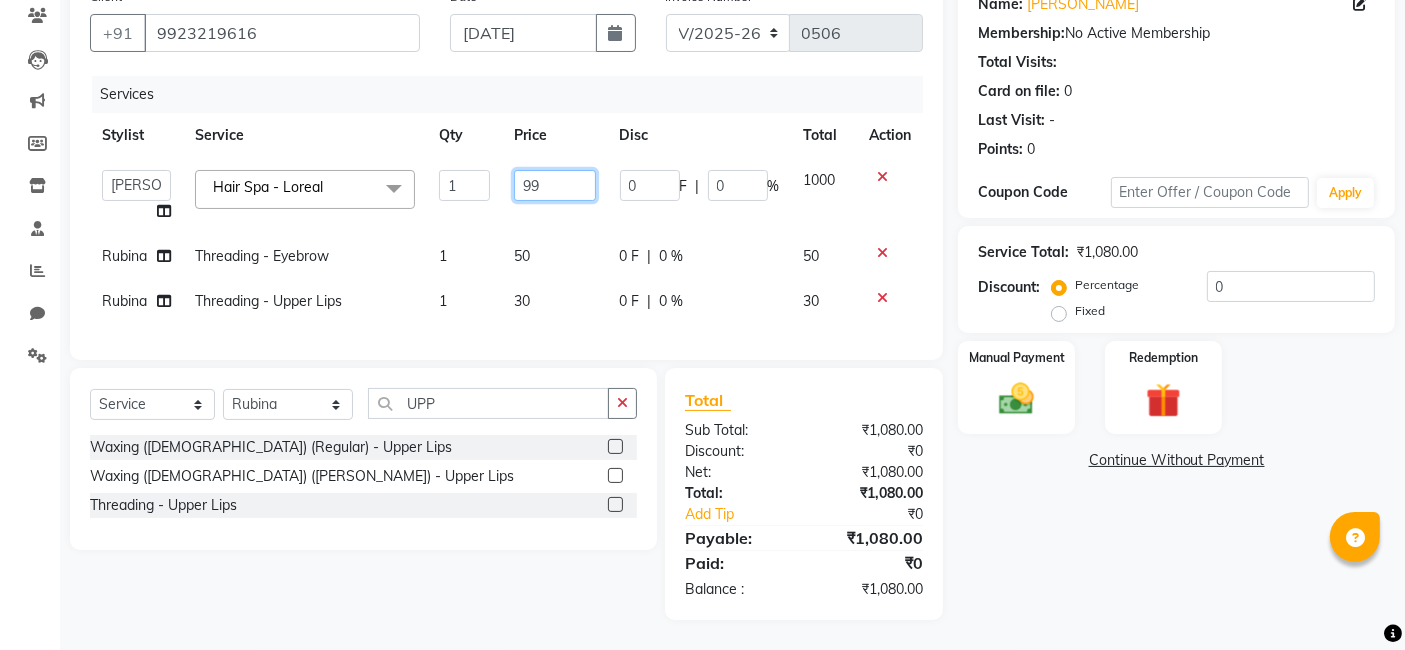 type on "999" 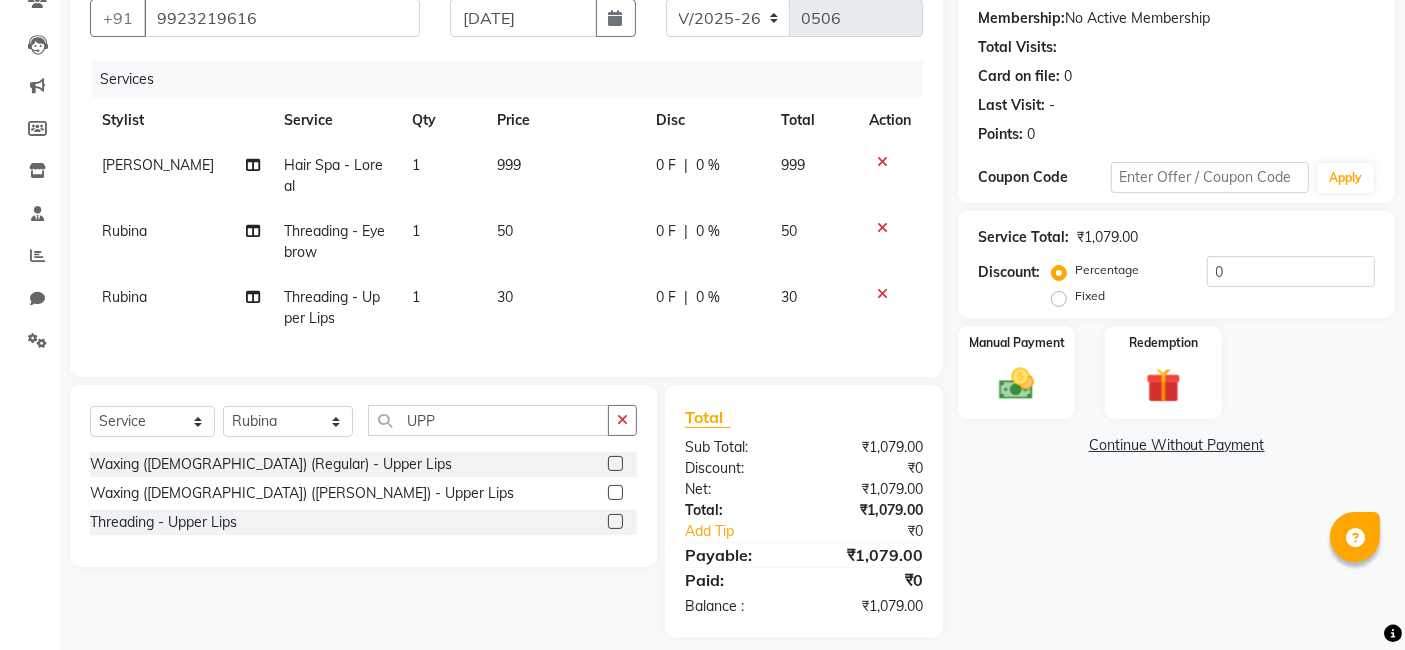 click on "Name: [PERSON_NAME] Membership:  No Active Membership  Total Visits:   Card on file:  0 Last Visit:   - Points:   0  Coupon Code Apply Service Total:  ₹1,079.00  Discount:  Percentage   Fixed  0 Manual Payment Redemption  Continue Without Payment" 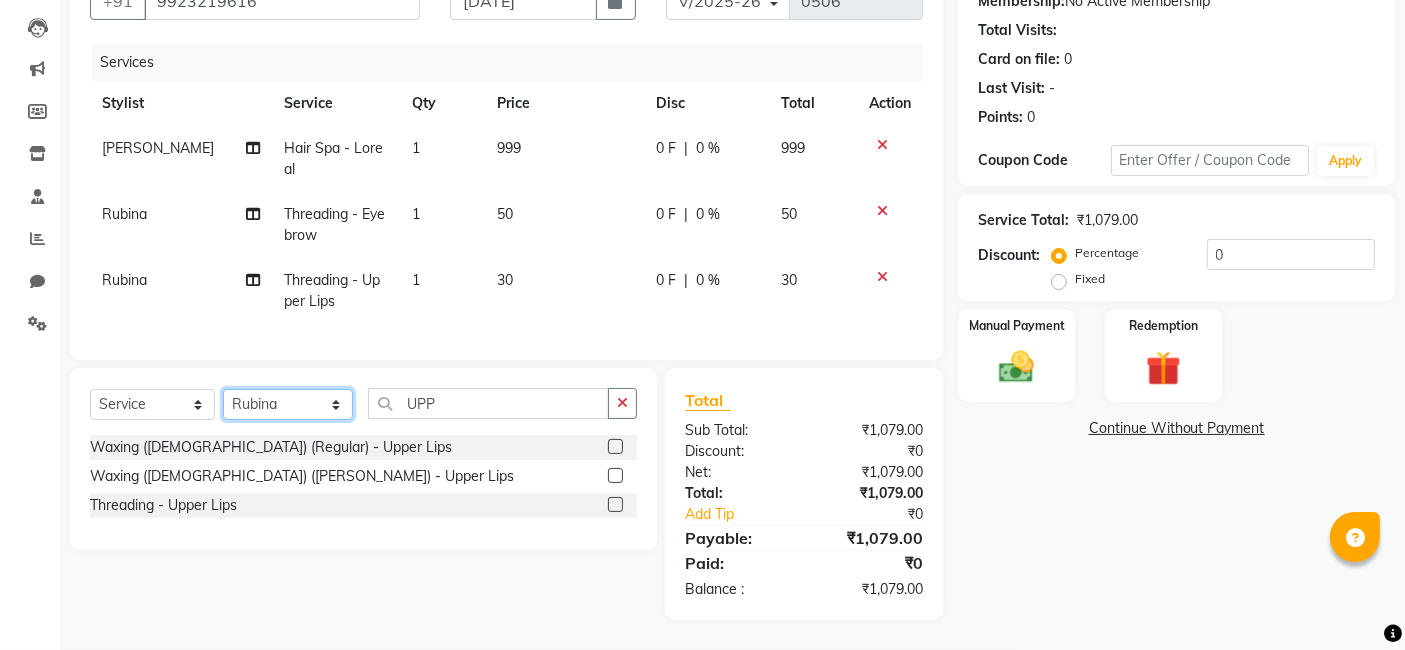 click on "Select Stylist [PERSON_NAME] [PERSON_NAME]  [PERSON_NAME] [PERSON_NAME] [PERSON_NAME] MOHD [PERSON_NAME] [PERSON_NAME] [PERSON_NAME] [PERSON_NAME] WIZARDS" 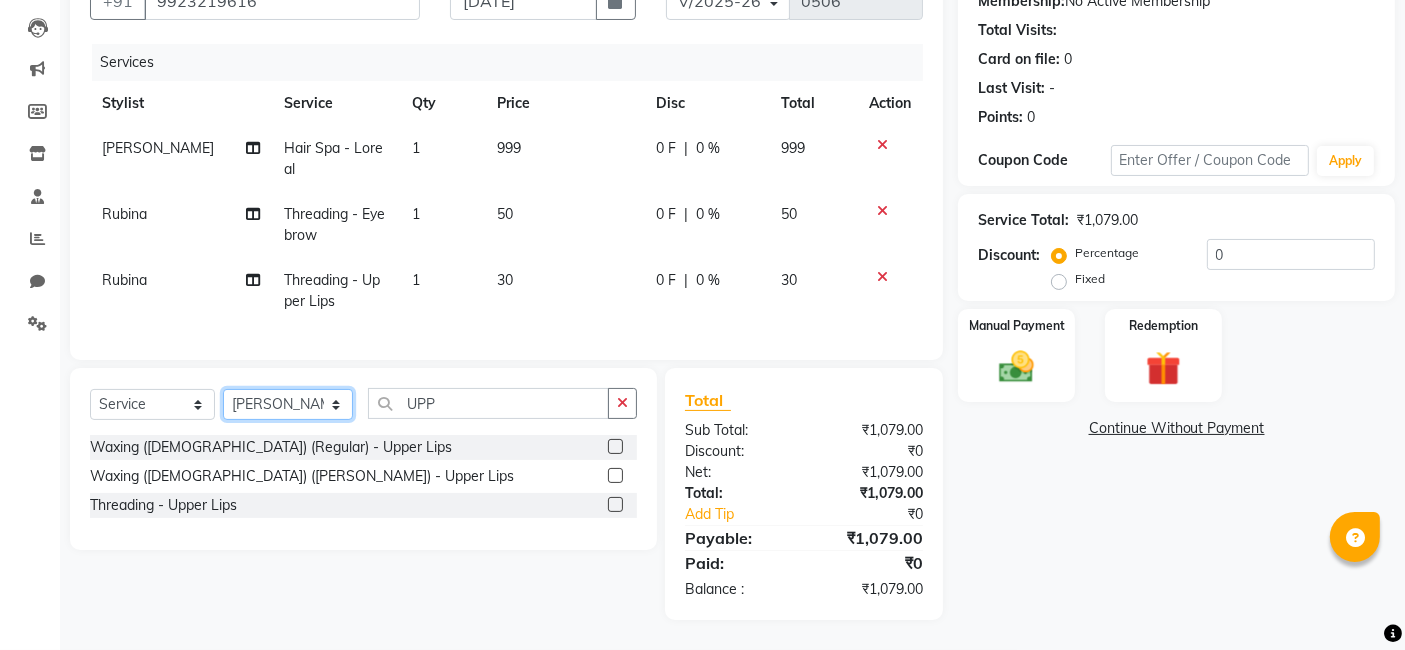 click on "Select Stylist [PERSON_NAME] [PERSON_NAME]  [PERSON_NAME] [PERSON_NAME] [PERSON_NAME] MOHD [PERSON_NAME] [PERSON_NAME] [PERSON_NAME] [PERSON_NAME] WIZARDS" 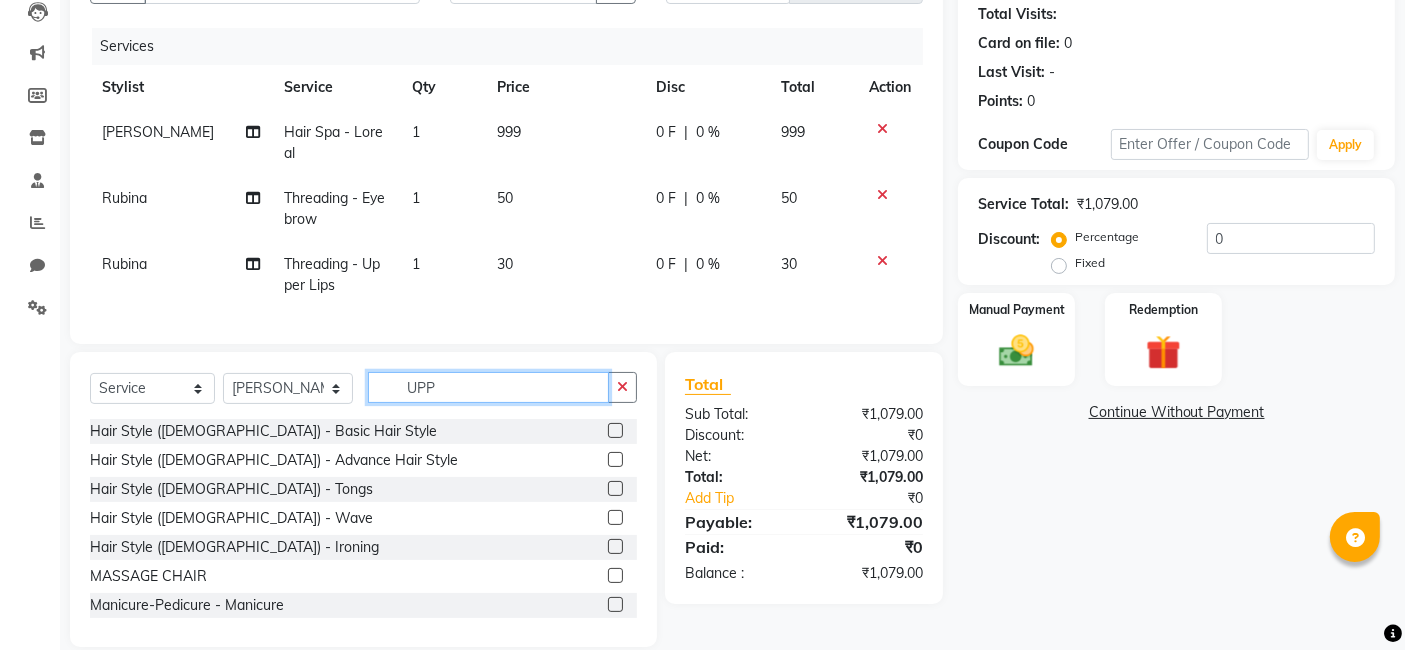 click on "UPP" 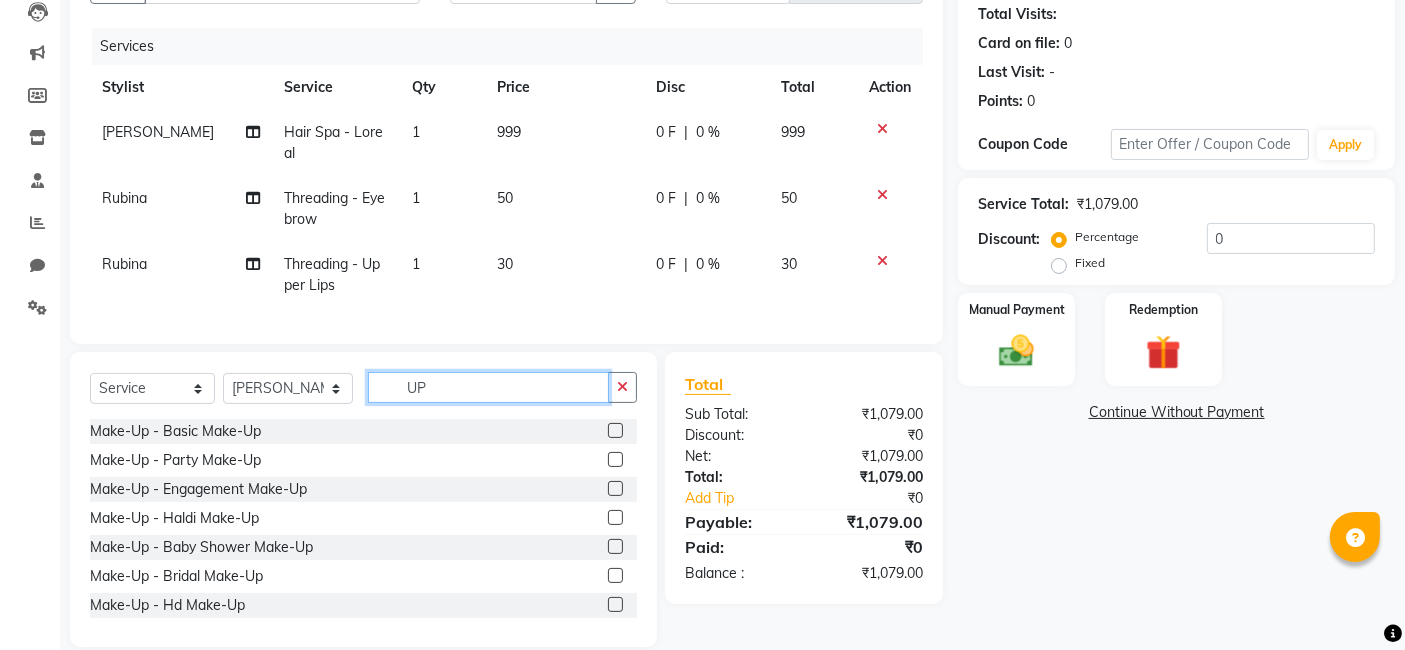 type on "U" 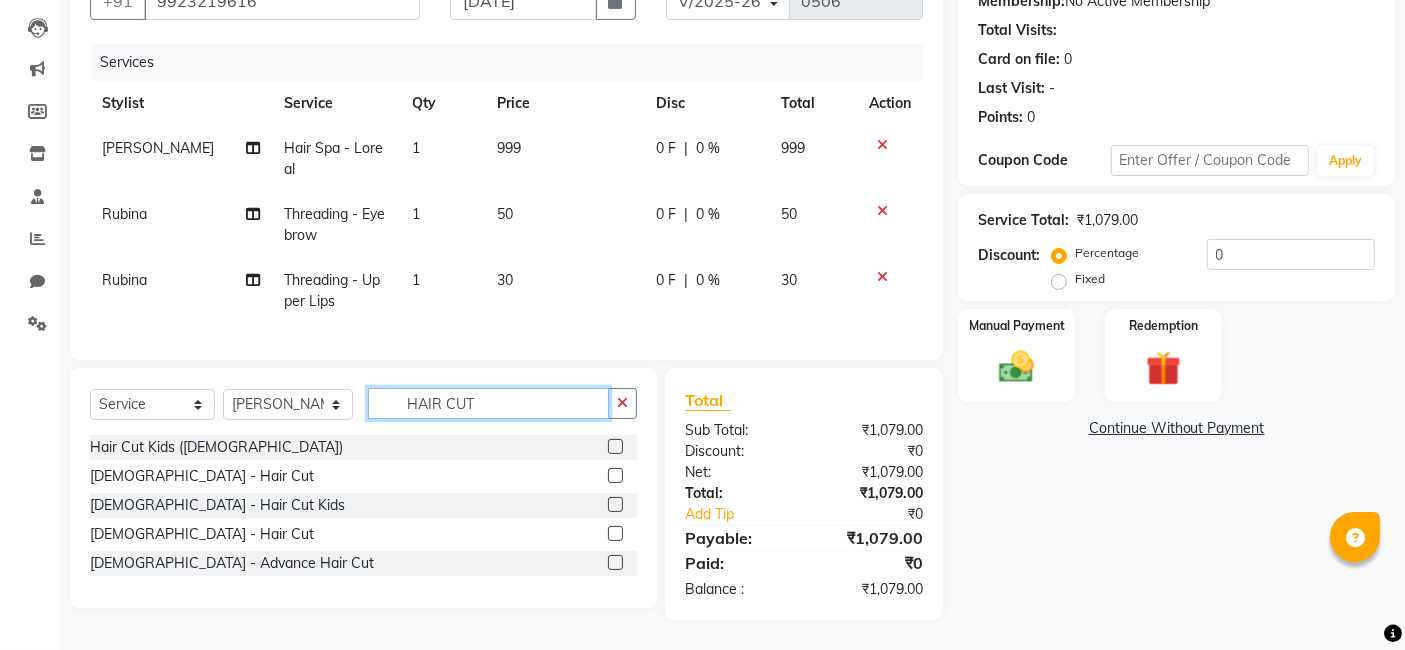 type on "HAIR CUT" 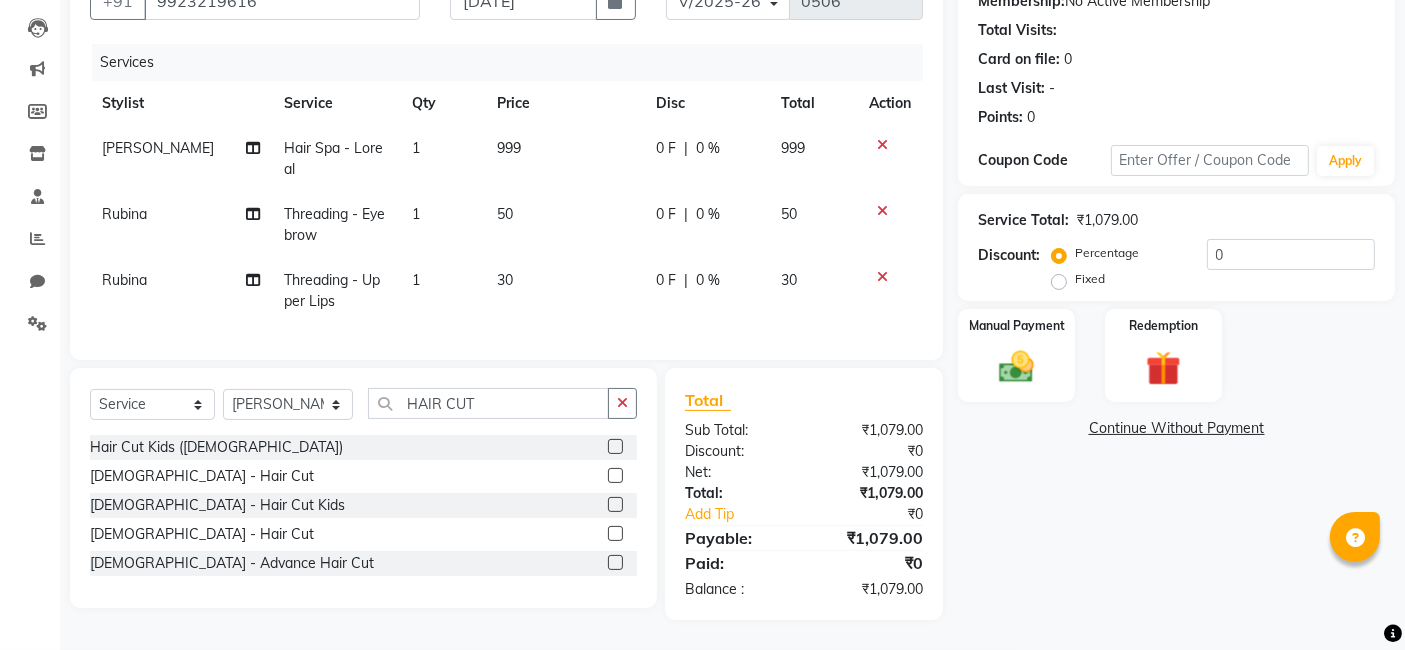 click 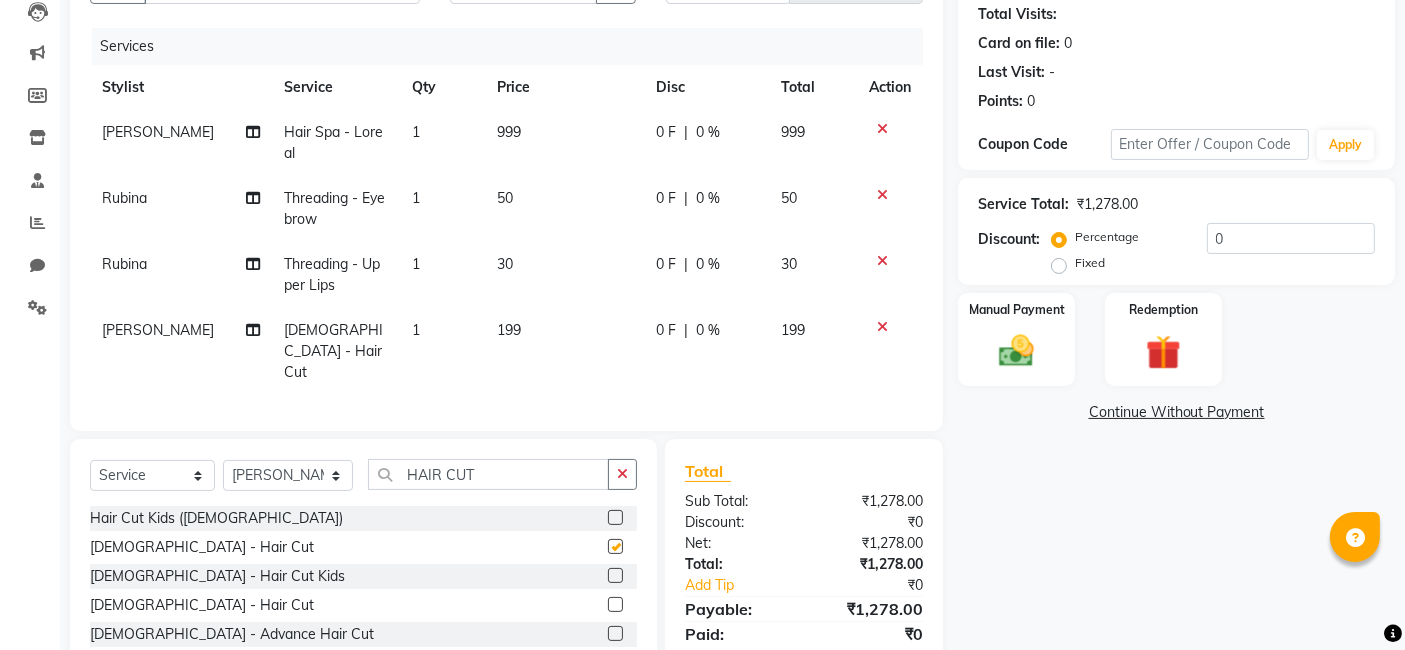 checkbox on "false" 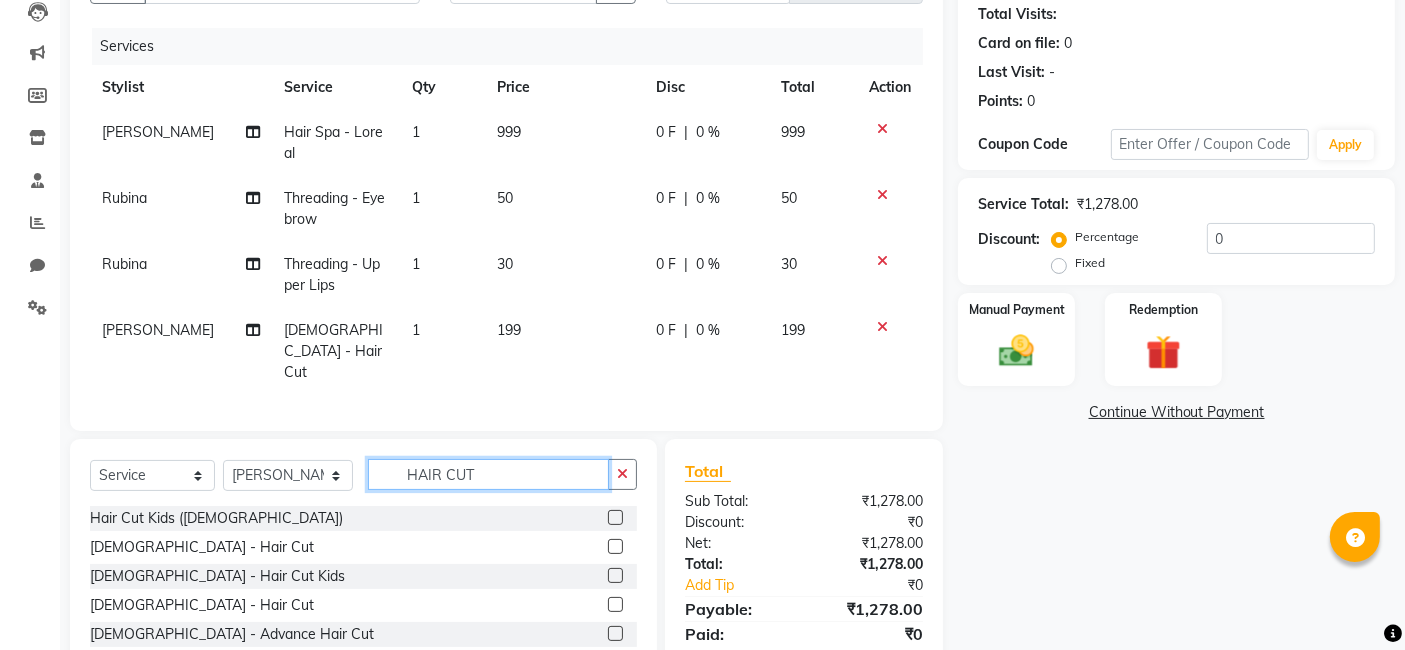 click on "HAIR CUT" 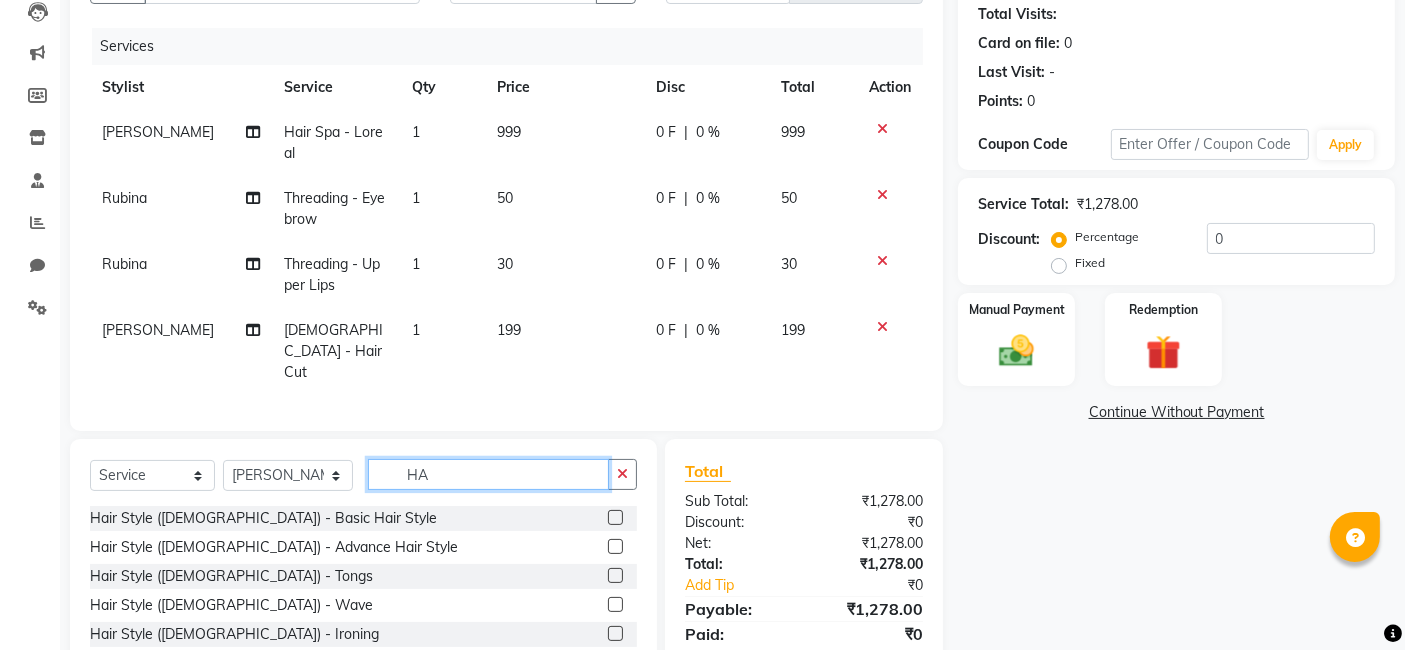 type on "H" 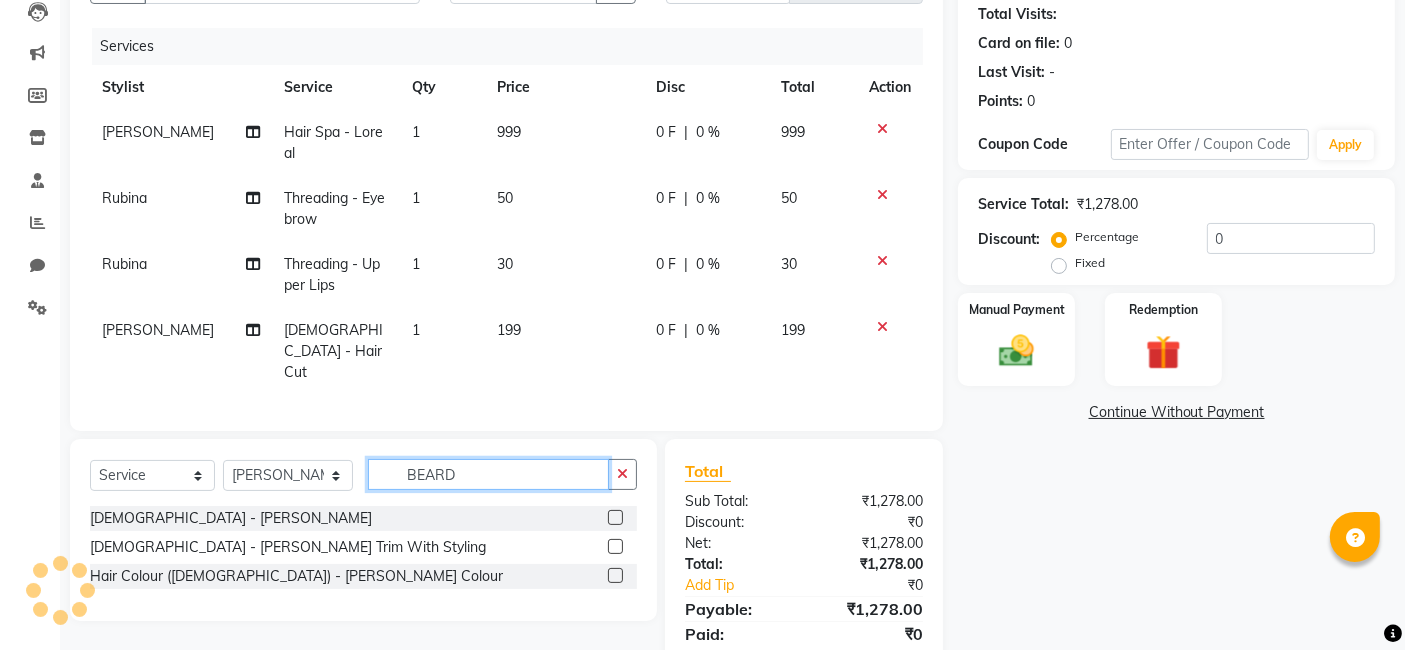 type on "BEARD" 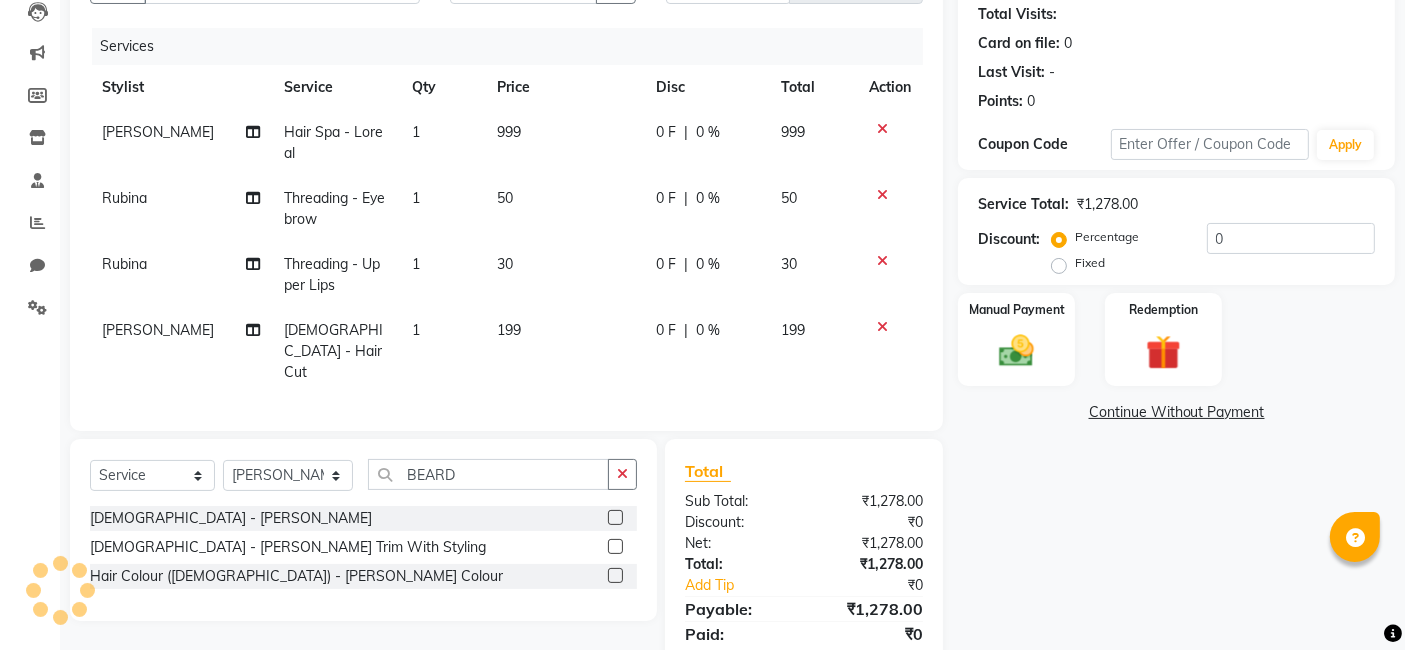click 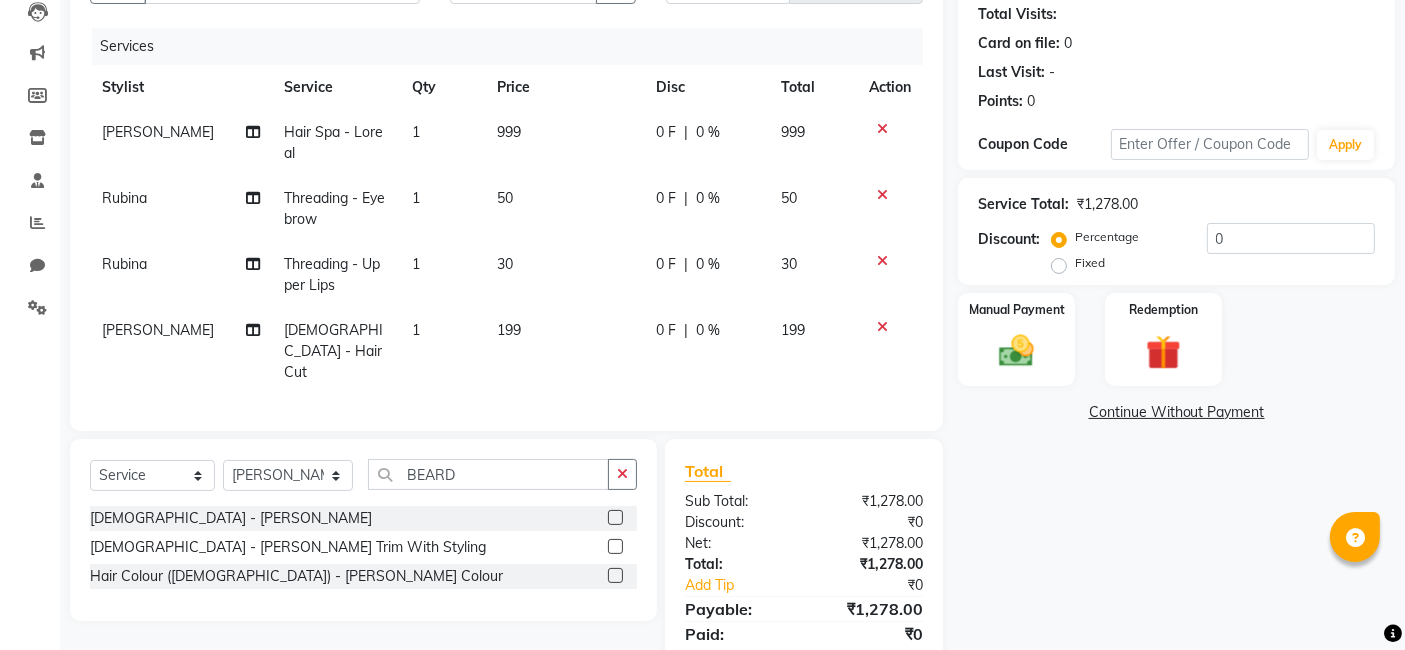 click 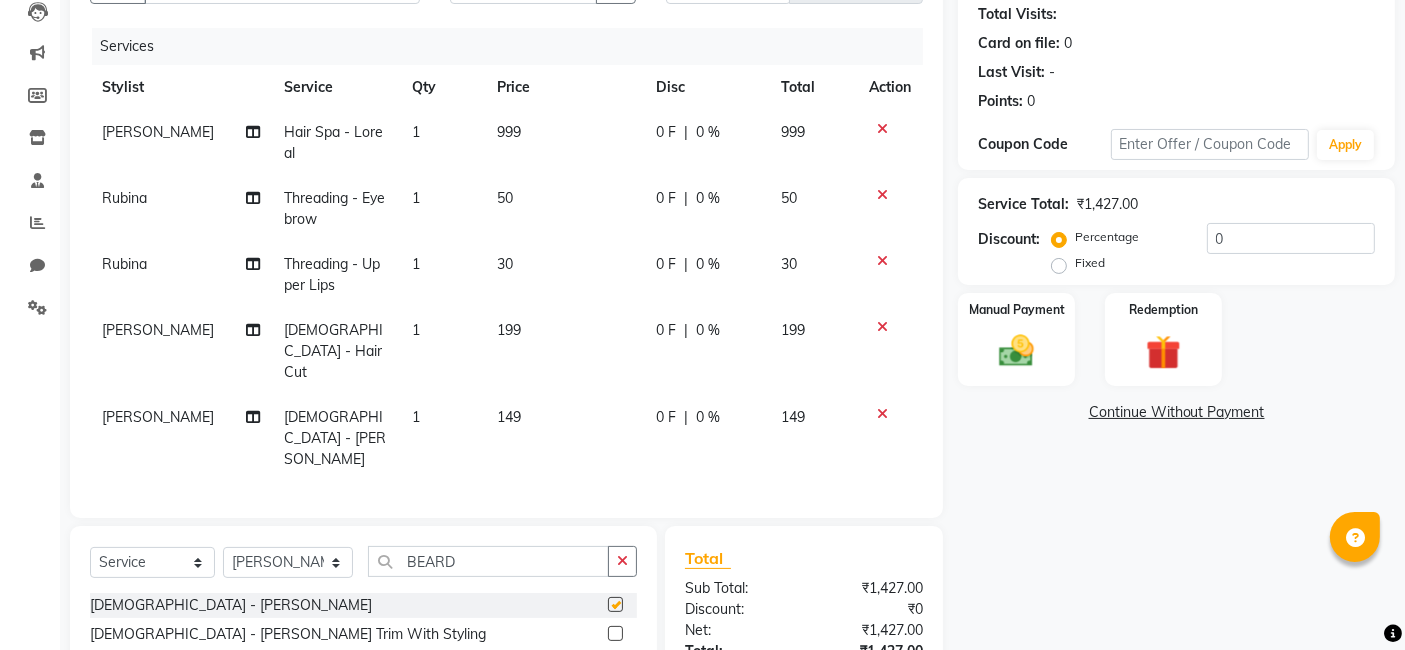 checkbox on "false" 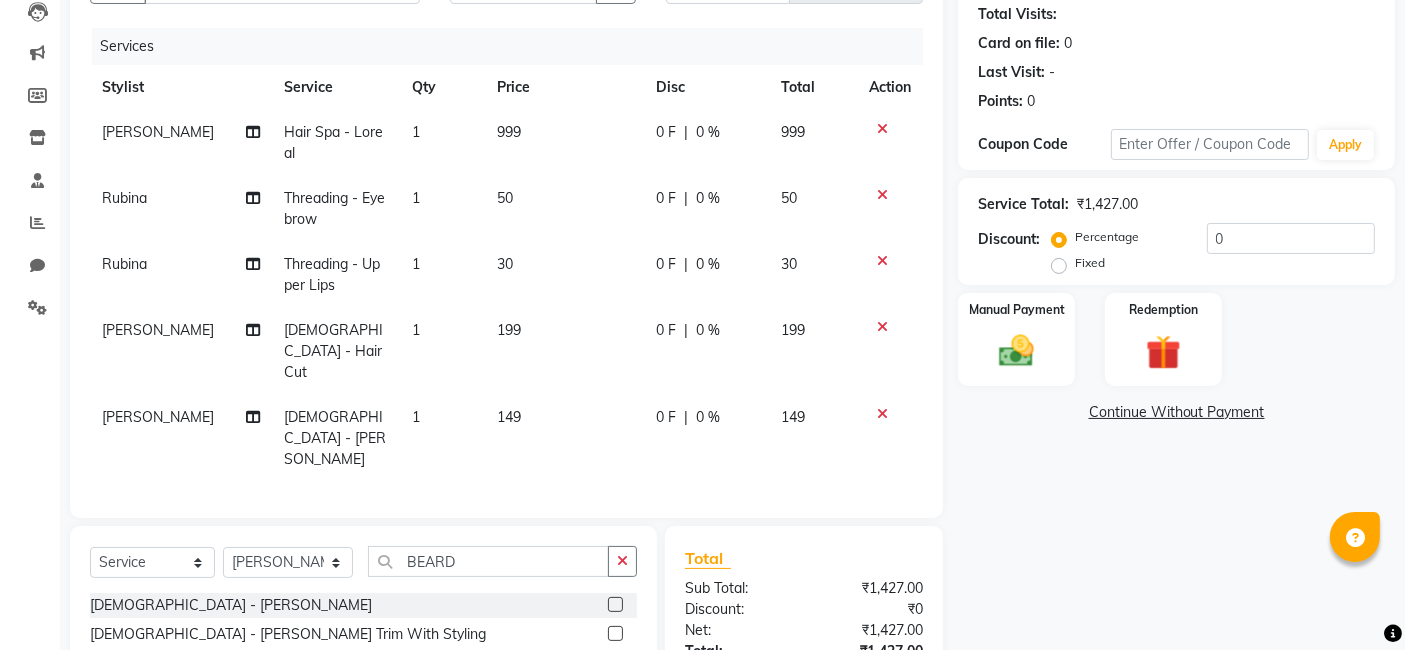 click on "199" 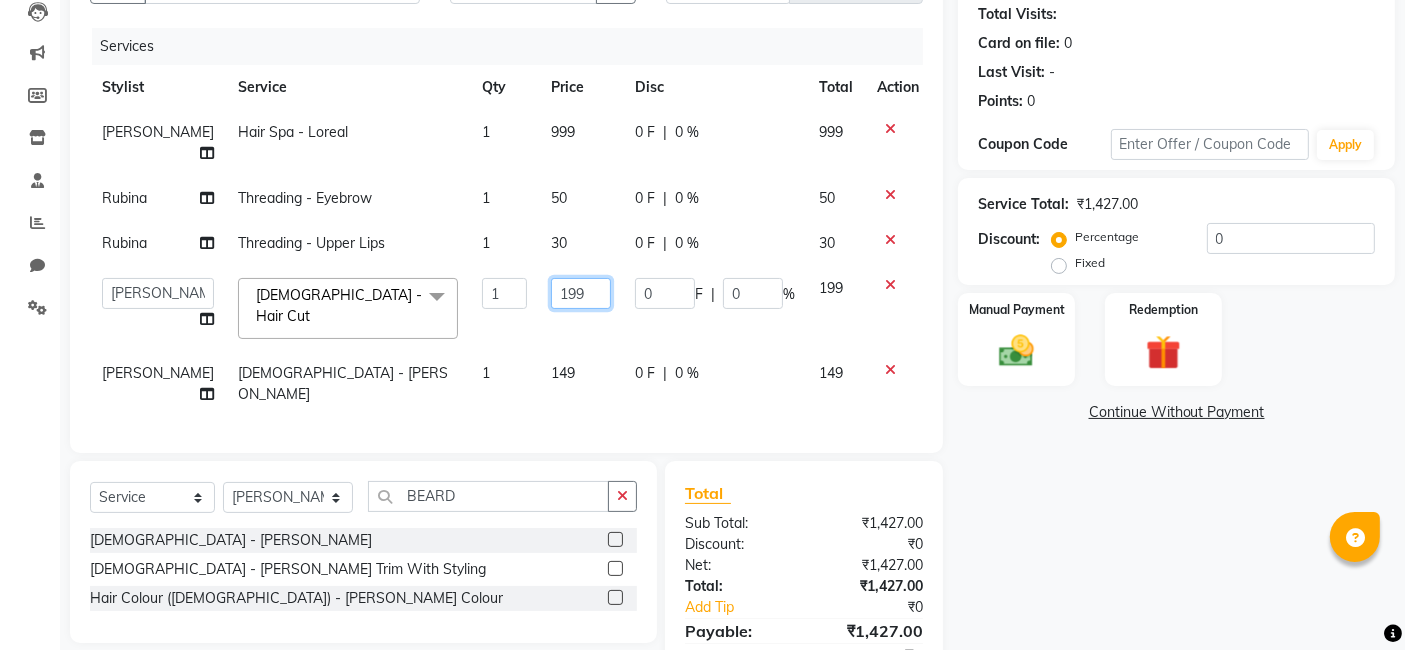 click on "199" 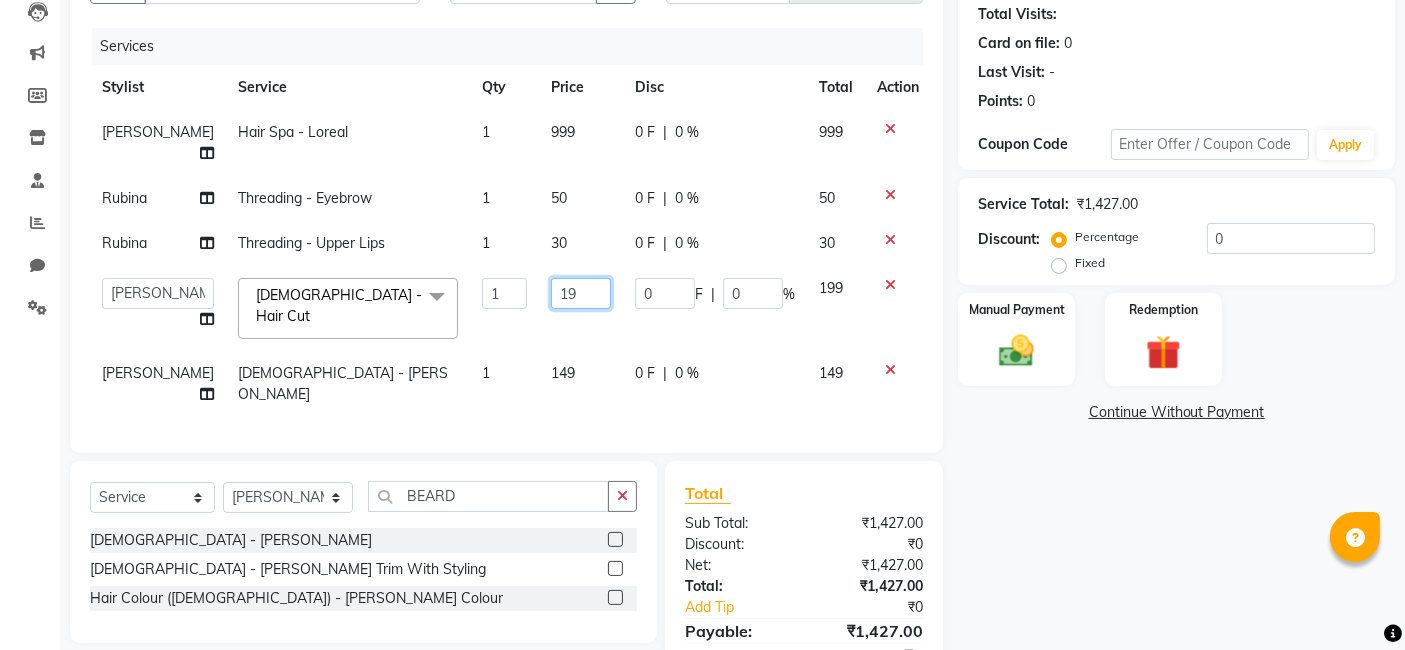 type on "1" 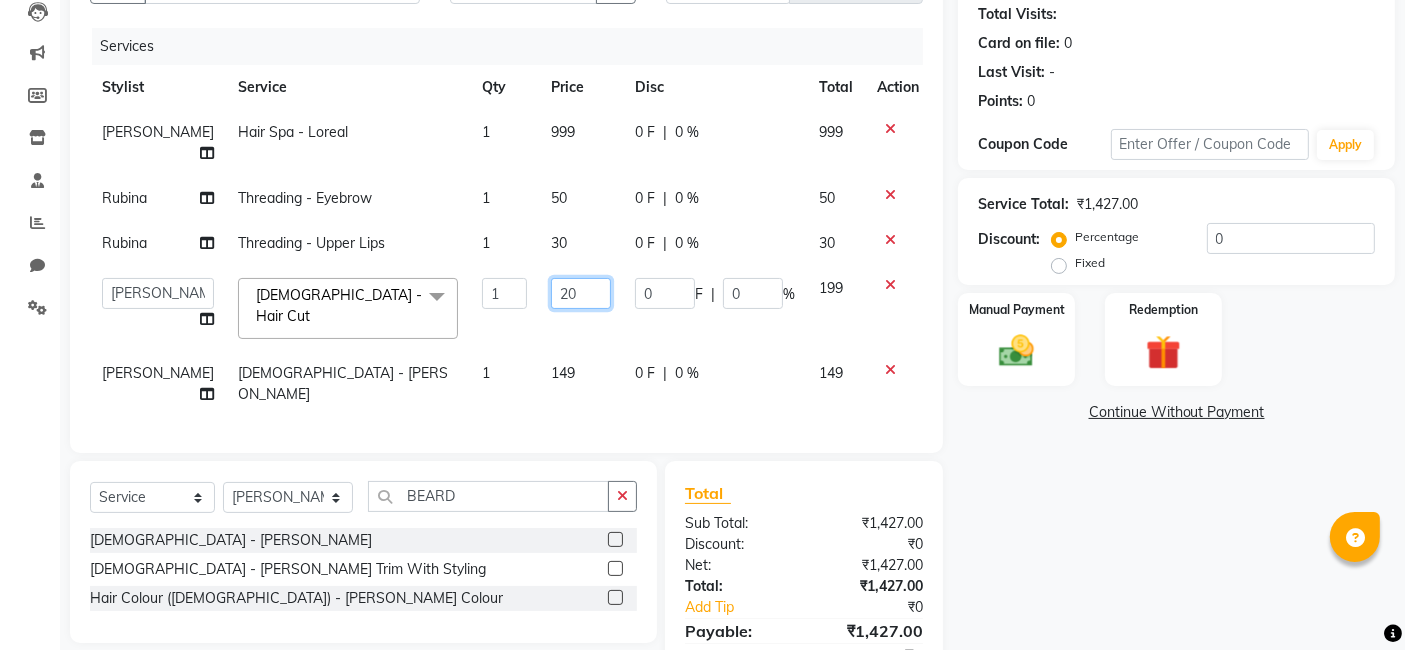 type on "200" 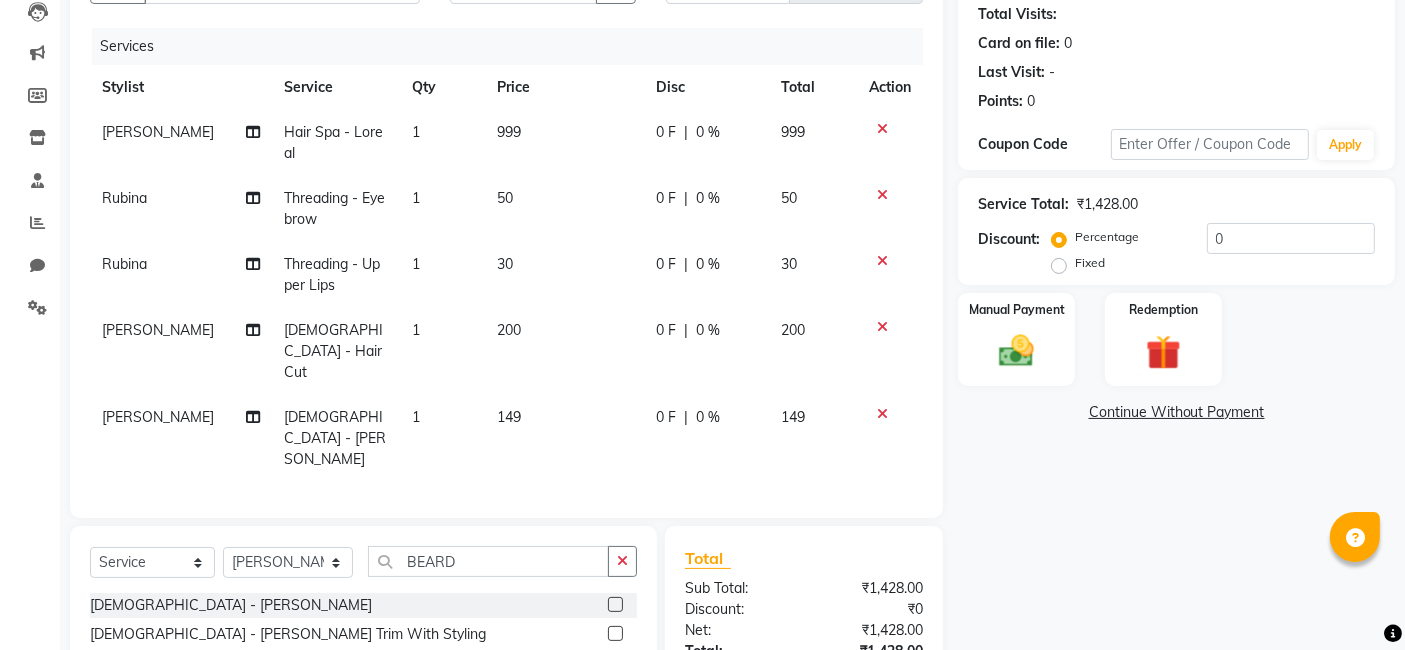 click on "149" 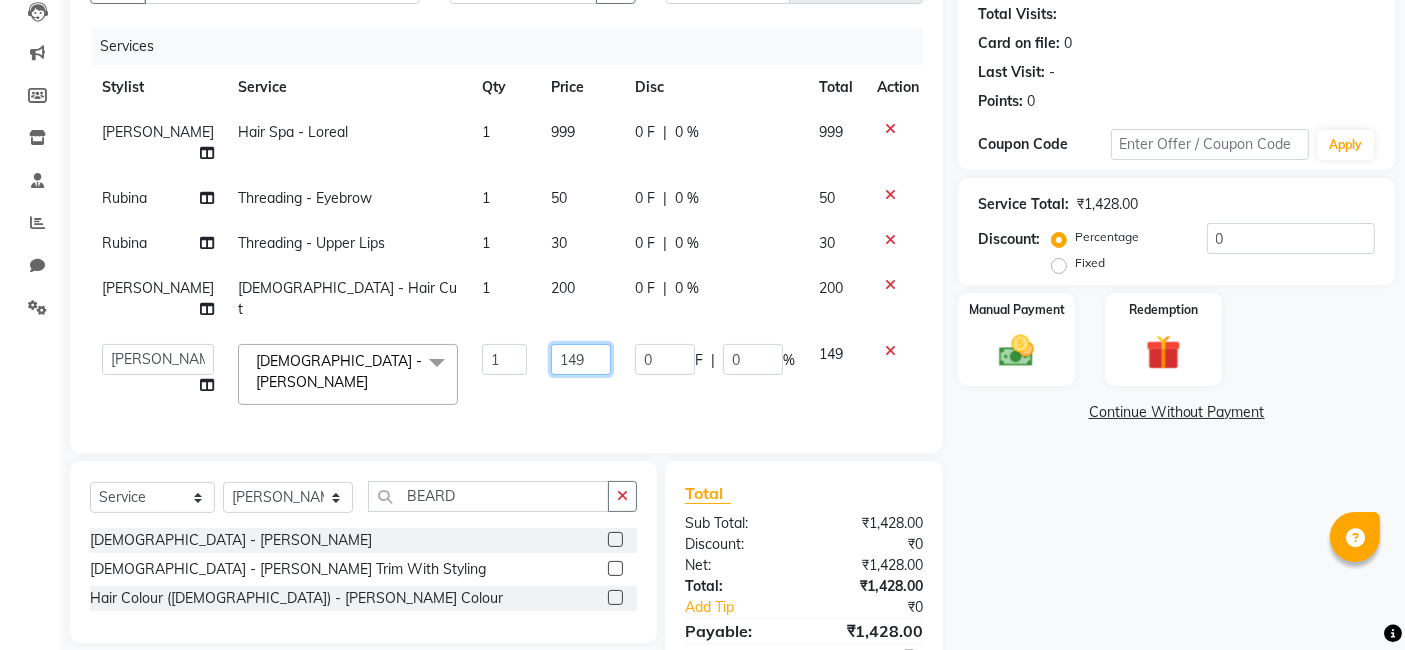 click on "149" 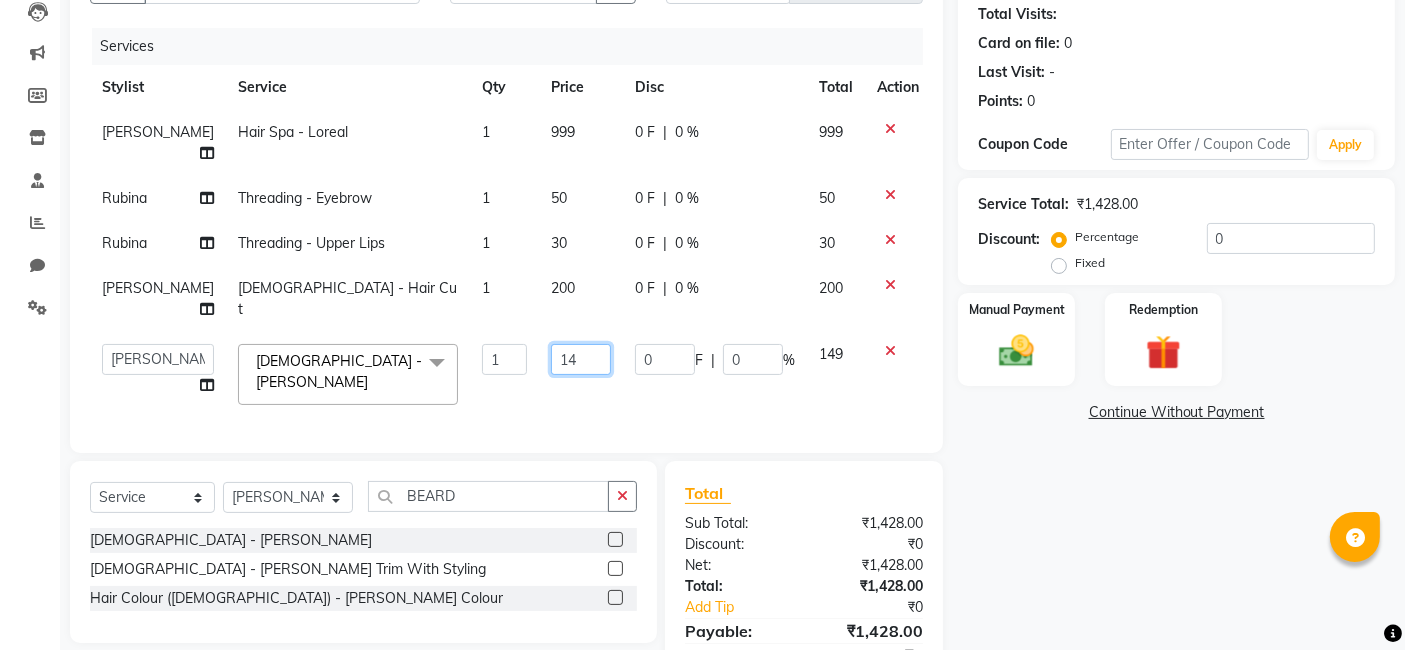 type on "1" 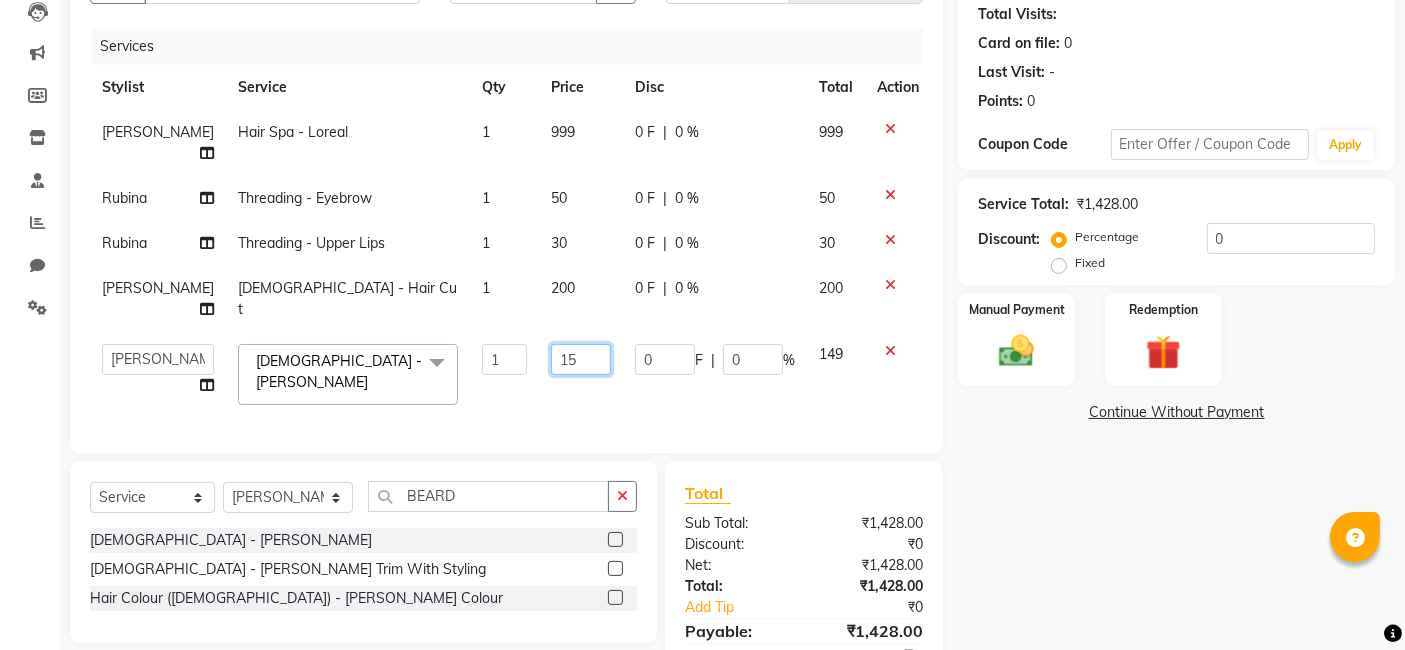 type on "150" 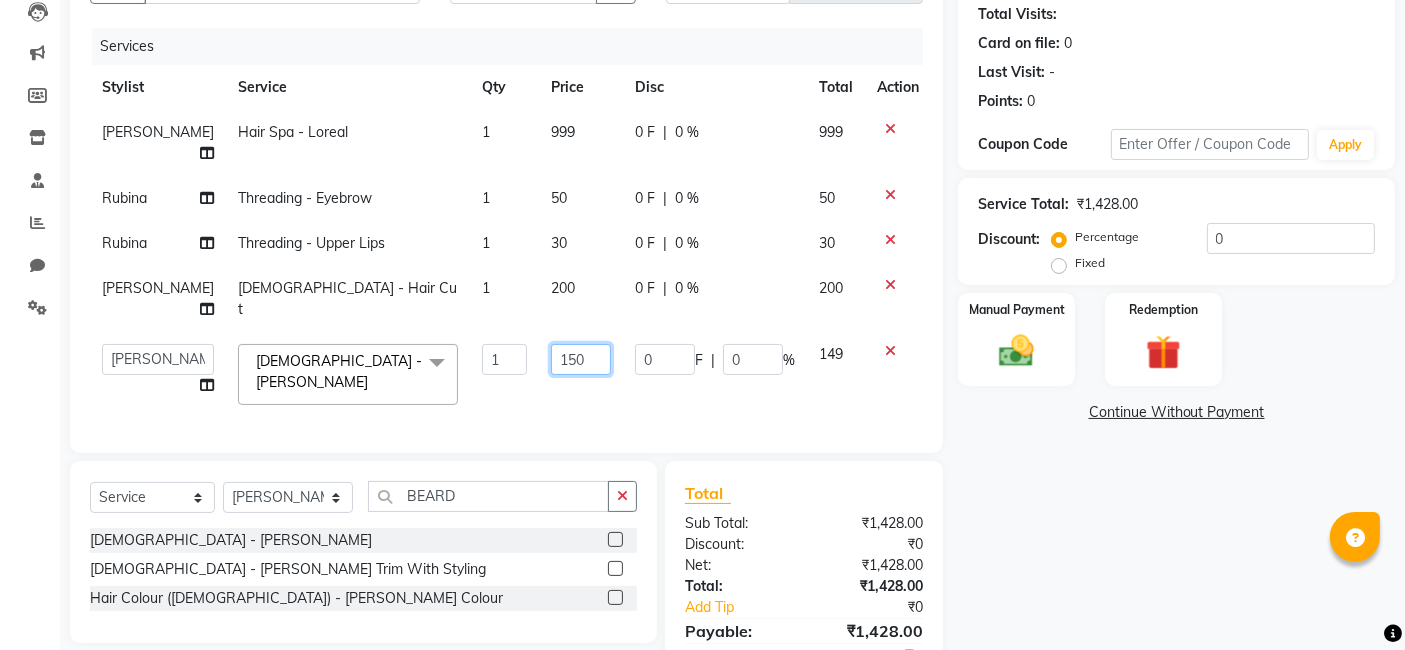 scroll, scrollTop: 320, scrollLeft: 0, axis: vertical 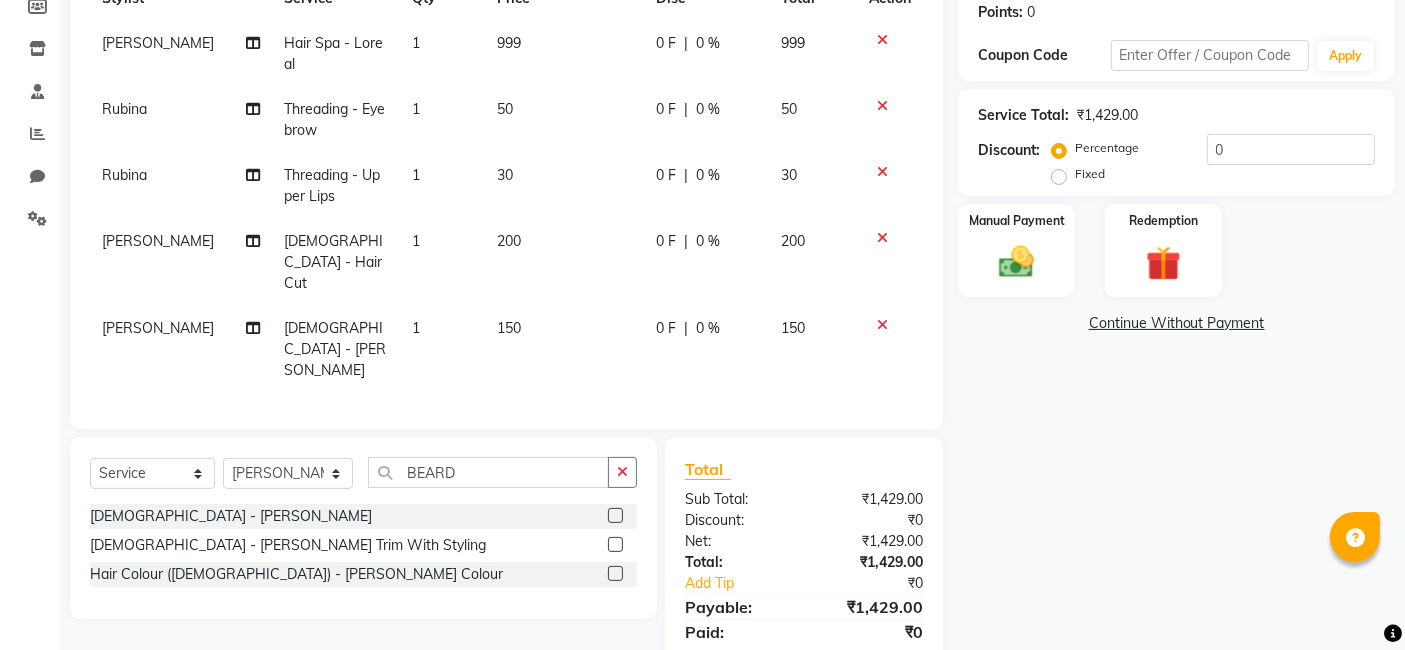 click on "Name: [PERSON_NAME] Membership:  No Active Membership  Total Visits:   Card on file:  0 Last Visit:   - Points:   0  Coupon Code Apply Service Total:  ₹1,429.00  Discount:  Percentage   Fixed  0 Manual Payment Redemption  Continue Without Payment" 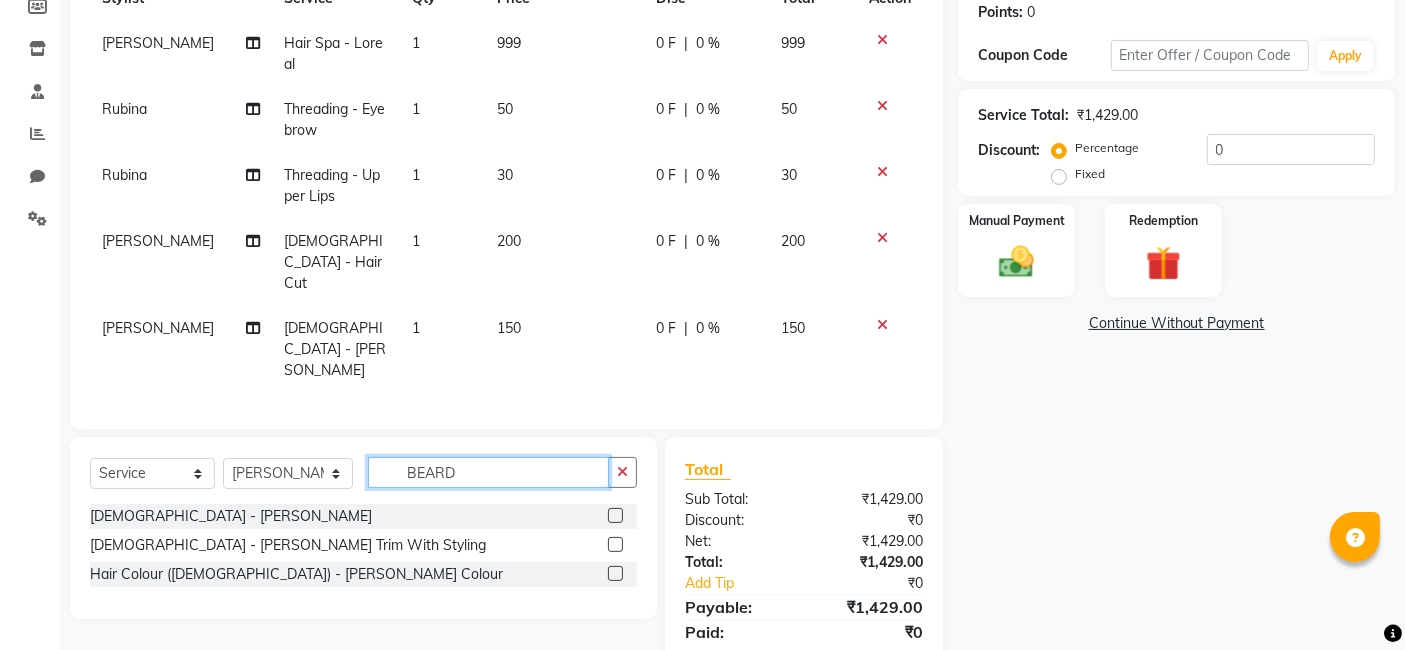 click on "BEARD" 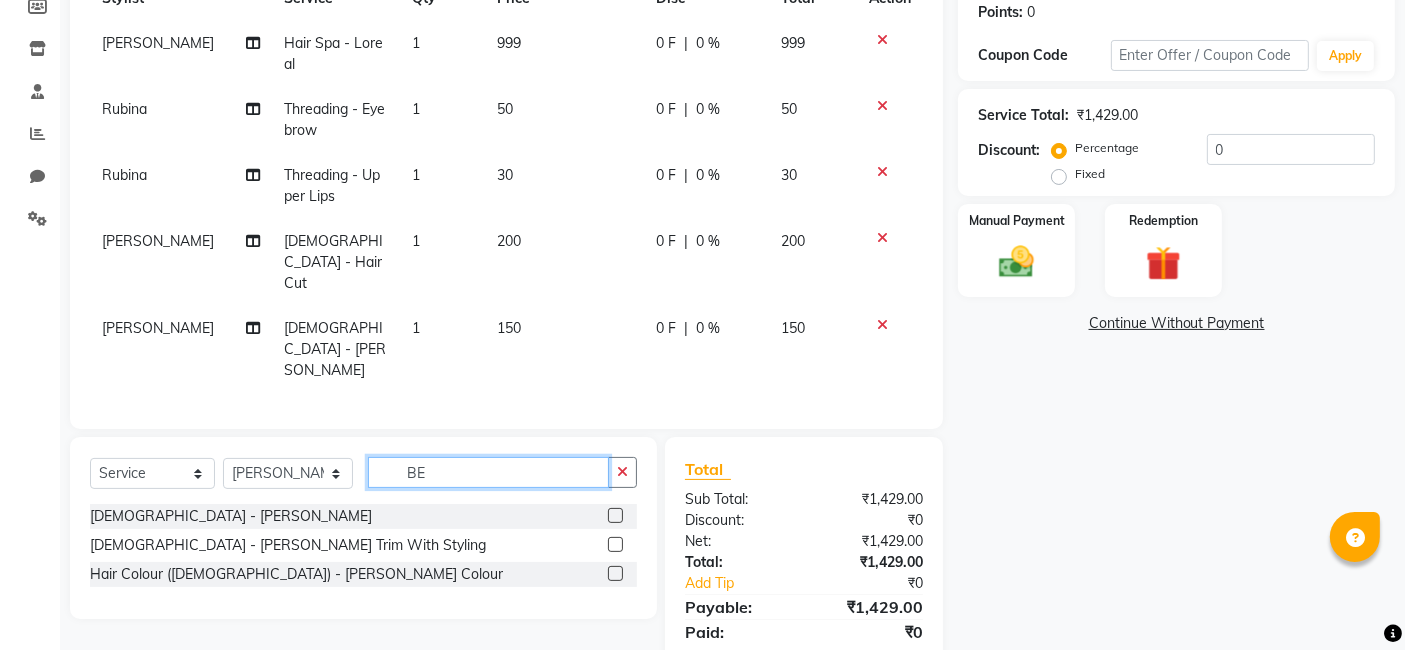 type on "B" 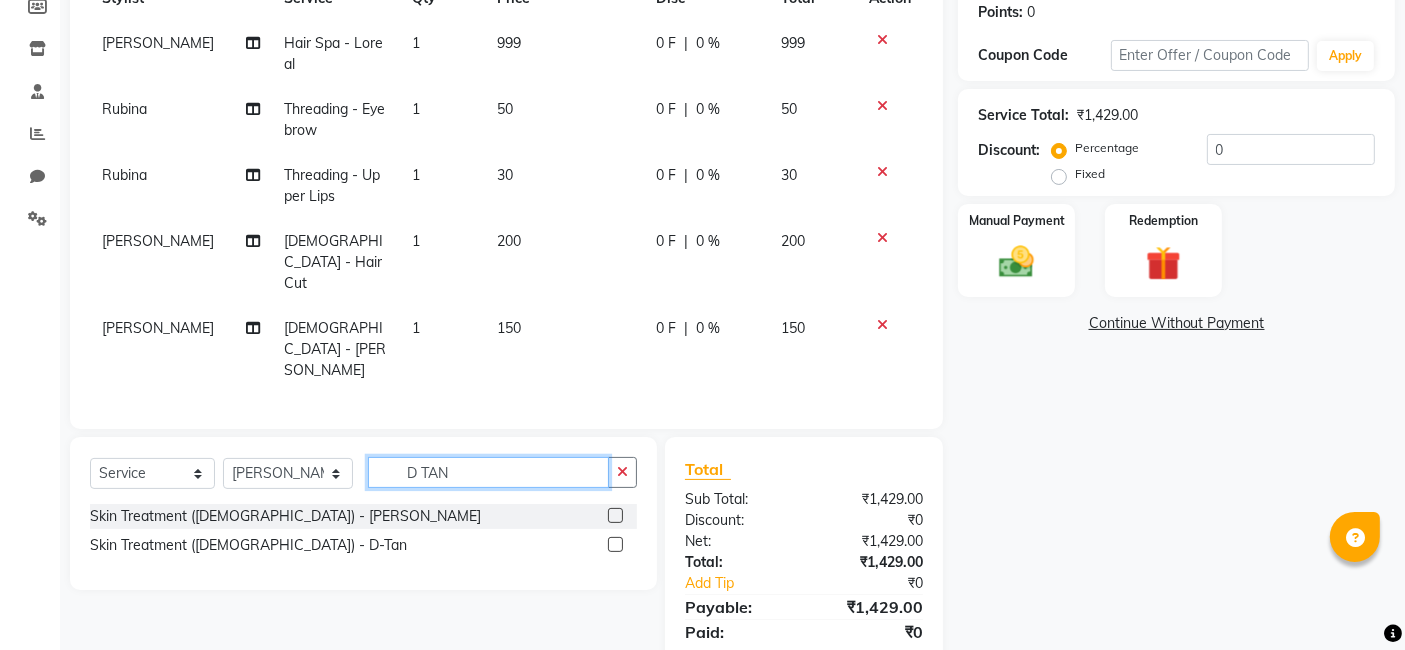type on "D TAN" 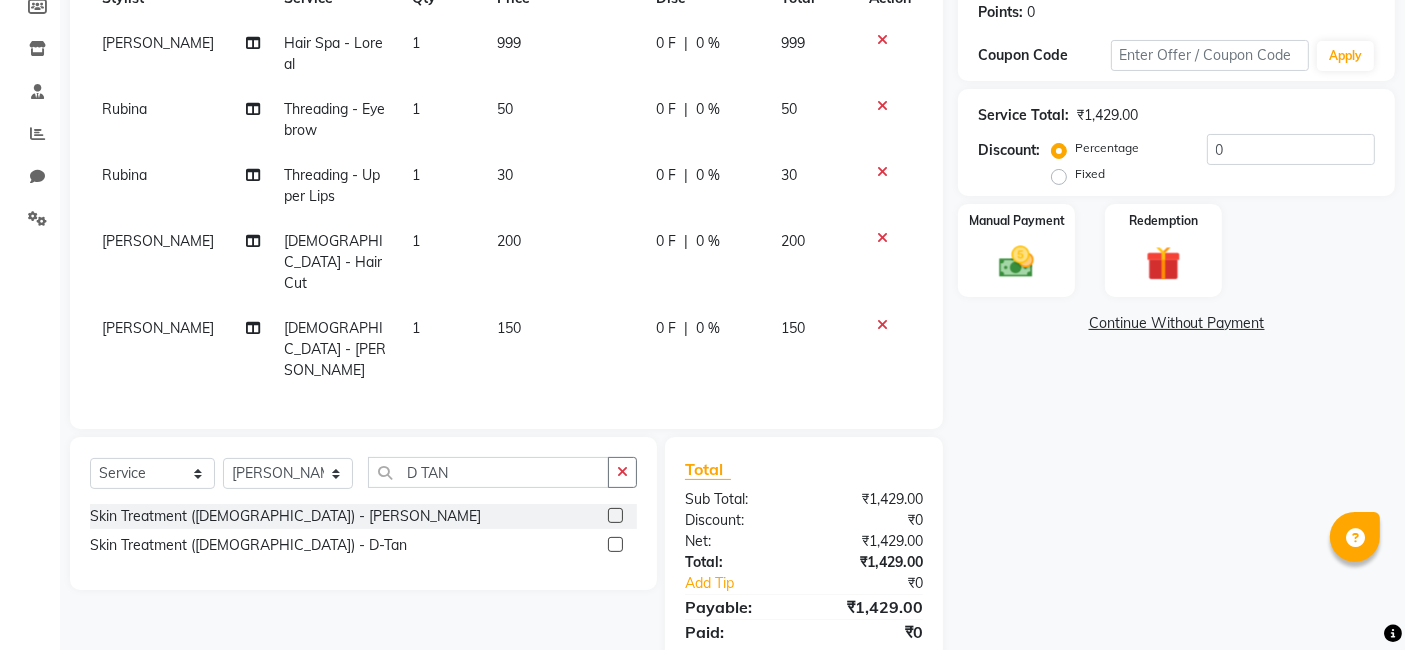 click 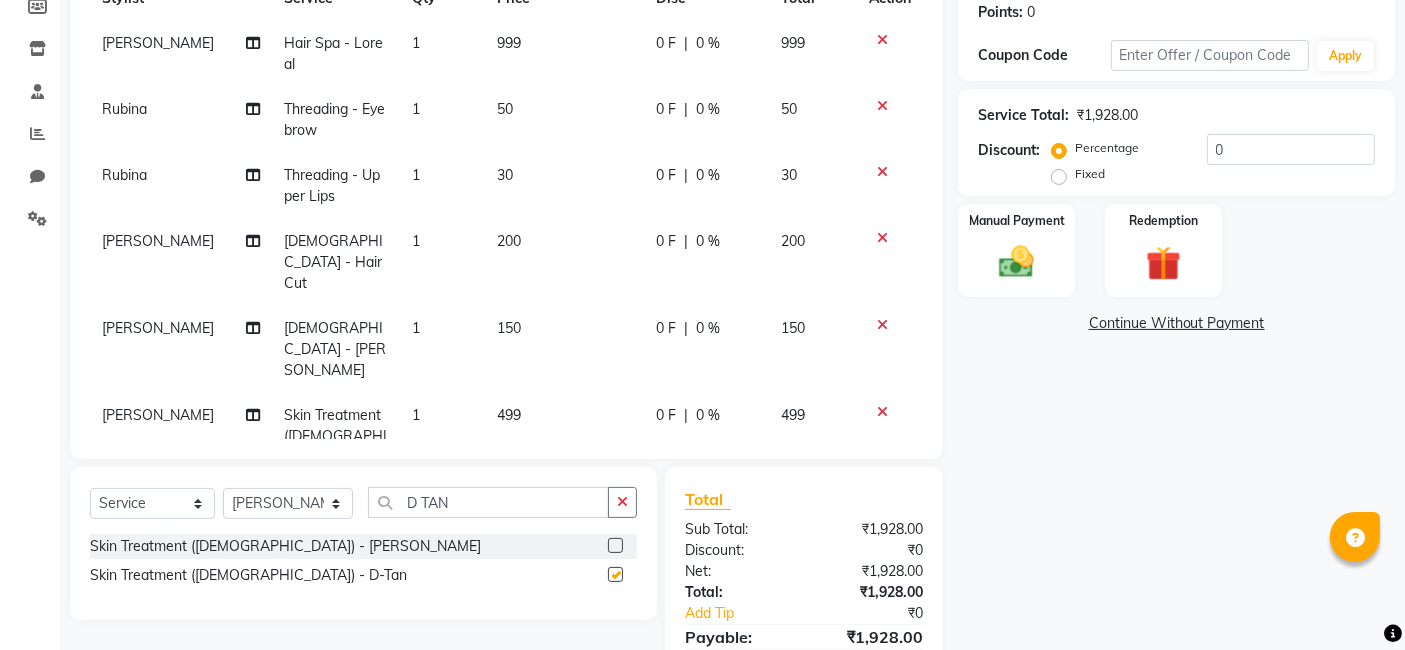 checkbox on "false" 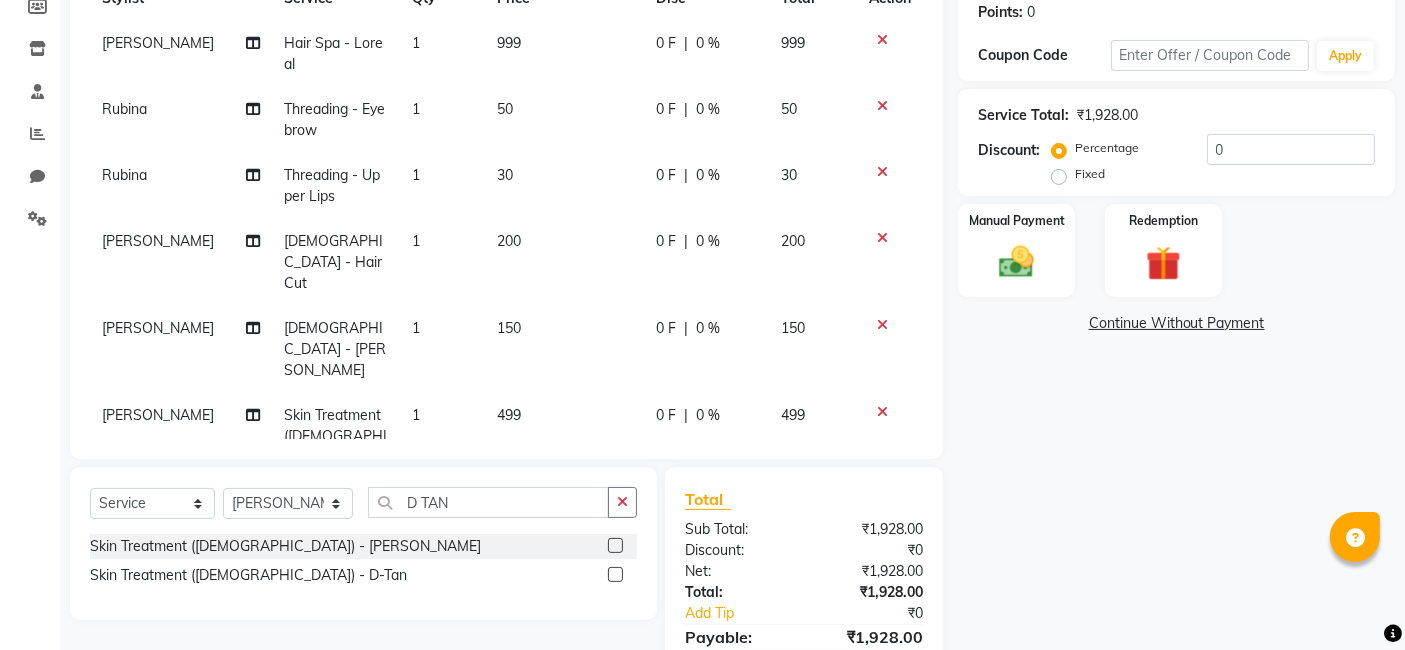 click on "499" 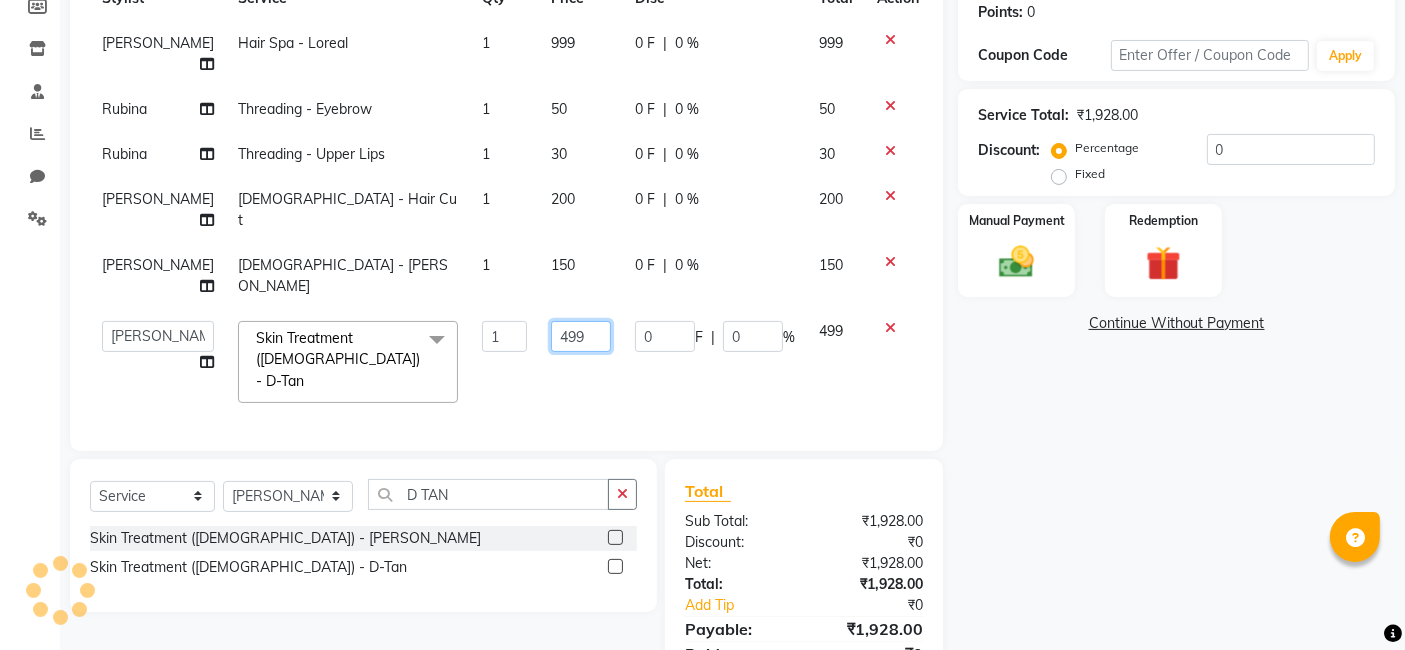 click on "499" 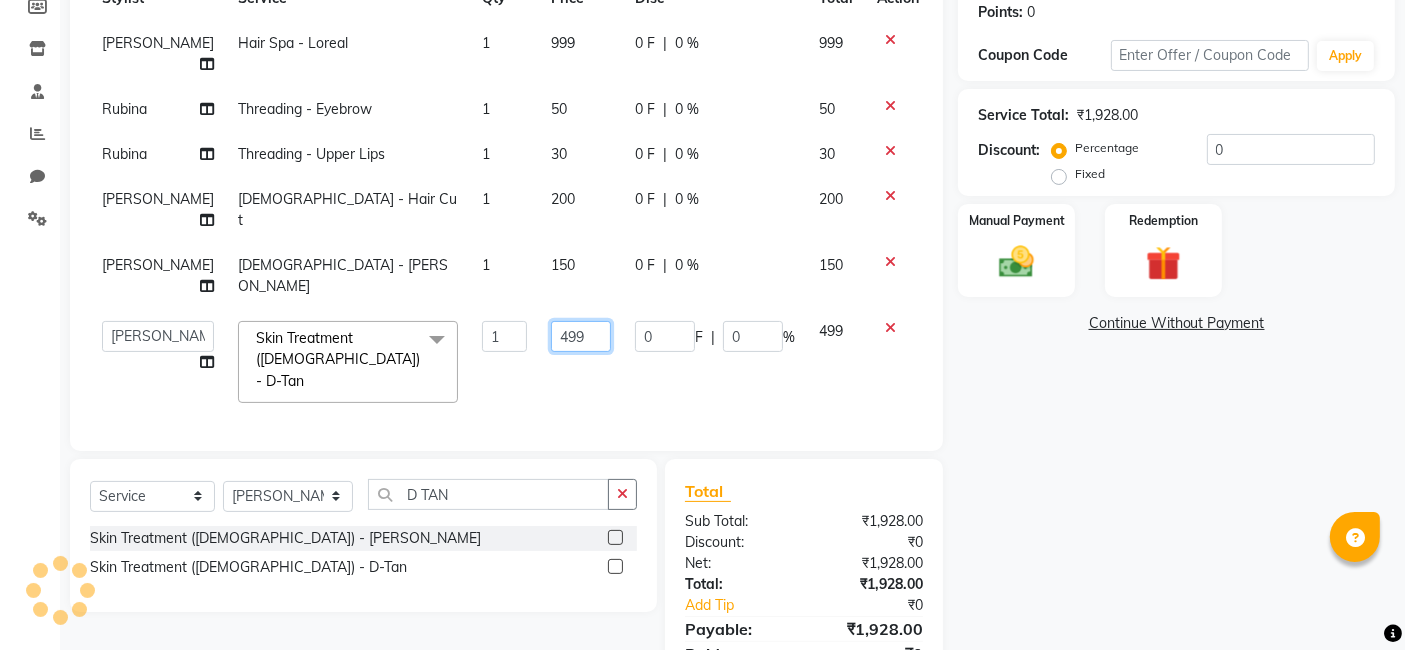 click on "499" 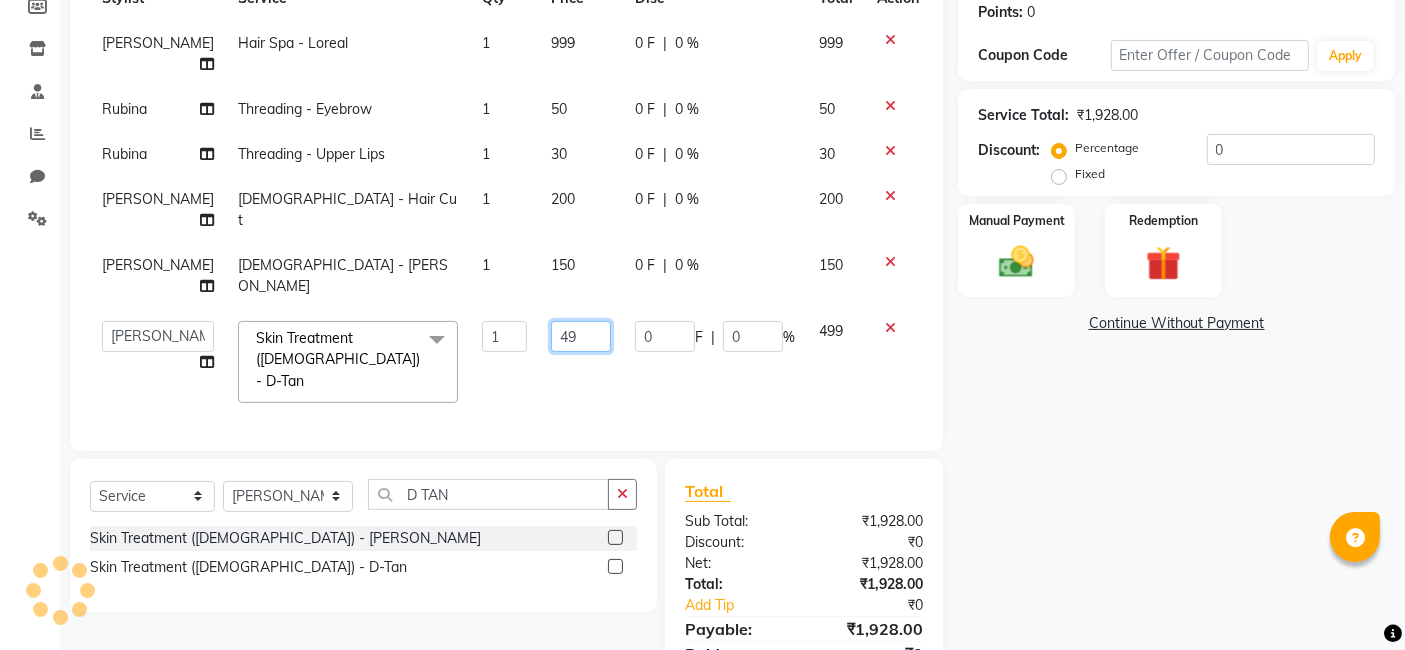 type on "4" 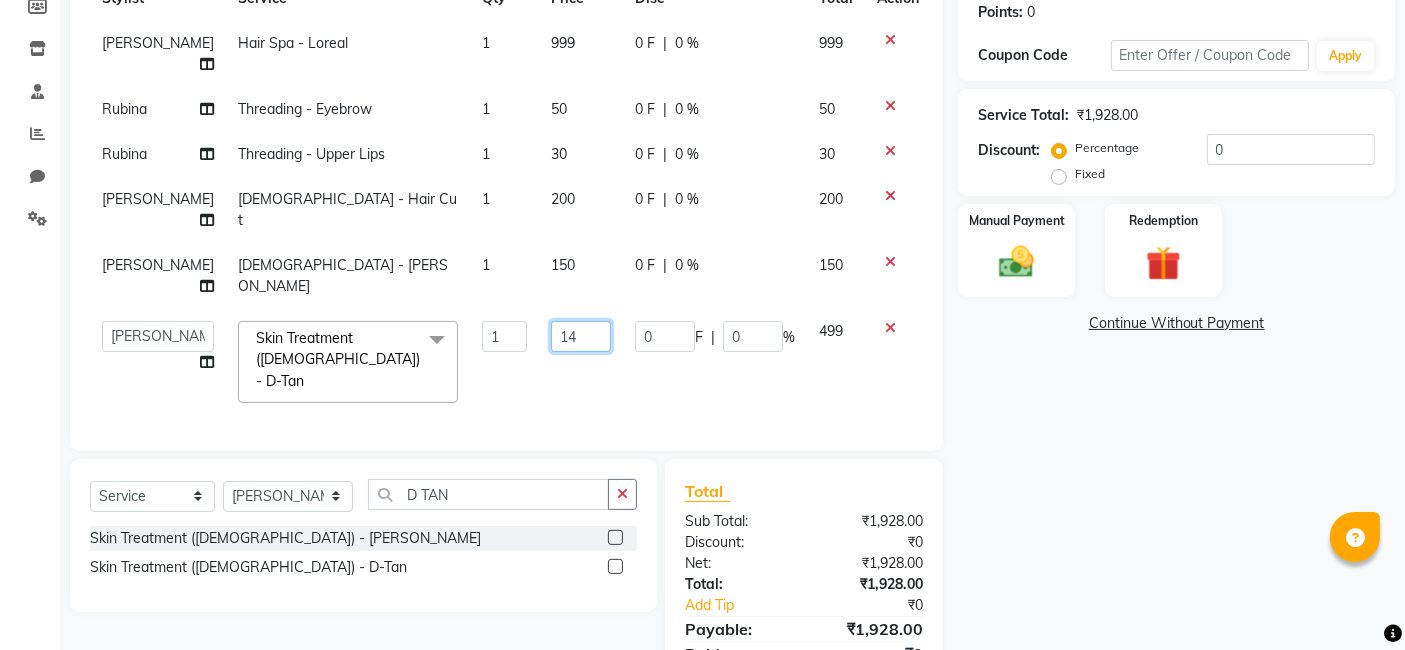 type on "149" 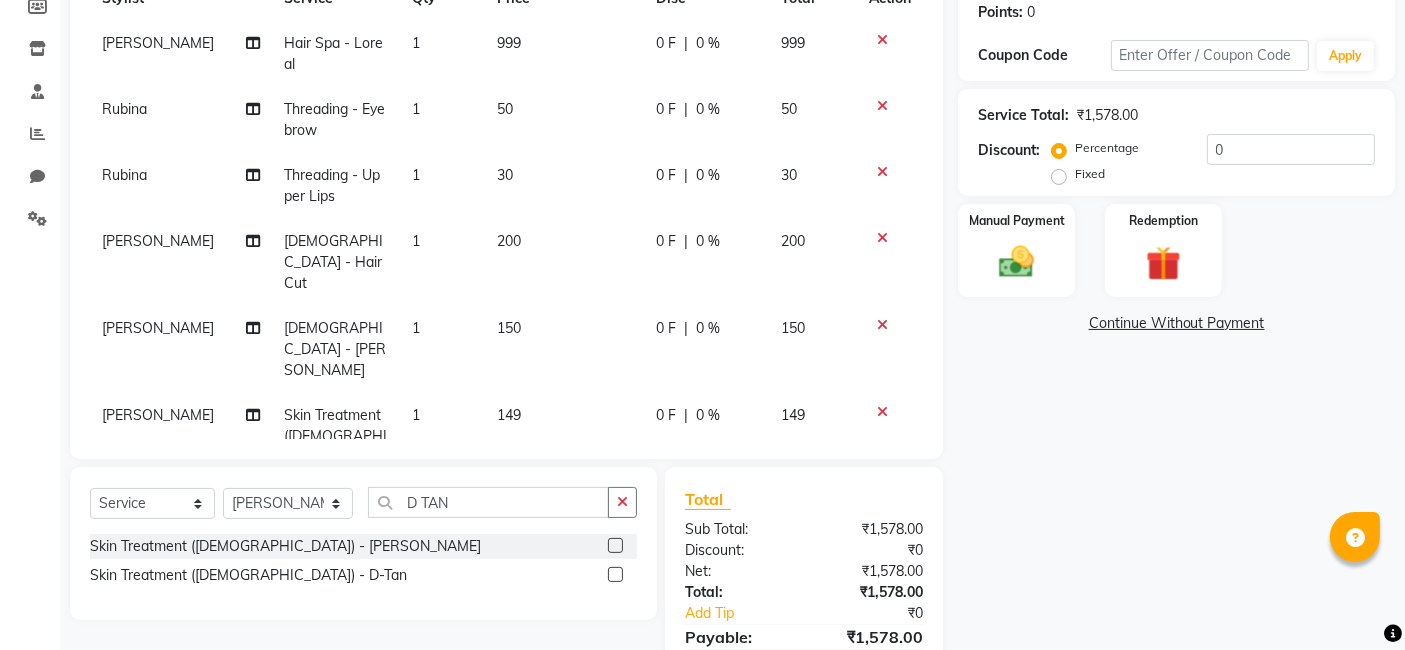 click on "Name: [PERSON_NAME] Membership:  No Active Membership  Total Visits:   Card on file:  0 Last Visit:   - Points:   0  Coupon Code Apply Service Total:  ₹1,578.00  Discount:  Percentage   Fixed  0 Manual Payment Redemption  Continue Without Payment" 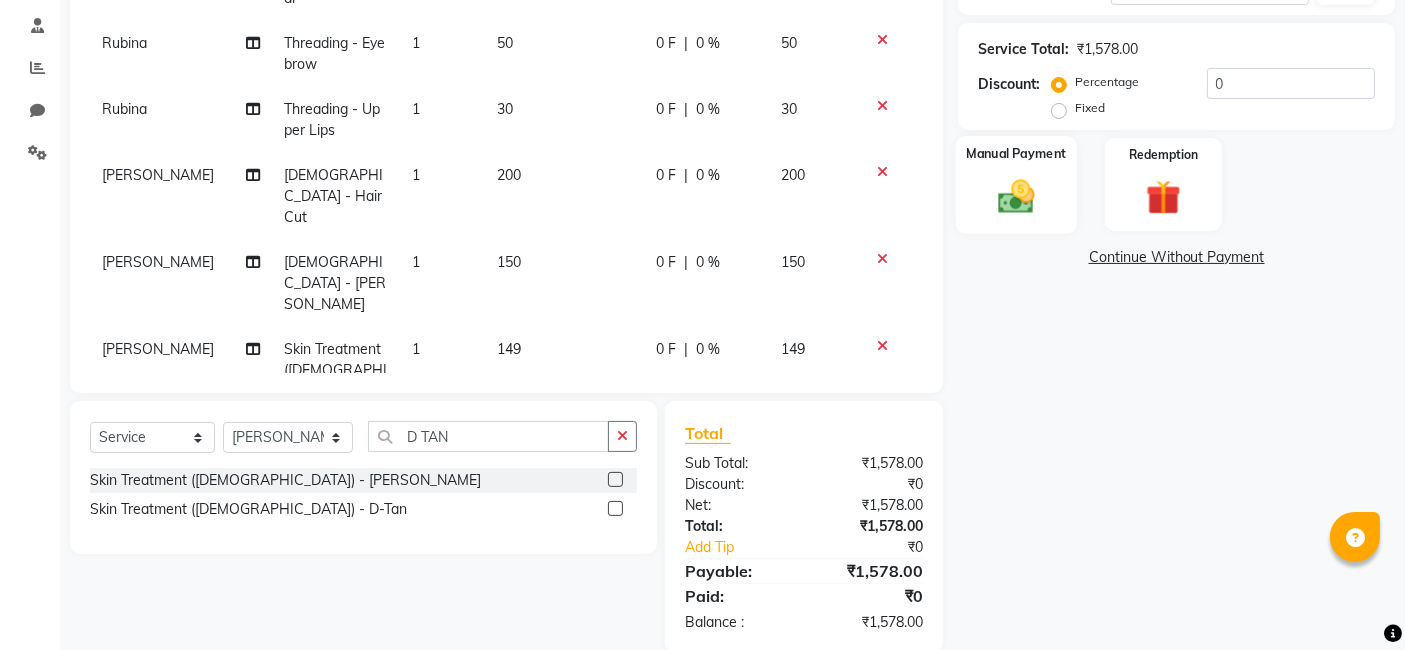 click 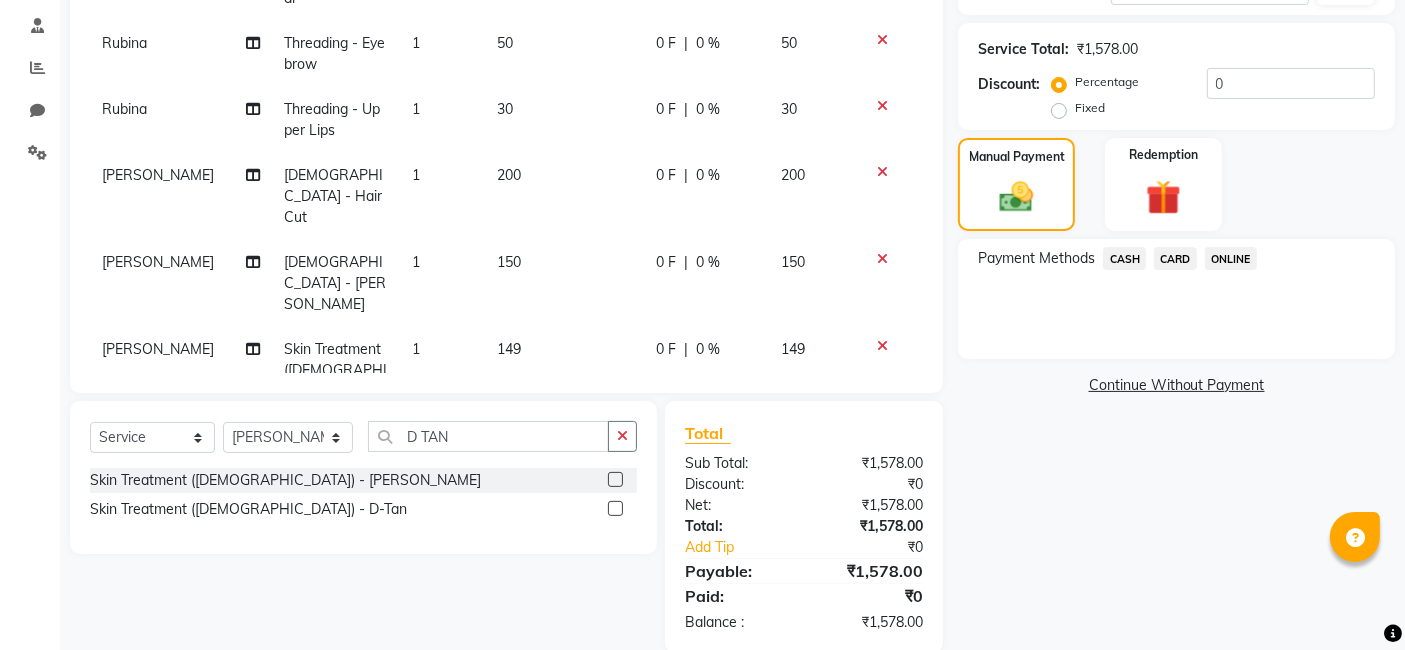 click on "ONLINE" 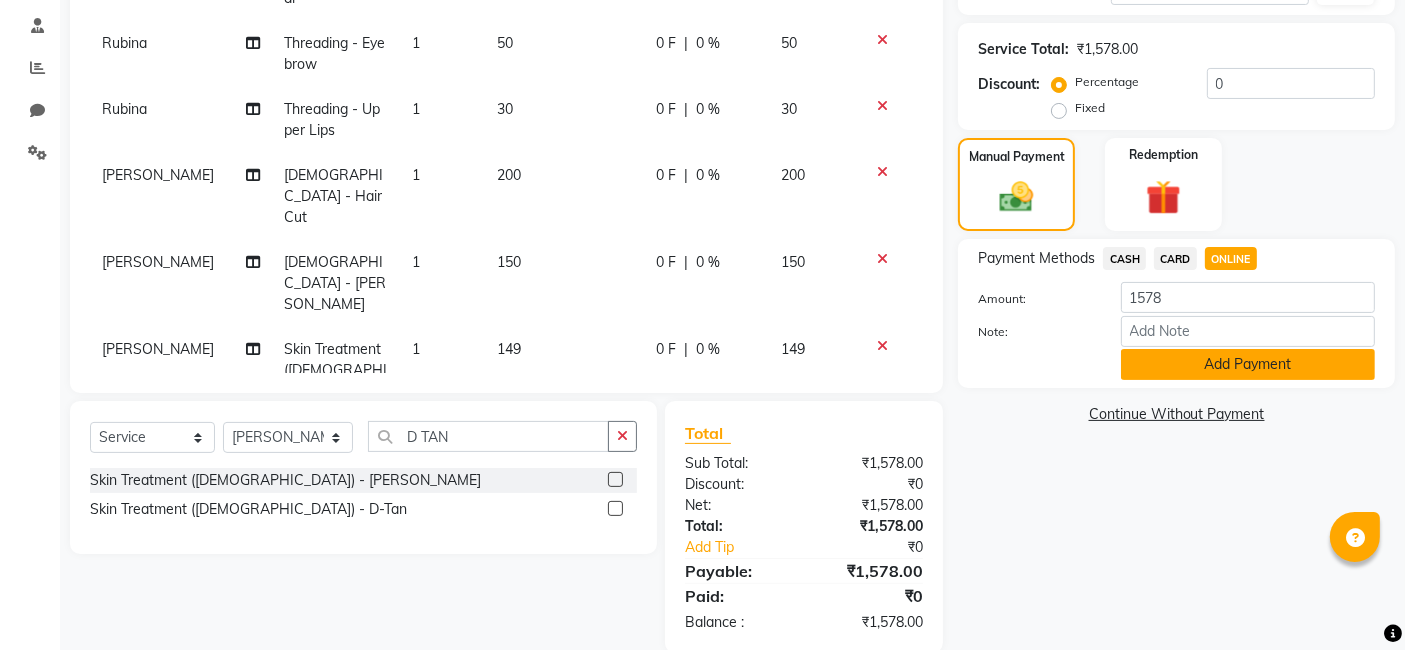 click on "Add Payment" 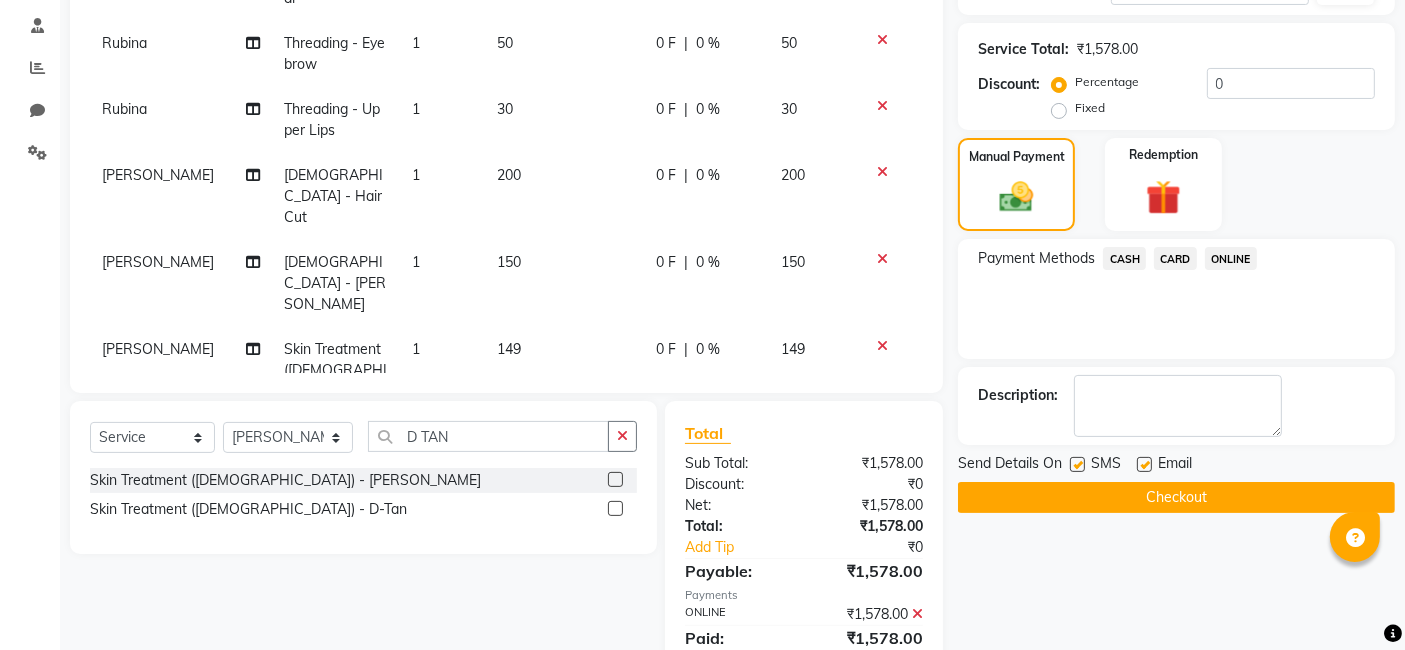 scroll, scrollTop: 417, scrollLeft: 0, axis: vertical 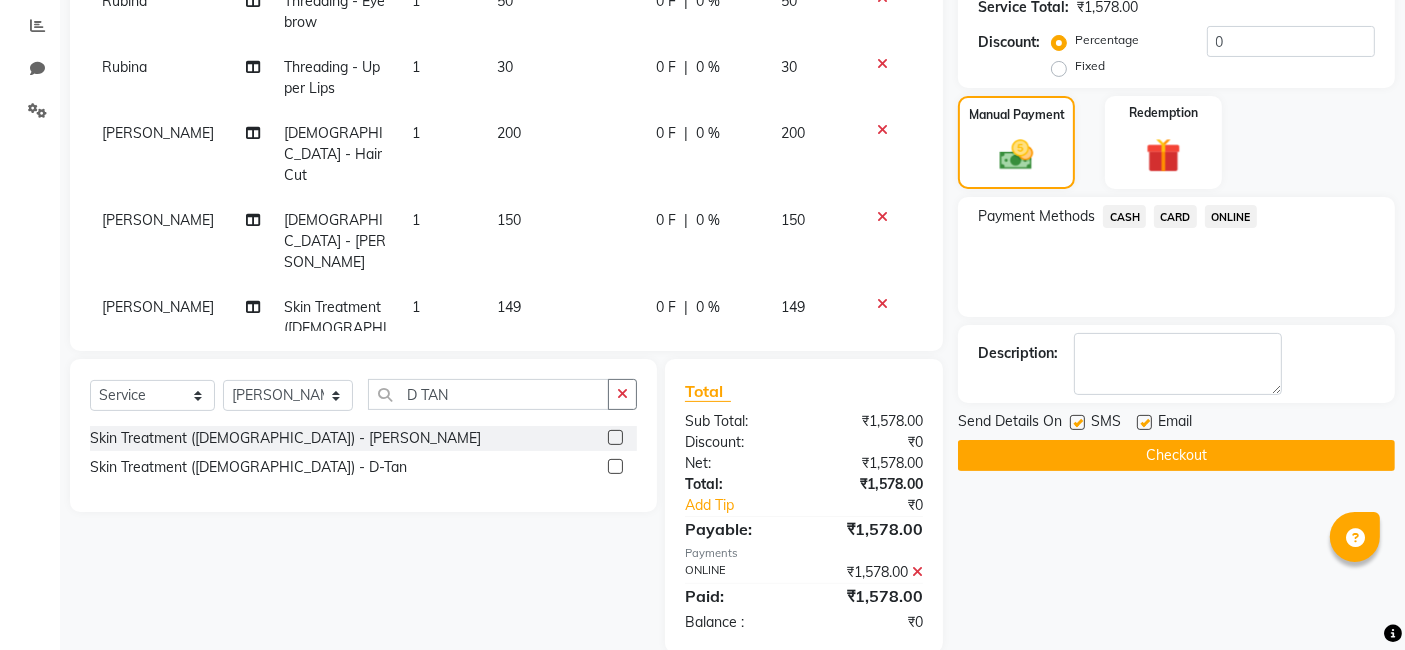 click on "Checkout" 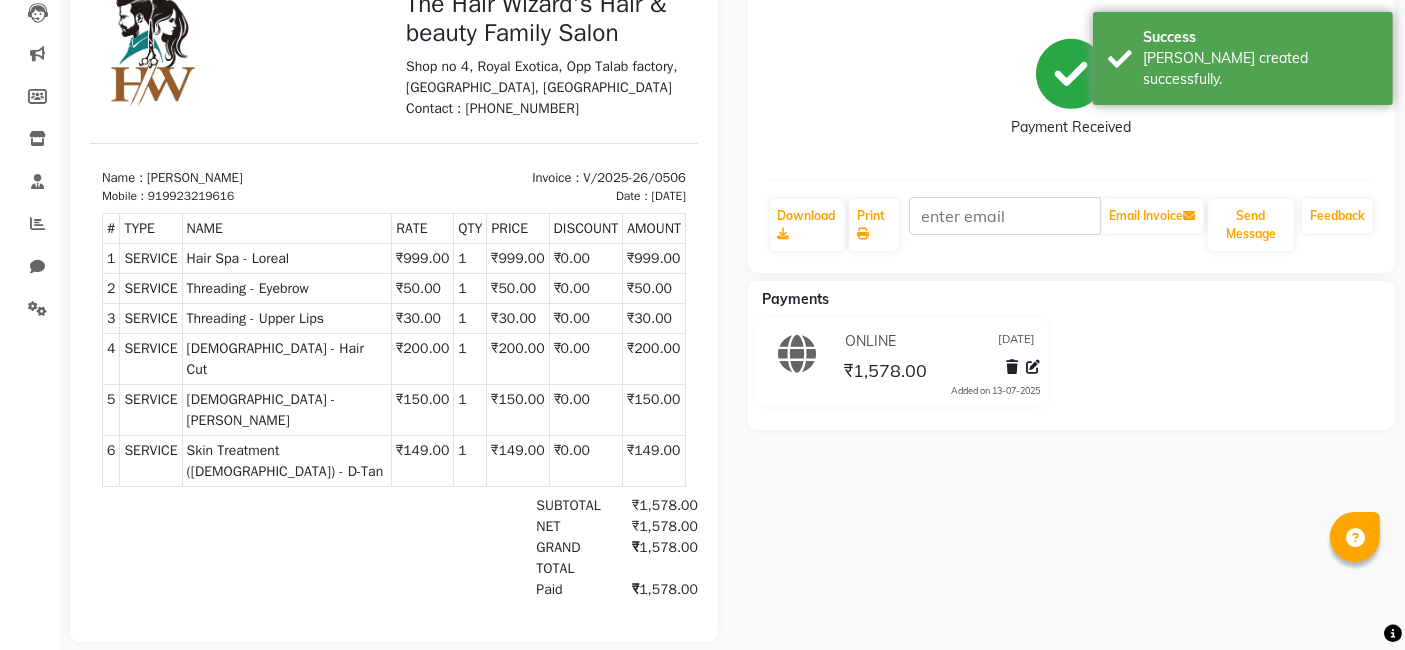 scroll, scrollTop: 0, scrollLeft: 0, axis: both 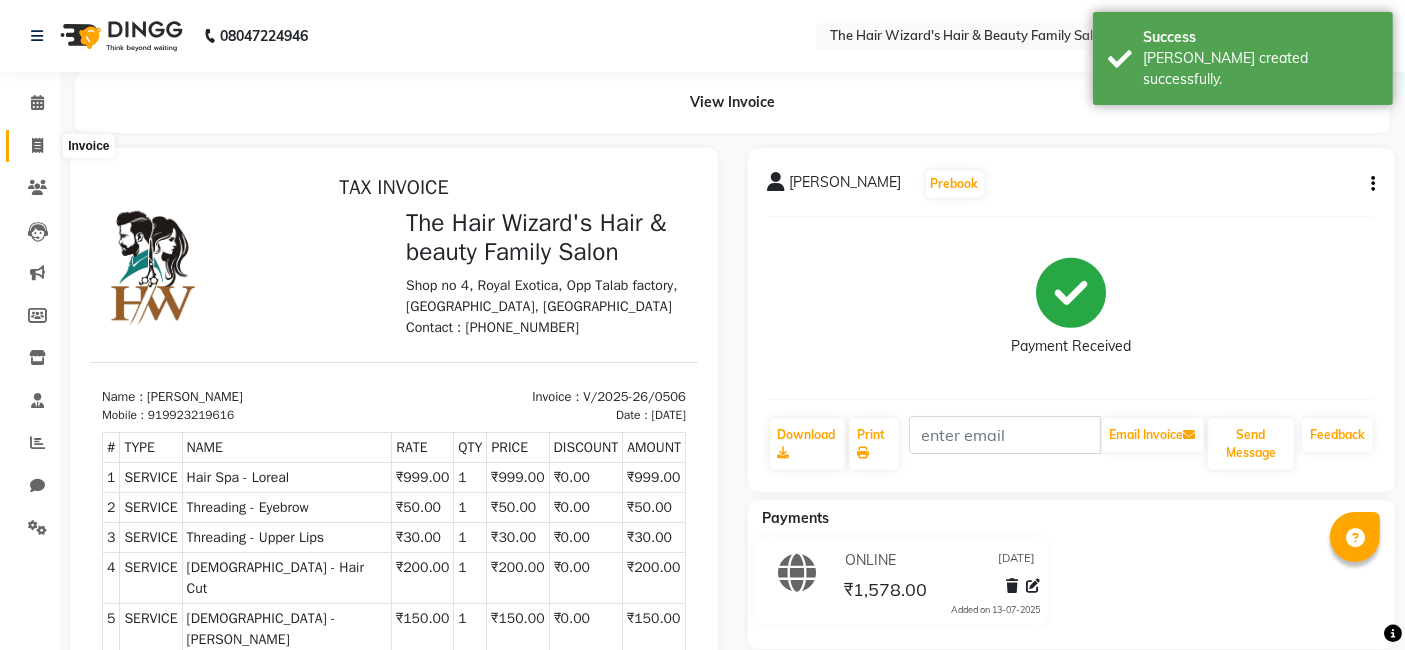 click 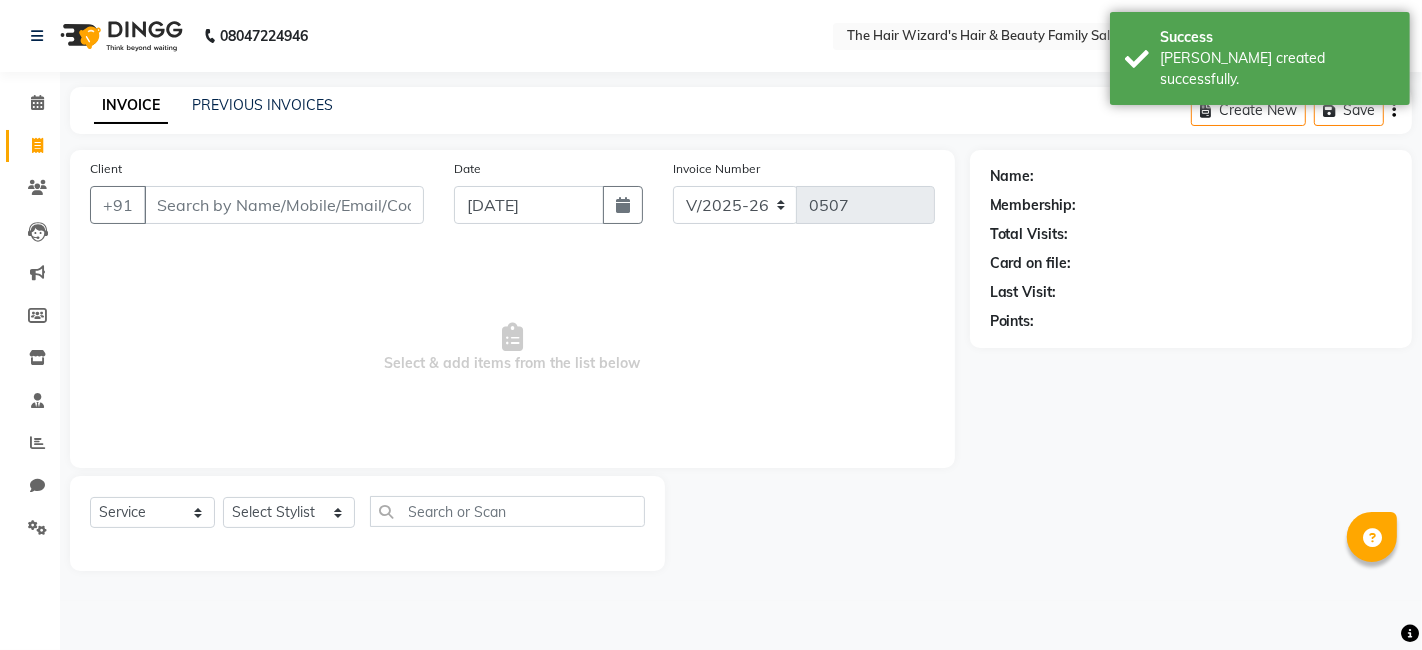 click on "PREVIOUS INVOICES" 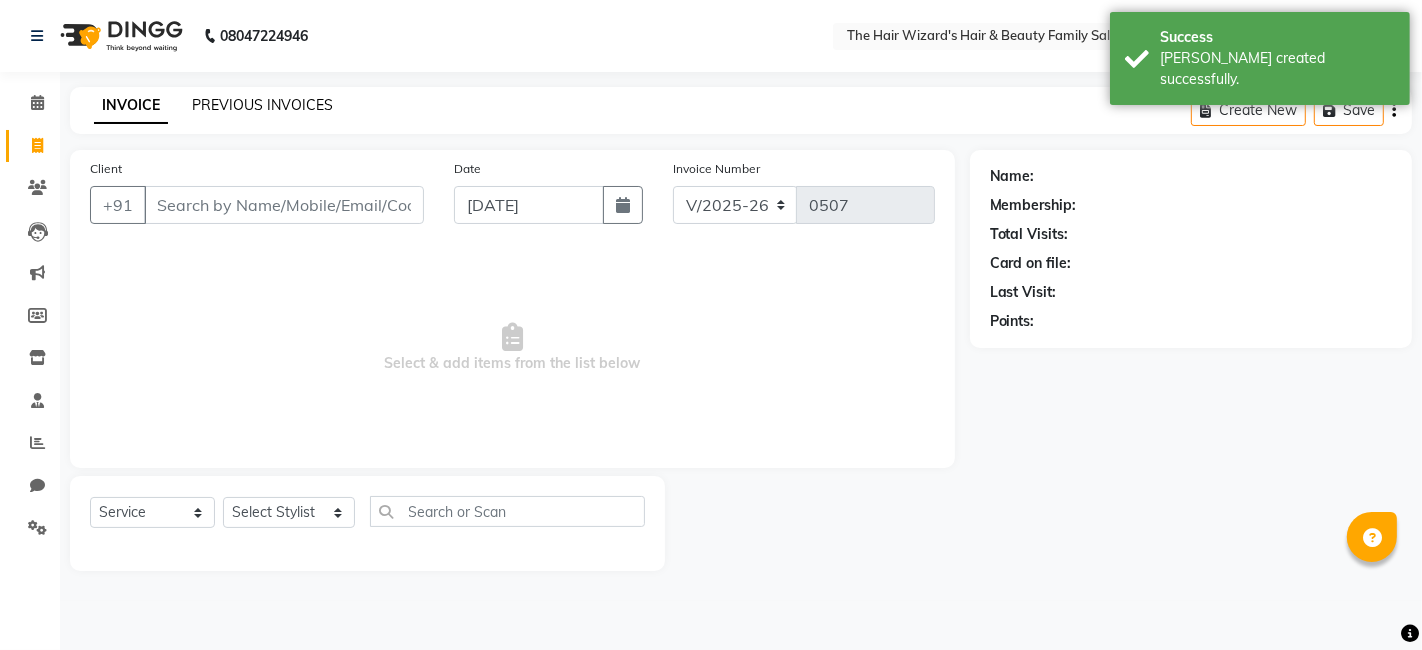 click on "PREVIOUS INVOICES" 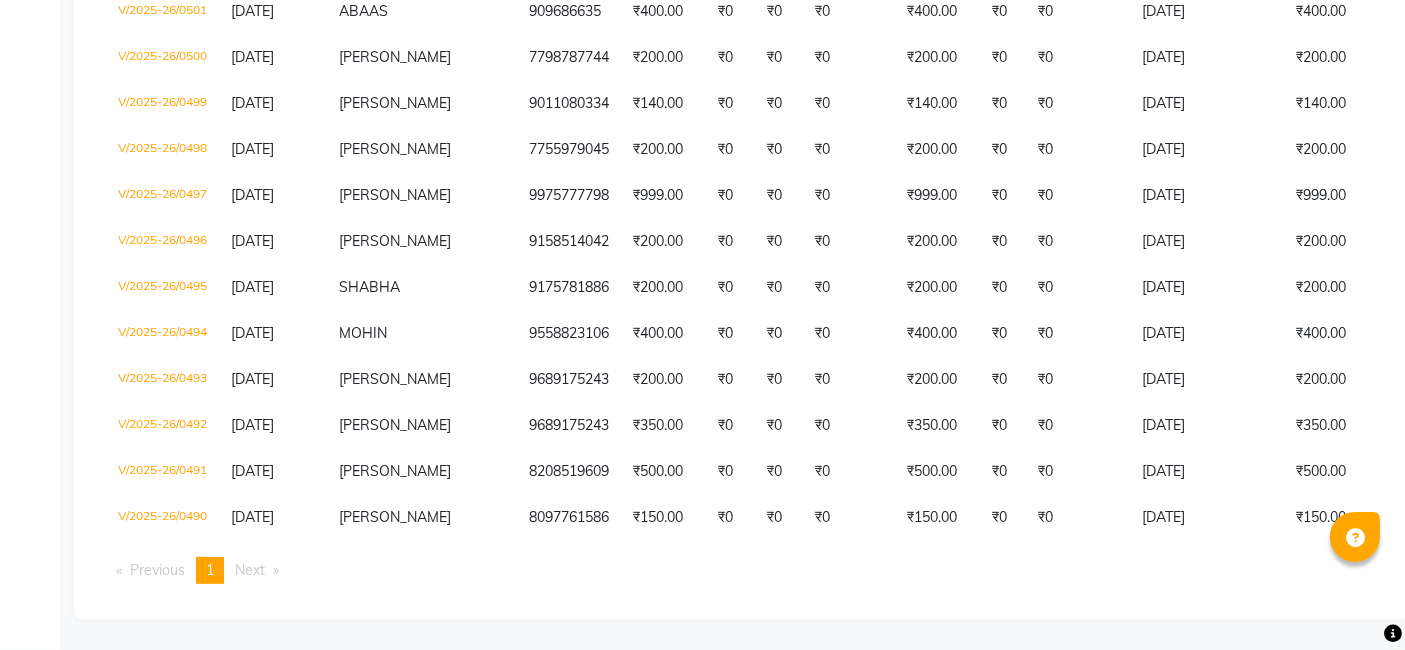 scroll, scrollTop: 631, scrollLeft: 0, axis: vertical 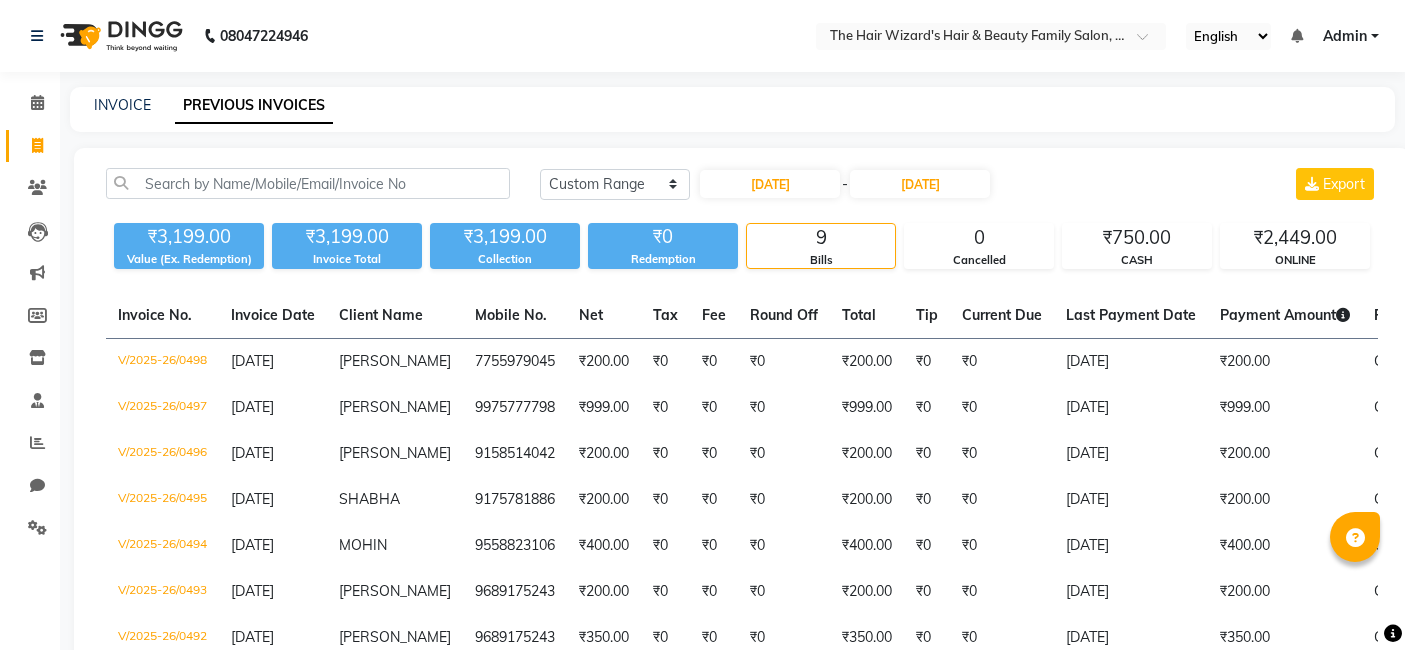 select on "range" 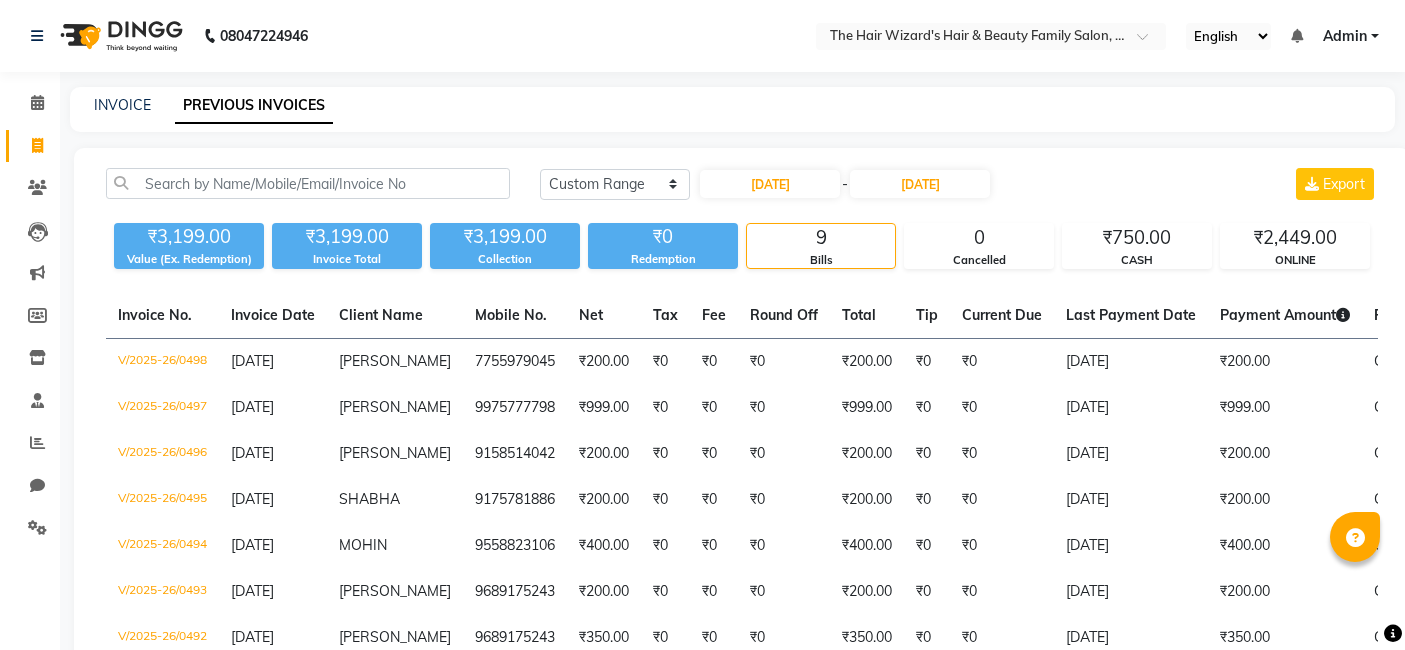 scroll, scrollTop: 0, scrollLeft: 0, axis: both 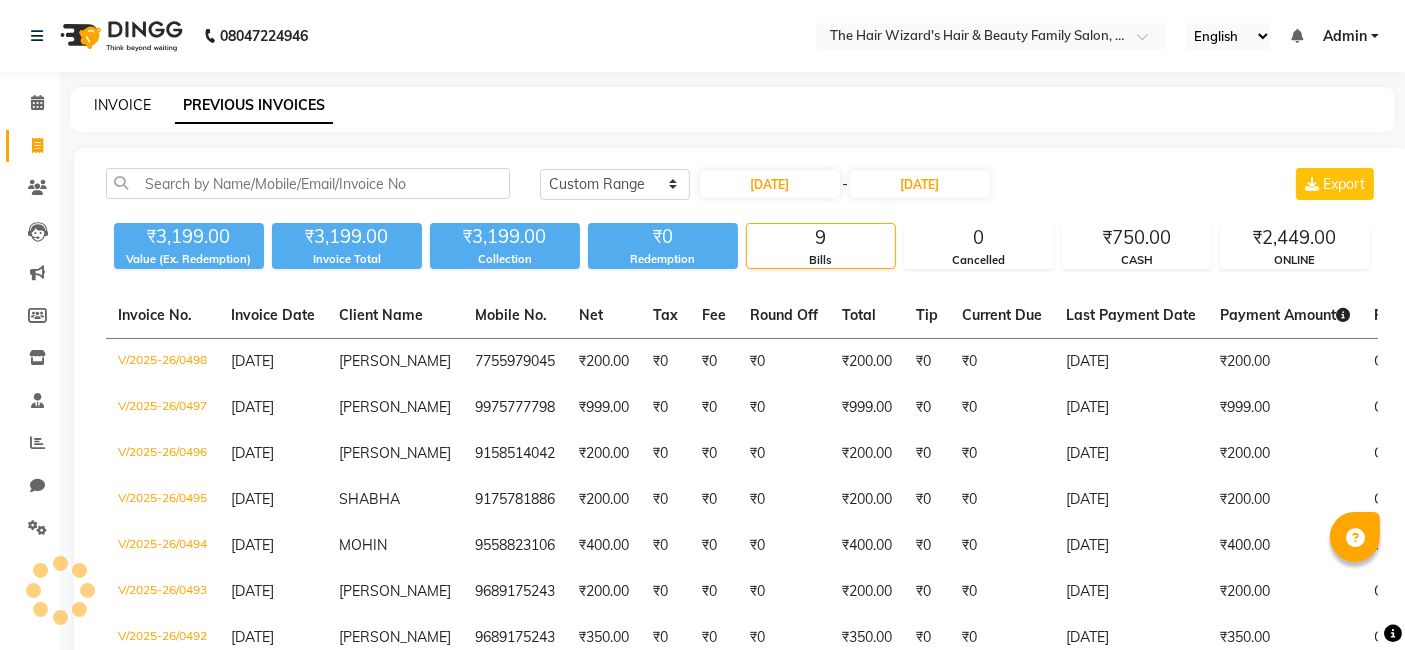 click on "INVOICE" 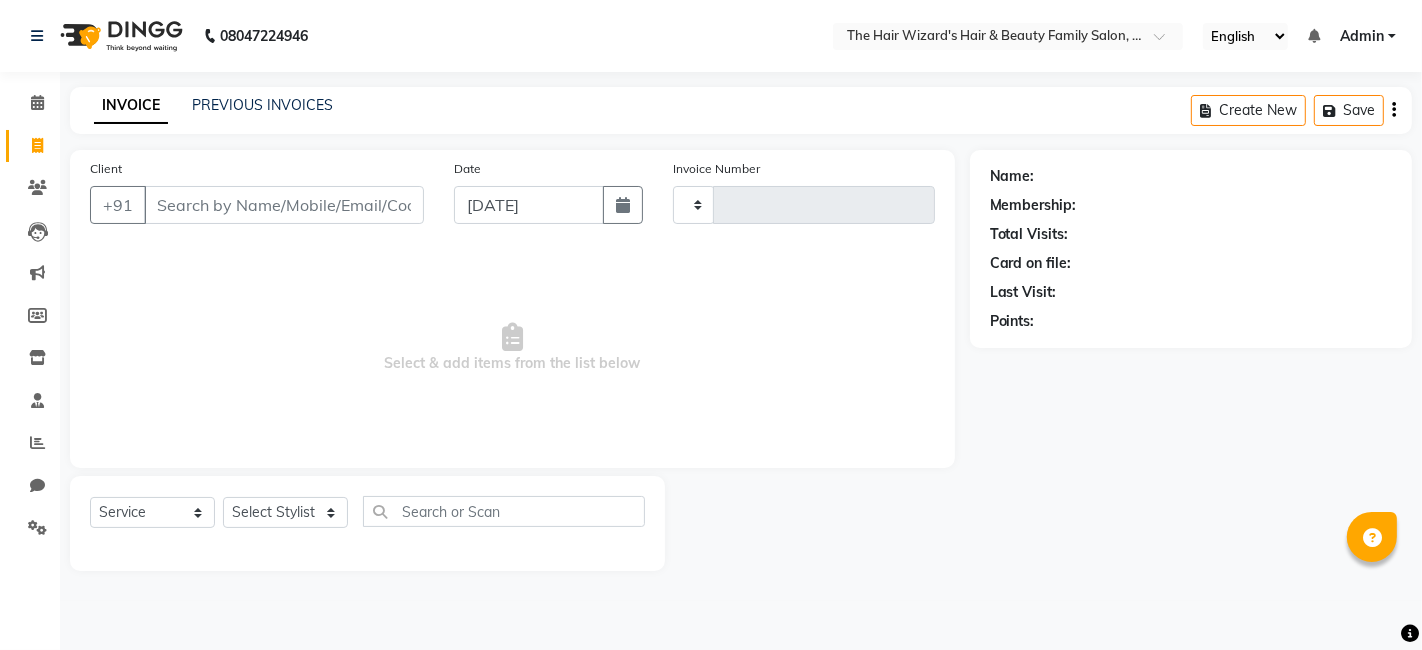 type on "0507" 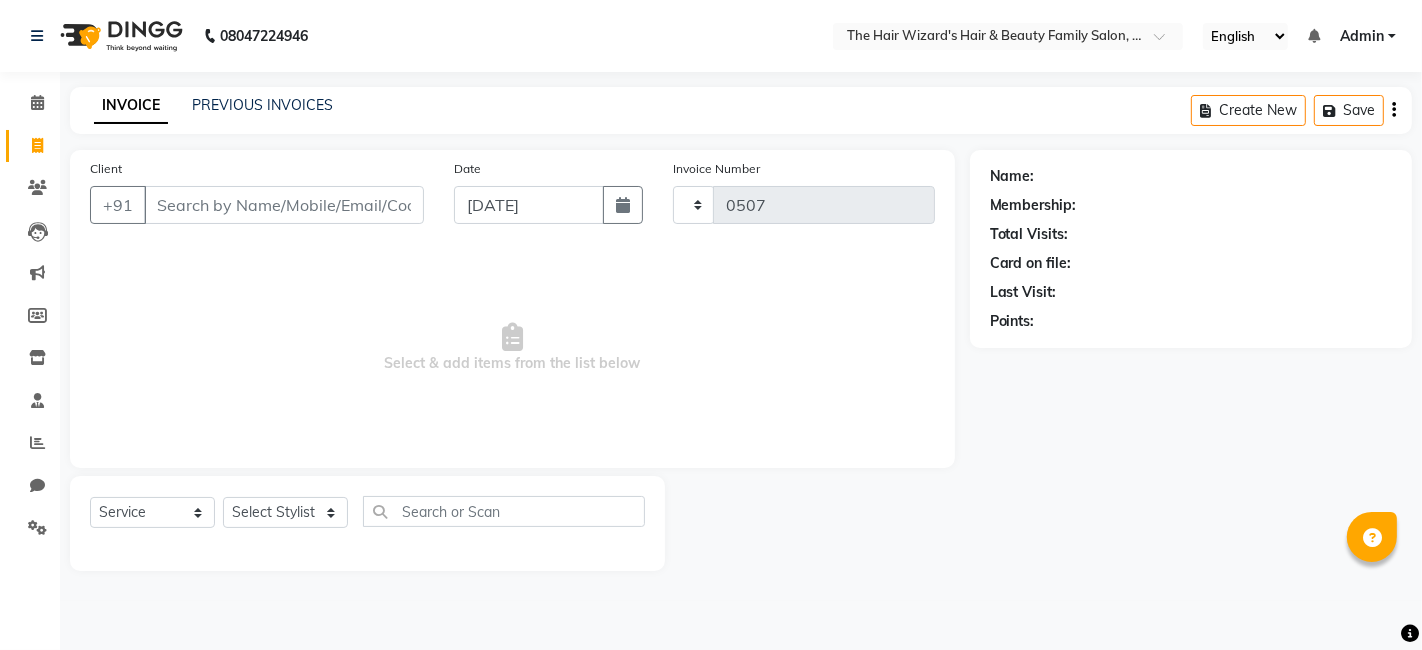 select on "8473" 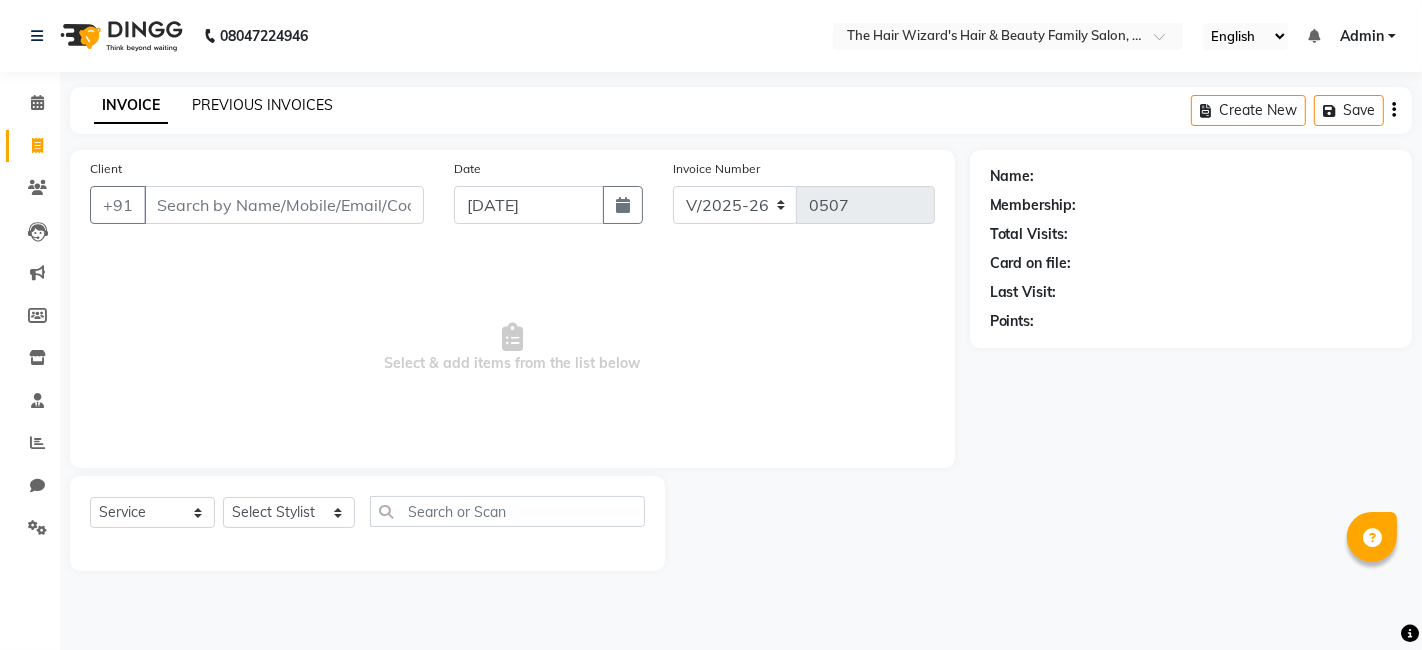 click on "PREVIOUS INVOICES" 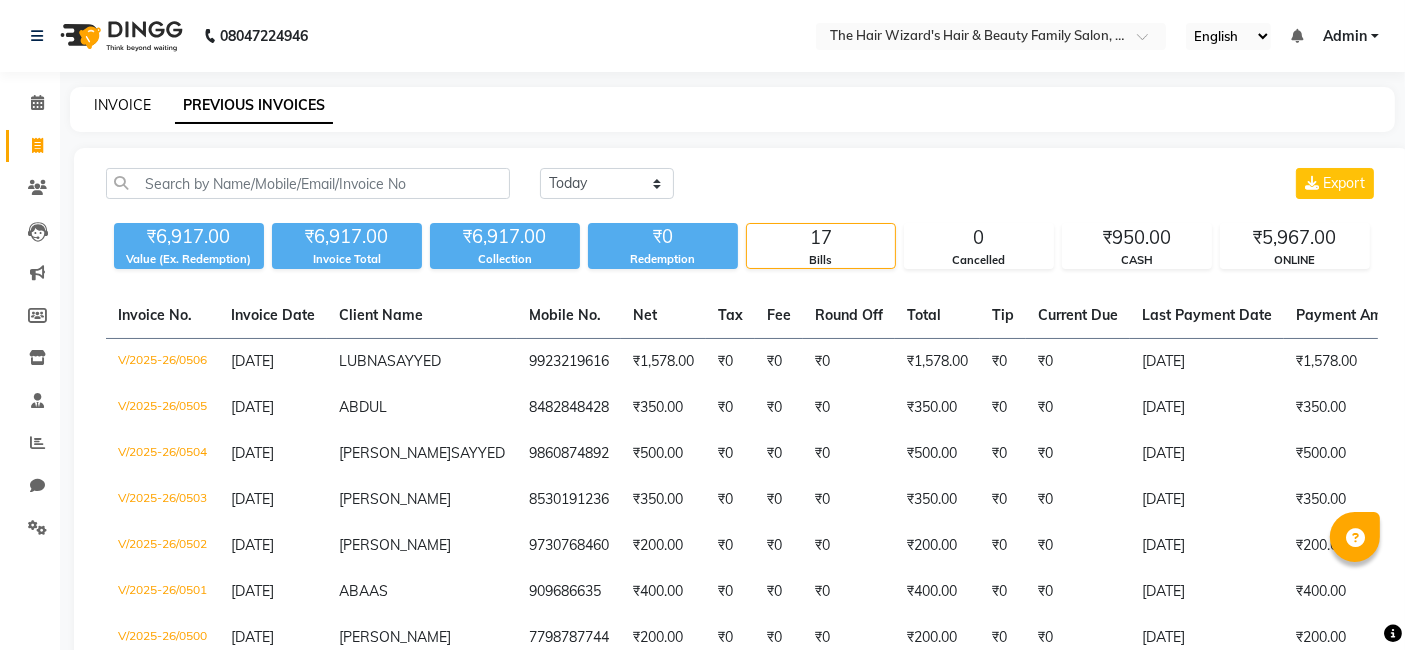 click on "INVOICE" 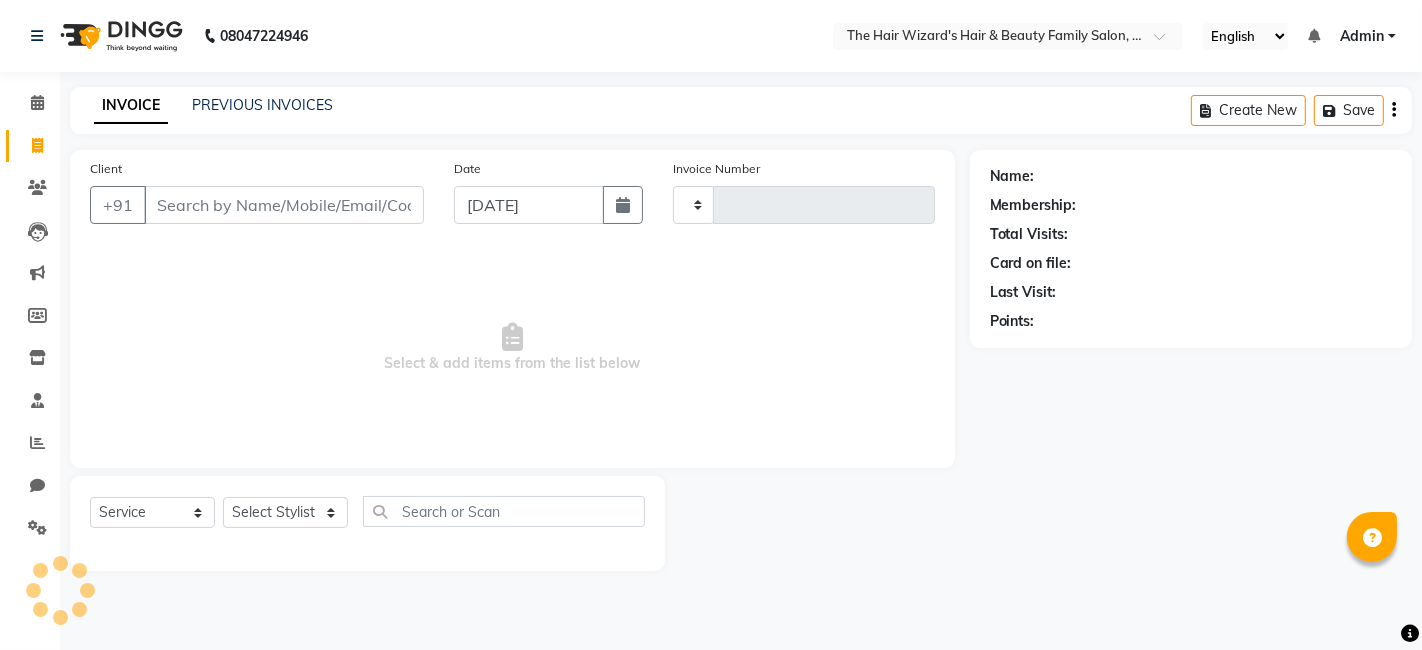 type on "0507" 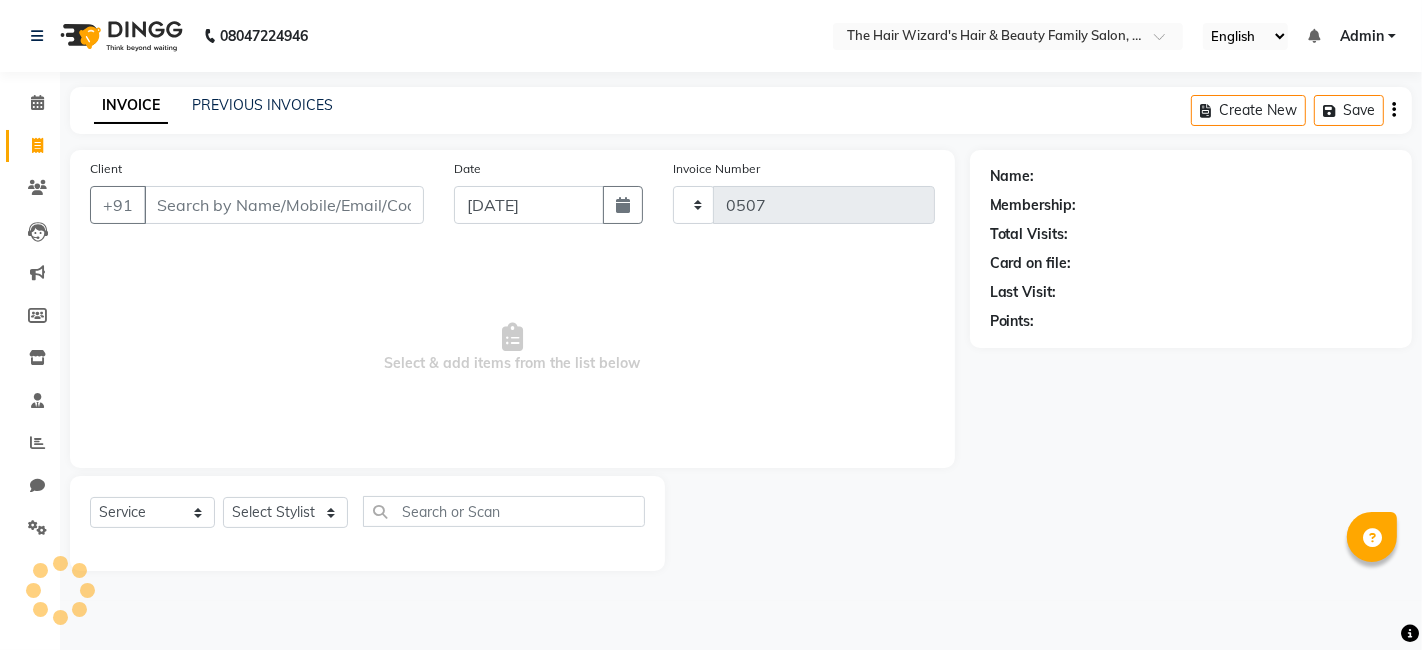 select on "8473" 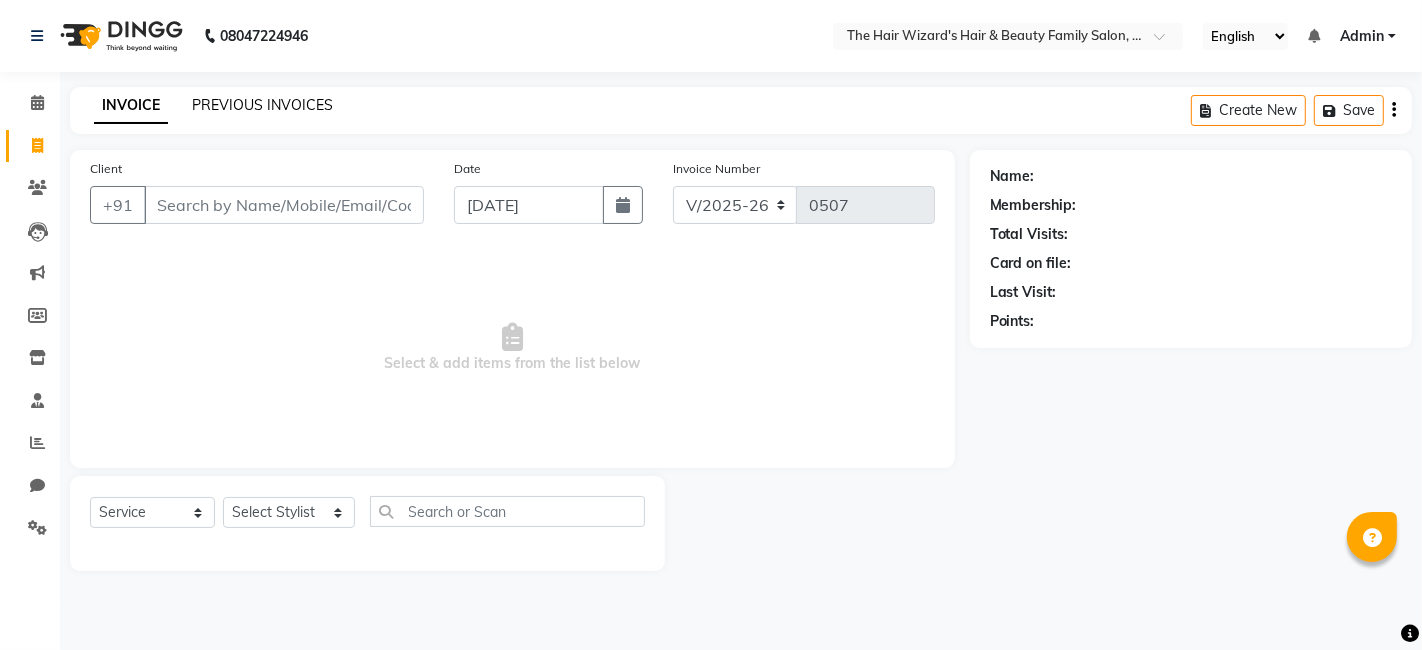 click on "PREVIOUS INVOICES" 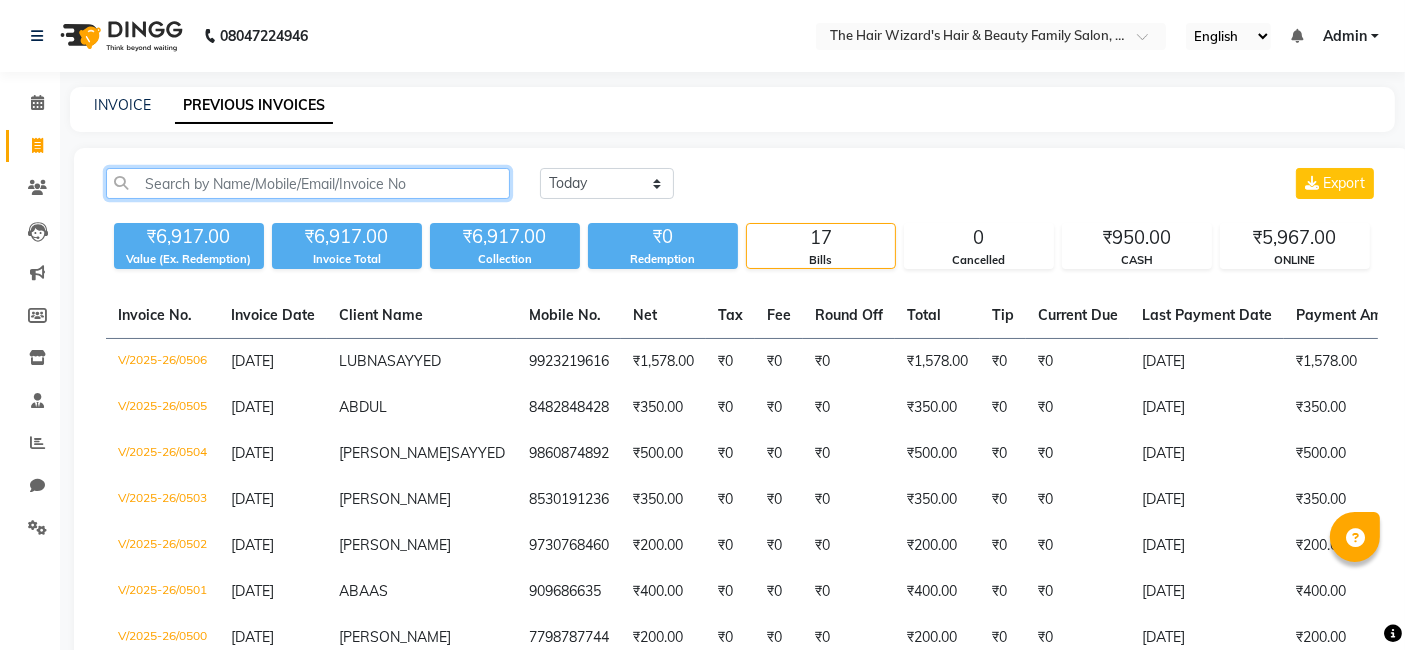 click 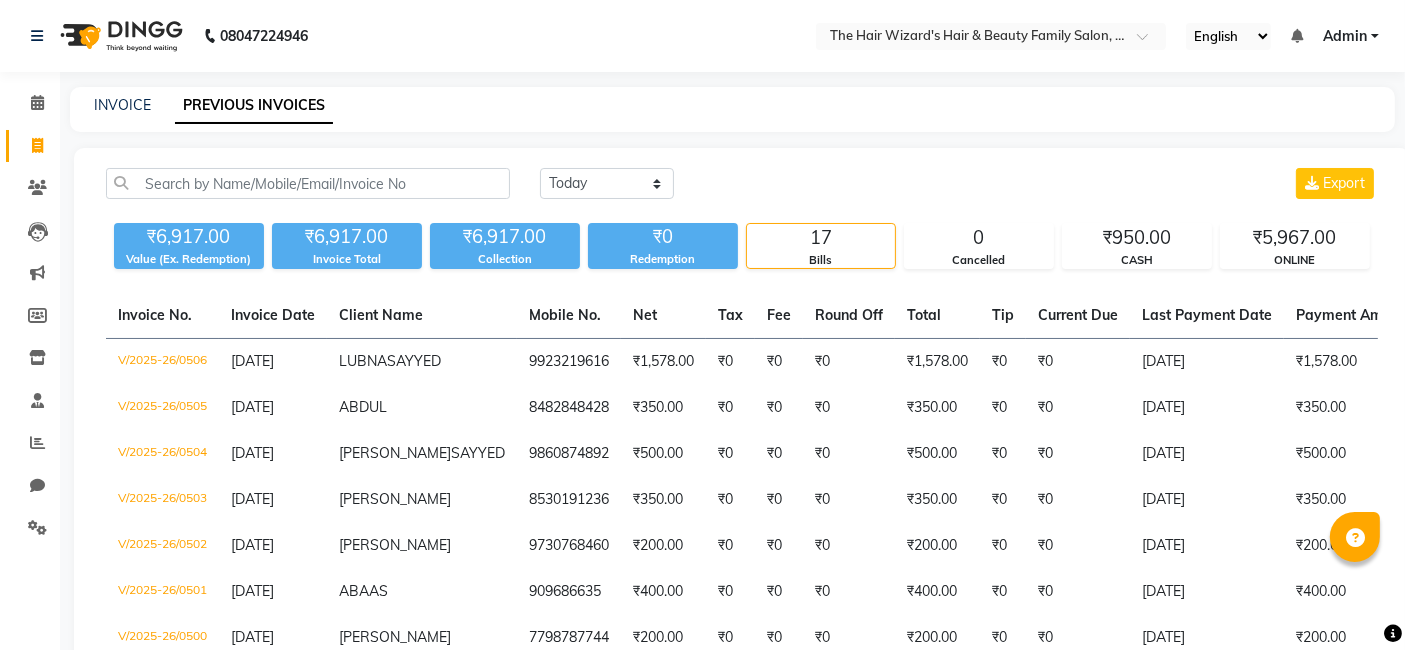click on "INVOICE PREVIOUS INVOICES" 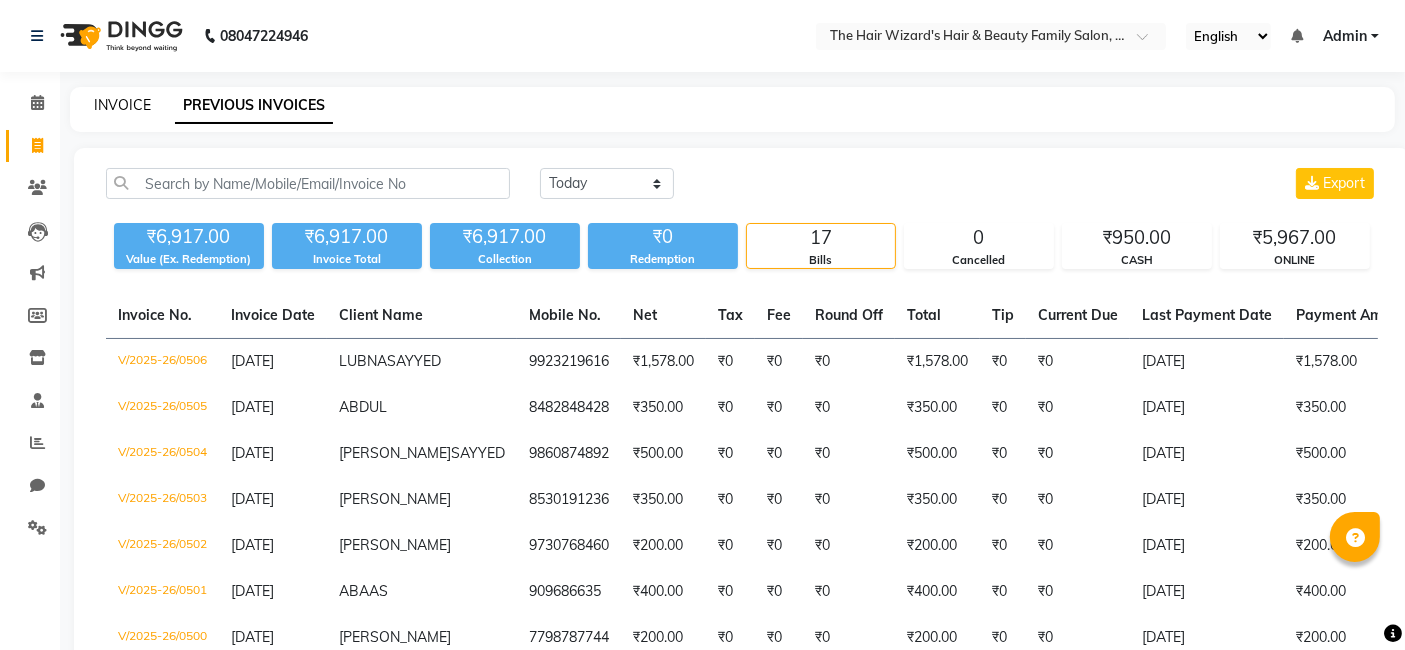 click on "INVOICE" 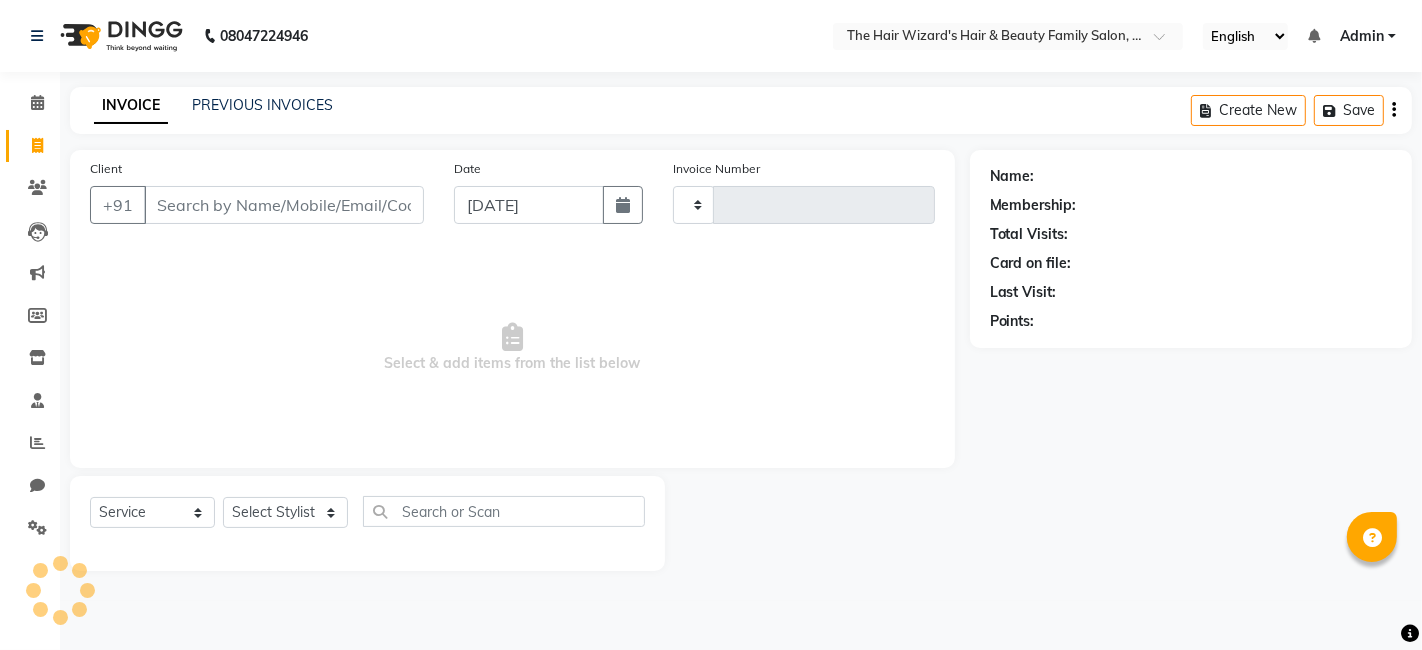 type on "0507" 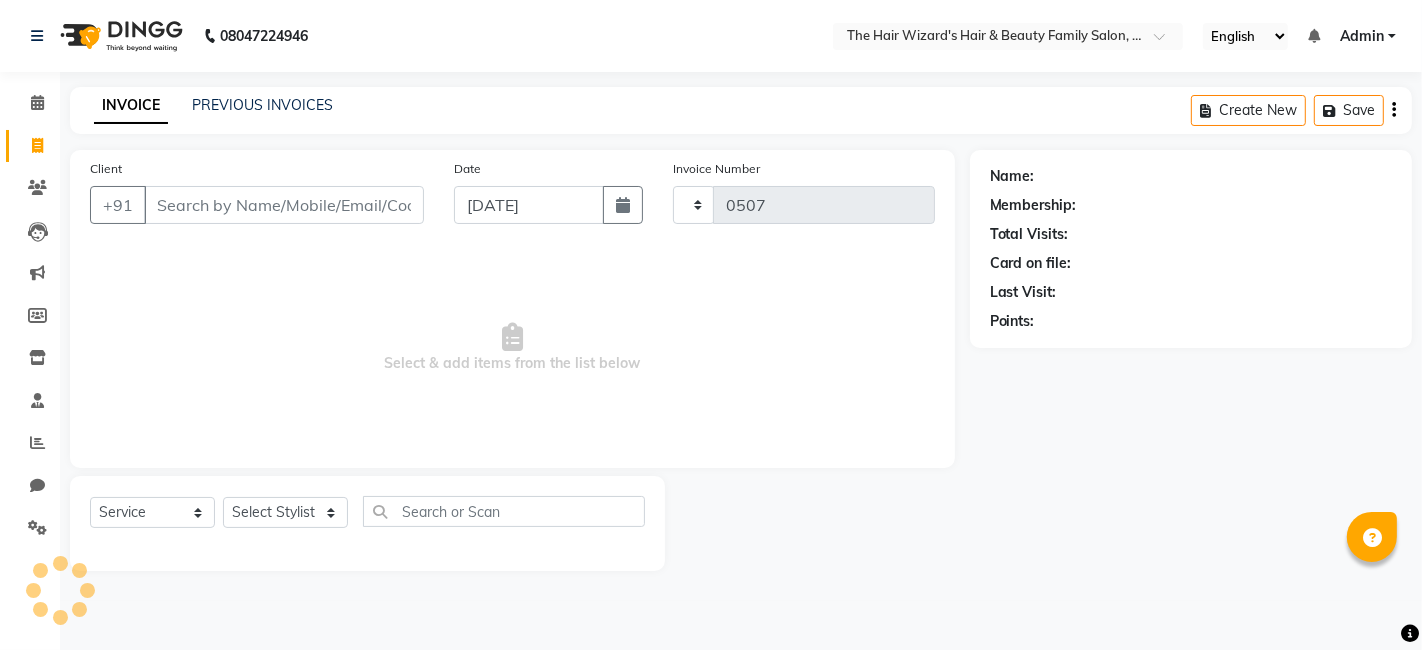 select on "8473" 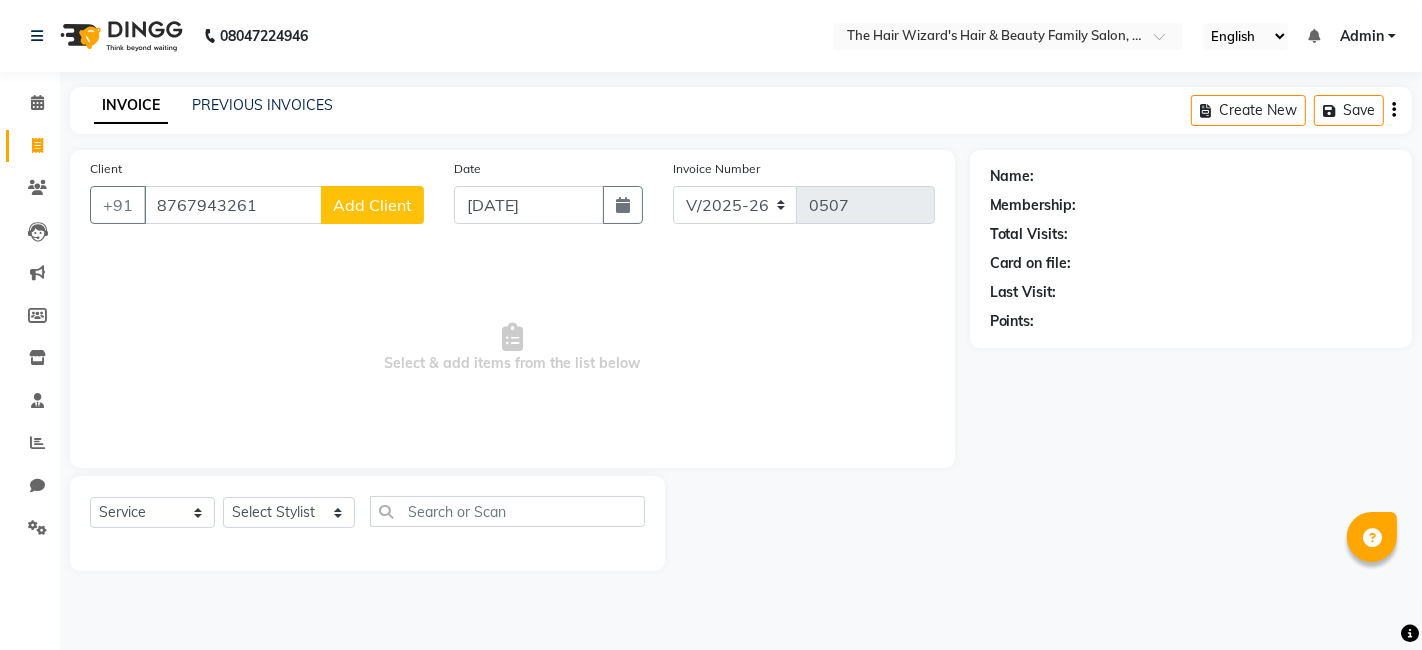 type on "8767943261" 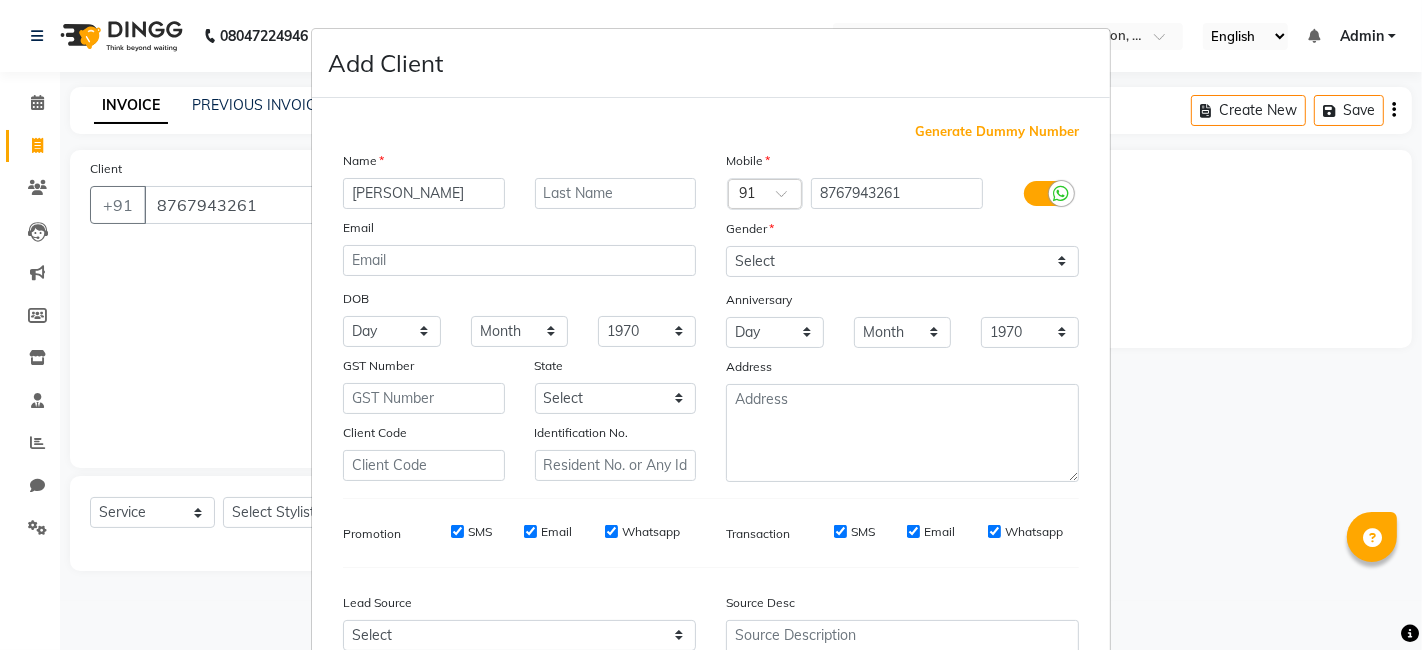 type on "Amir" 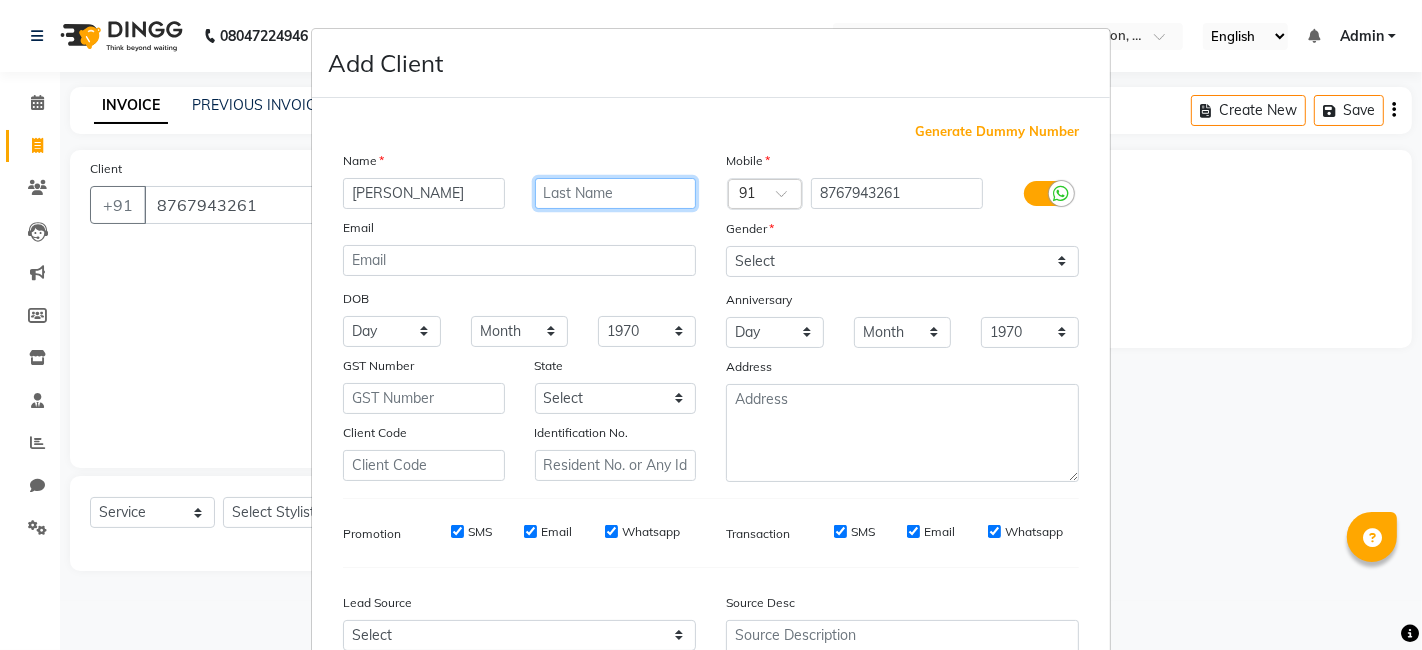click at bounding box center [616, 193] 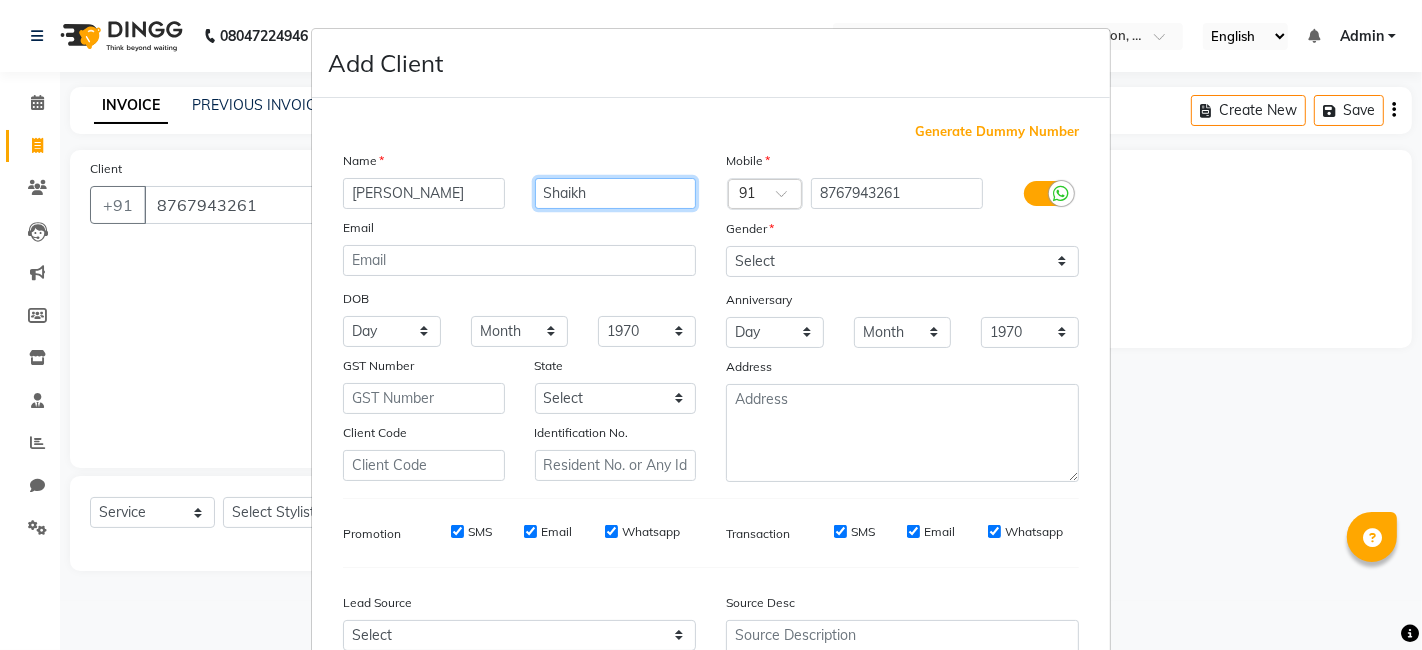 type on "Shaikh" 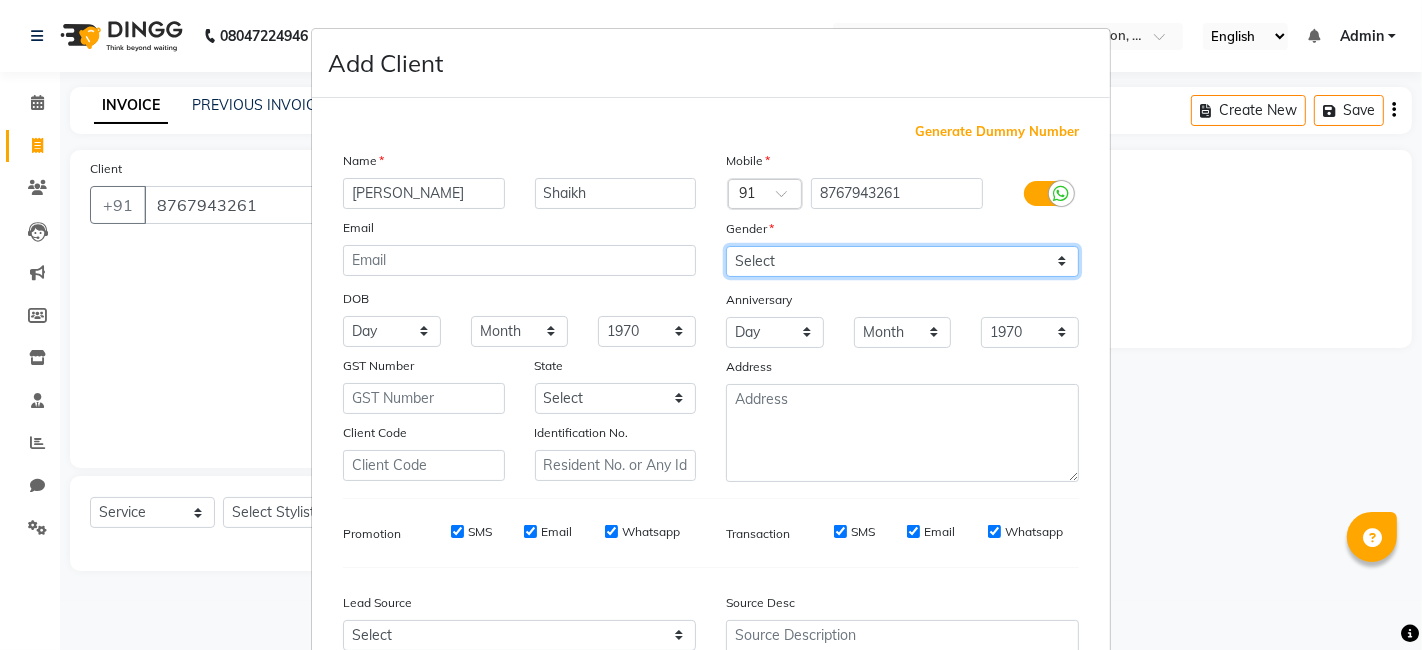 click on "Select [DEMOGRAPHIC_DATA] [DEMOGRAPHIC_DATA] Other Prefer Not To Say" at bounding box center (902, 261) 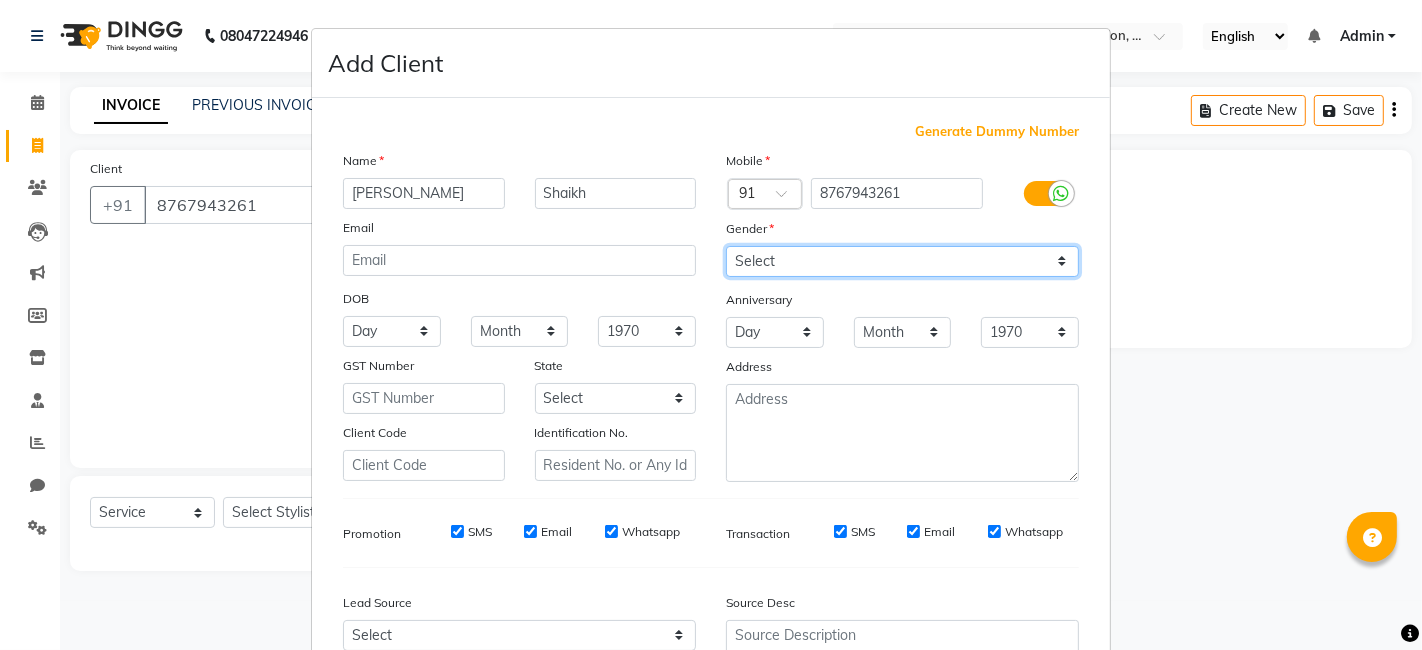 click on "Select [DEMOGRAPHIC_DATA] [DEMOGRAPHIC_DATA] Other Prefer Not To Say" at bounding box center [902, 261] 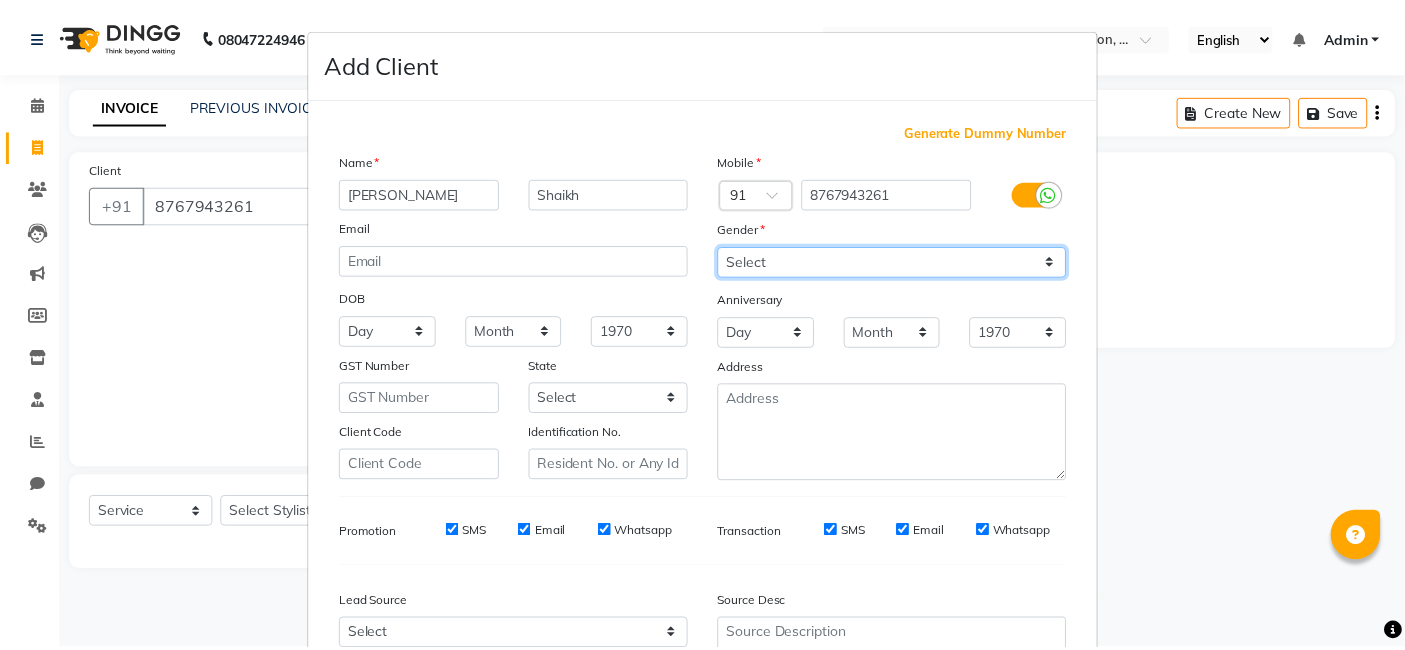 scroll, scrollTop: 197, scrollLeft: 0, axis: vertical 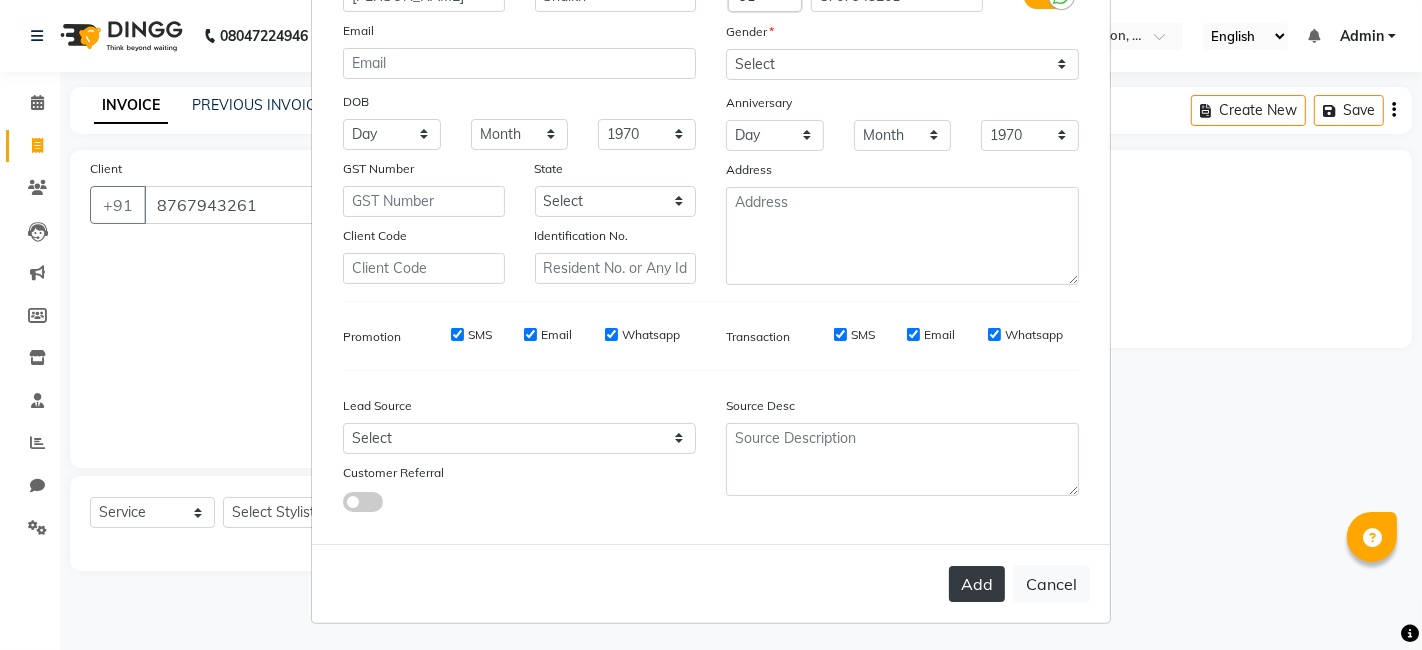 click on "Add" at bounding box center [977, 584] 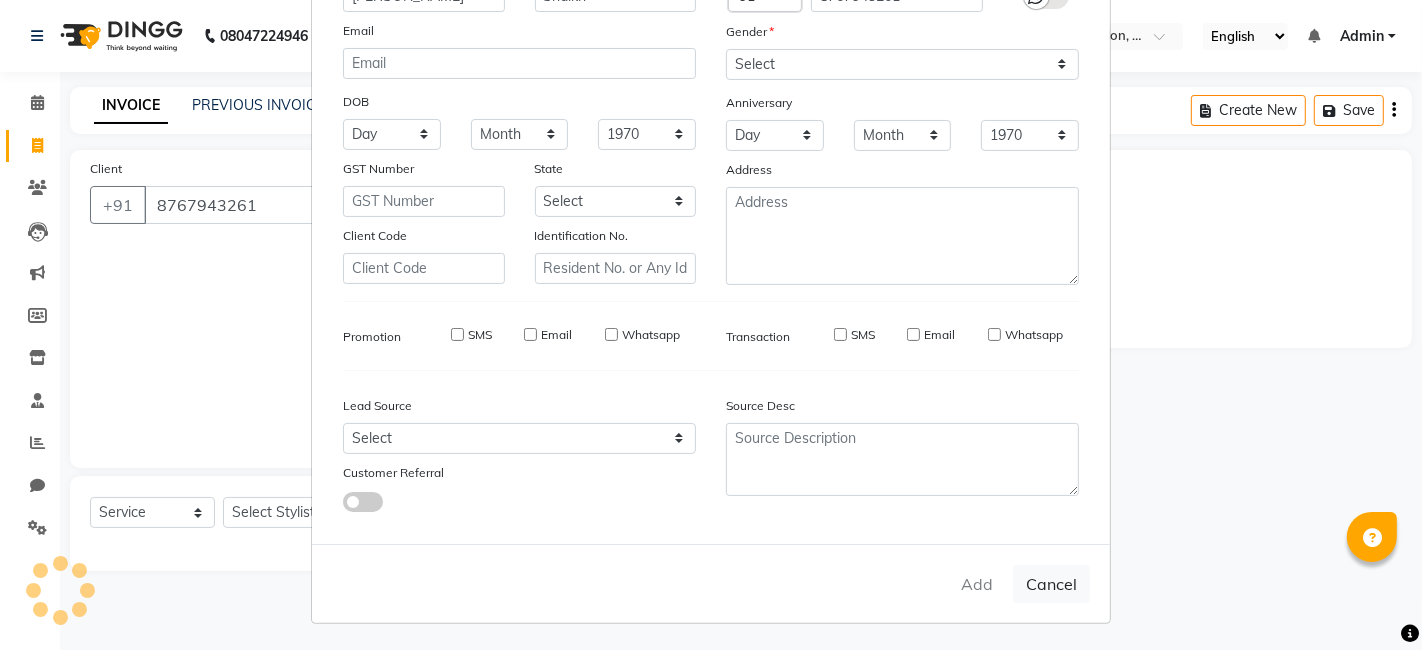 type 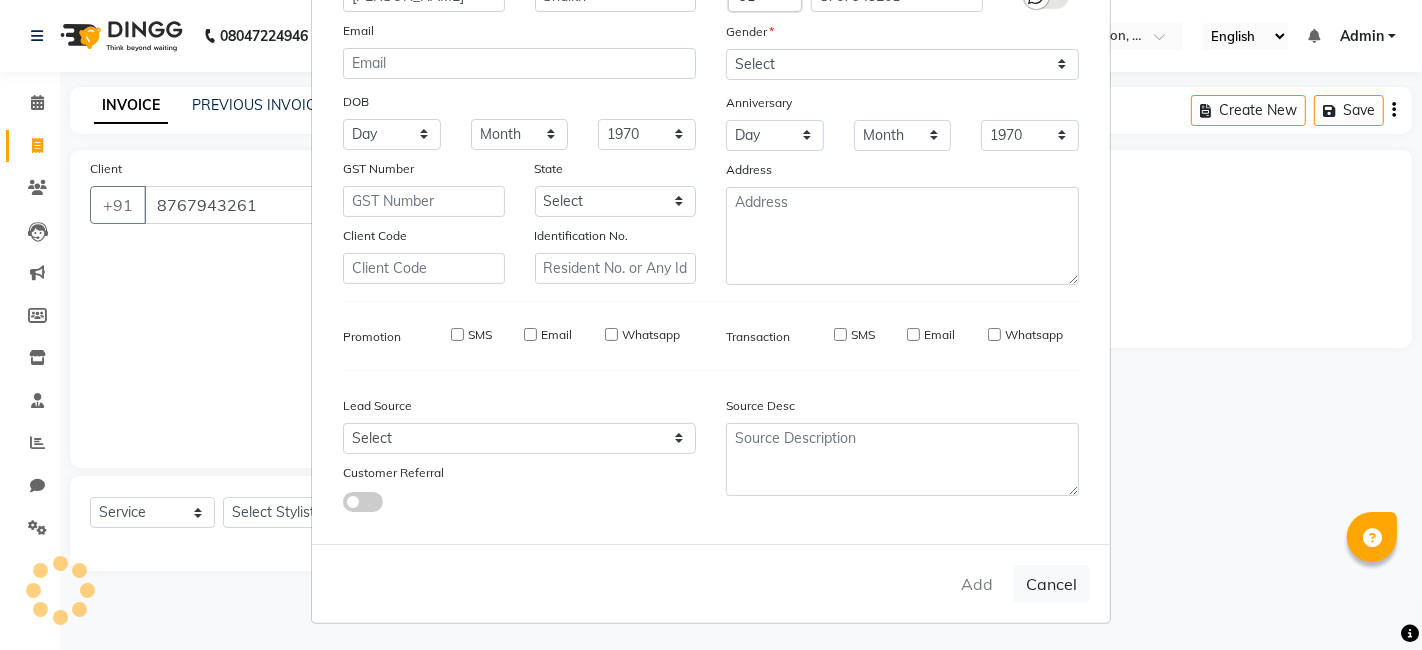type 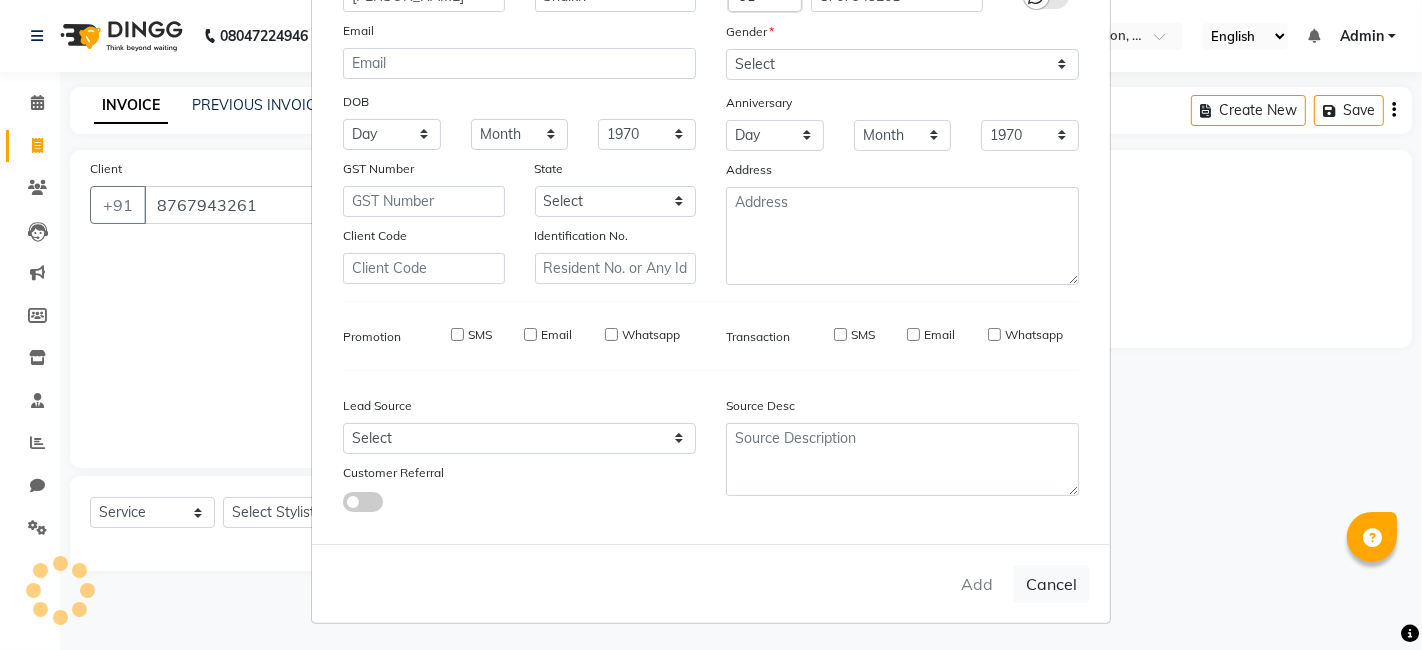 select 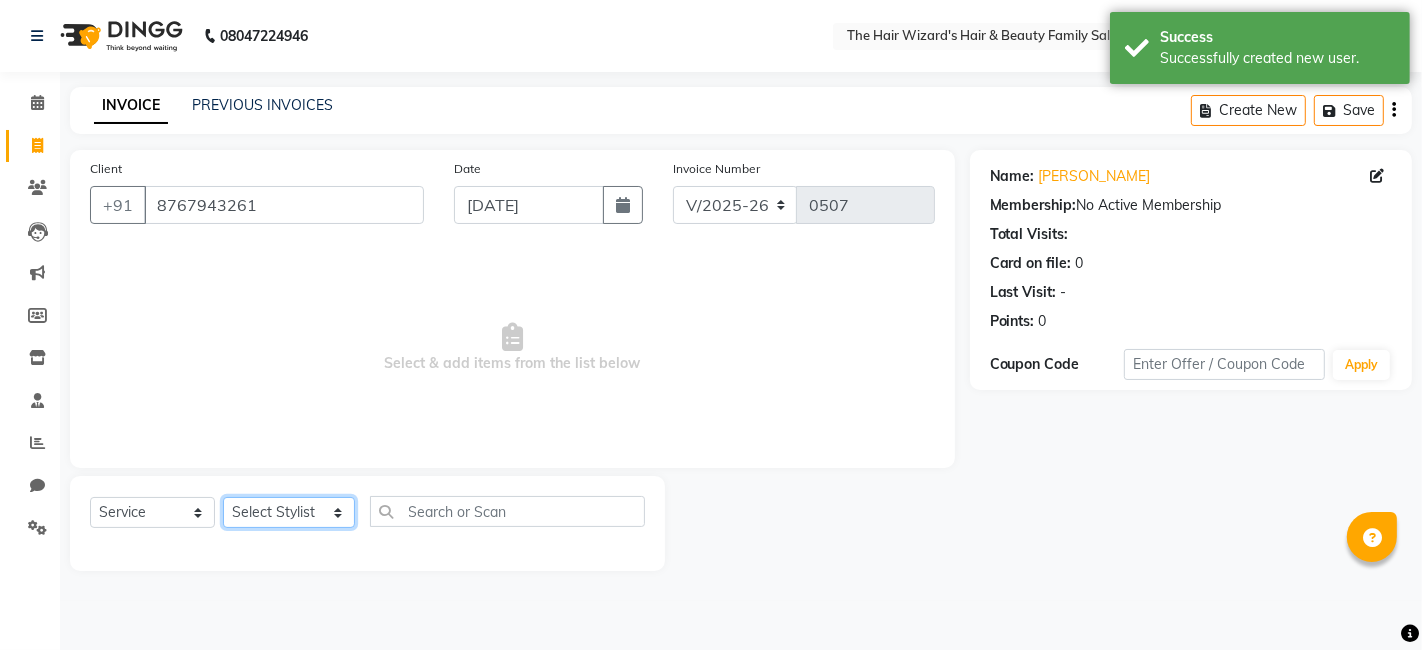 click on "Select Stylist [PERSON_NAME] [PERSON_NAME]  [PERSON_NAME] [PERSON_NAME] [PERSON_NAME] MOHD [PERSON_NAME] [PERSON_NAME] [PERSON_NAME] [PERSON_NAME] WIZARDS" 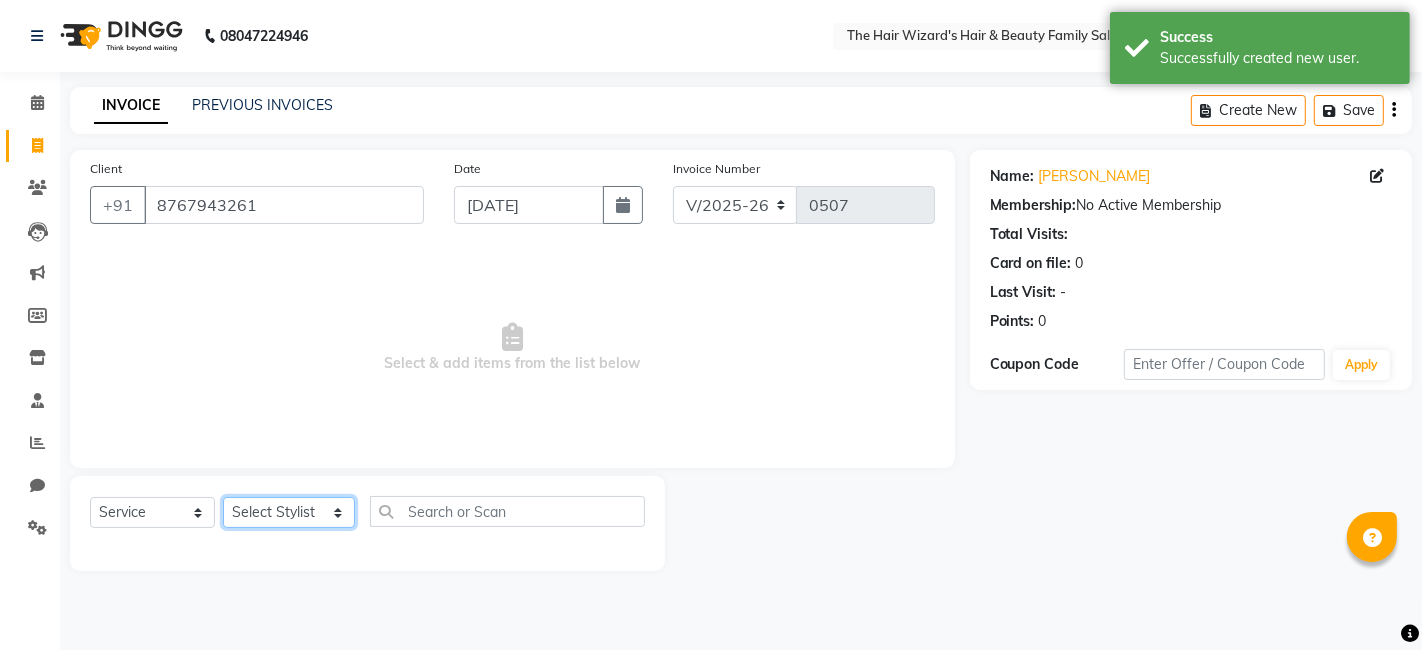 select on "83841" 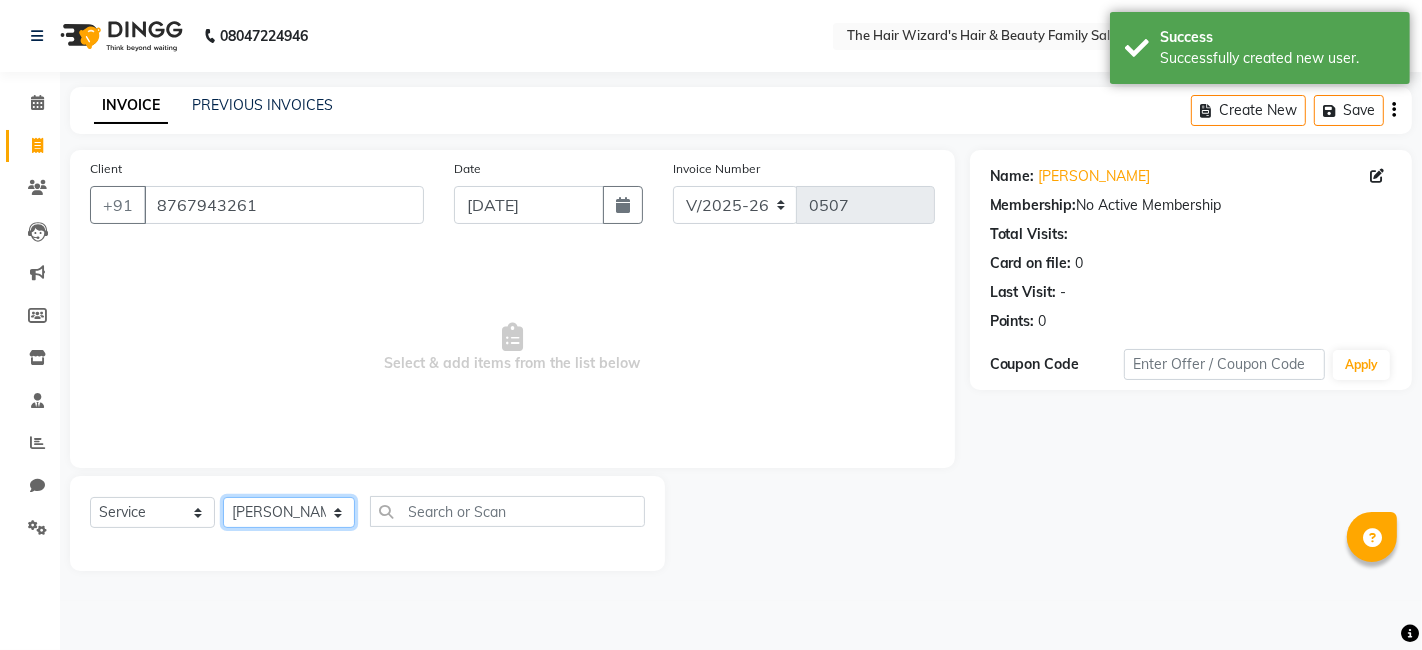 click on "Select Stylist [PERSON_NAME] [PERSON_NAME]  [PERSON_NAME] [PERSON_NAME] [PERSON_NAME] MOHD [PERSON_NAME] [PERSON_NAME] [PERSON_NAME] [PERSON_NAME] WIZARDS" 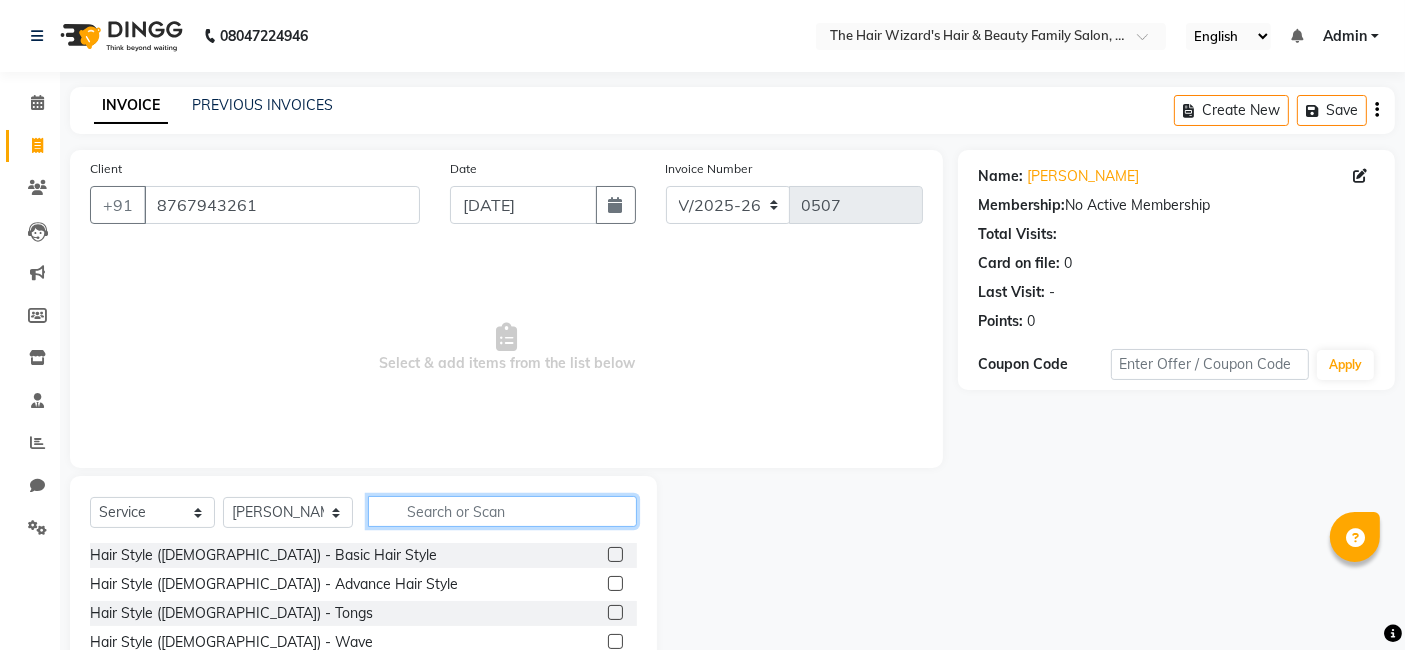 click 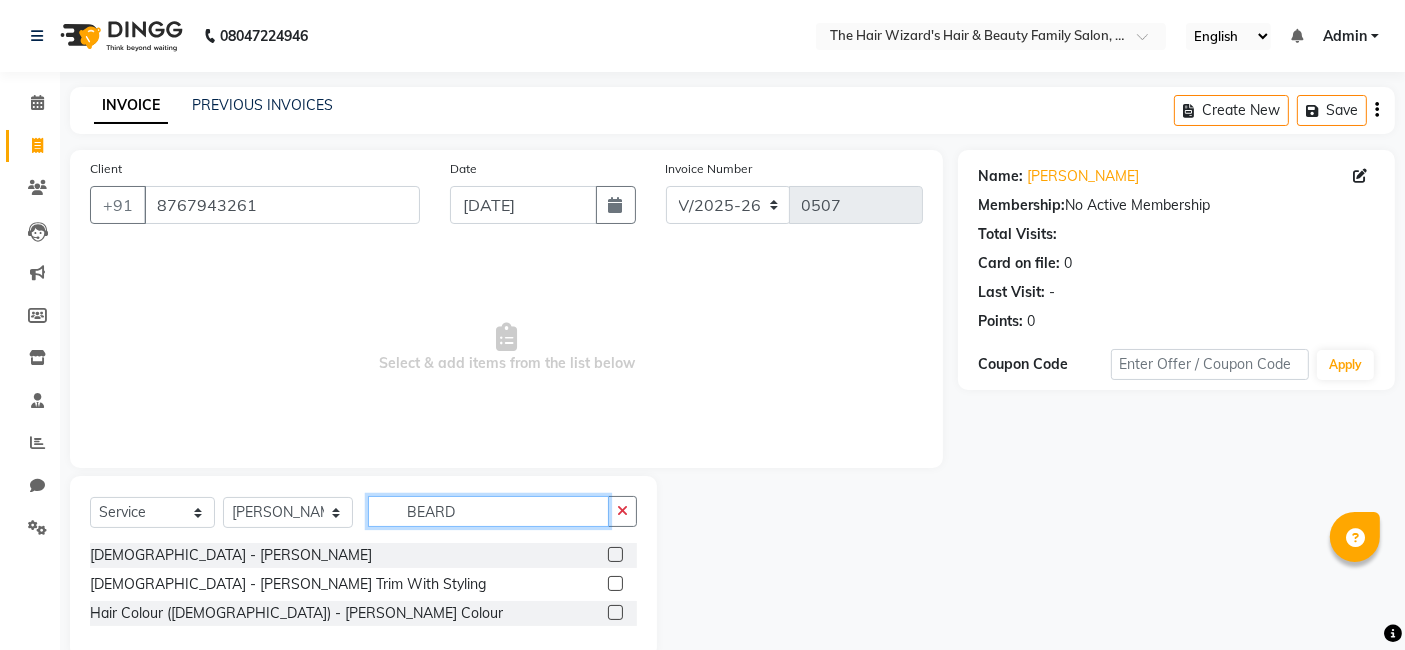 type on "BEARD" 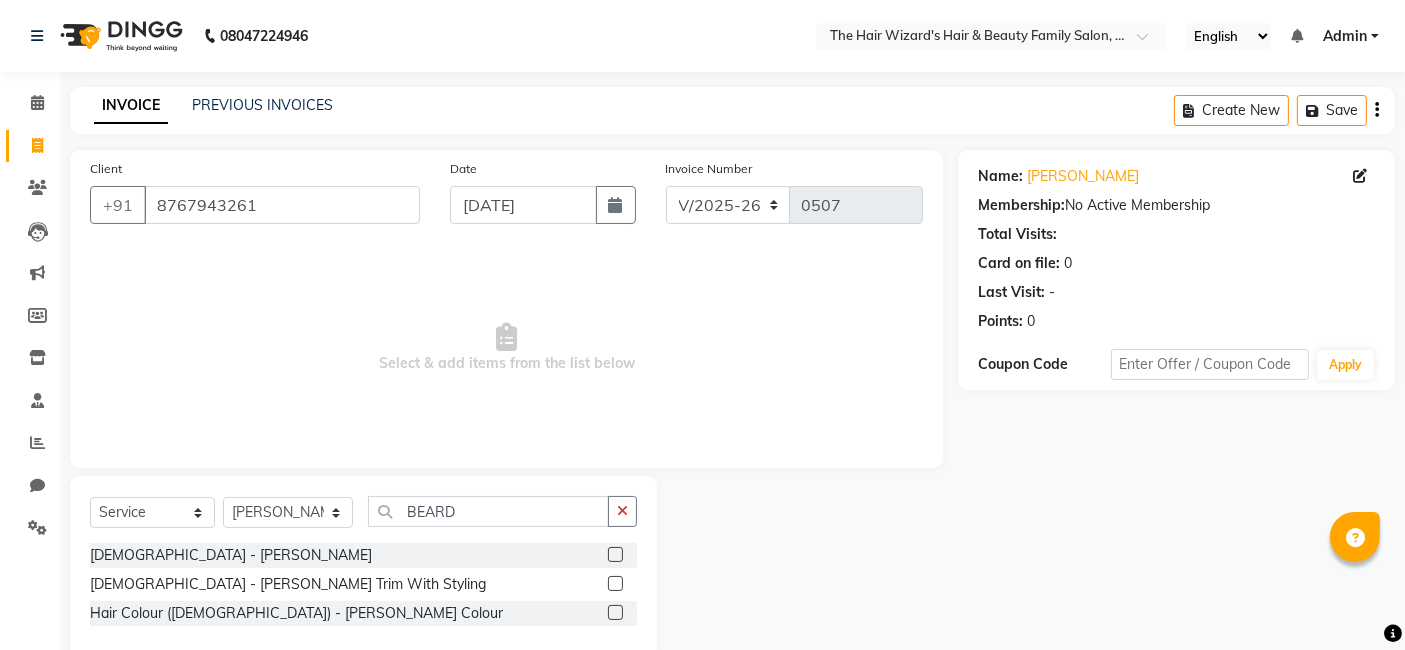 click 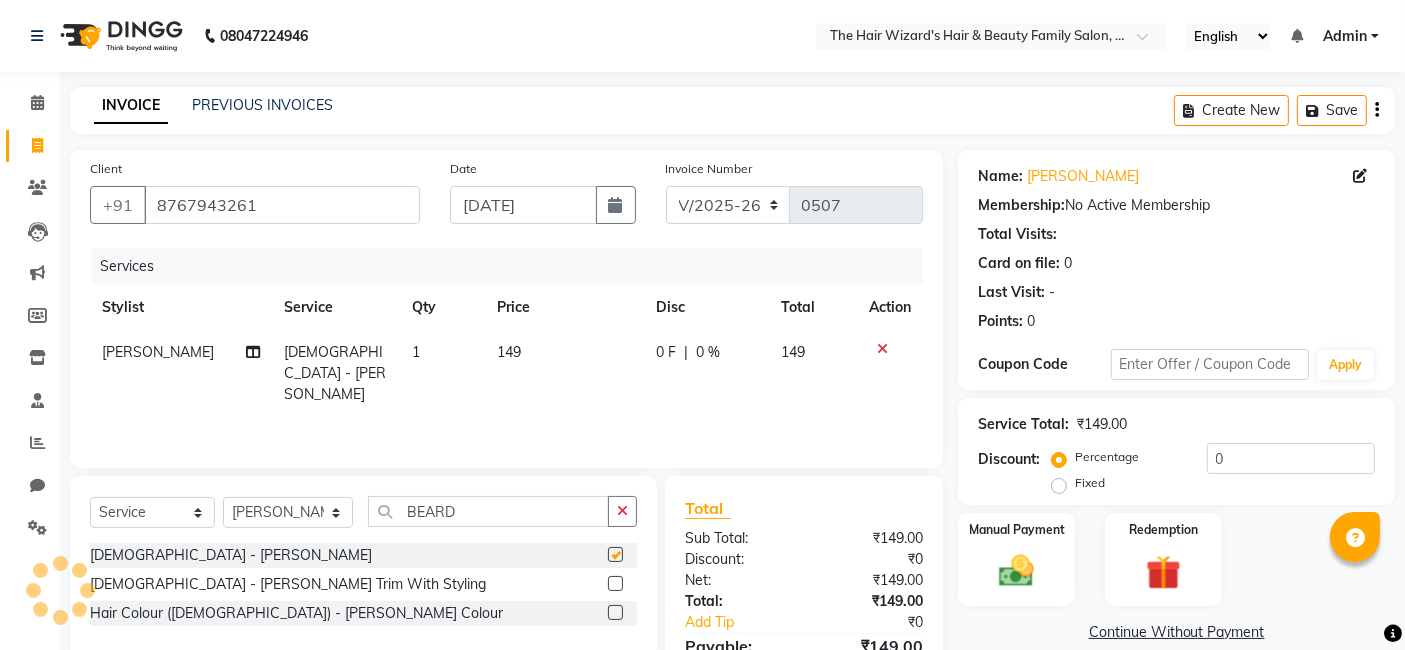 checkbox on "false" 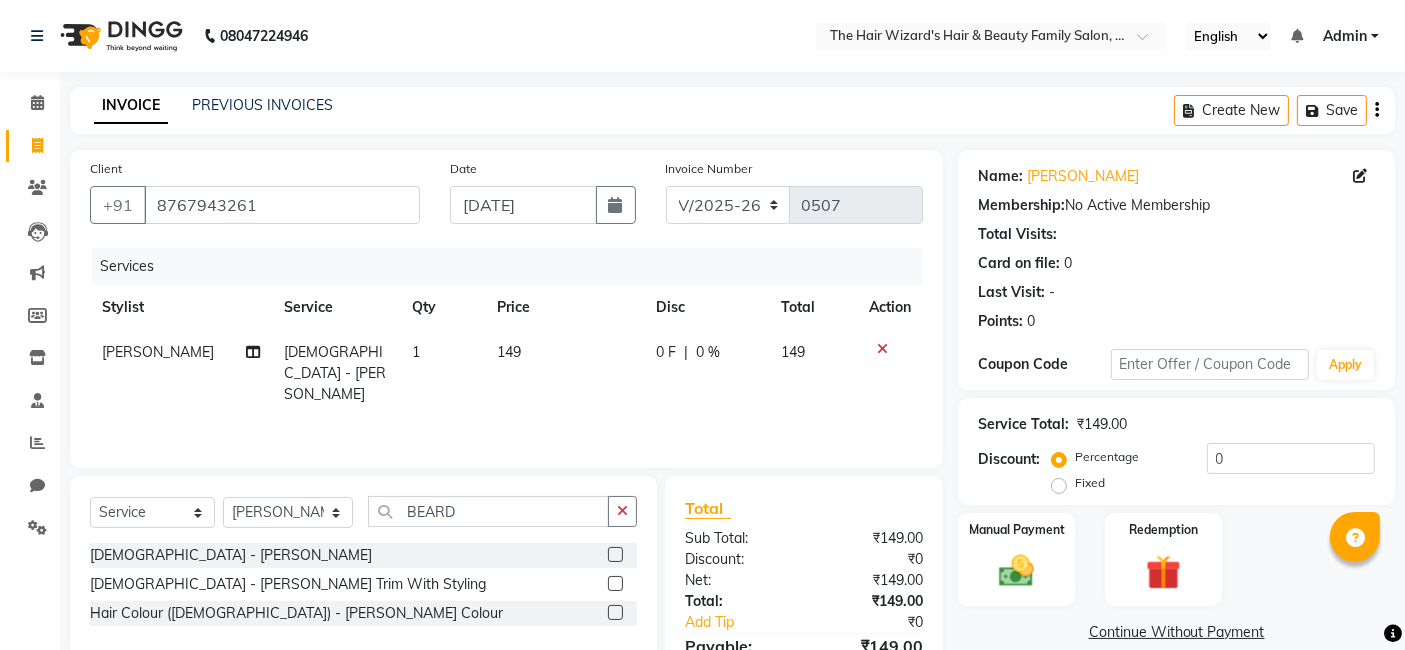 click on "149" 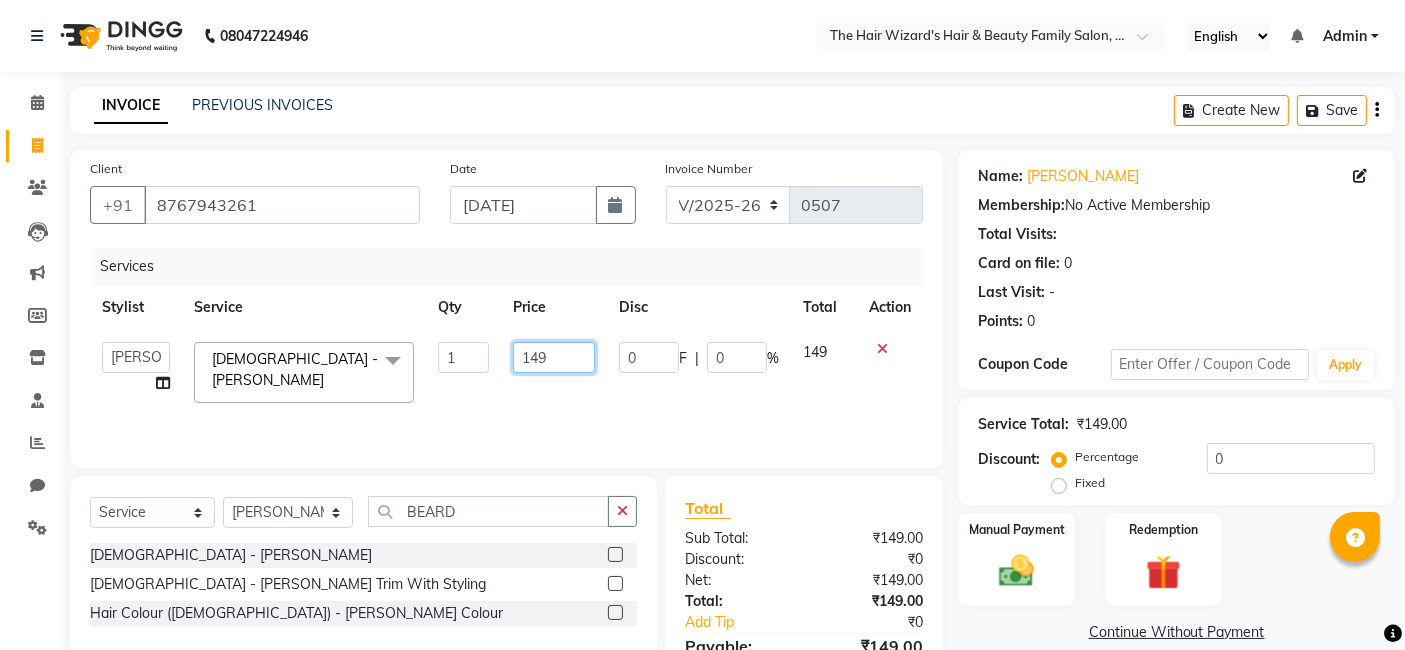 click on "149" 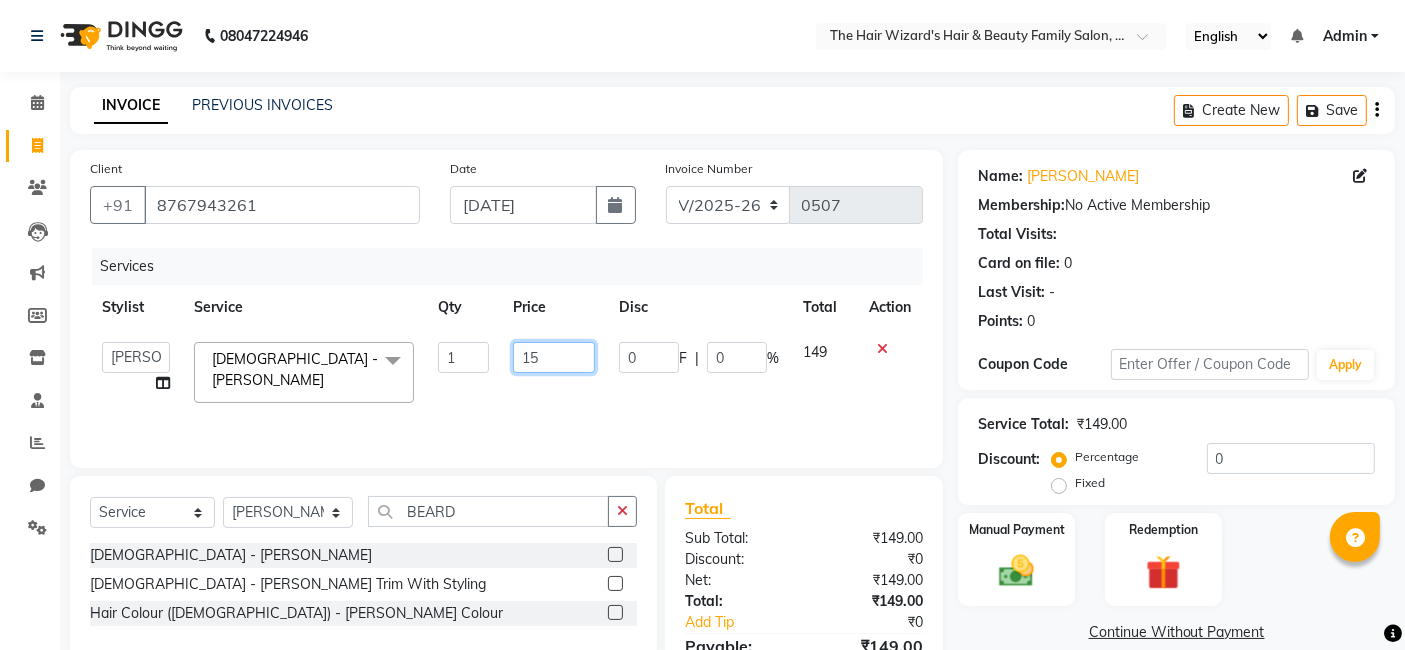 type on "150" 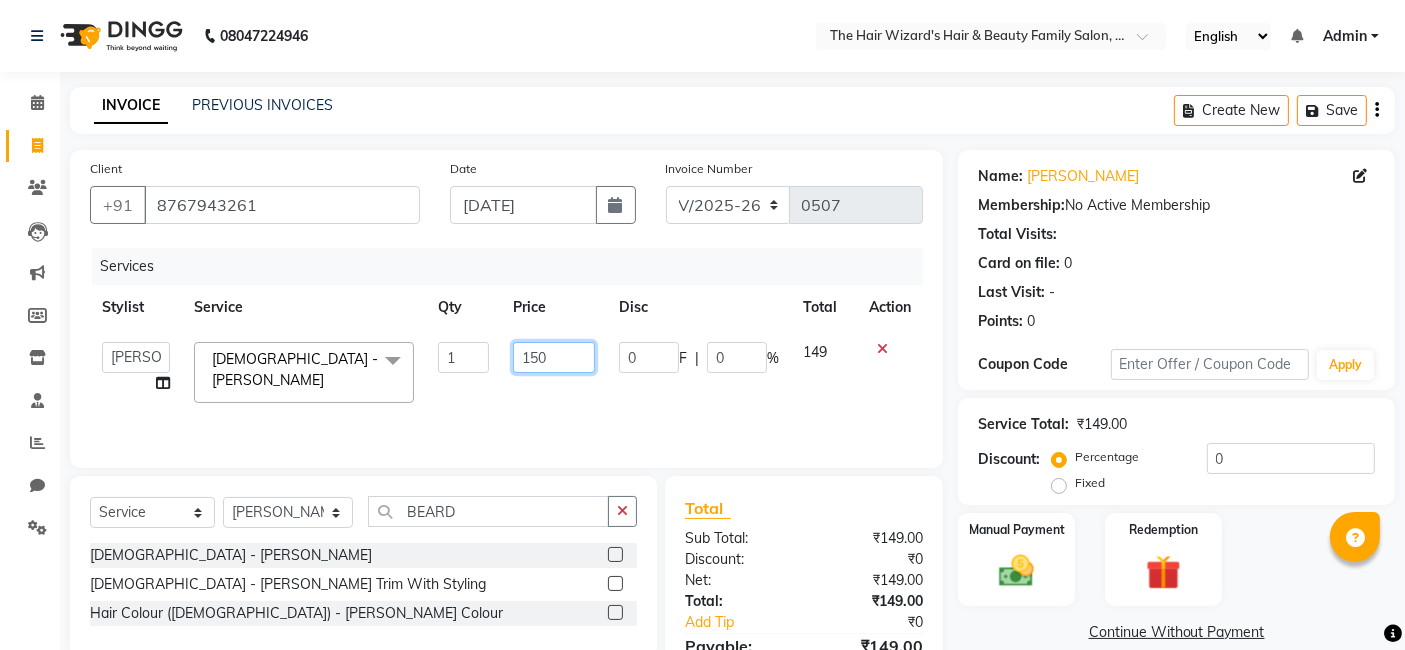 scroll, scrollTop: 106, scrollLeft: 0, axis: vertical 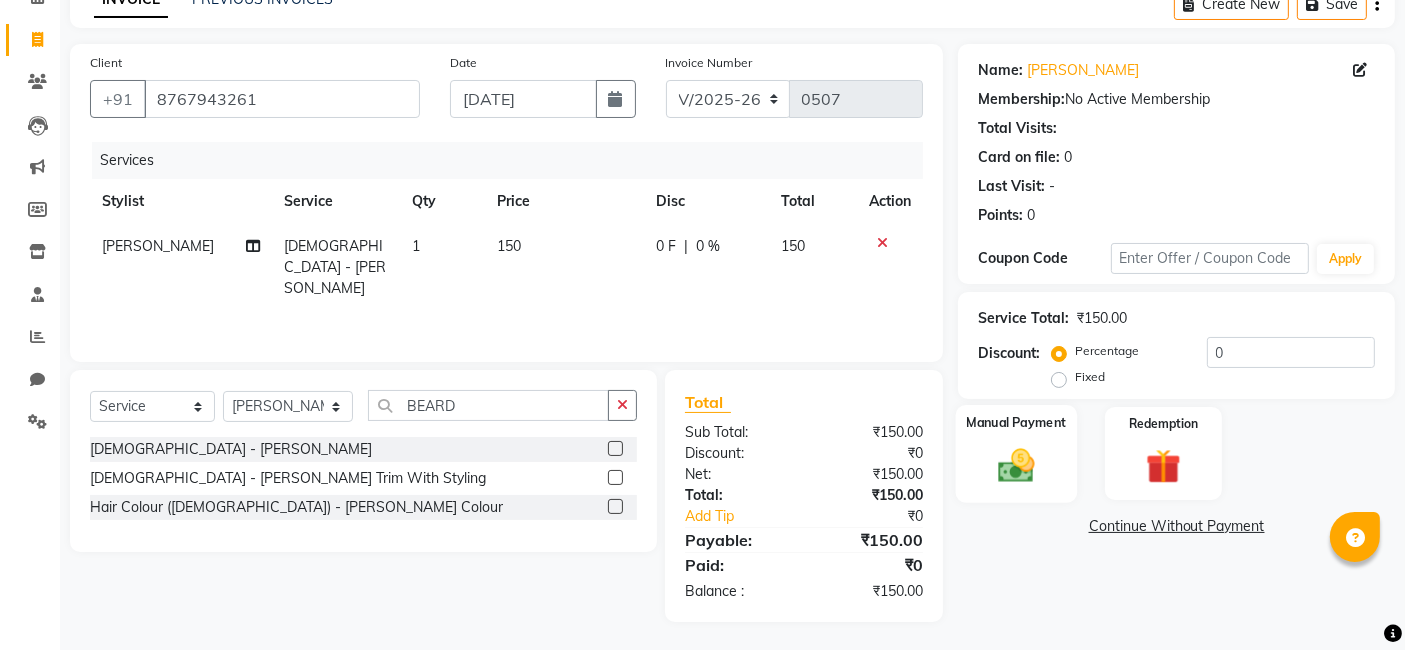 click on "Manual Payment" 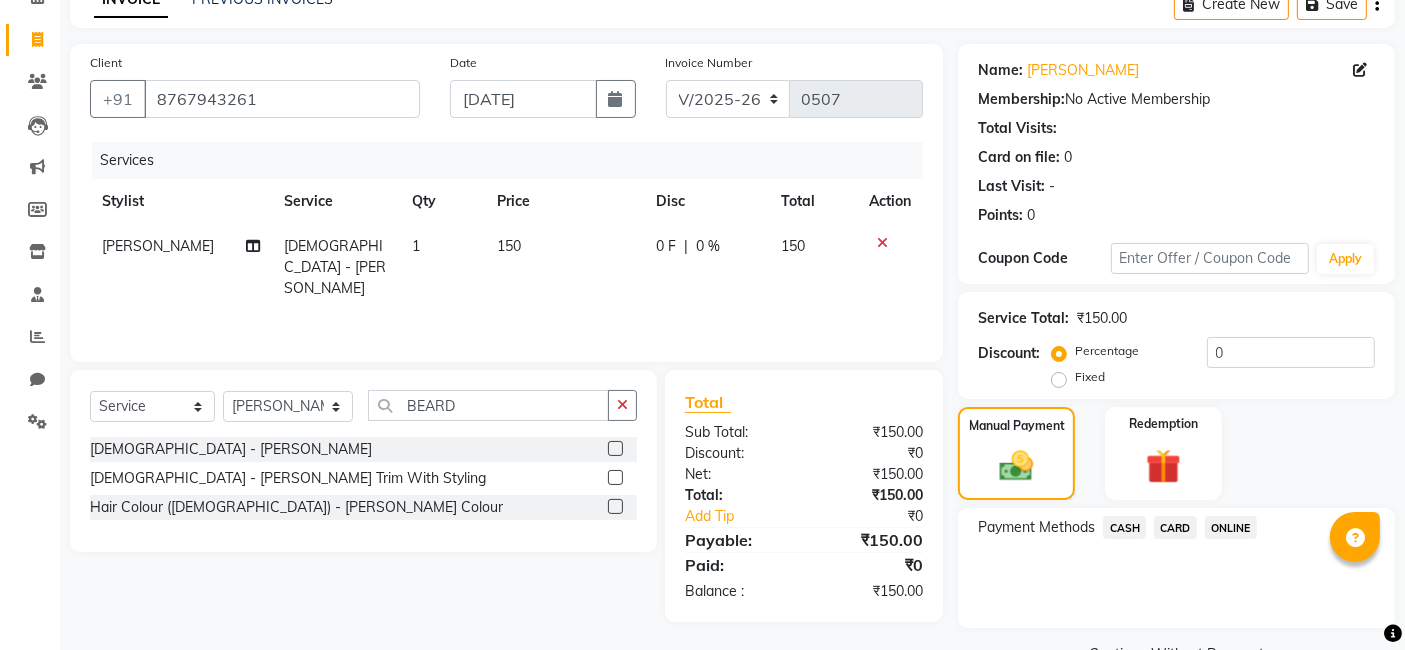 click on "CASH" 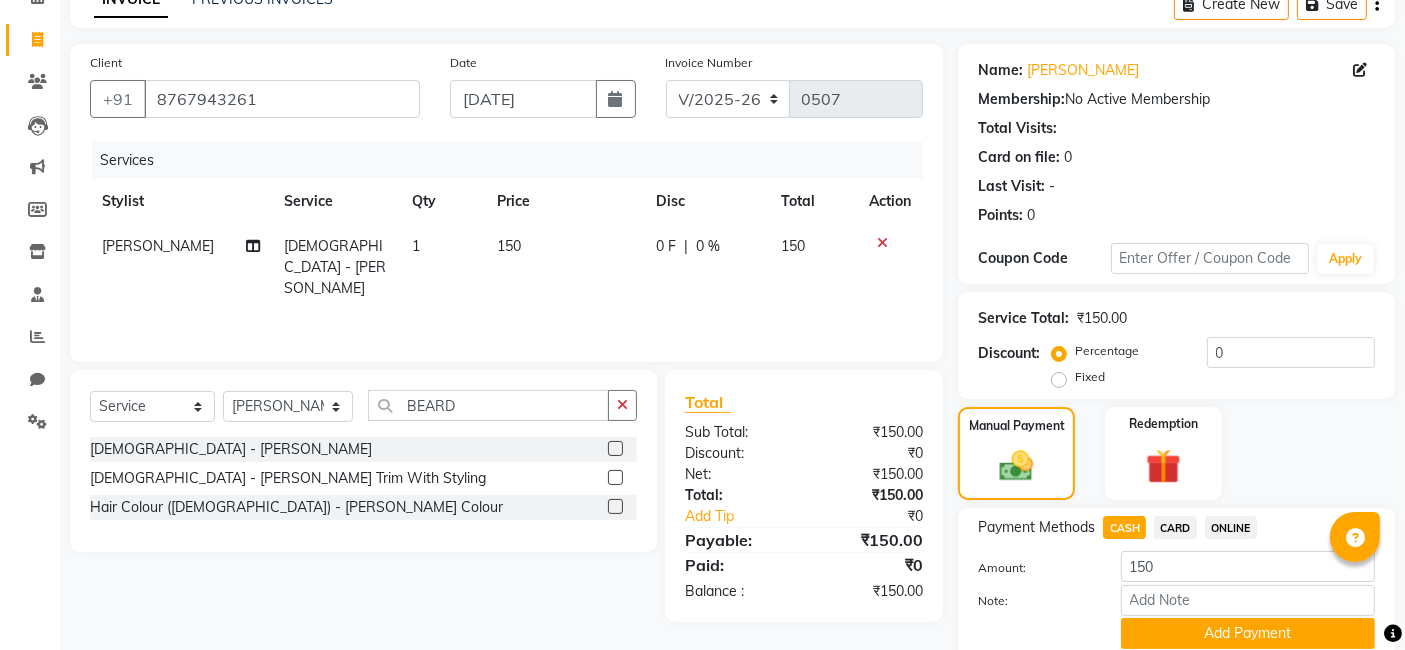 scroll, scrollTop: 182, scrollLeft: 0, axis: vertical 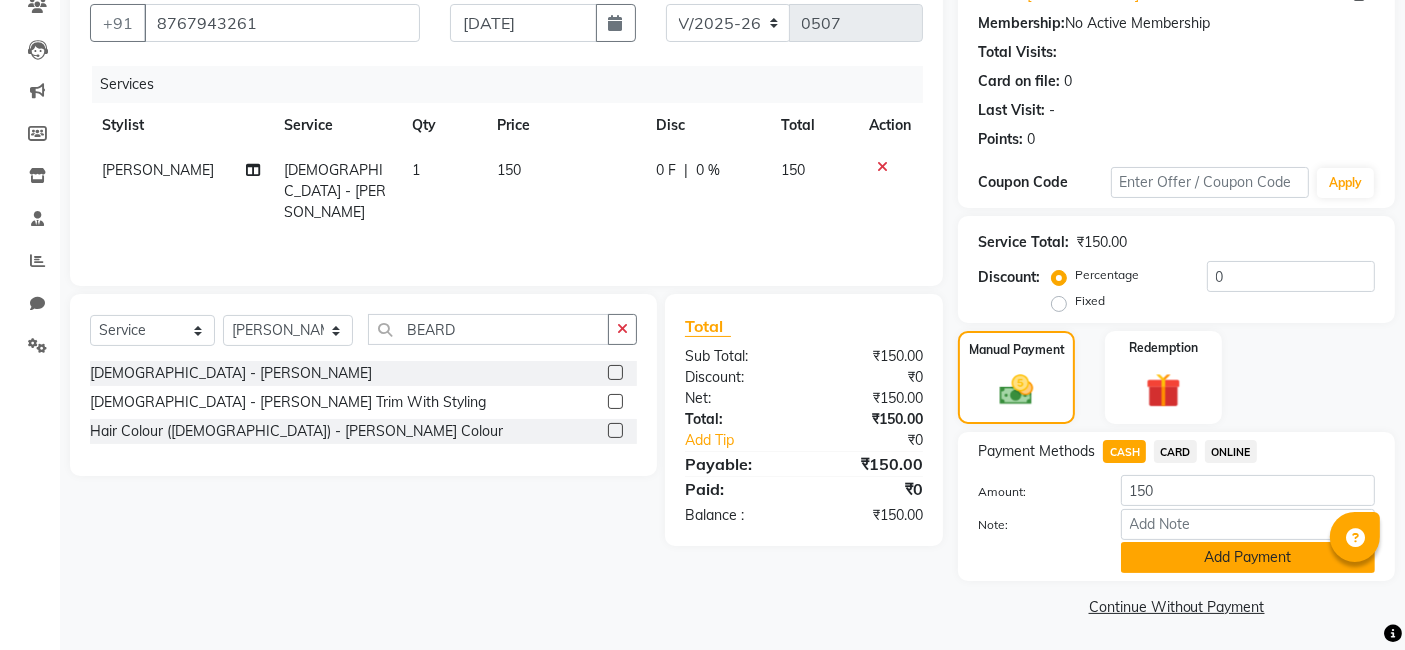 click on "Add Payment" 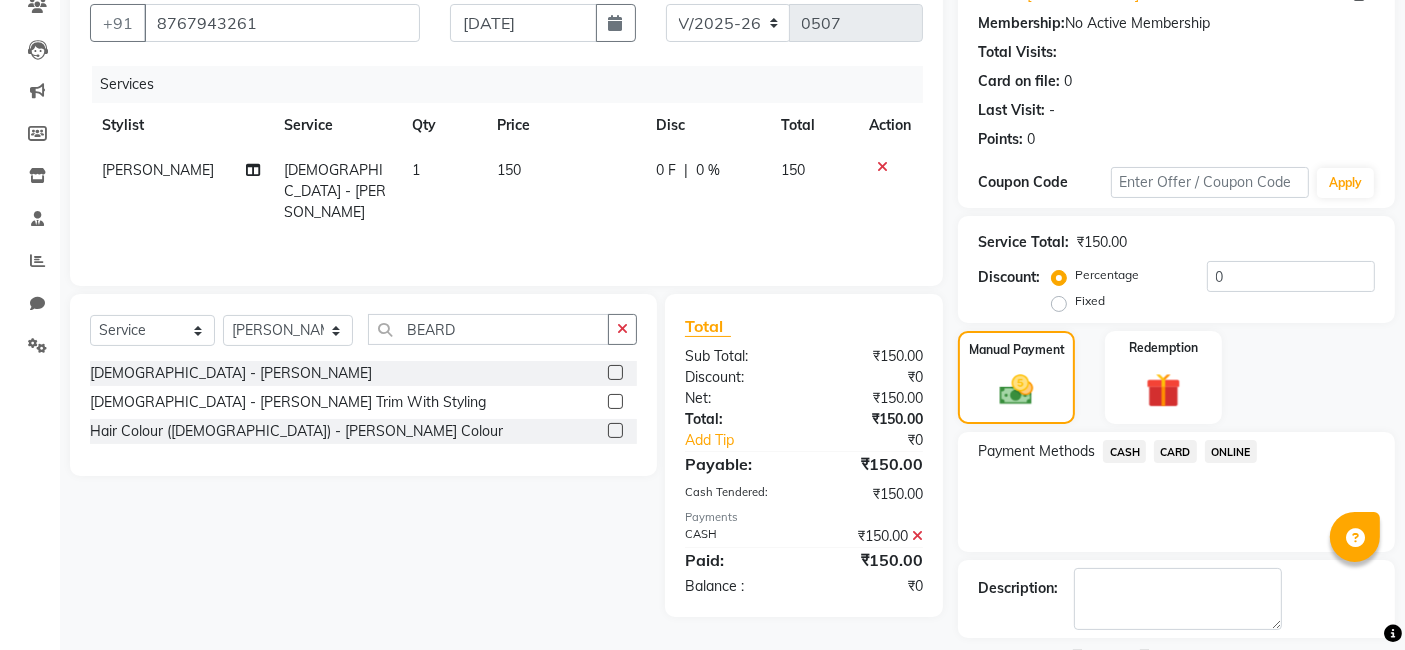 scroll, scrollTop: 266, scrollLeft: 0, axis: vertical 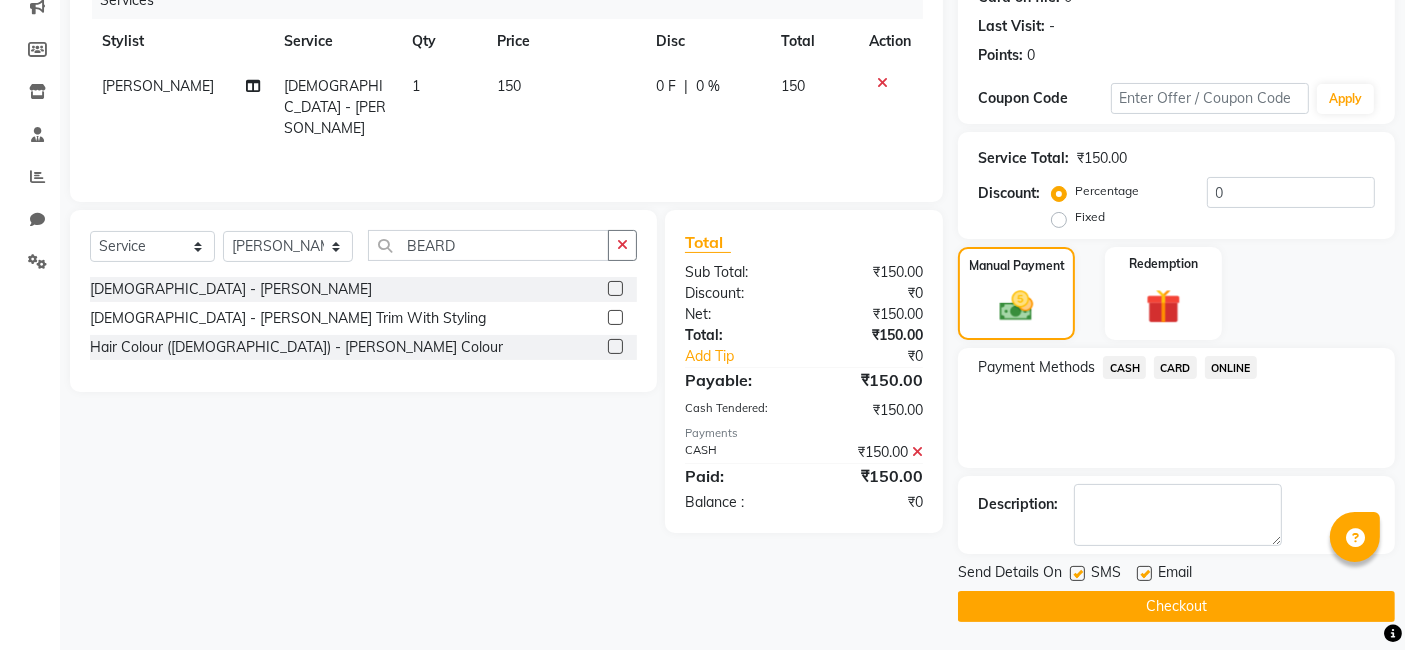 click on "Checkout" 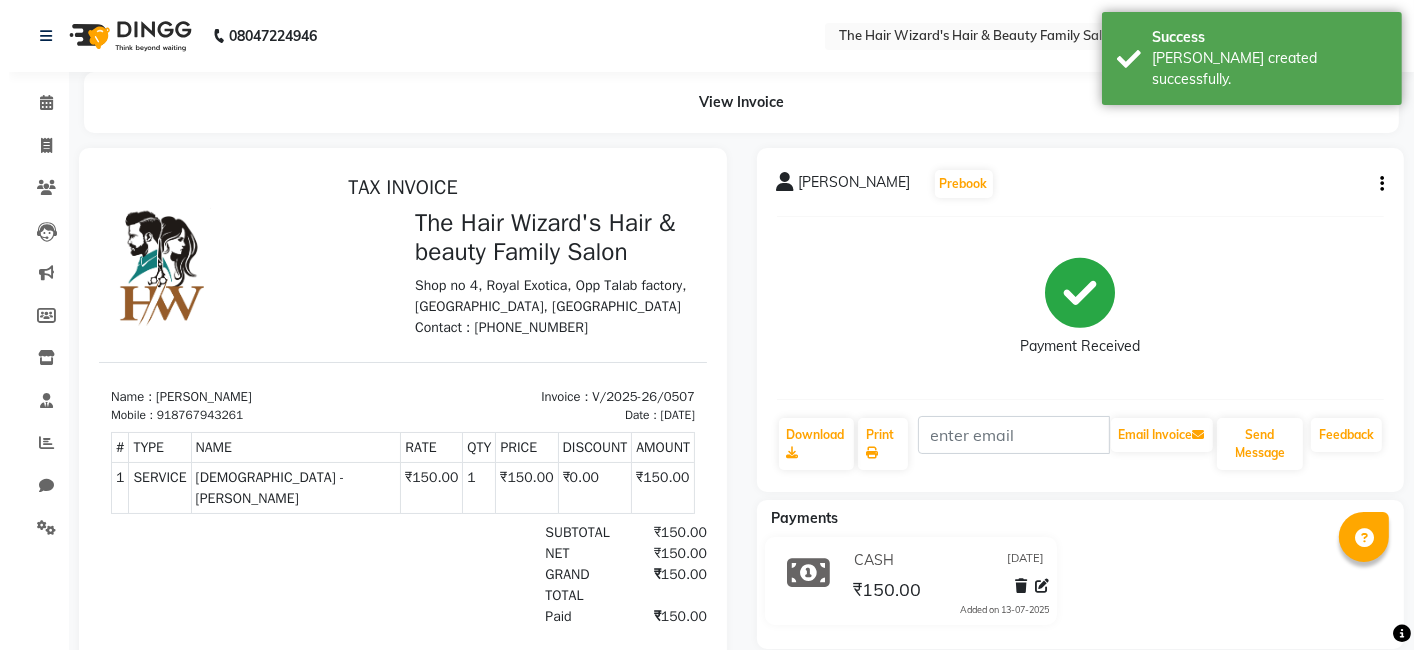 scroll, scrollTop: 0, scrollLeft: 0, axis: both 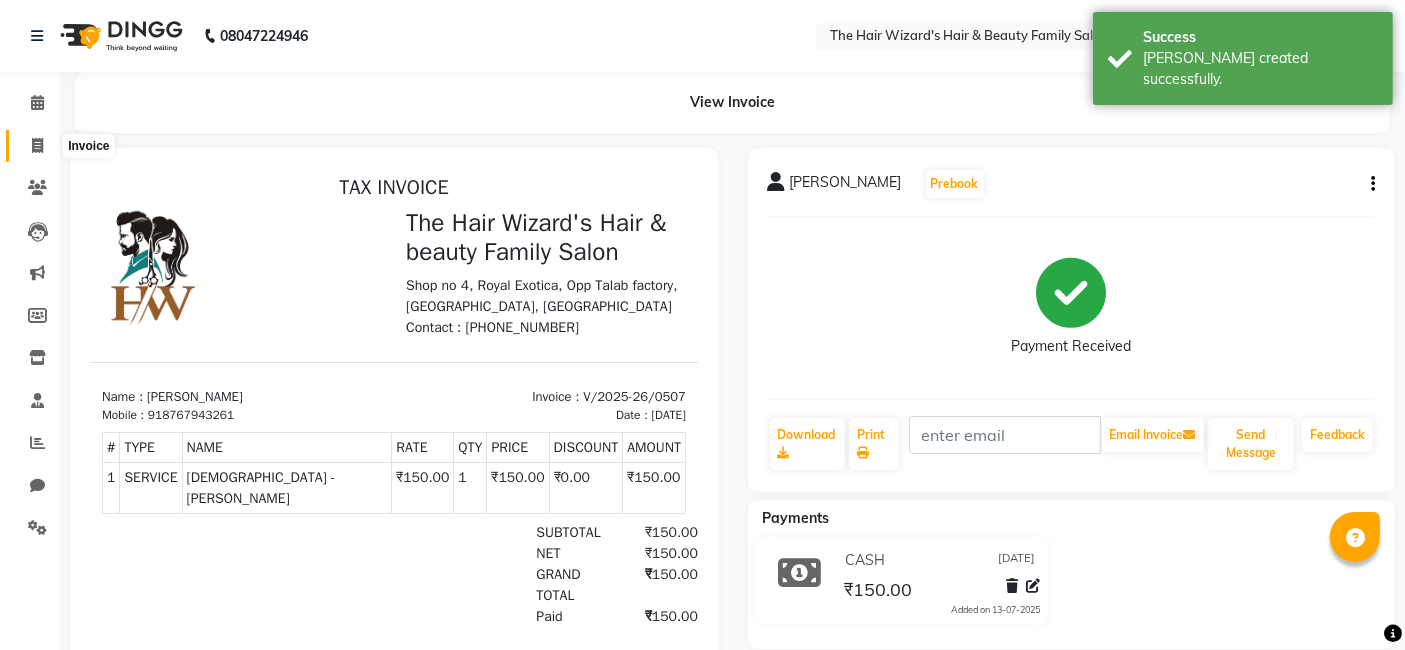 click 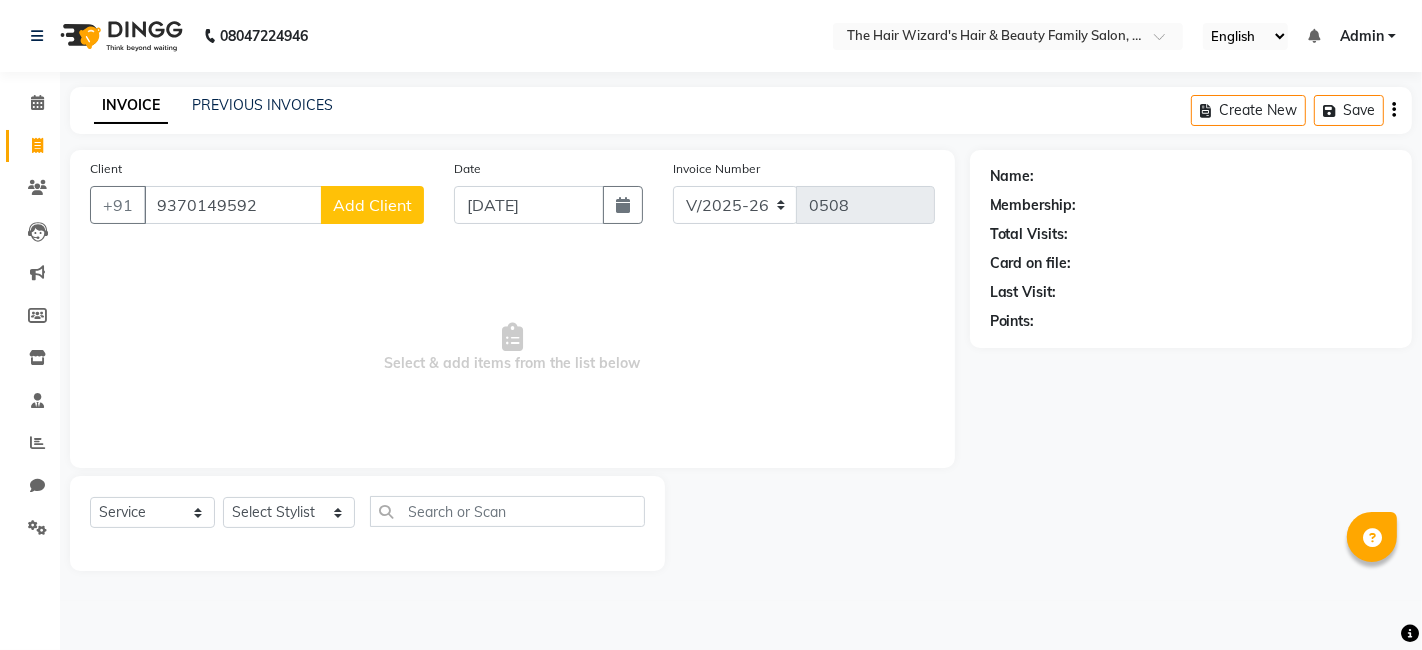type on "9370149592" 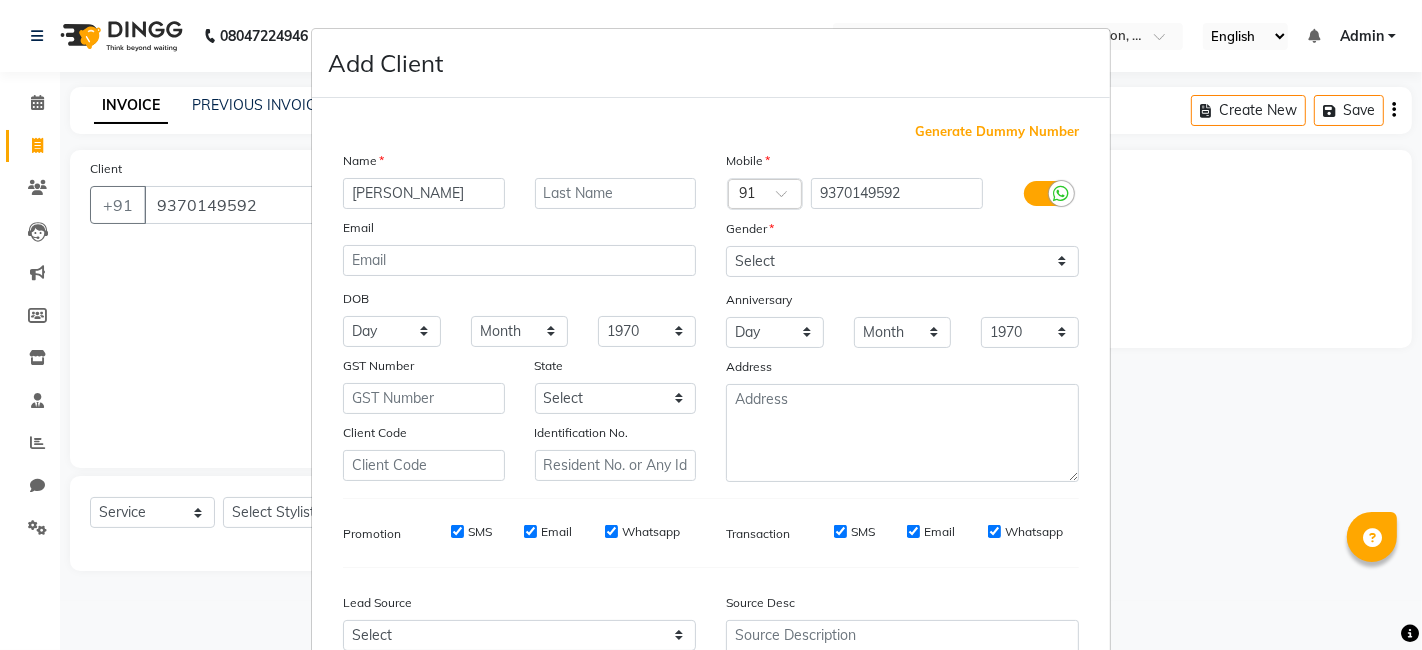 type on "Ali" 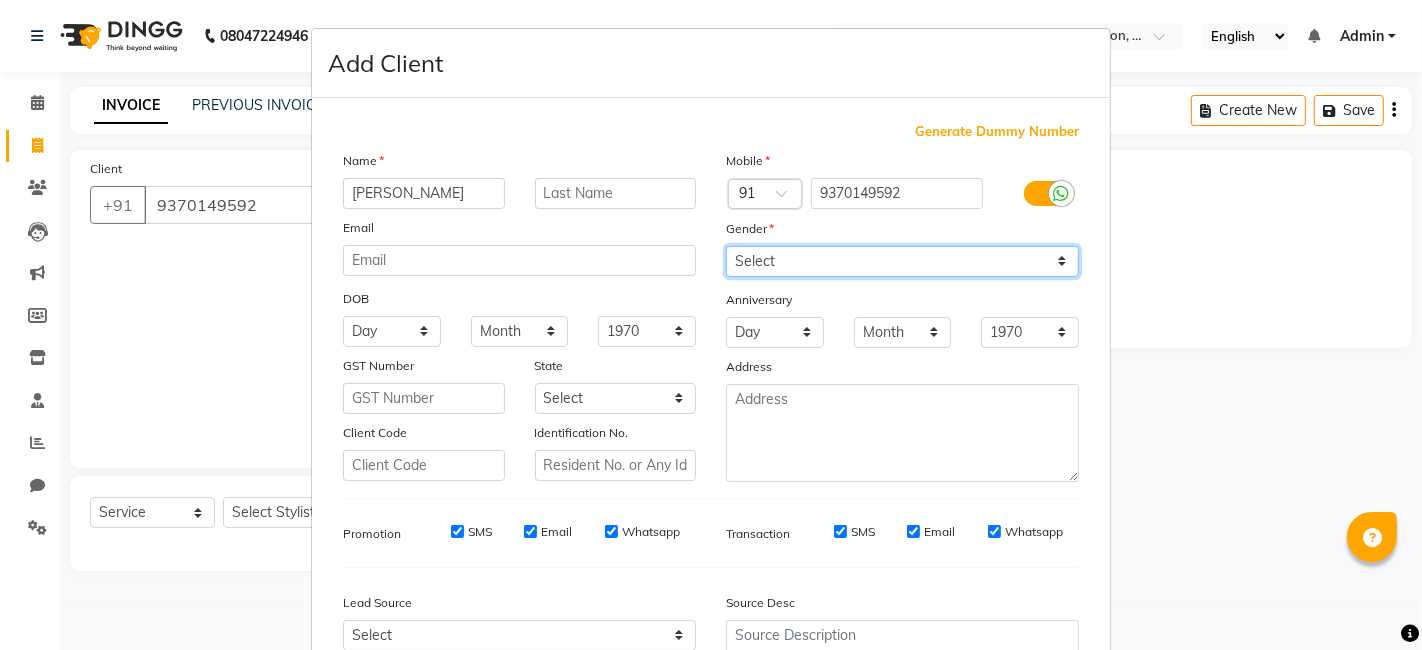 click on "Select [DEMOGRAPHIC_DATA] [DEMOGRAPHIC_DATA] Other Prefer Not To Say" at bounding box center [902, 261] 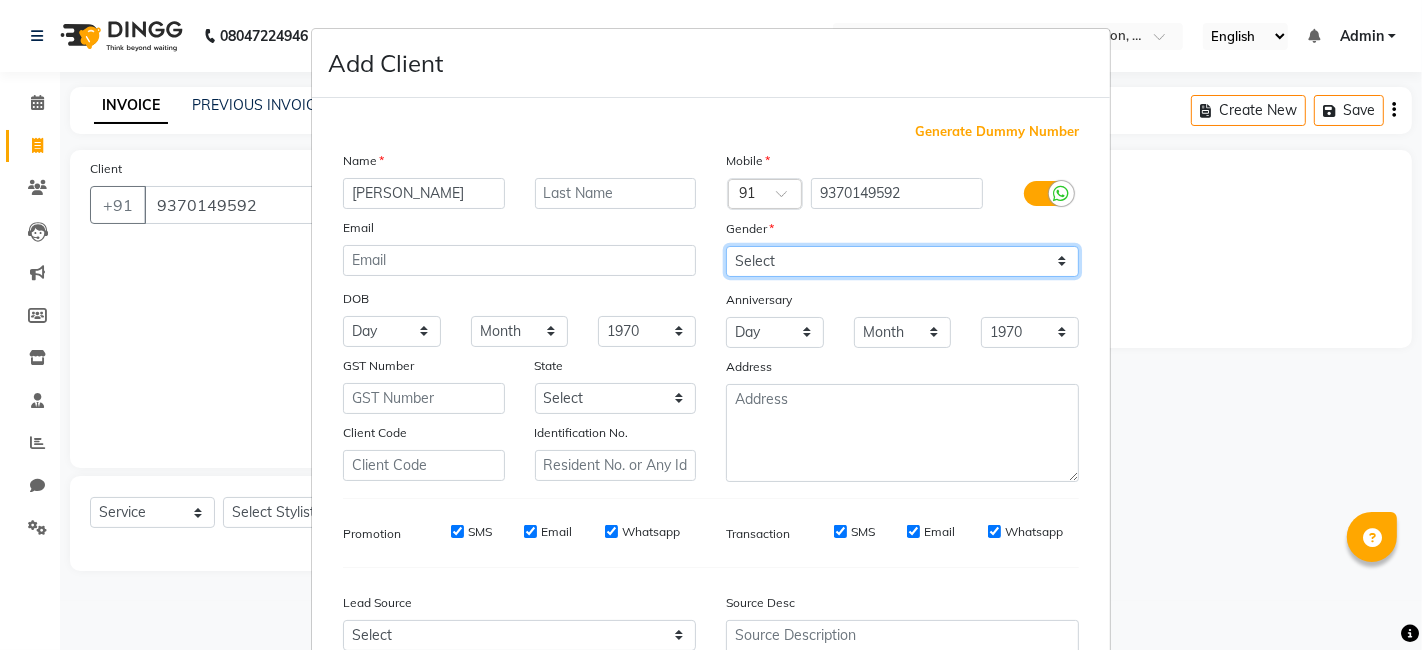 select on "[DEMOGRAPHIC_DATA]" 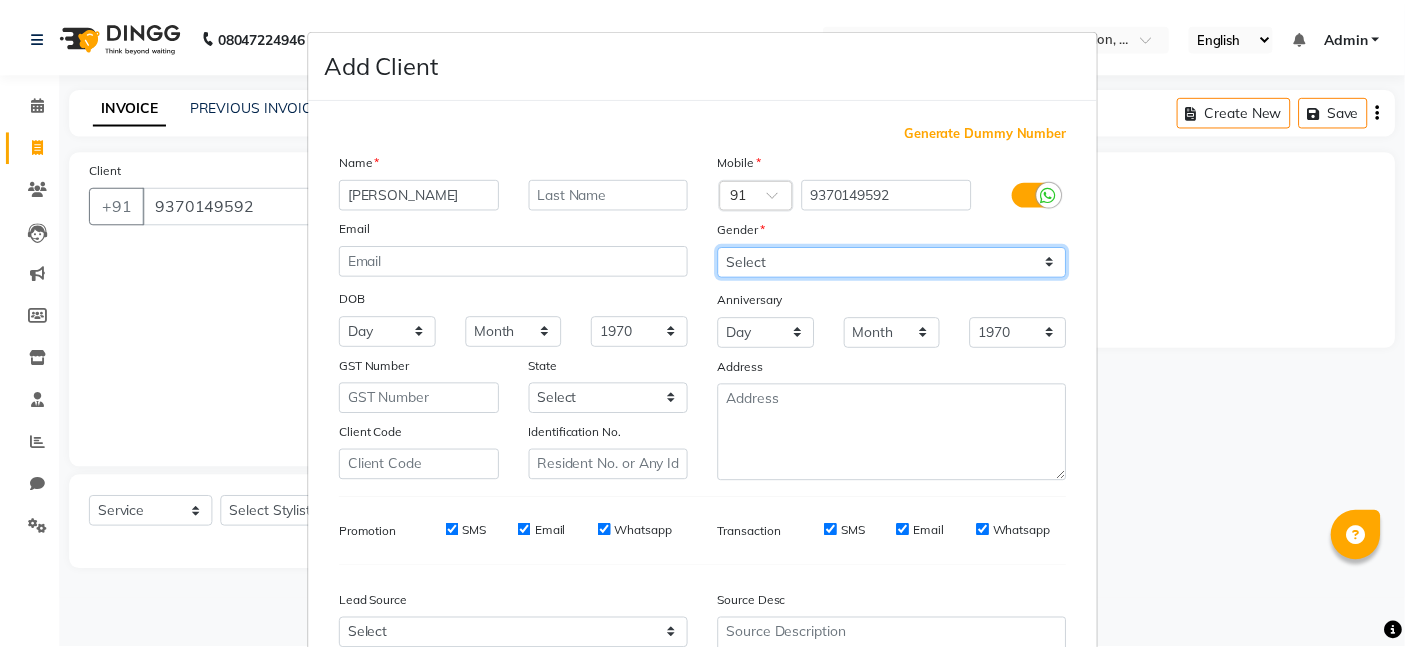 scroll, scrollTop: 197, scrollLeft: 0, axis: vertical 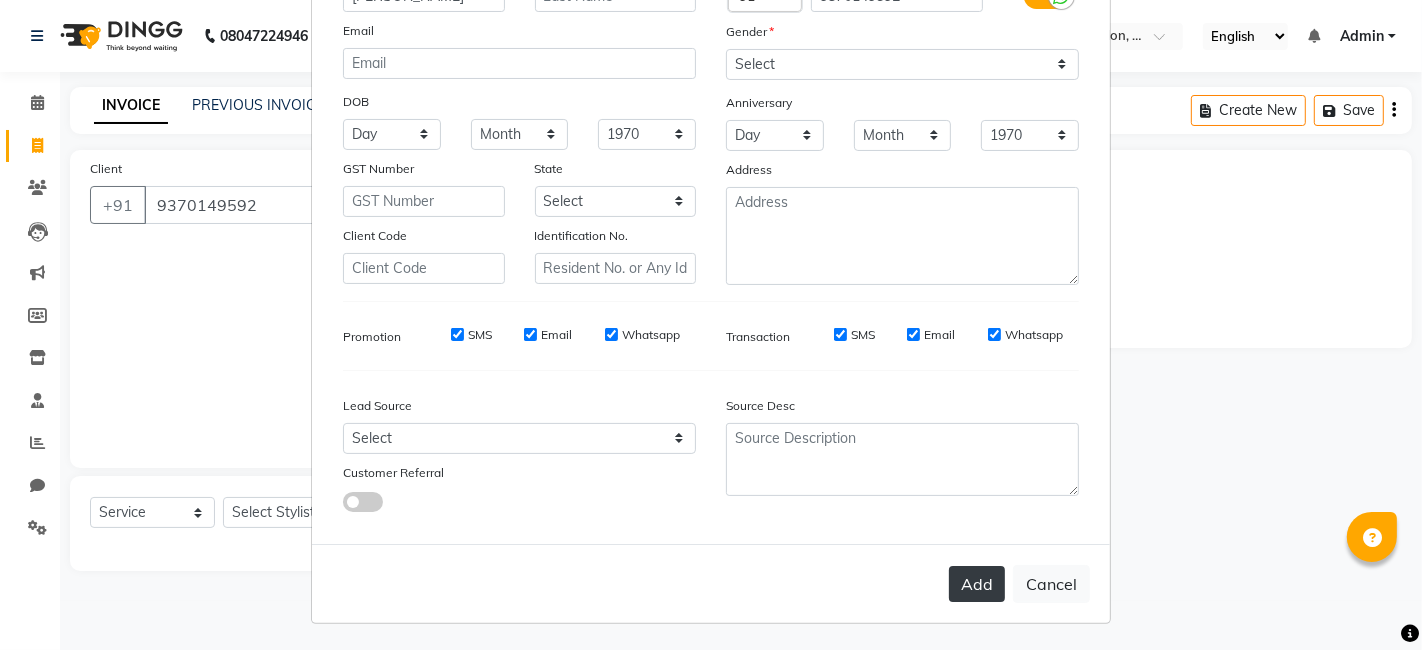 click on "Add" at bounding box center (977, 584) 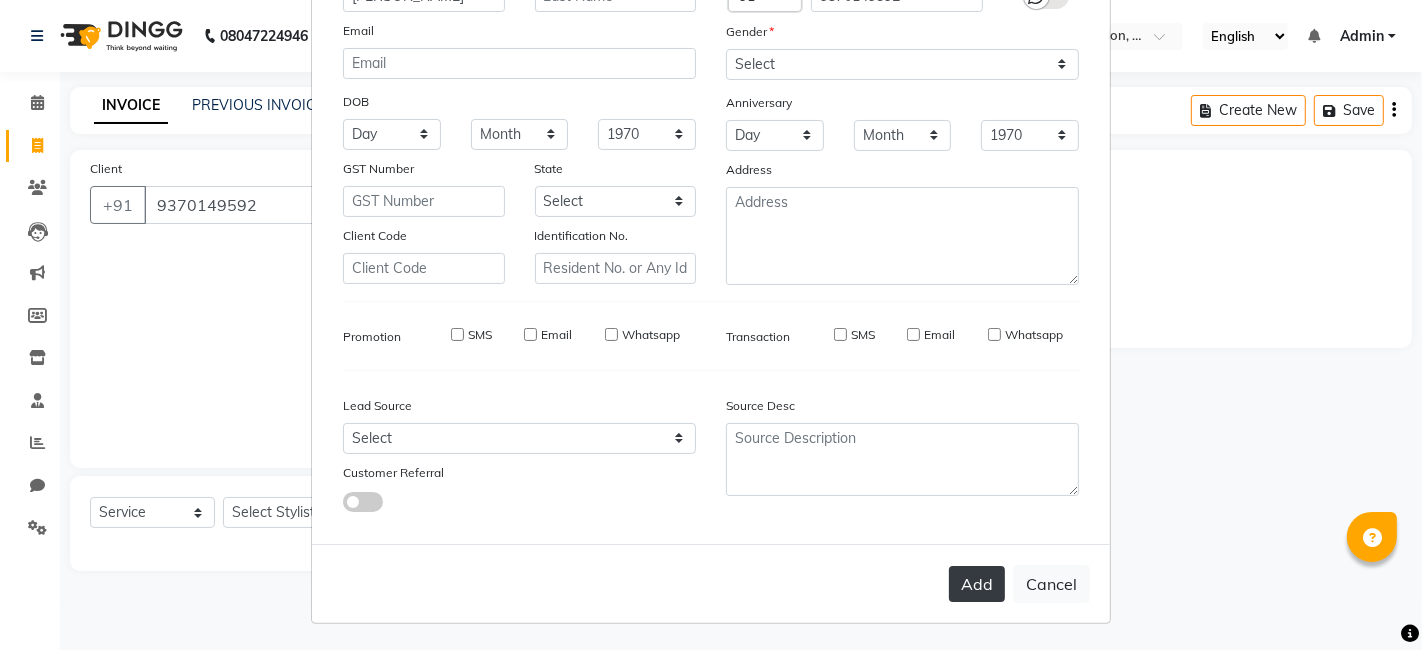 type 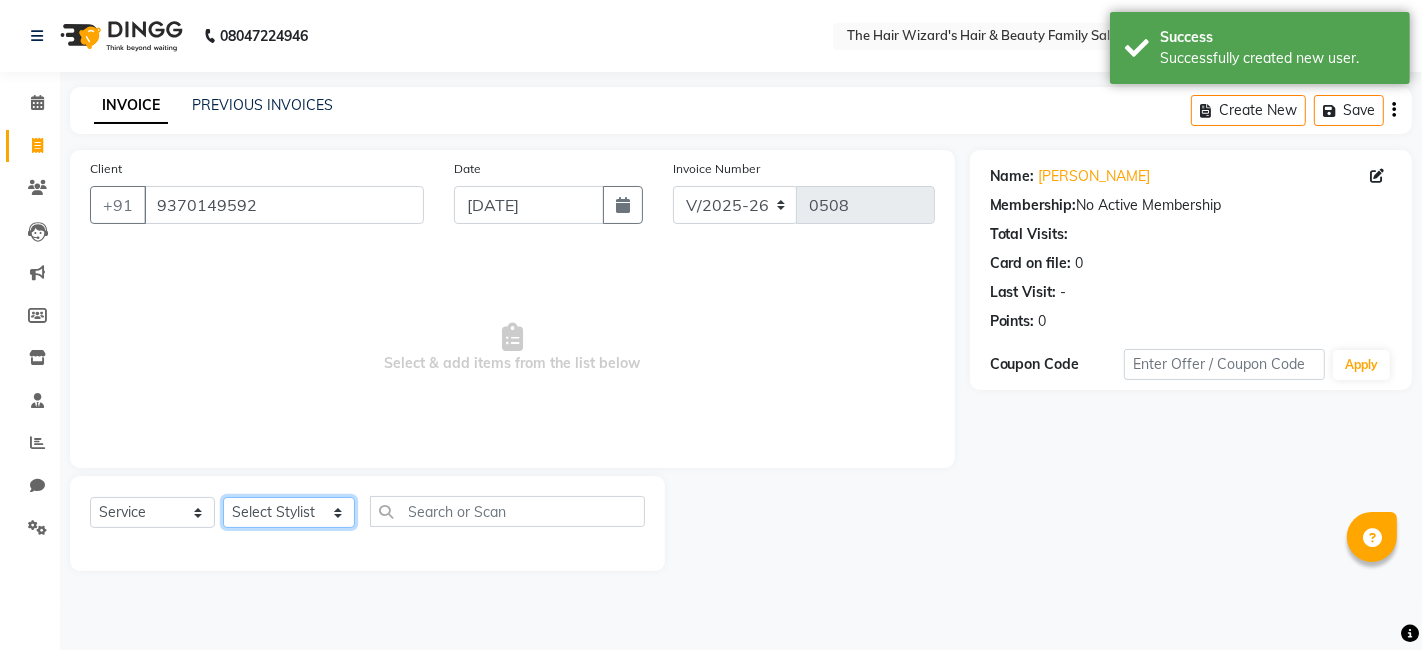click on "Select Stylist [PERSON_NAME] [PERSON_NAME]  [PERSON_NAME] [PERSON_NAME] [PERSON_NAME] MOHD [PERSON_NAME] [PERSON_NAME] [PERSON_NAME] [PERSON_NAME] WIZARDS" 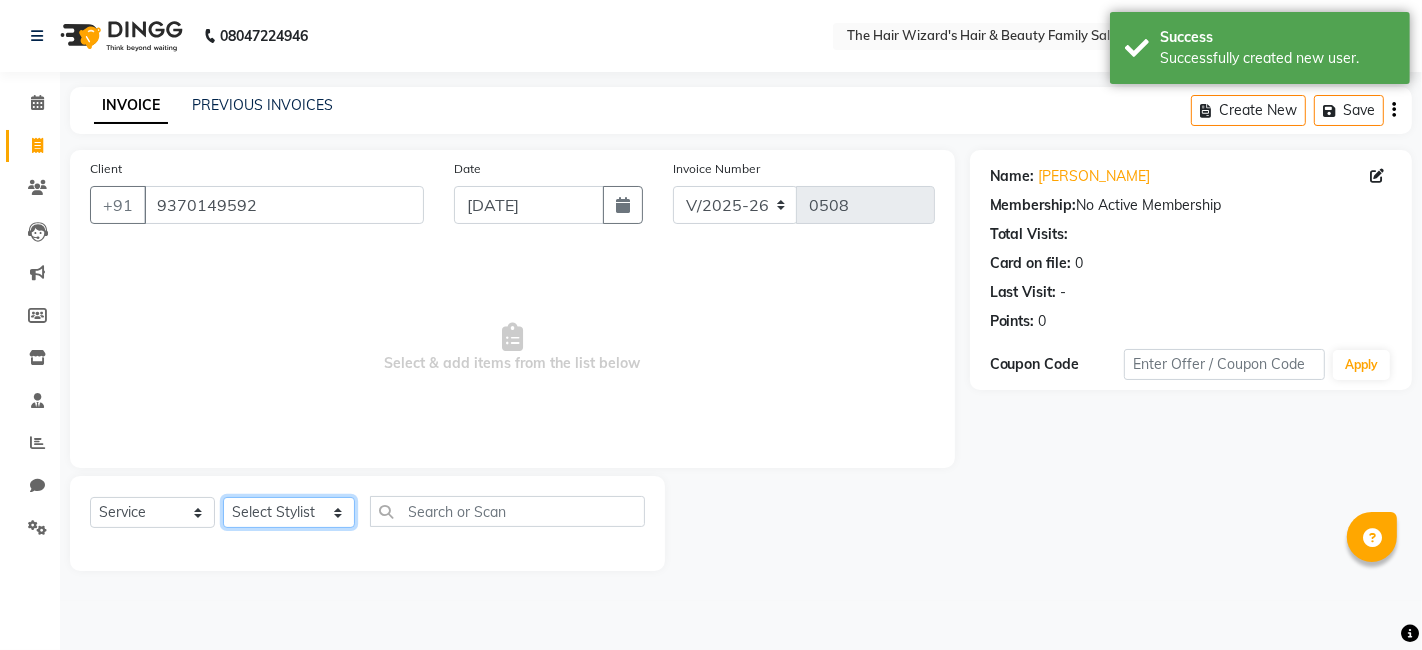 select on "83323" 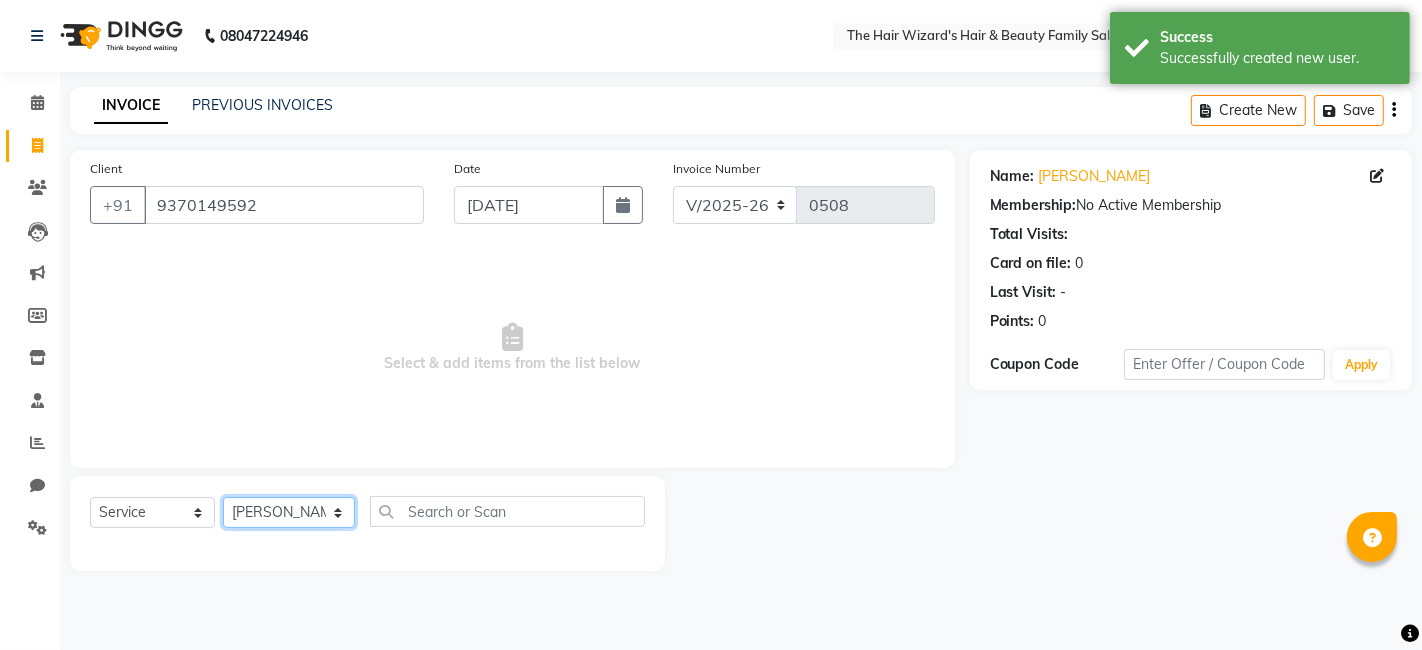 click on "Select Stylist [PERSON_NAME] [PERSON_NAME]  [PERSON_NAME] [PERSON_NAME] [PERSON_NAME] MOHD [PERSON_NAME] [PERSON_NAME] [PERSON_NAME] [PERSON_NAME] WIZARDS" 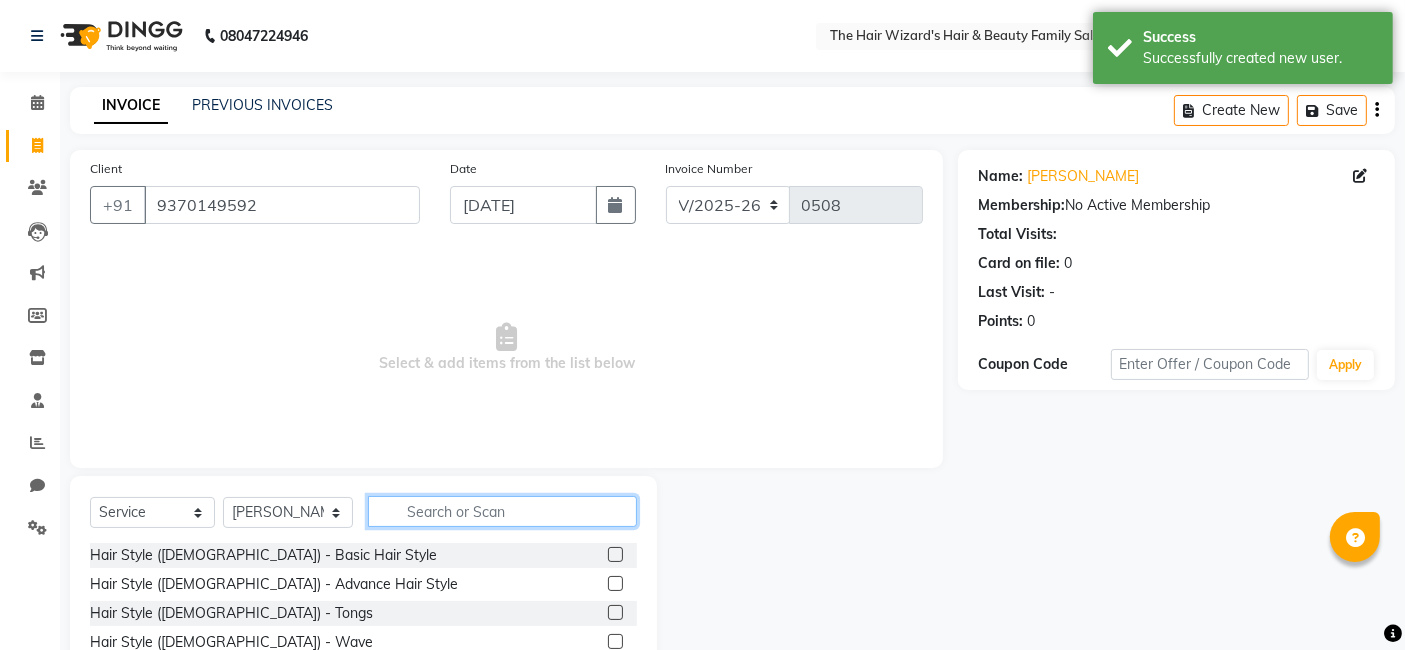 click 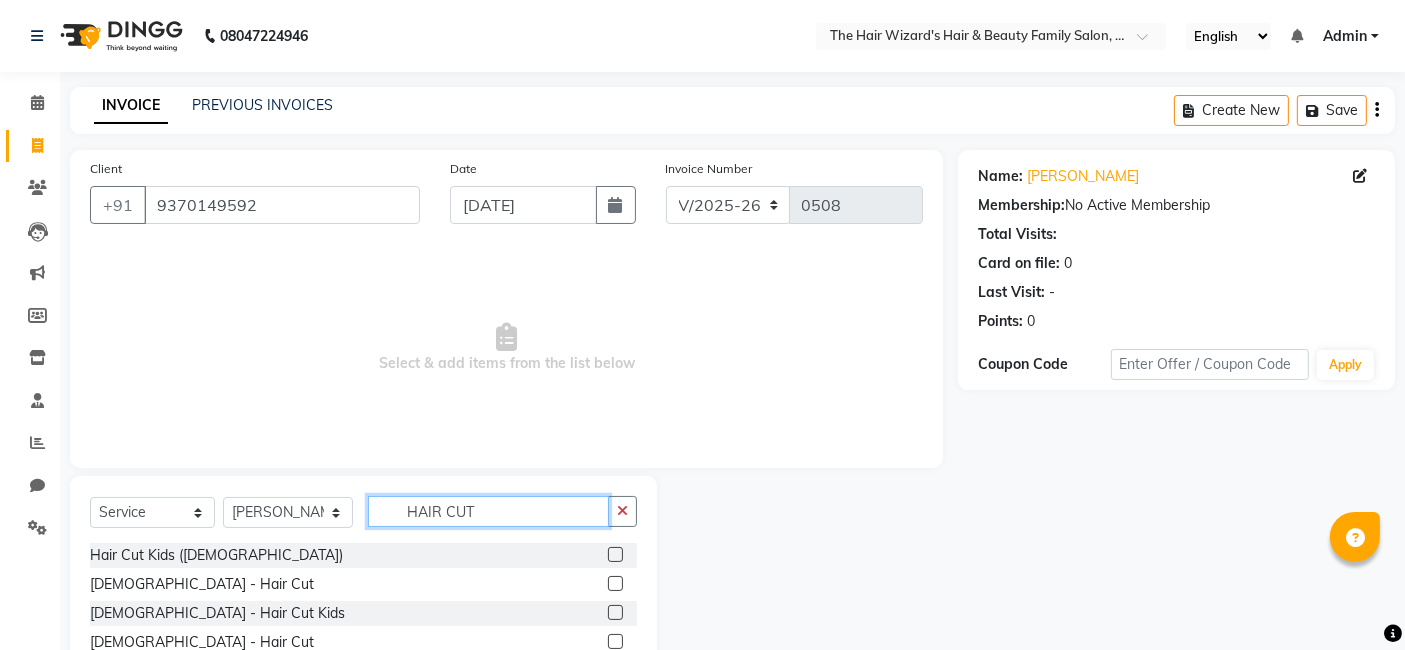 type on "HAIR CUT" 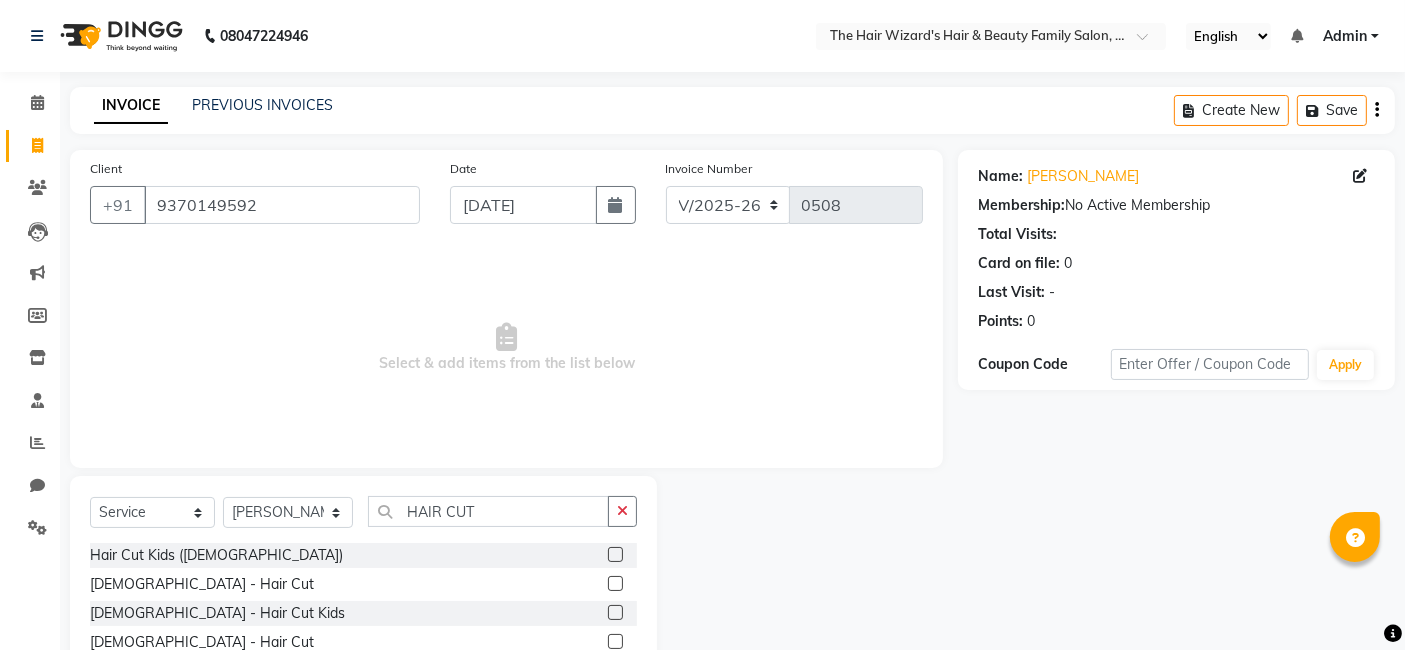 click 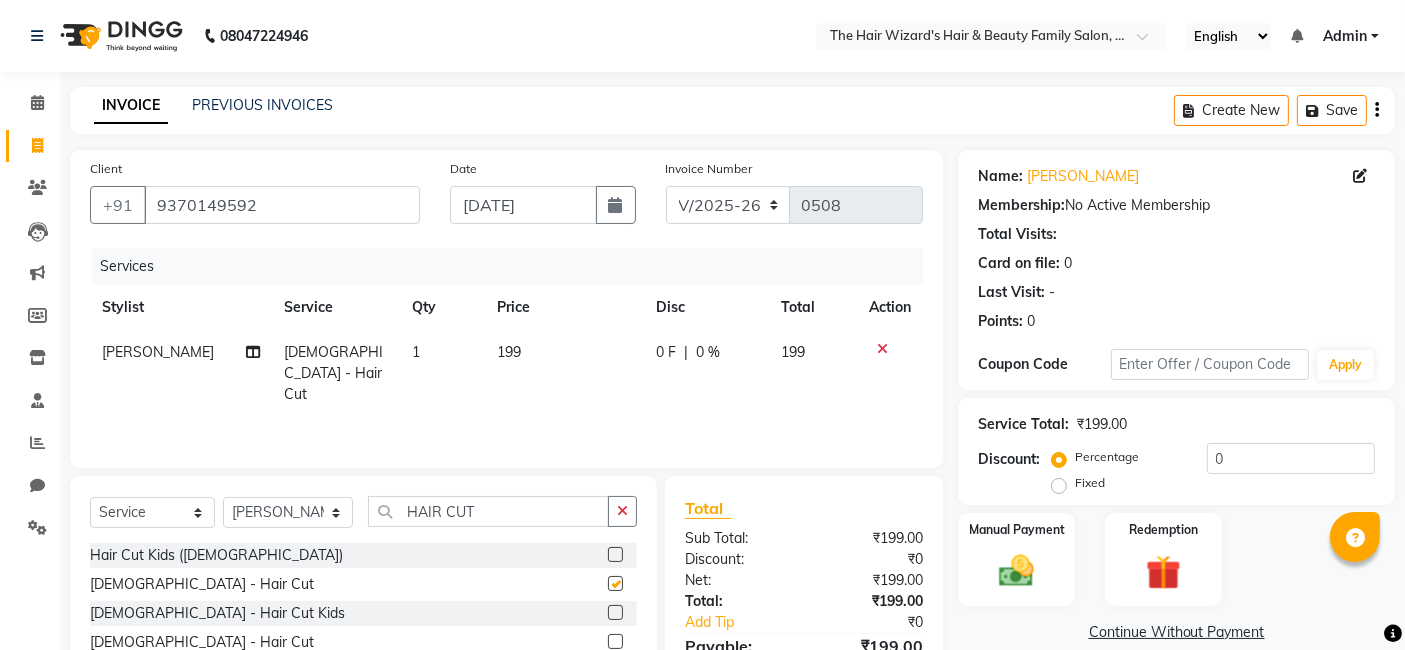 checkbox on "false" 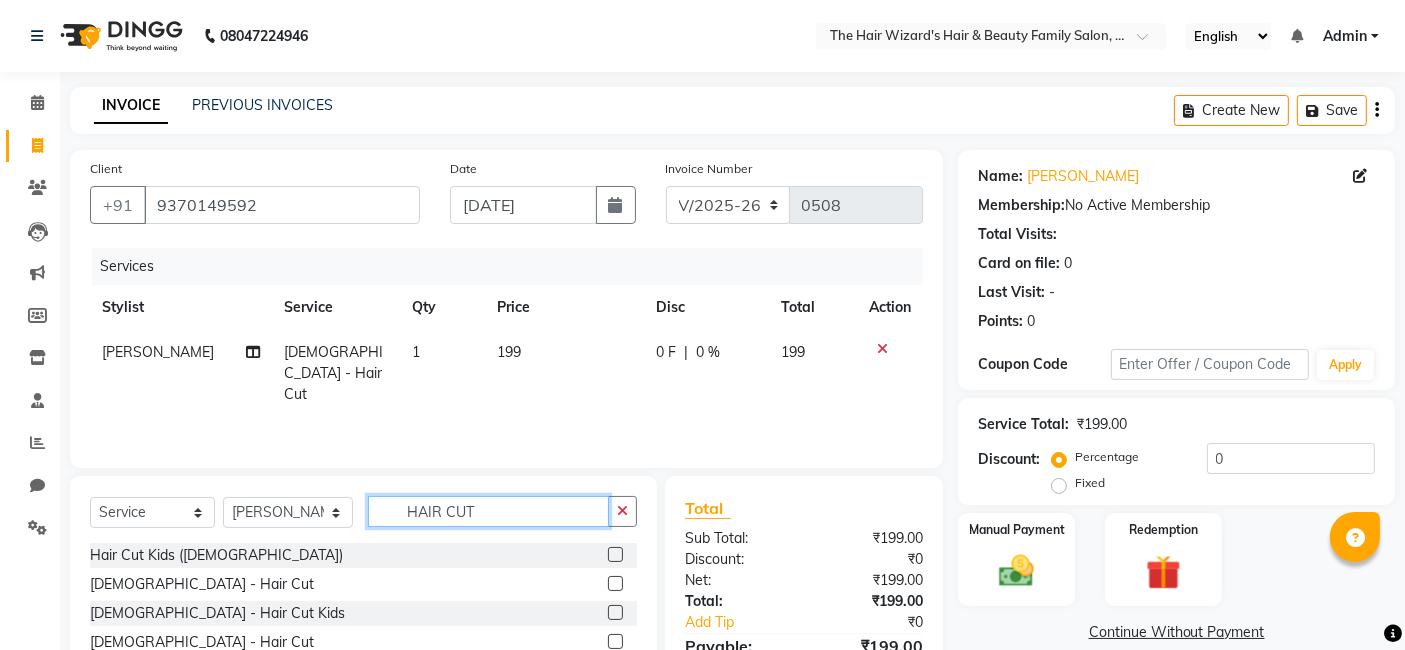 click on "HAIR CUT" 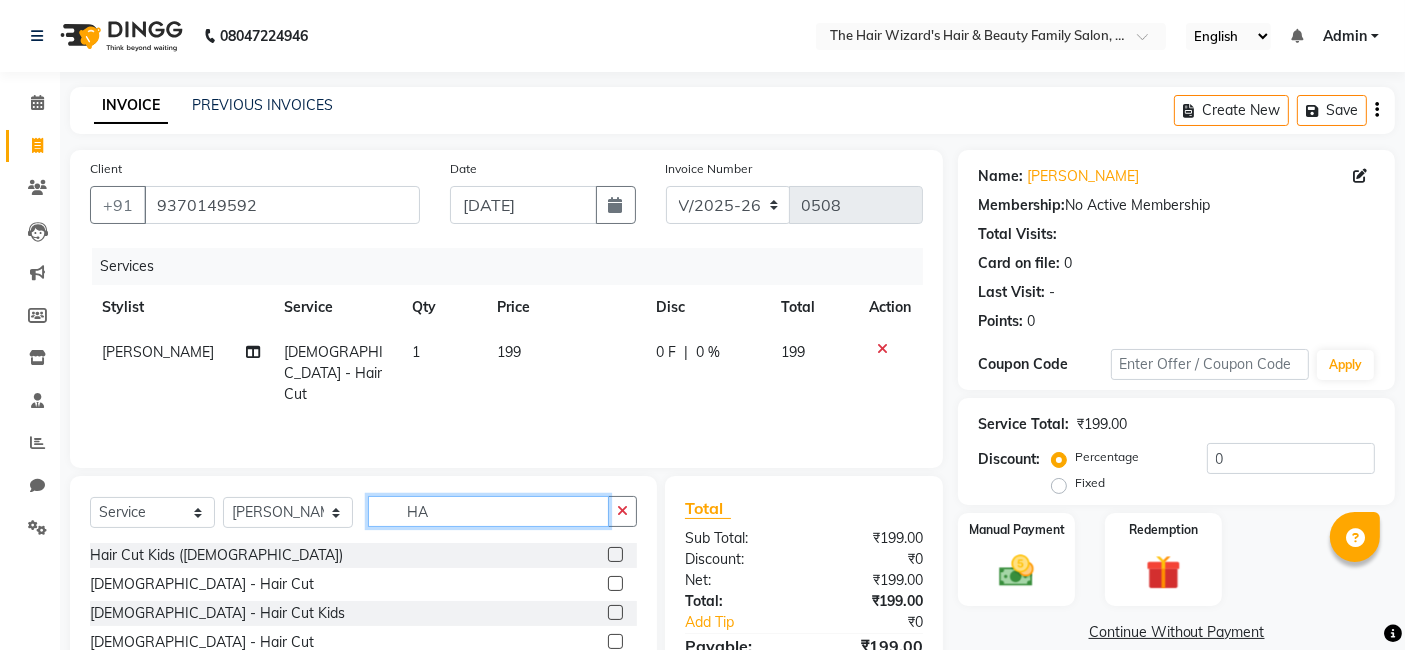 type on "H" 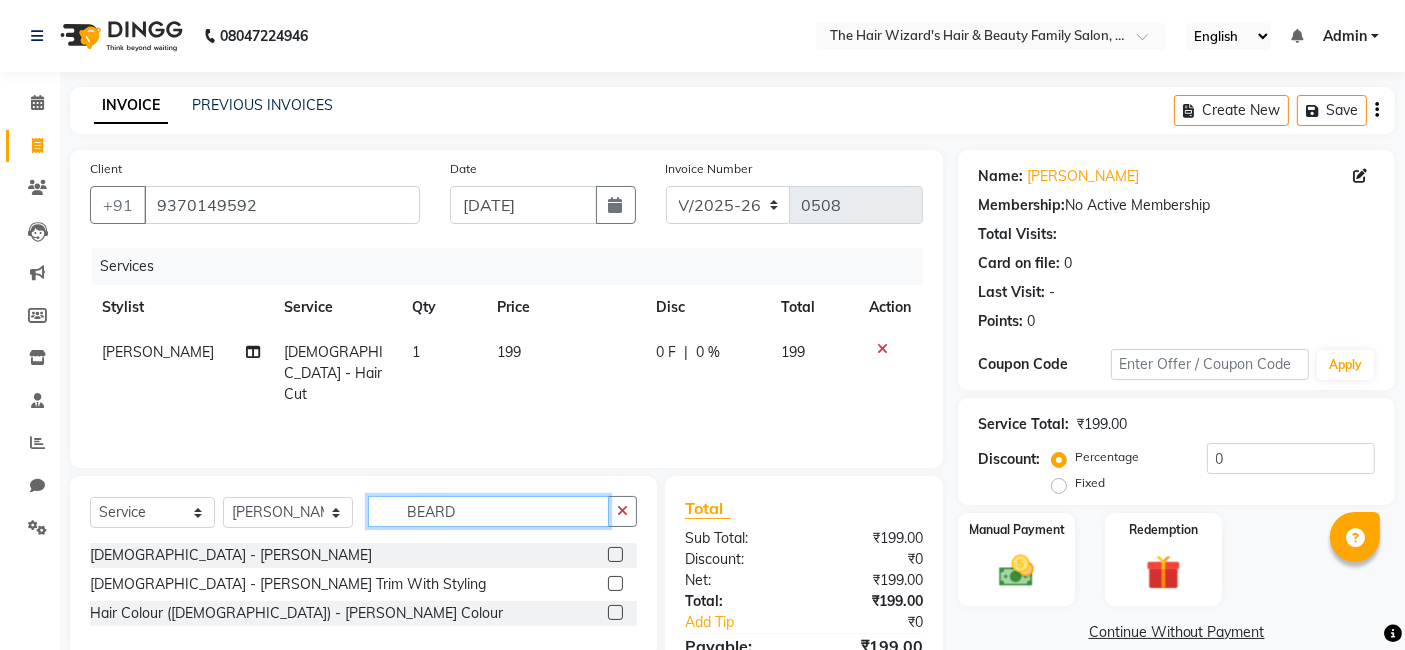 type on "BEARD" 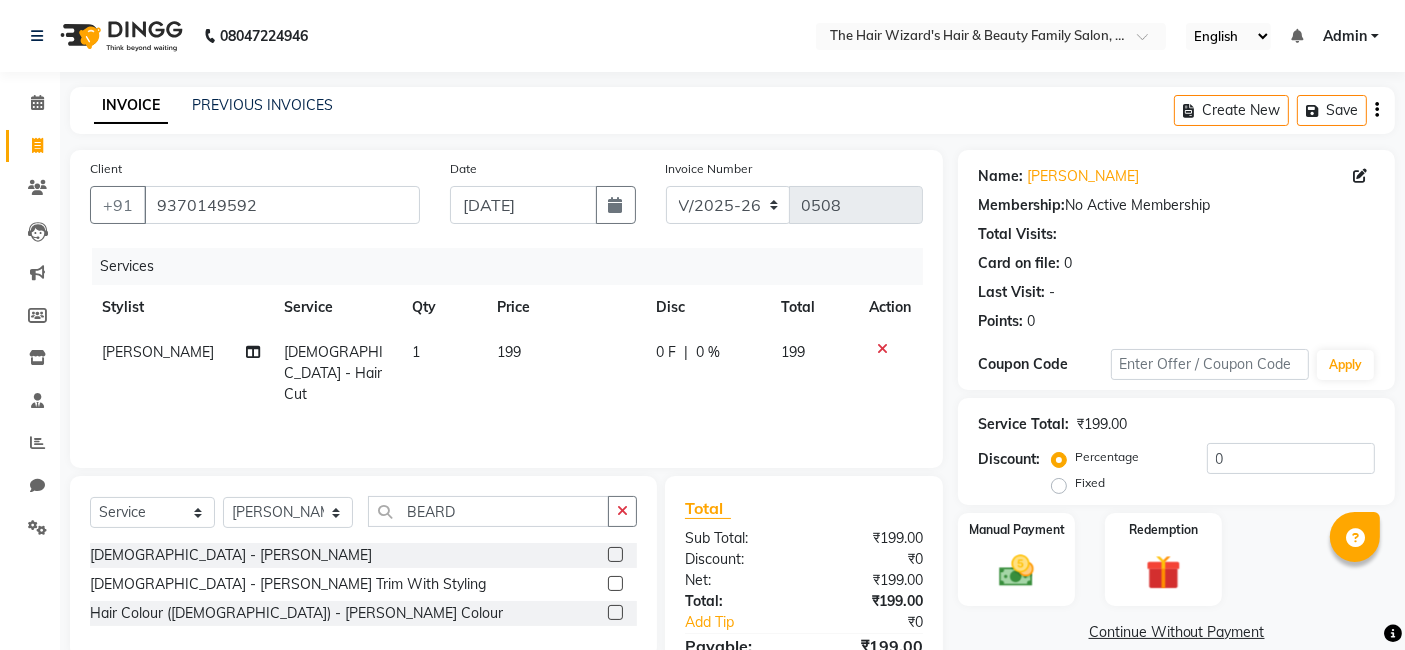 click 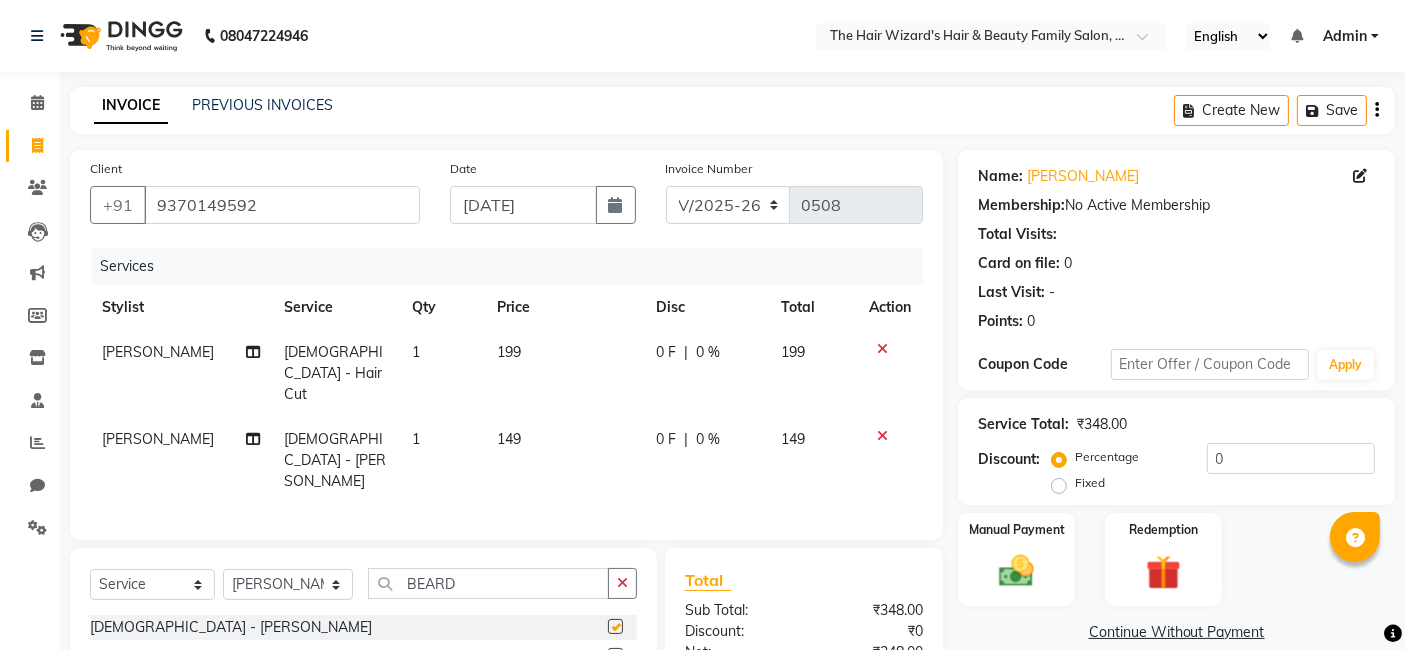 click 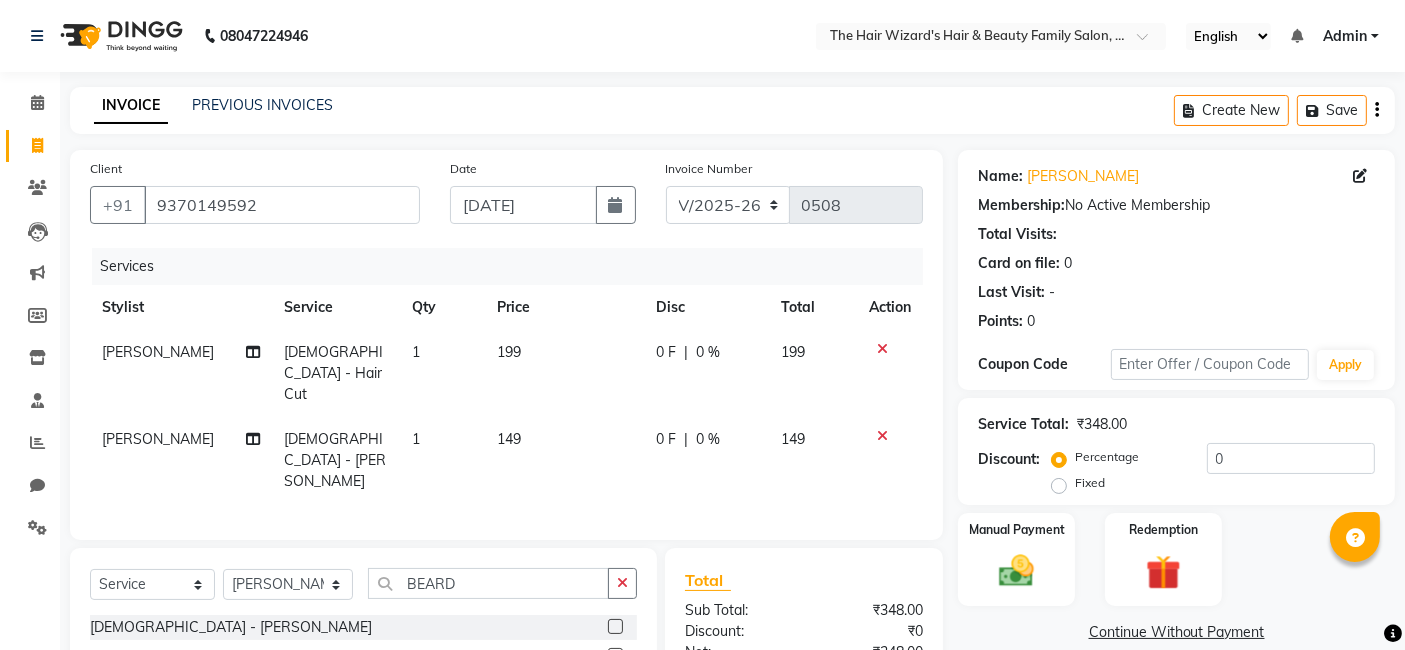 click on "199" 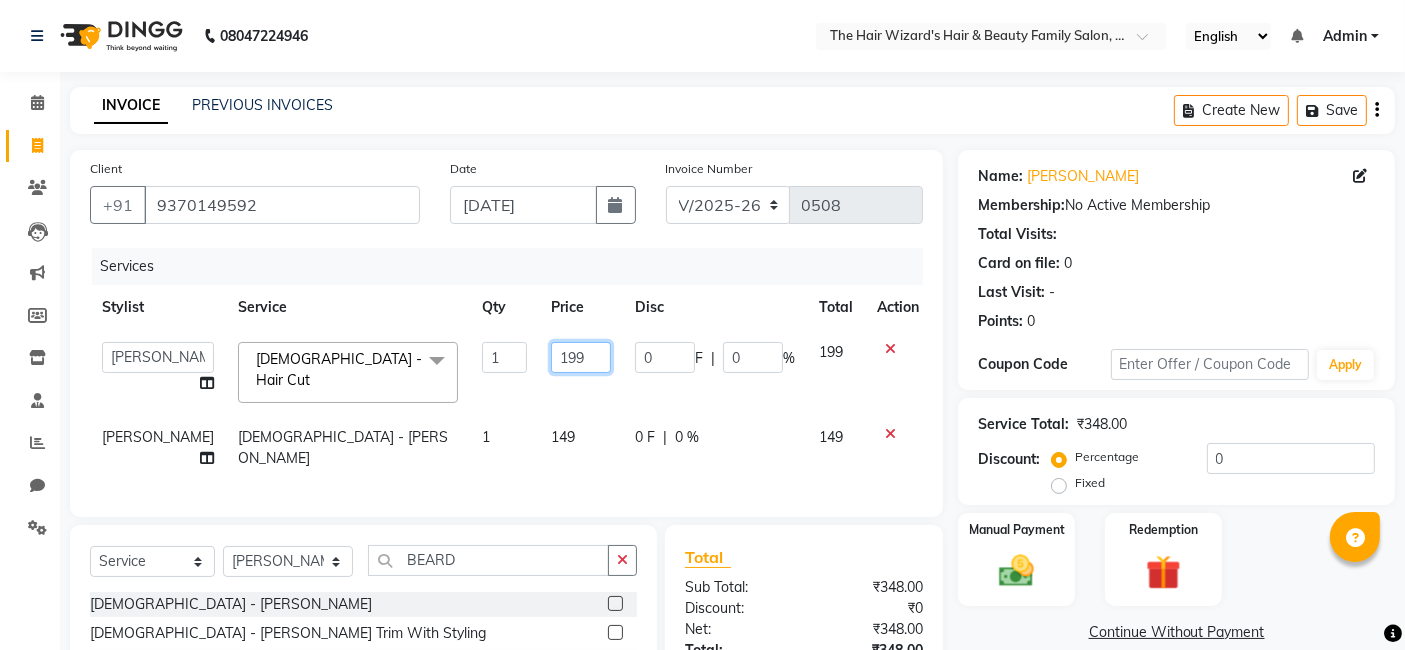 click on "199" 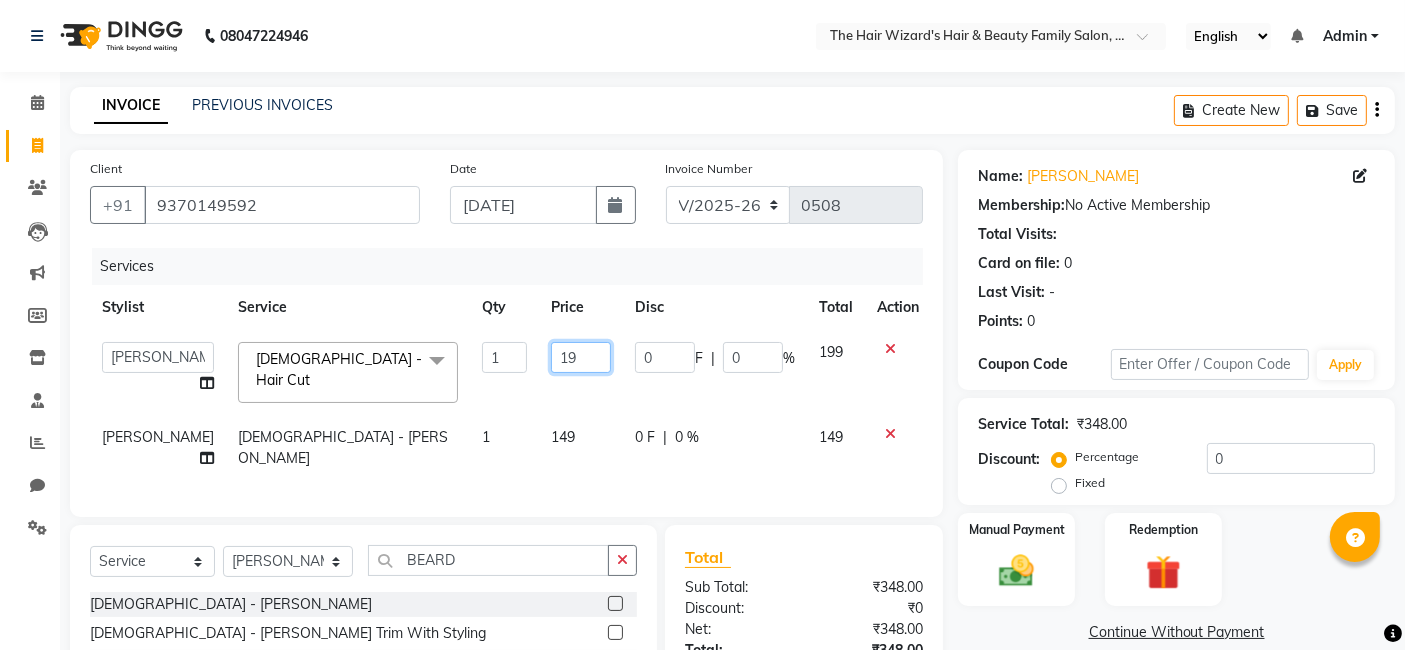 type on "1" 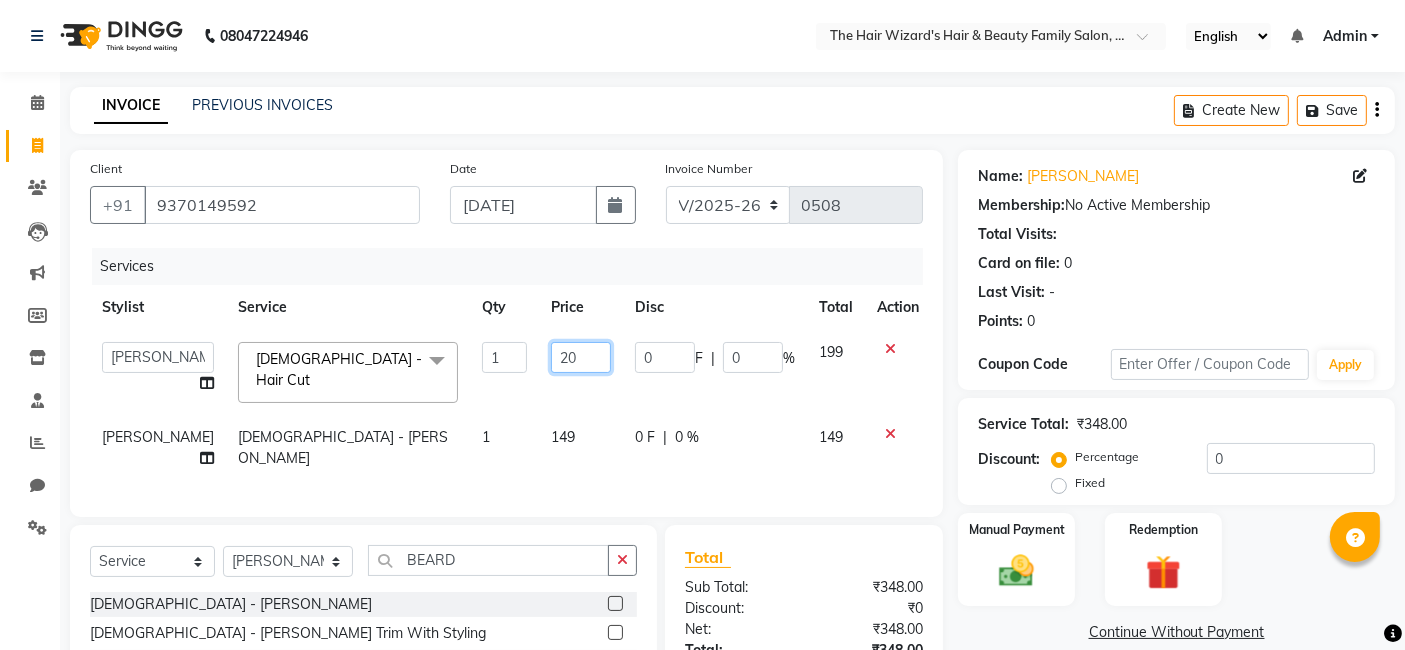 type on "200" 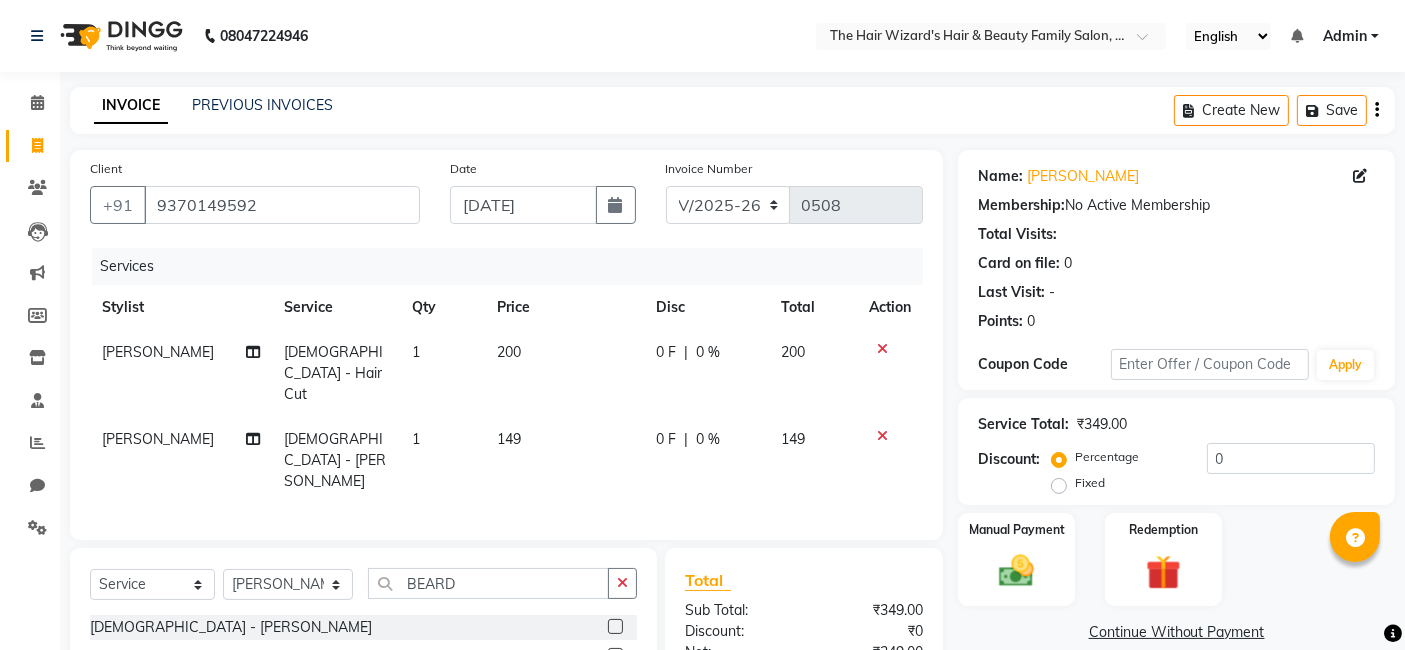 click on "Services Stylist Service Qty Price Disc Total Action Jishan Ali Male - Hair Cut 1 200 0 F | 0 % 200 Jishan Ali Male - Beard 1 149 0 F | 0 % 149" 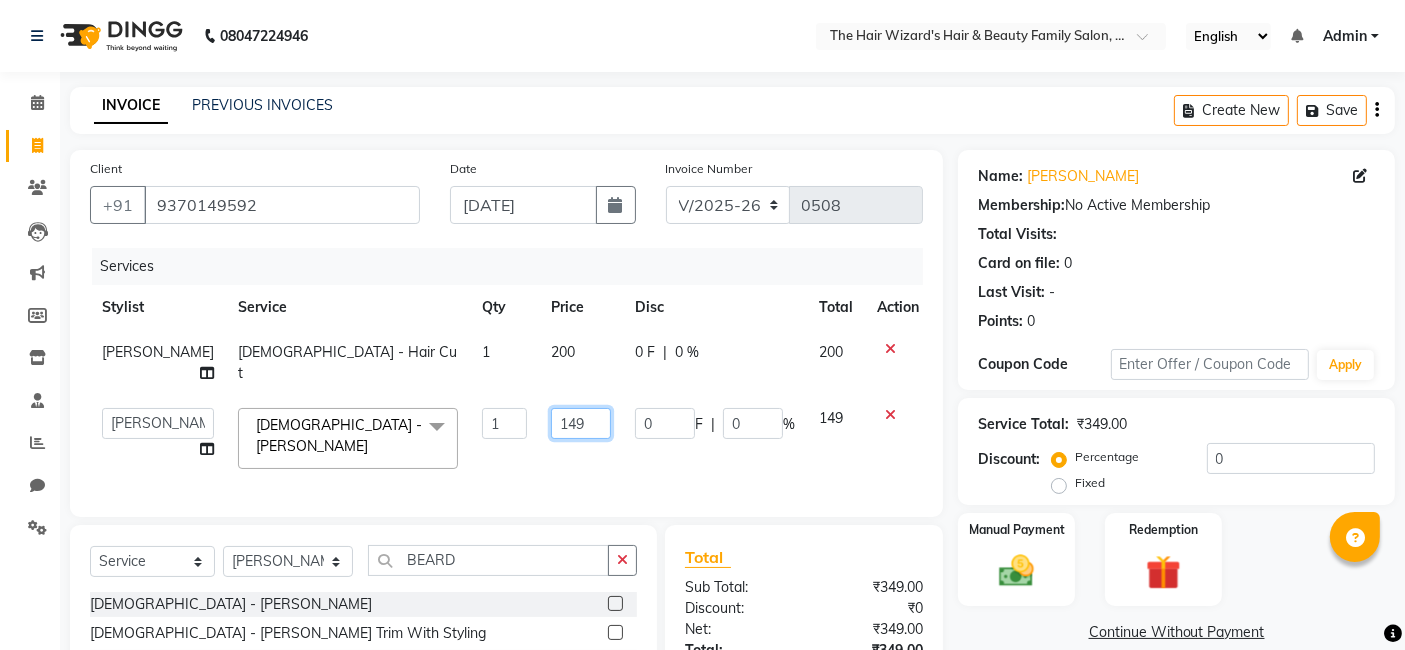 click on "149" 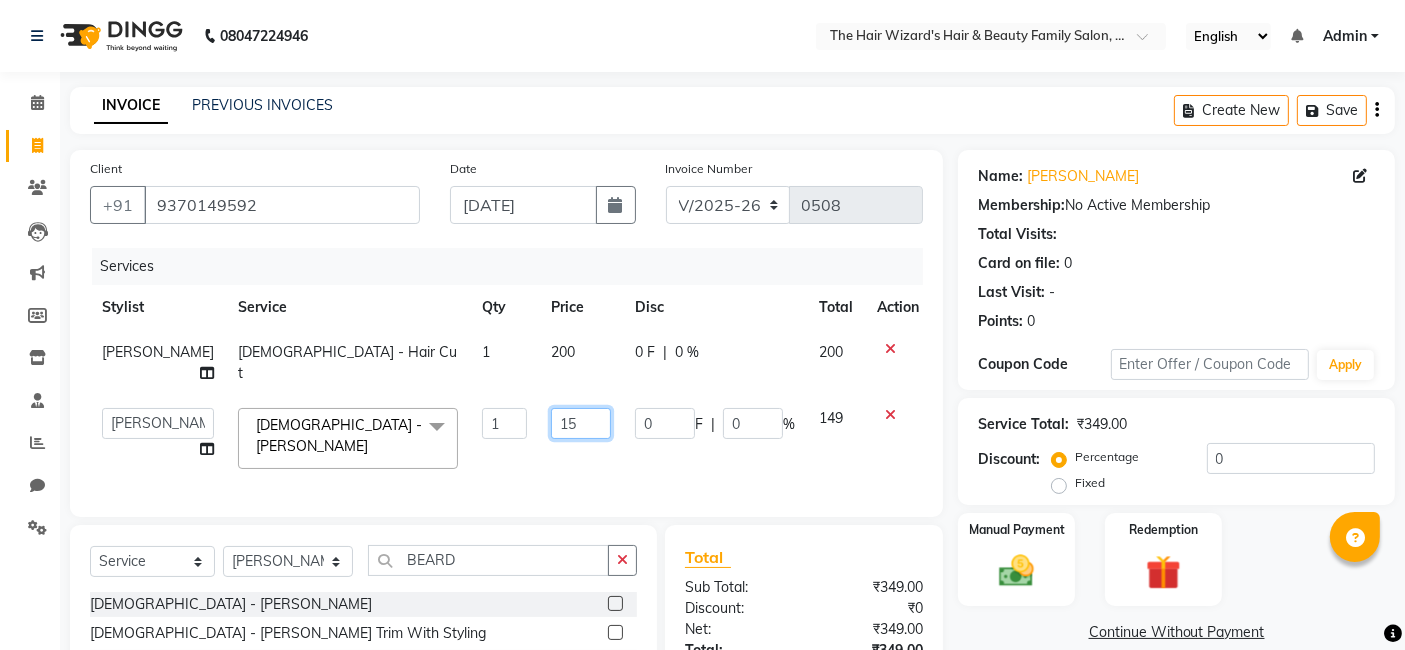type on "150" 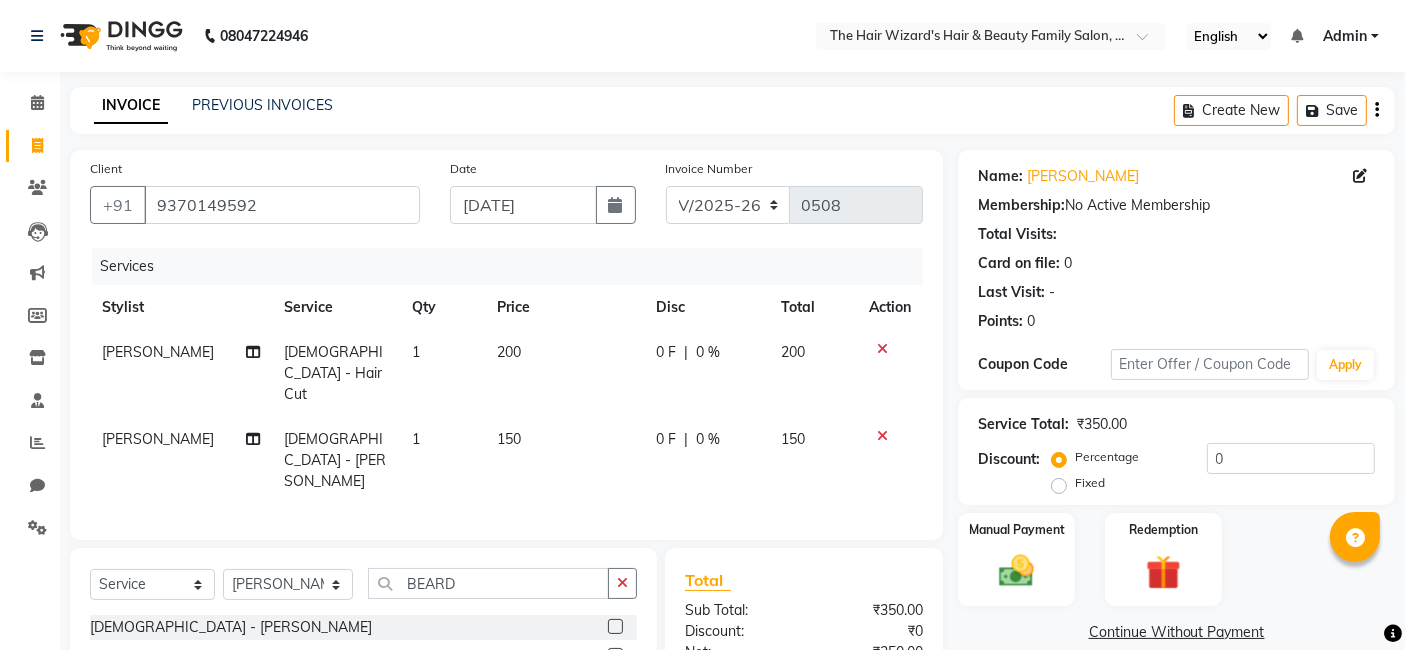 click on "Manual Payment Redemption" 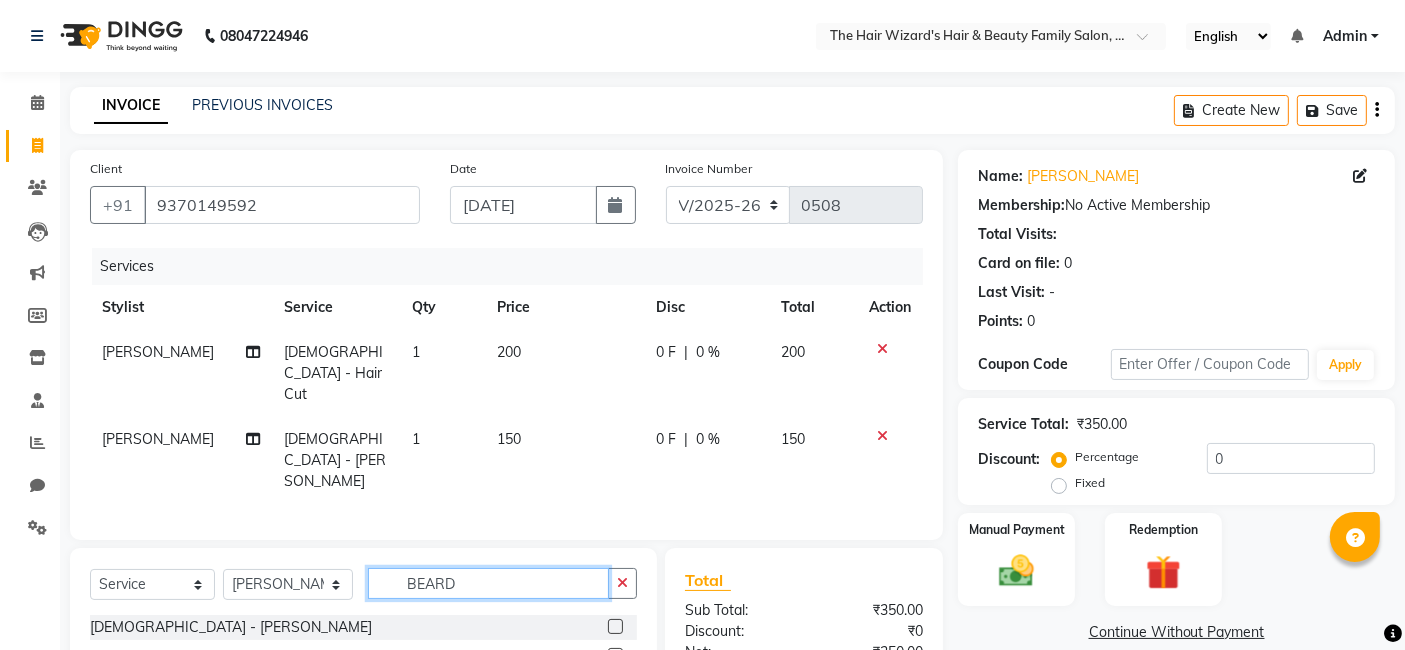 click on "BEARD" 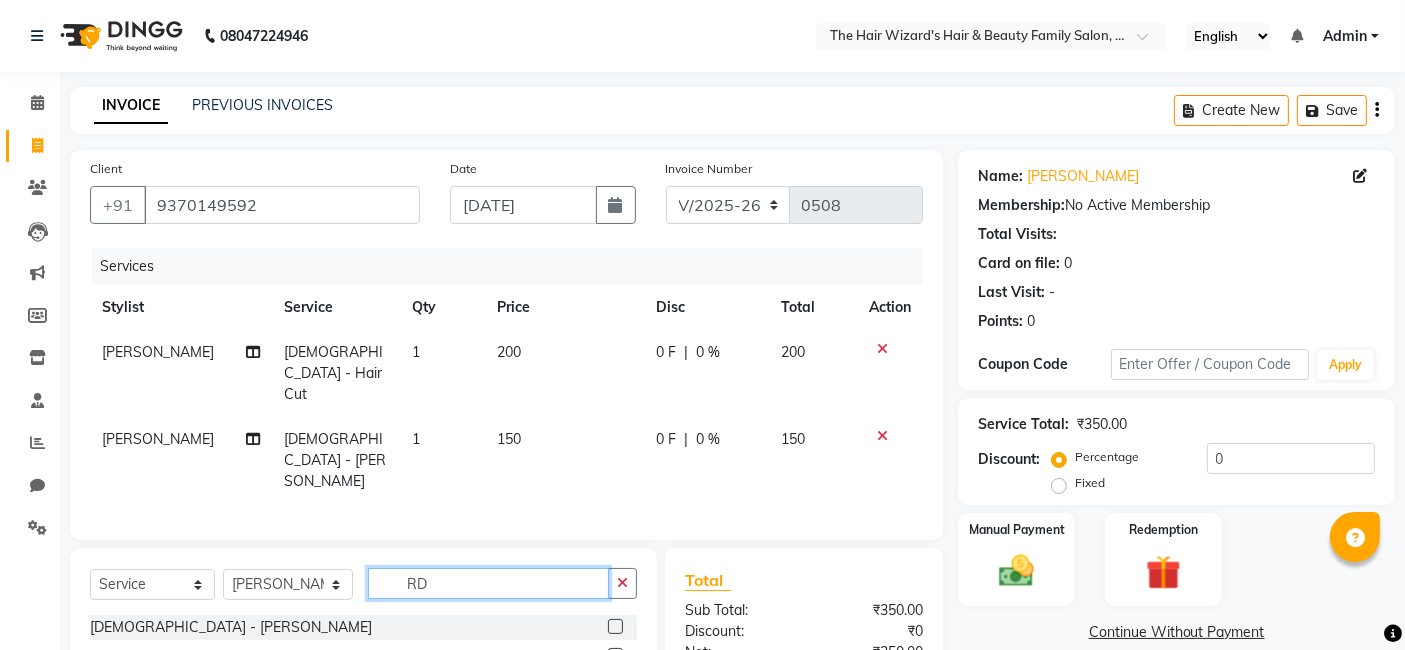 type on "R" 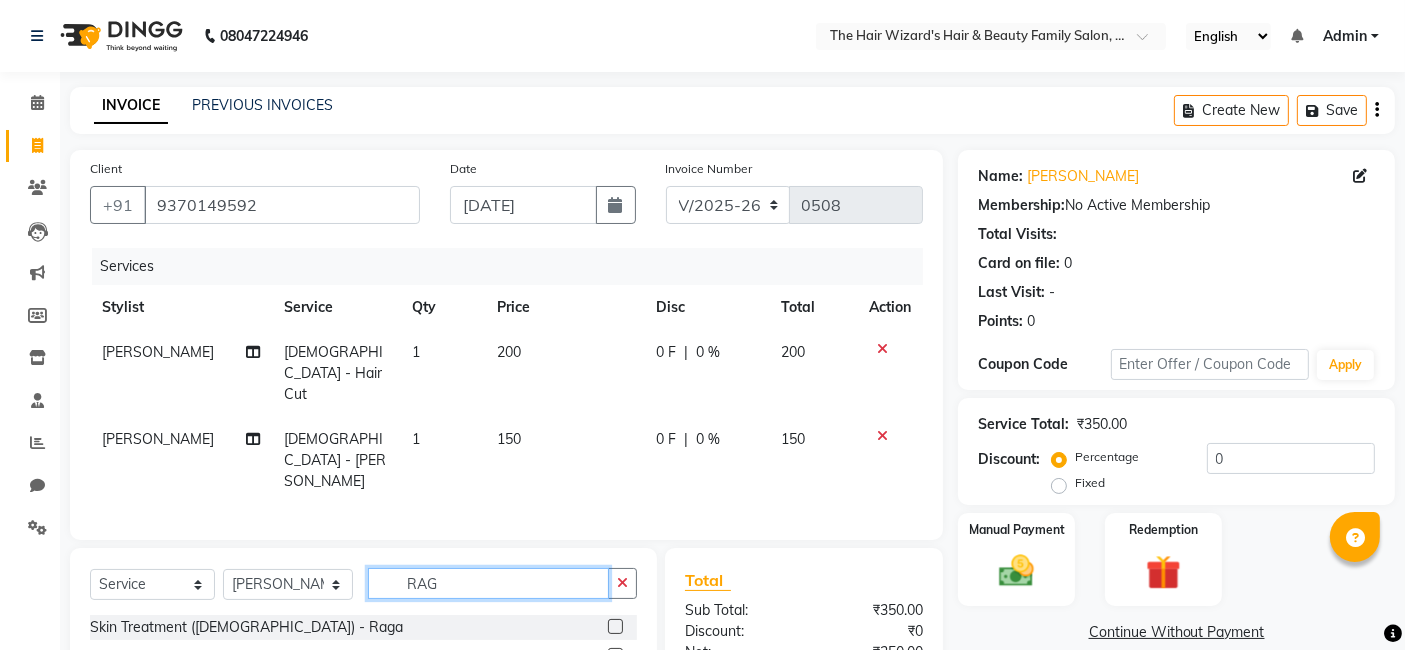 type on "RAG" 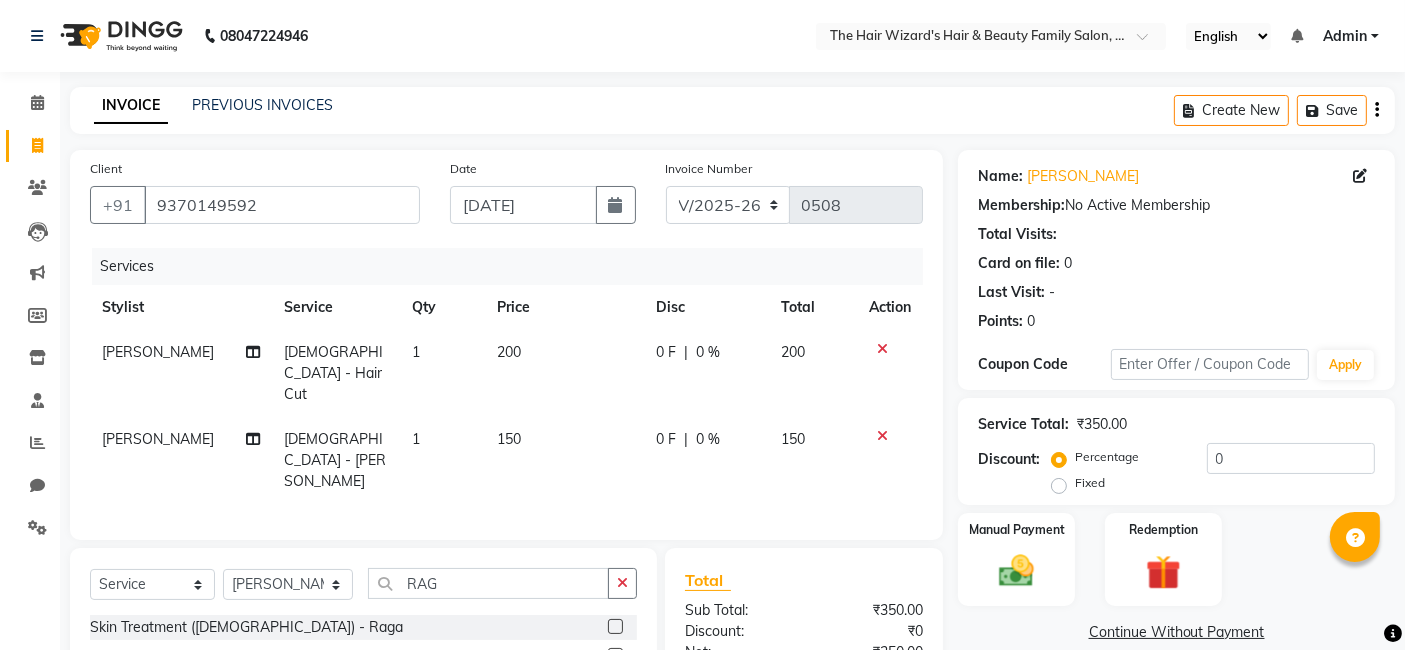 click 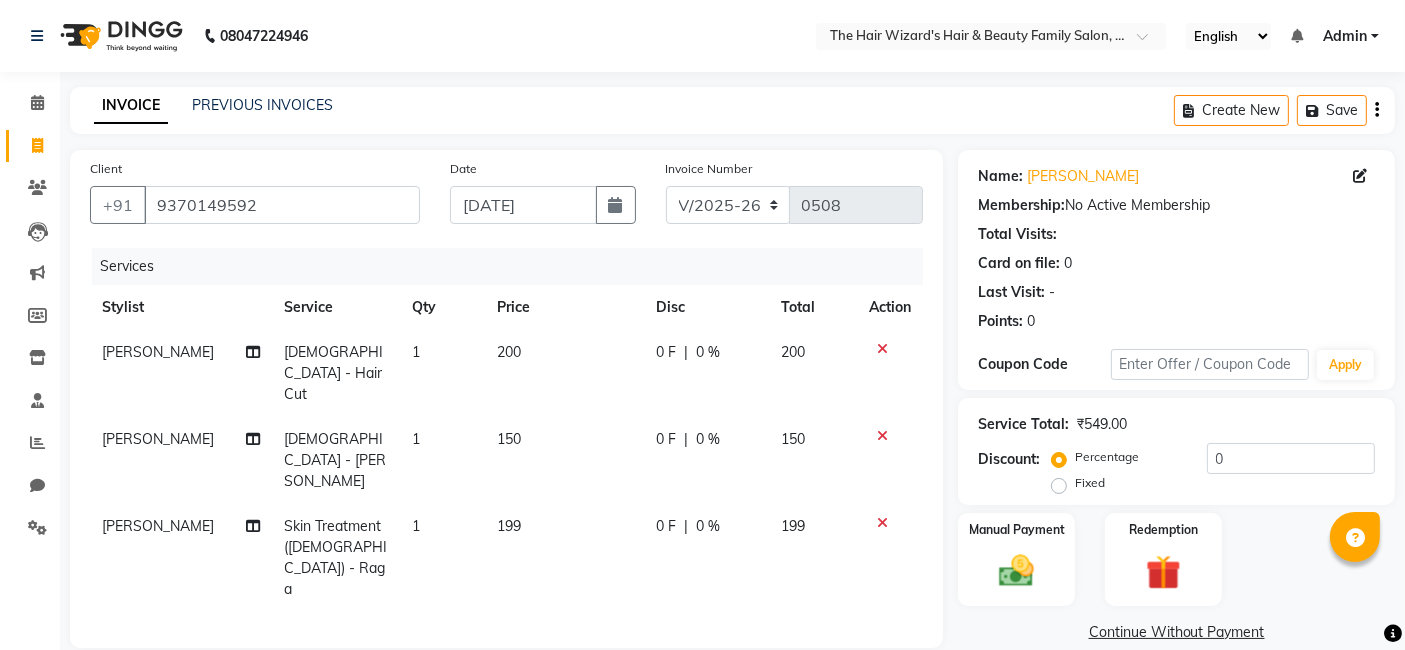 checkbox on "false" 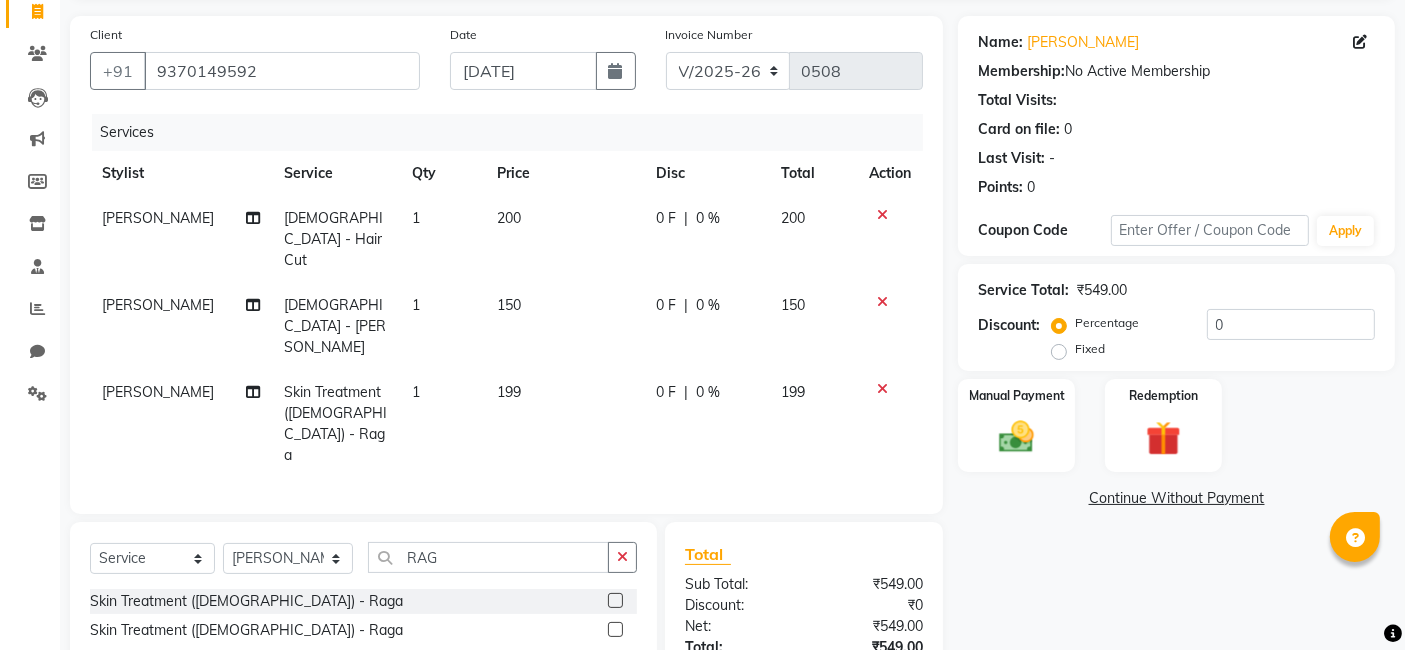 scroll, scrollTop: 177, scrollLeft: 0, axis: vertical 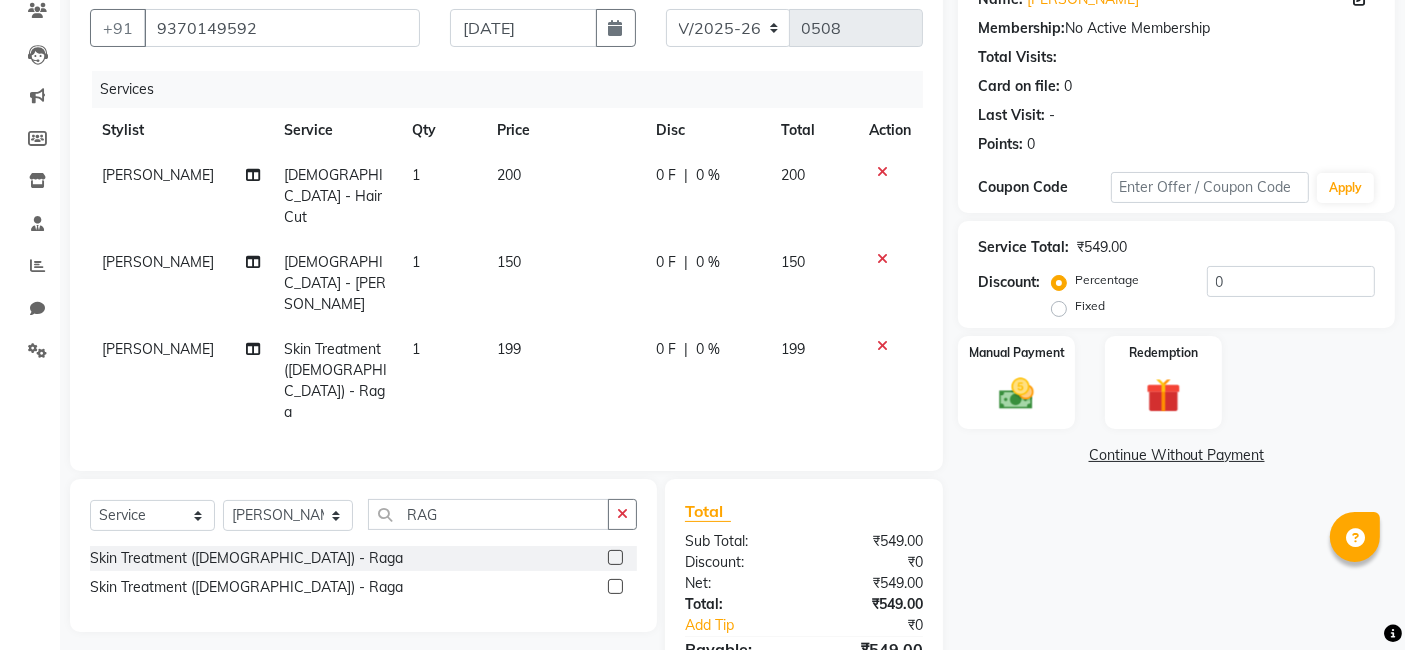 click on "199" 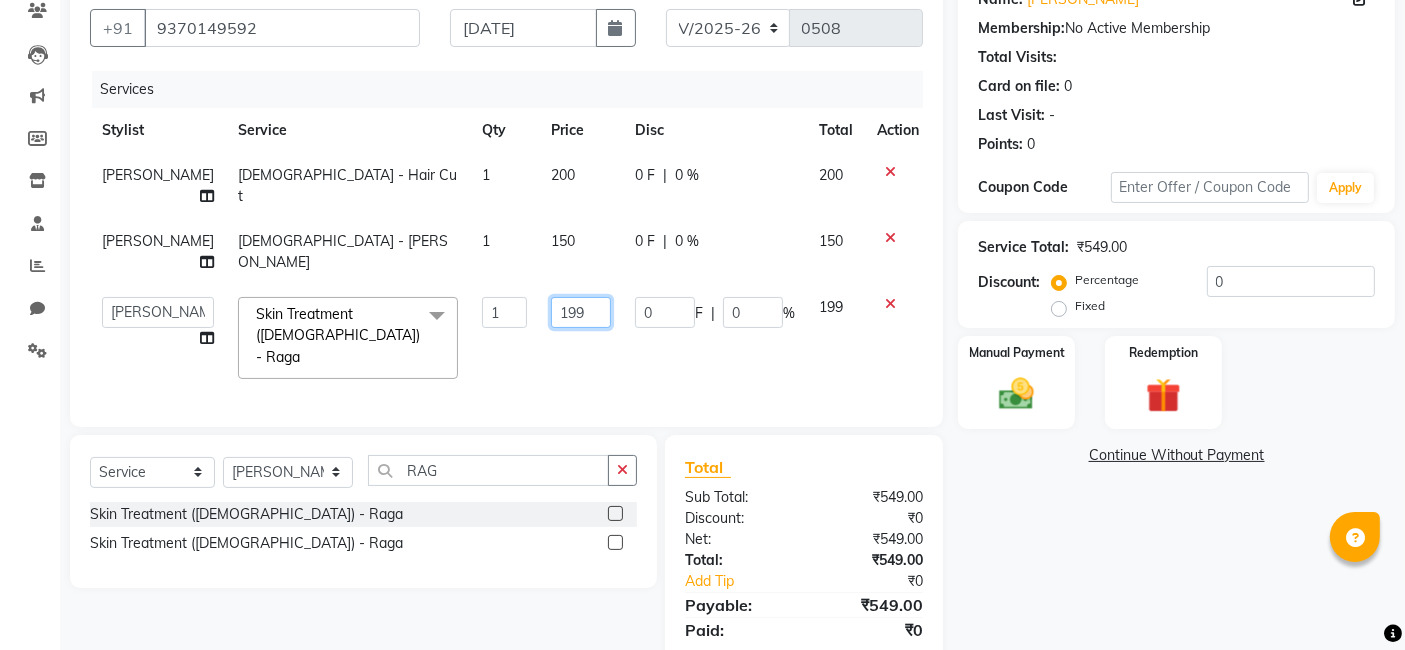 click on "199" 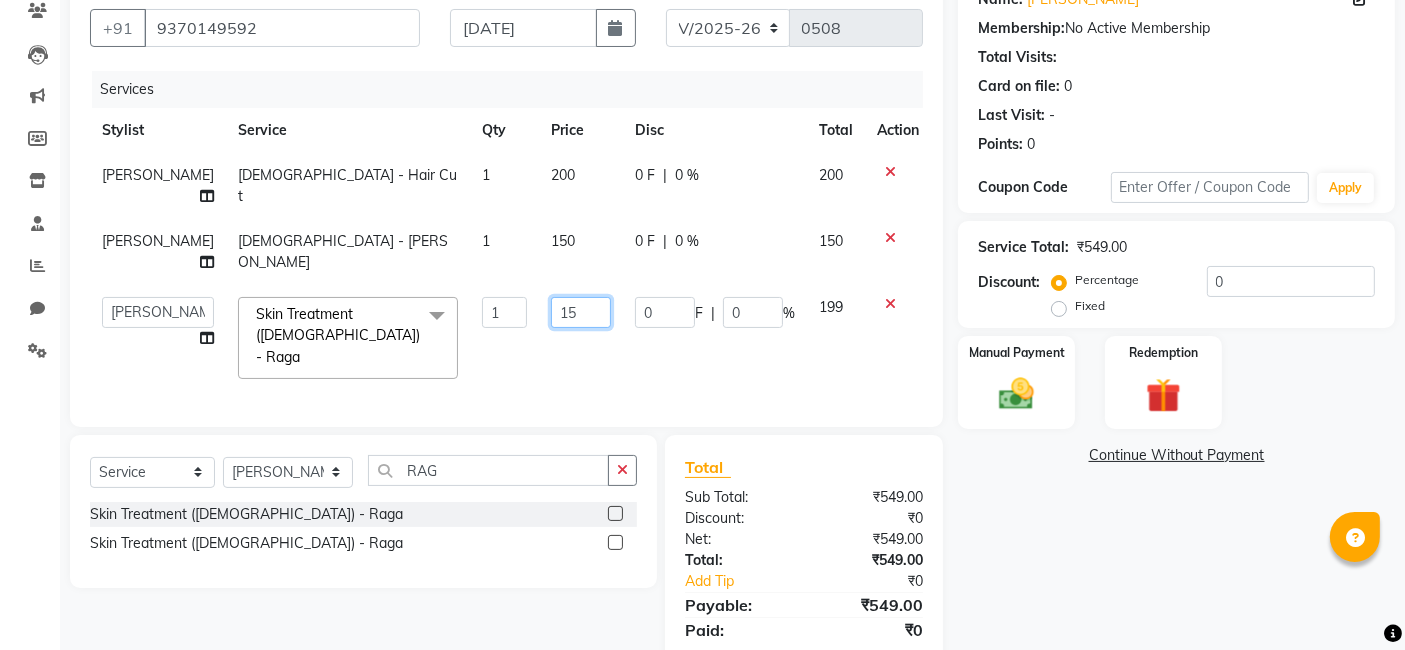 type on "150" 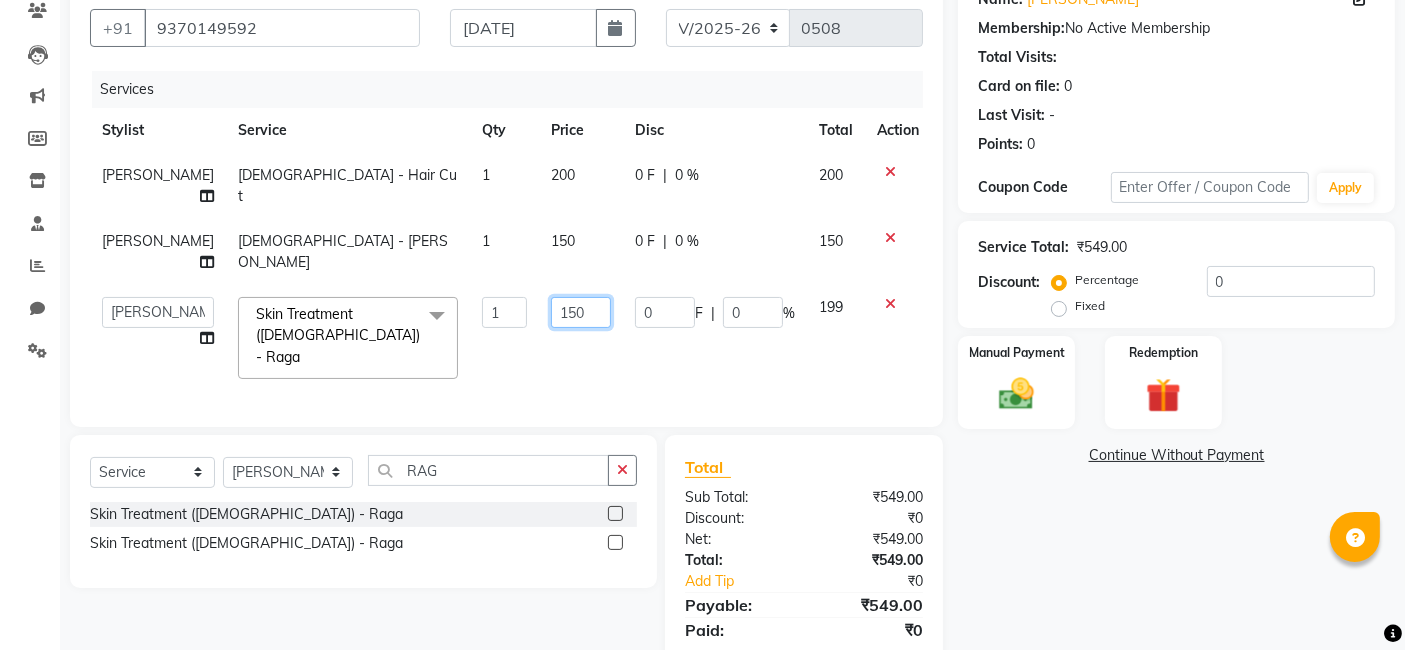 scroll, scrollTop: 237, scrollLeft: 0, axis: vertical 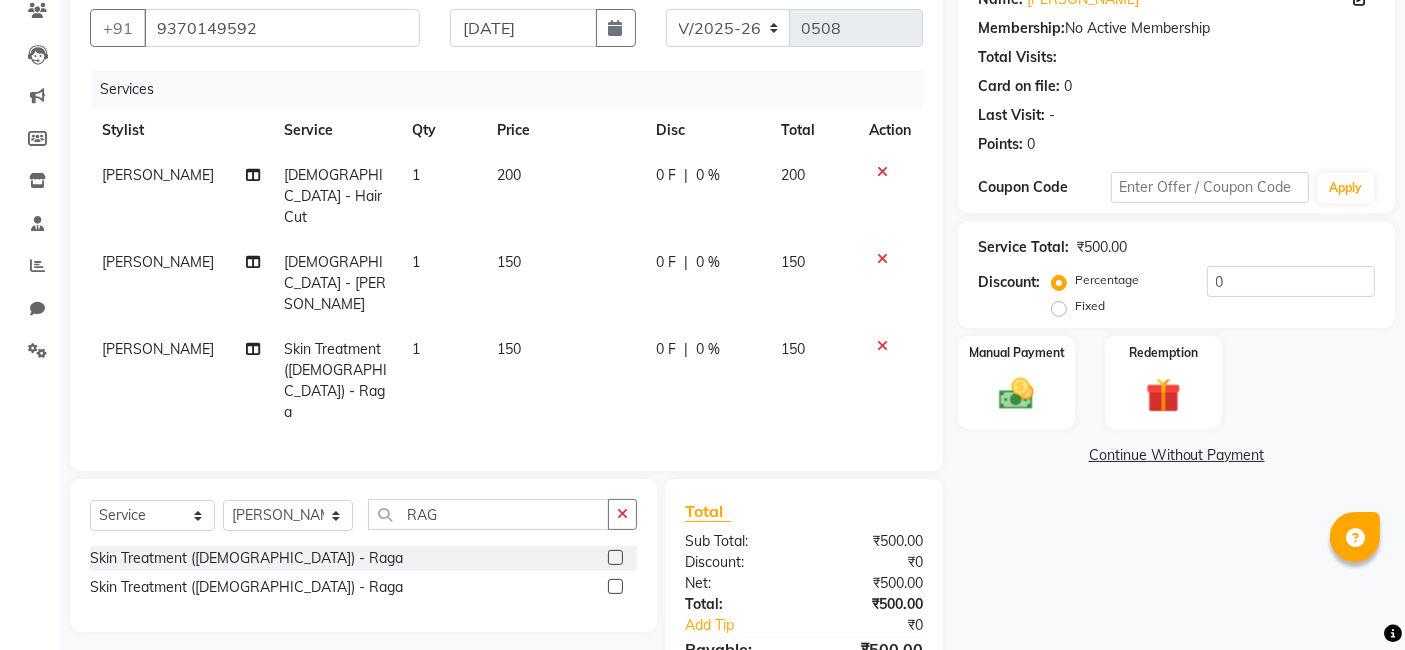 click on "Name: Ali  Membership:  No Active Membership  Total Visits:   Card on file:  0 Last Visit:   - Points:   0  Coupon Code Apply Service Total:  ₹500.00  Discount:  Percentage   Fixed  0 Manual Payment Redemption  Continue Without Payment" 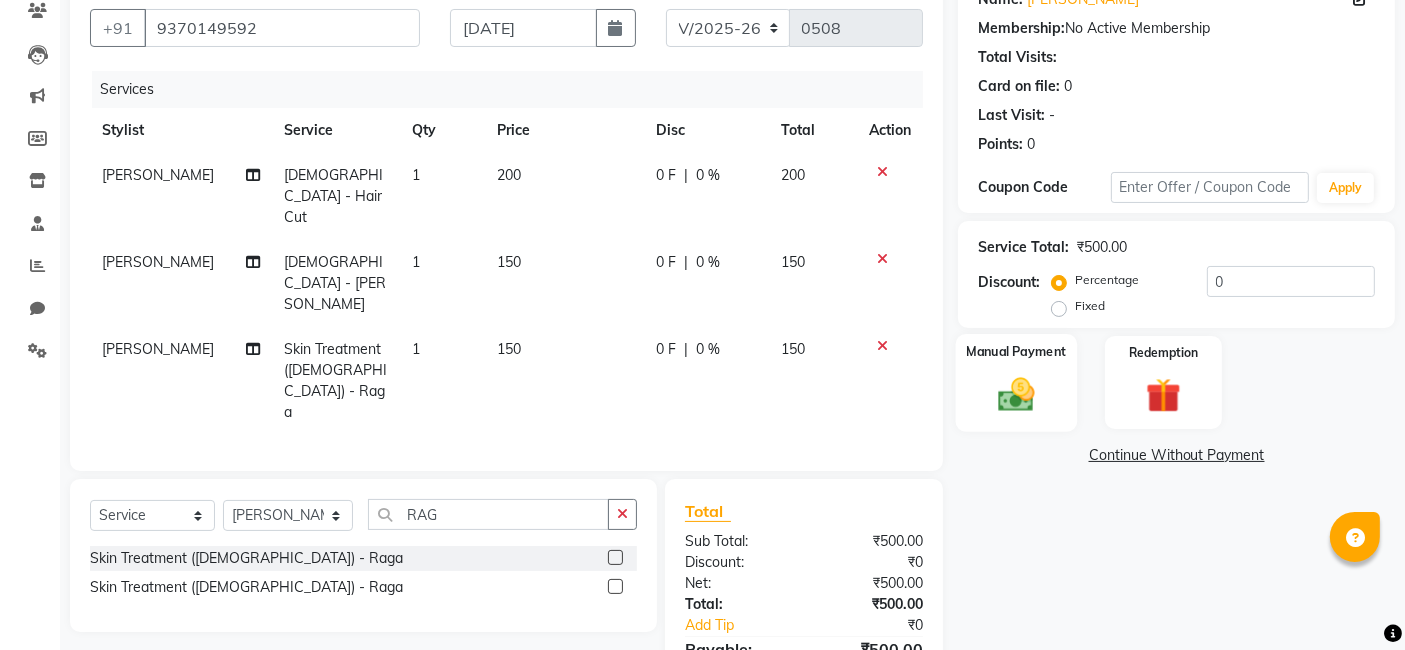 click 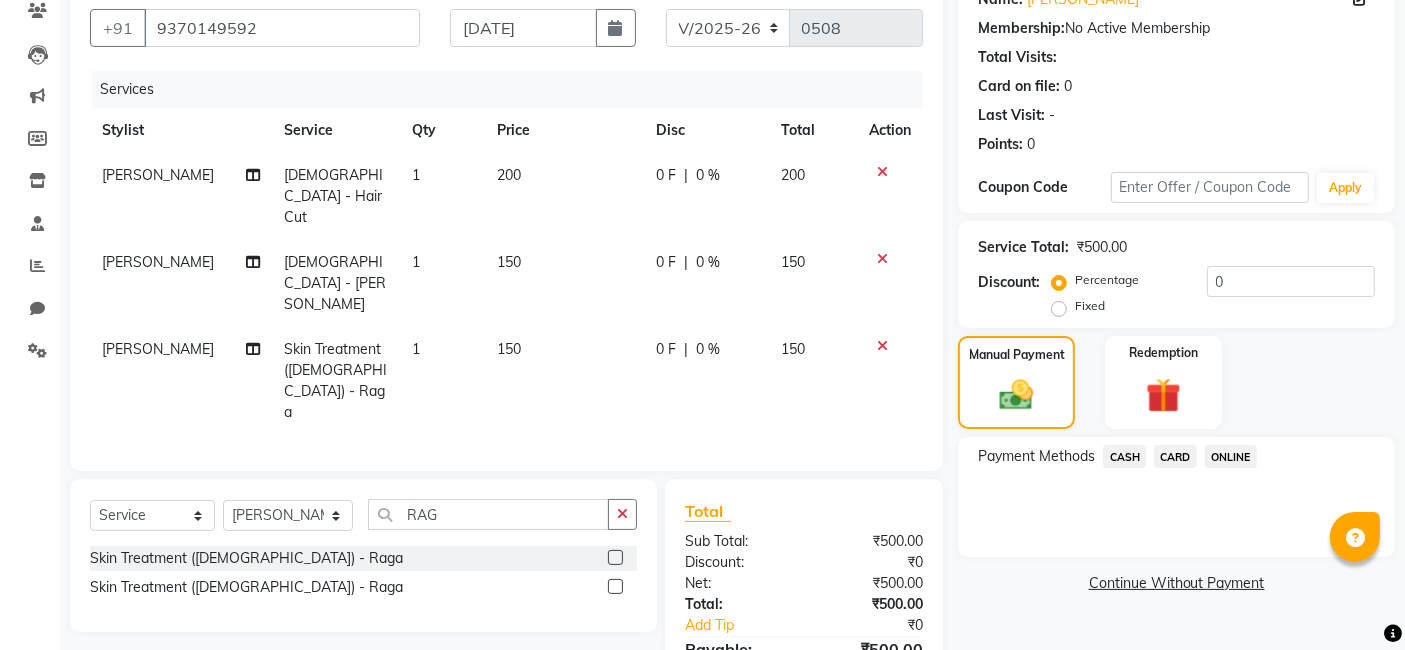 click on "ONLINE" 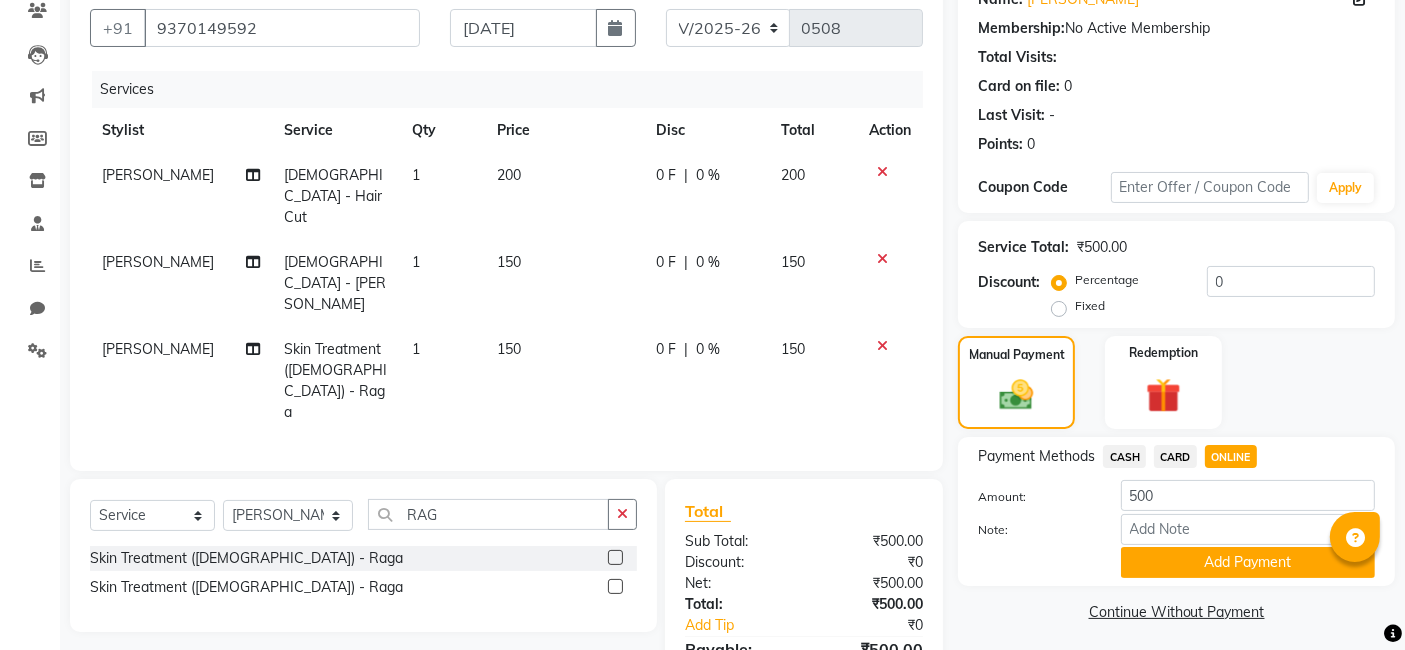 scroll, scrollTop: 182, scrollLeft: 0, axis: vertical 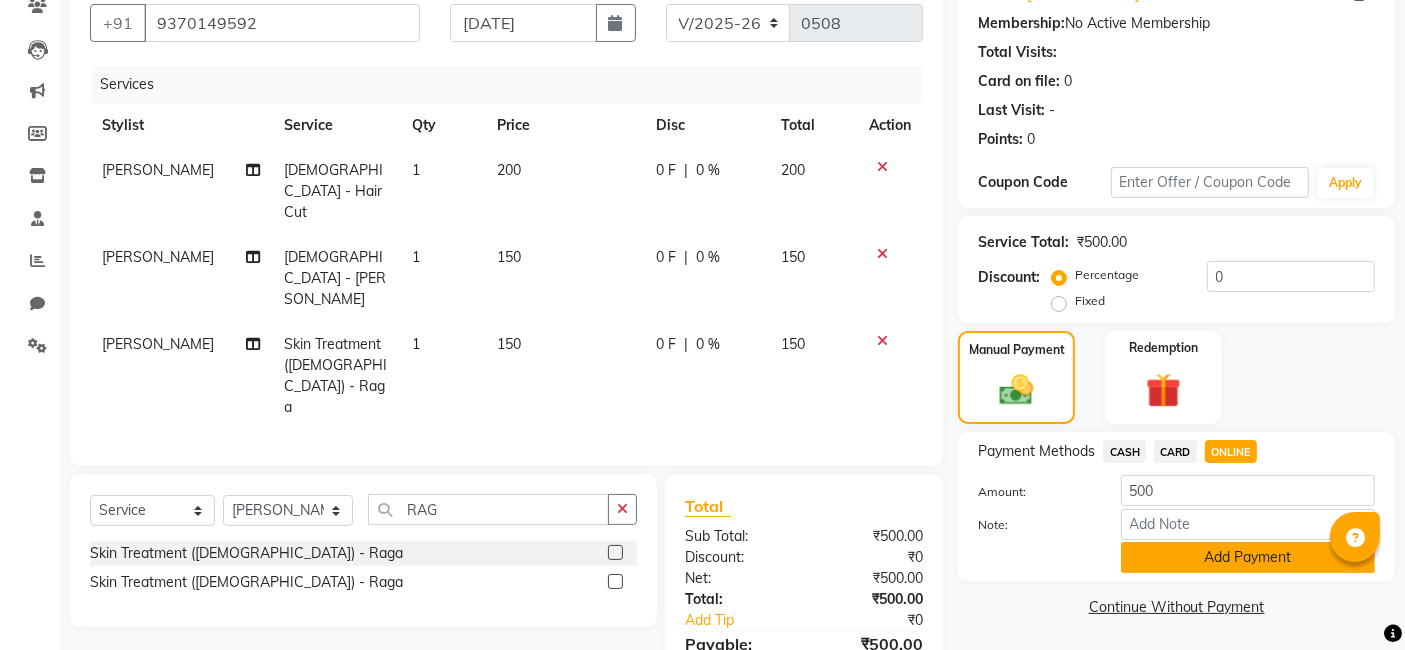 click on "Add Payment" 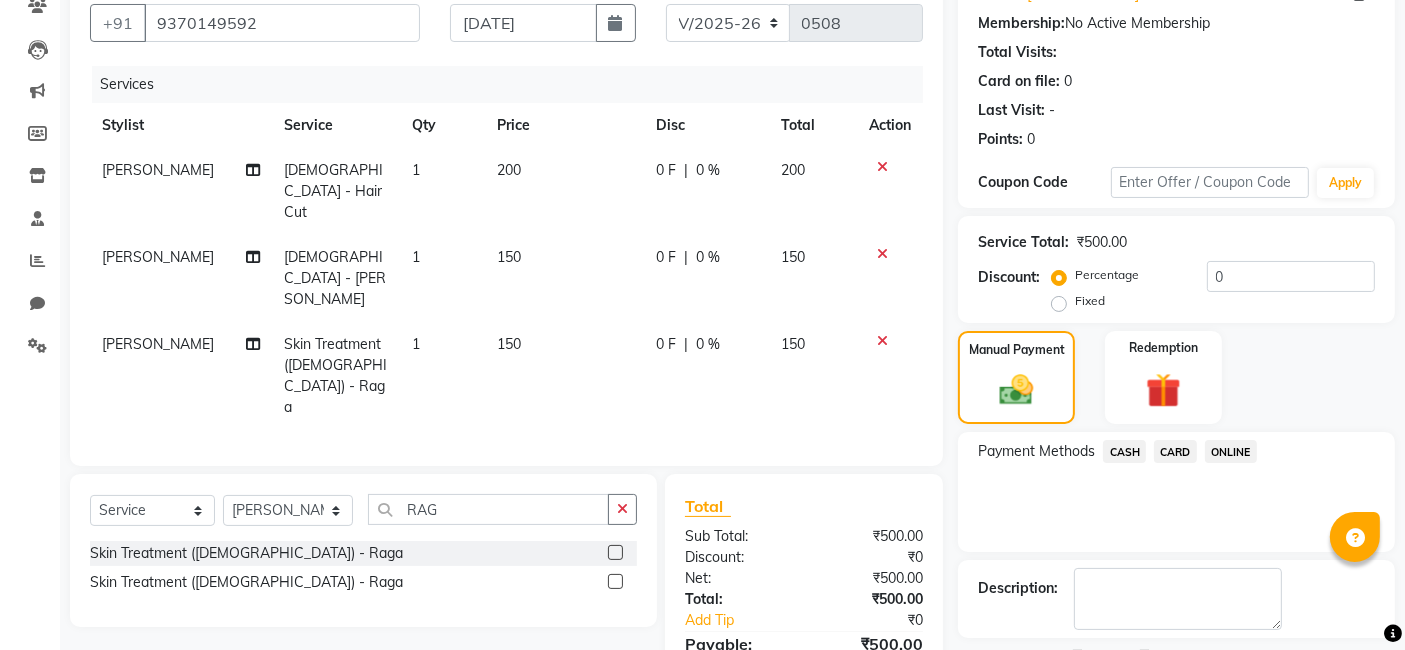 scroll, scrollTop: 266, scrollLeft: 0, axis: vertical 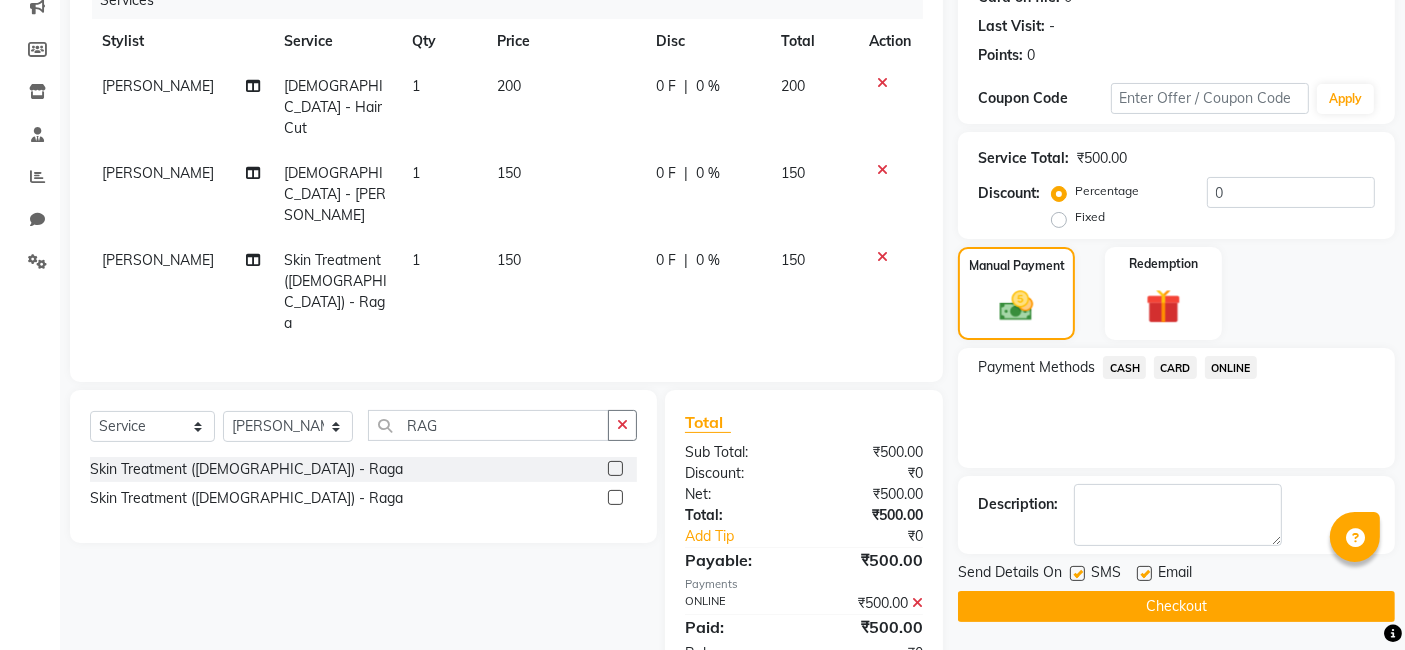 click on "Checkout" 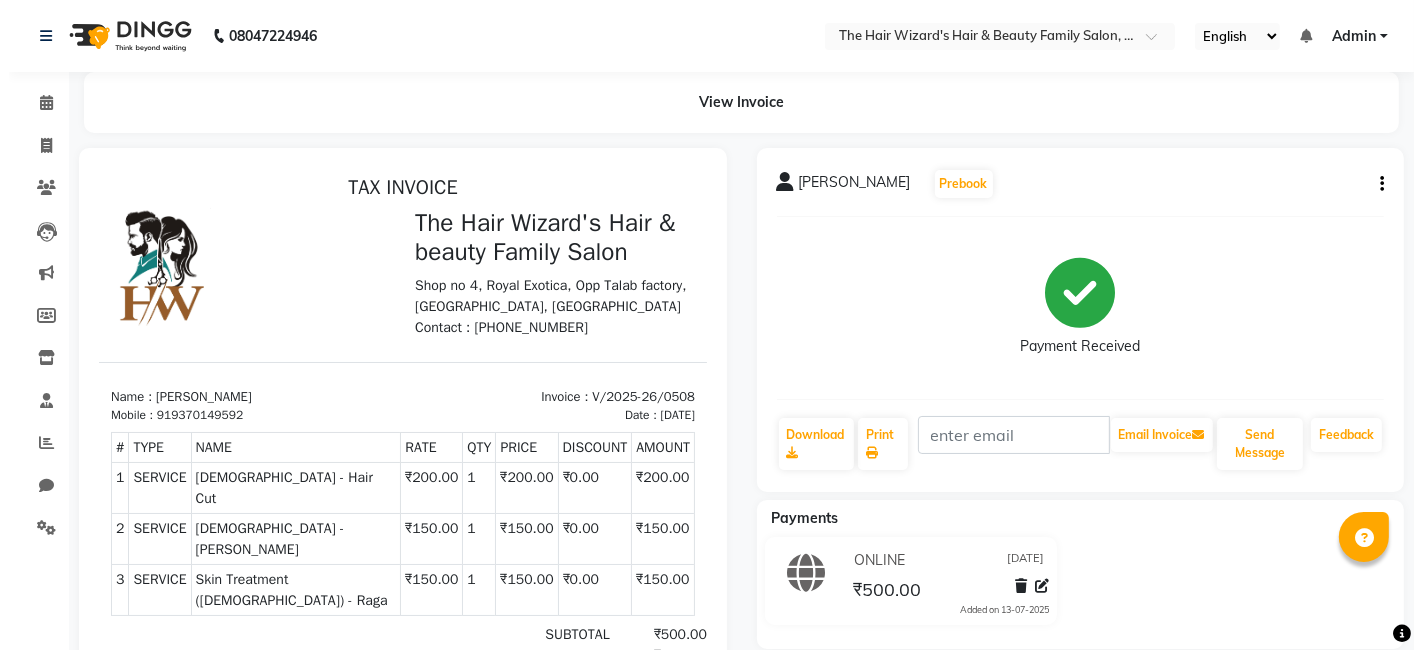 scroll, scrollTop: 0, scrollLeft: 0, axis: both 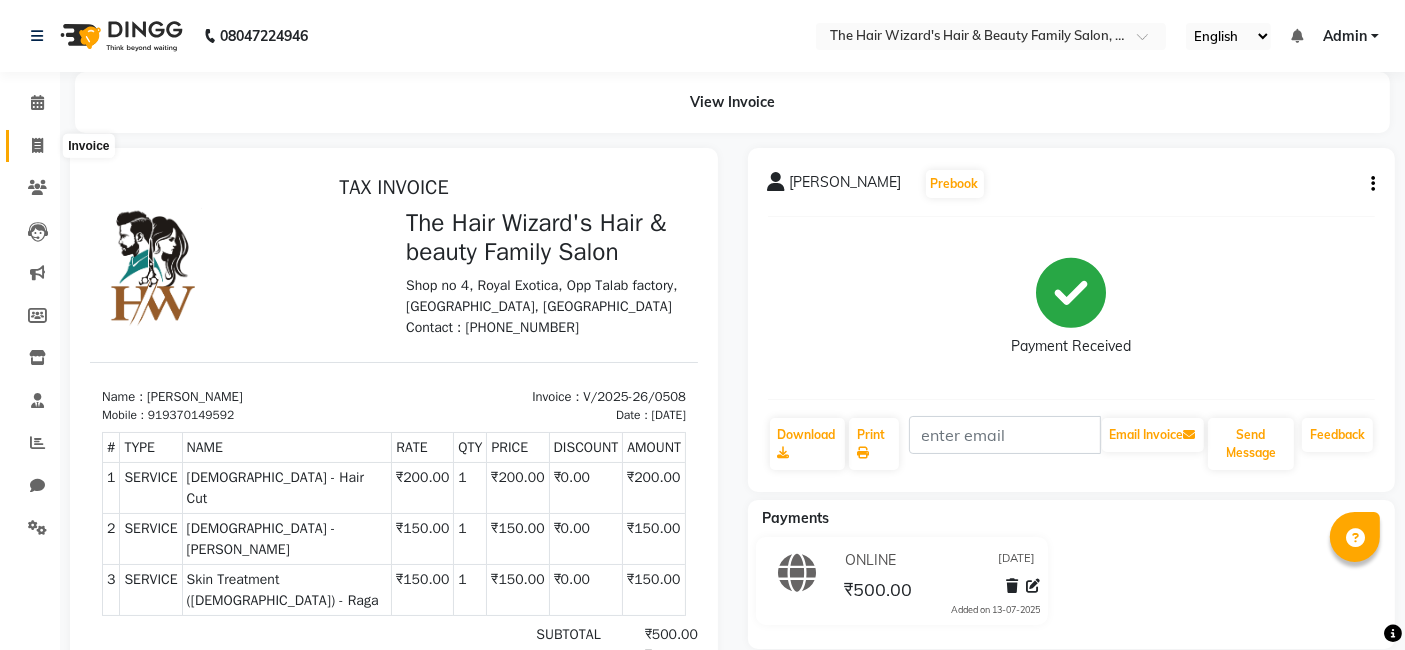 click 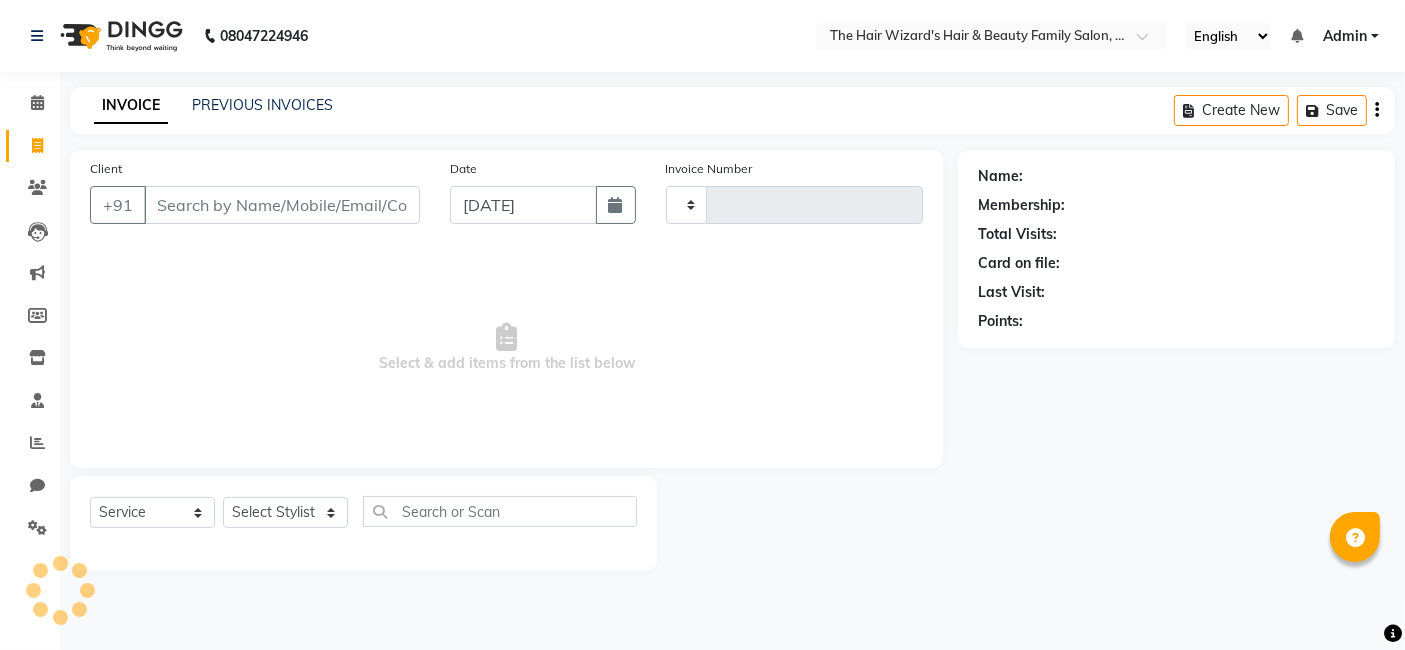 type on "0509" 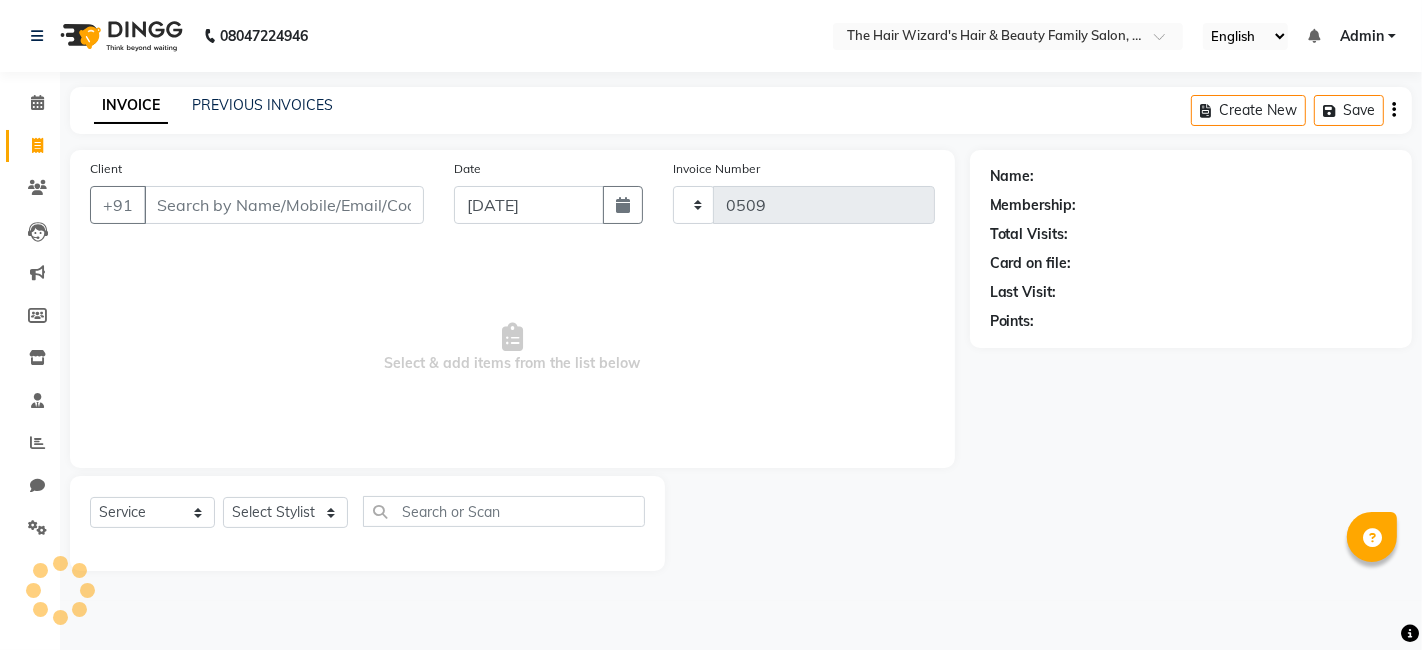 select on "8473" 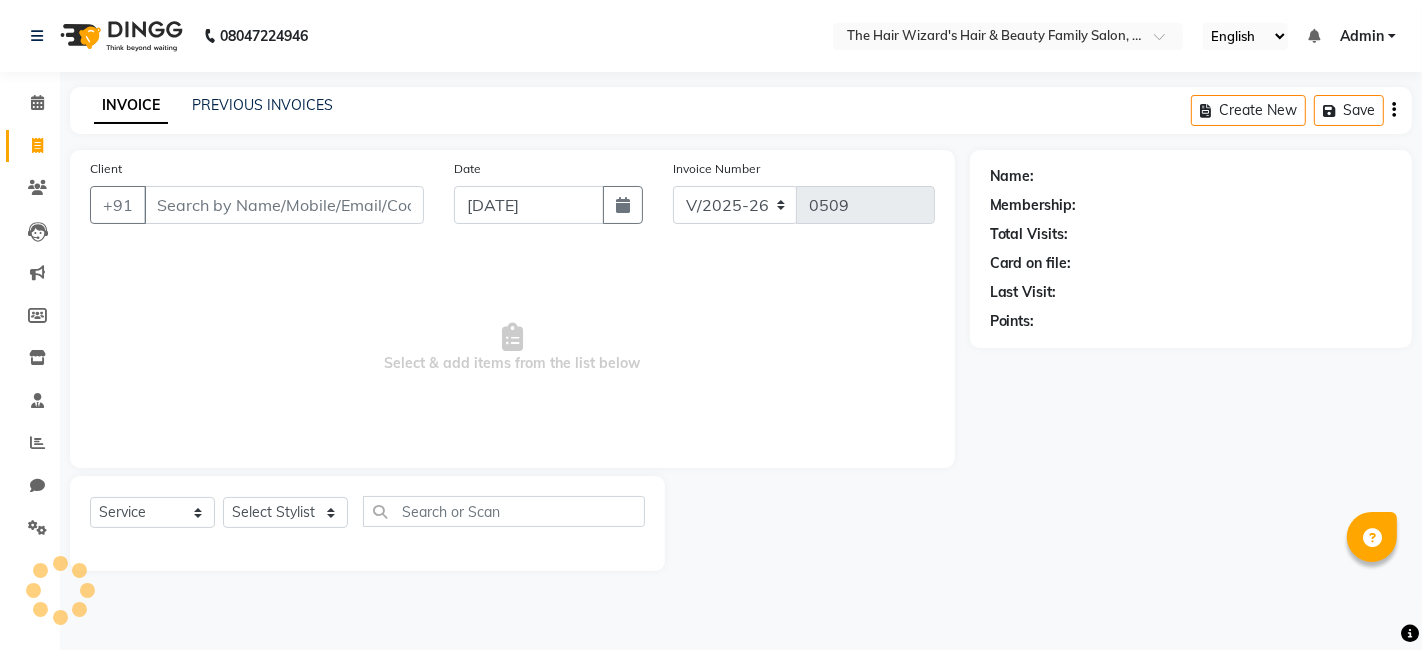 click on "INVOICE PREVIOUS INVOICES Create New   Save" 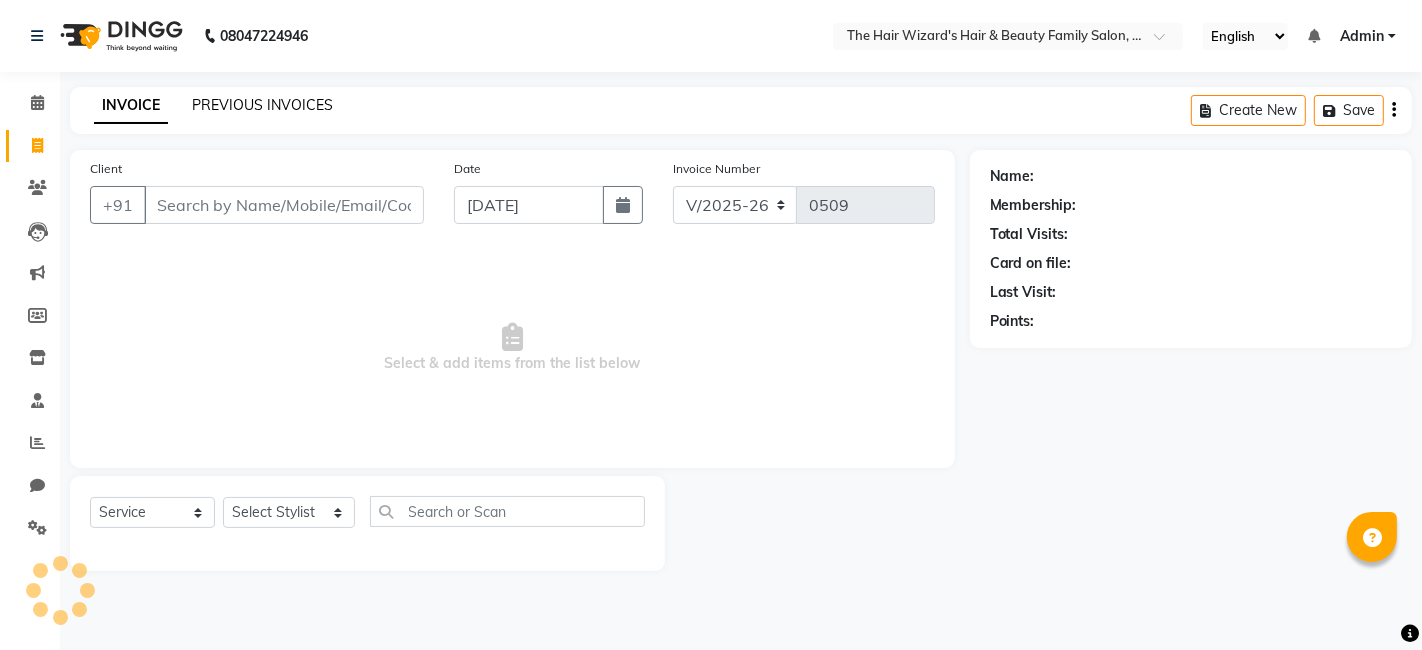 click on "PREVIOUS INVOICES" 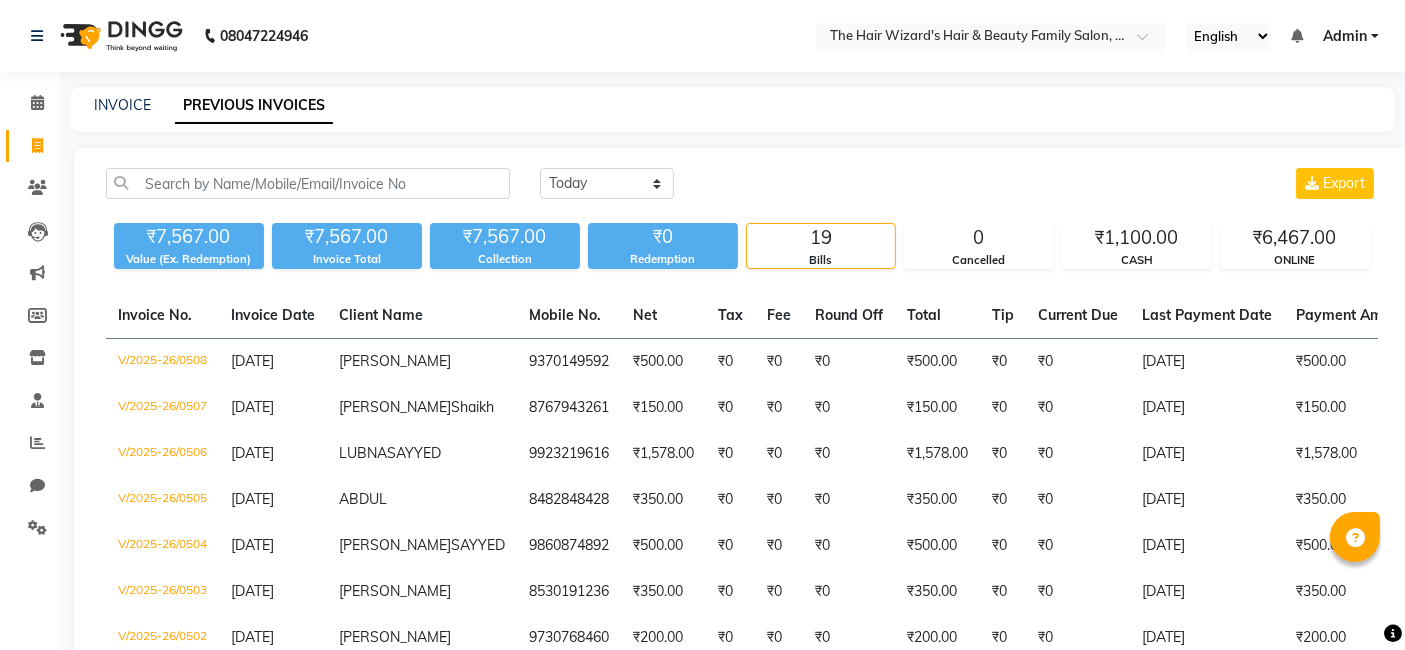 click on "INVOICE PREVIOUS INVOICES" 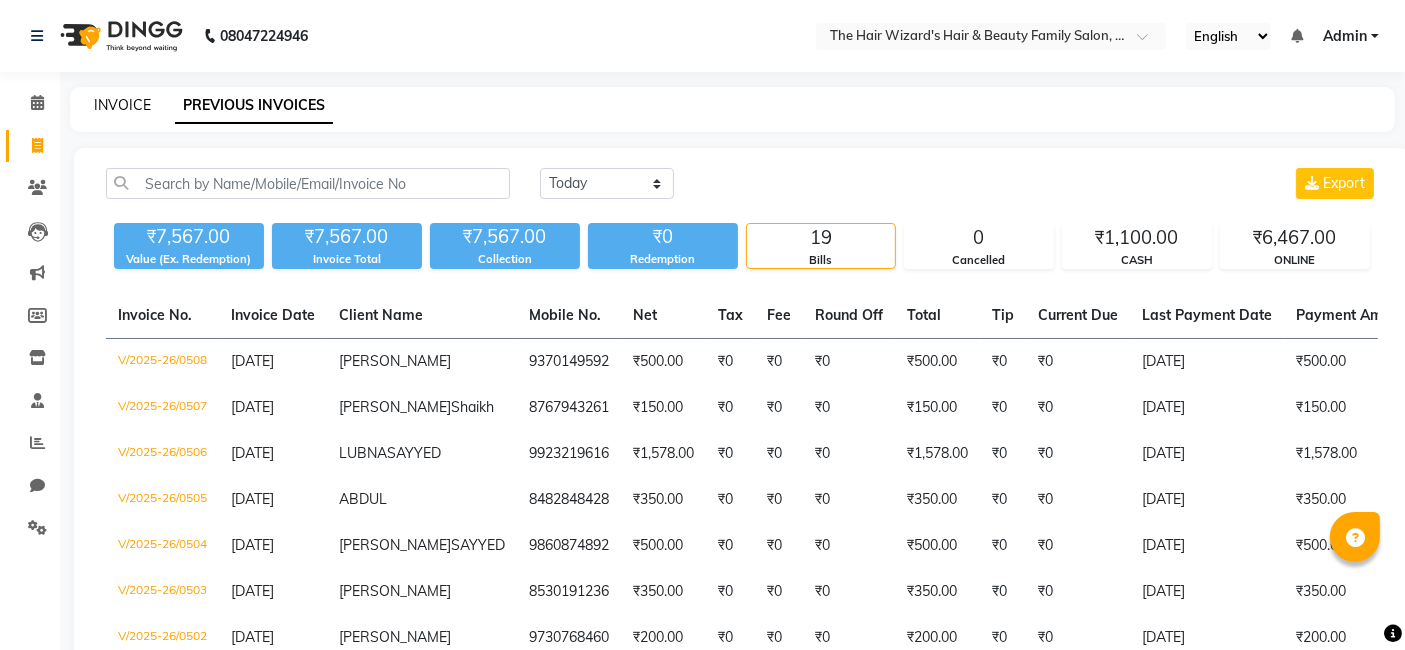 click on "INVOICE" 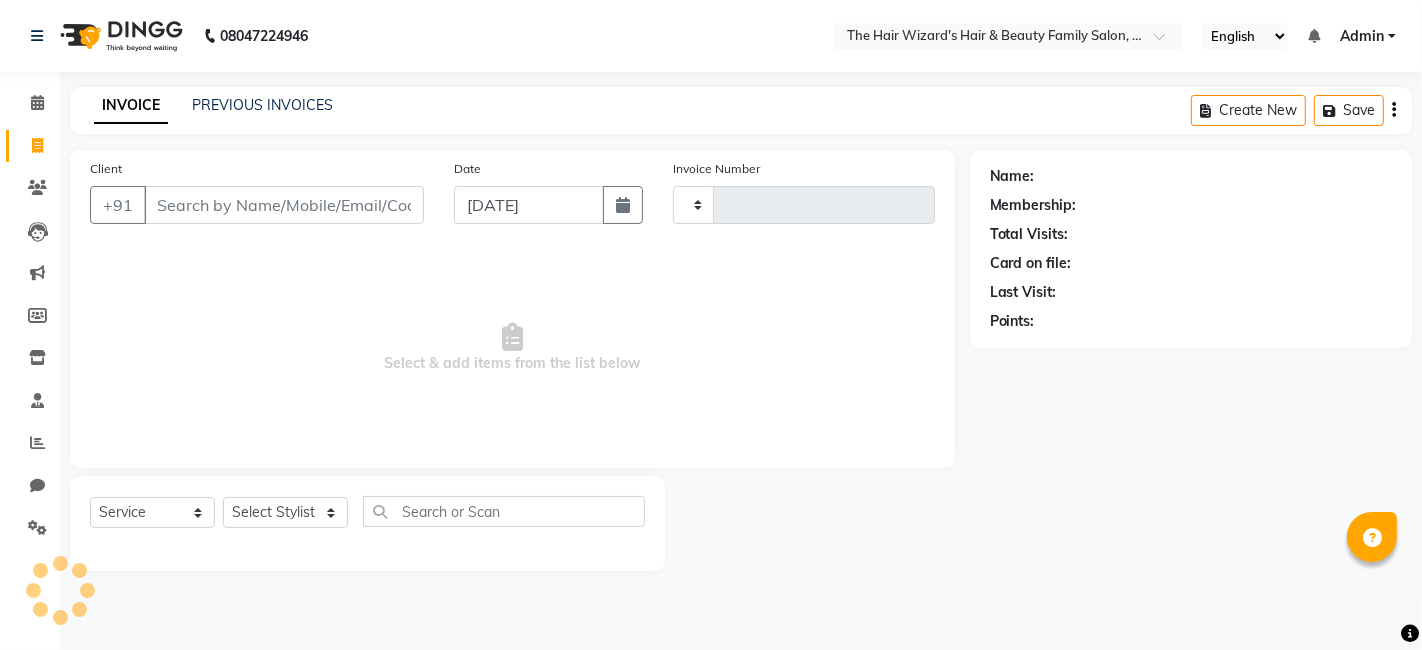 type on "0509" 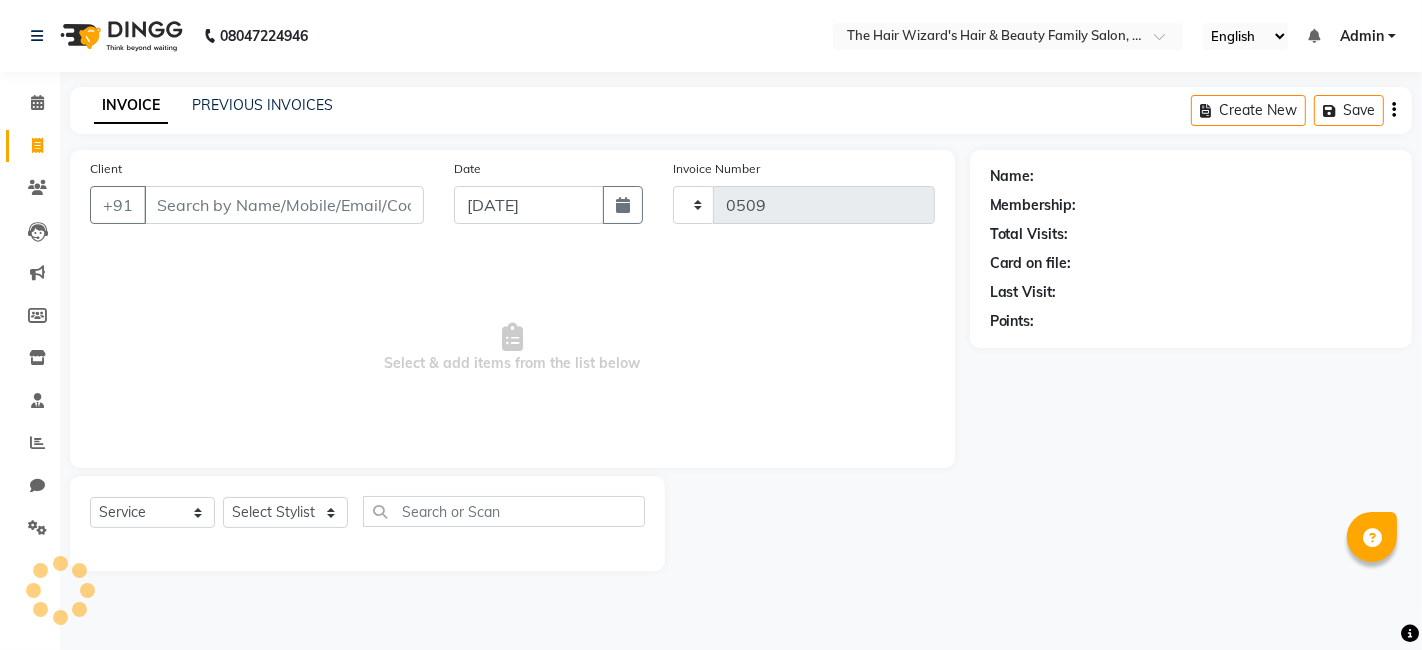 select on "8473" 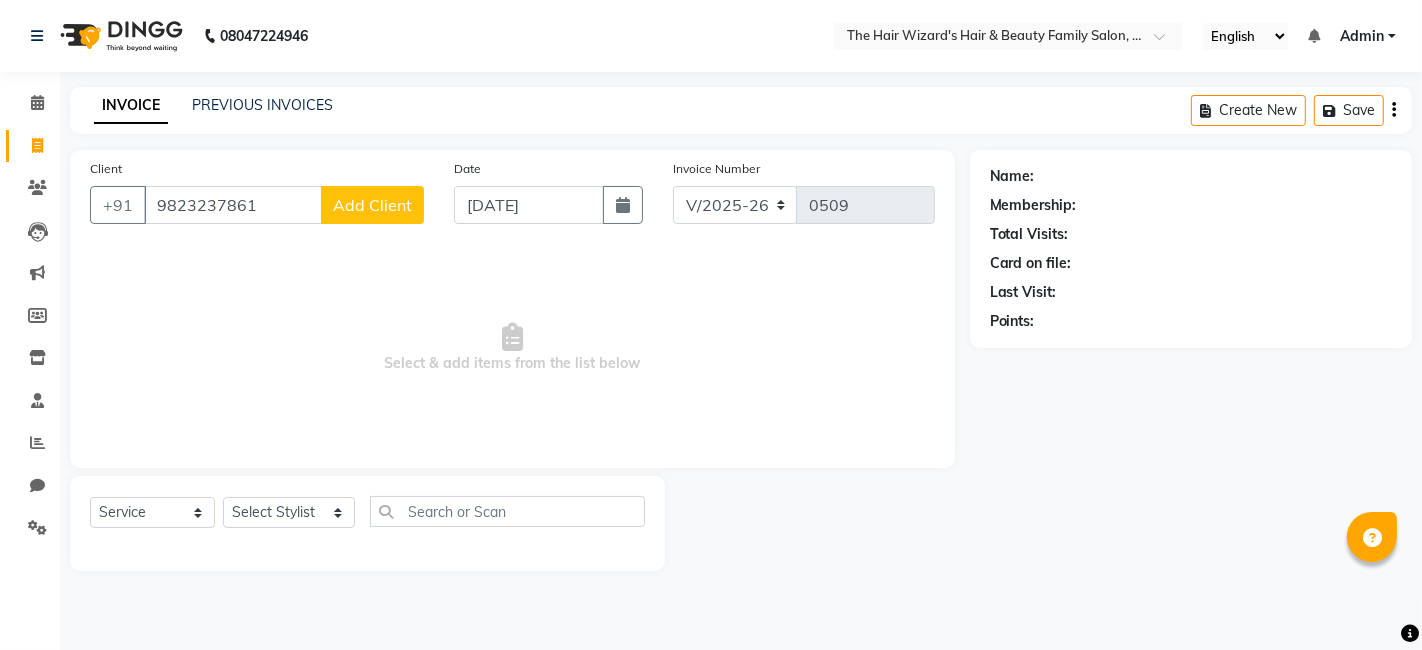 type on "9823237861" 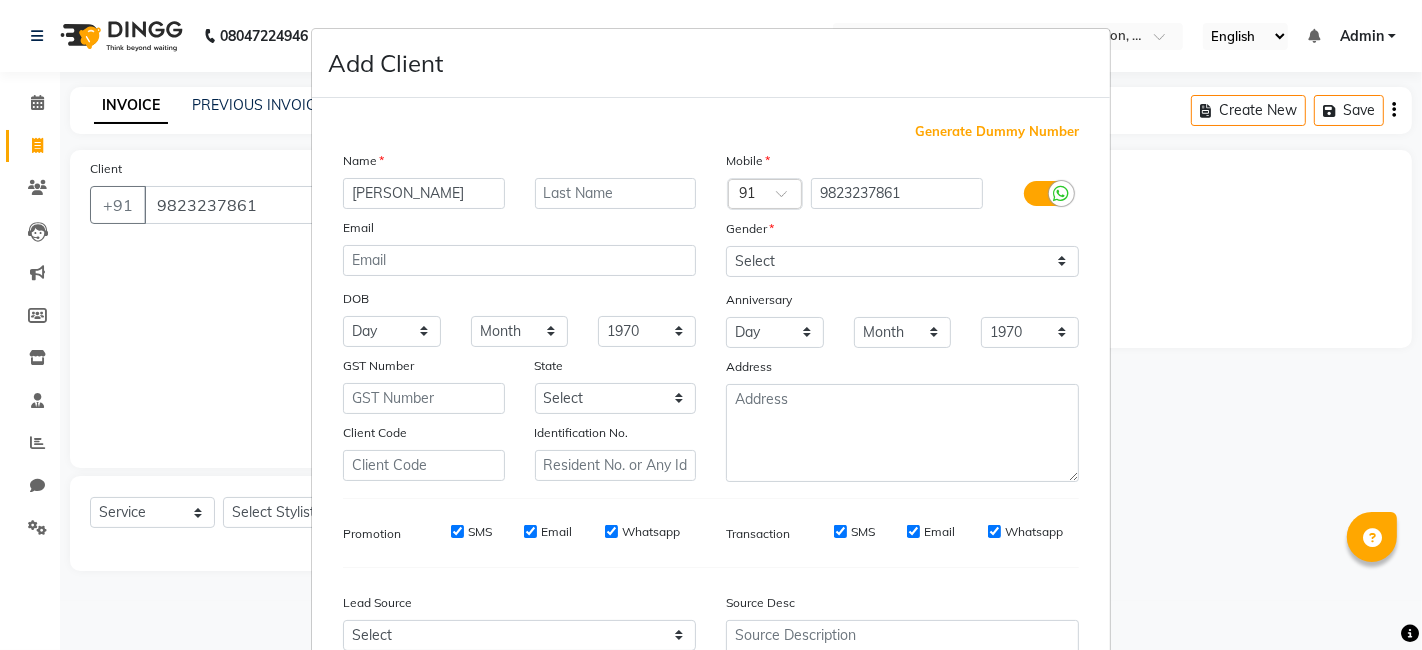 type on "Mohsin Shaikh" 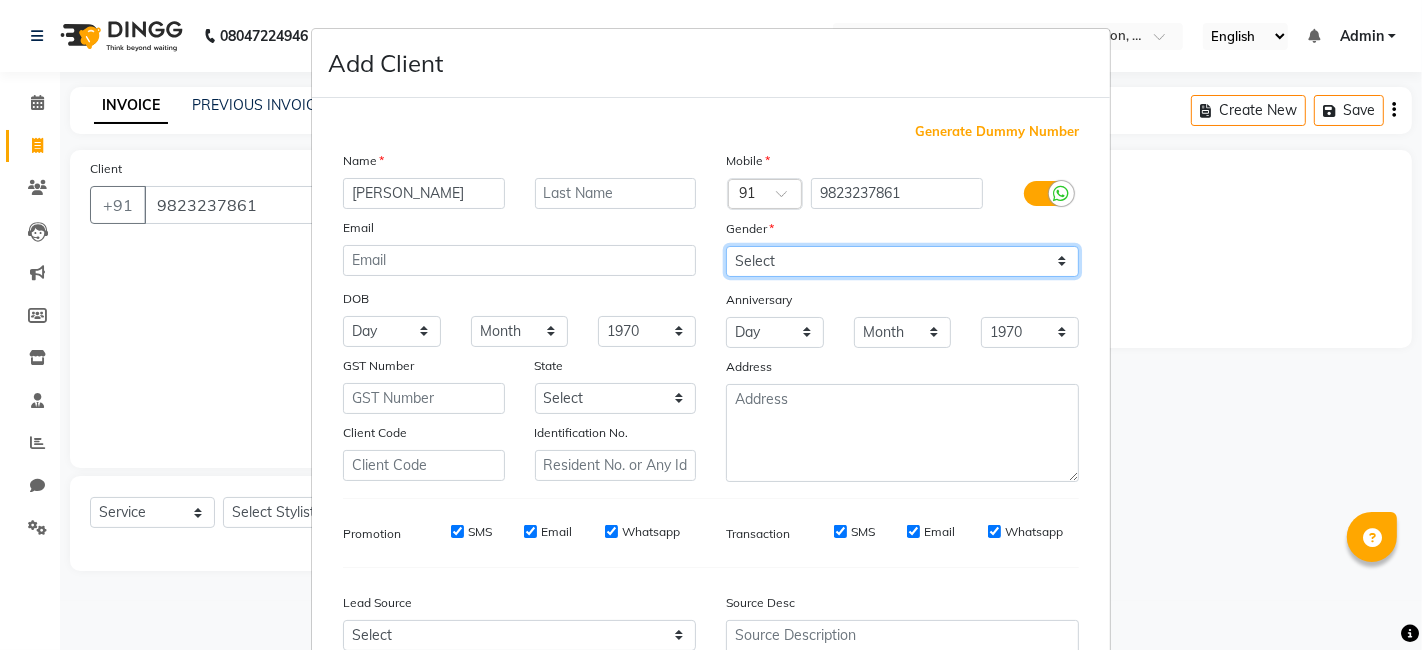 click on "Select [DEMOGRAPHIC_DATA] [DEMOGRAPHIC_DATA] Other Prefer Not To Say" at bounding box center [902, 261] 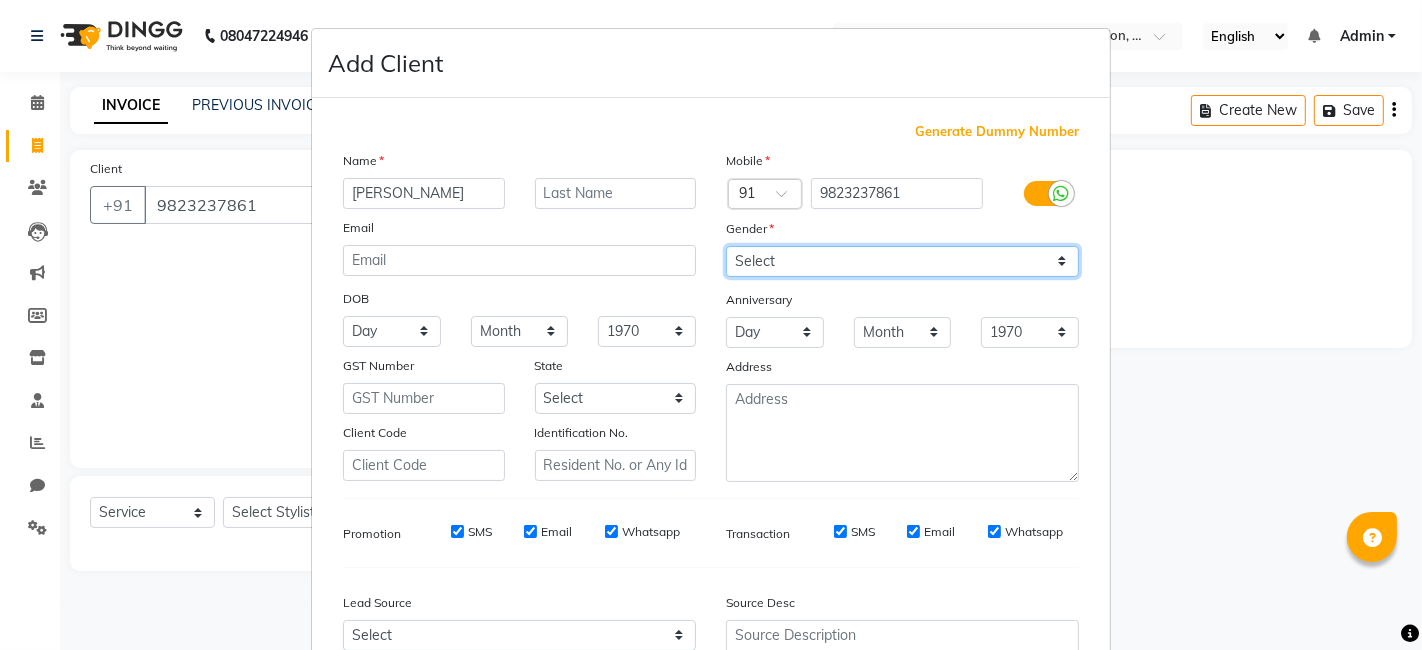 select on "[DEMOGRAPHIC_DATA]" 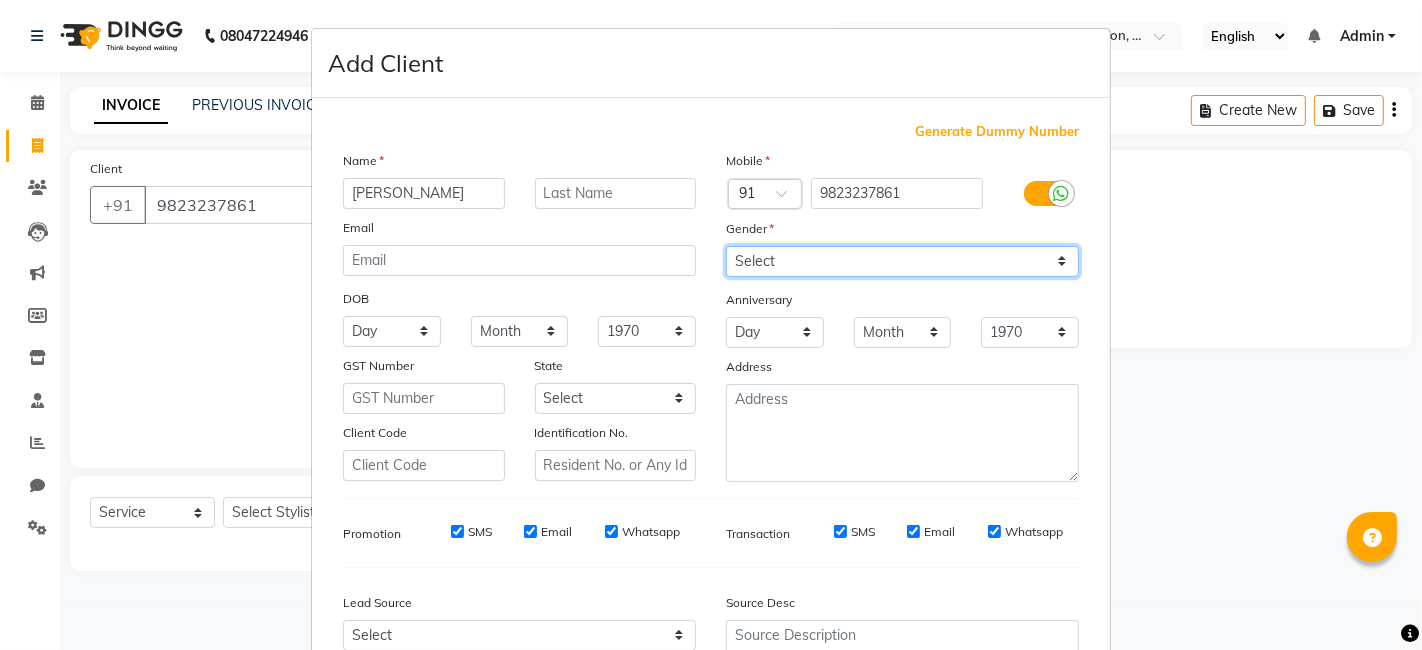 click on "Select [DEMOGRAPHIC_DATA] [DEMOGRAPHIC_DATA] Other Prefer Not To Say" at bounding box center [902, 261] 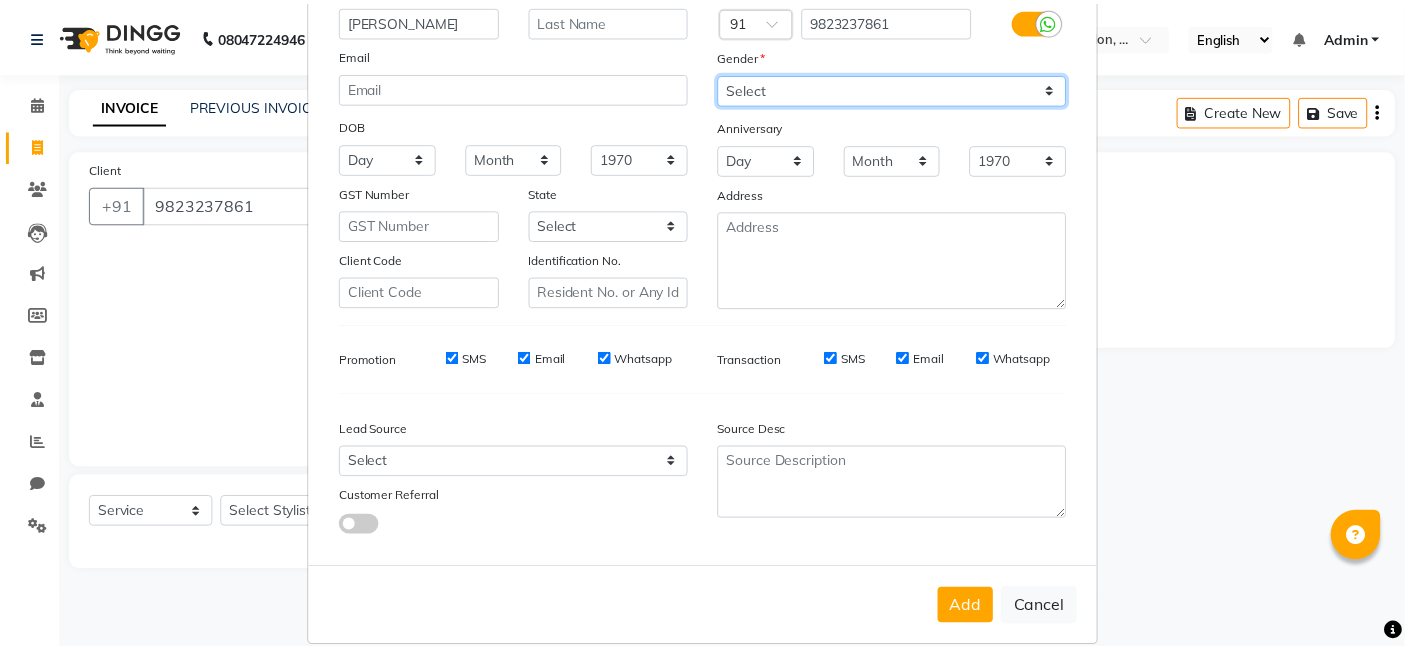 scroll, scrollTop: 197, scrollLeft: 0, axis: vertical 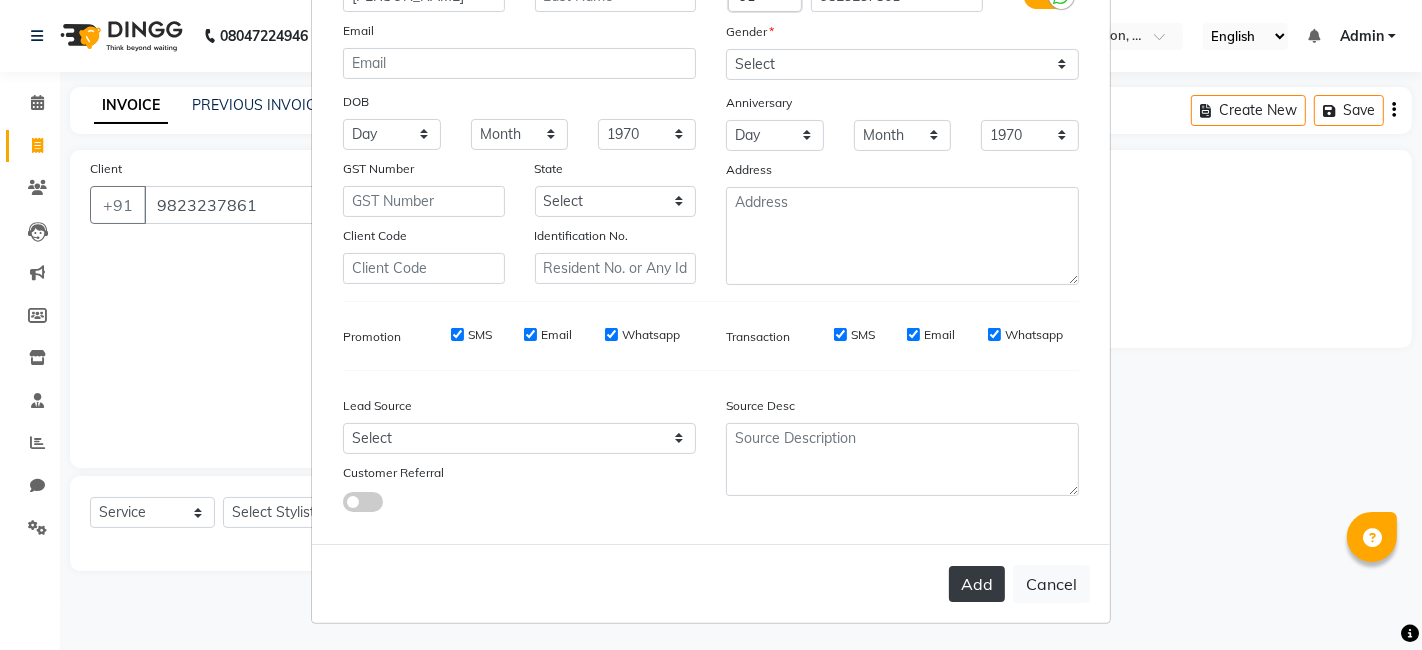click on "Add" at bounding box center (977, 584) 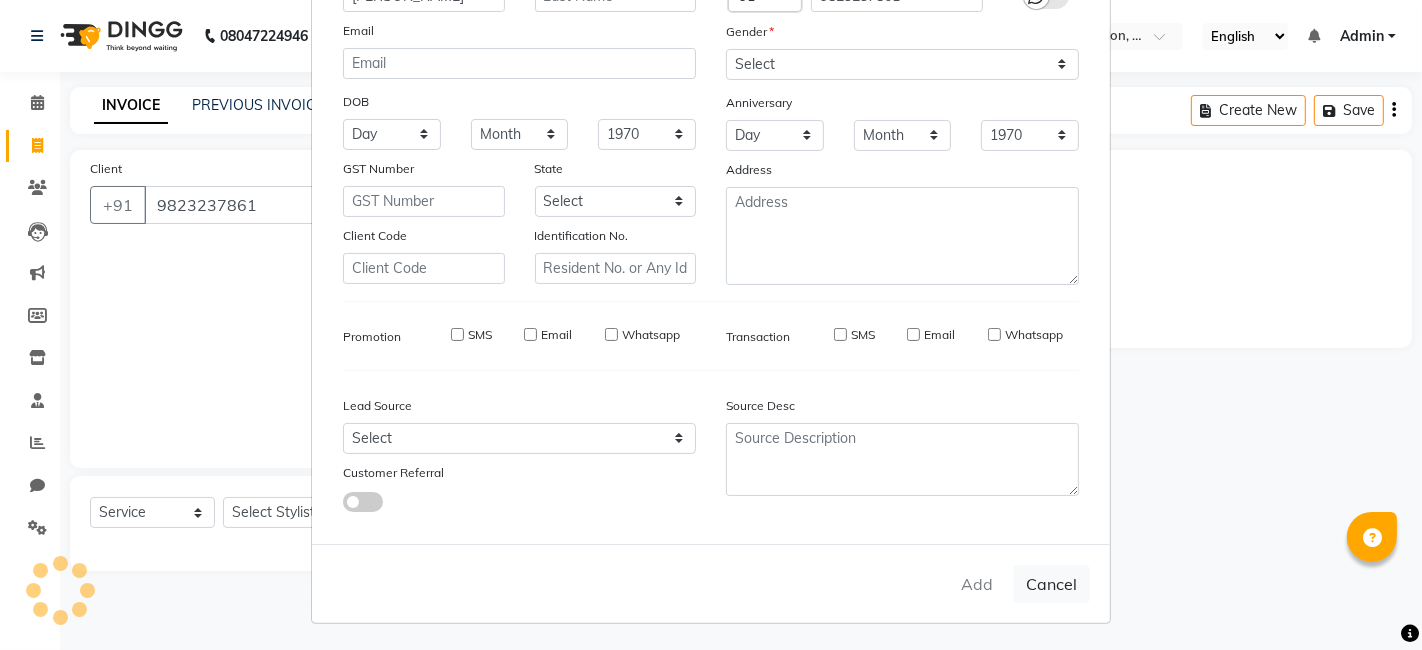 type 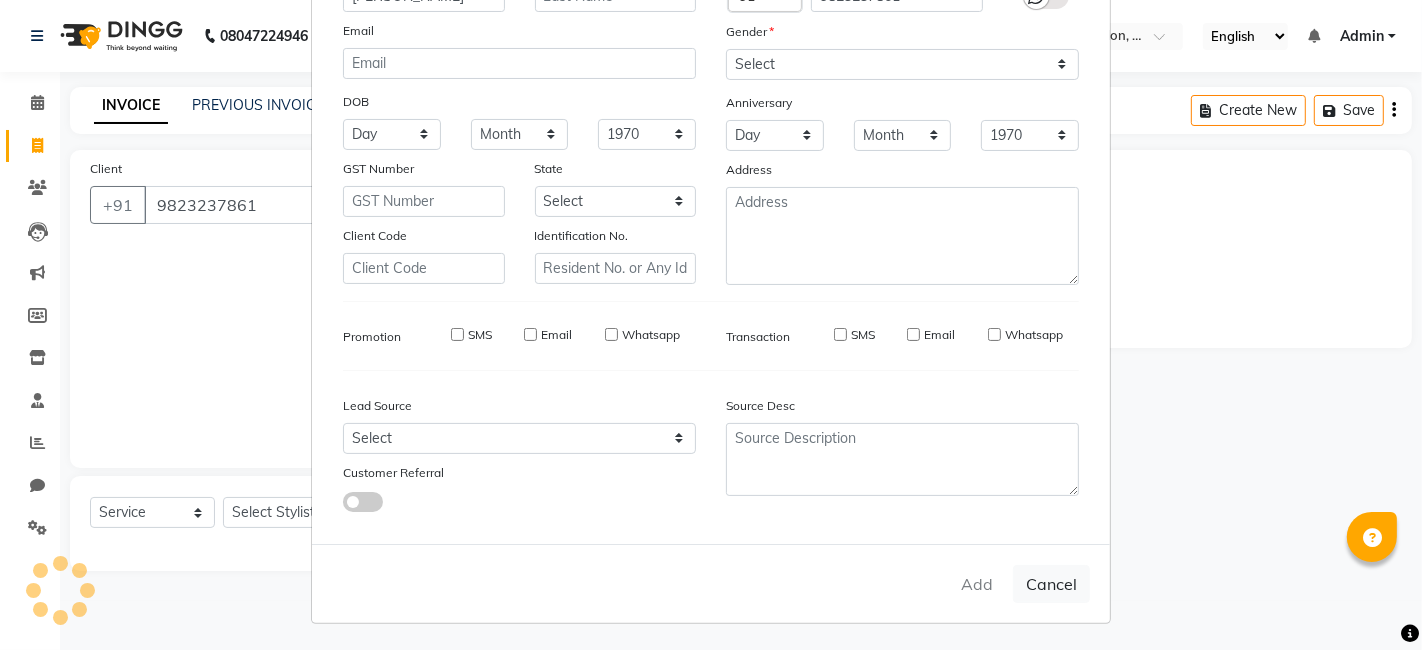 select 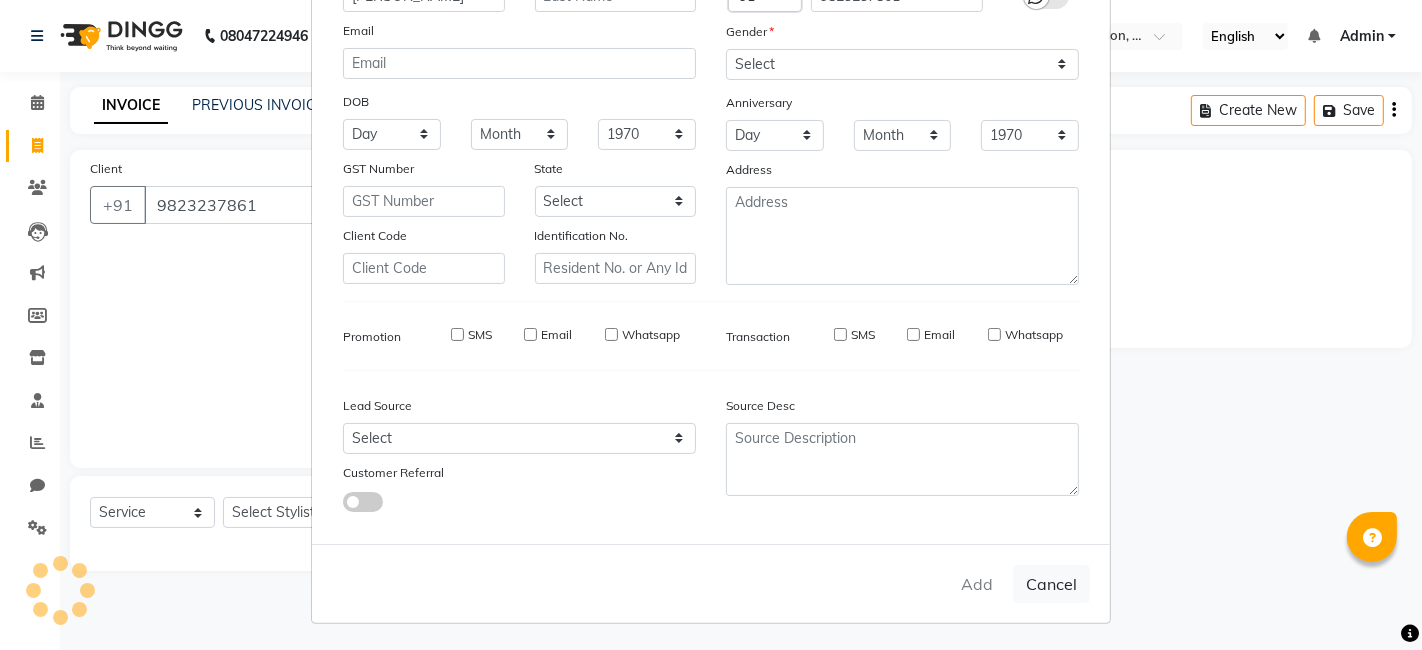 select 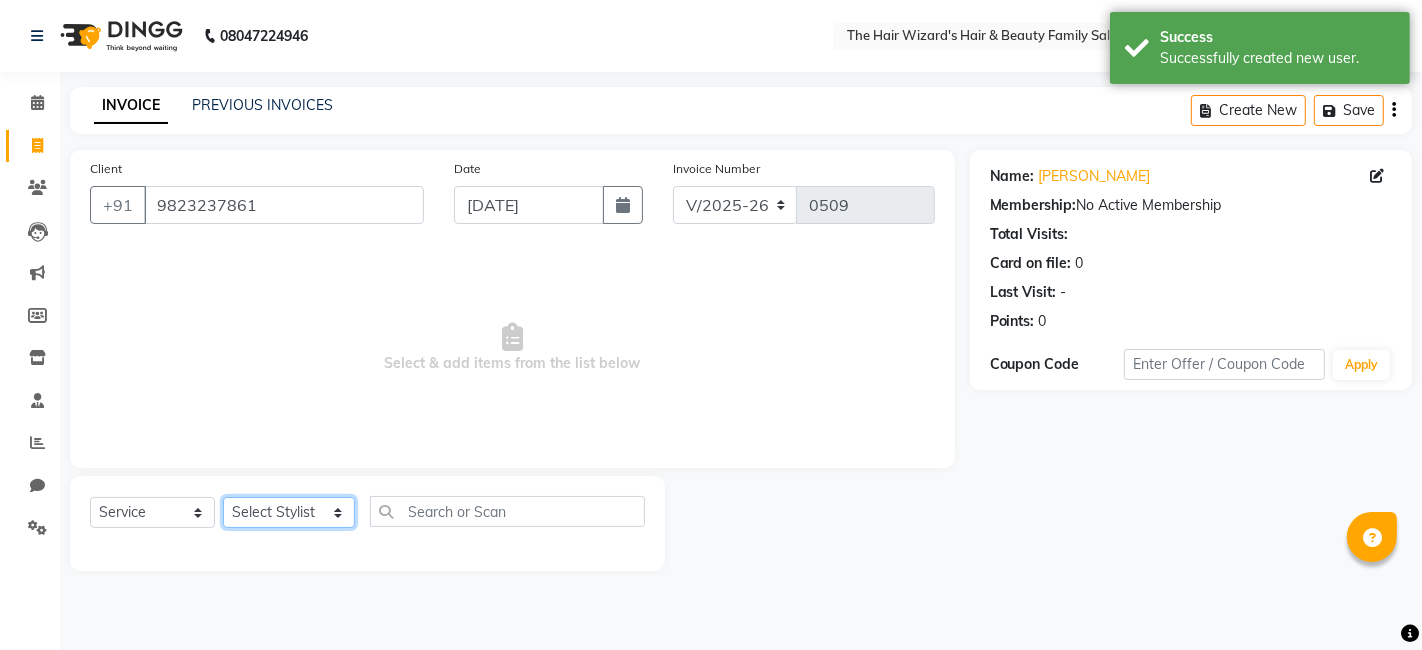 click on "Select Stylist [PERSON_NAME] [PERSON_NAME]  [PERSON_NAME] [PERSON_NAME] [PERSON_NAME] MOHD [PERSON_NAME] [PERSON_NAME] [PERSON_NAME] [PERSON_NAME] WIZARDS" 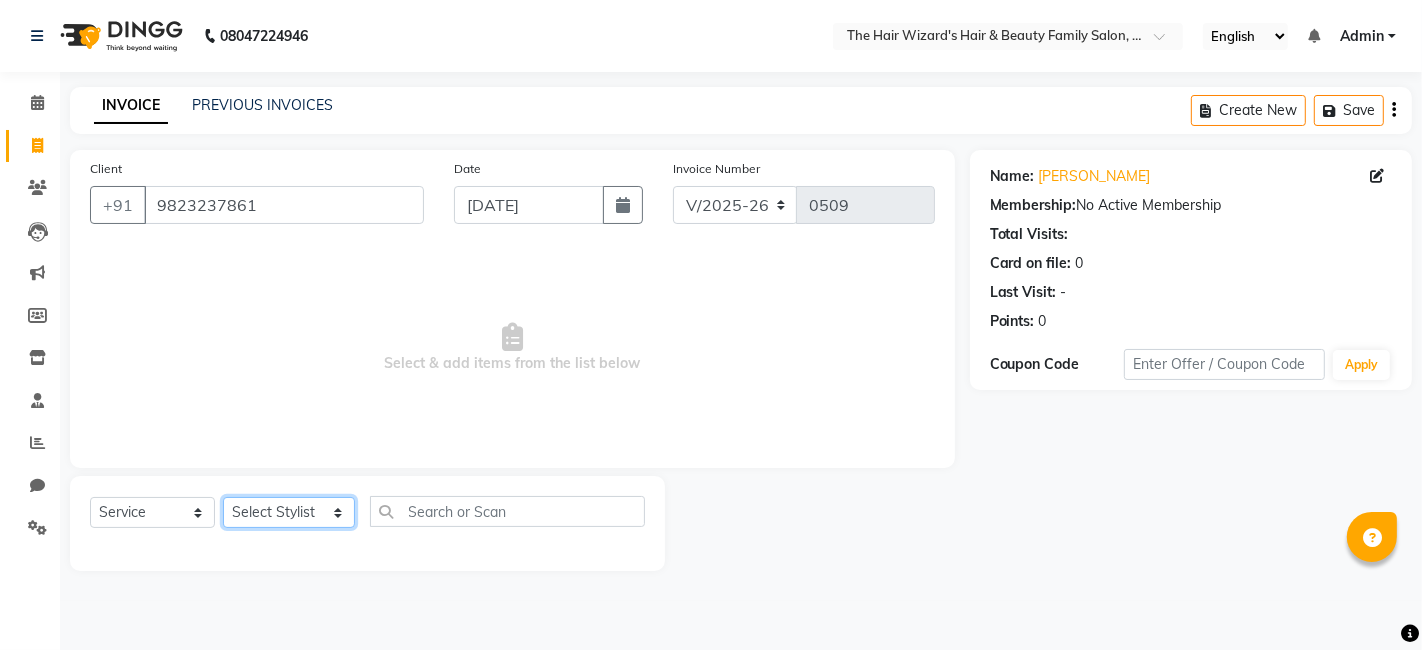 select on "83841" 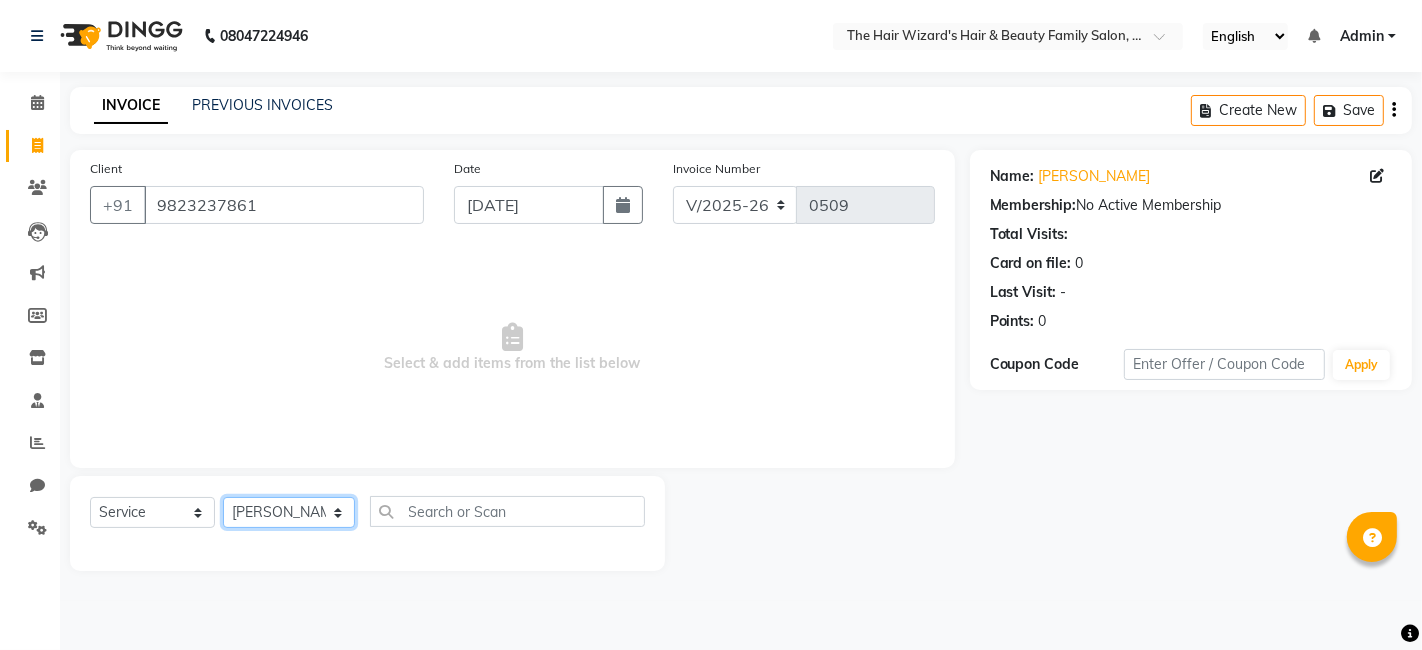 click on "Select Stylist [PERSON_NAME] [PERSON_NAME]  [PERSON_NAME] [PERSON_NAME] [PERSON_NAME] MOHD [PERSON_NAME] [PERSON_NAME] [PERSON_NAME] [PERSON_NAME] WIZARDS" 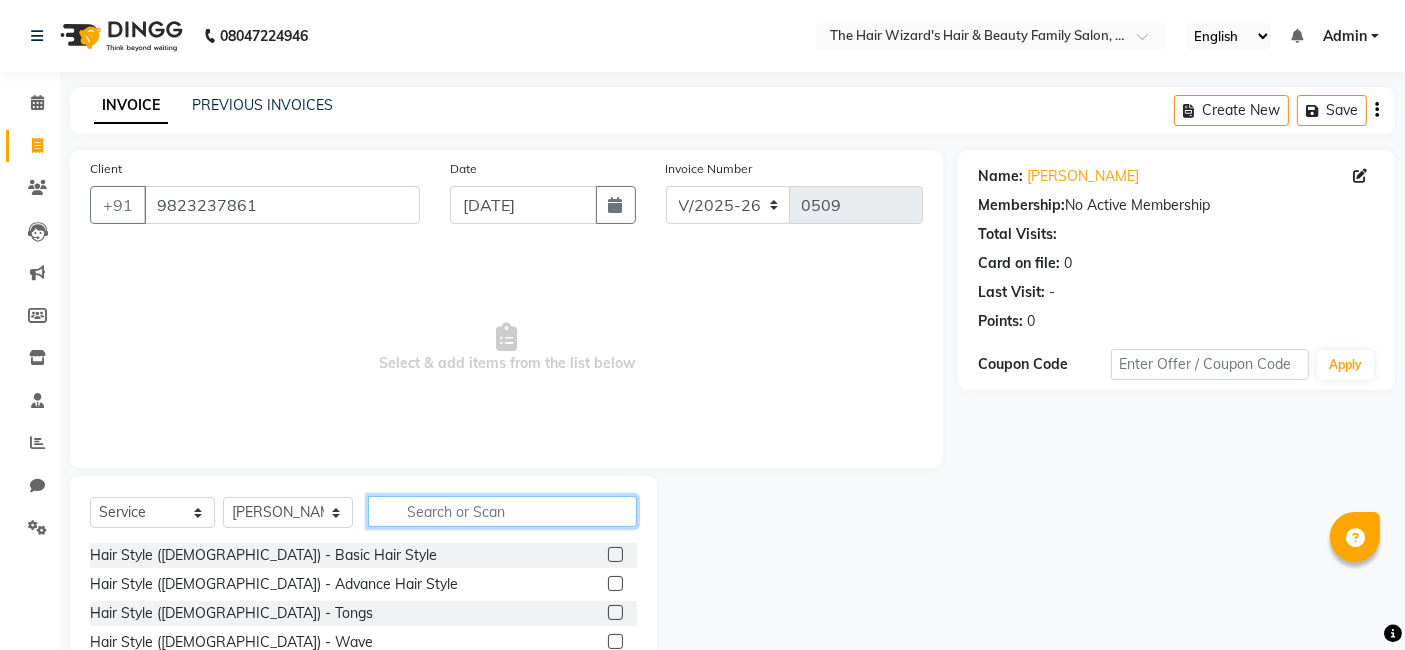 click 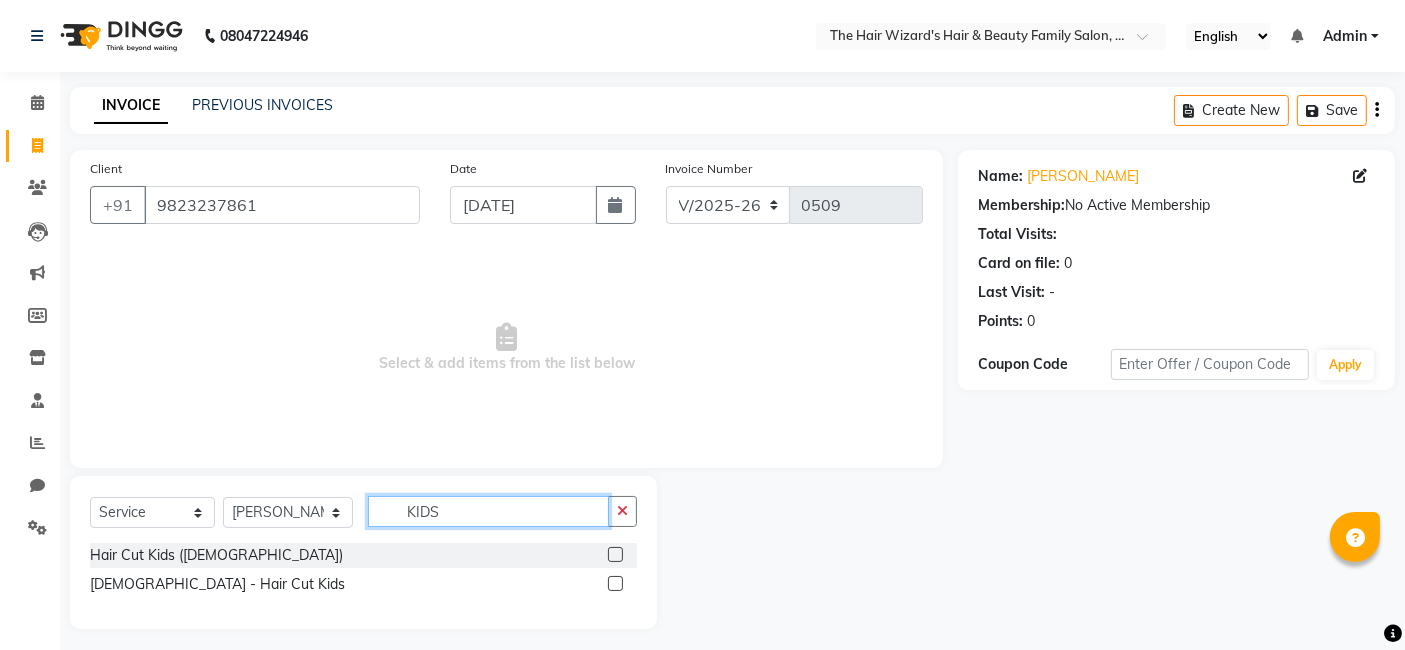 type on "KIDS" 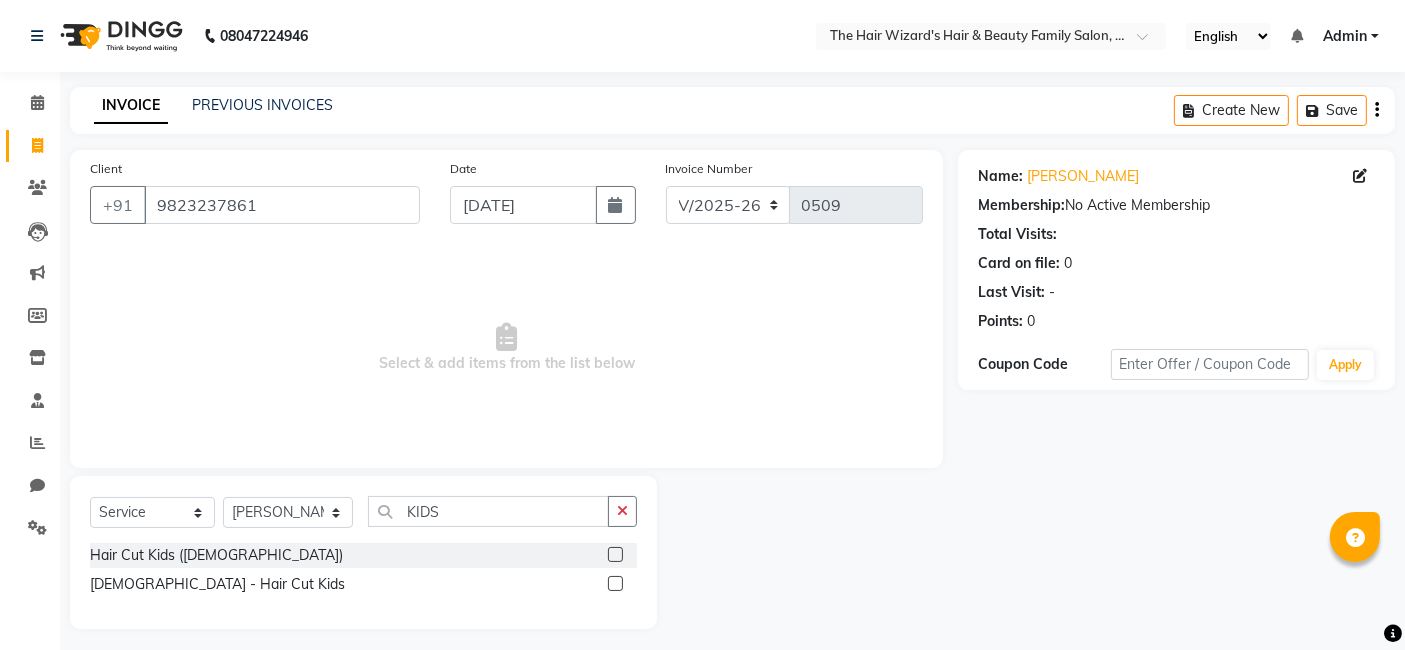 click 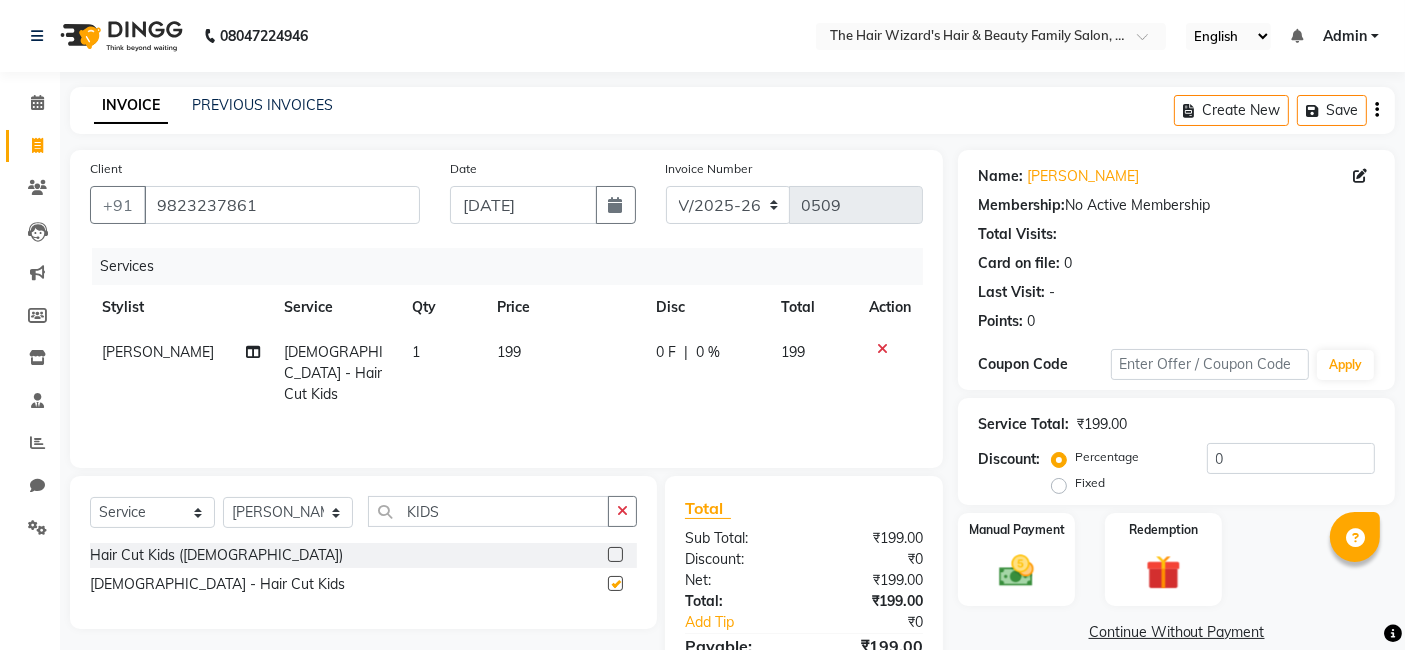 scroll, scrollTop: 106, scrollLeft: 0, axis: vertical 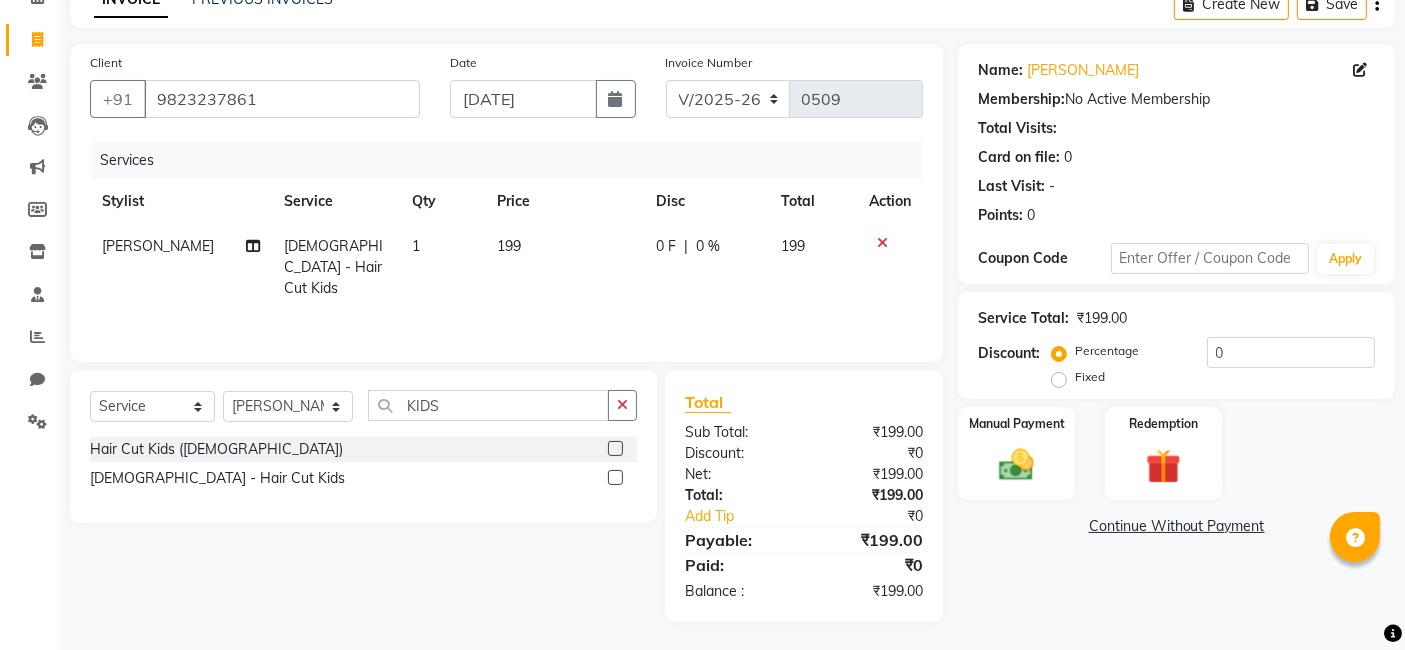 checkbox on "false" 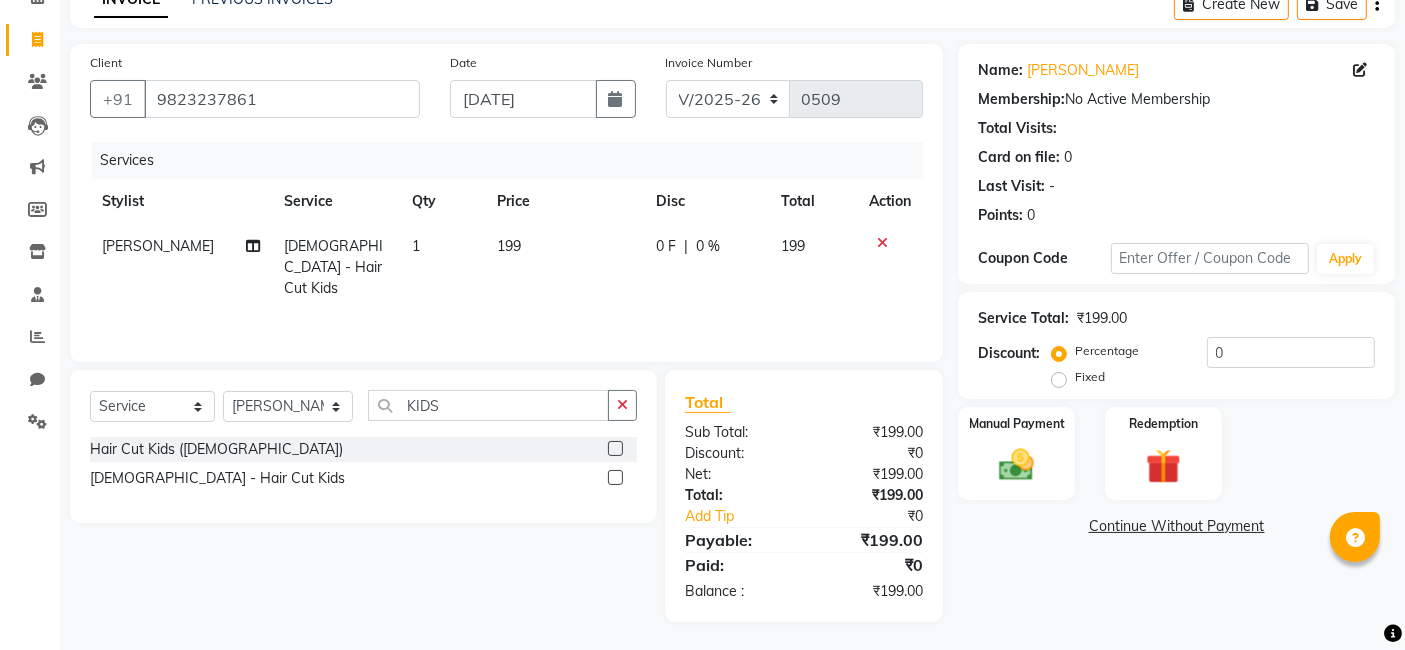 click on "199" 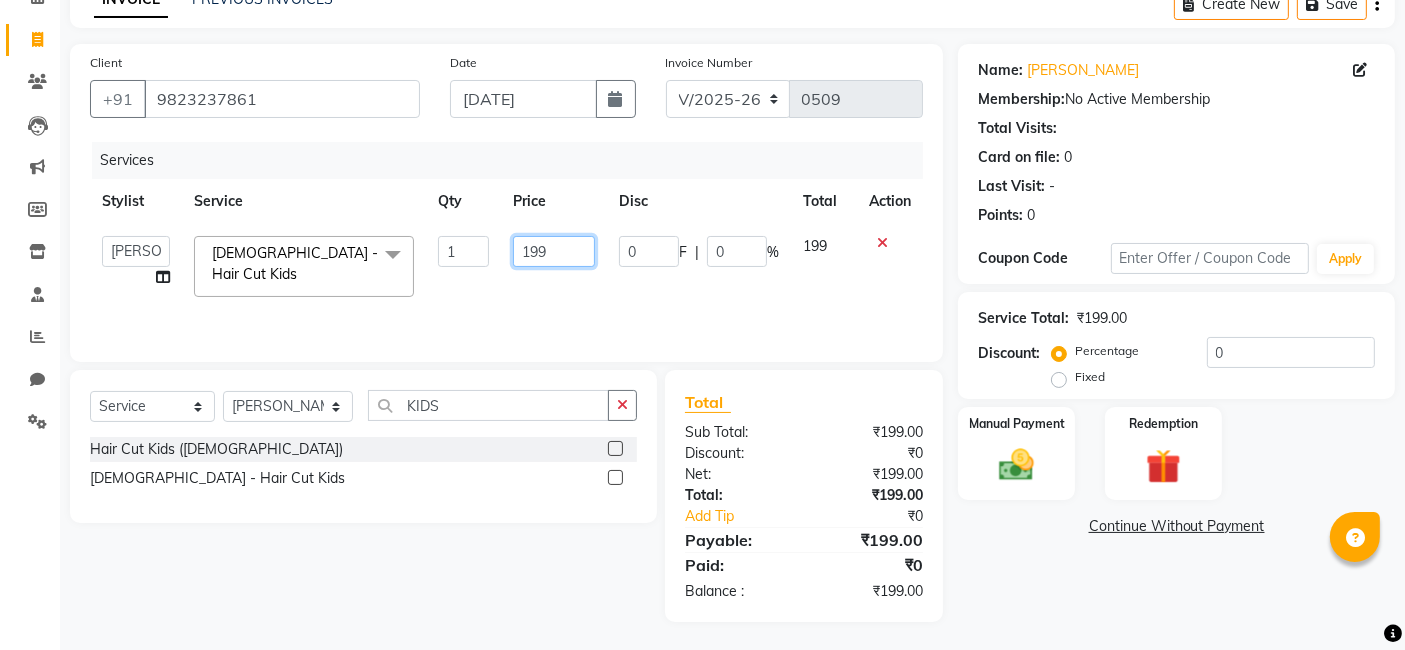 click on "199" 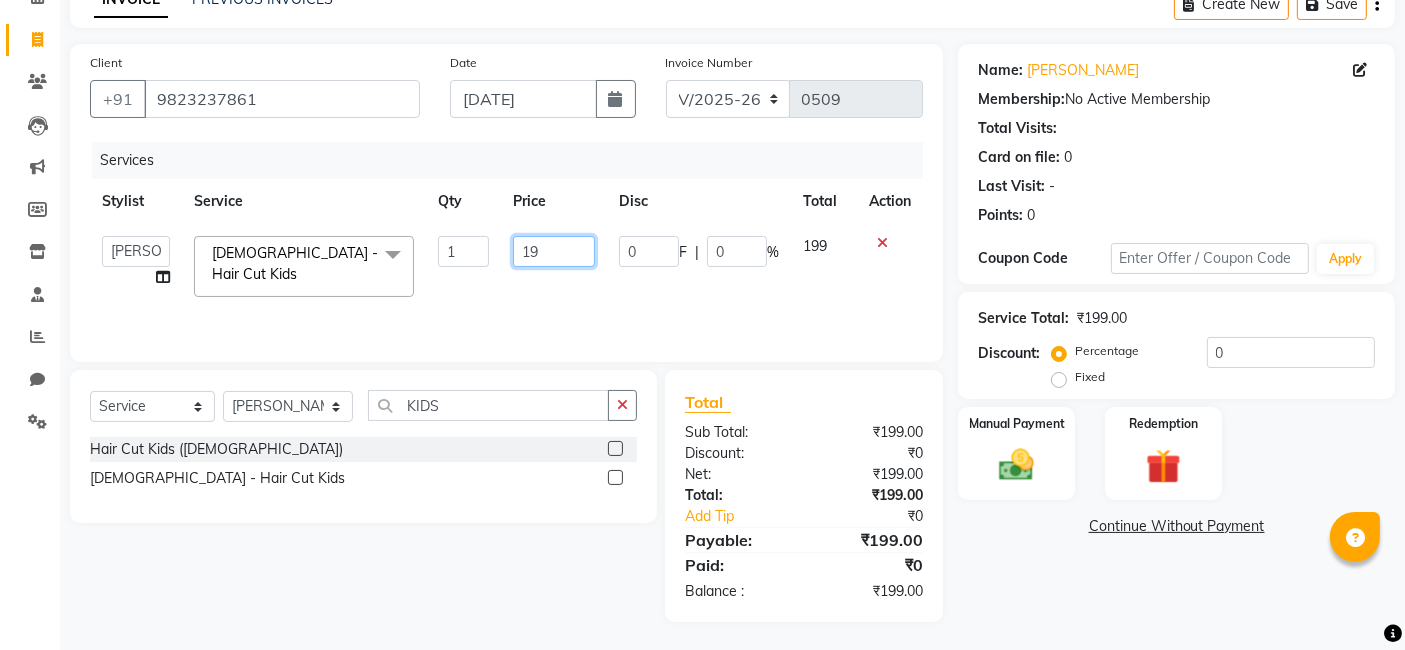 type on "1" 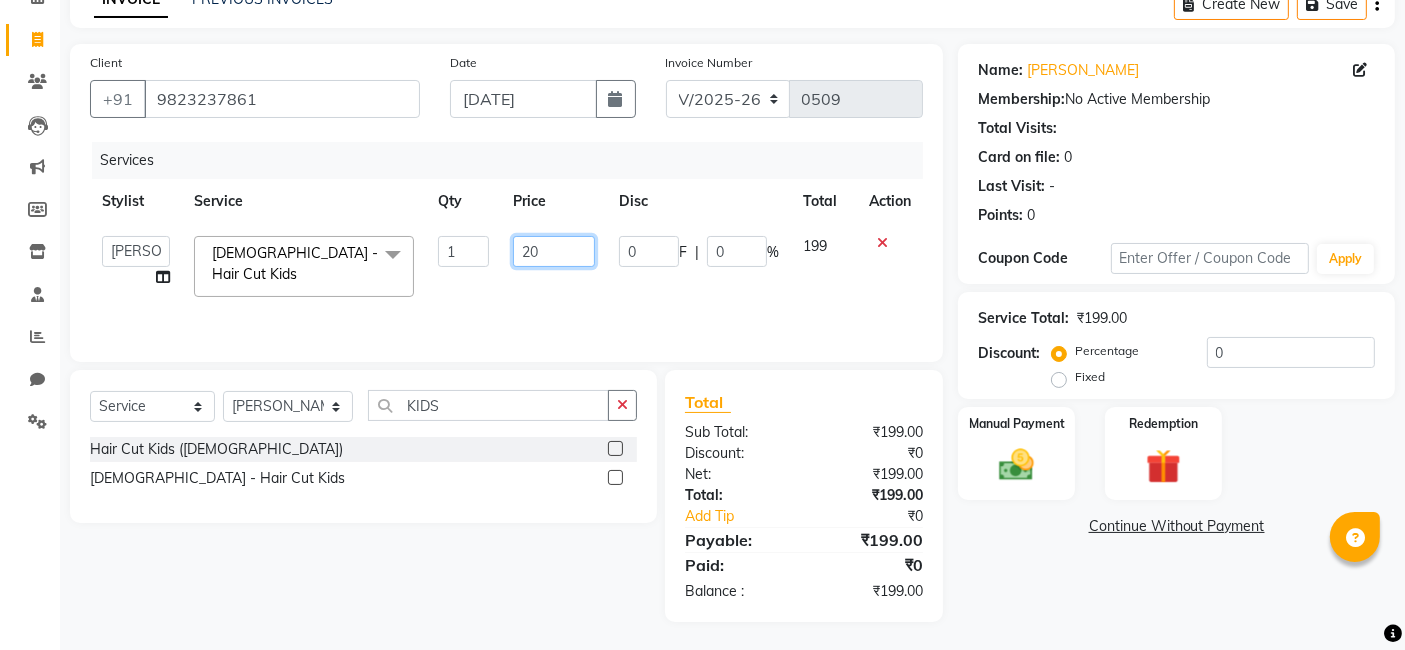 type on "200" 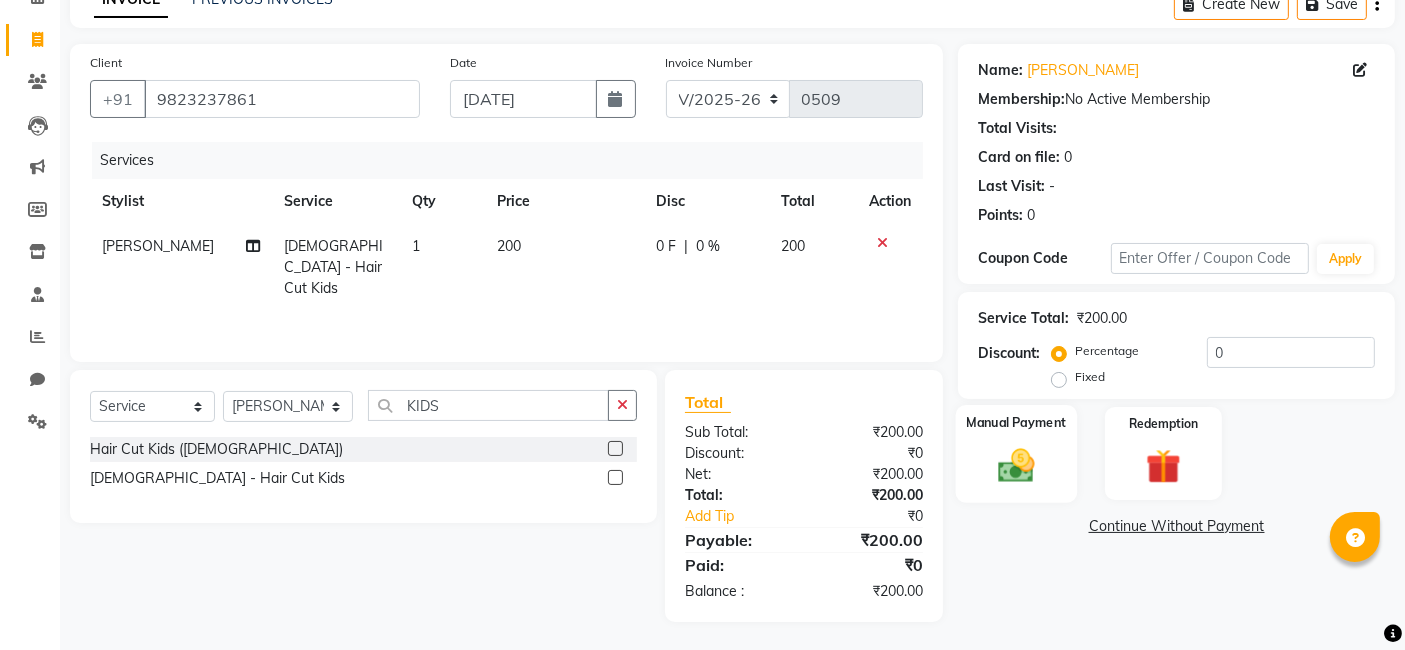 click on "Manual Payment" 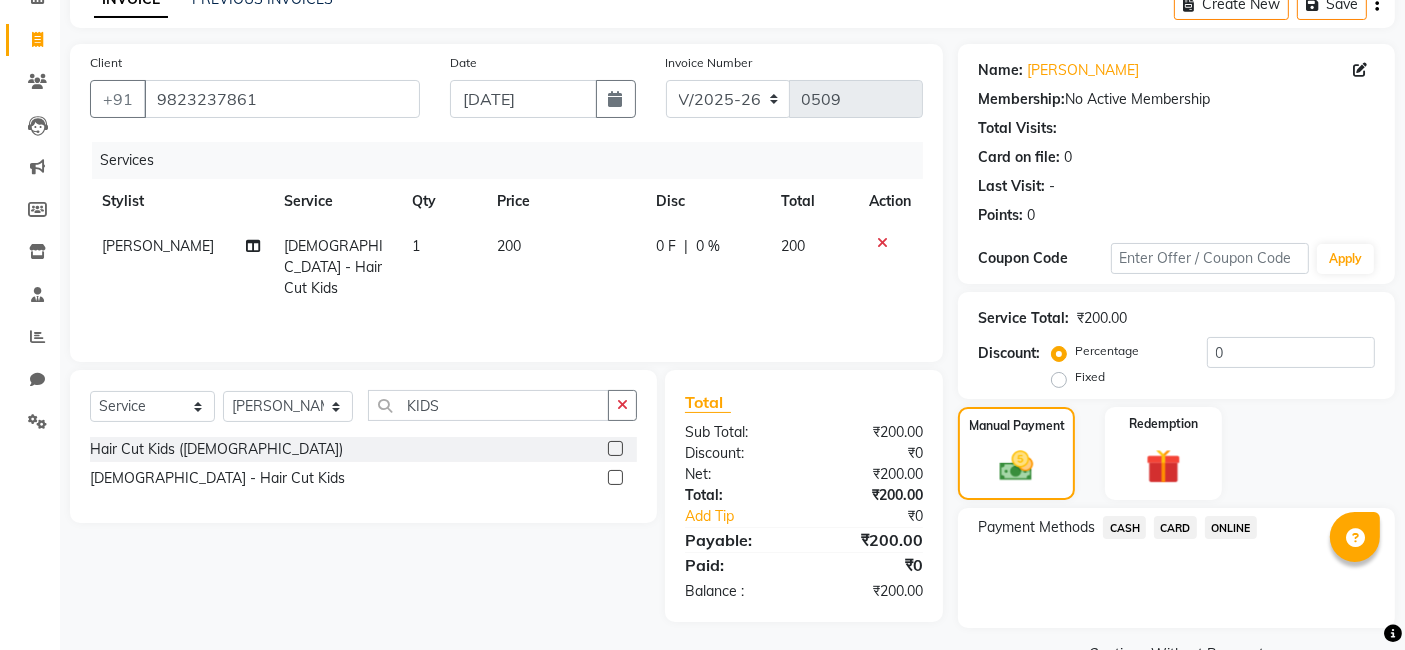 click on "ONLINE" 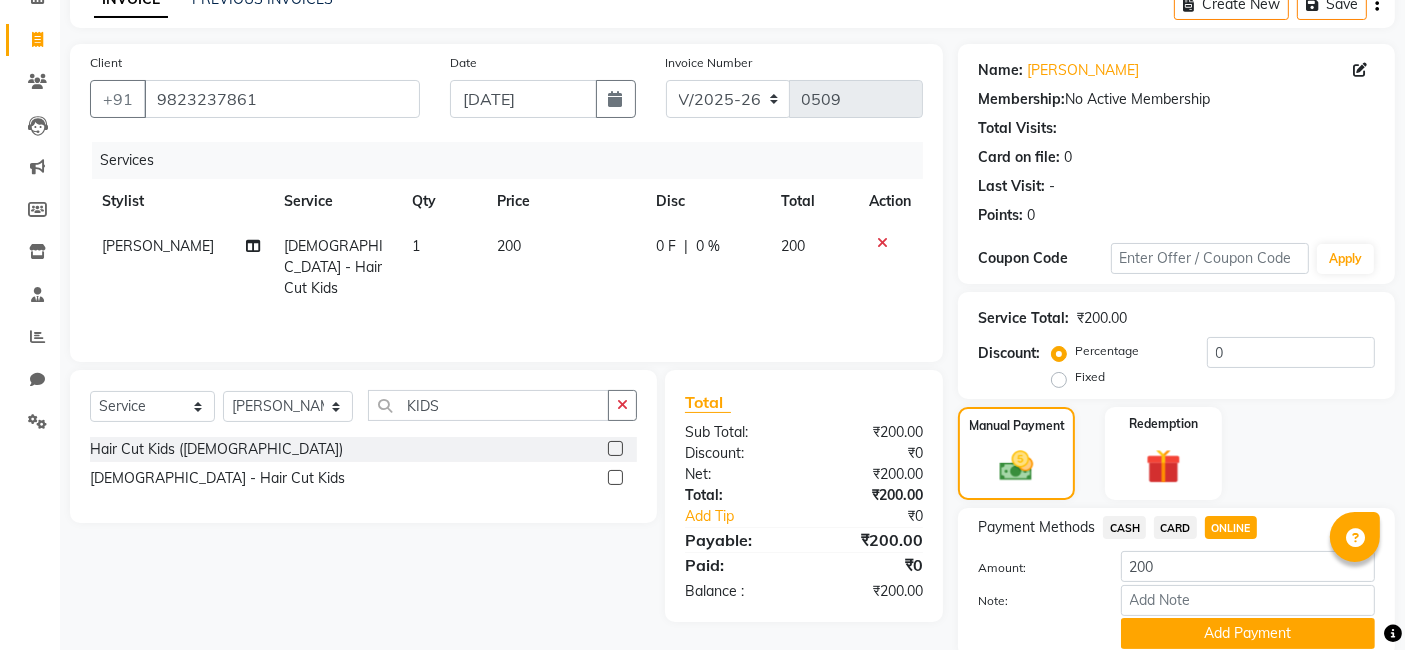 scroll, scrollTop: 182, scrollLeft: 0, axis: vertical 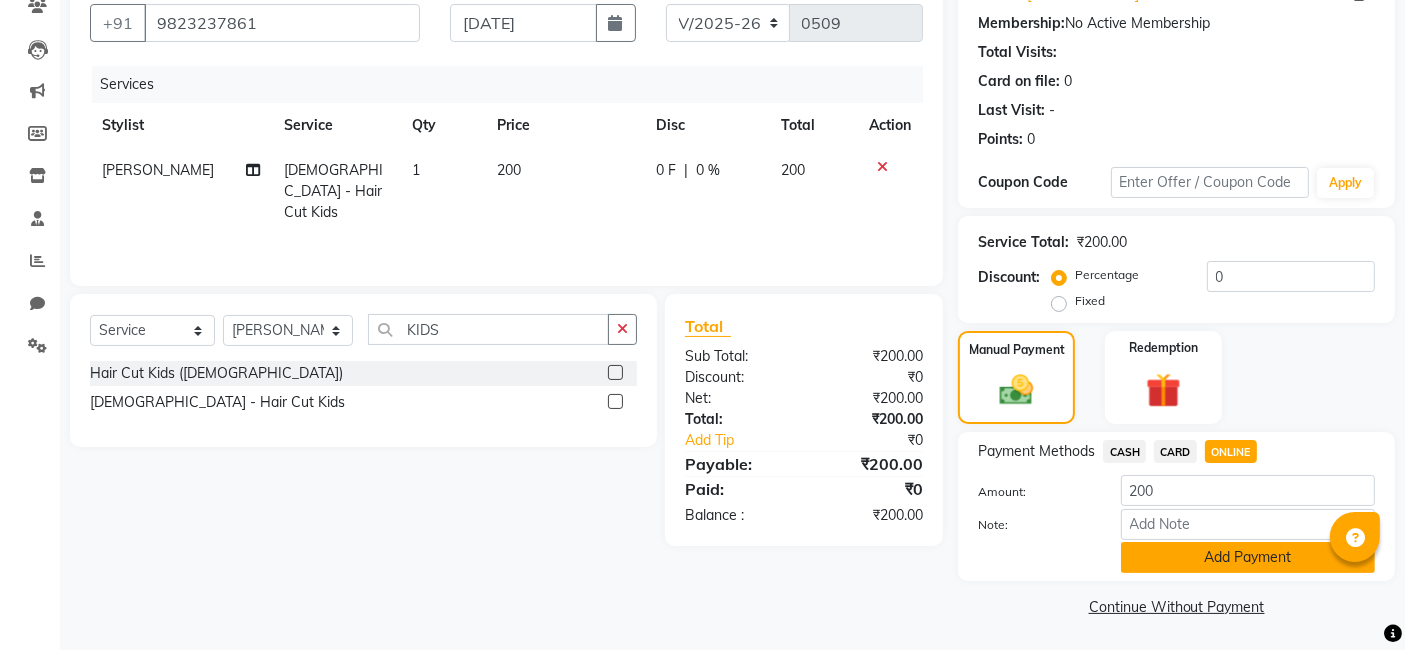 click on "Add Payment" 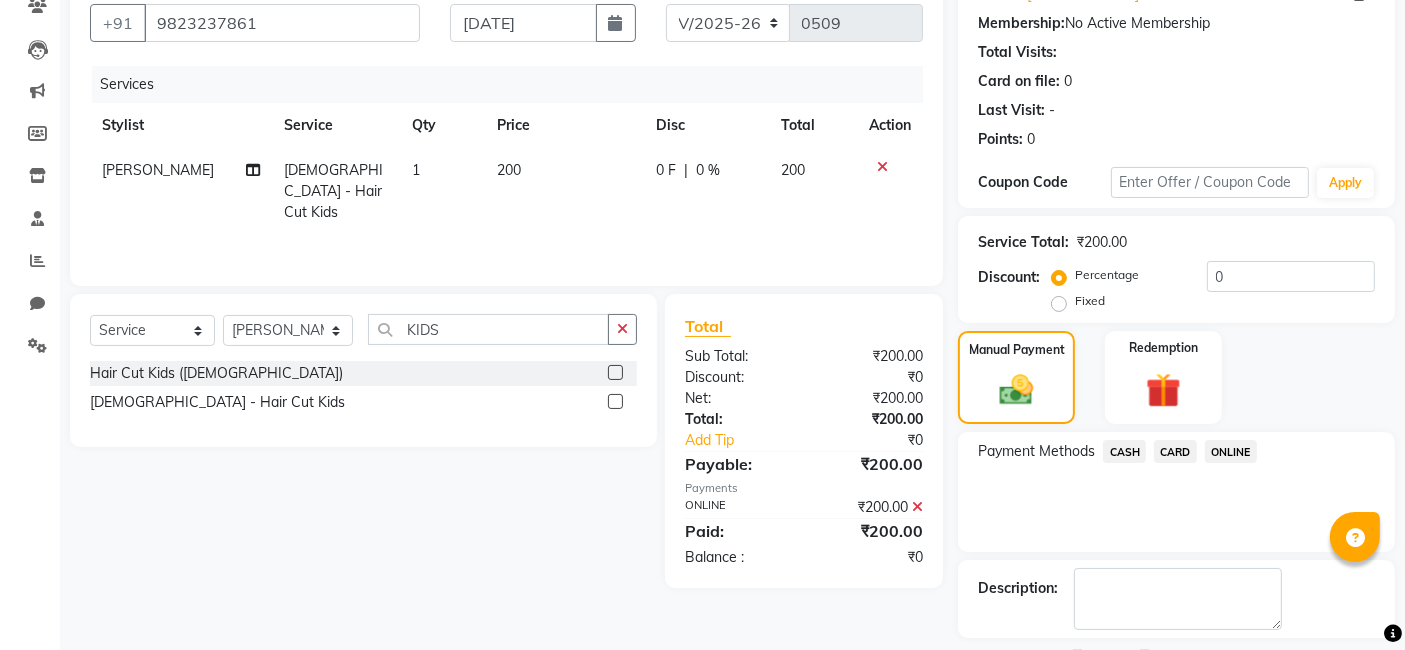 scroll, scrollTop: 266, scrollLeft: 0, axis: vertical 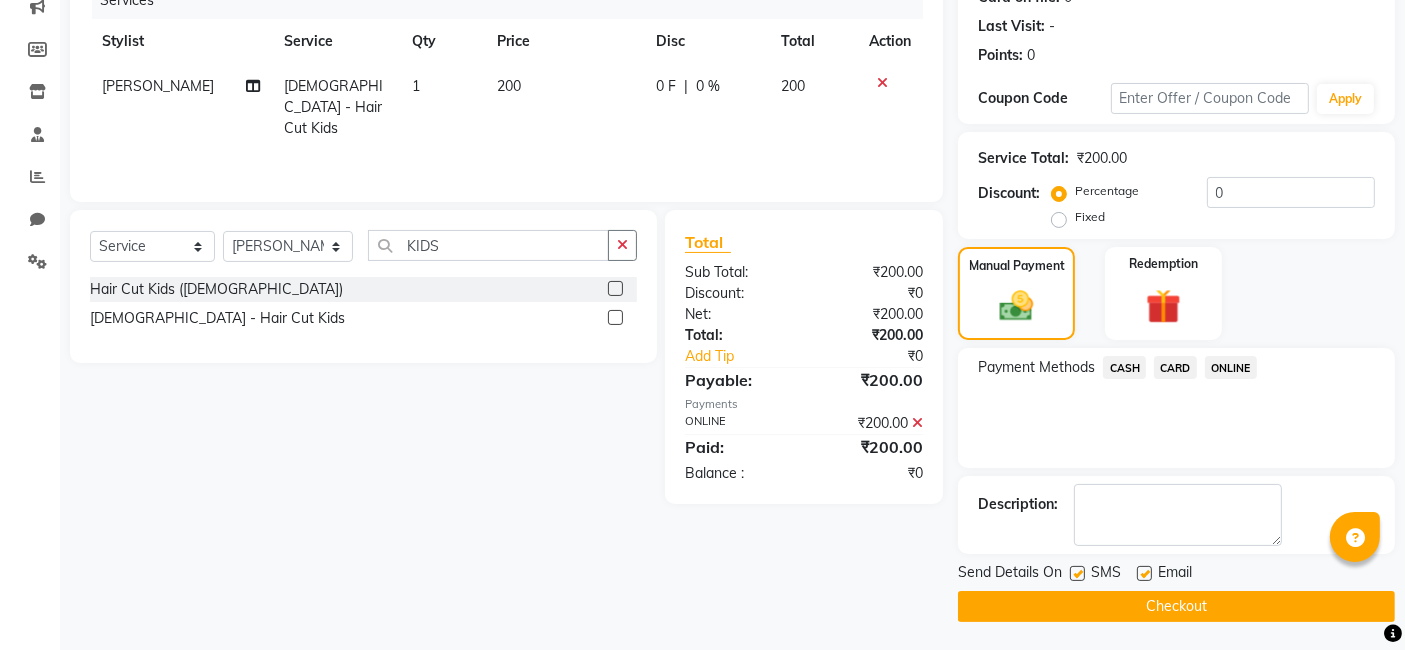 click on "Checkout" 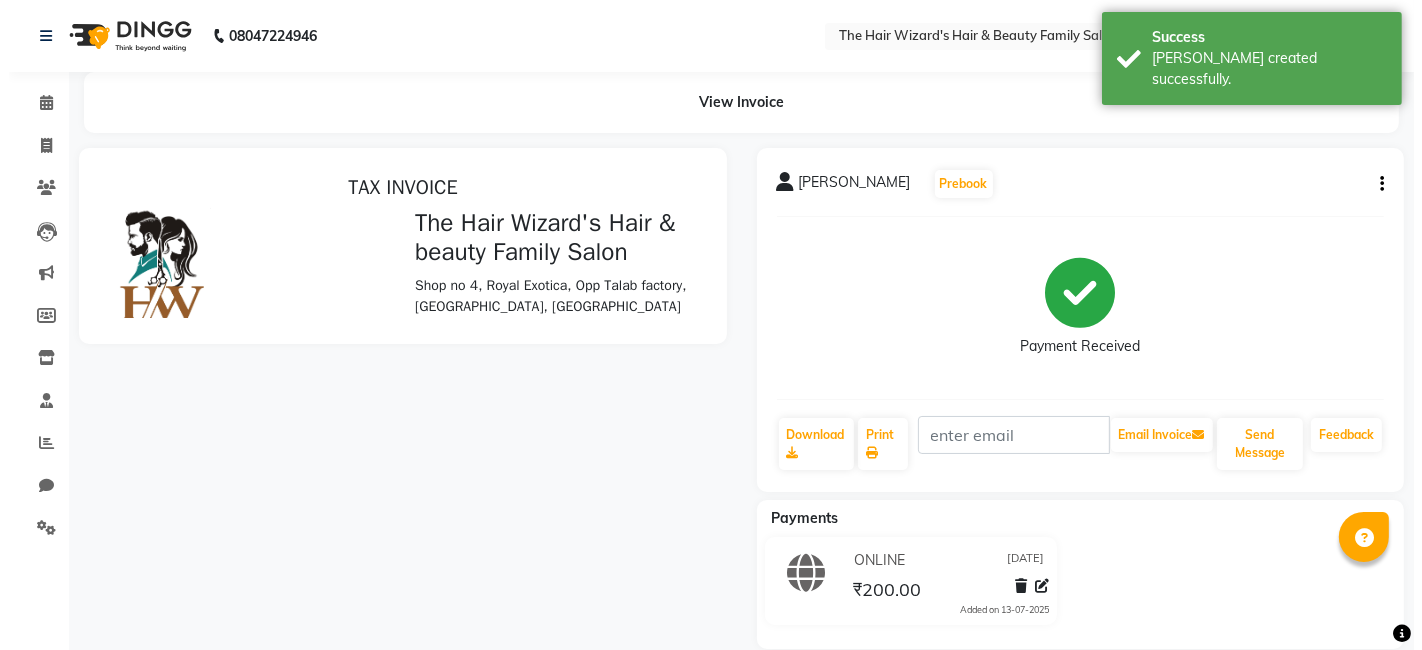 scroll, scrollTop: 0, scrollLeft: 0, axis: both 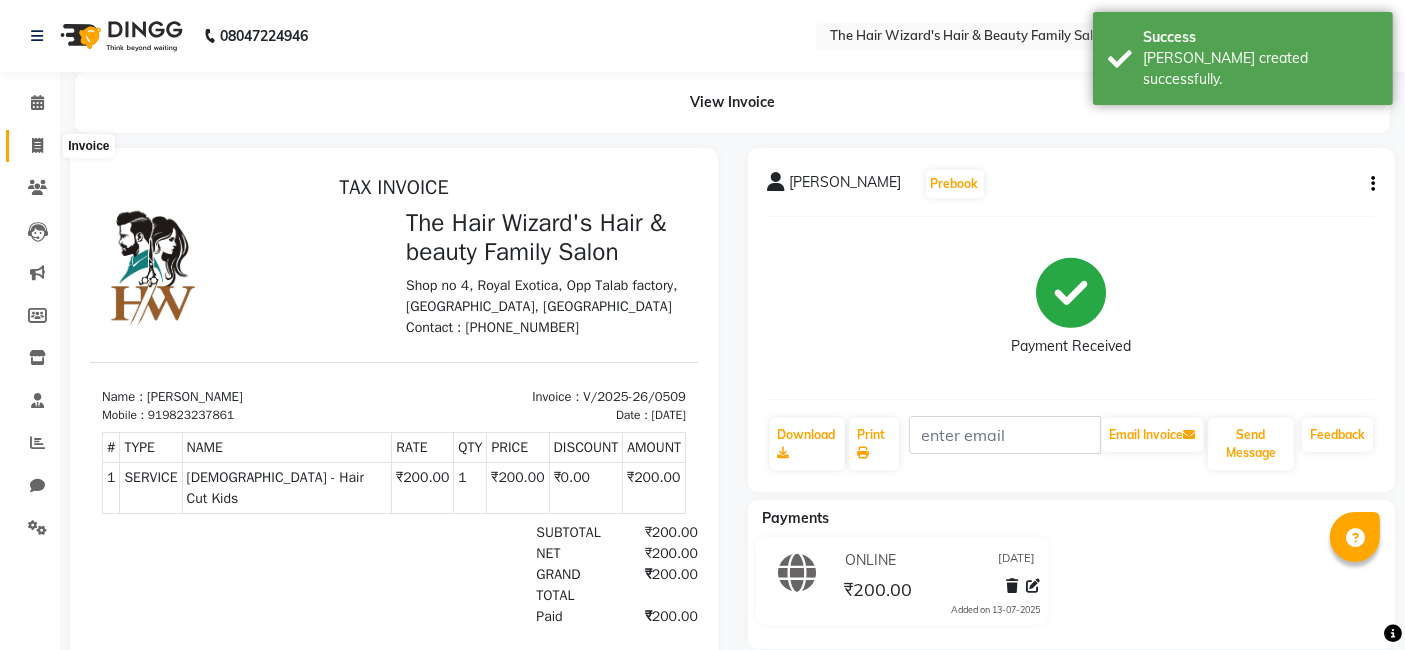 click 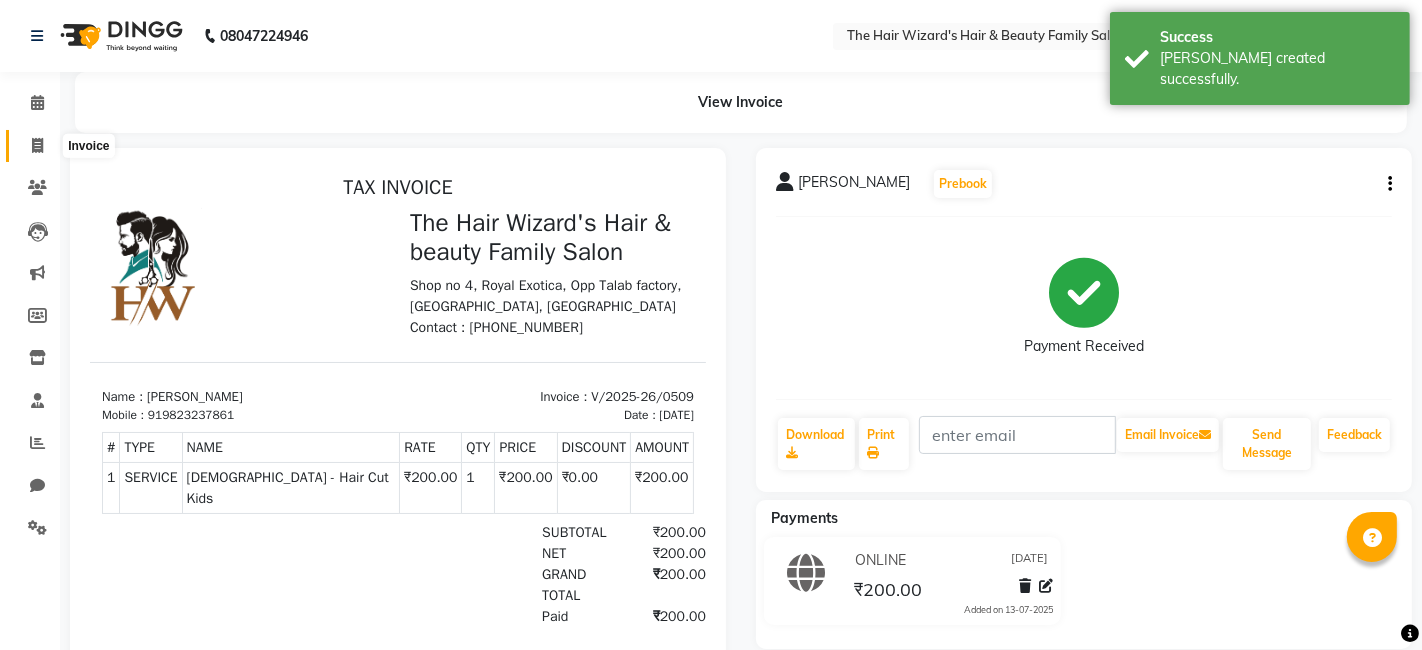 select on "service" 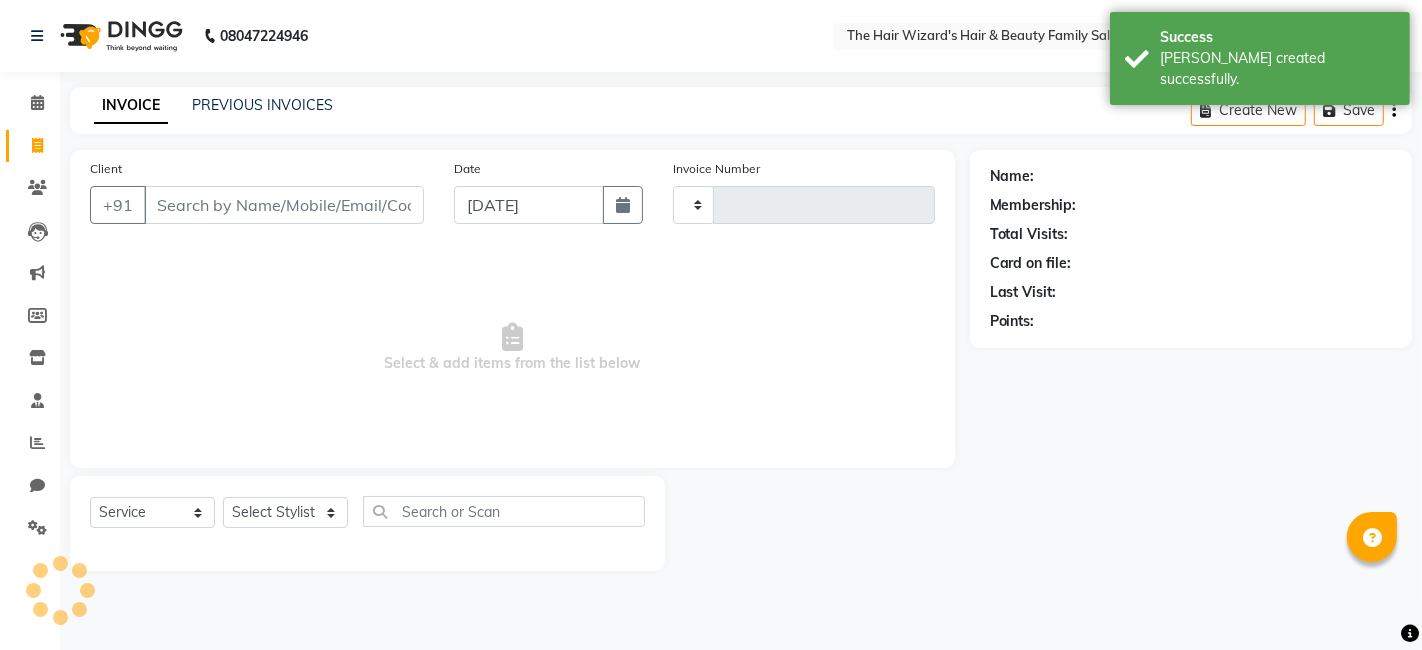 type on "0510" 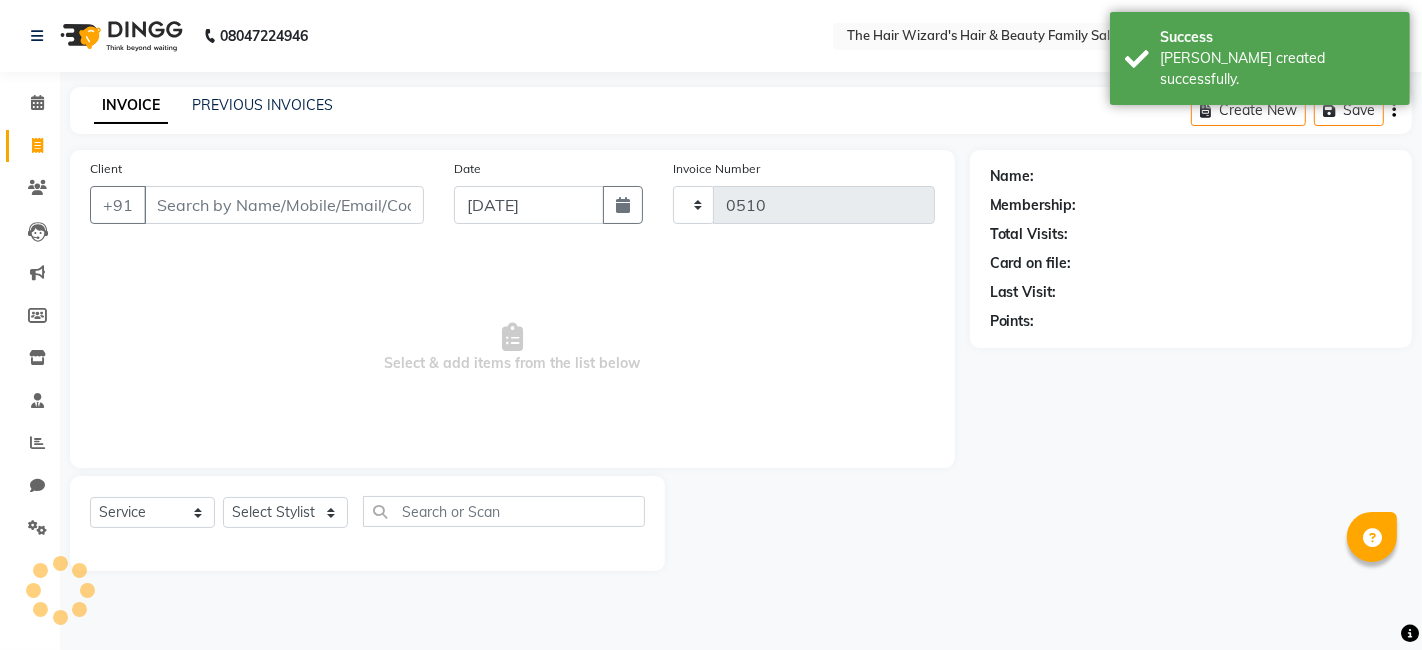 select on "8473" 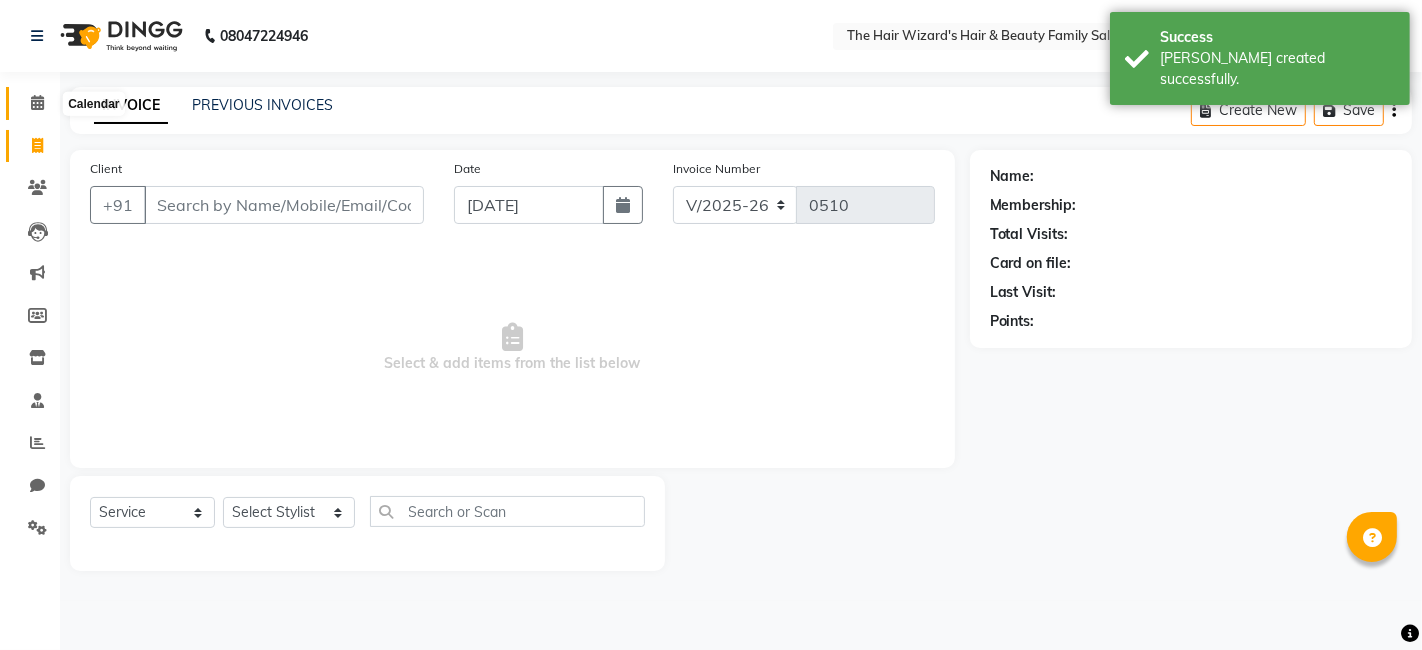 click 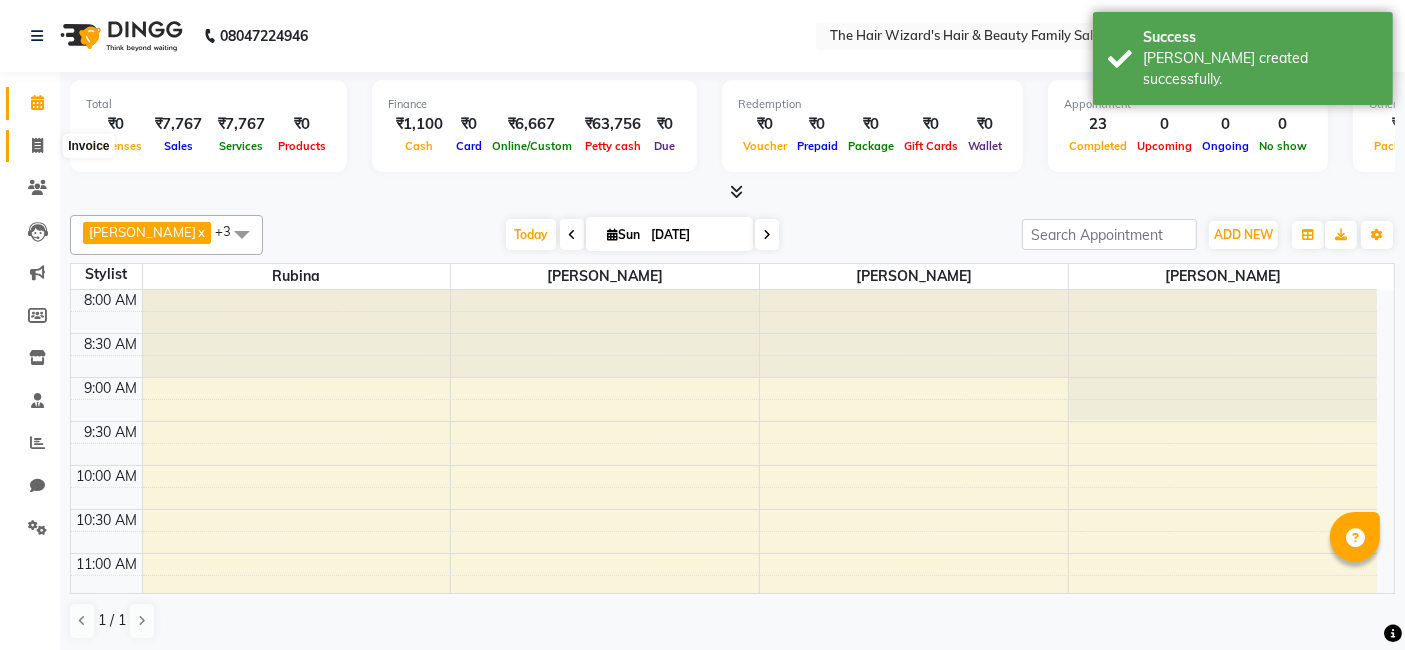click 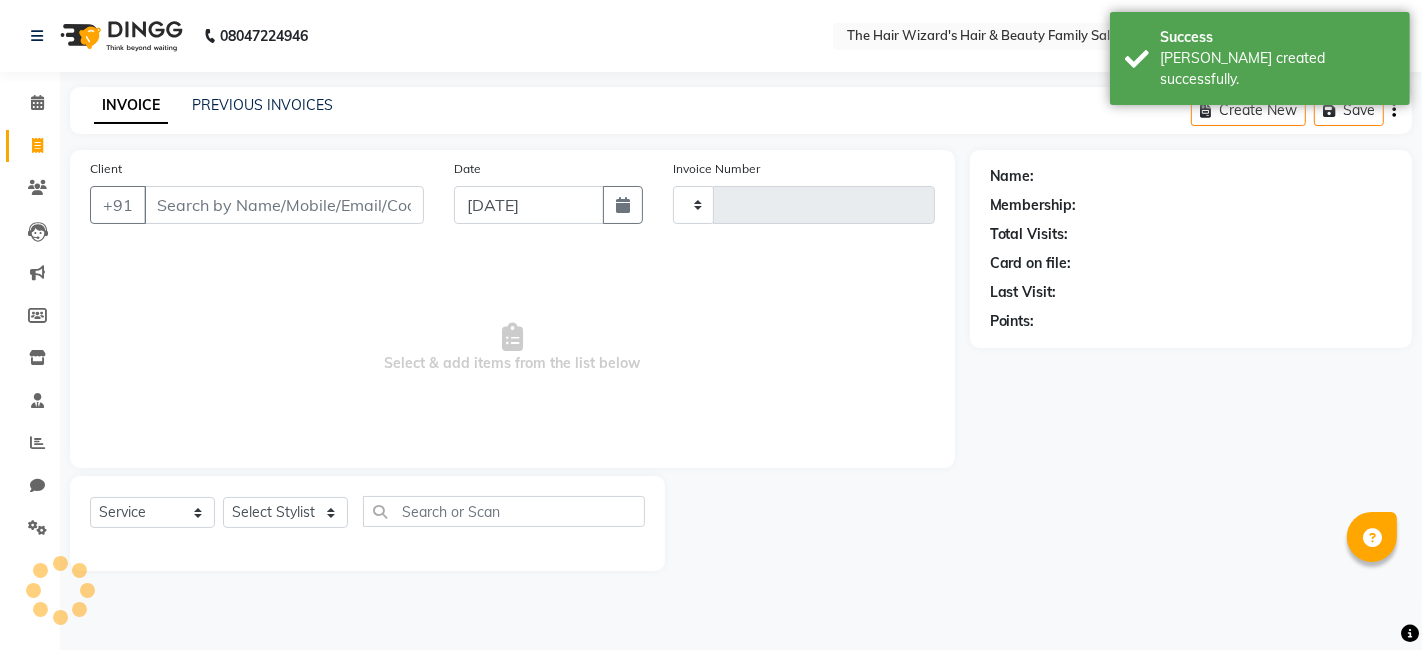 type on "0510" 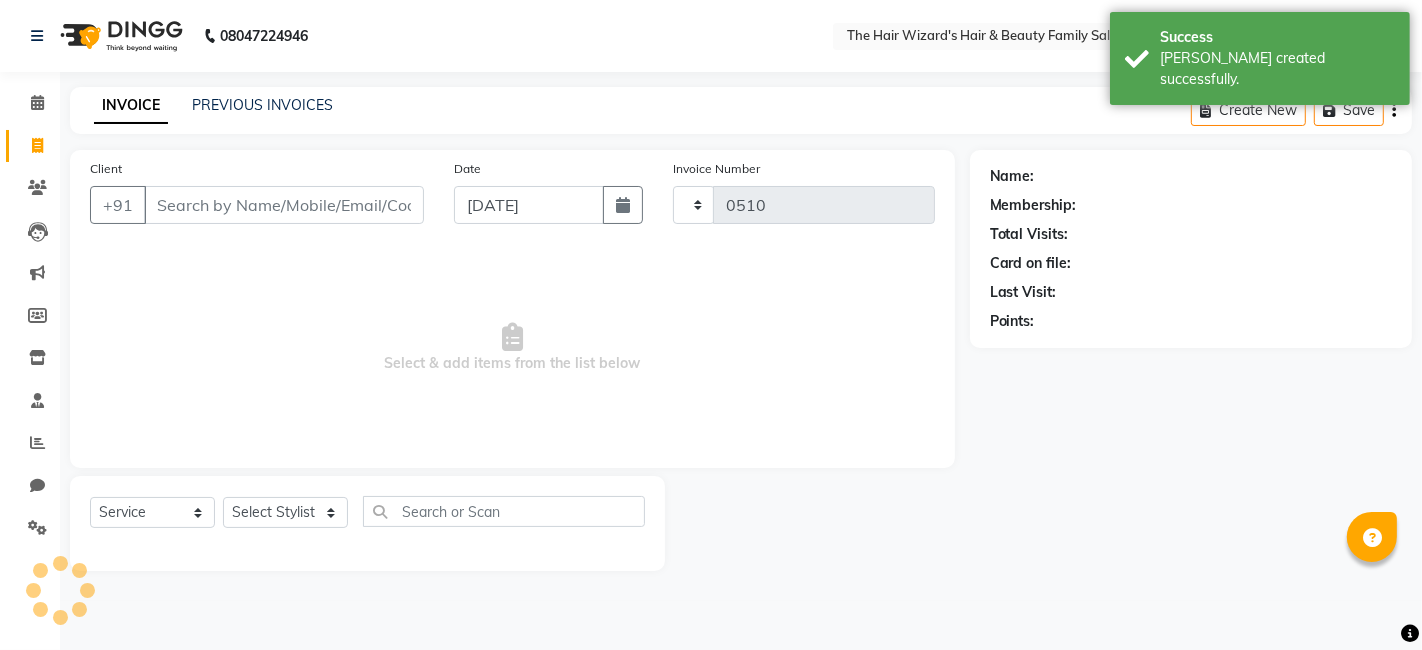 select on "8473" 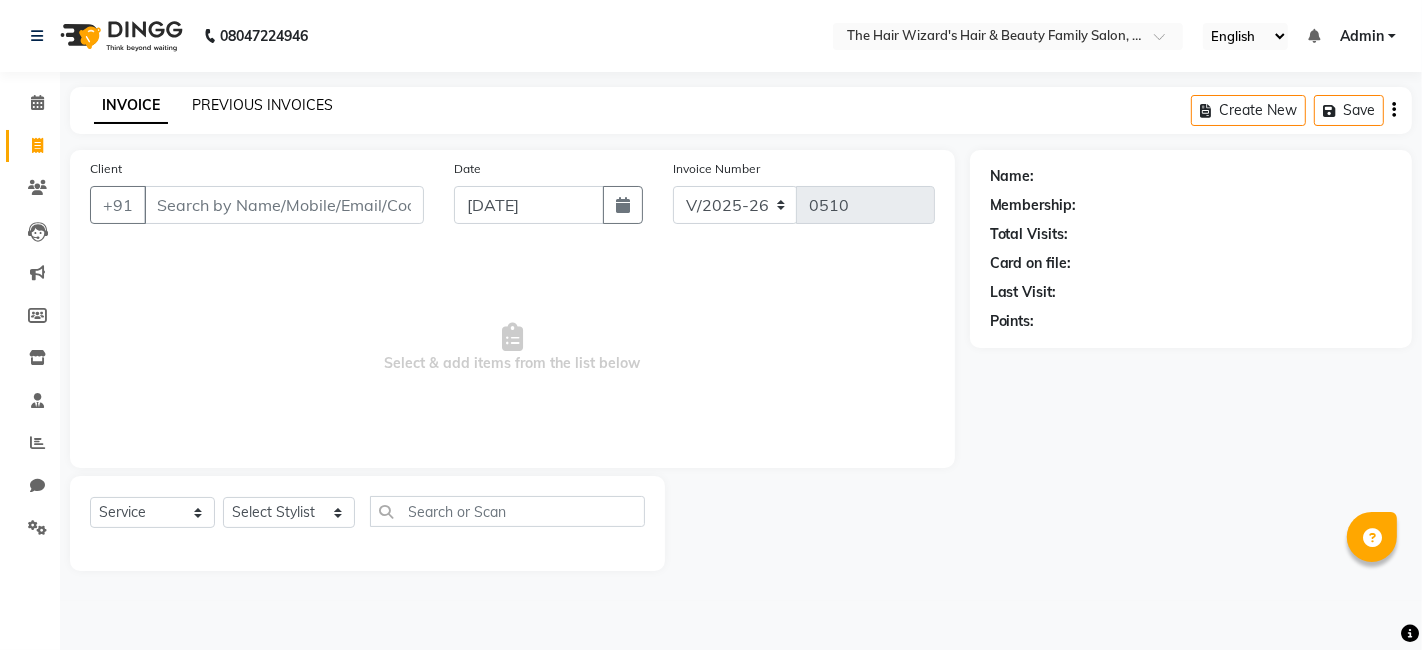 click on "PREVIOUS INVOICES" 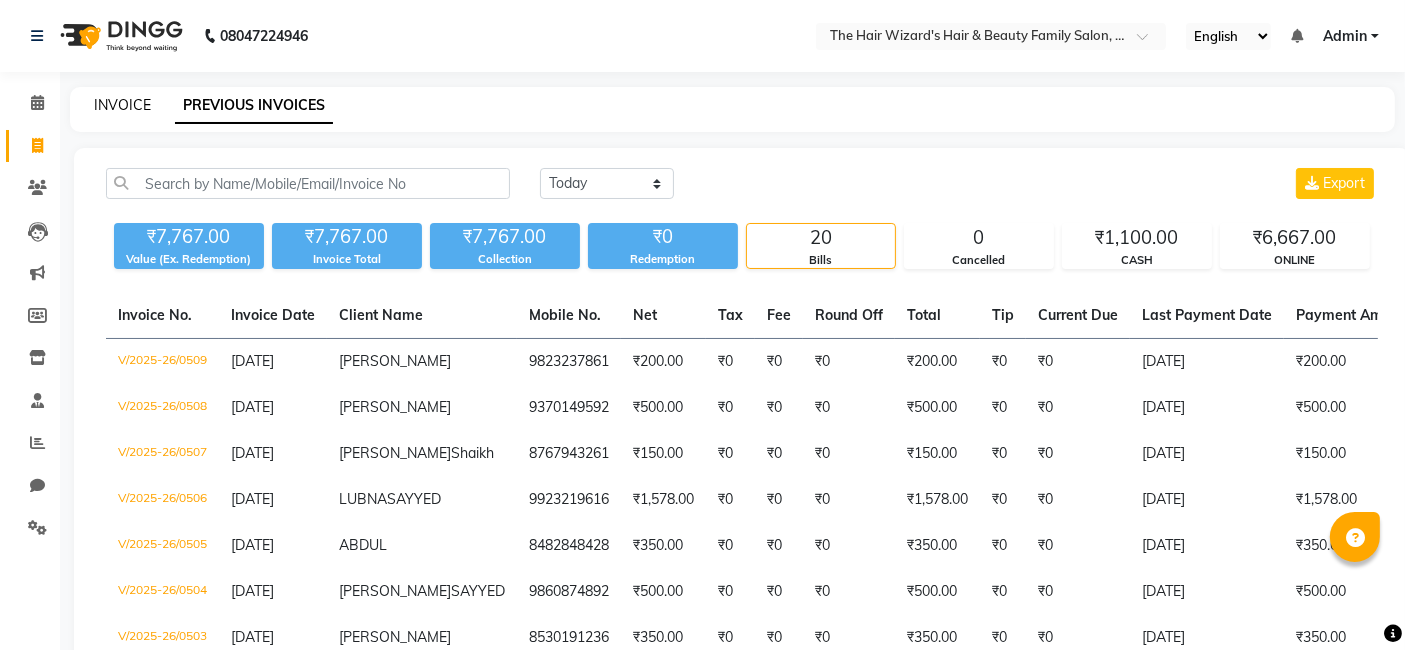 click on "INVOICE" 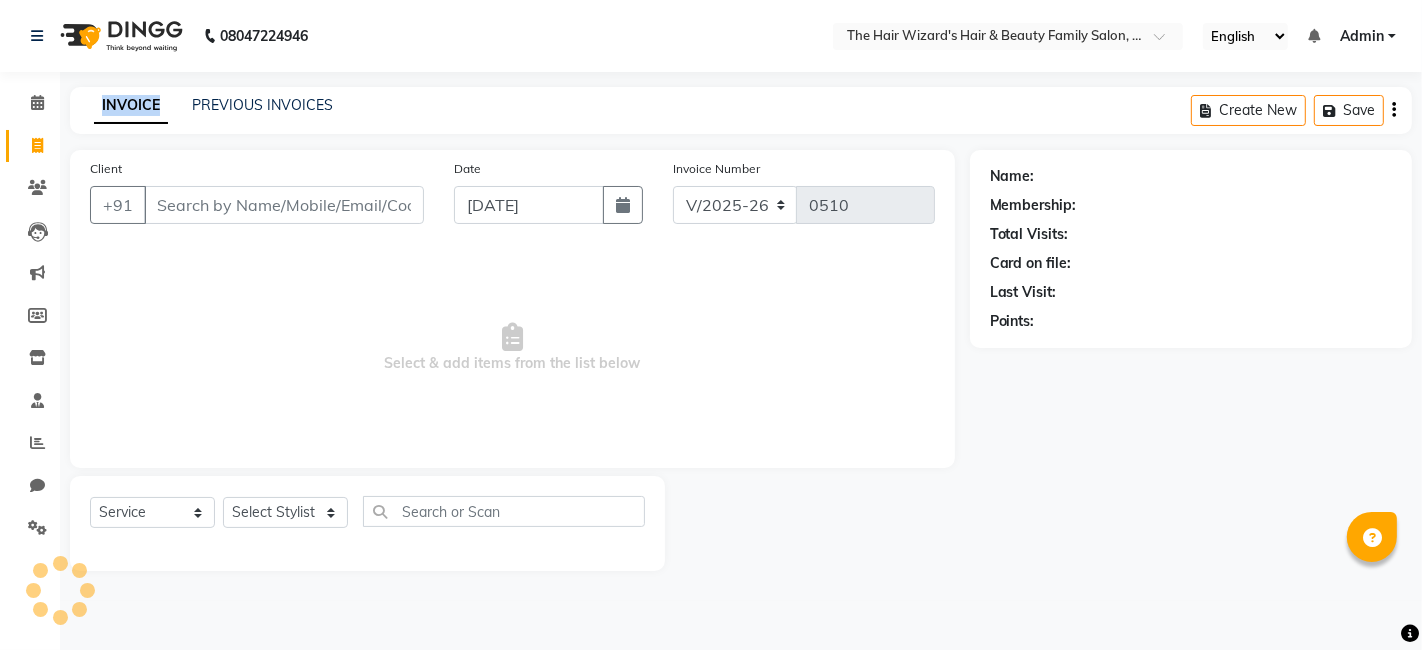 click on "INVOICE" 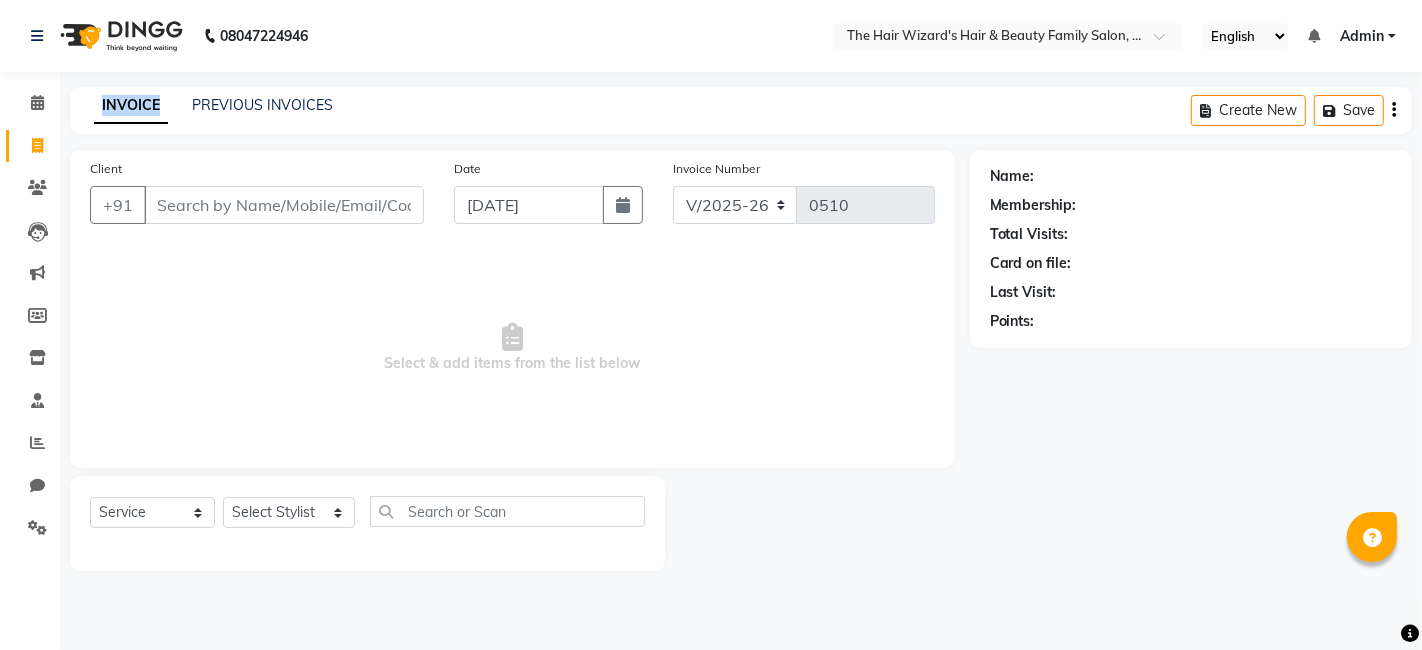 click on "INVOICE" 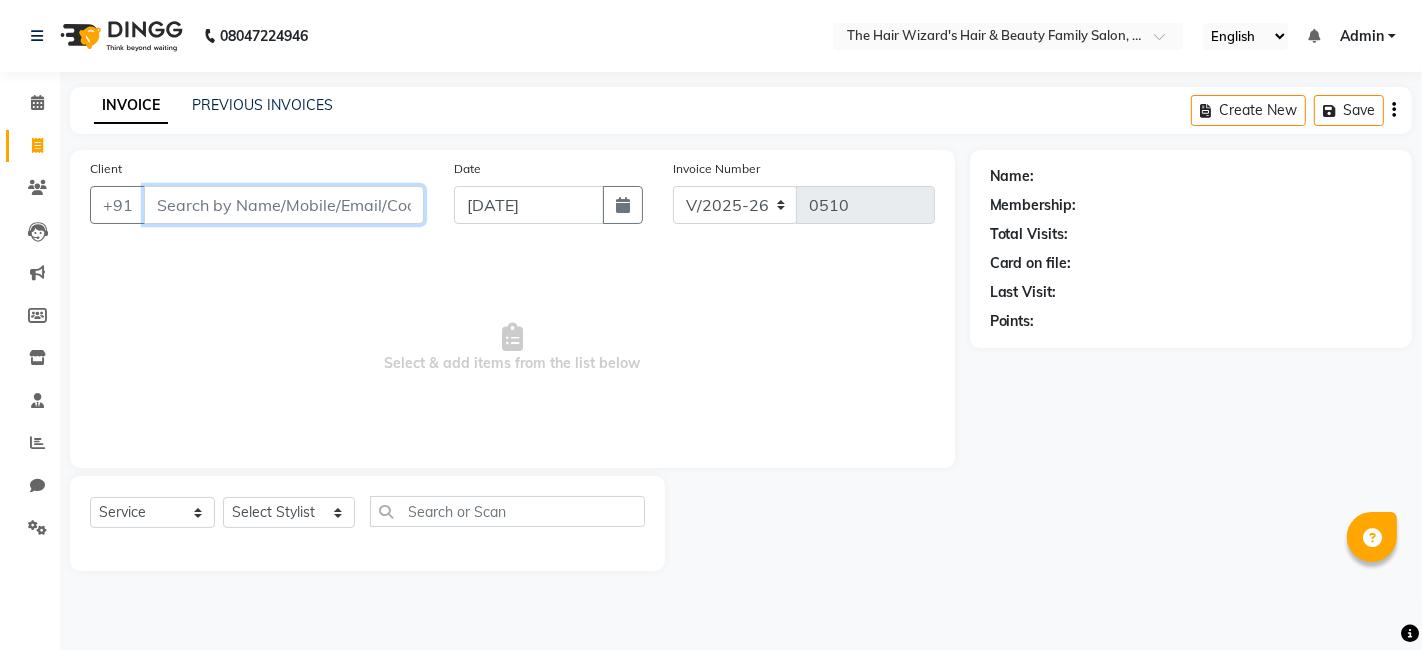 click on "Client" at bounding box center (284, 205) 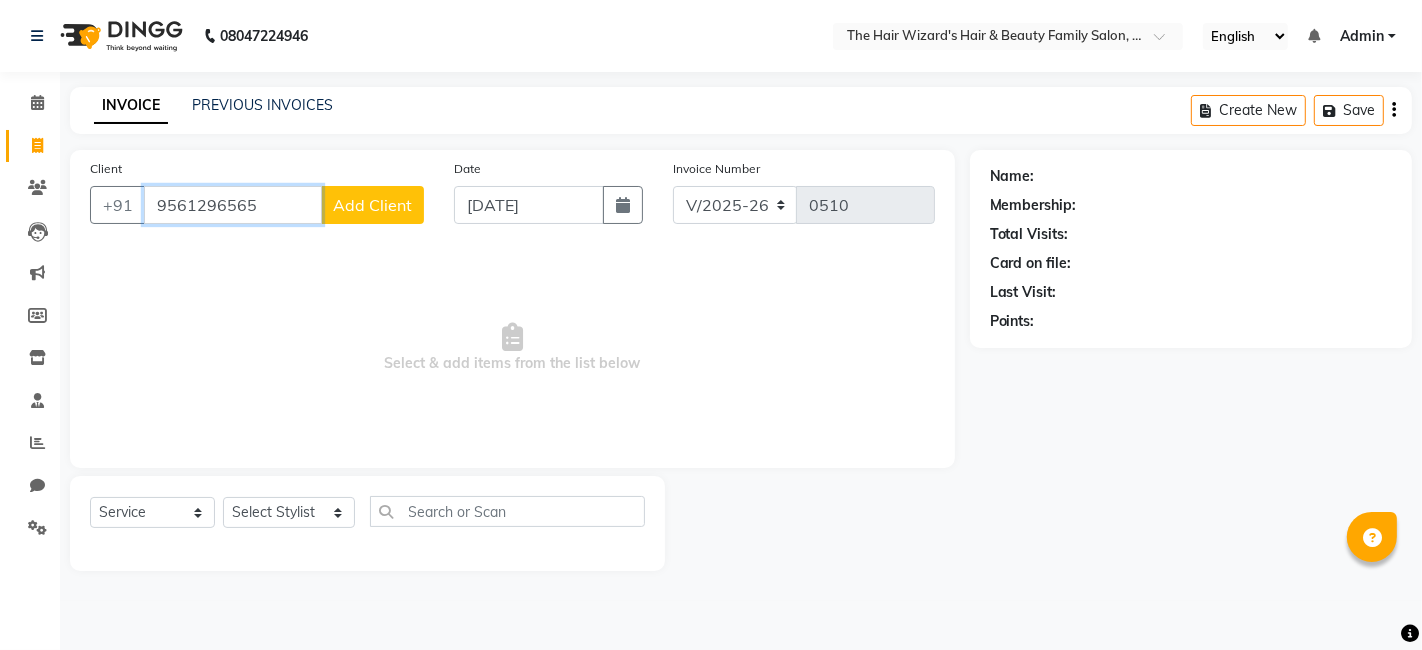 type on "9561296565" 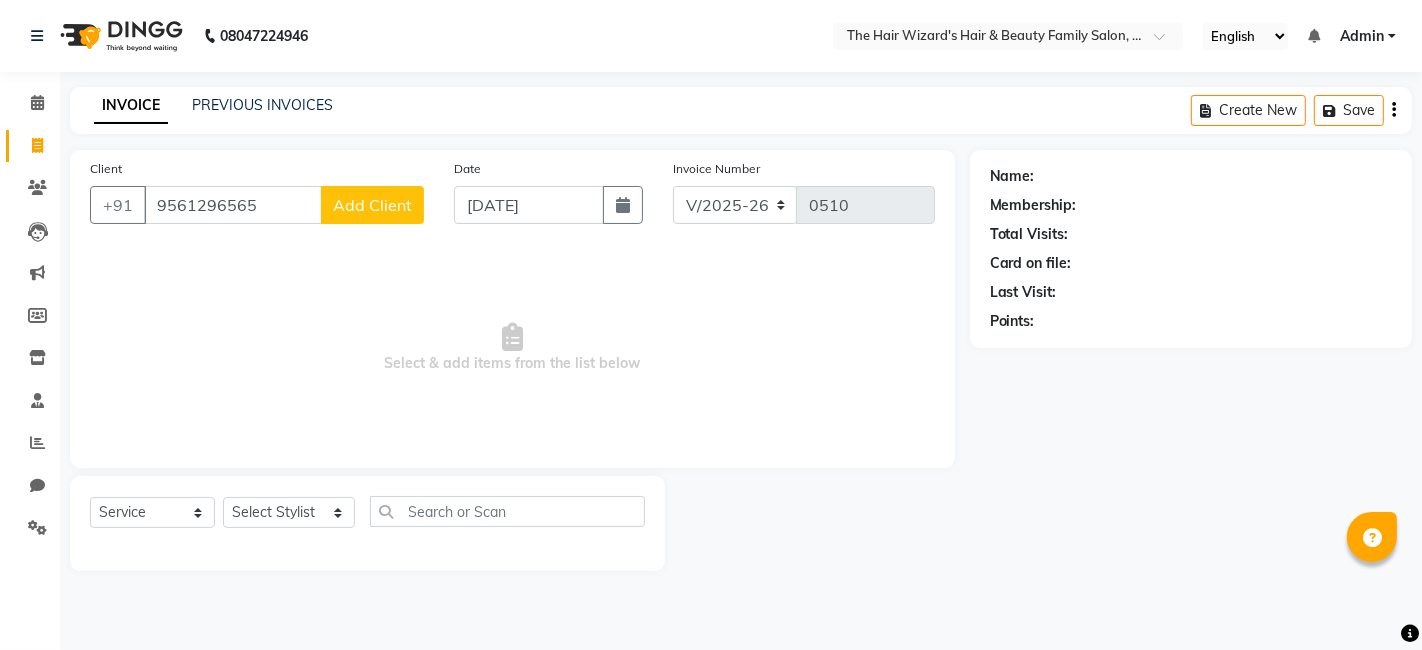 click on "Add Client" 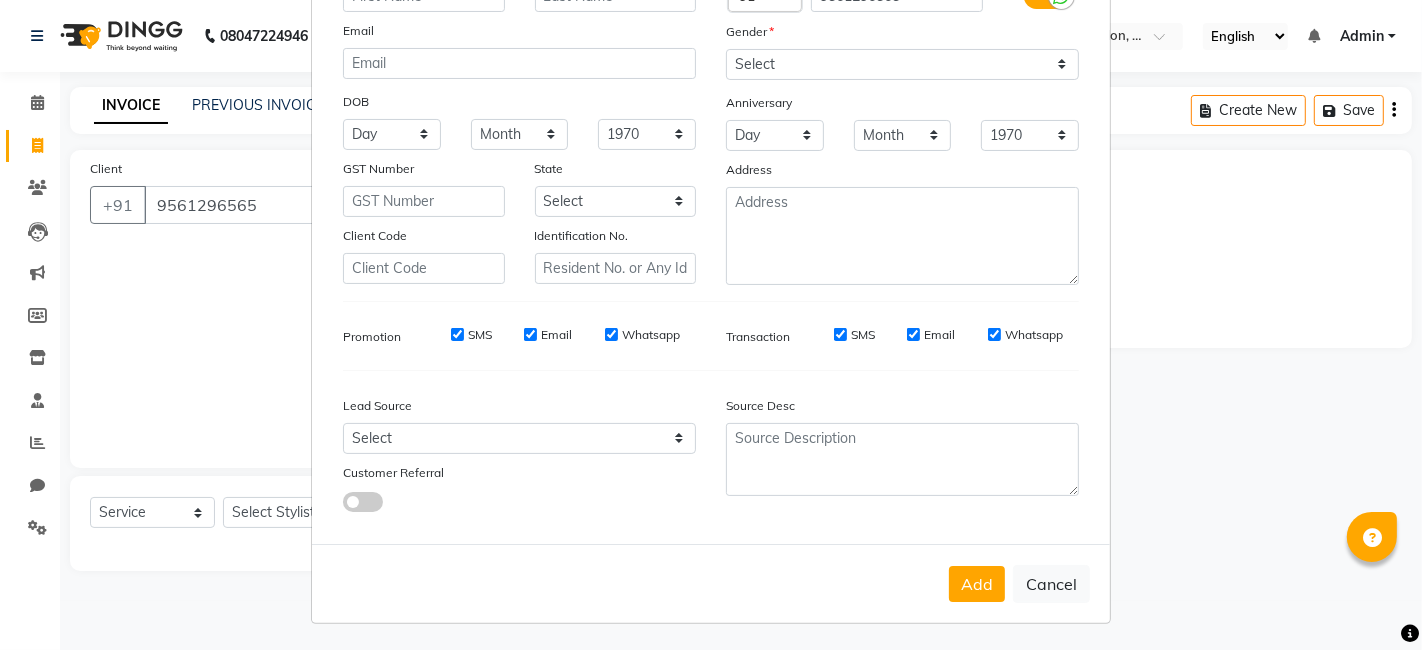 scroll, scrollTop: 0, scrollLeft: 0, axis: both 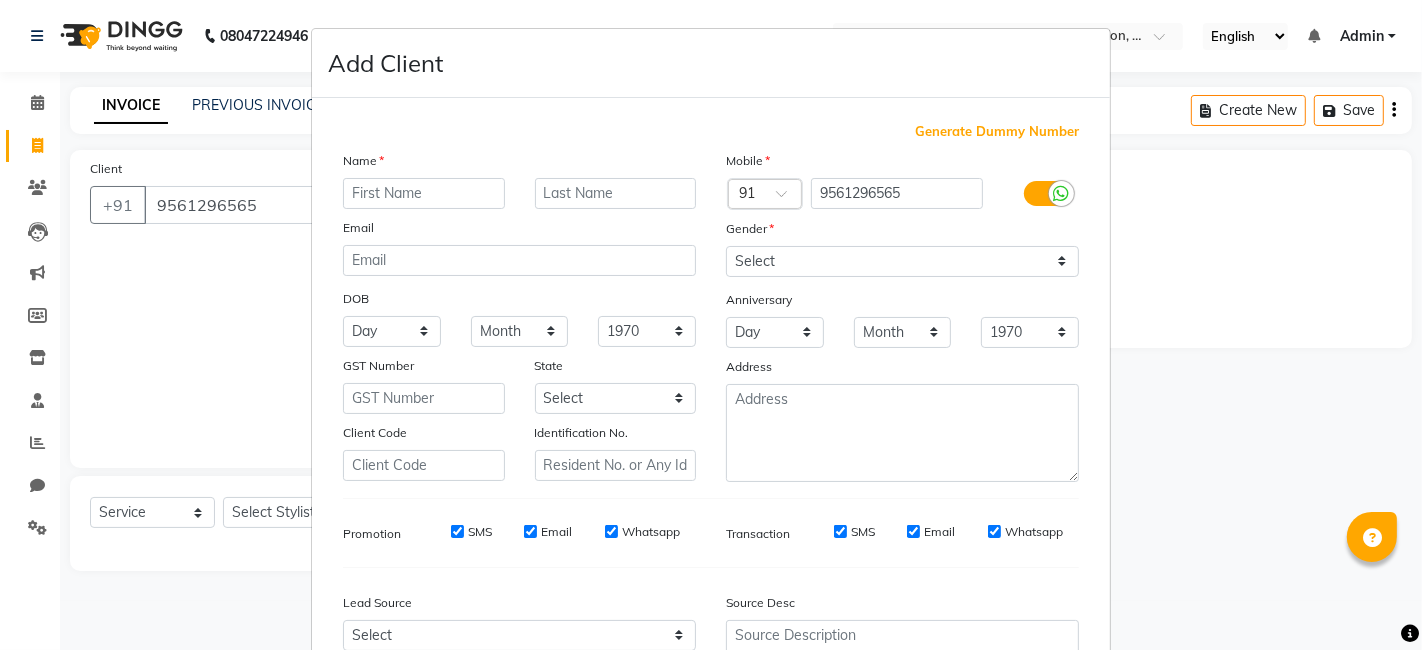 type on "s" 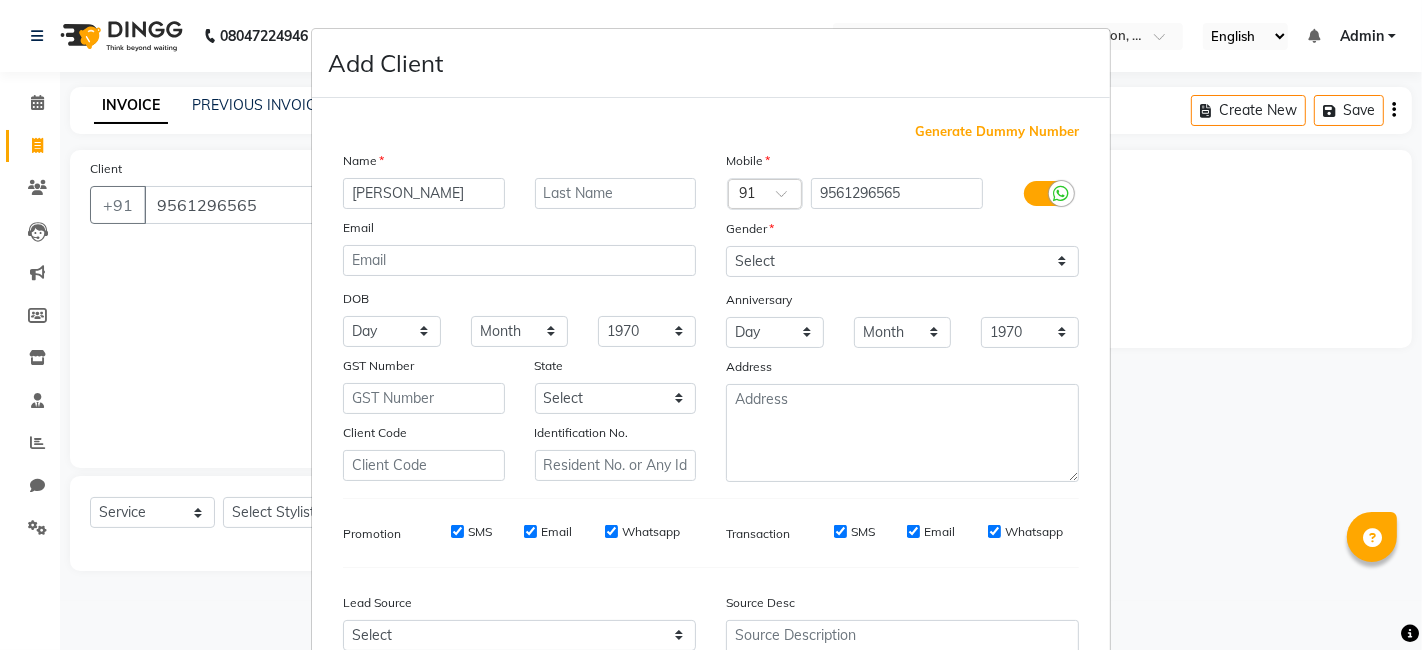 type on "SHOAIB" 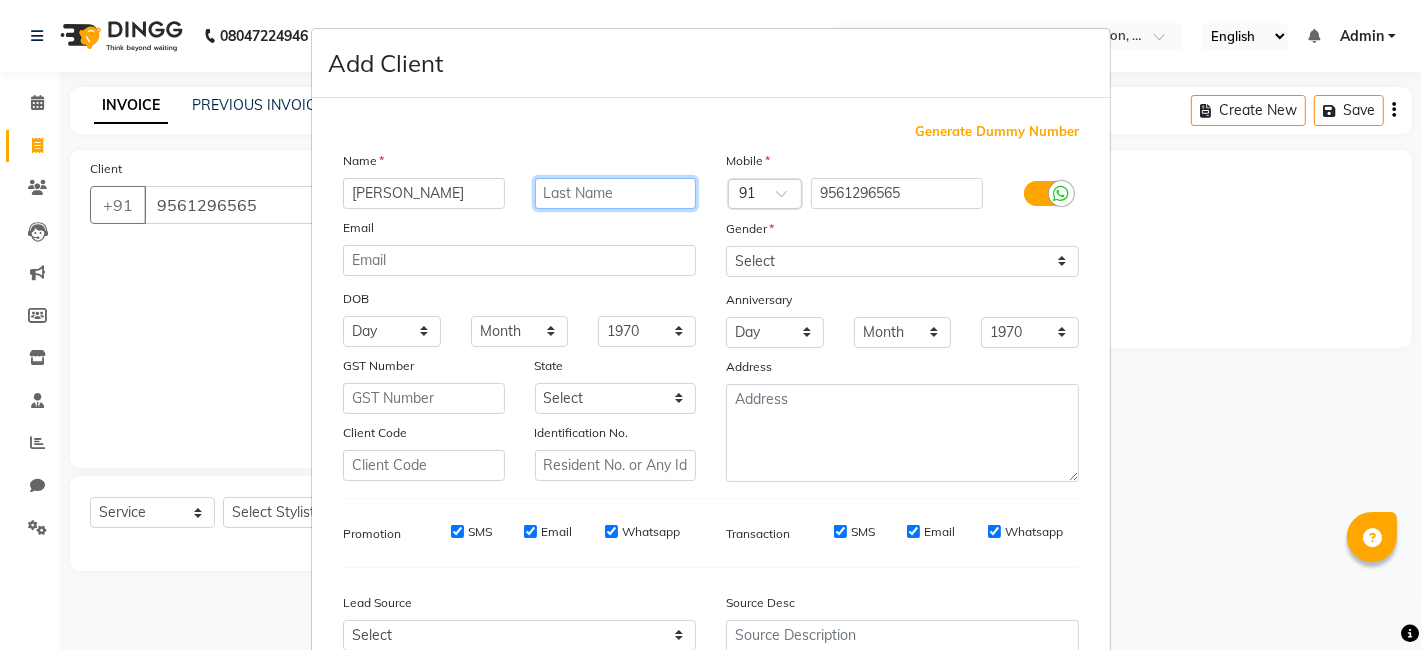 click at bounding box center [616, 193] 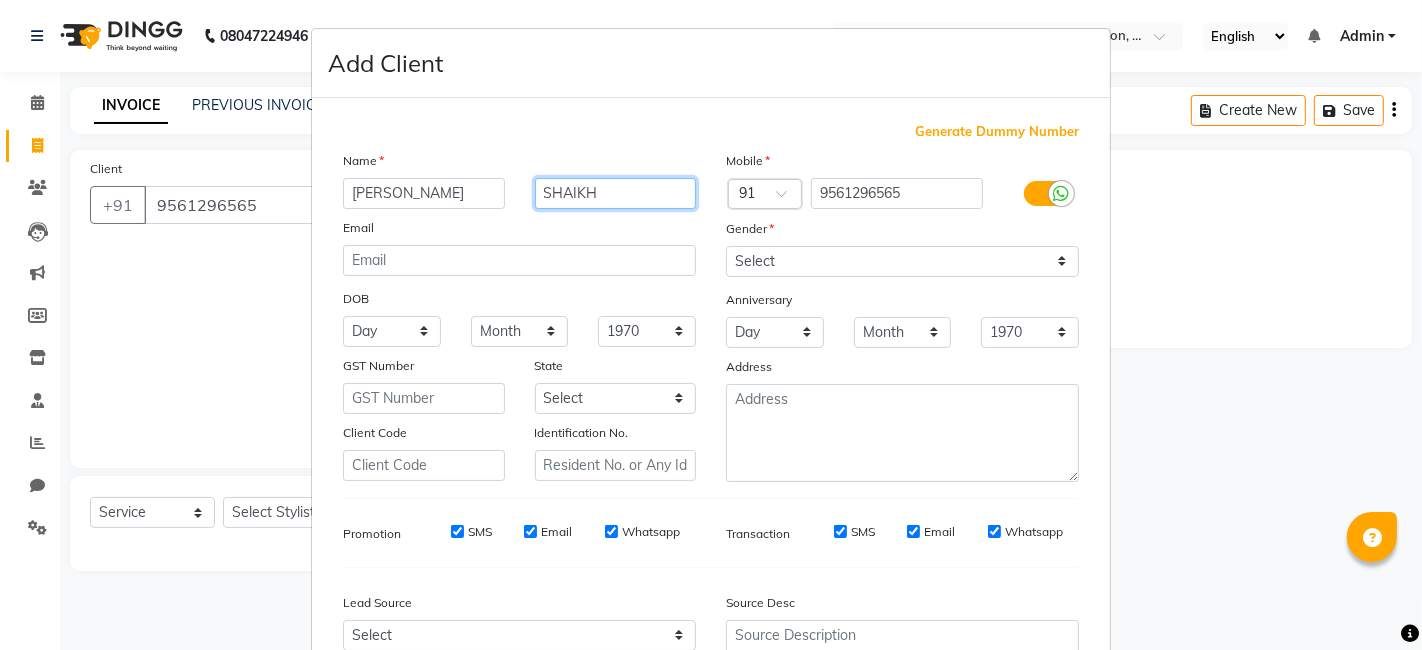 type on "SHAIKH" 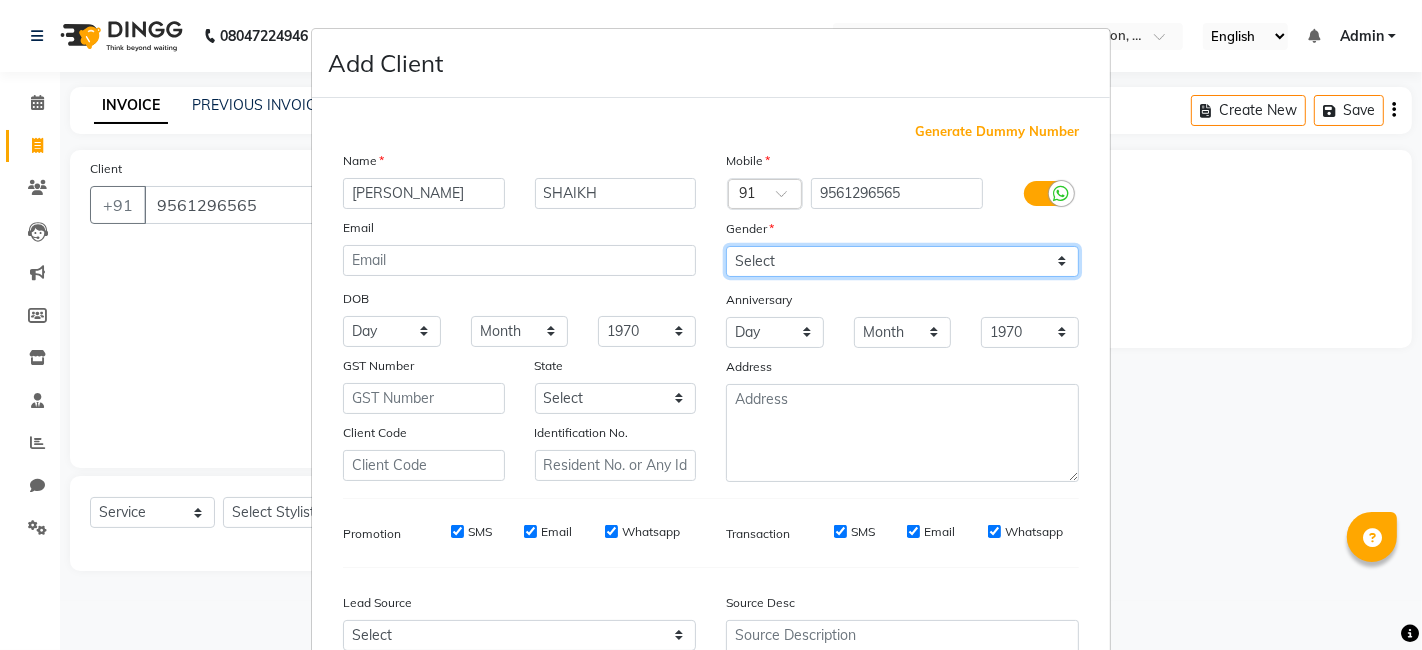 click on "Select [DEMOGRAPHIC_DATA] [DEMOGRAPHIC_DATA] Other Prefer Not To Say" at bounding box center (902, 261) 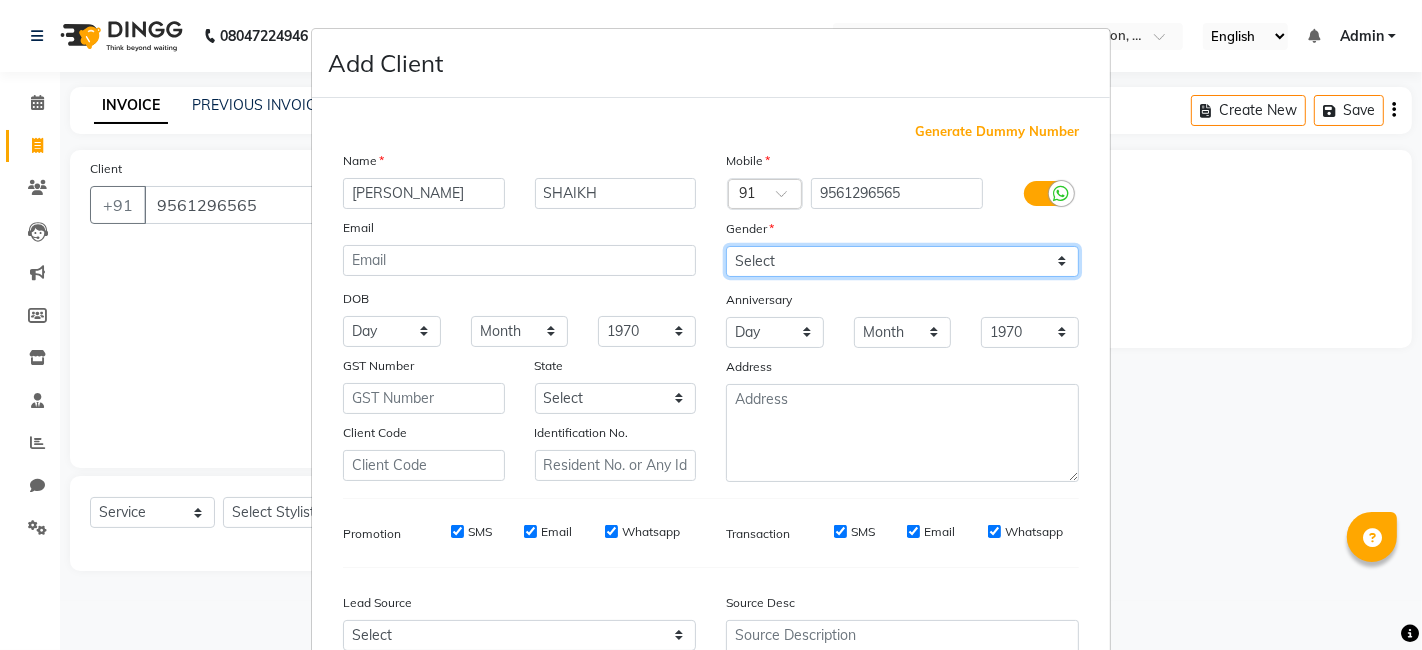 select on "[DEMOGRAPHIC_DATA]" 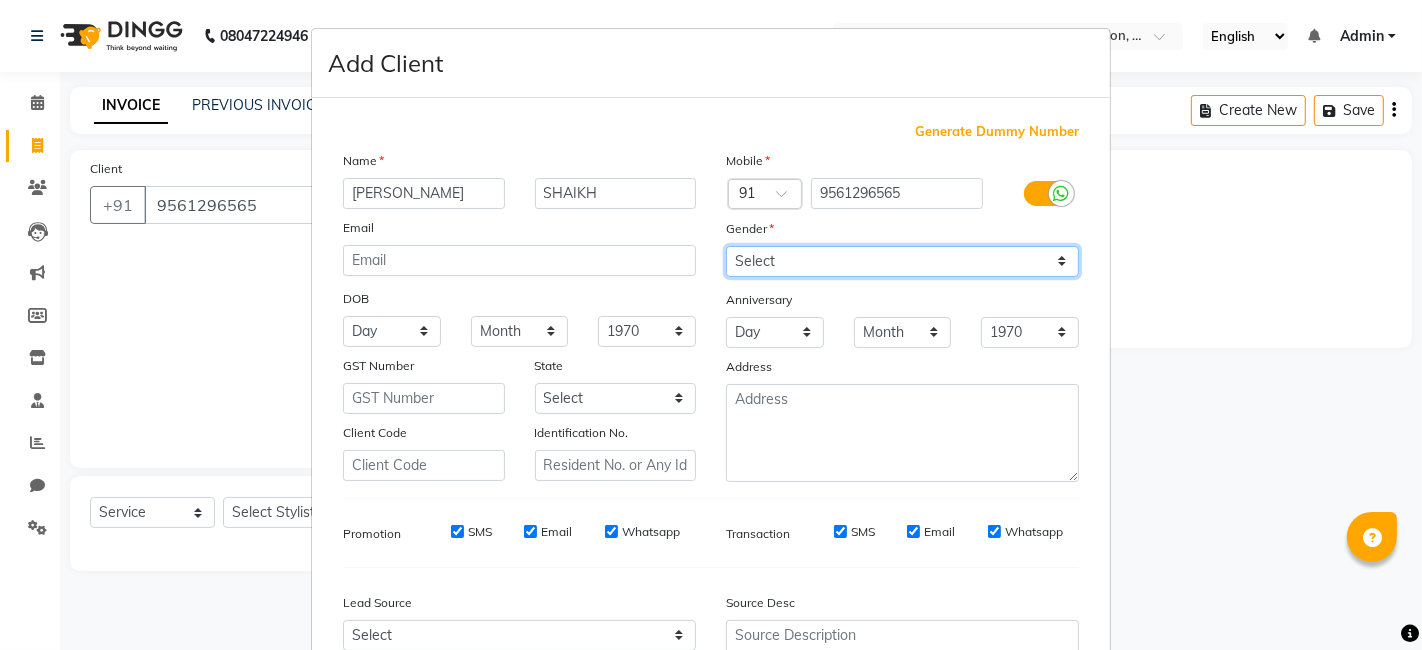 click on "Select [DEMOGRAPHIC_DATA] [DEMOGRAPHIC_DATA] Other Prefer Not To Say" at bounding box center [902, 261] 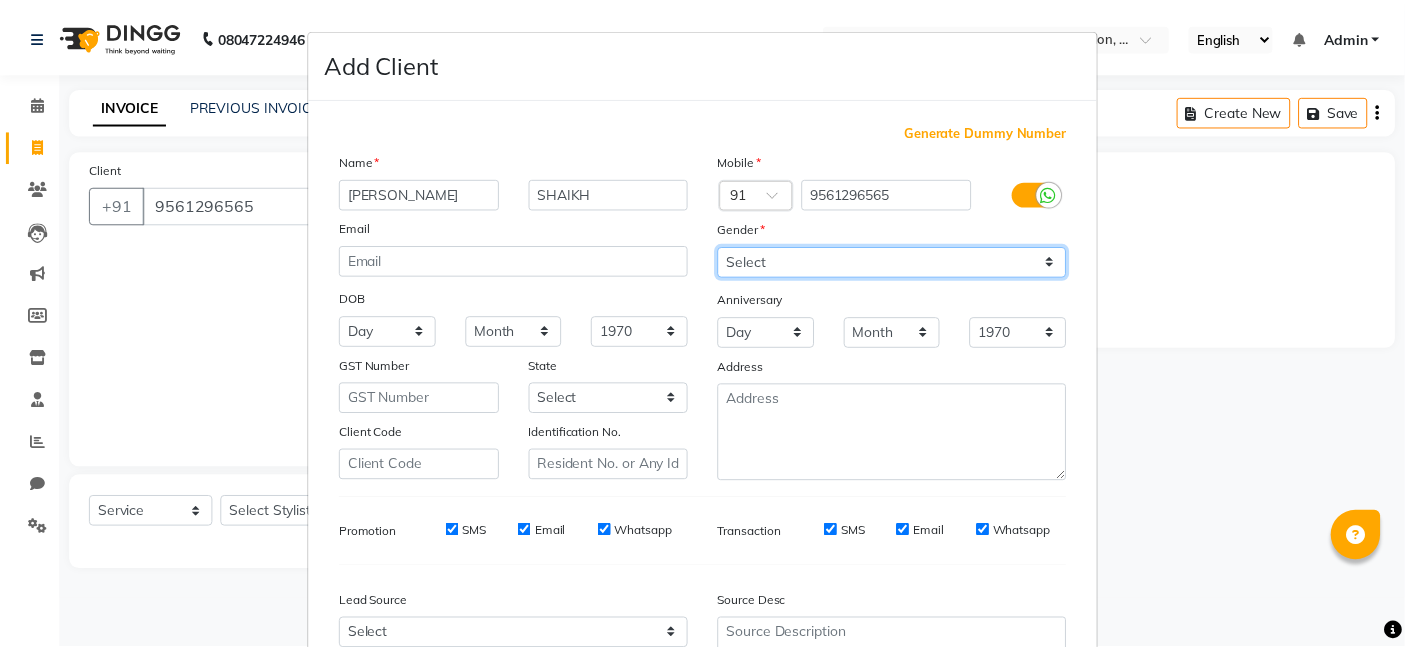 scroll, scrollTop: 197, scrollLeft: 0, axis: vertical 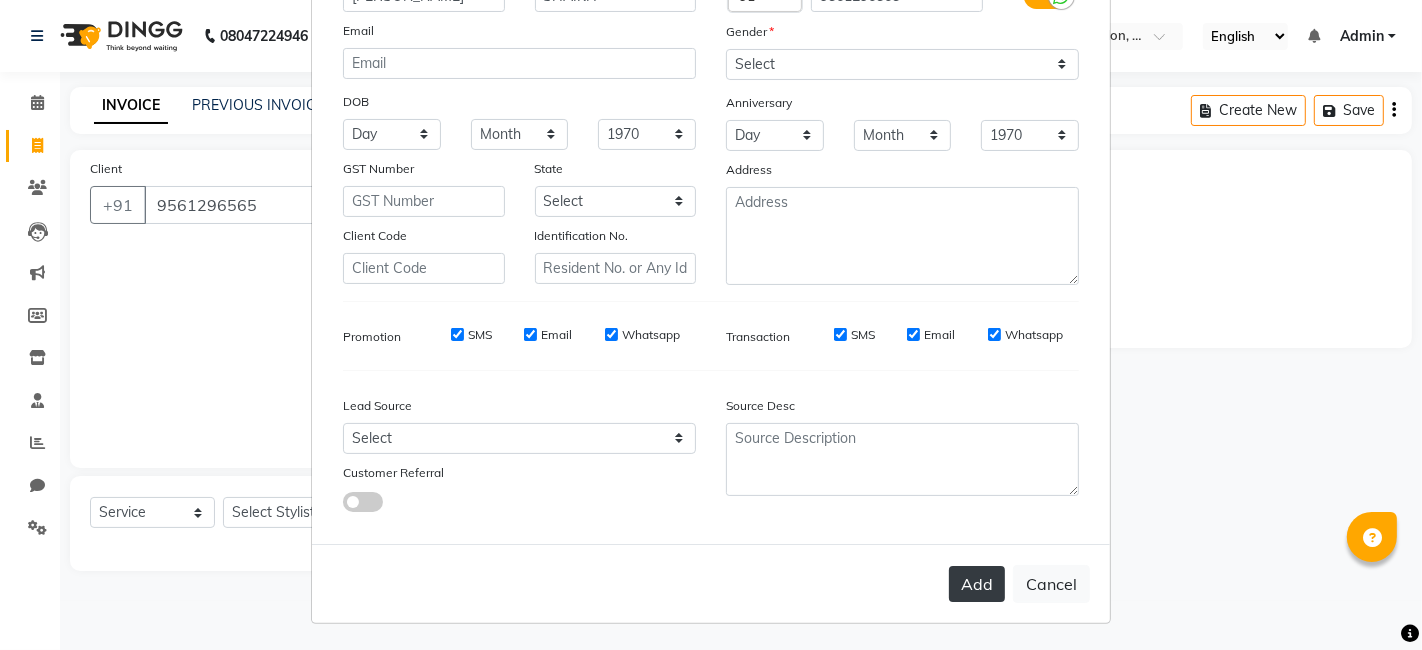 click on "Add" at bounding box center [977, 584] 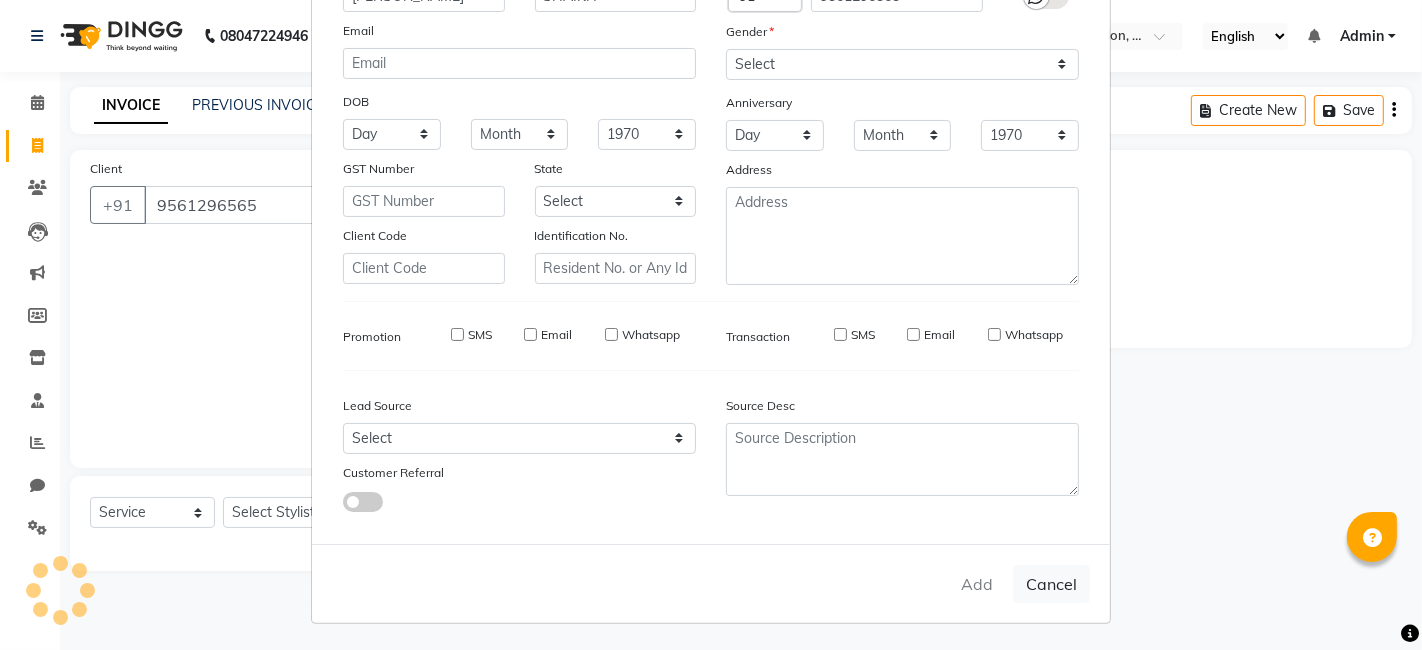 type 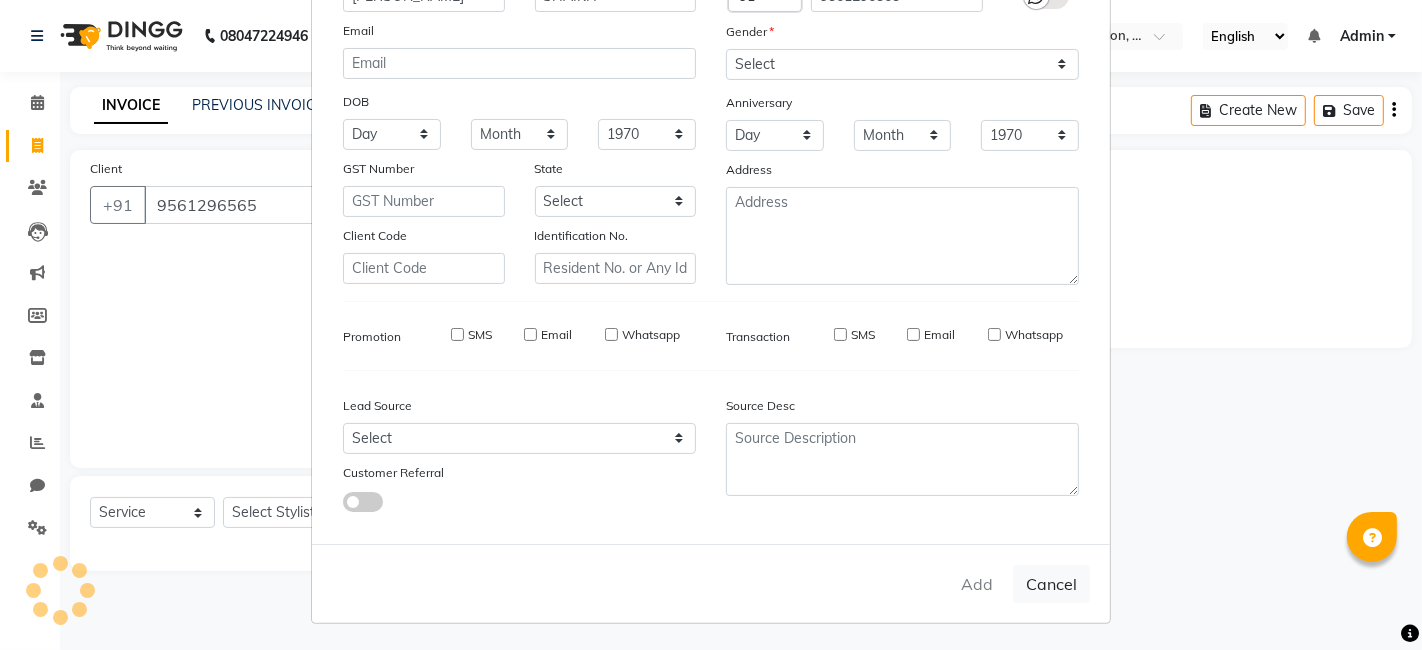 type 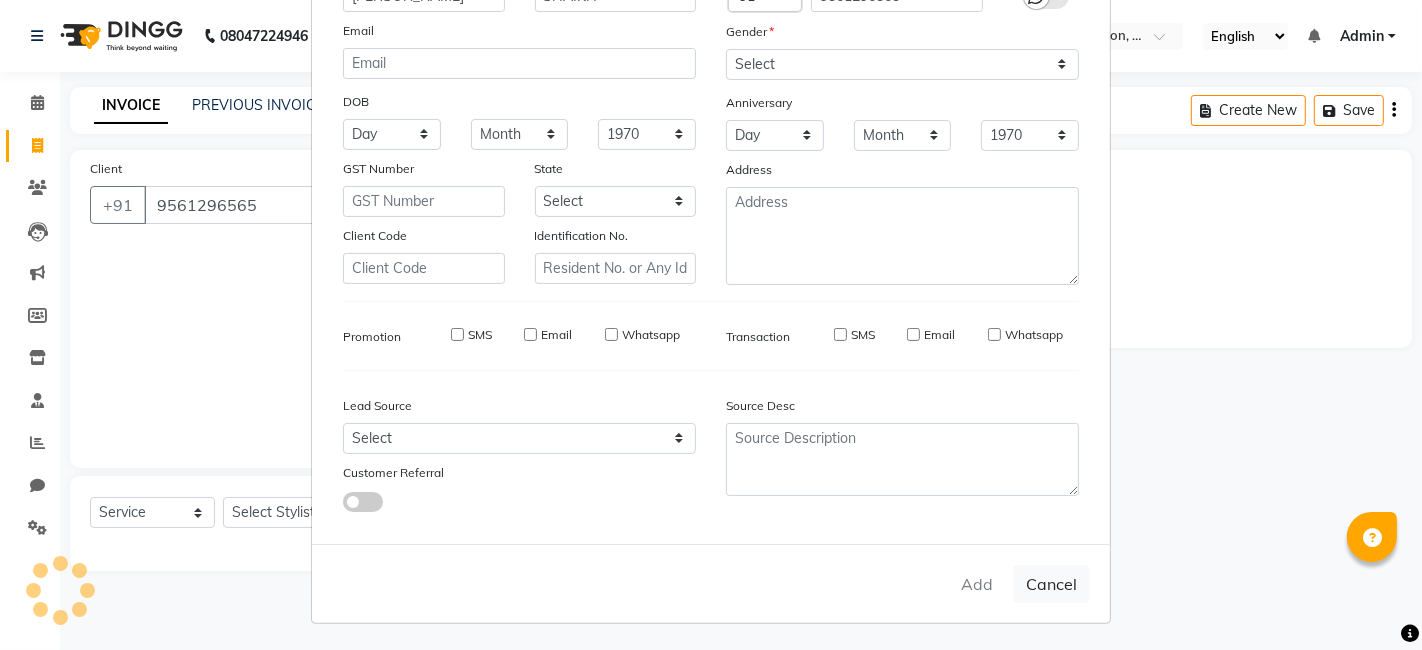 select 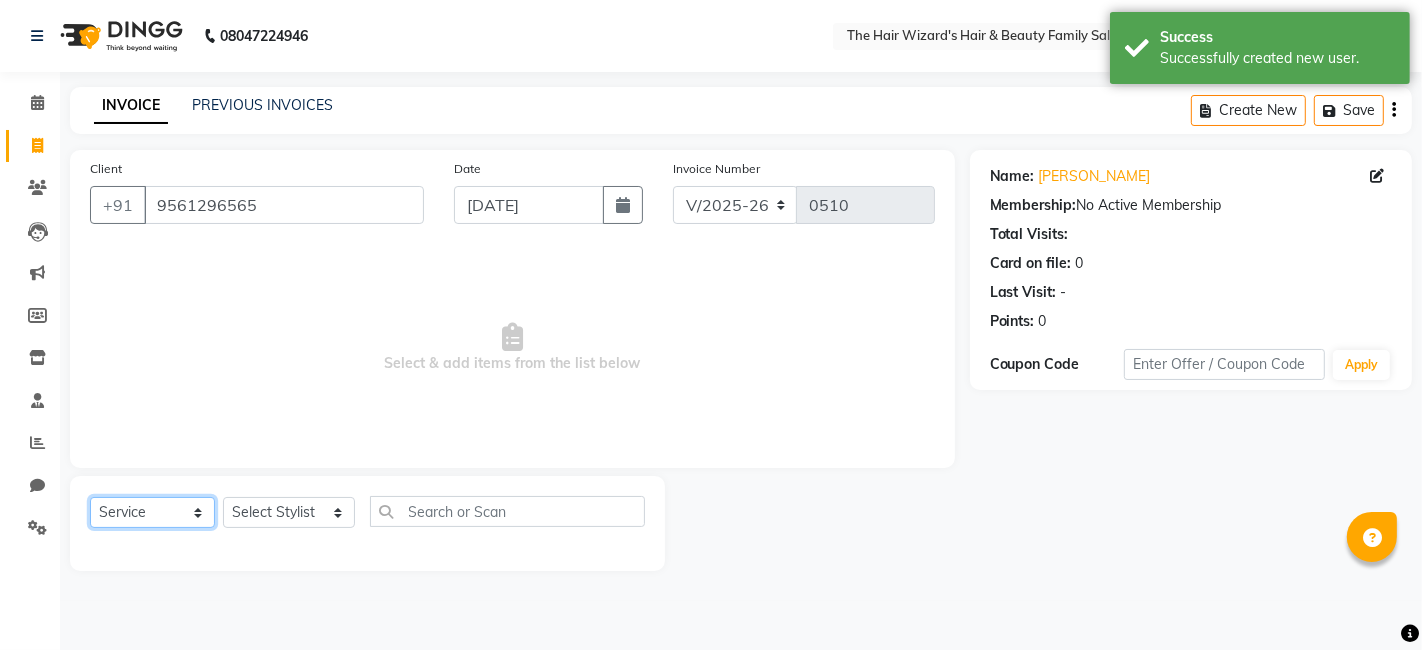 click on "Select  Service  Product  Membership  Package Voucher Prepaid Gift Card" 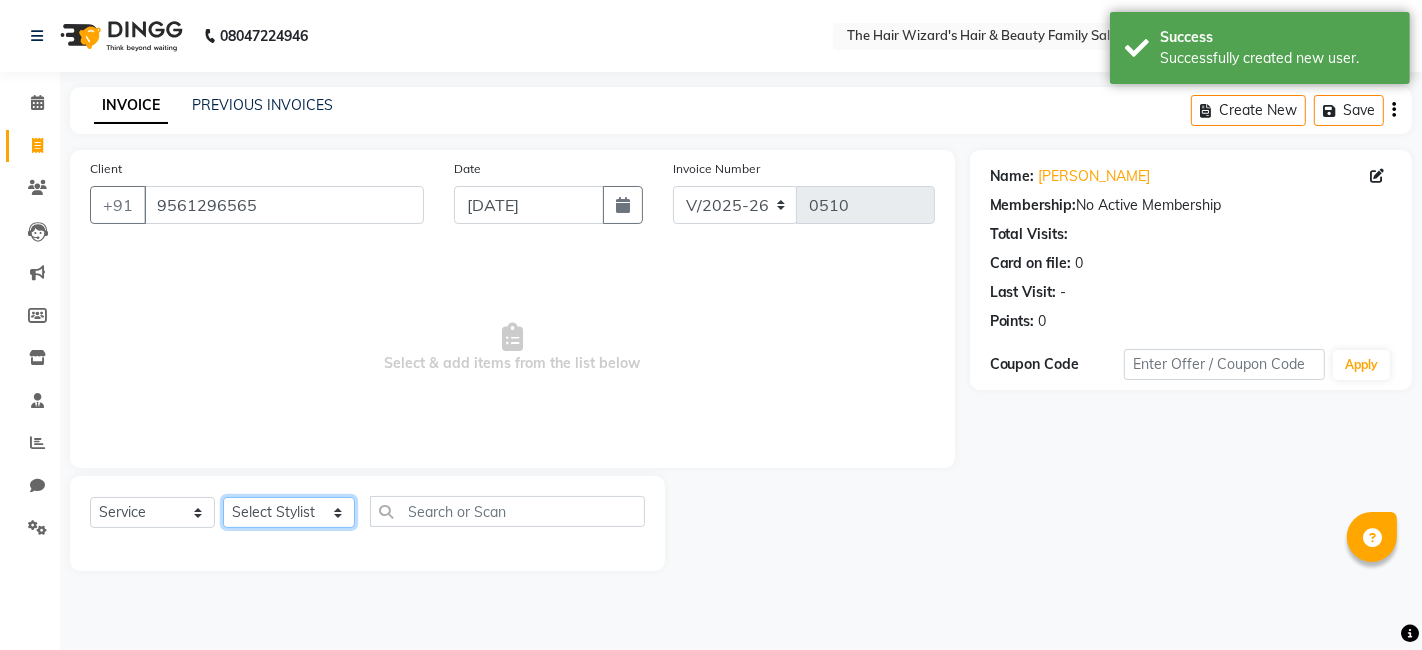 click on "Select Stylist [PERSON_NAME] [PERSON_NAME]  [PERSON_NAME] [PERSON_NAME] [PERSON_NAME] MOHD [PERSON_NAME] [PERSON_NAME] [PERSON_NAME] [PERSON_NAME] WIZARDS" 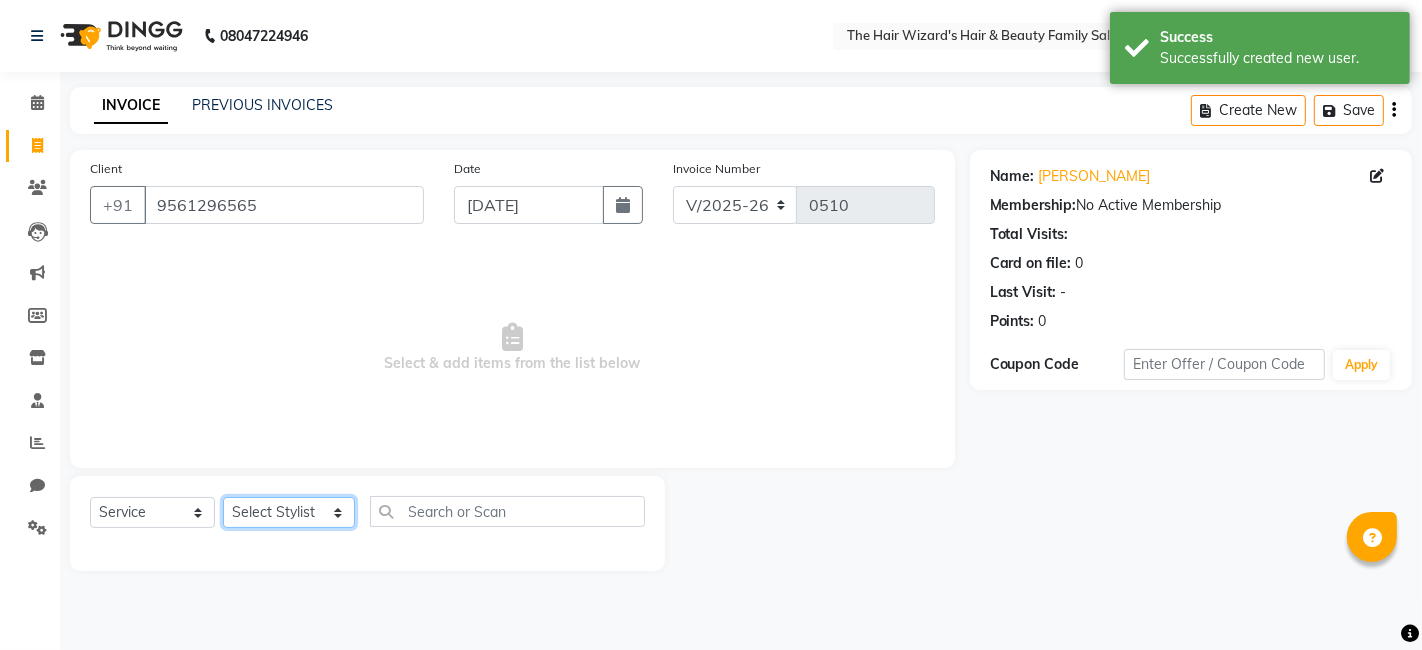 select on "83841" 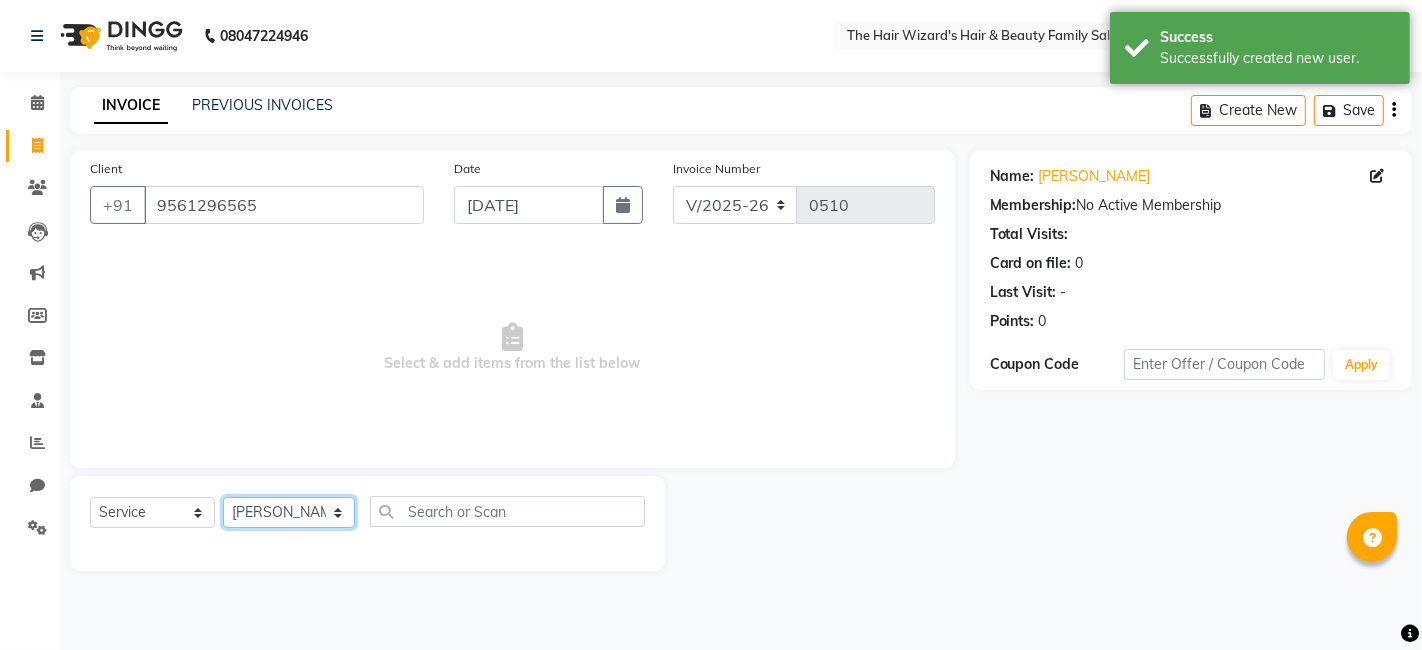 click on "Select Stylist [PERSON_NAME] [PERSON_NAME]  [PERSON_NAME] [PERSON_NAME] [PERSON_NAME] MOHD [PERSON_NAME] [PERSON_NAME] [PERSON_NAME] [PERSON_NAME] WIZARDS" 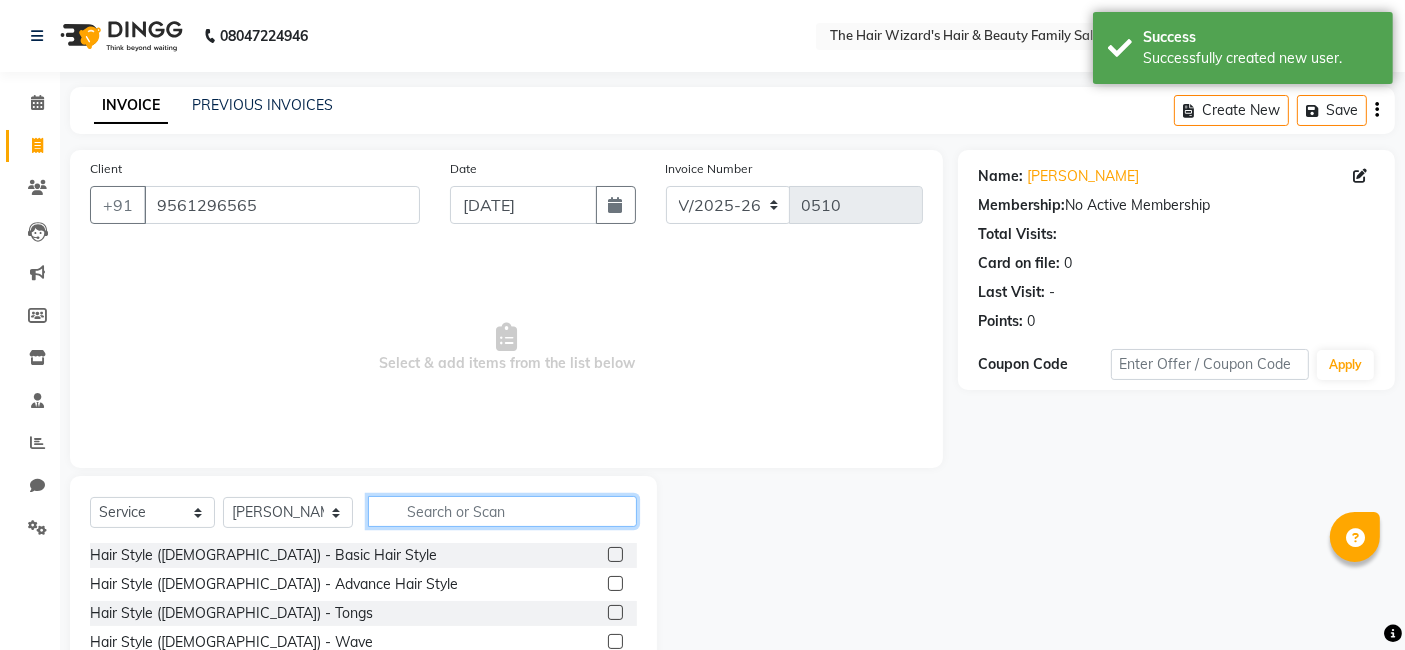 click 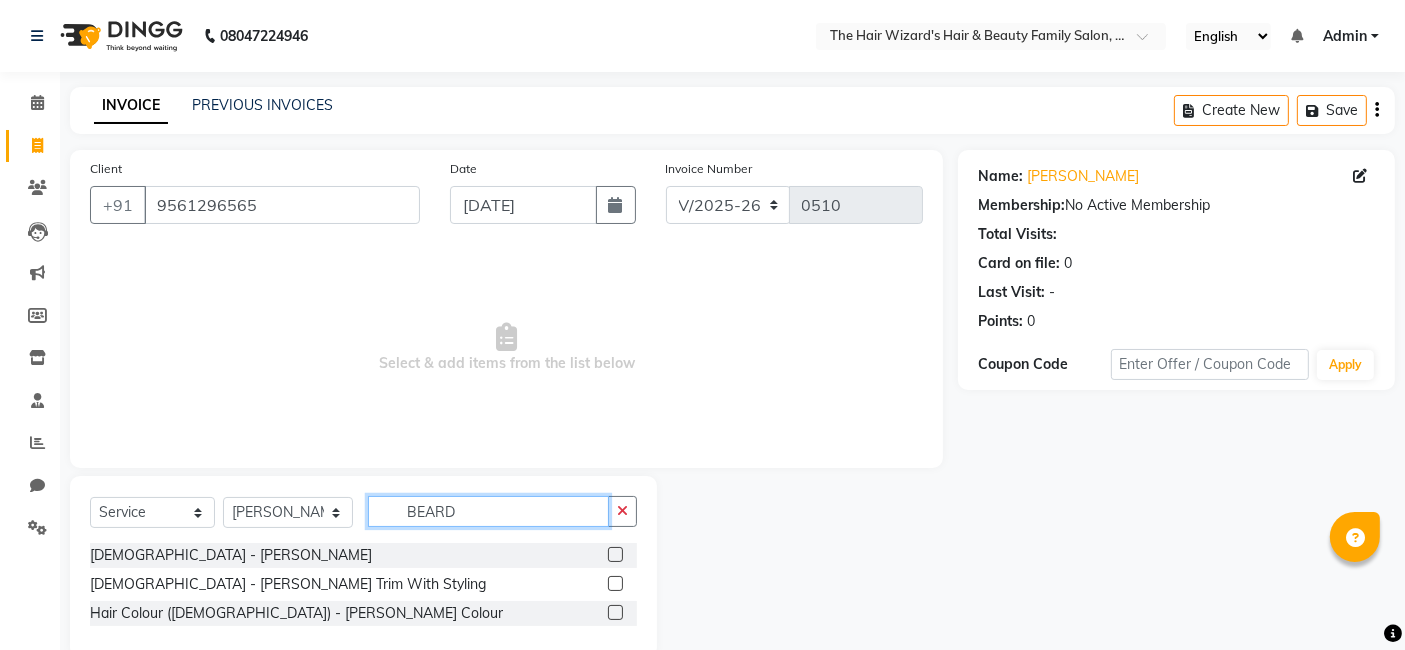 type on "BEARD" 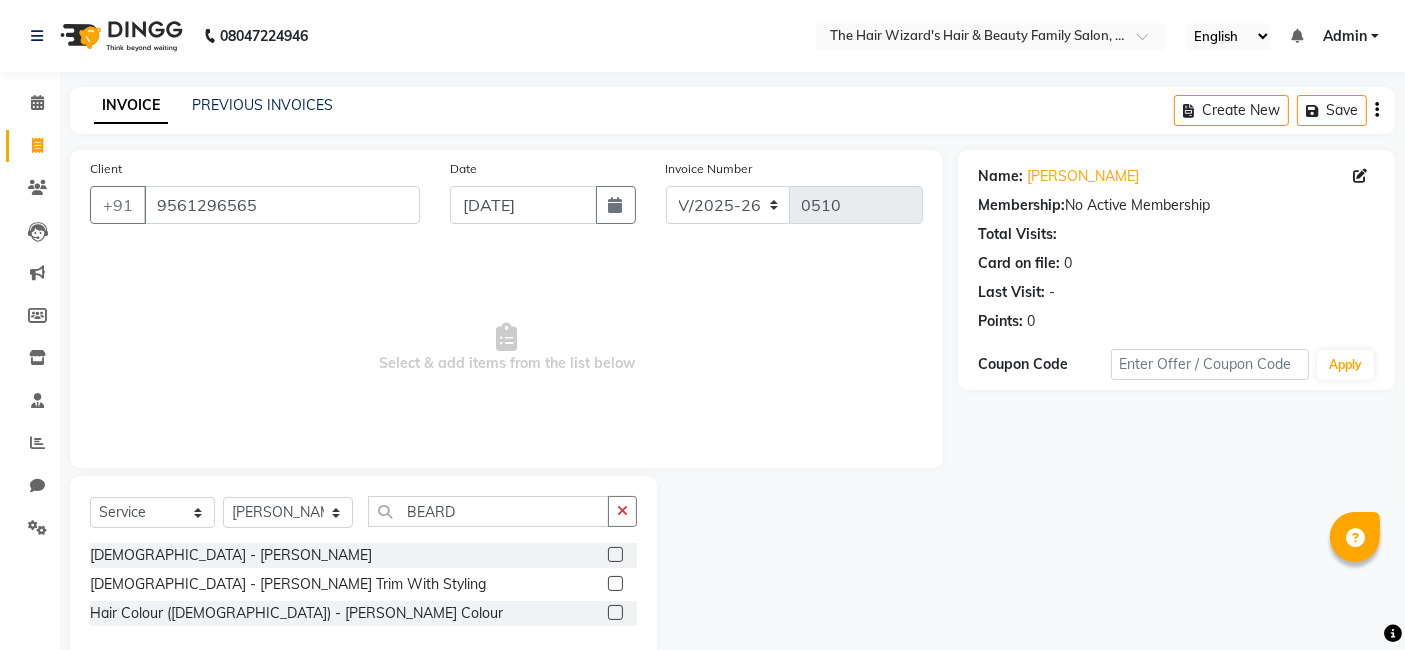 click 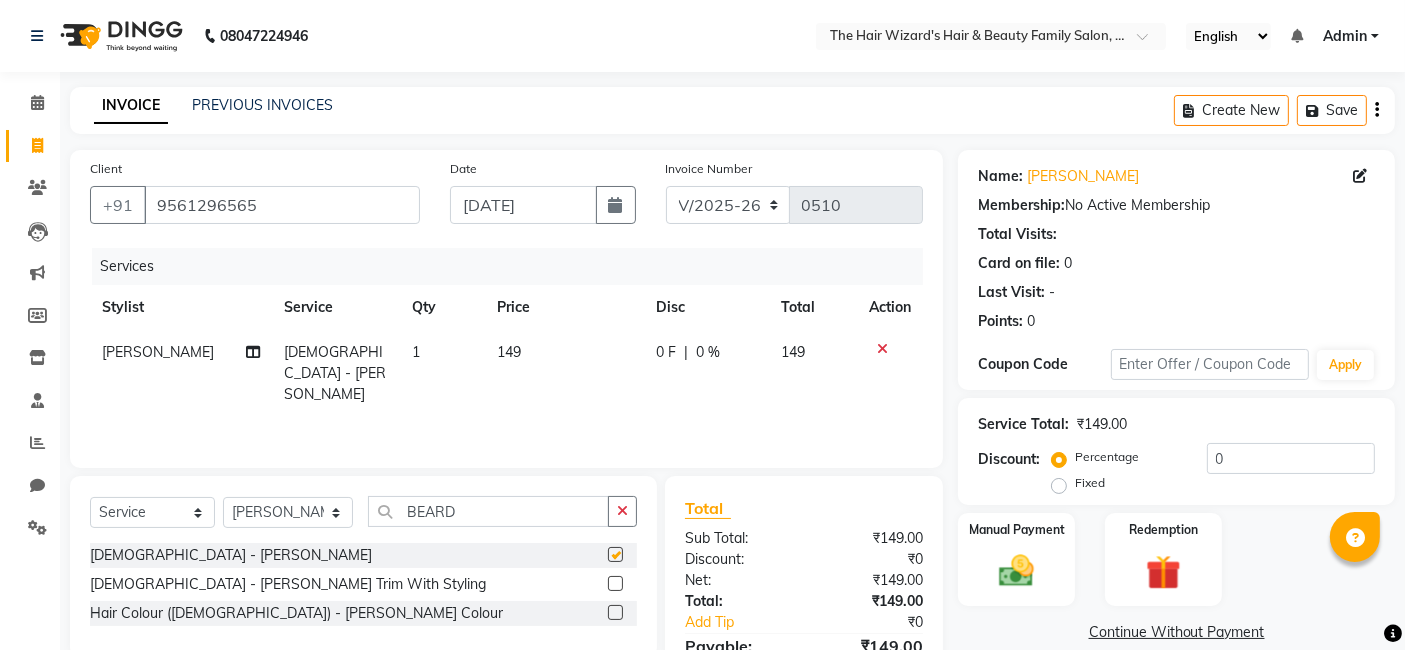 checkbox on "false" 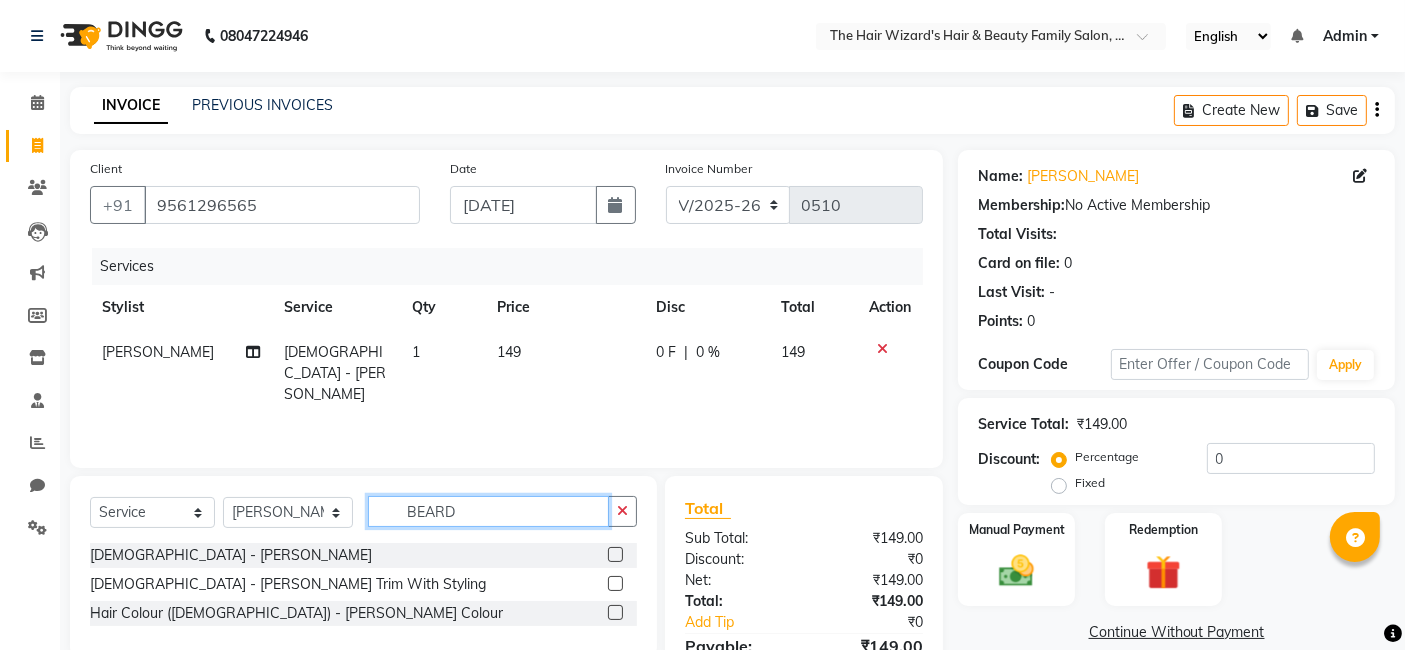 click on "BEARD" 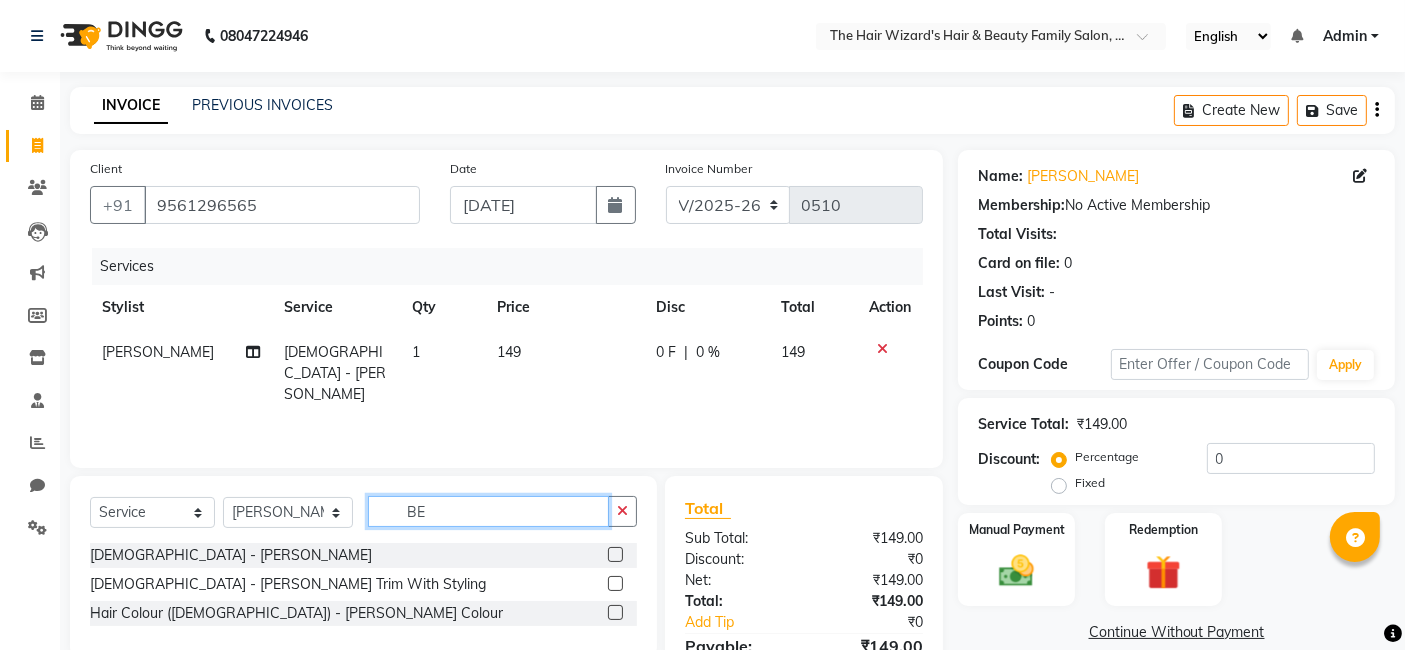 type on "B" 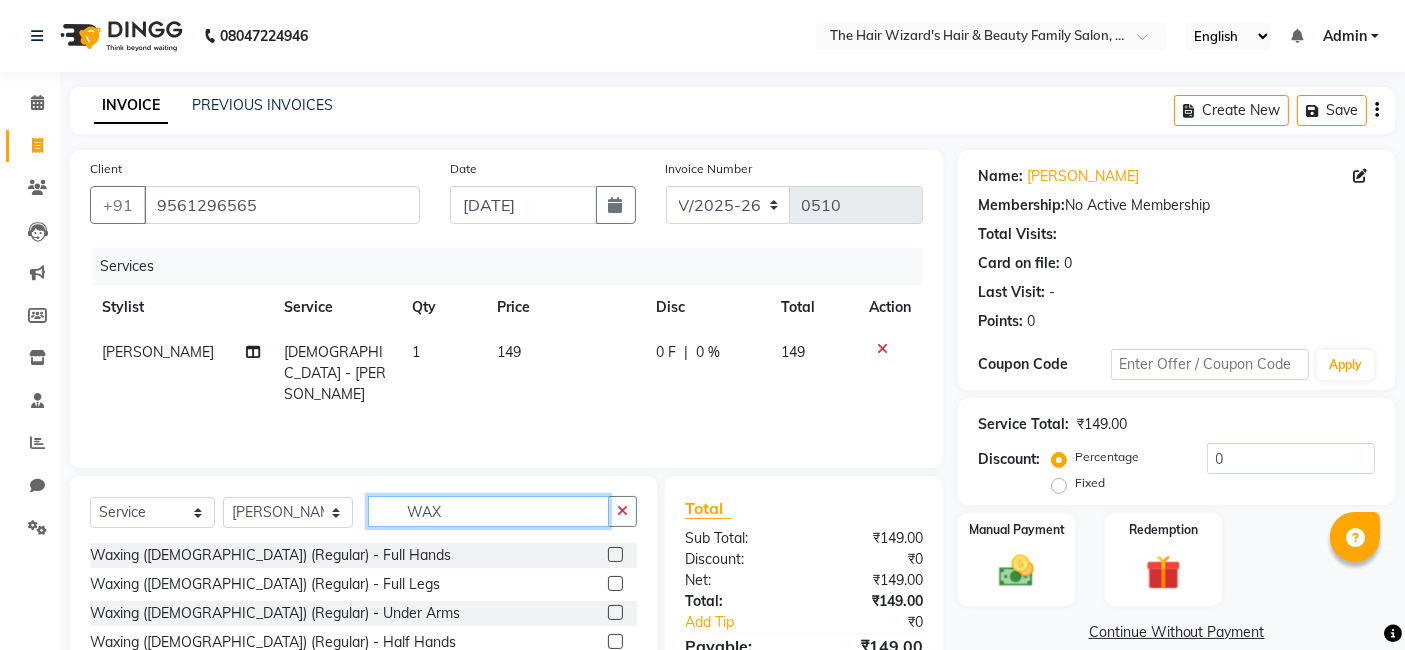 scroll, scrollTop: 150, scrollLeft: 0, axis: vertical 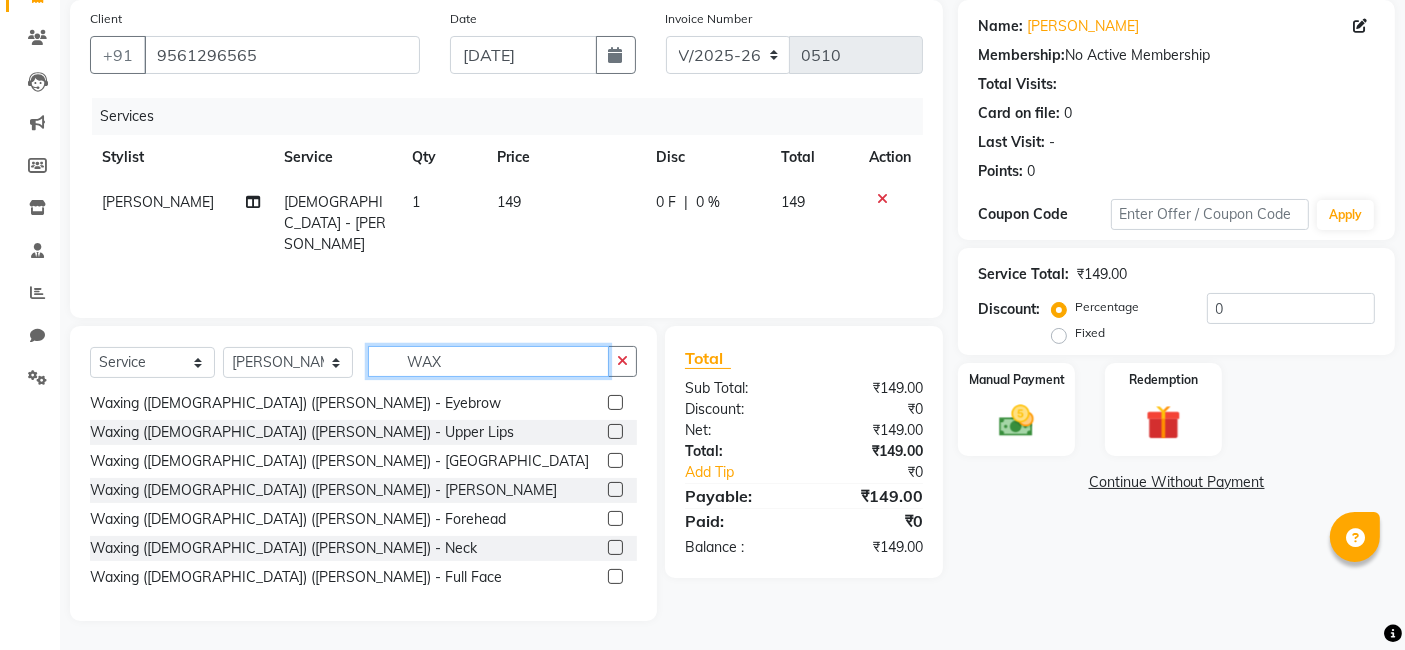type on "WAX" 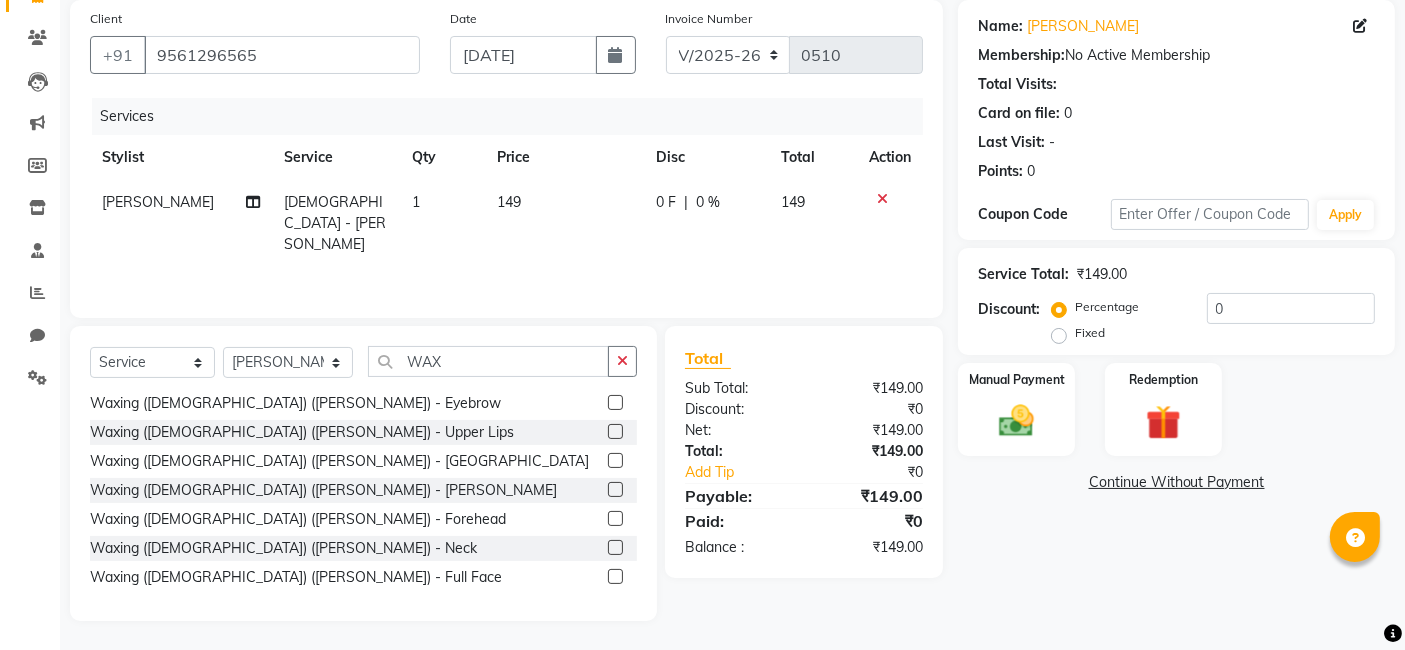 click on "149" 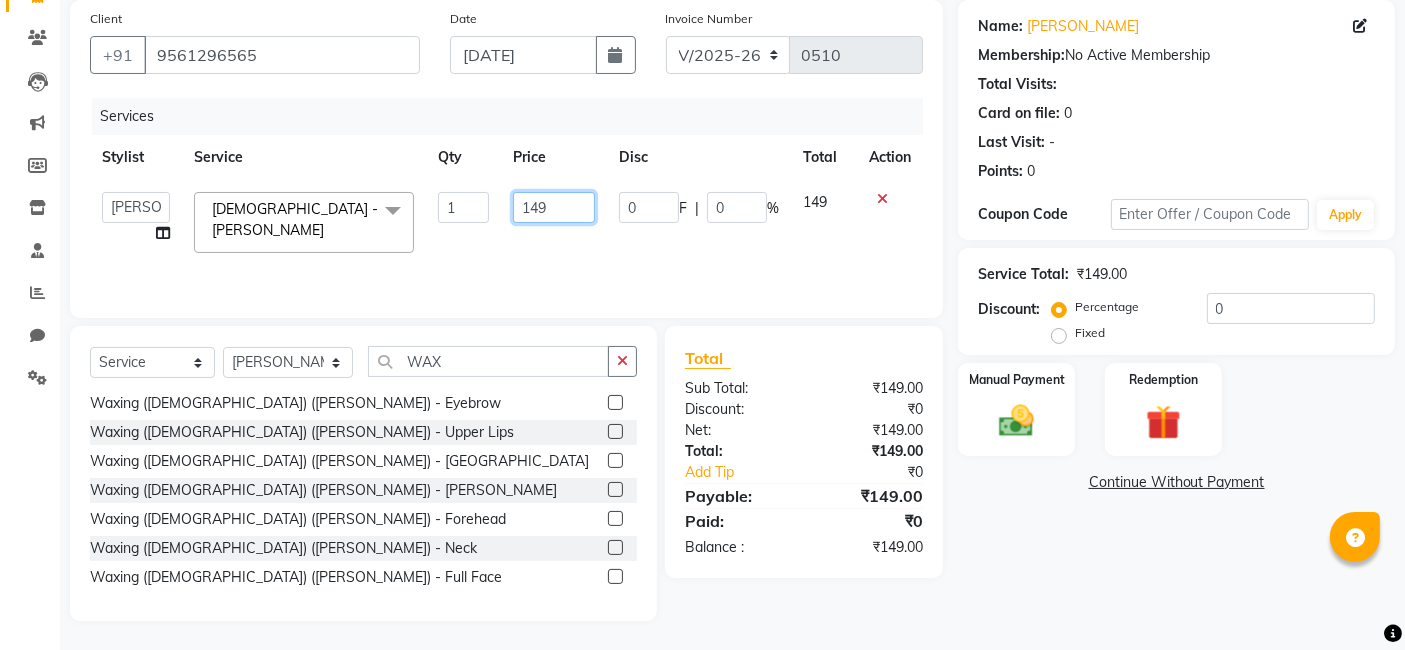 click on "149" 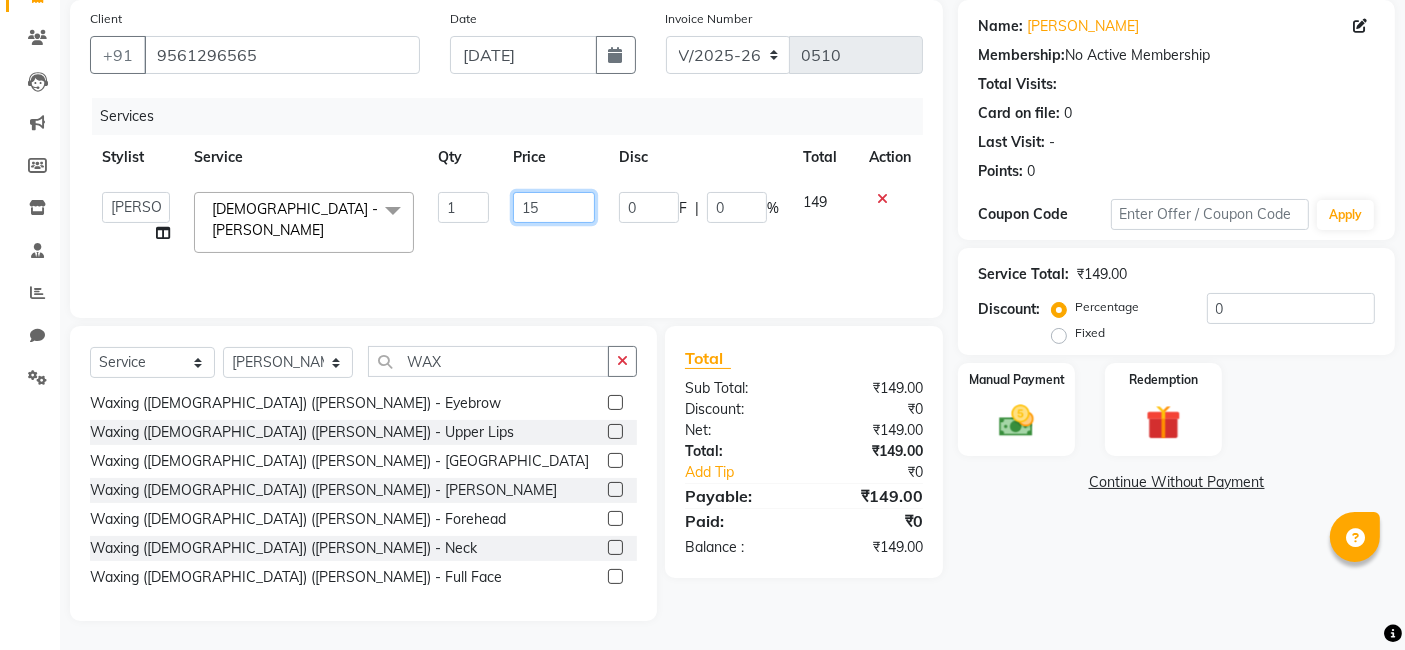 type on "150" 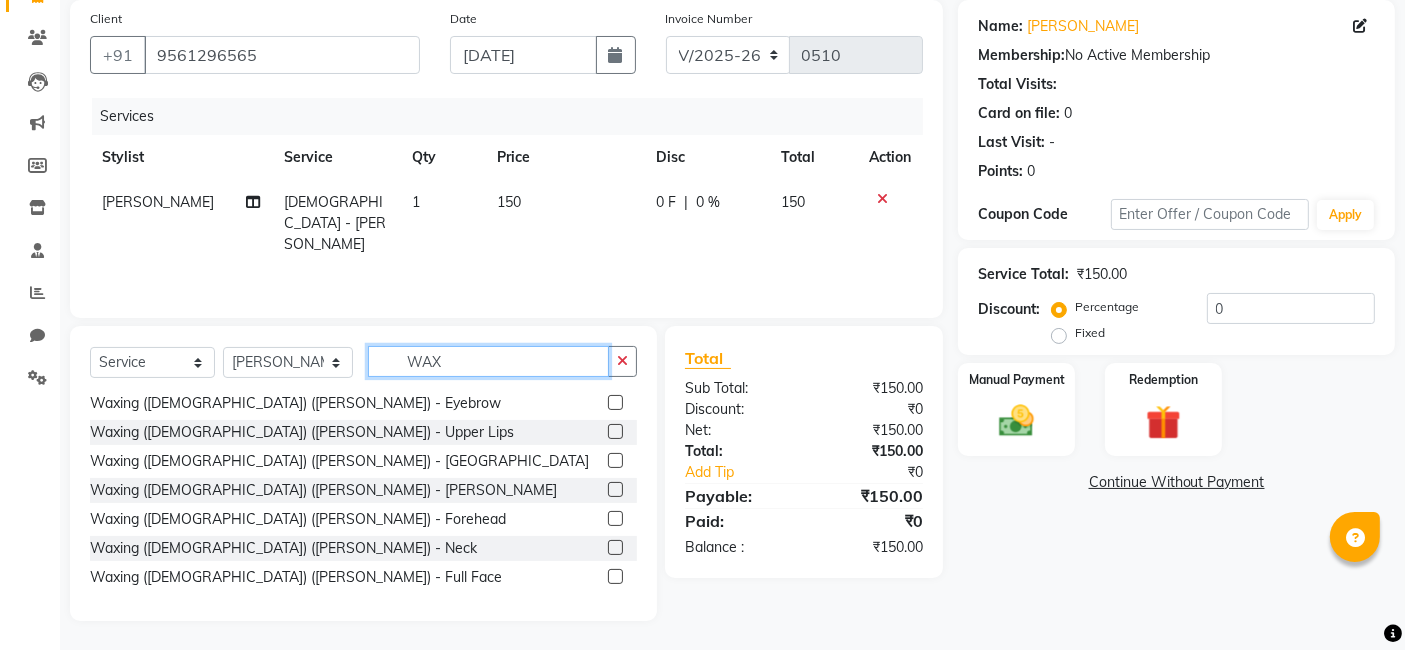 click on "WAX" 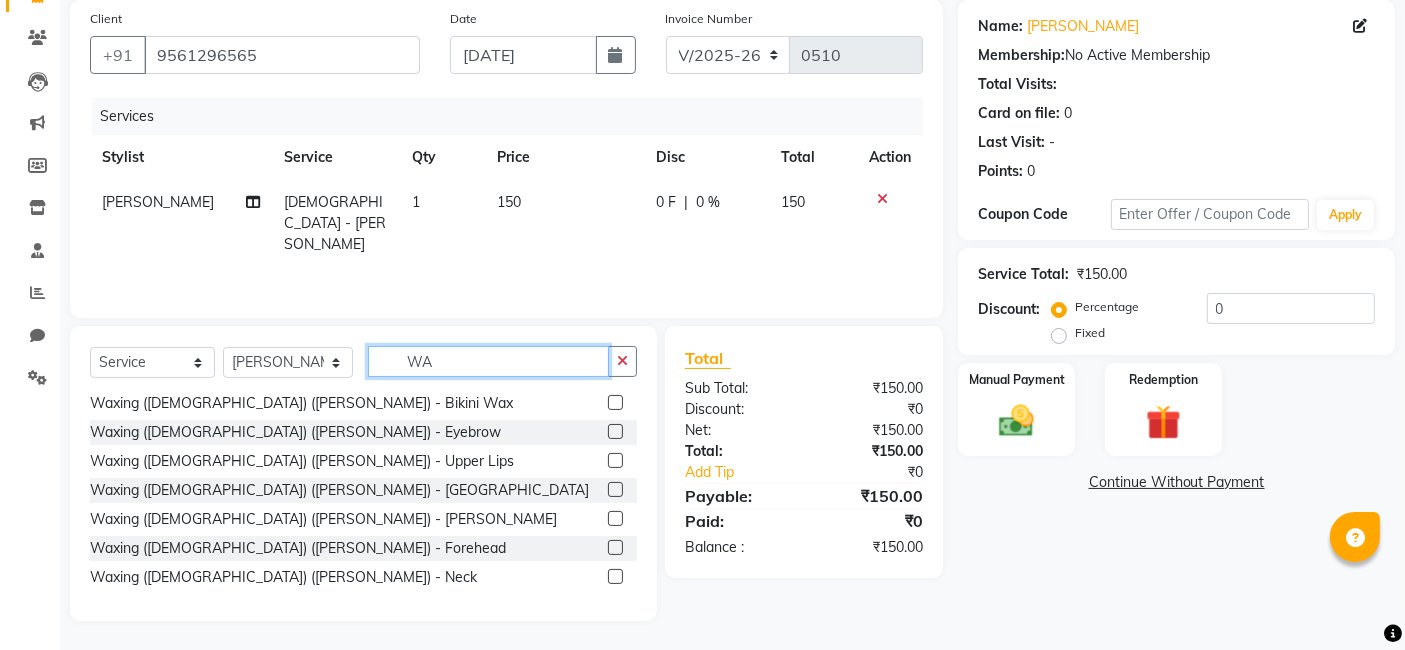 type on "W" 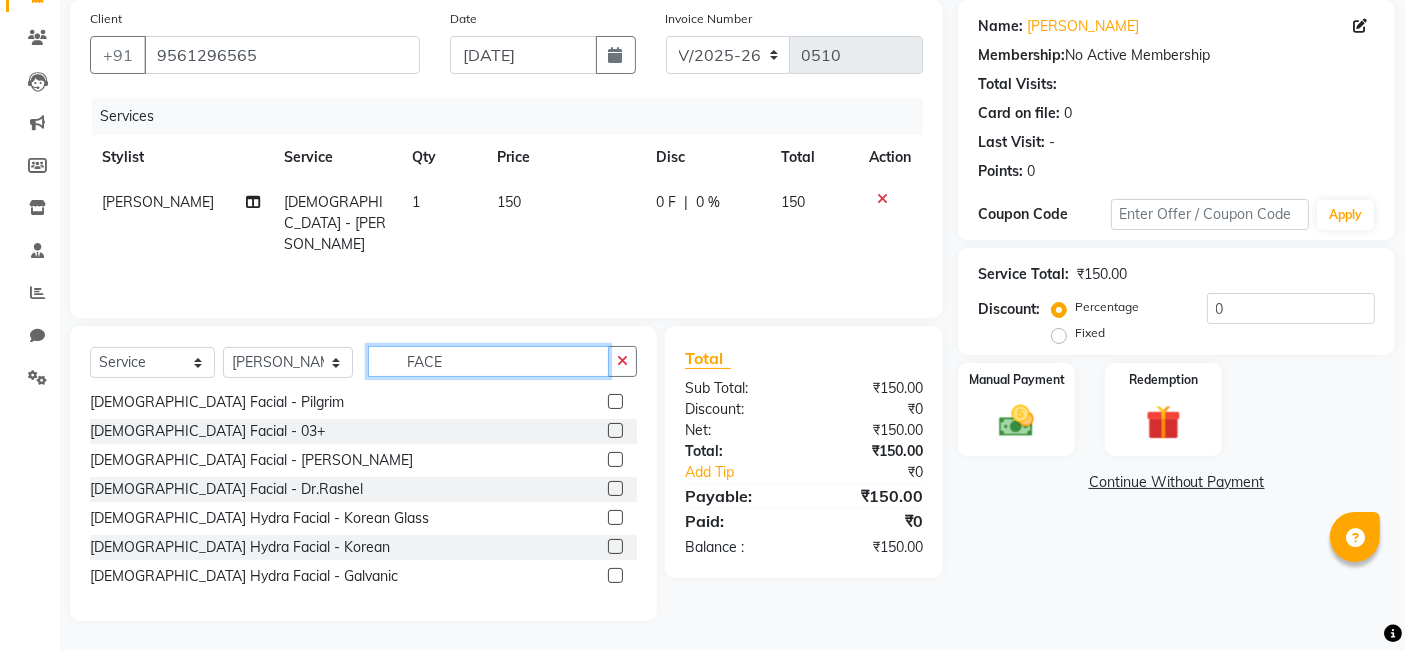 scroll, scrollTop: 0, scrollLeft: 0, axis: both 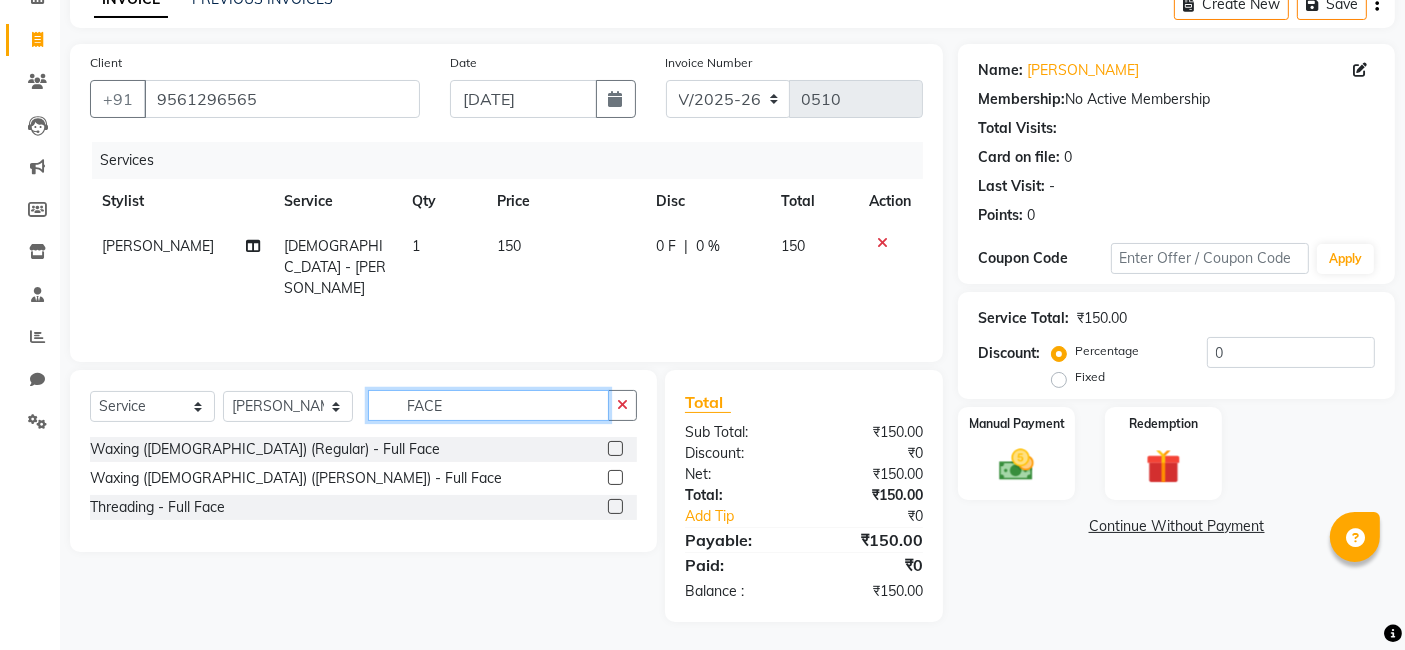 click on "FACE" 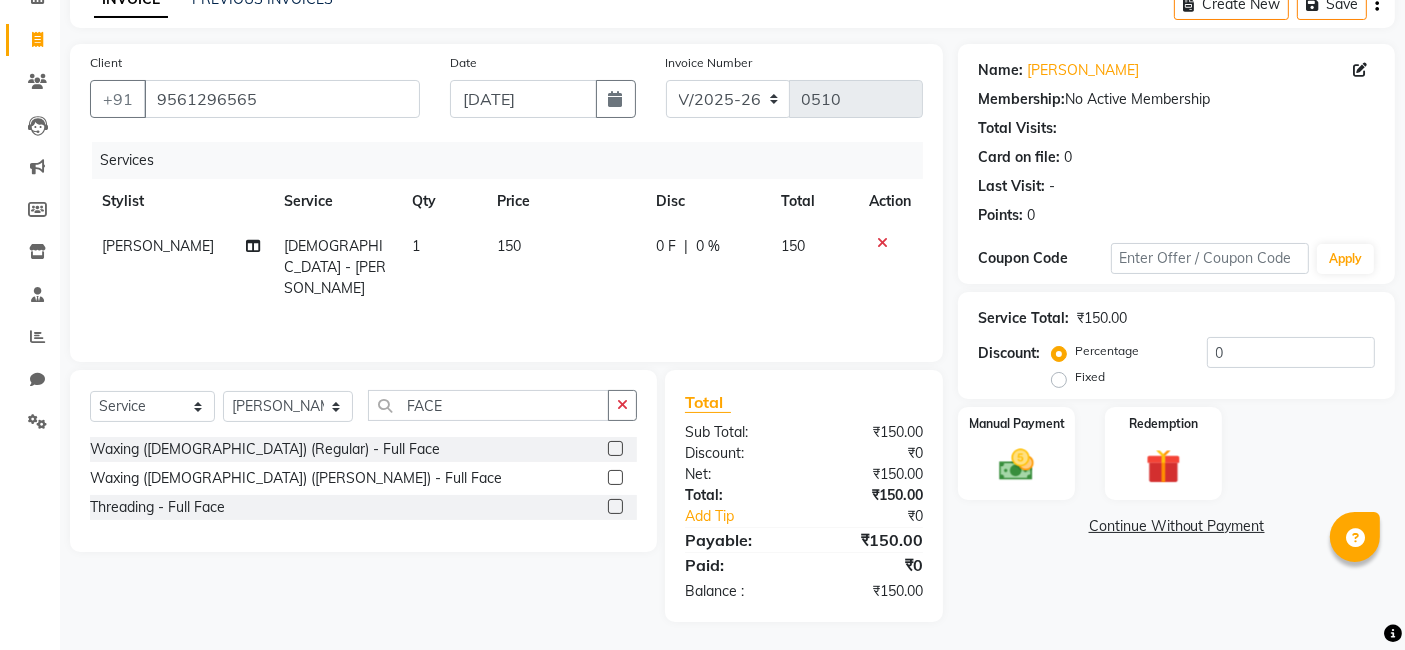 click on "150" 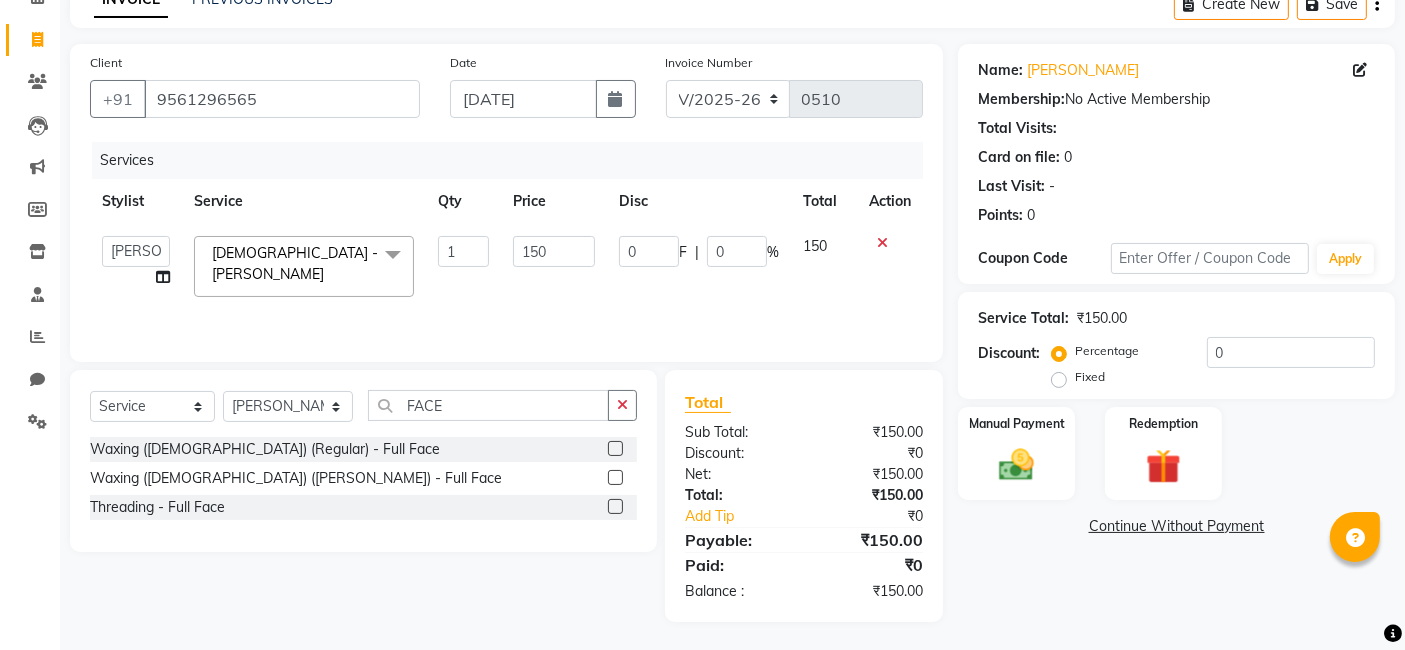 click on "150" 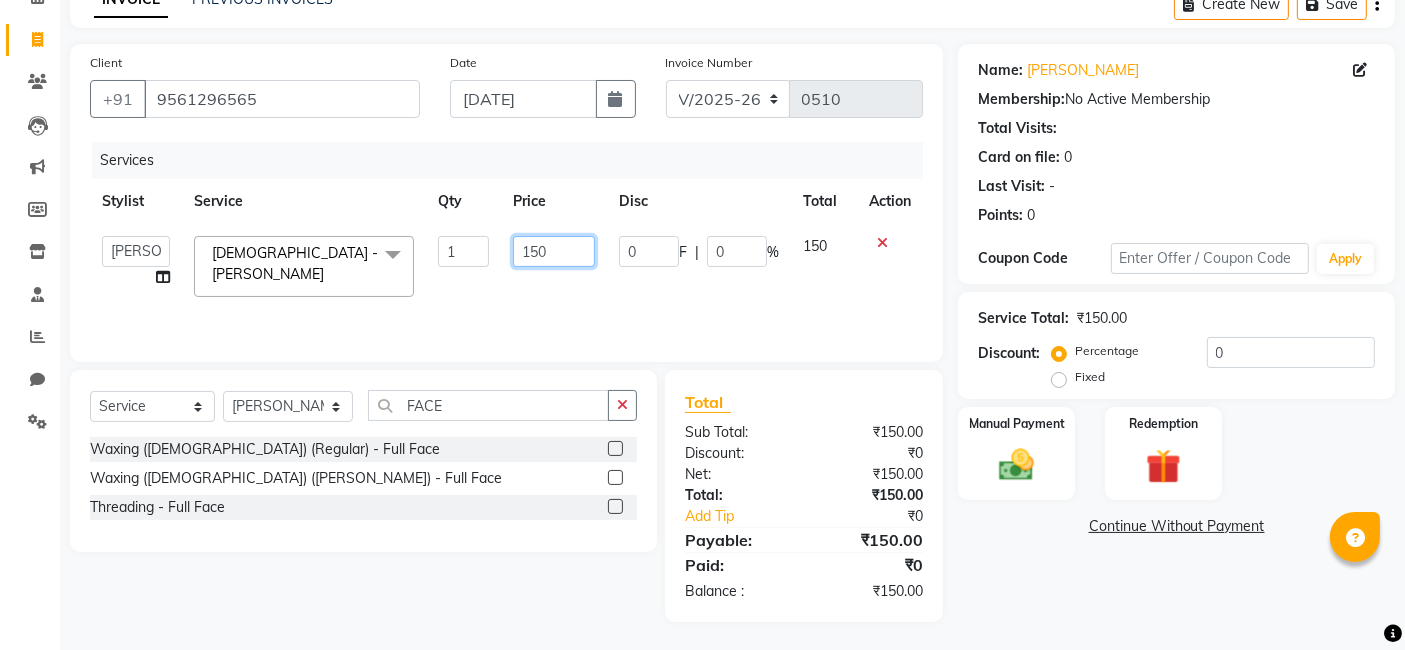click on "150" 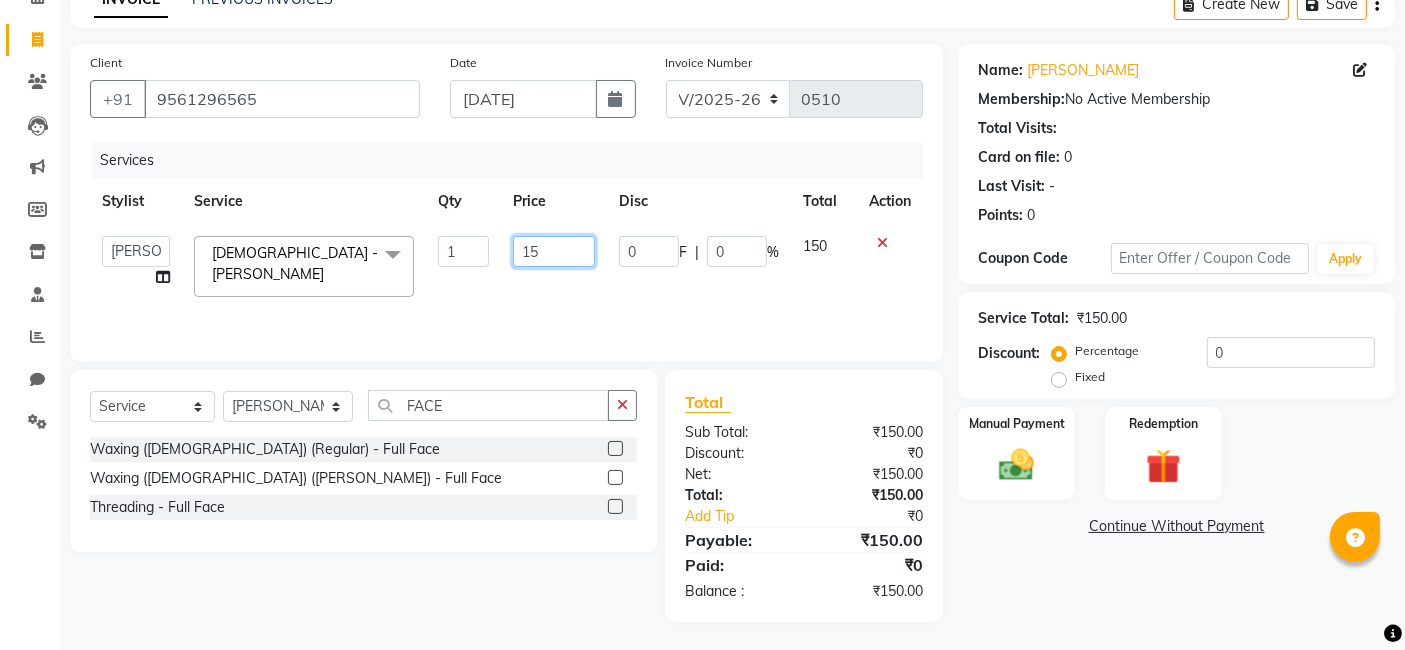 type on "1" 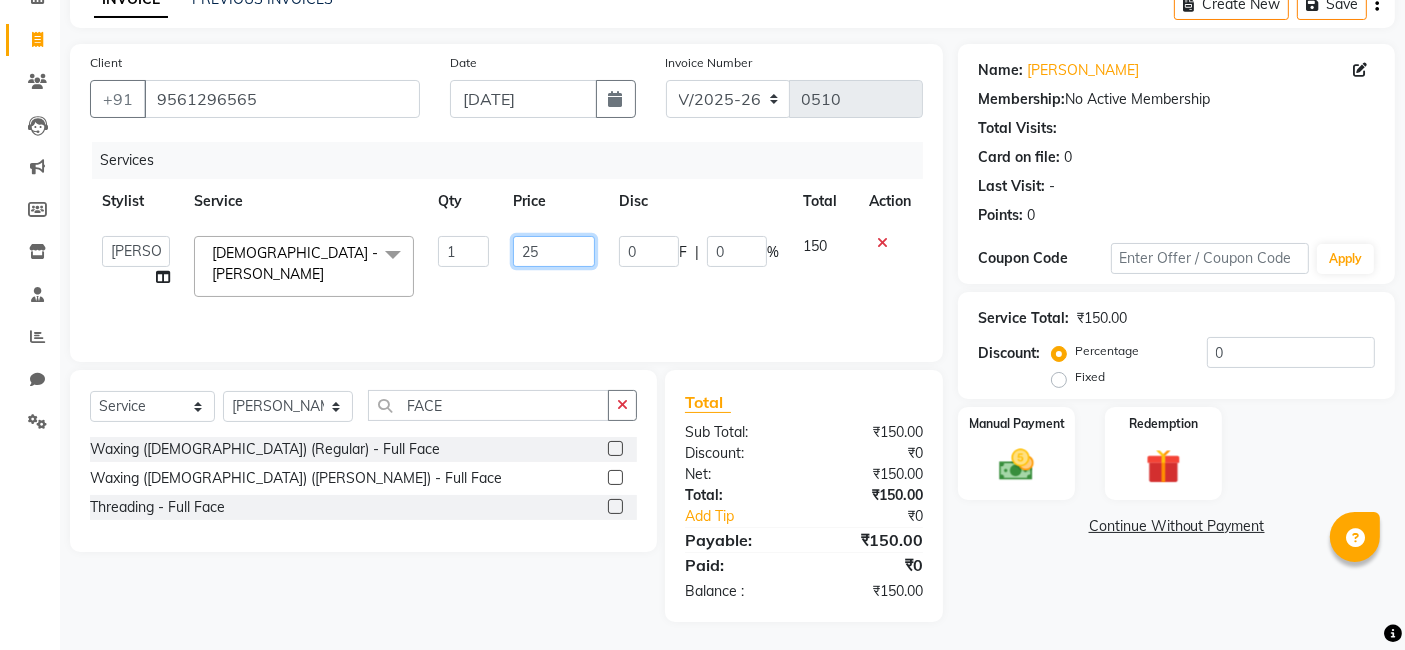 type on "250" 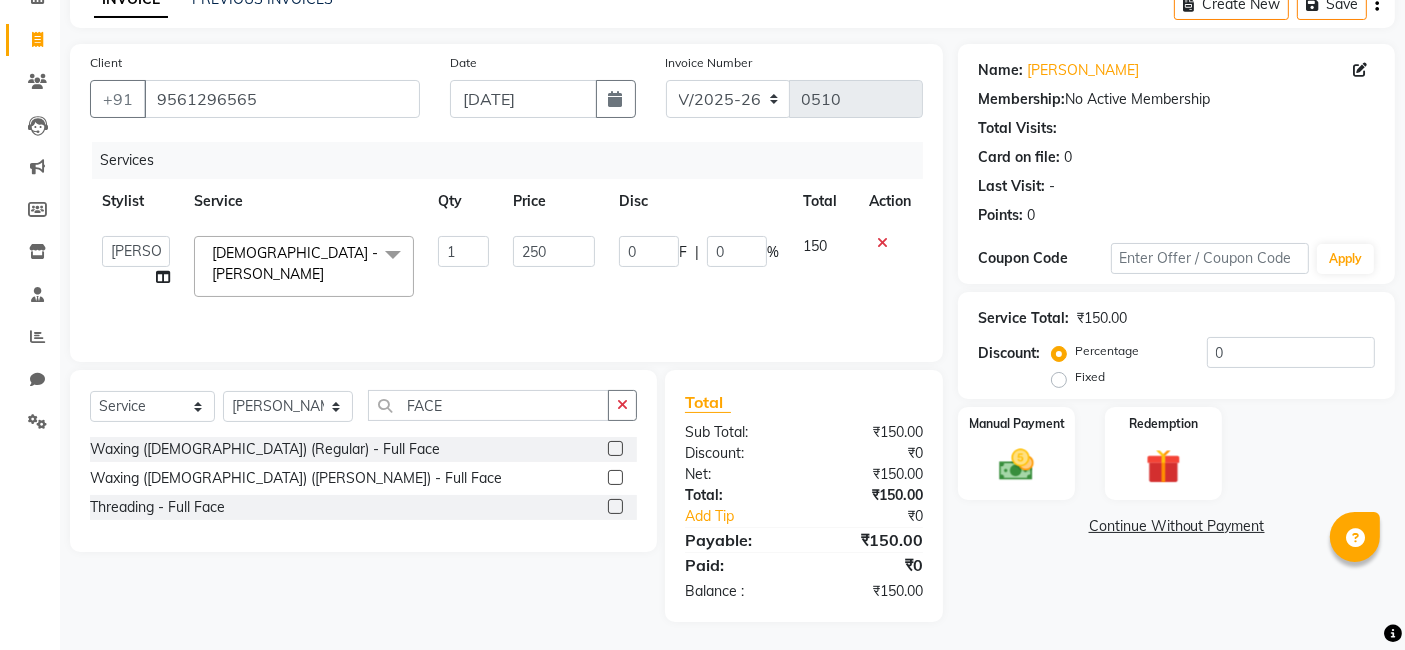 click on "Name: Shoaib Shaikh Membership:  No Active Membership  Total Visits:   Card on file:  0 Last Visit:   - Points:   0  Coupon Code Apply Service Total:  ₹150.00  Discount:  Percentage   Fixed  0 Manual Payment Redemption  Continue Without Payment" 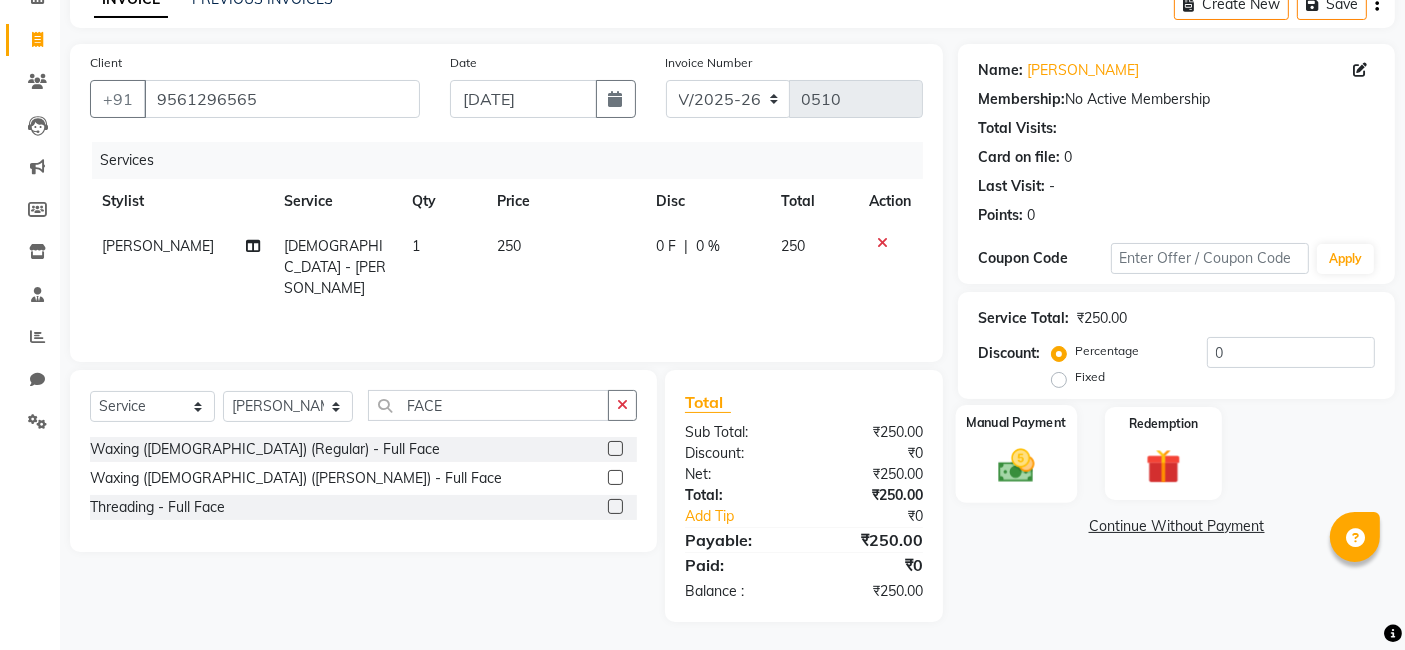 click on "Manual Payment" 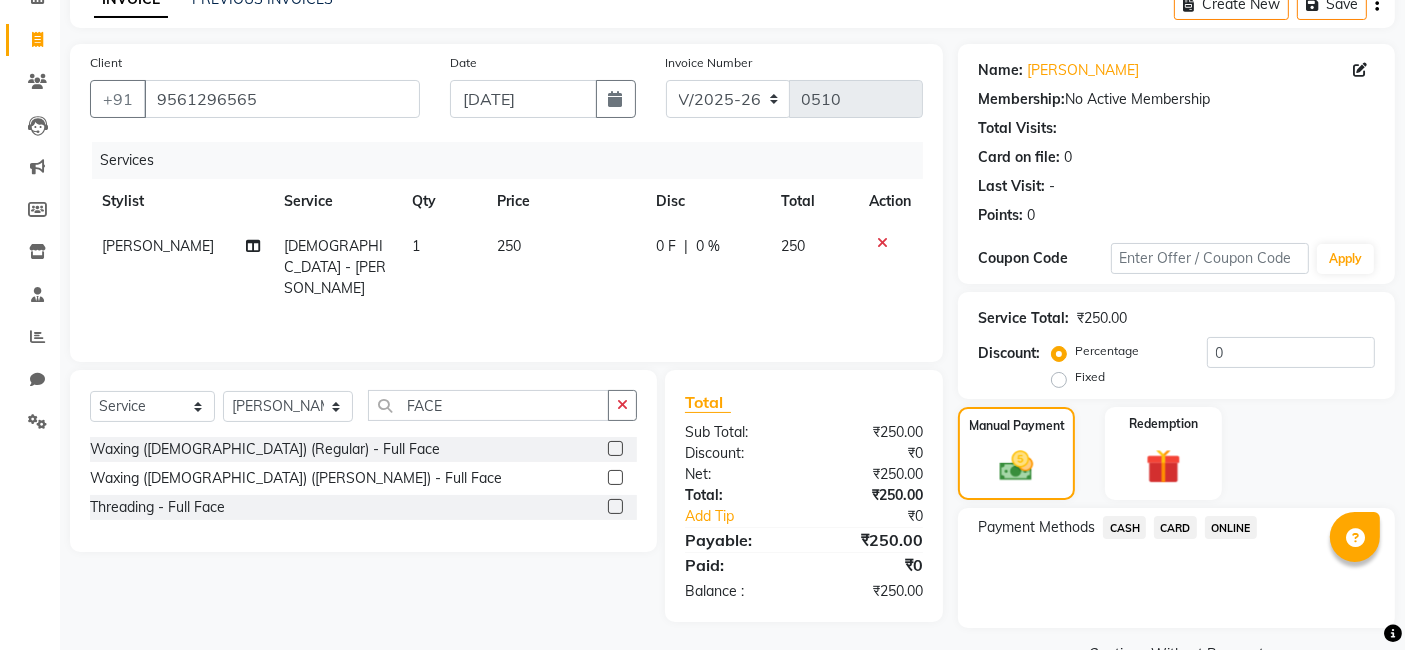 click on "CASH" 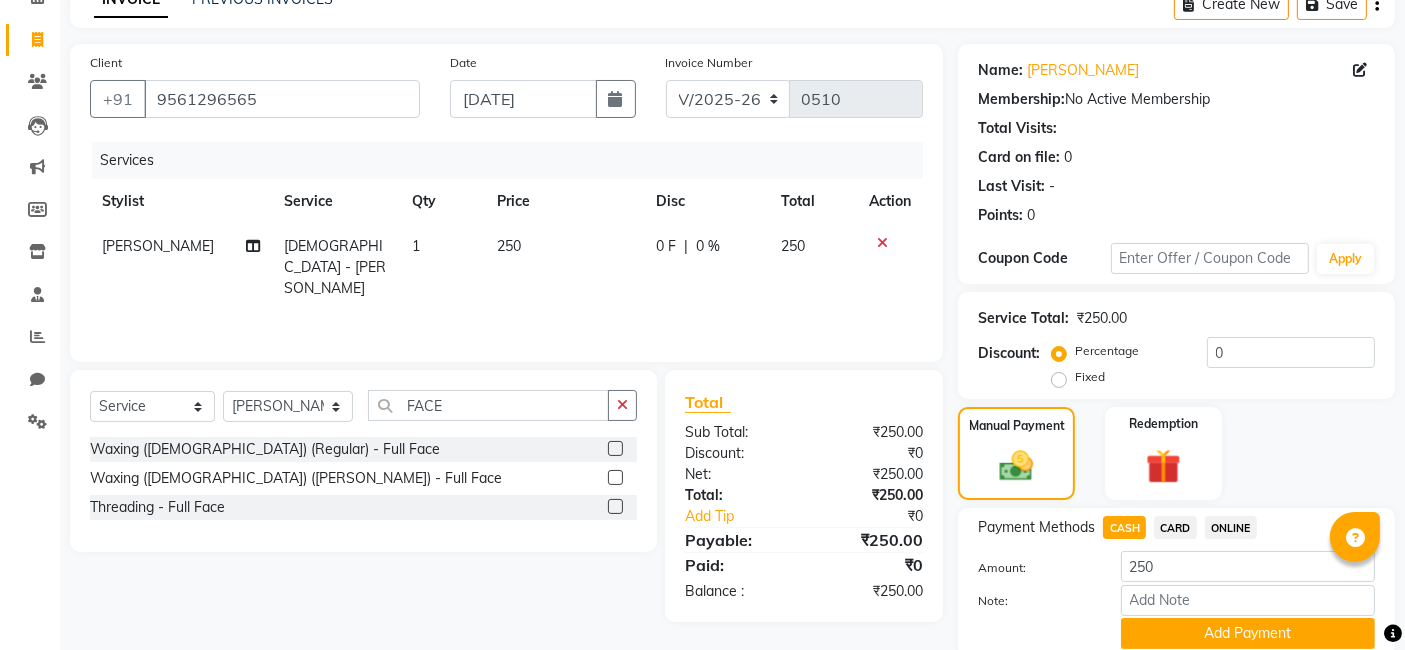 scroll, scrollTop: 182, scrollLeft: 0, axis: vertical 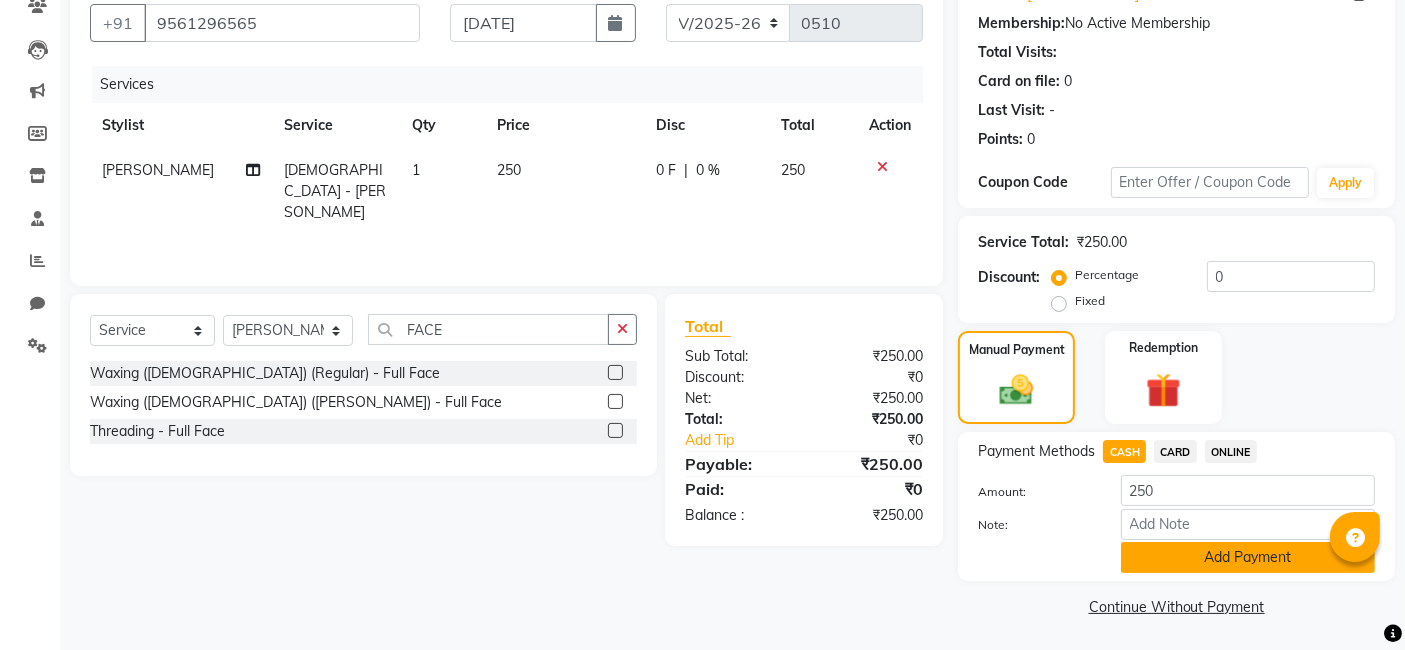 click on "Add Payment" 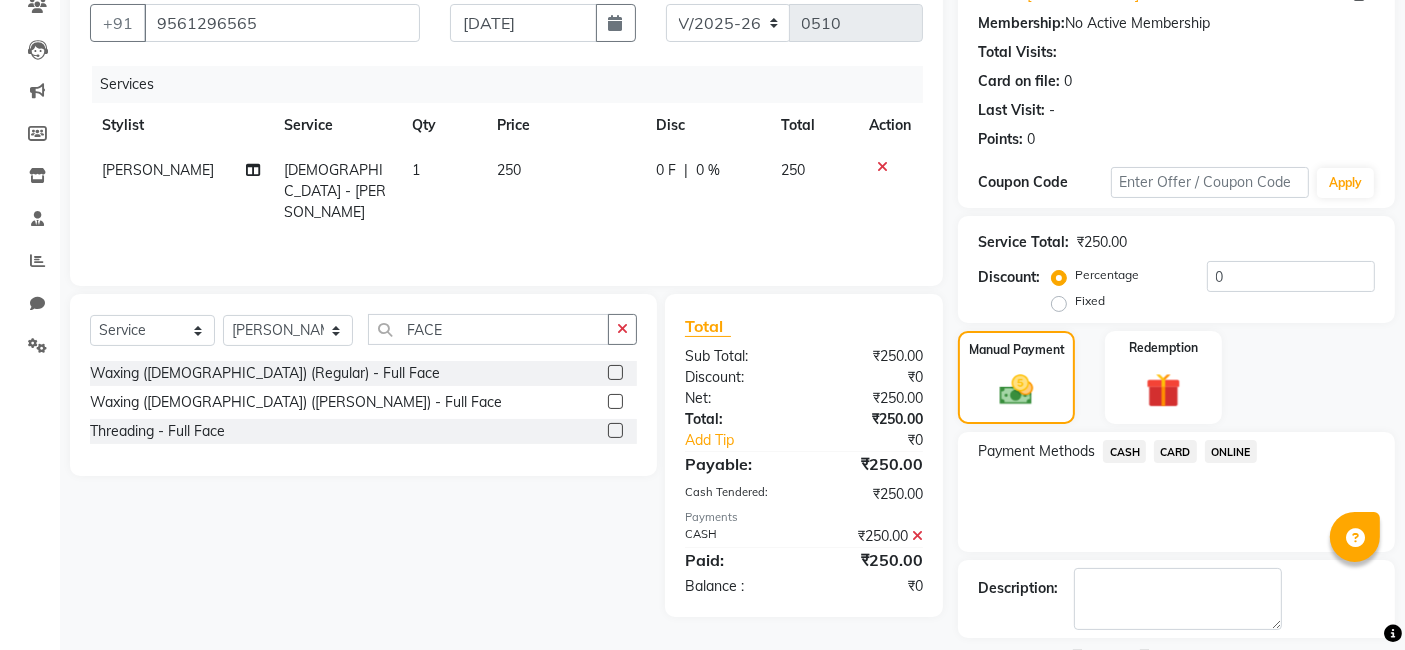 scroll, scrollTop: 266, scrollLeft: 0, axis: vertical 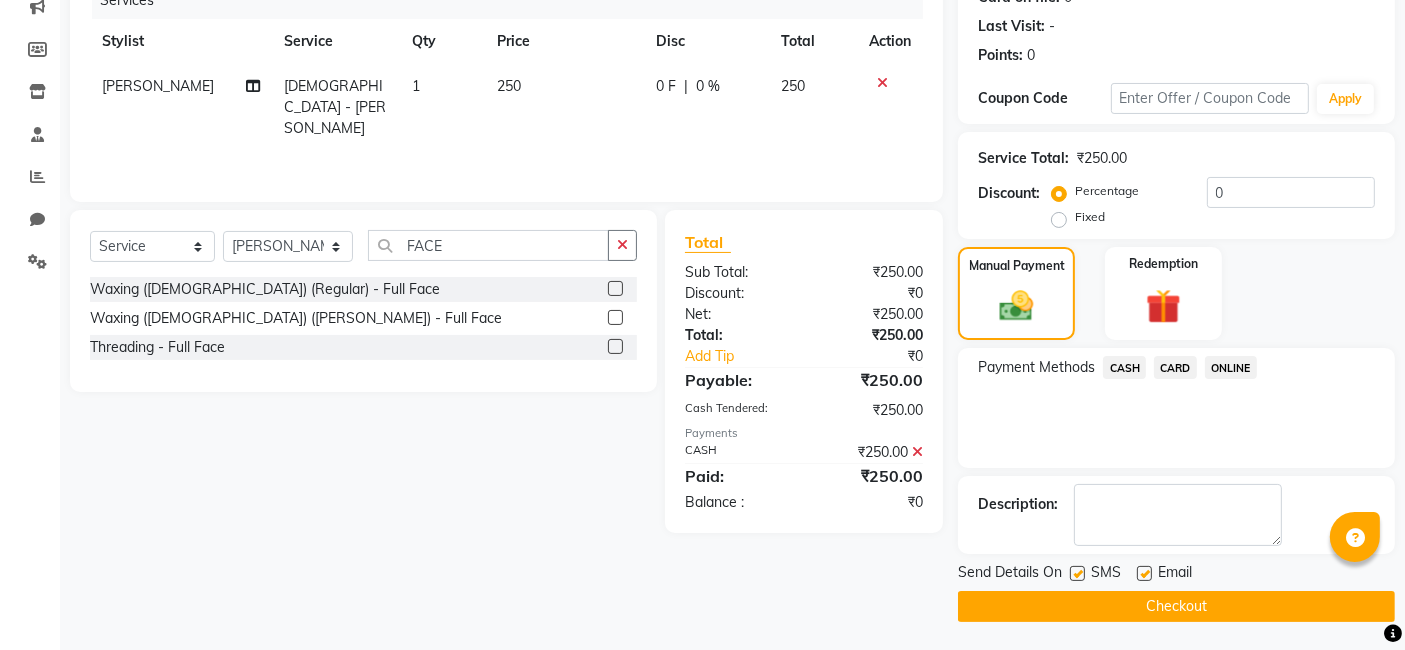 click on "Checkout" 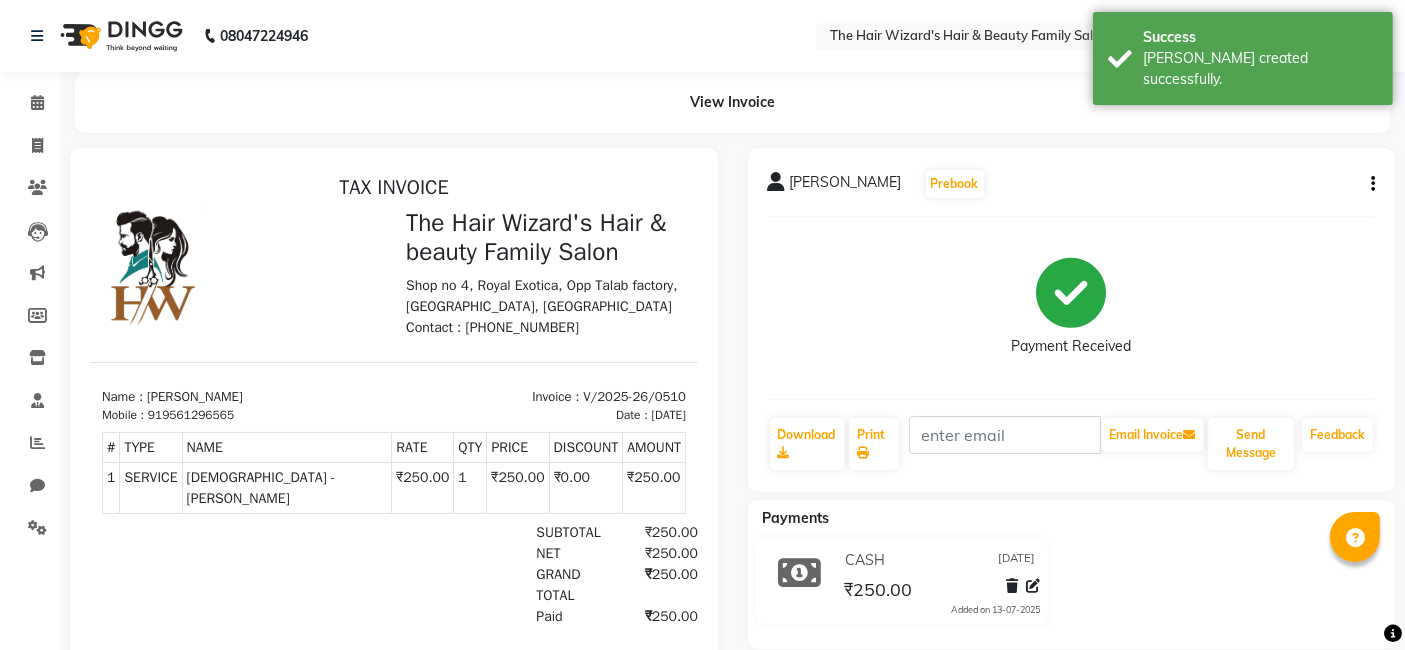 scroll, scrollTop: 0, scrollLeft: 0, axis: both 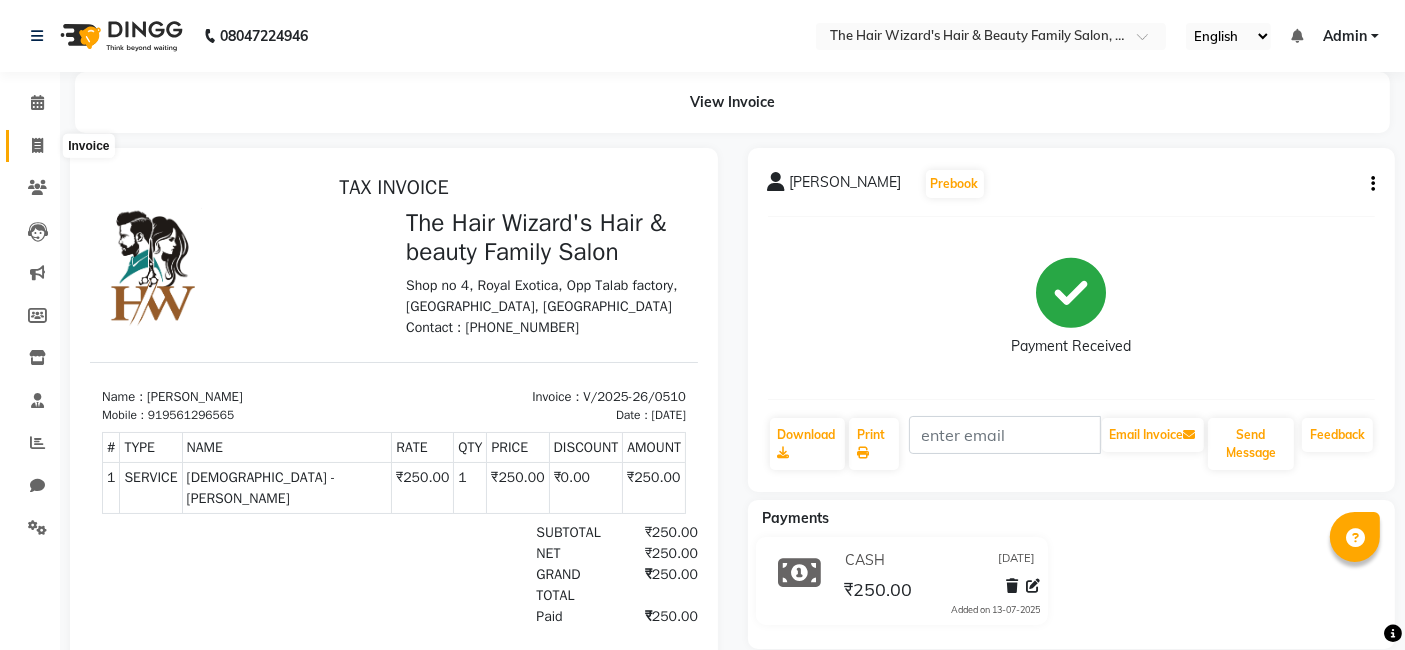 click 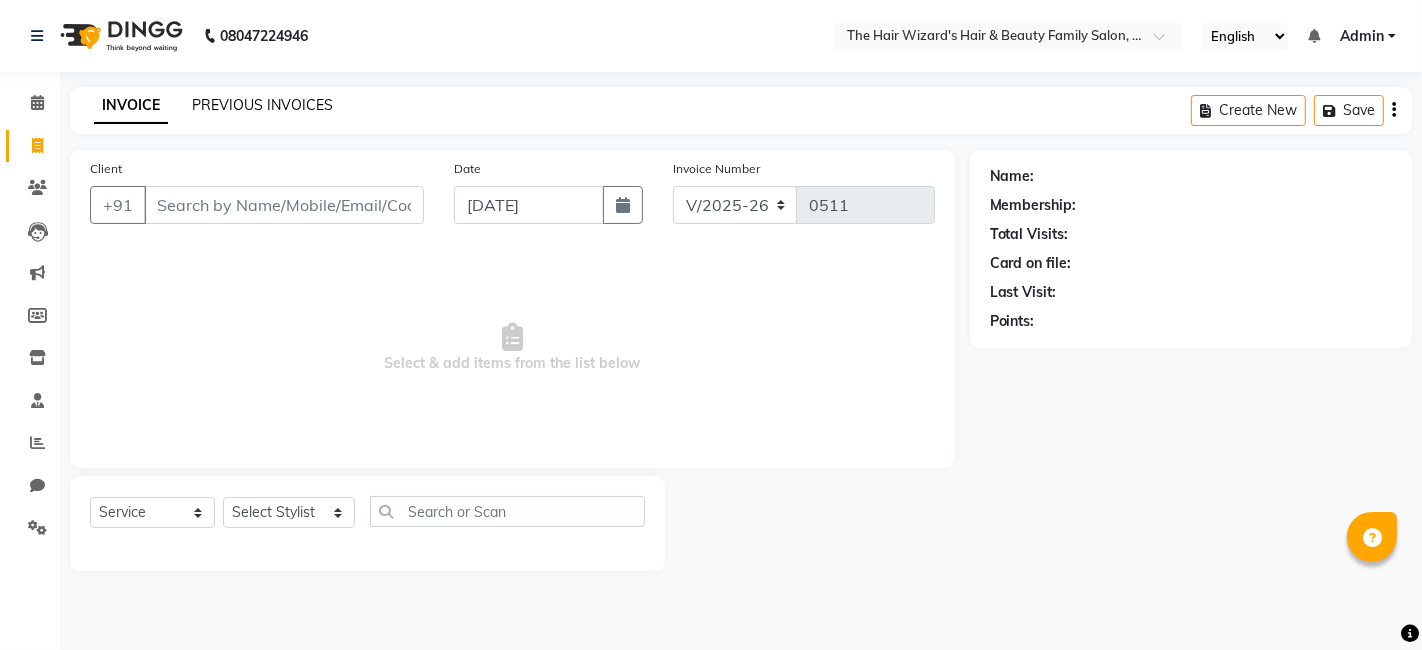 click on "PREVIOUS INVOICES" 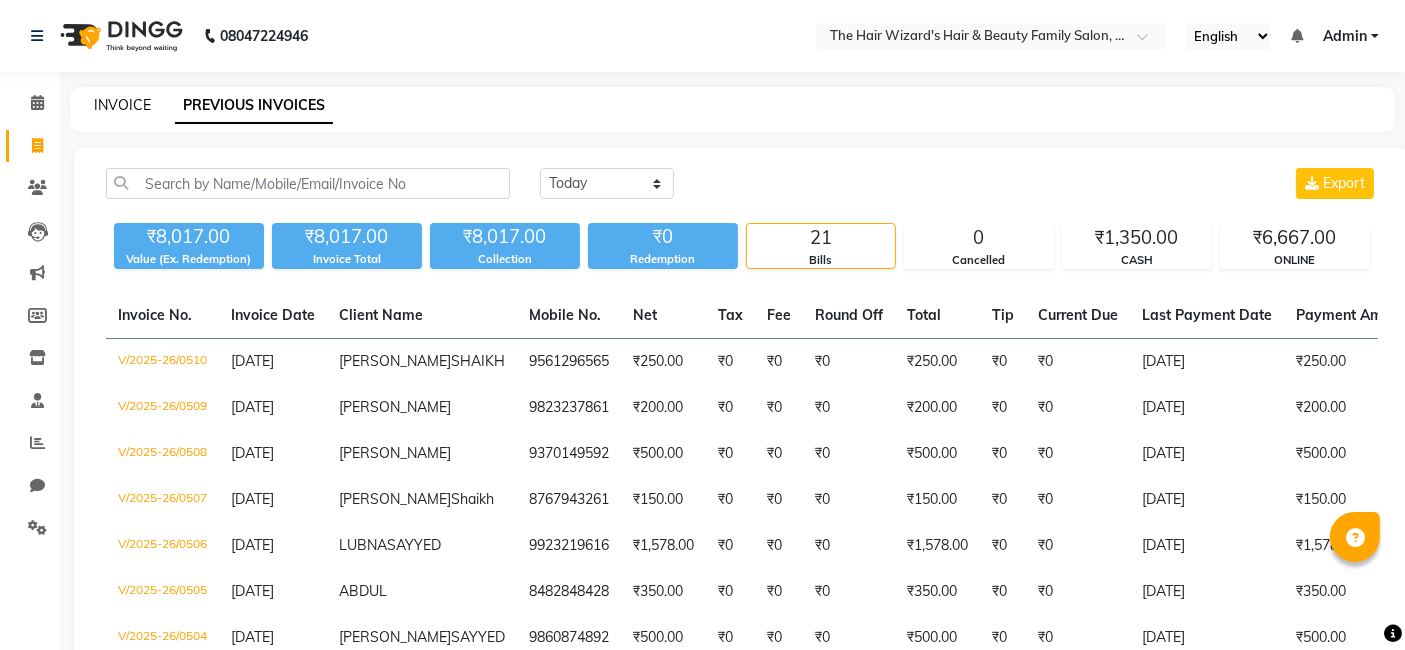 click on "INVOICE" 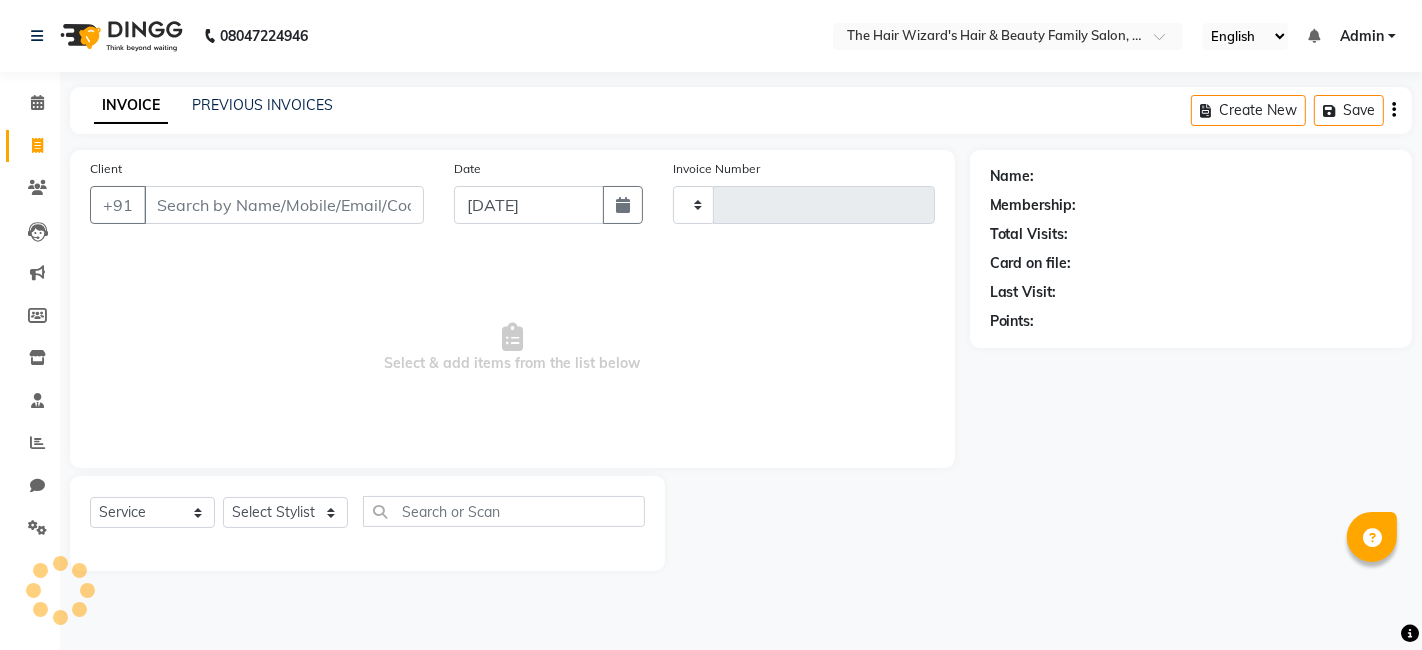 type on "0511" 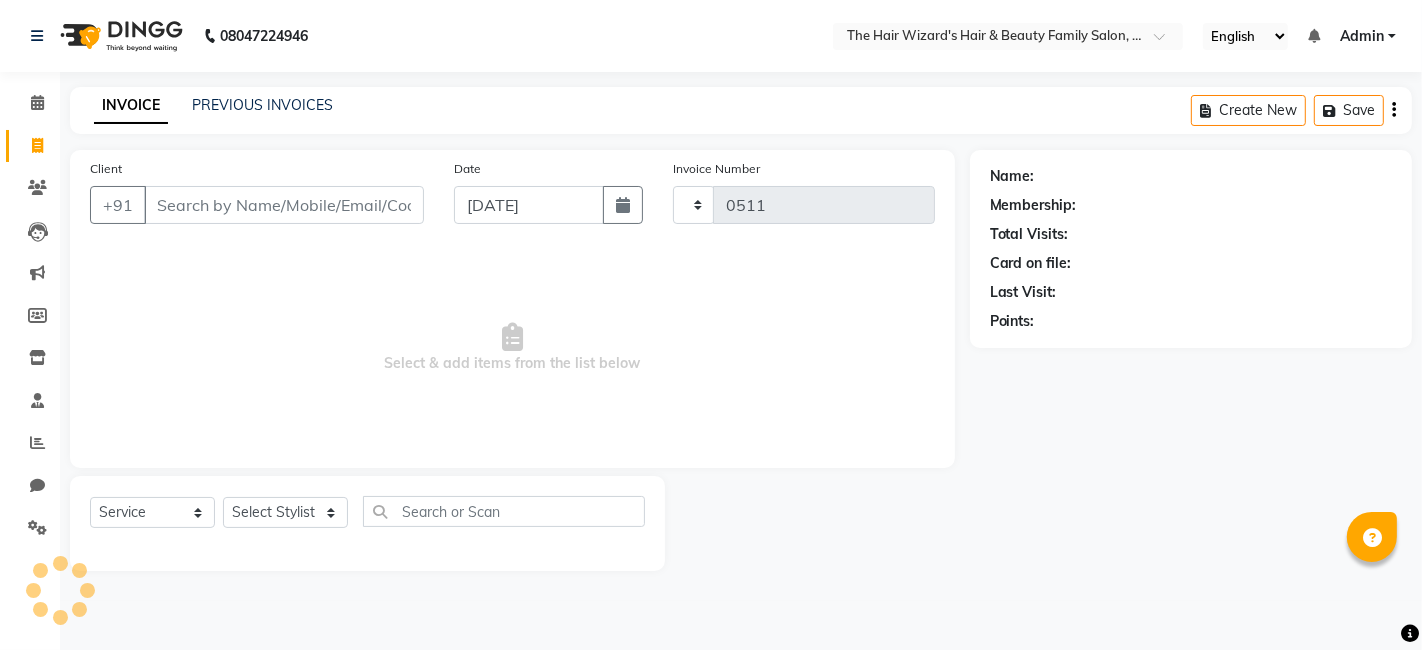 select on "8473" 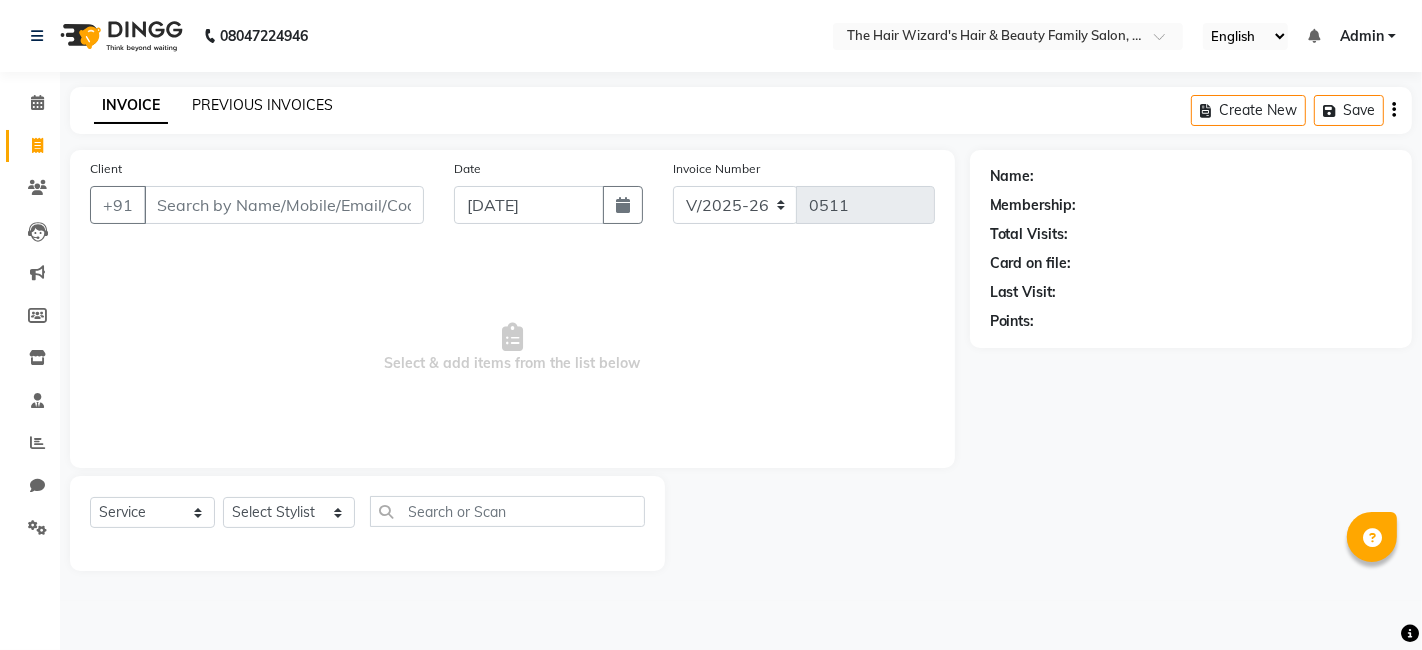 click on "PREVIOUS INVOICES" 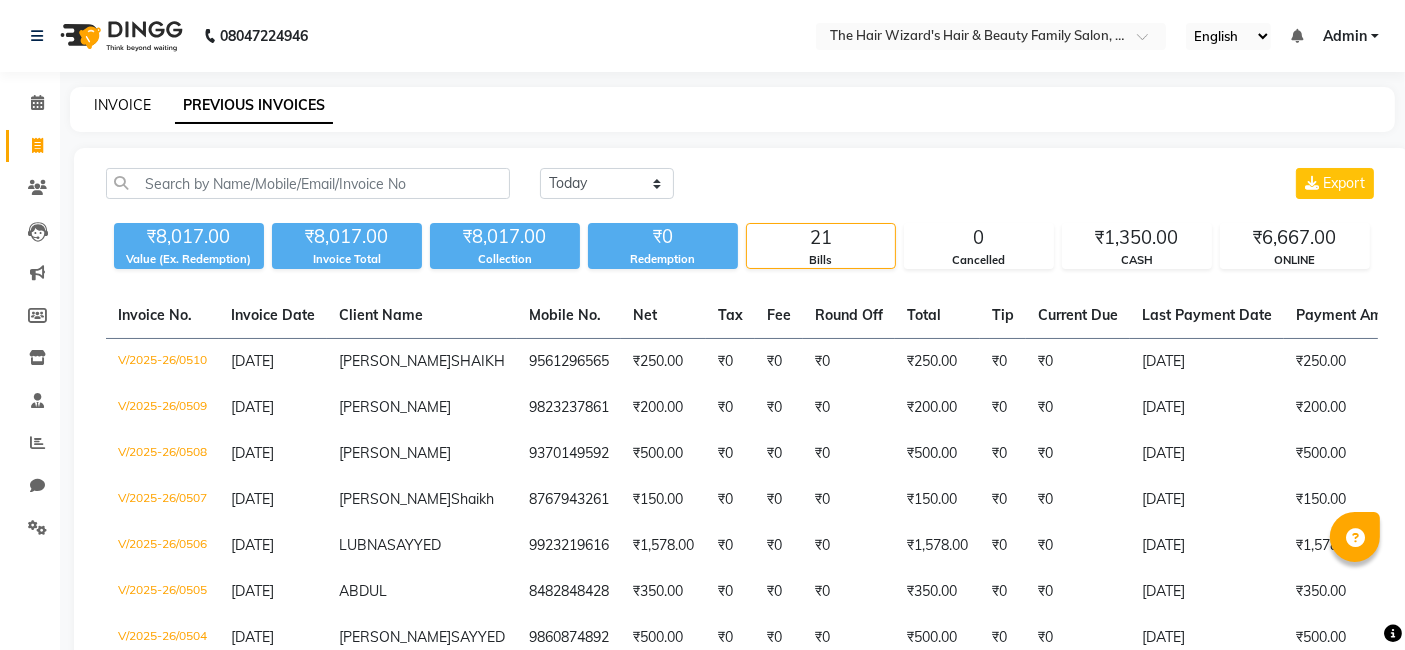 click on "INVOICE" 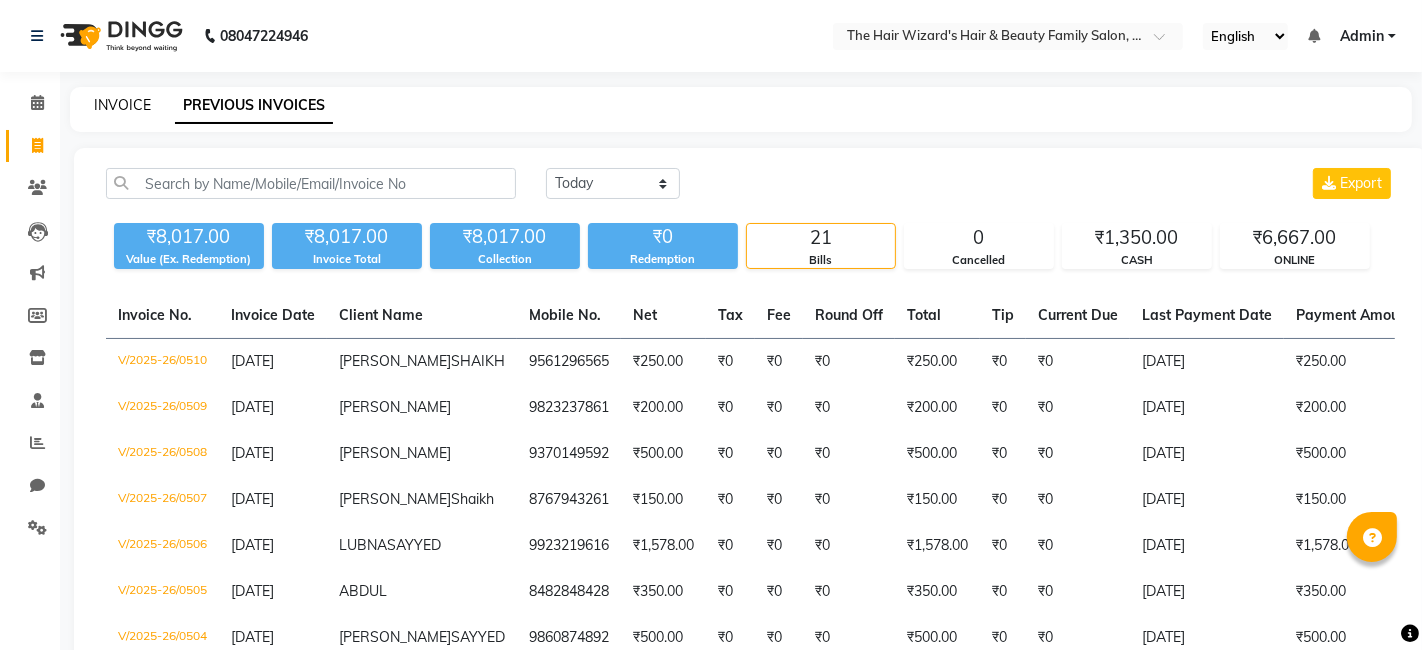 select on "8473" 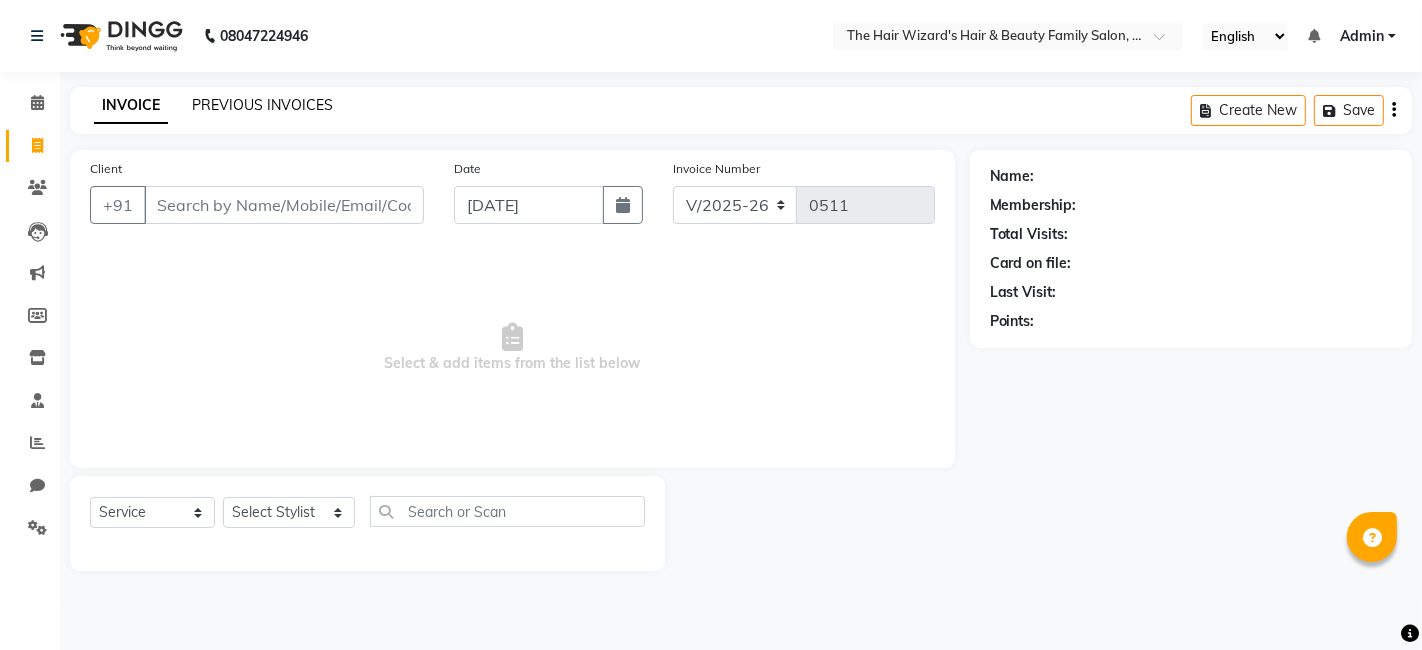 click on "PREVIOUS INVOICES" 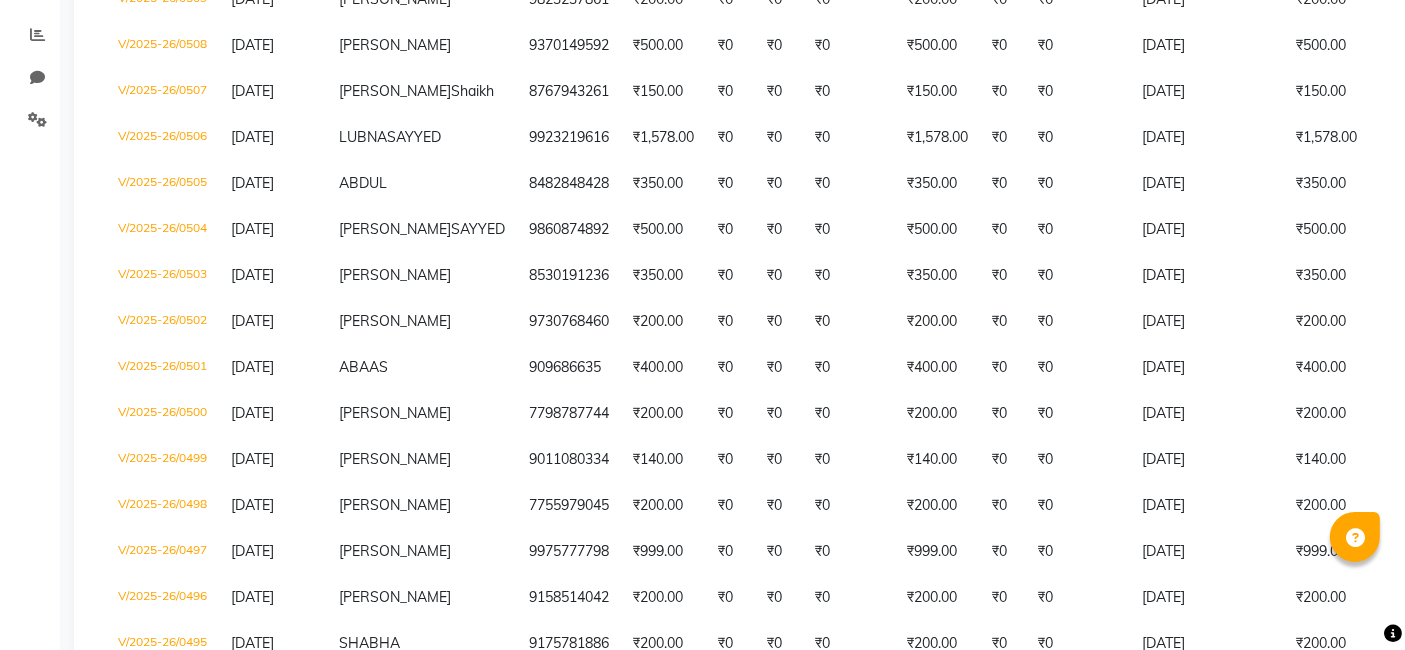 scroll, scrollTop: 0, scrollLeft: 0, axis: both 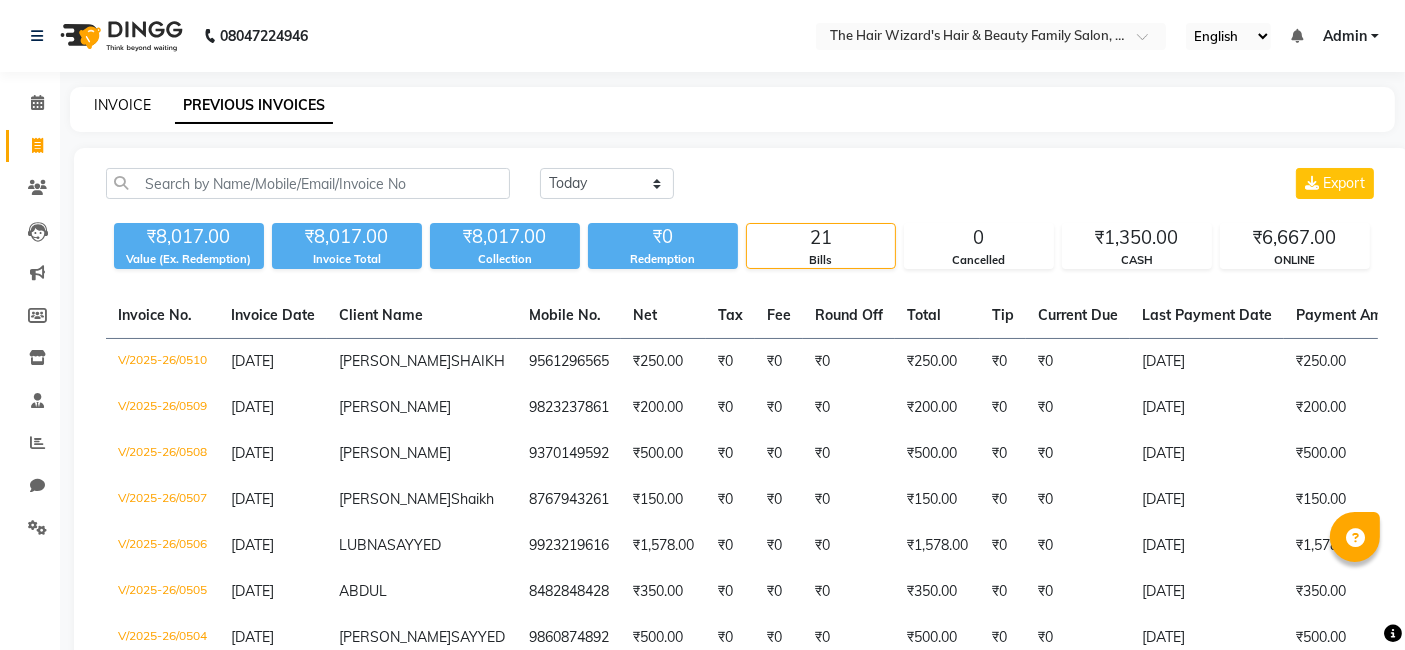 click on "INVOICE" 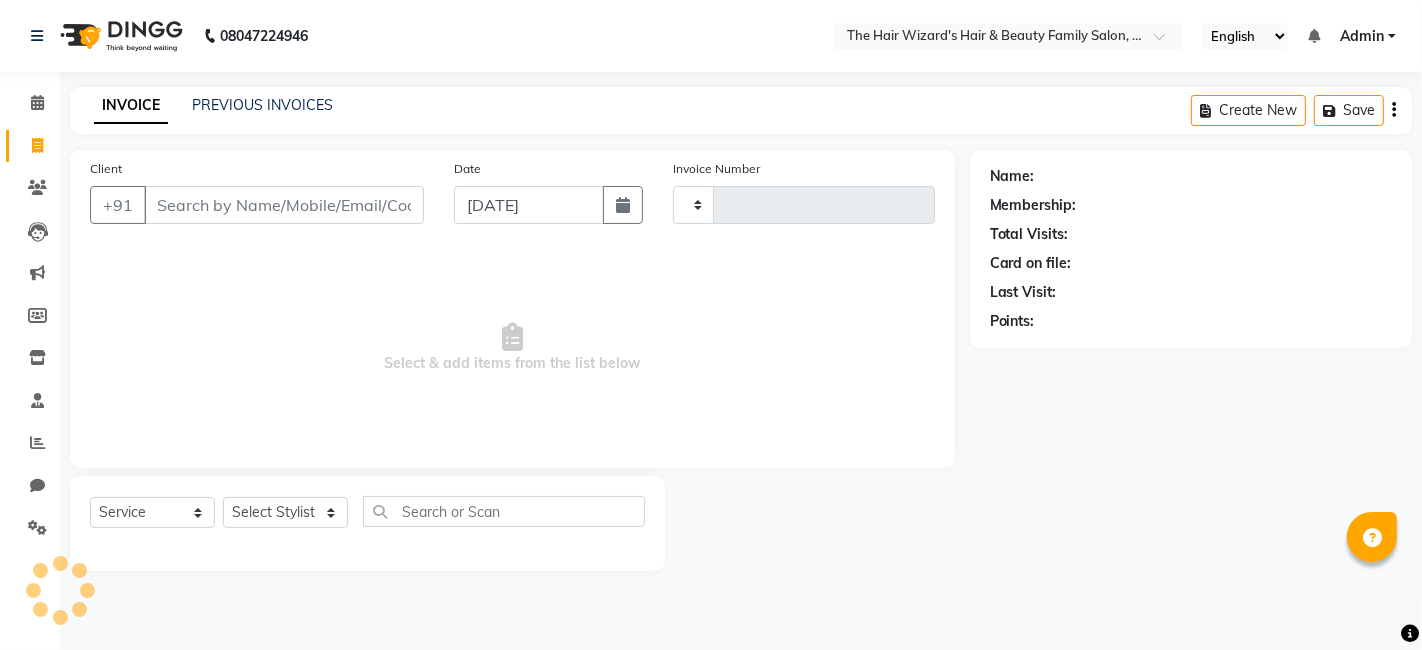 type on "0511" 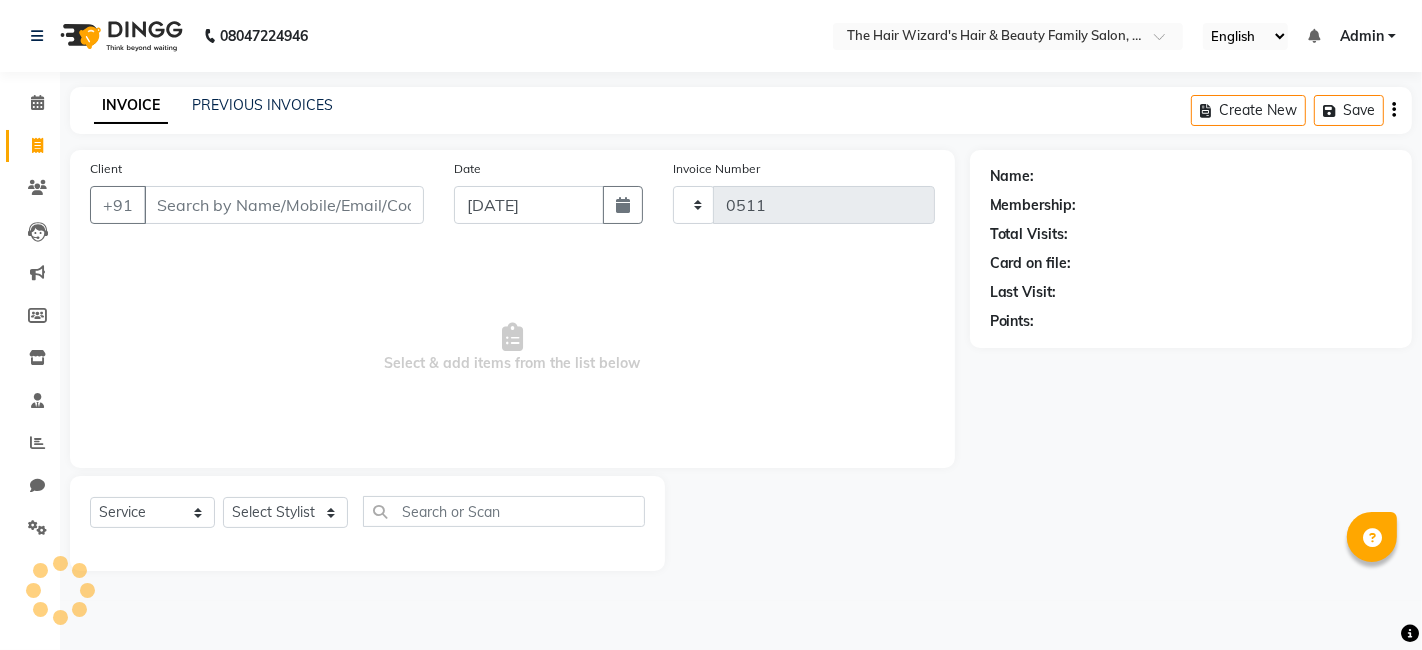 select on "8473" 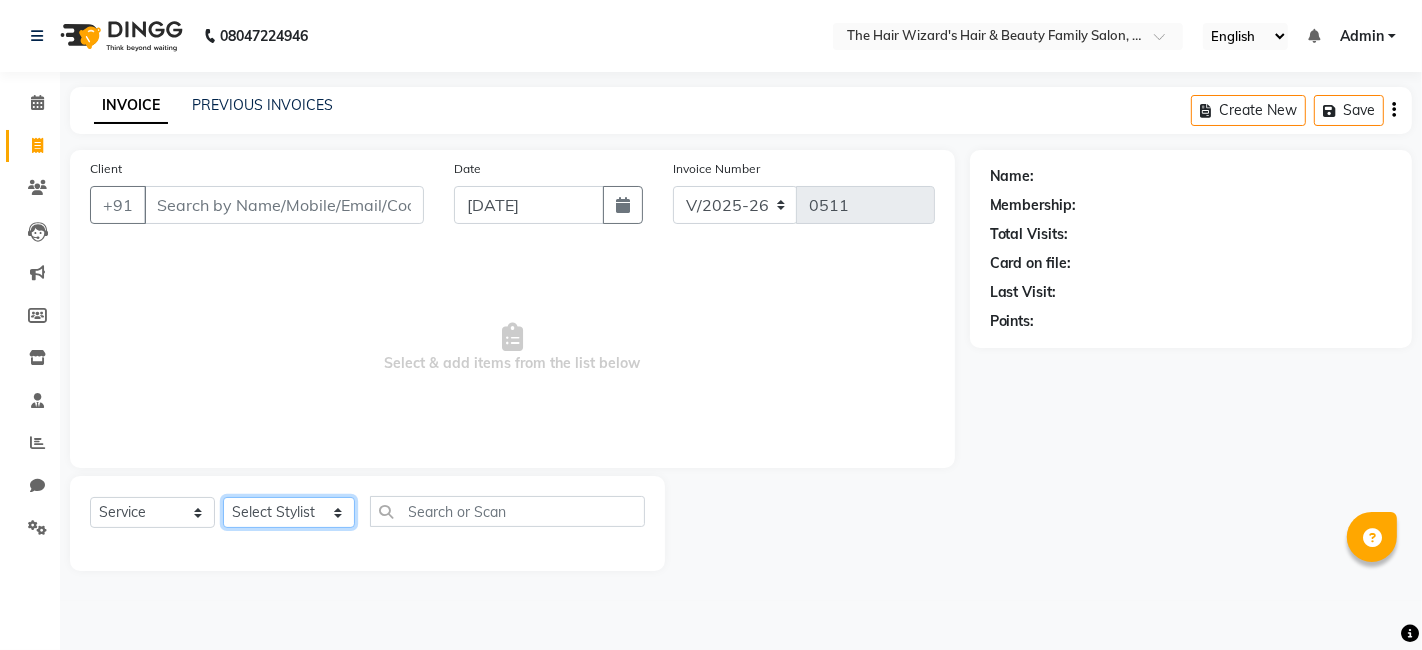 click on "Select Stylist [PERSON_NAME] [PERSON_NAME]  [PERSON_NAME] [PERSON_NAME] [PERSON_NAME] MOHD [PERSON_NAME] [PERSON_NAME] [PERSON_NAME] [PERSON_NAME] WIZARDS" 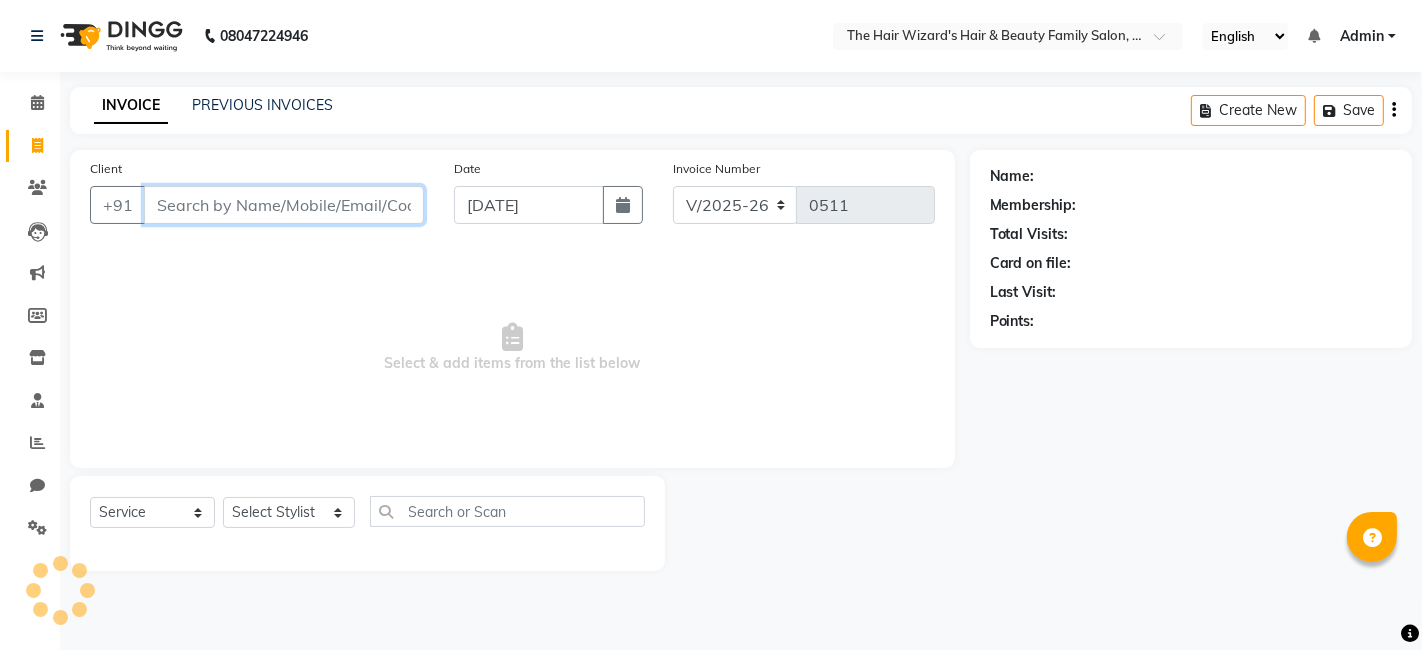 click on "Client" at bounding box center [284, 205] 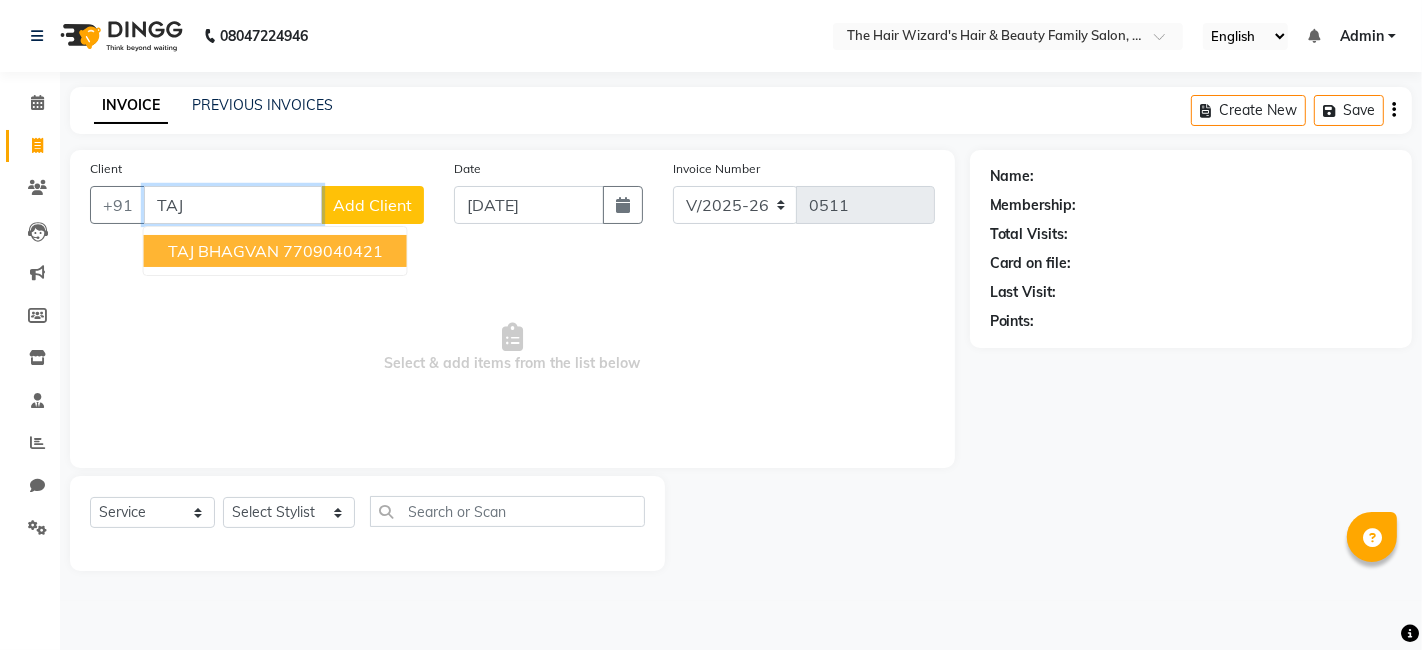 click on "TAJ  BHAGVAN" at bounding box center (223, 251) 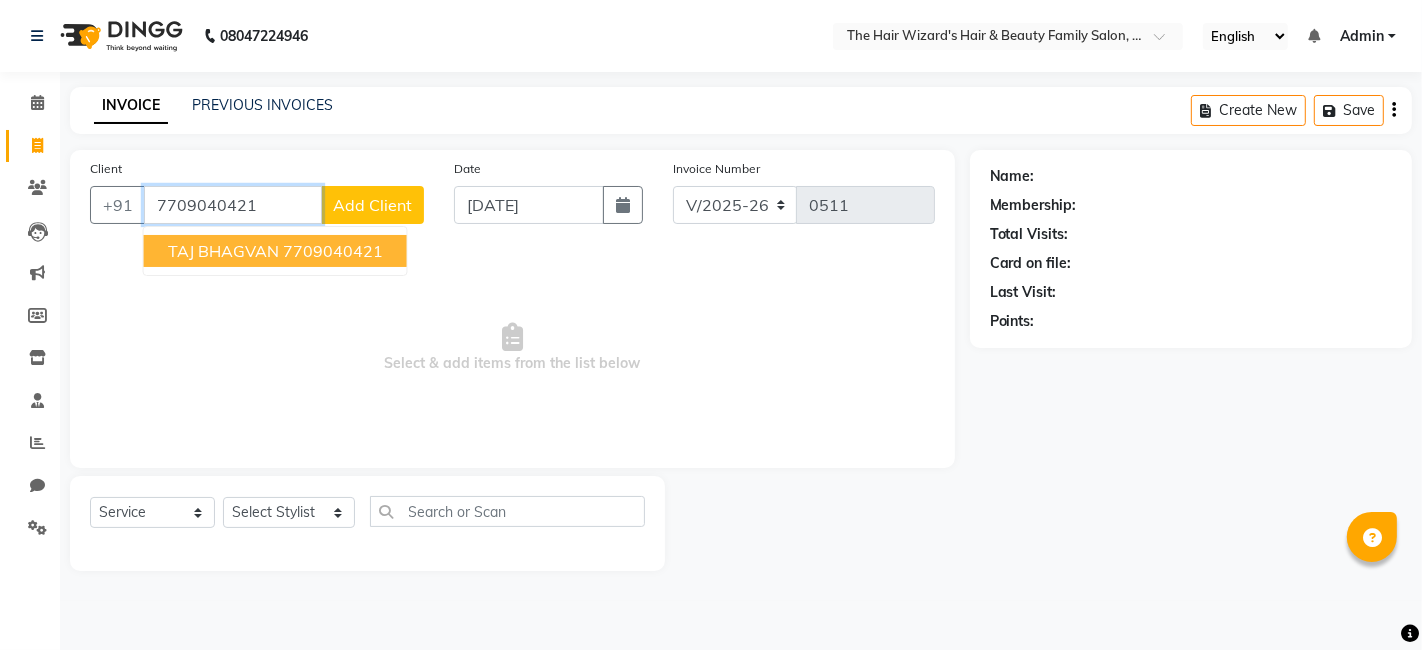 type on "7709040421" 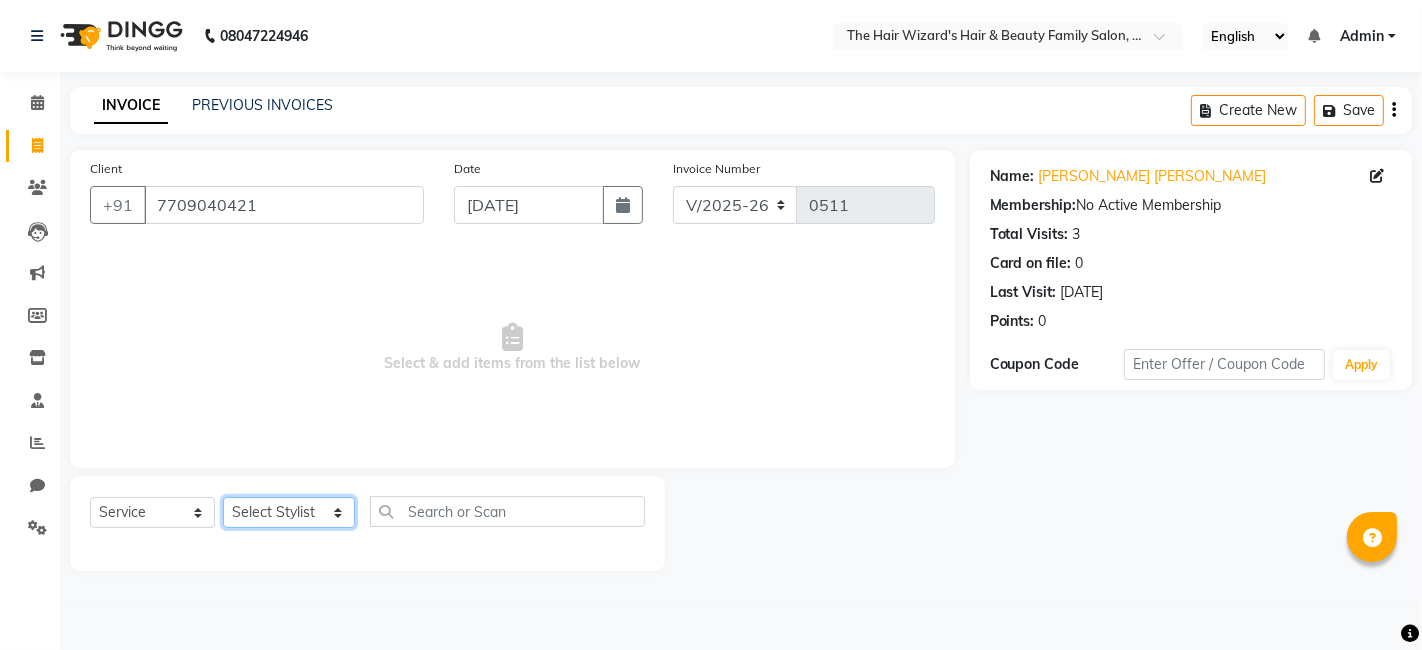 click on "Select Stylist [PERSON_NAME] [PERSON_NAME]  [PERSON_NAME] [PERSON_NAME] [PERSON_NAME] MOHD [PERSON_NAME] [PERSON_NAME] [PERSON_NAME] [PERSON_NAME] WIZARDS" 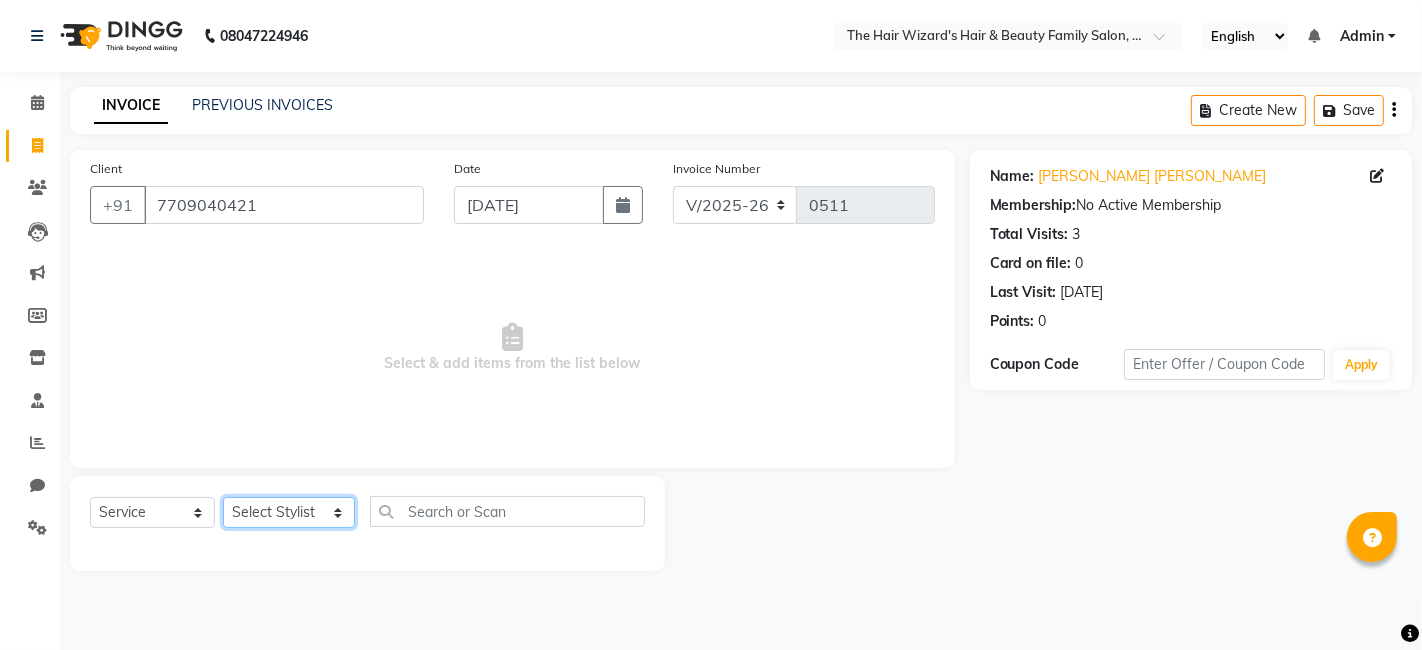 select on "83323" 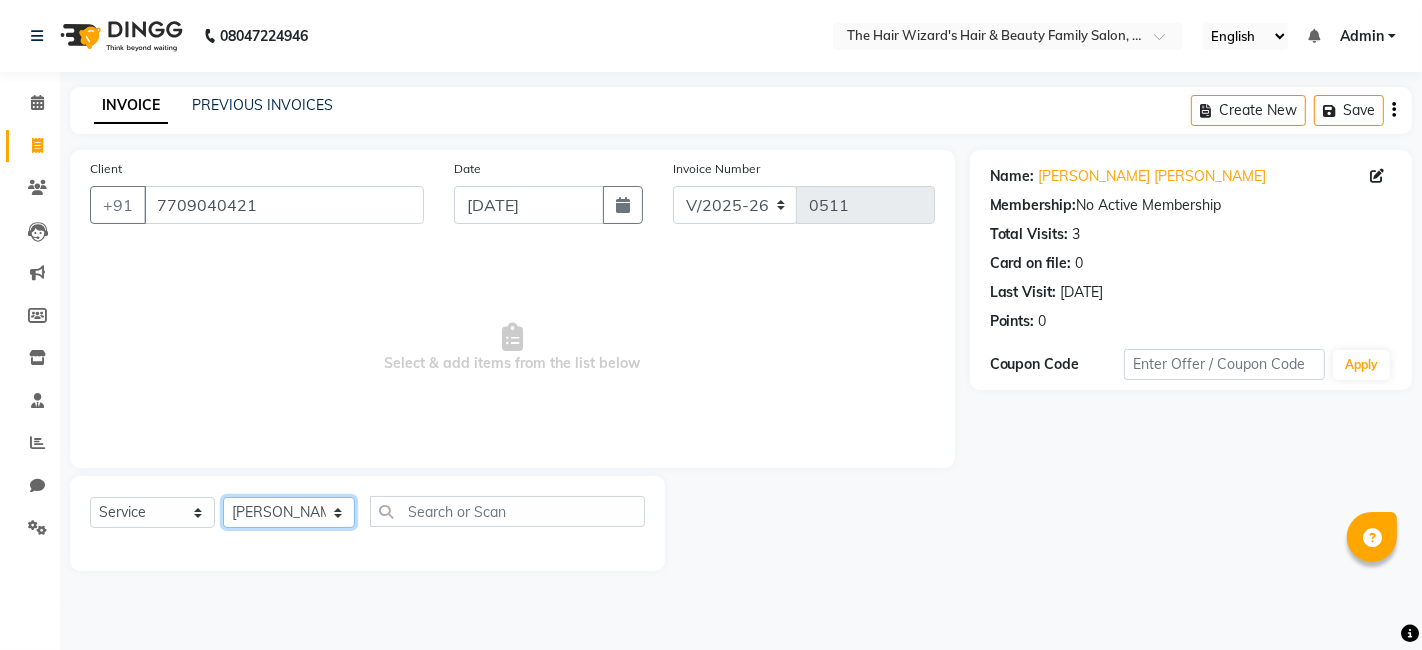 click on "Select Stylist [PERSON_NAME] [PERSON_NAME]  [PERSON_NAME] [PERSON_NAME] [PERSON_NAME] MOHD [PERSON_NAME] [PERSON_NAME] [PERSON_NAME] [PERSON_NAME] WIZARDS" 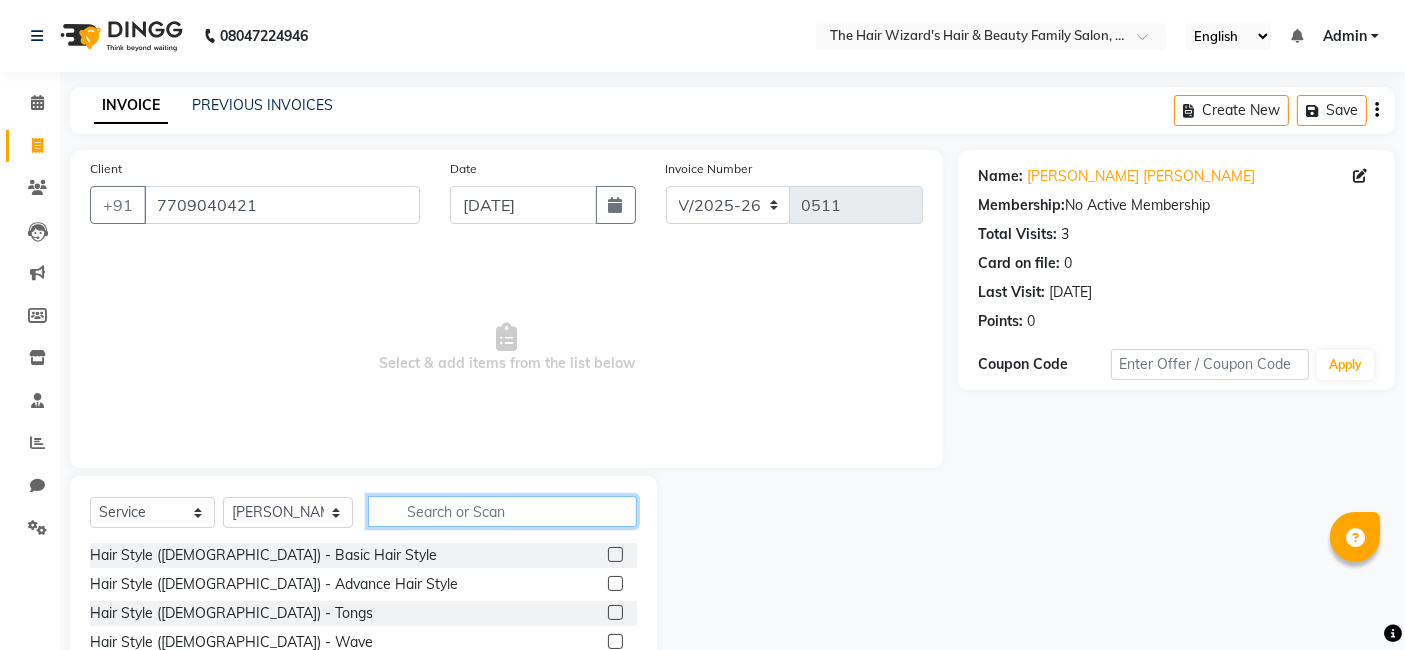 click 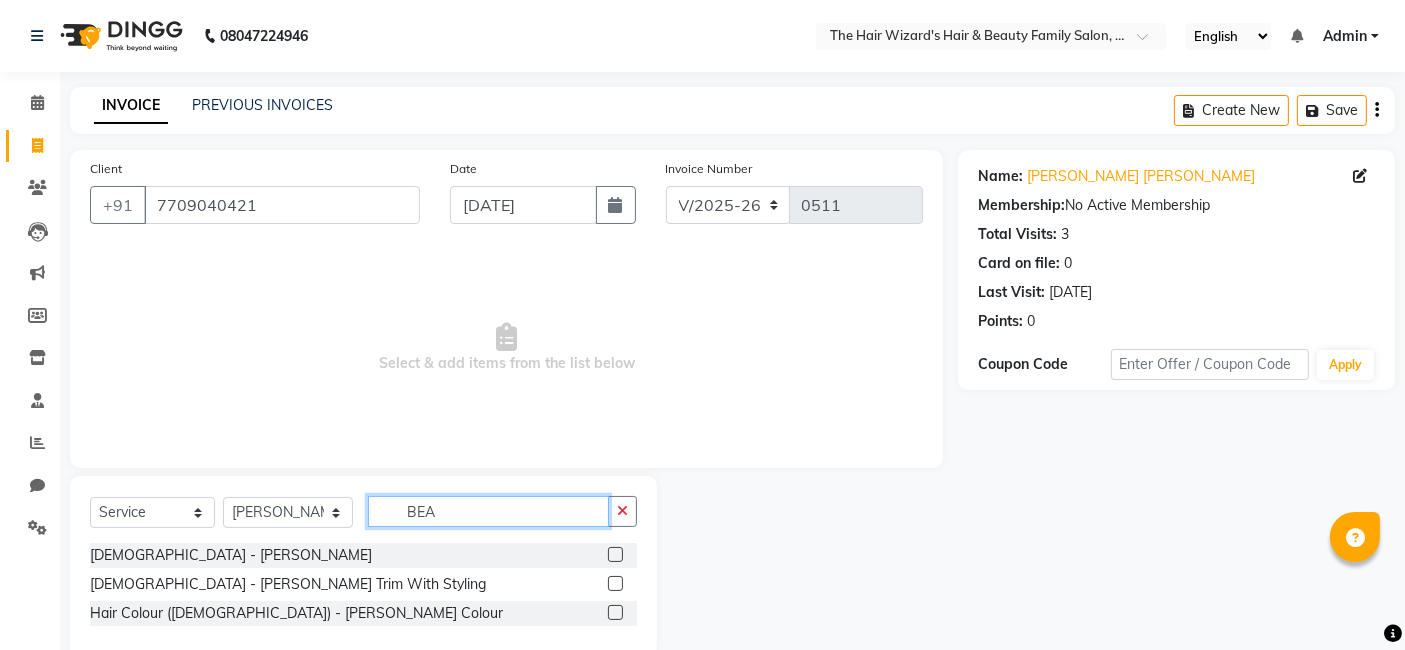 type on "BEA" 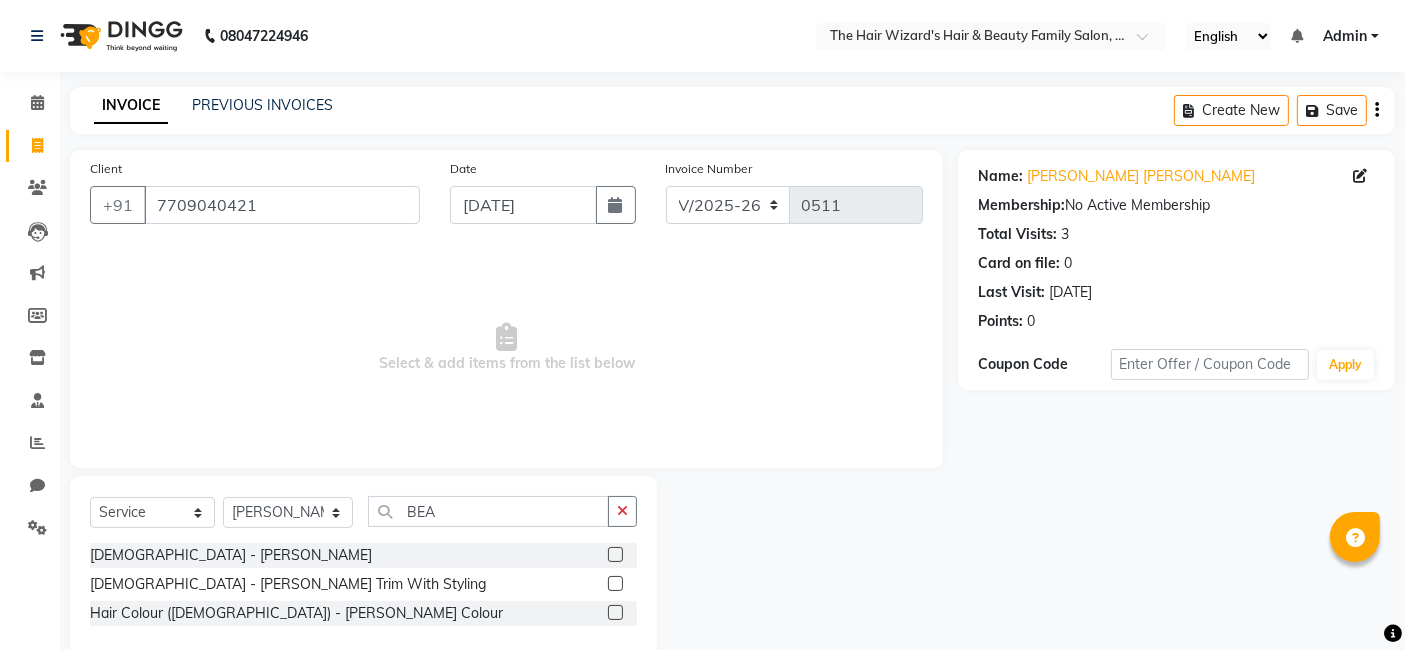 click 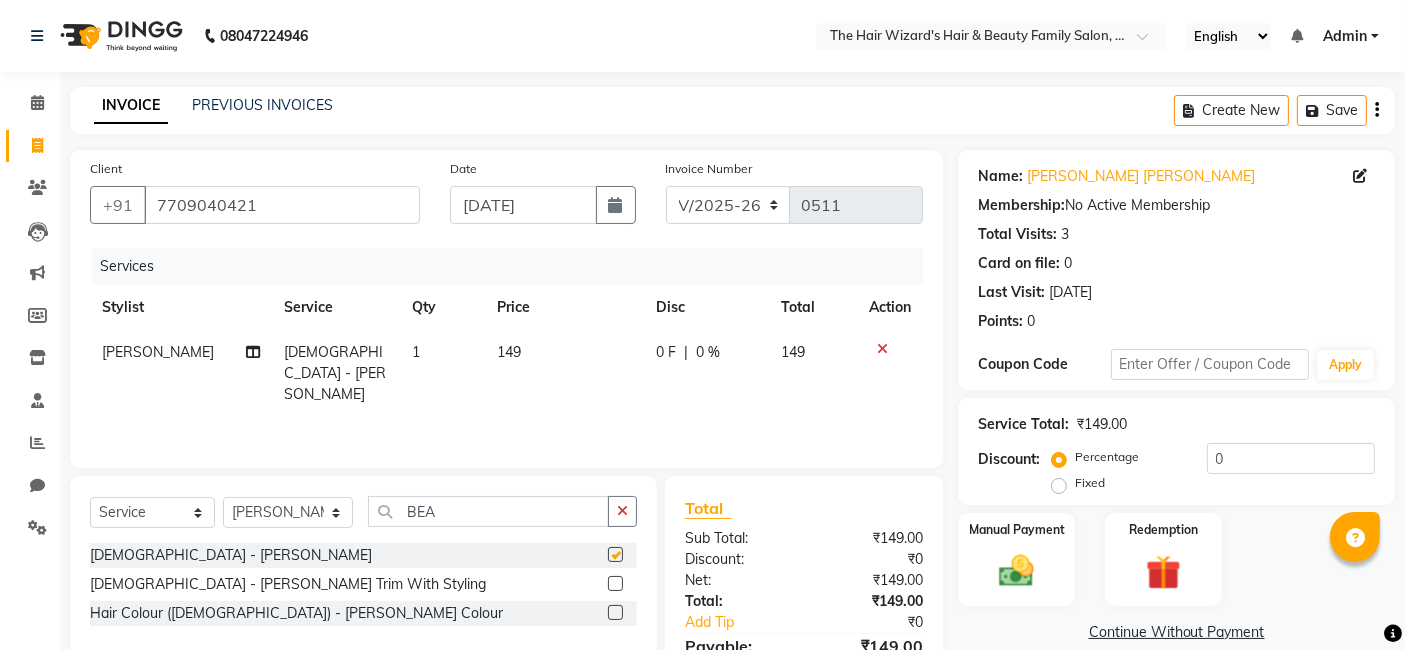 checkbox on "false" 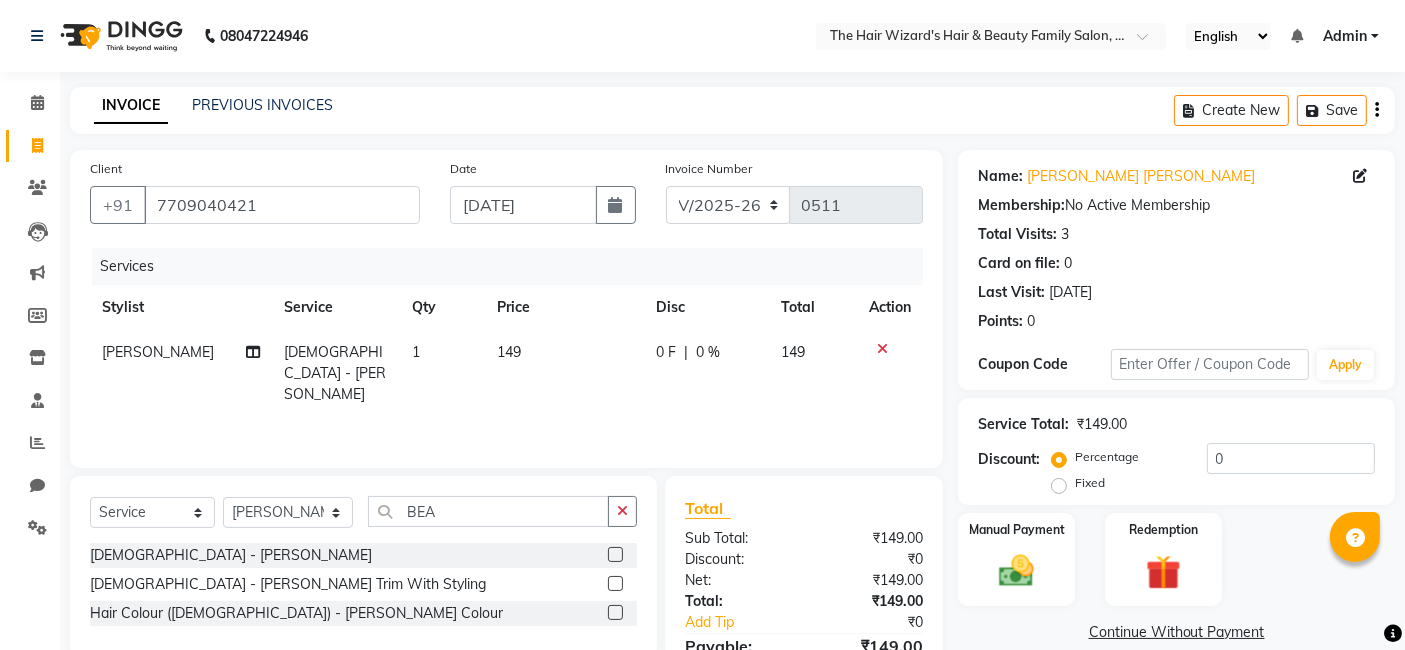 click on "149" 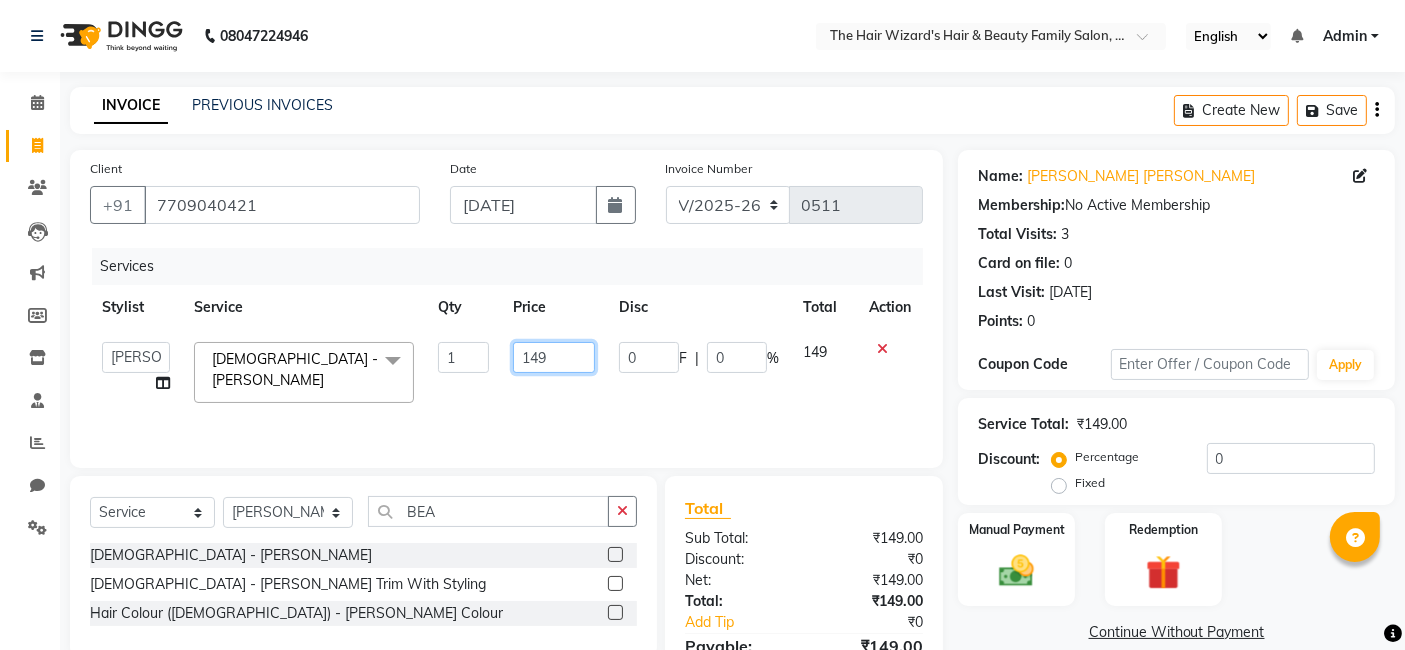 click on "149" 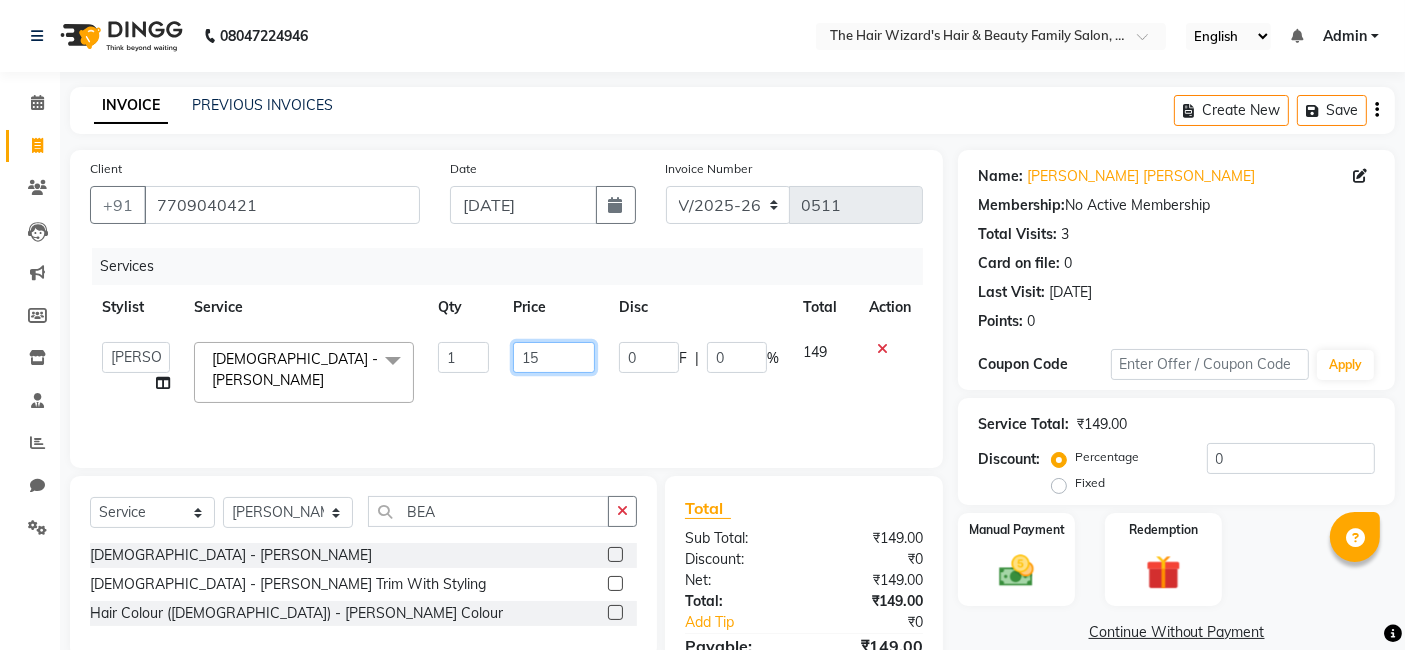 type on "150" 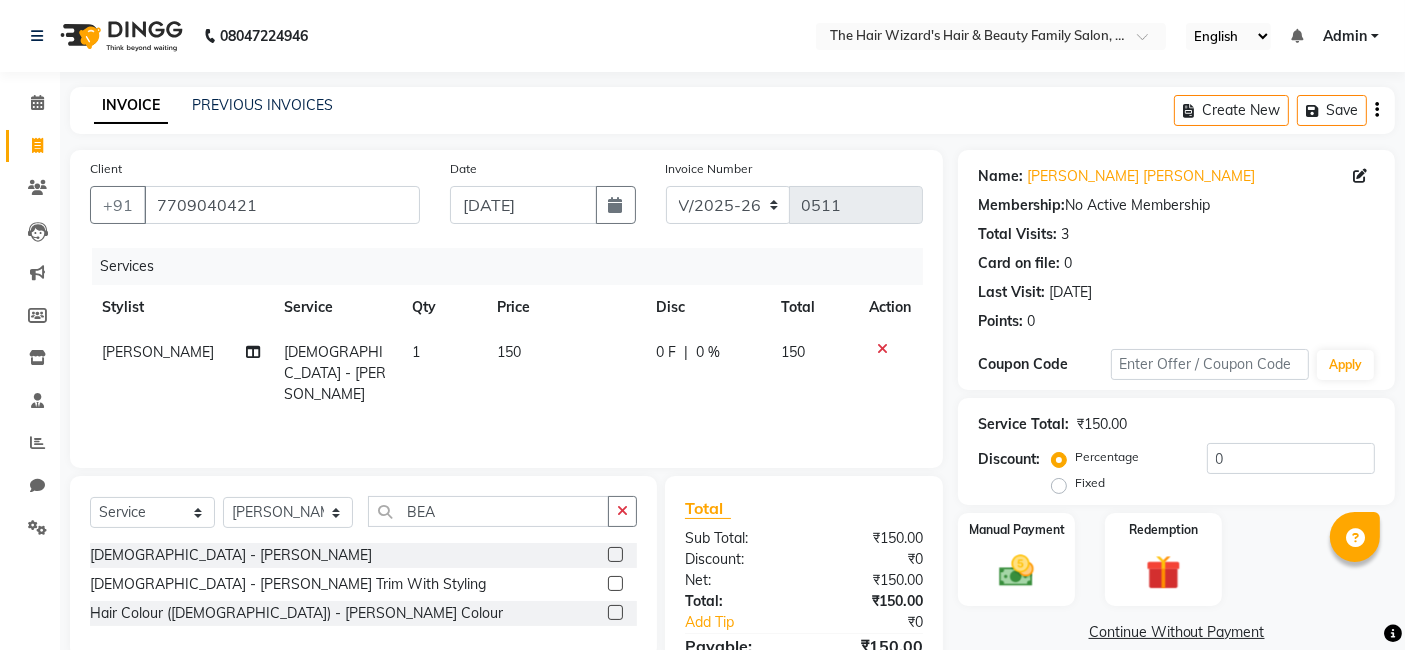 click on "Manual Payment Redemption" 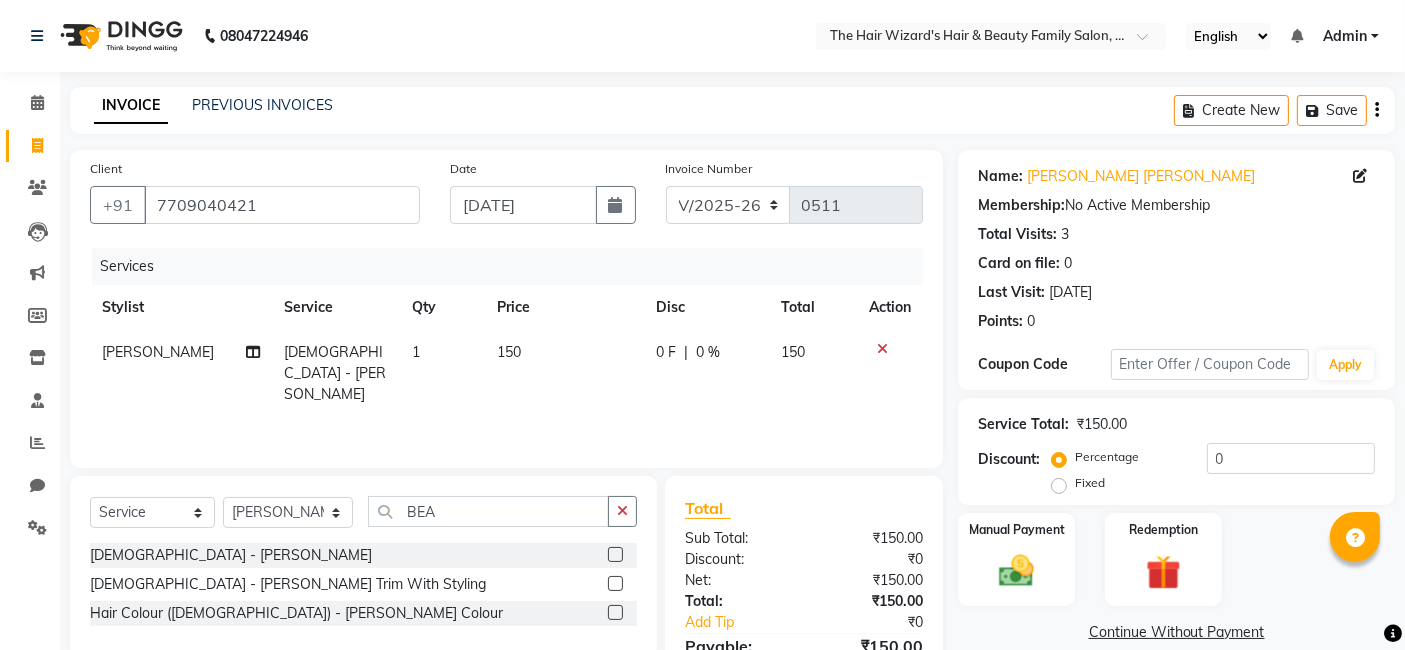 scroll, scrollTop: 106, scrollLeft: 0, axis: vertical 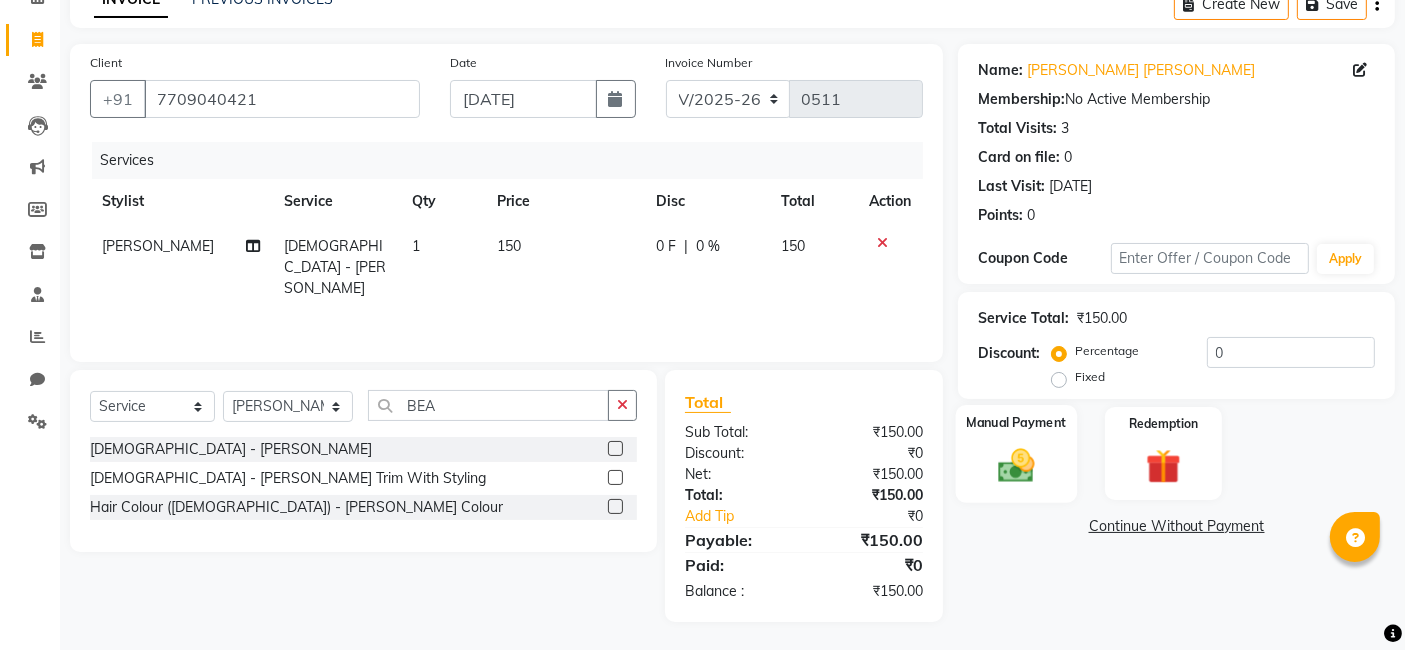 click 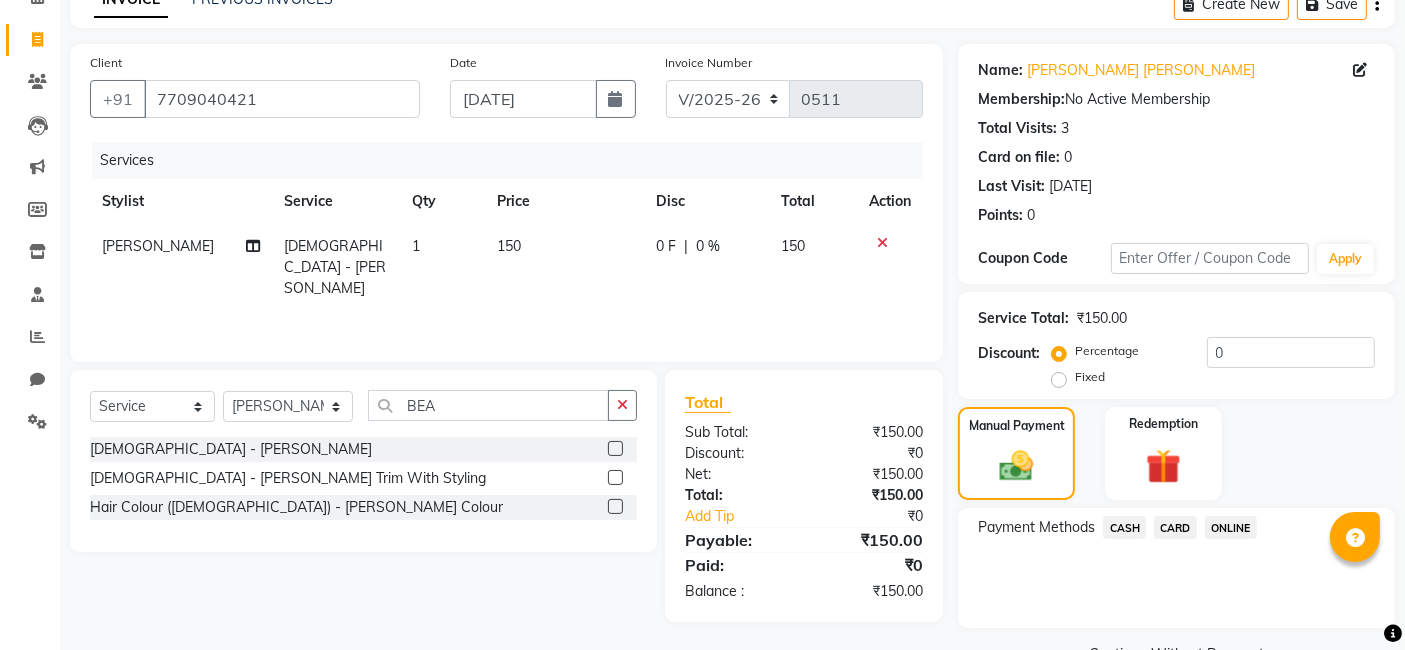 click on "ONLINE" 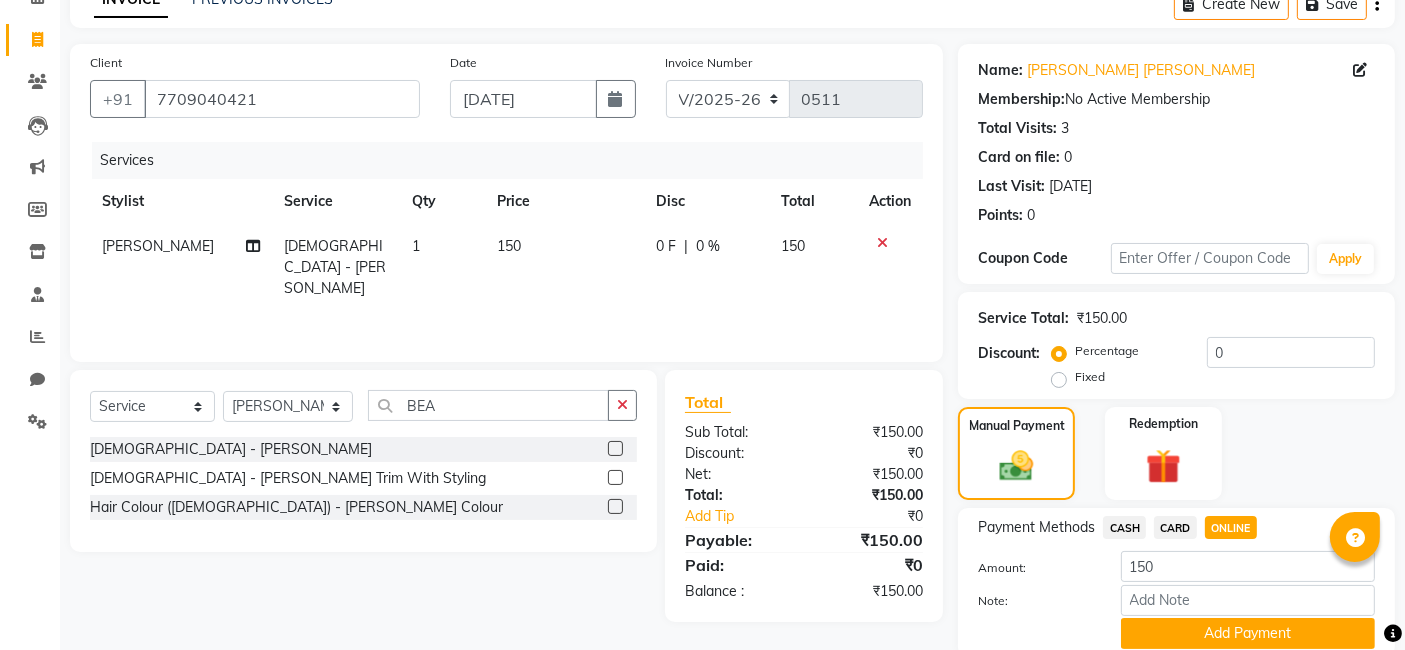 scroll, scrollTop: 182, scrollLeft: 0, axis: vertical 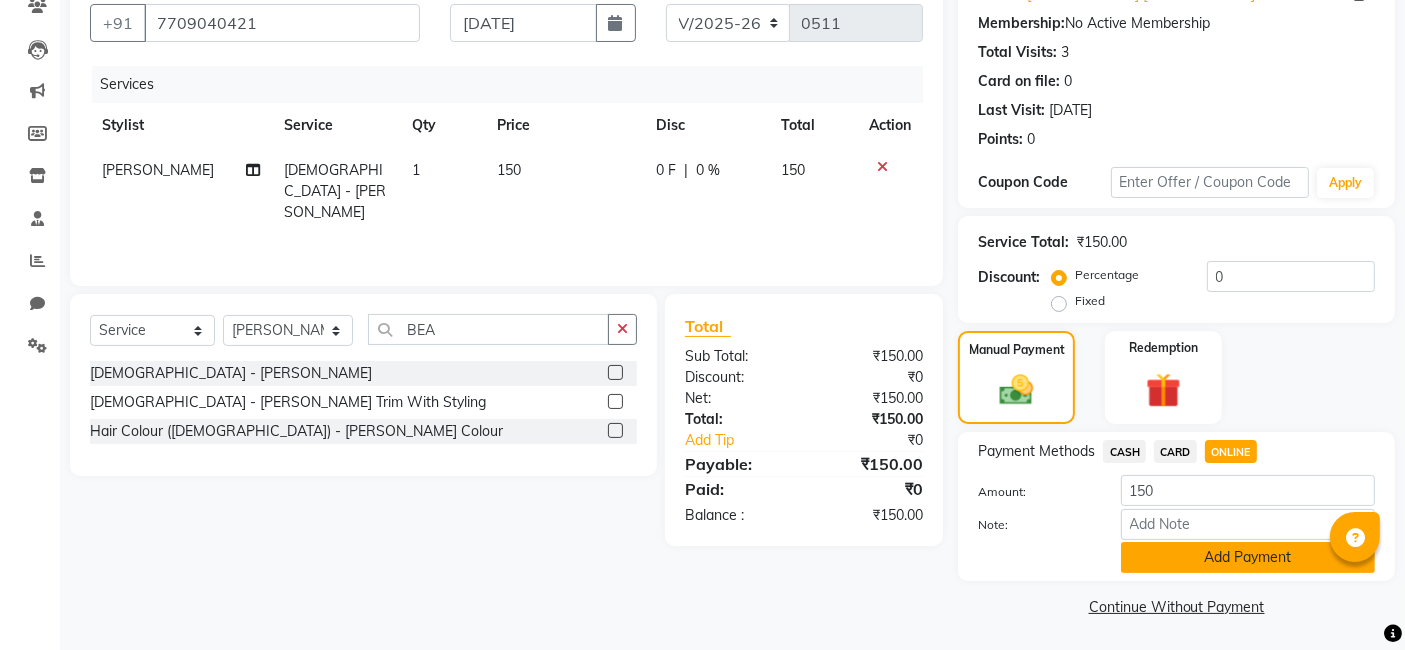 click on "Add Payment" 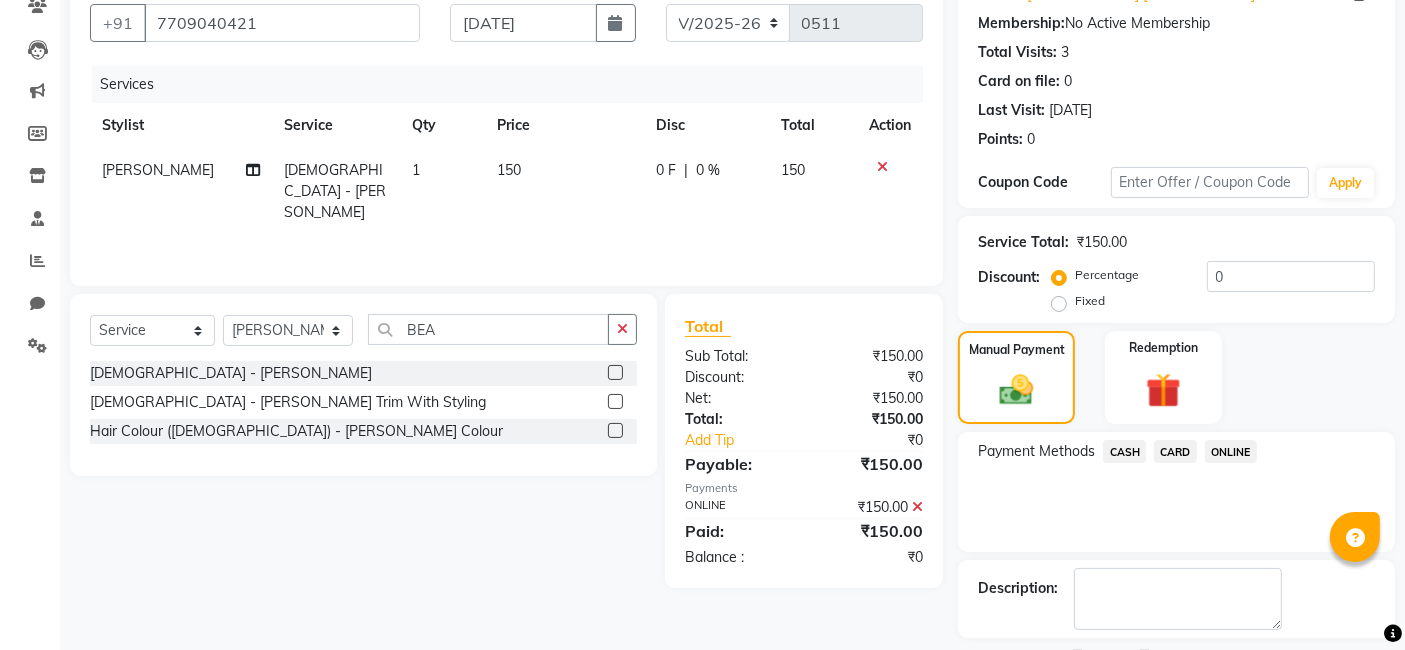scroll, scrollTop: 266, scrollLeft: 0, axis: vertical 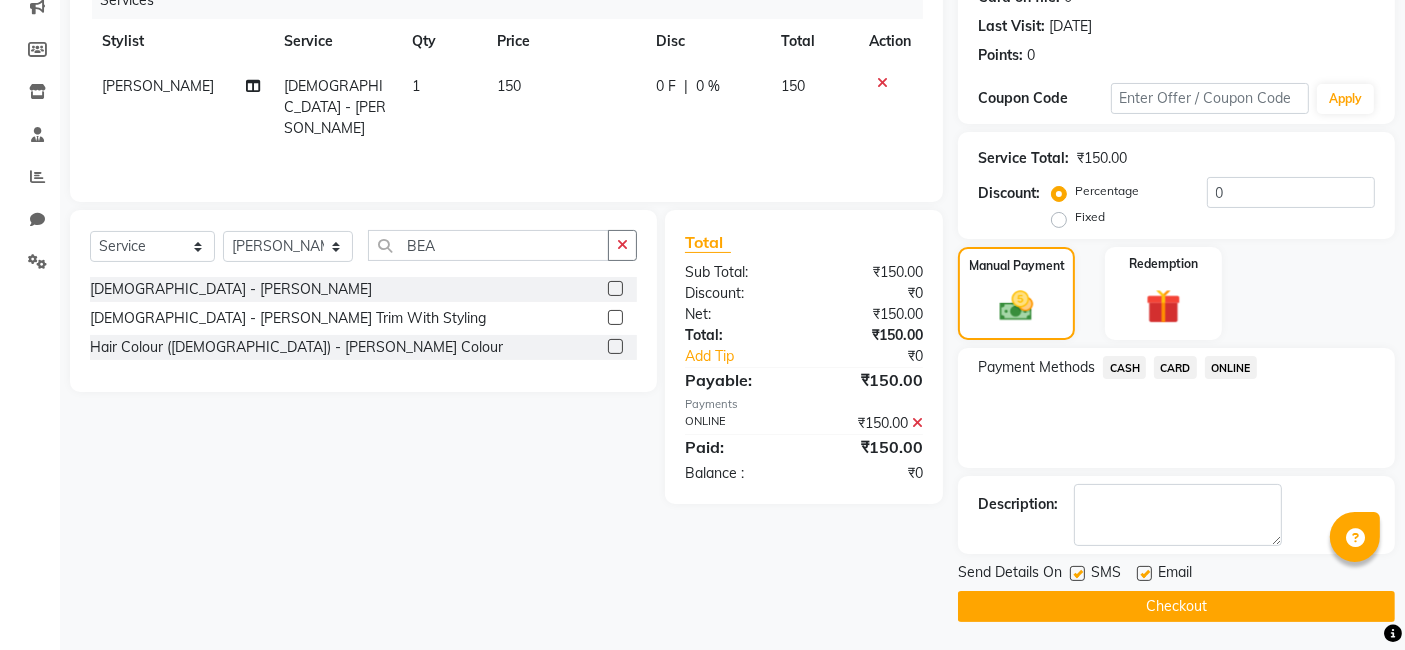 click on "Checkout" 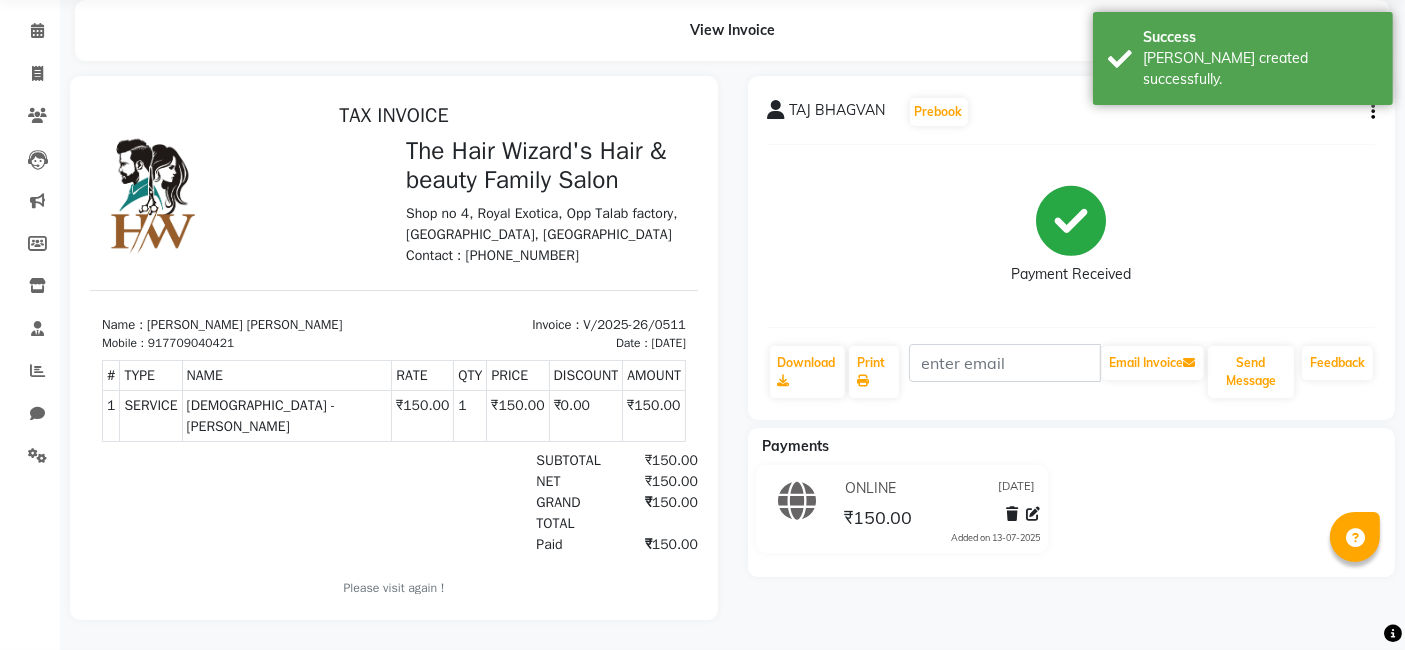 scroll, scrollTop: 0, scrollLeft: 0, axis: both 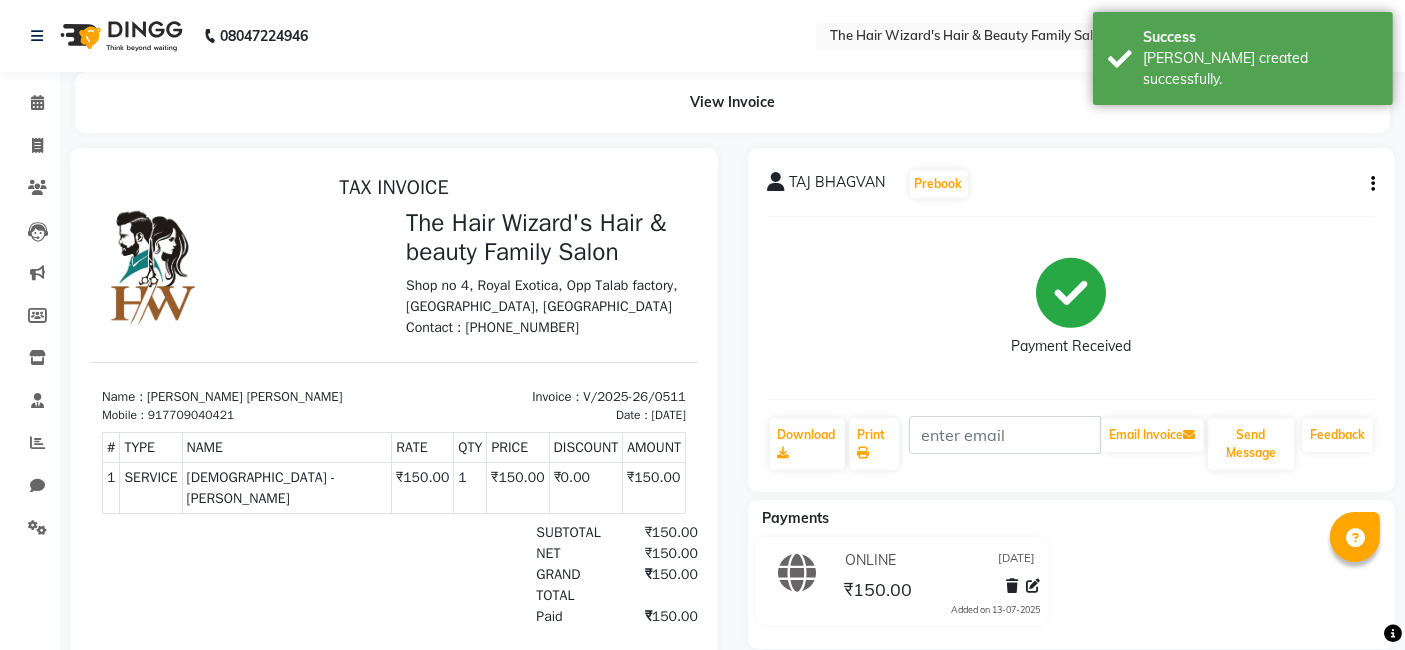 click on "TAJ  BHAGVAN   Prebook   Payment Received  Download  Print   Email Invoice   Send Message Feedback" 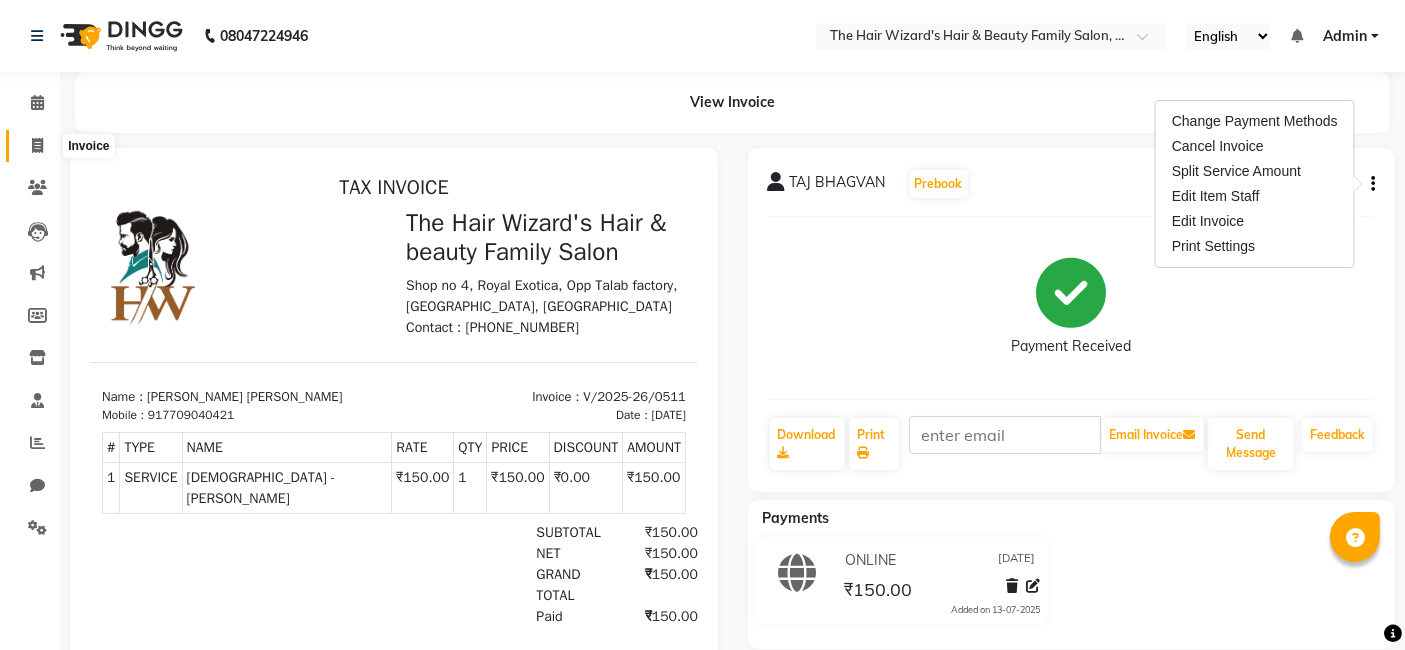 click 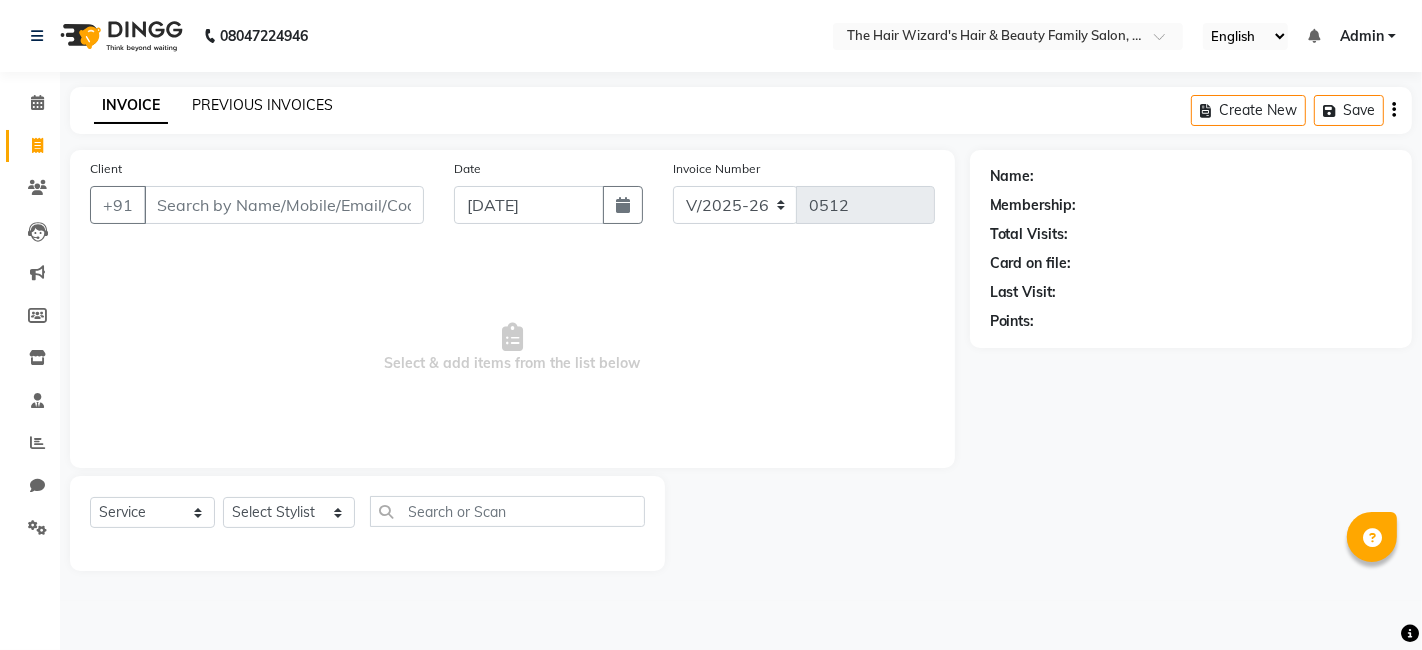 click on "PREVIOUS INVOICES" 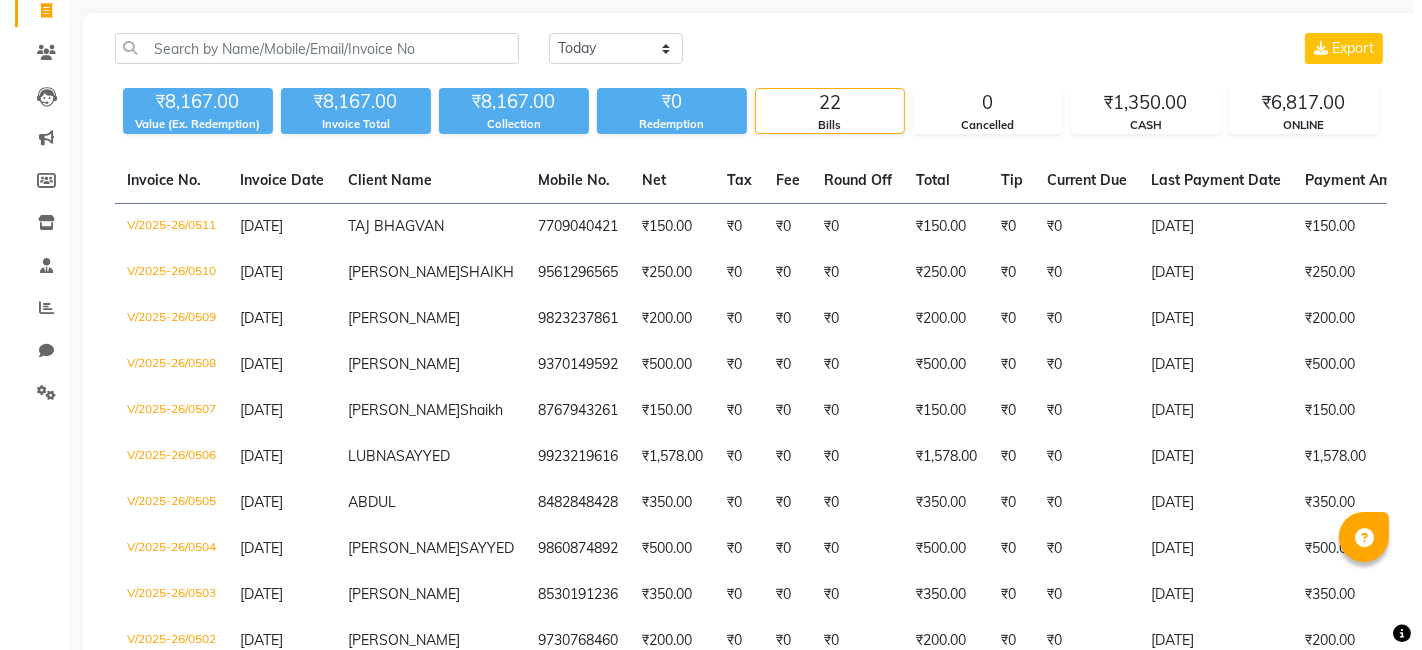 scroll, scrollTop: 0, scrollLeft: 0, axis: both 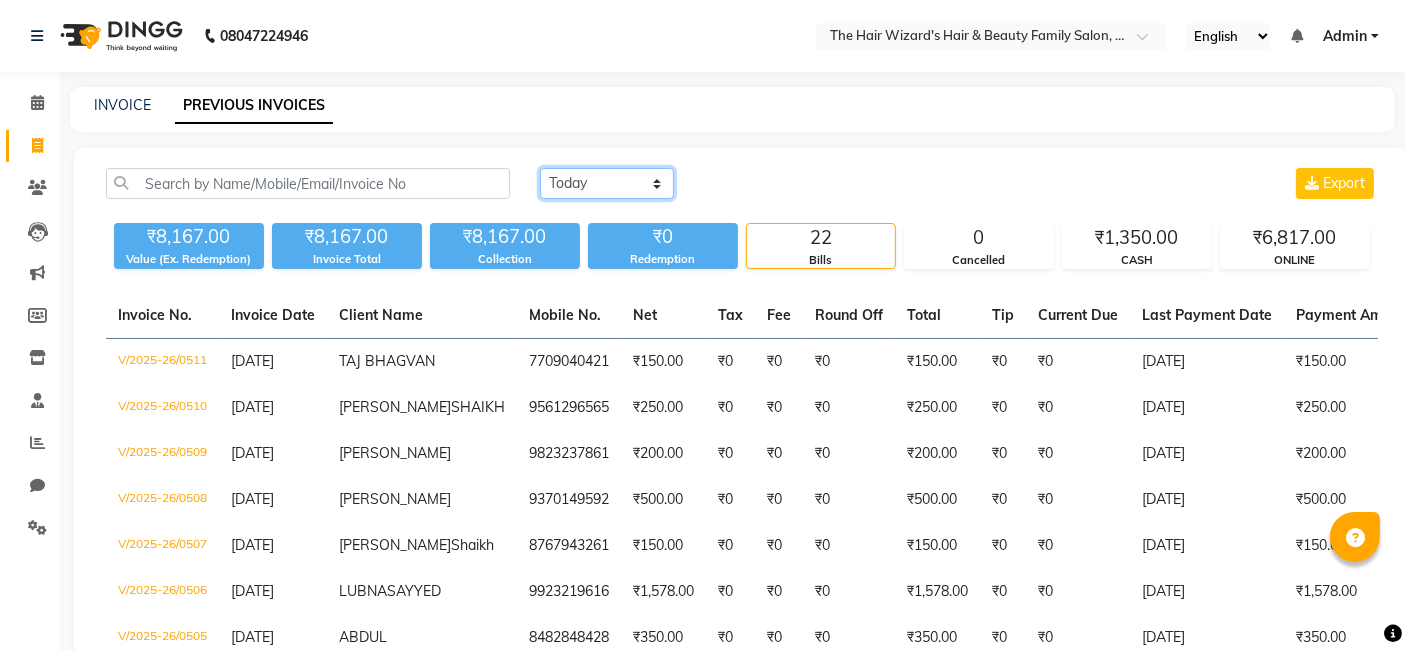 click on "Today Yesterday Custom Range" 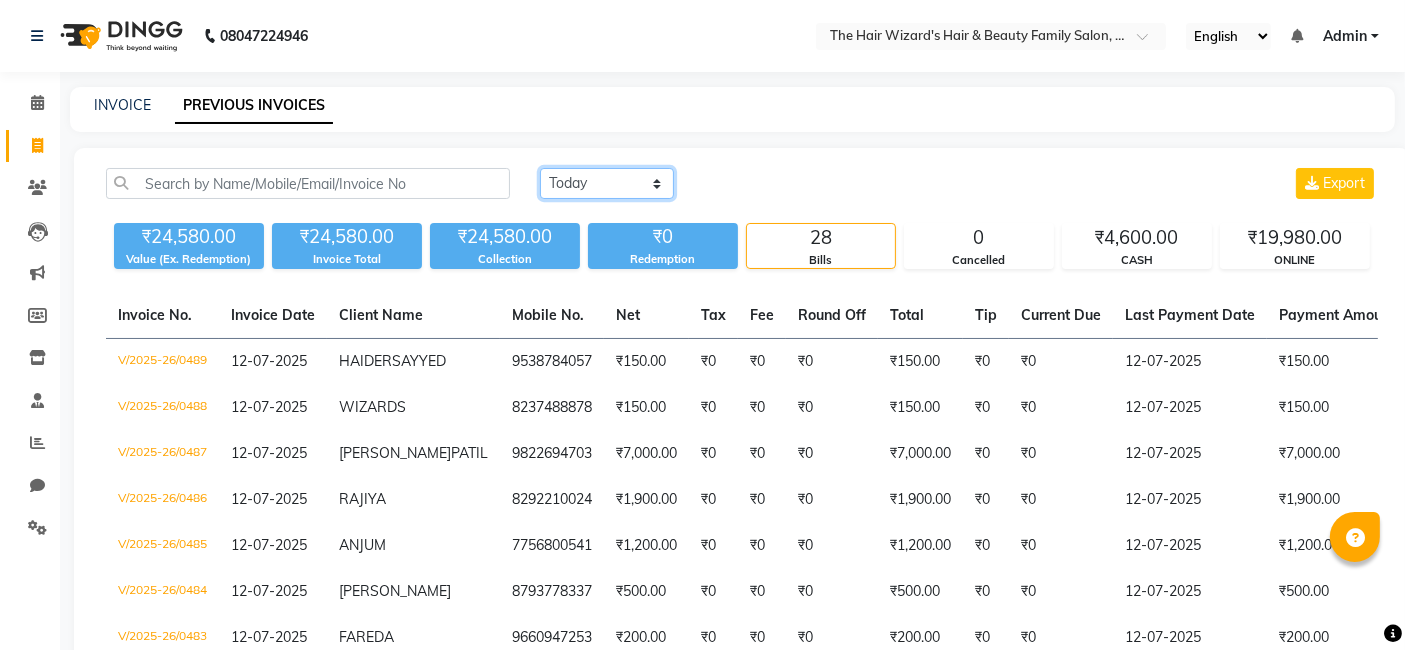 click on "Today Yesterday Custom Range" 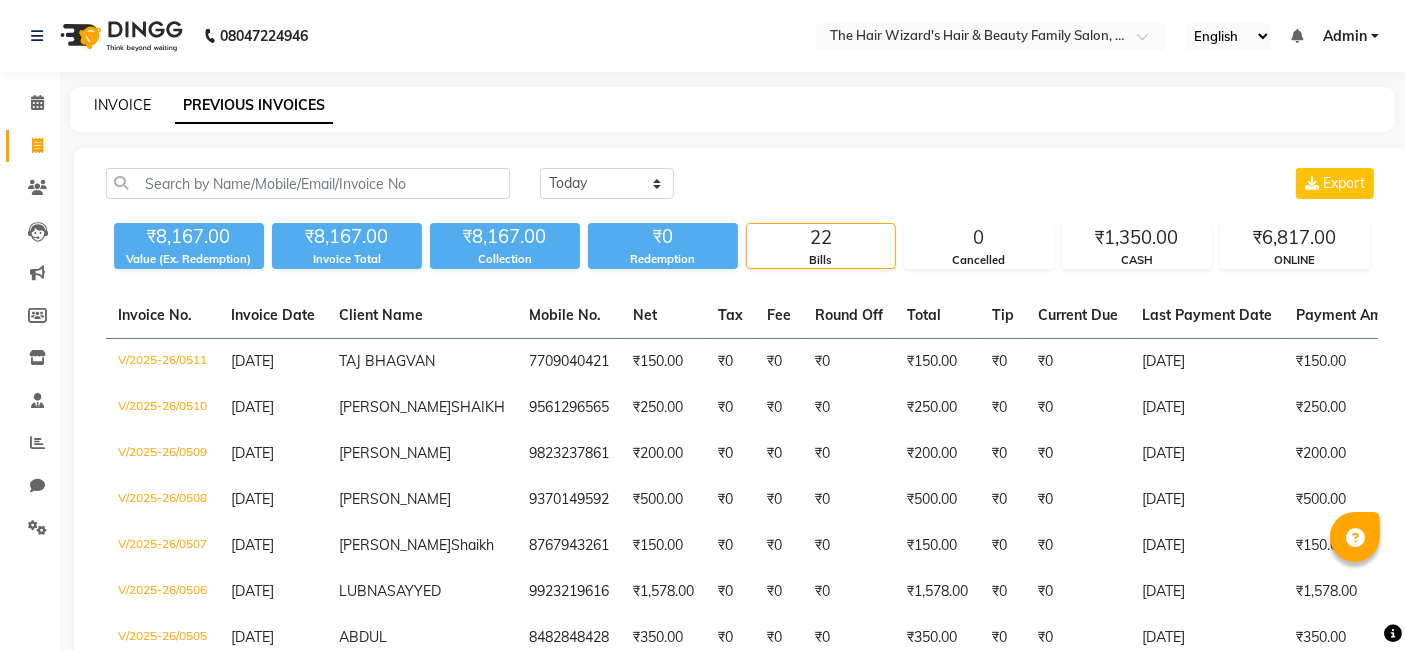 click on "INVOICE" 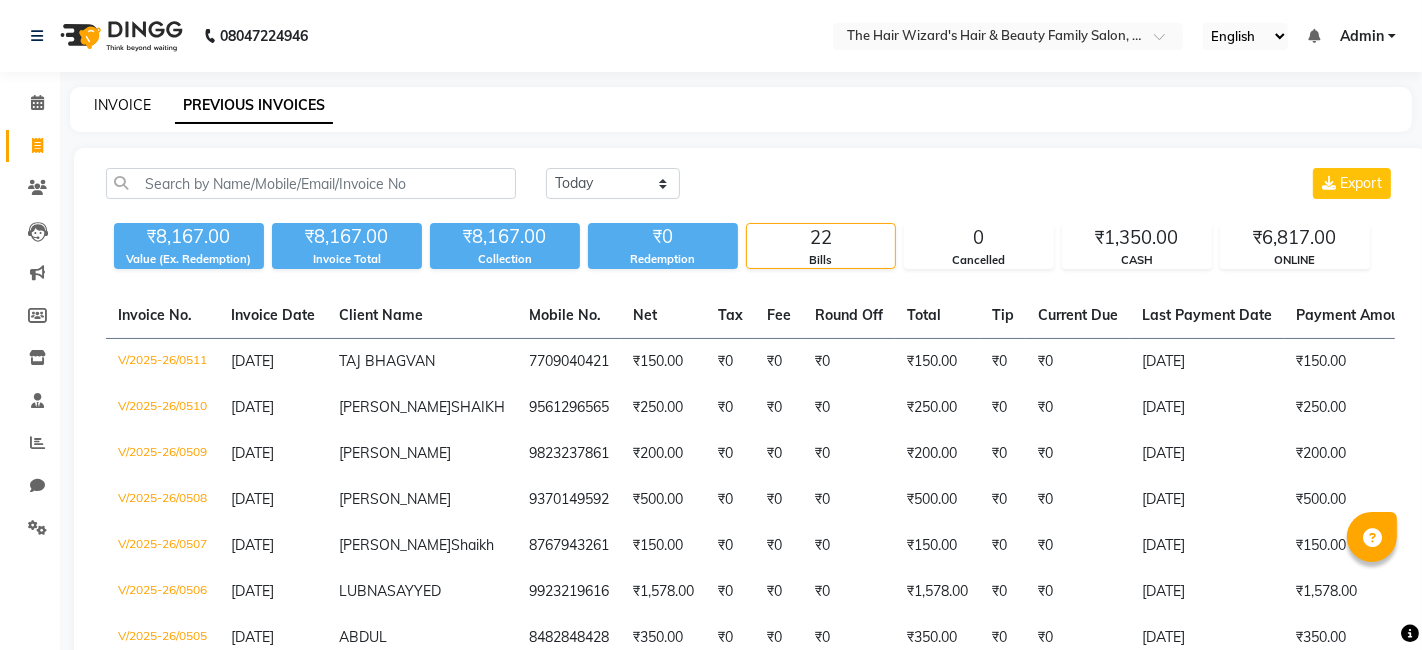 select on "8473" 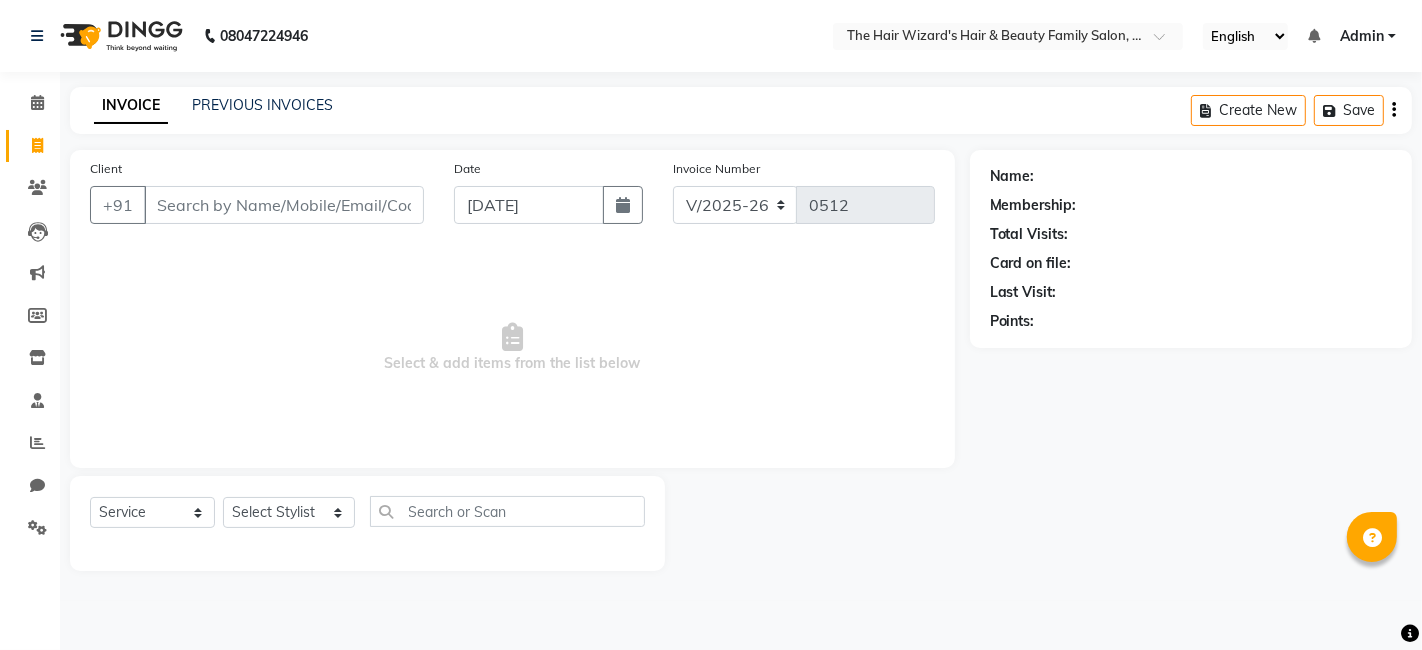 click on "Client" at bounding box center (284, 205) 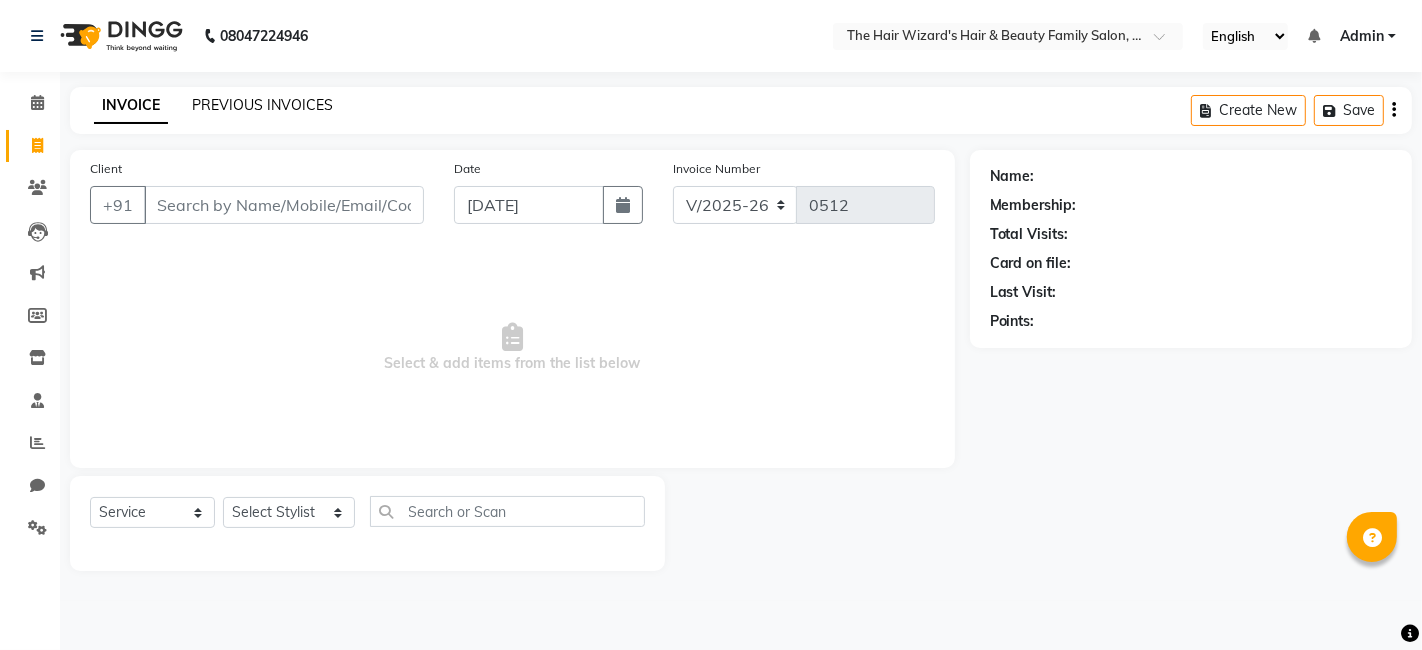 click on "PREVIOUS INVOICES" 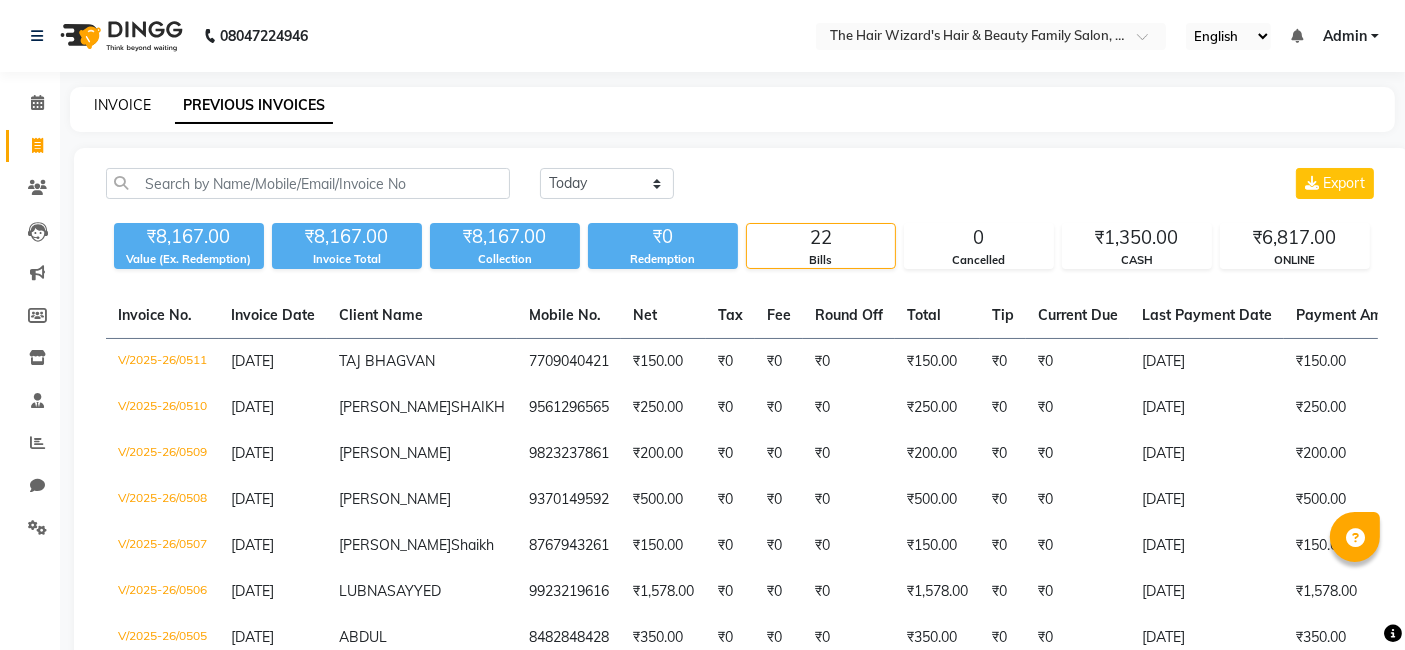 click on "INVOICE" 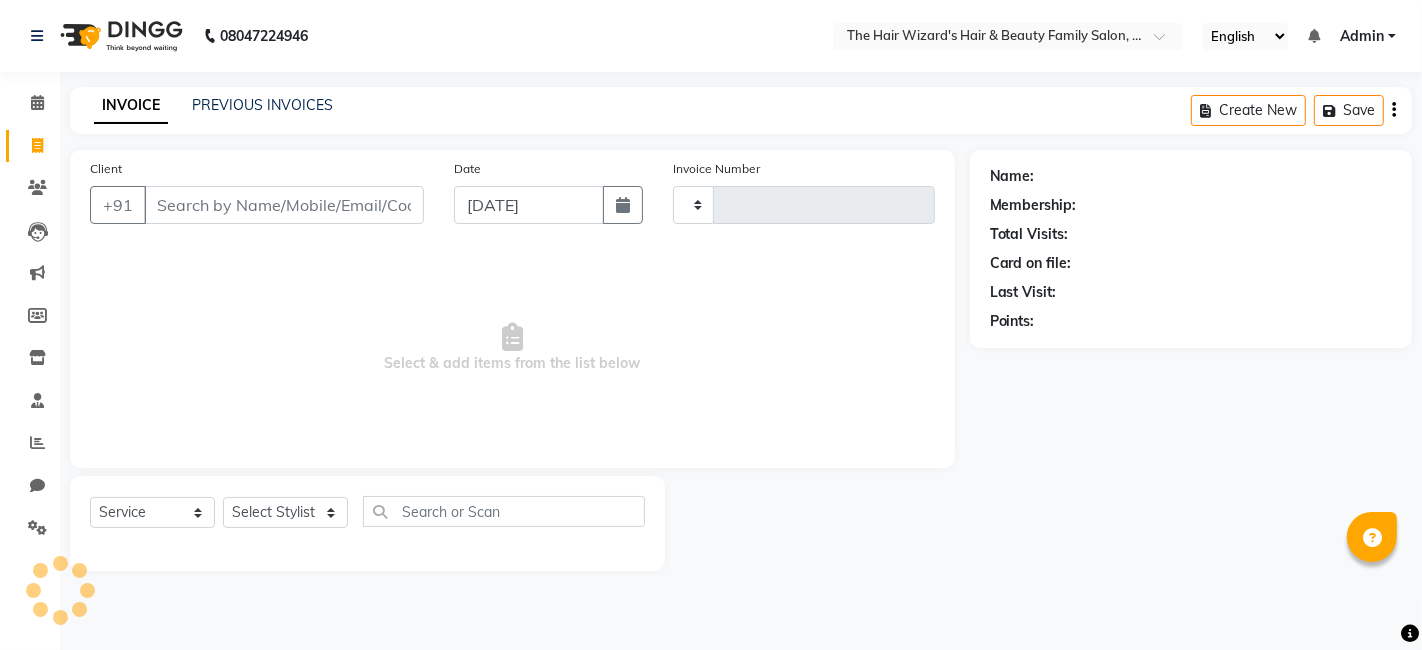type on "0512" 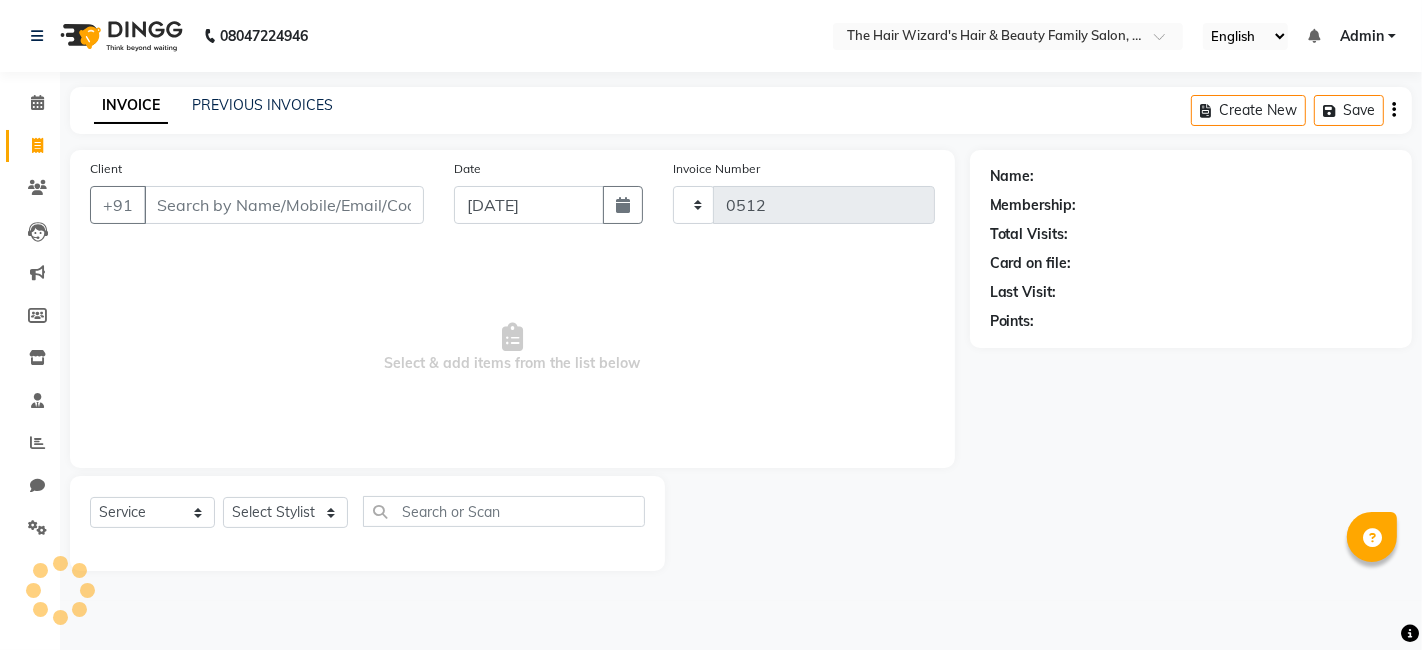 select on "8473" 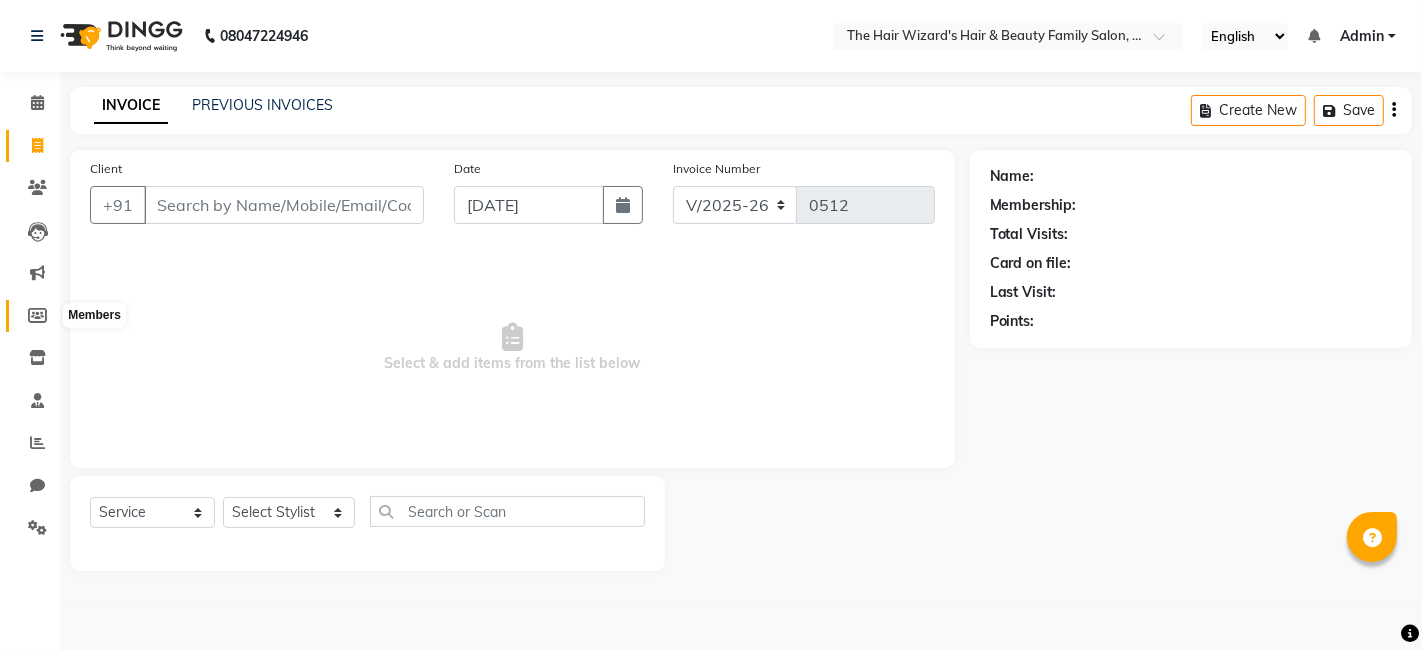 click 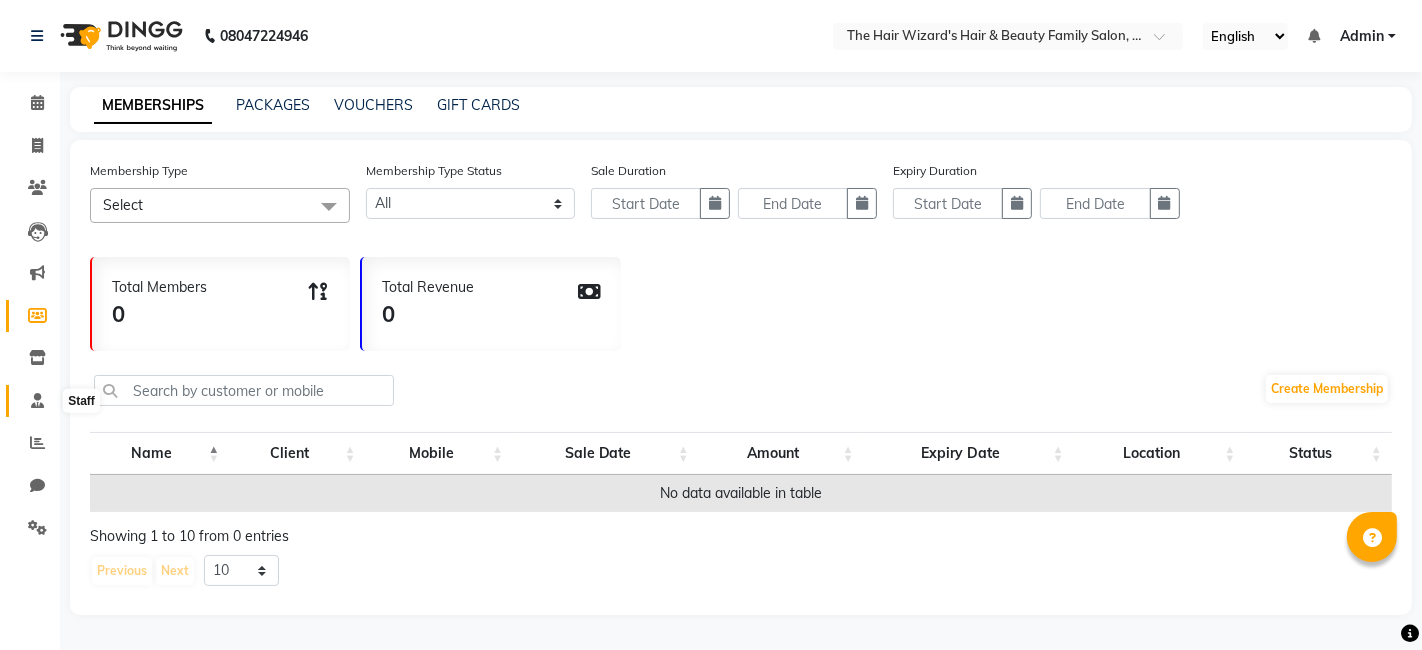 click 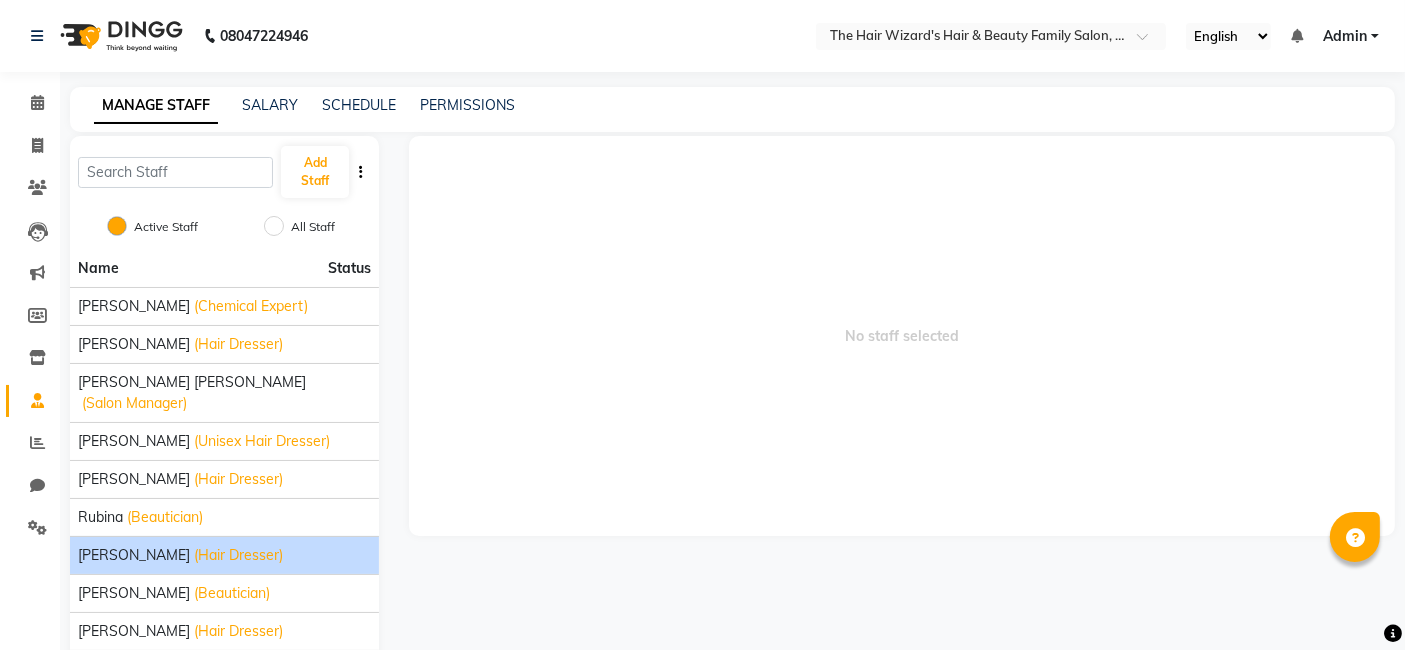 click on "[PERSON_NAME]" 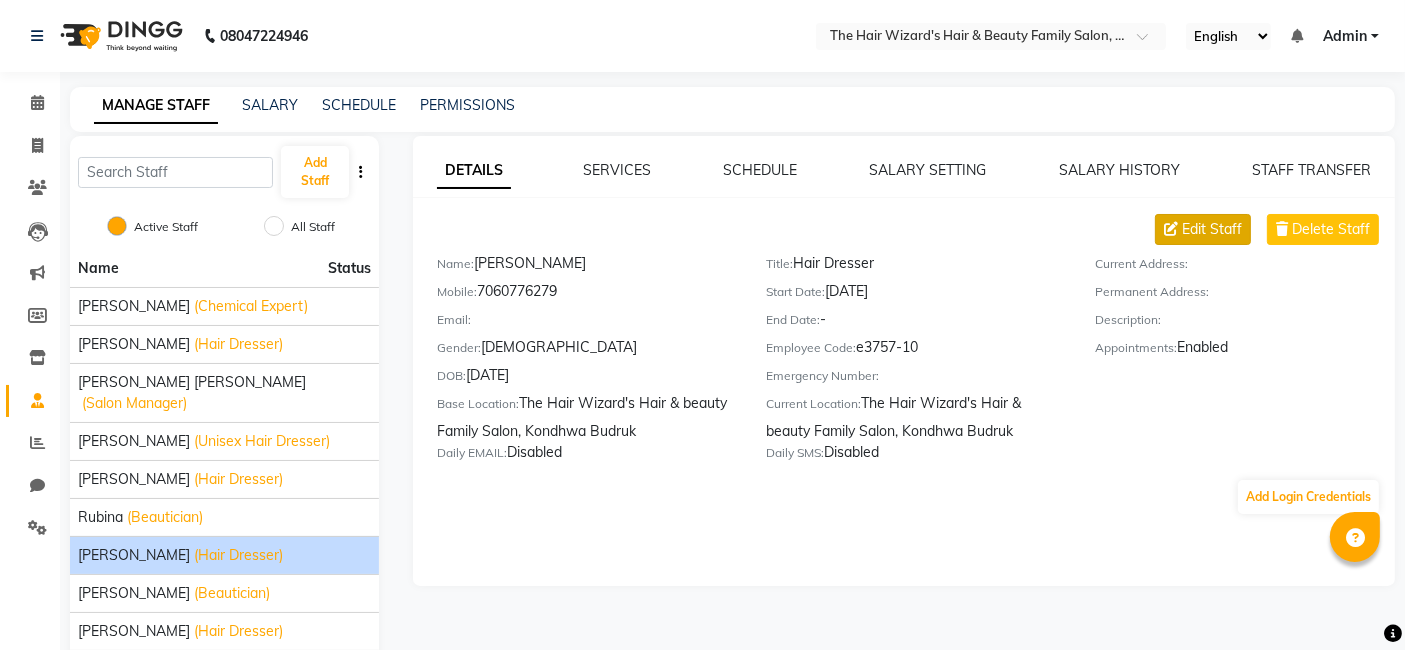 click on "Edit Staff" 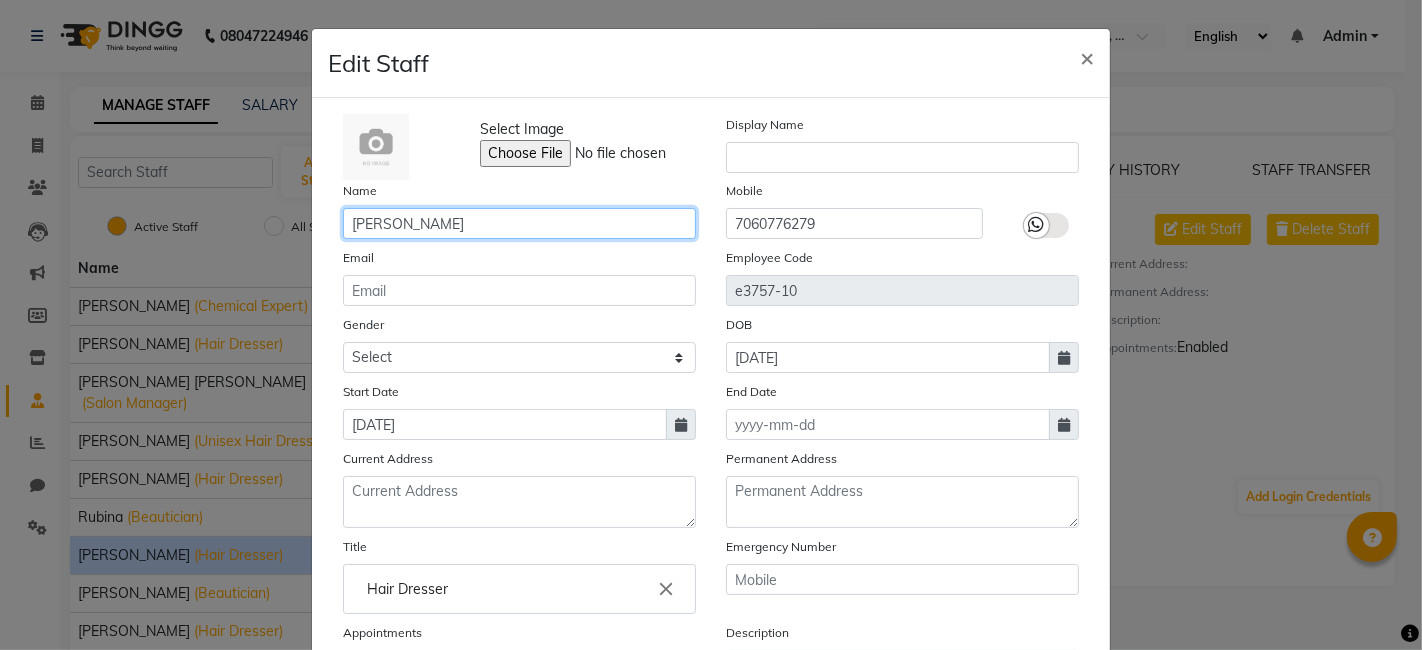 click on "[PERSON_NAME]" 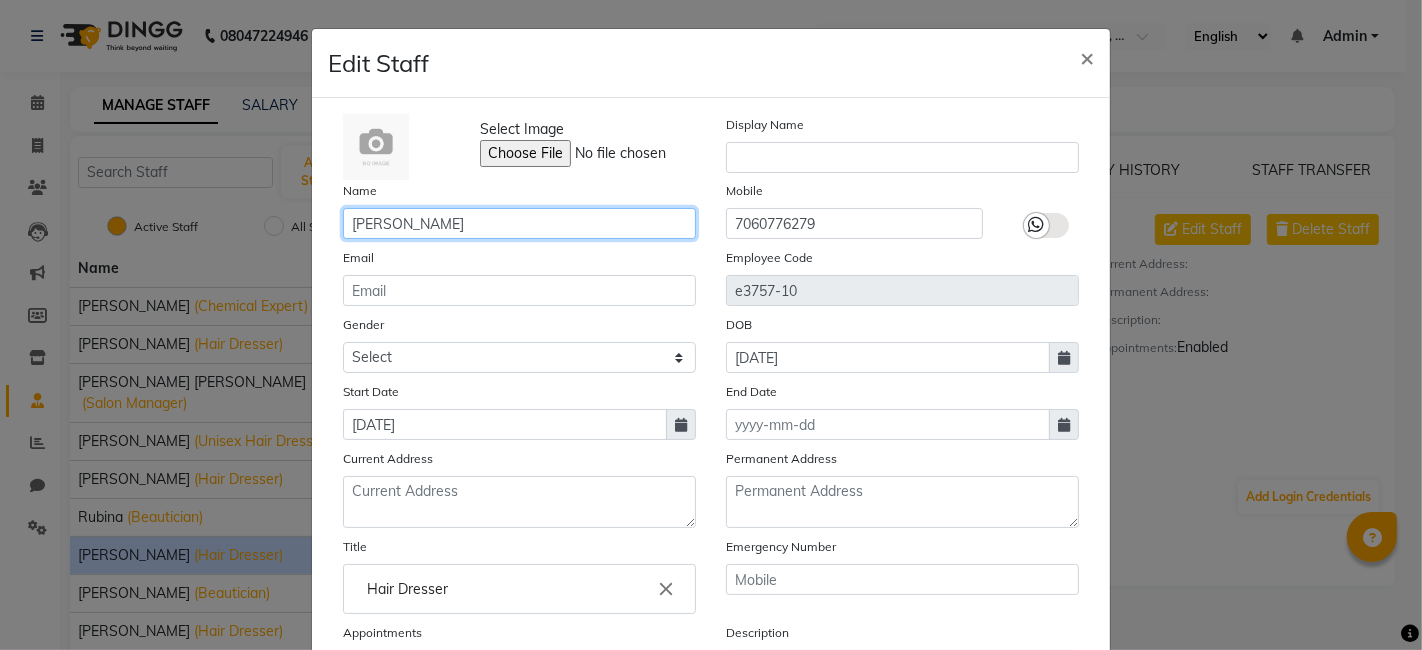 type on "Sahil Malik" 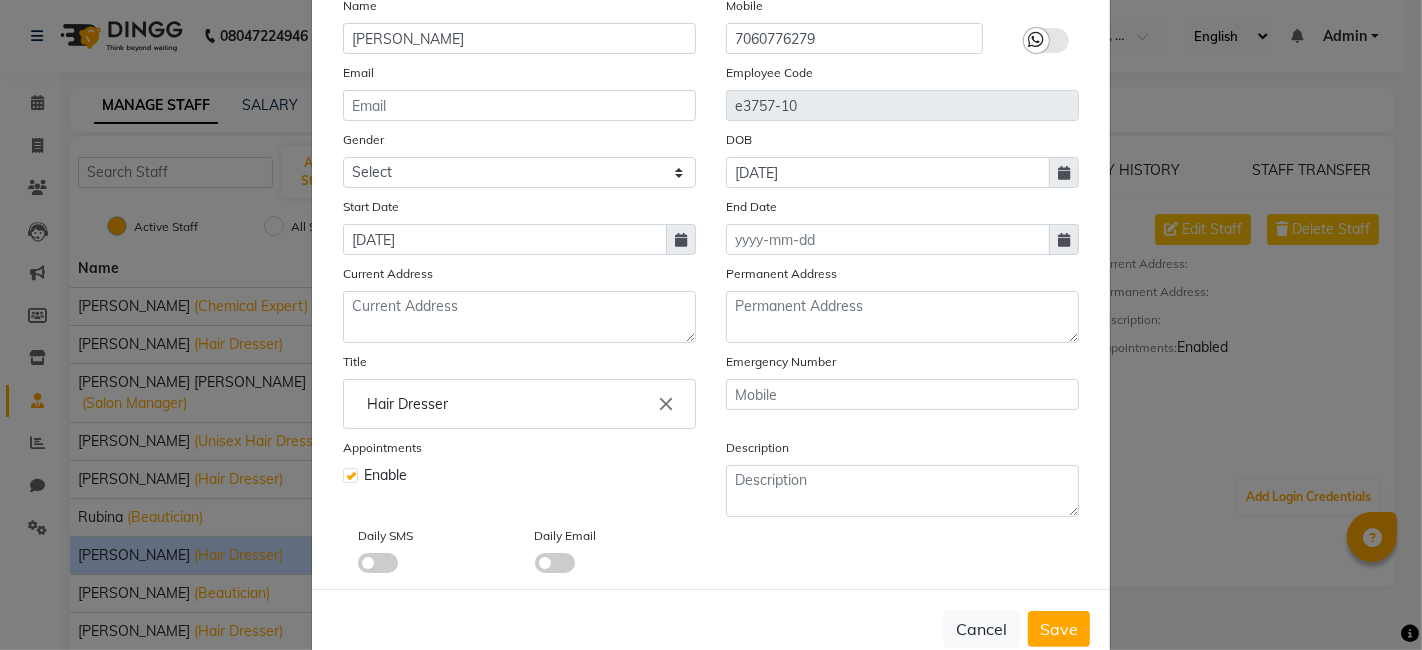 scroll, scrollTop: 230, scrollLeft: 0, axis: vertical 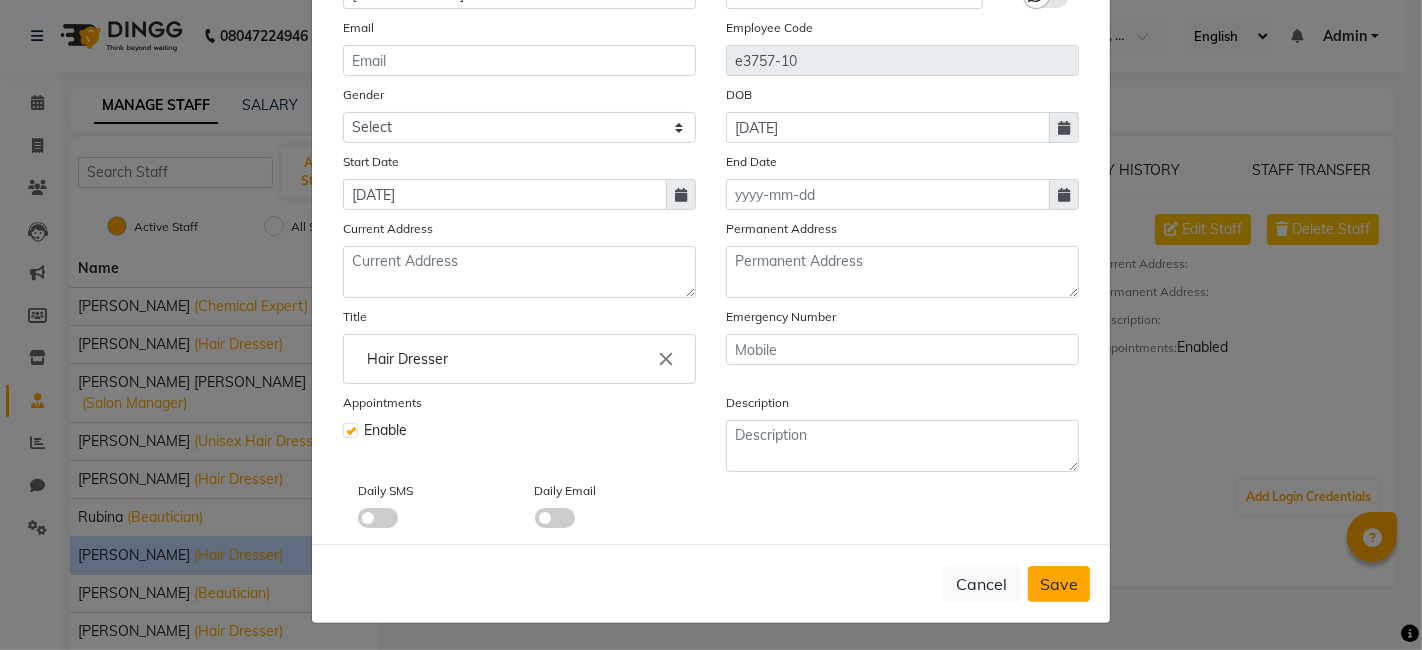 click on "Save" at bounding box center [1059, 584] 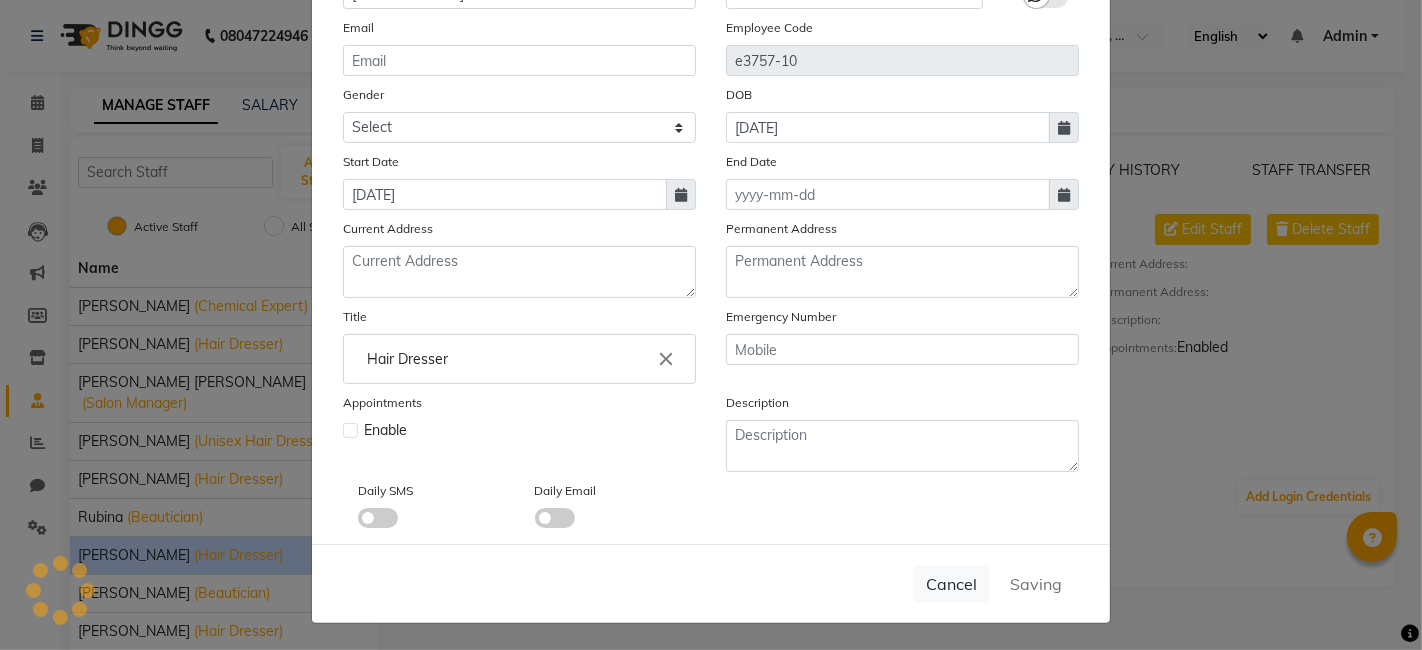 type 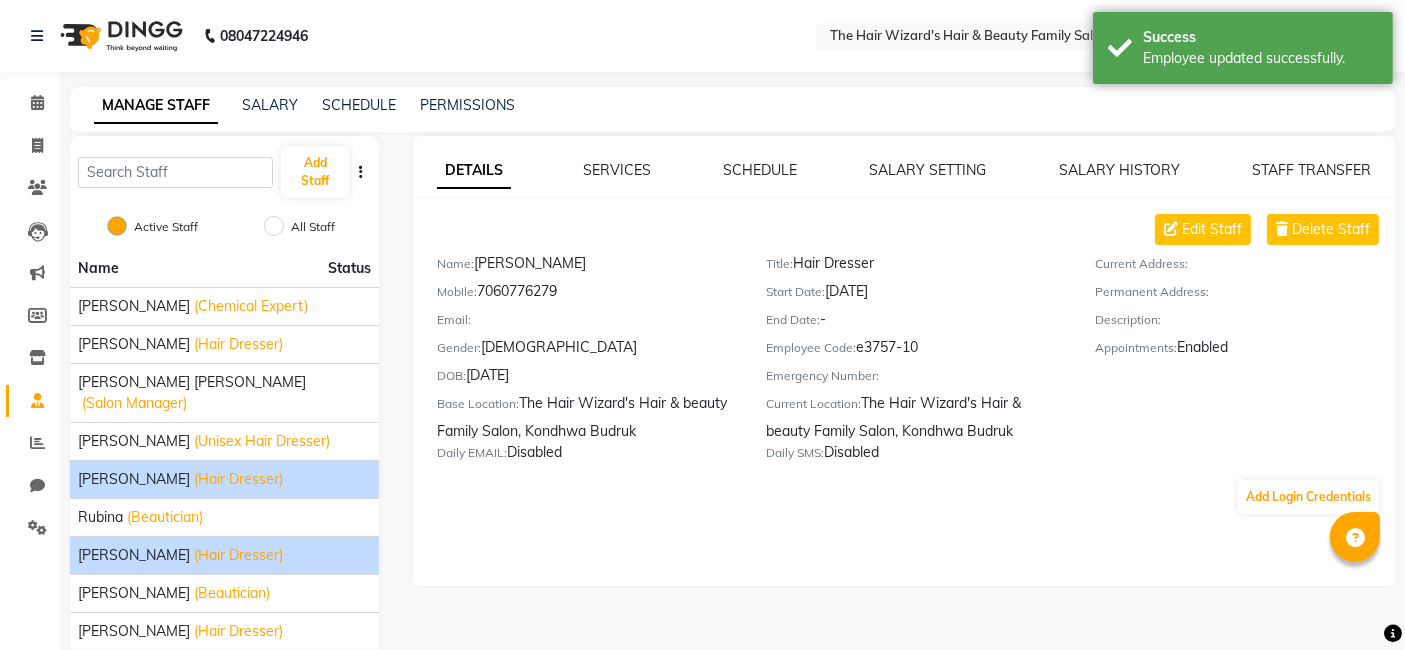 click on "MOHD FAIZ (Hair Dresser)" 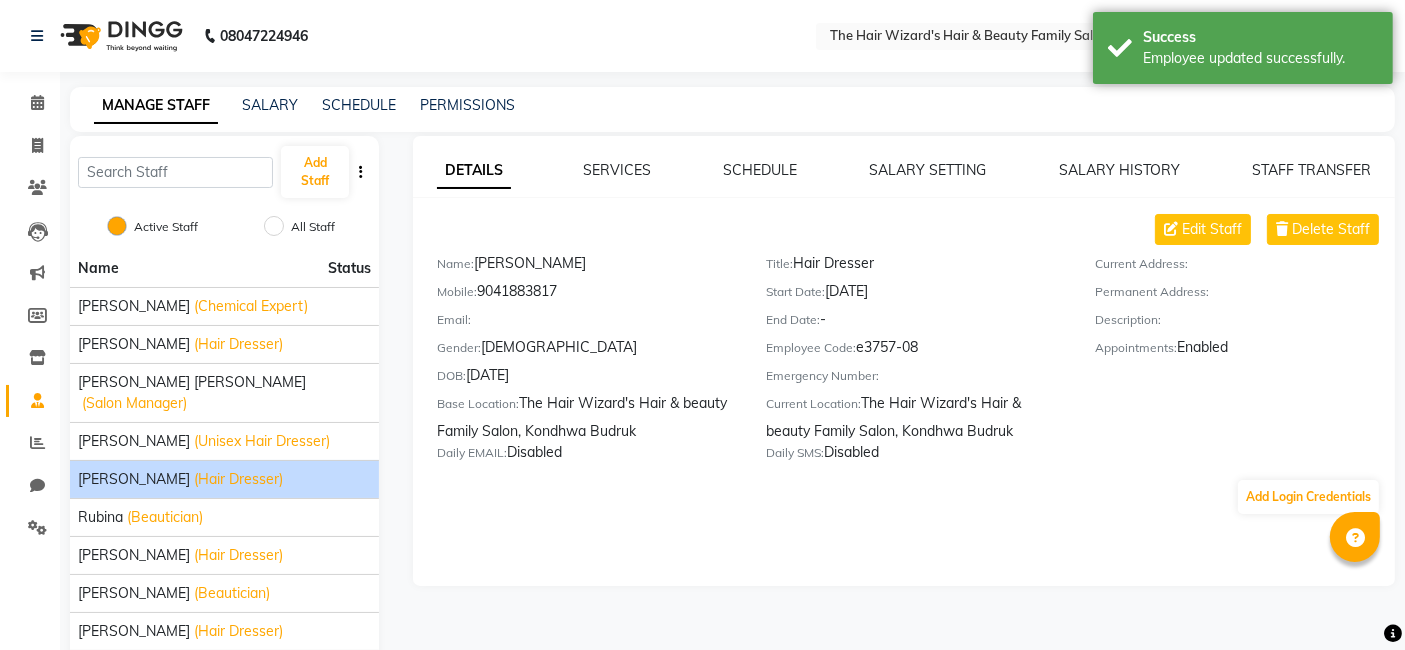 click on "MOHD FAIZ (Hair Dresser)" 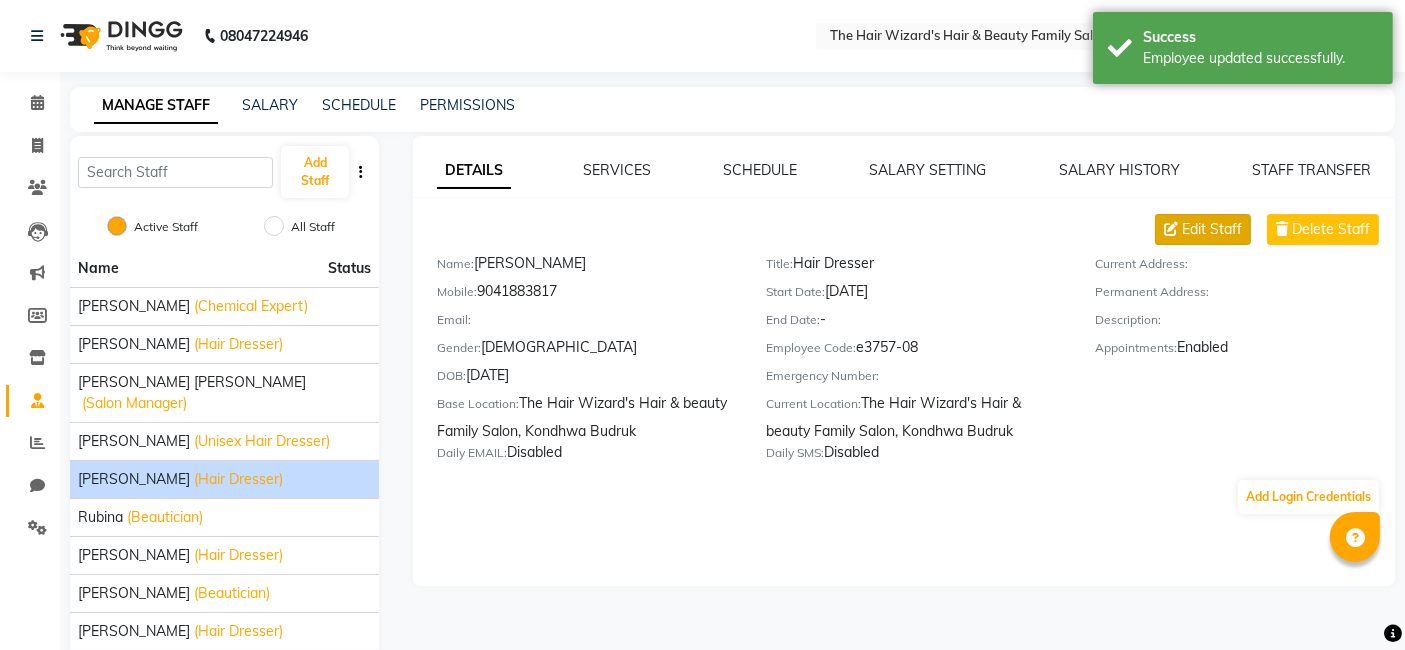 click on "Edit Staff" 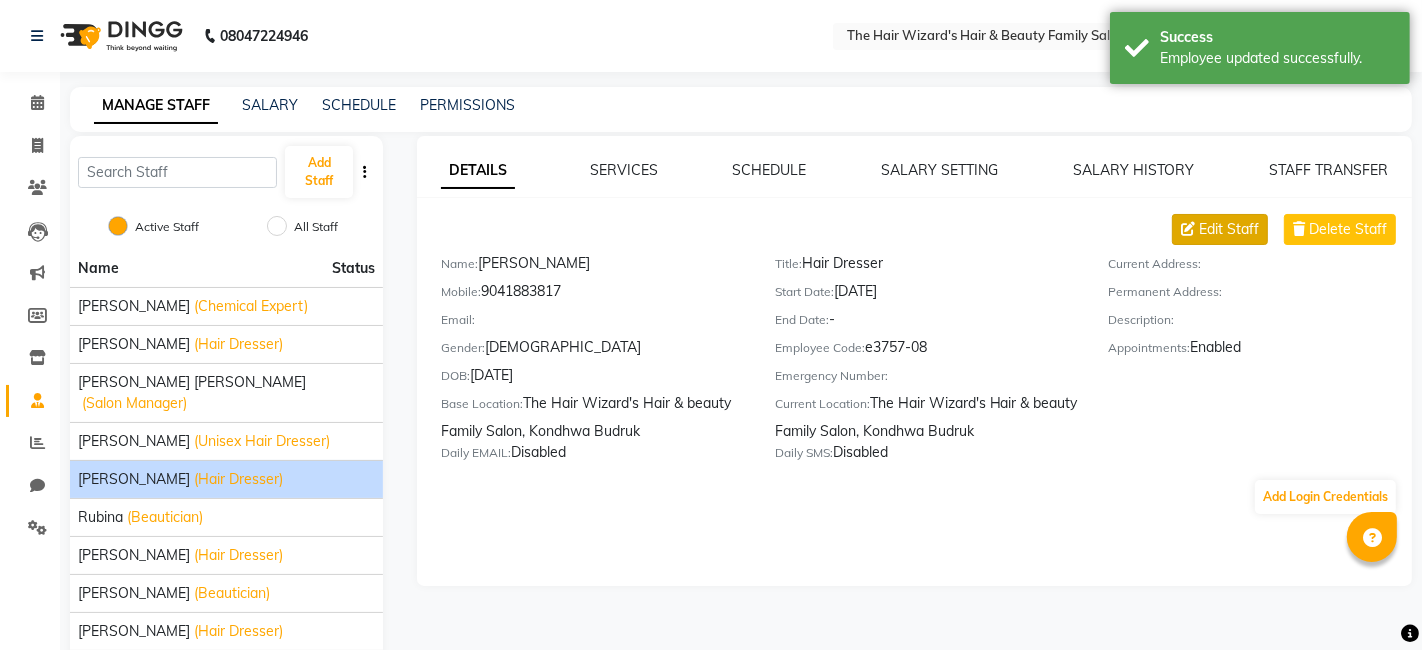 select on "[DEMOGRAPHIC_DATA]" 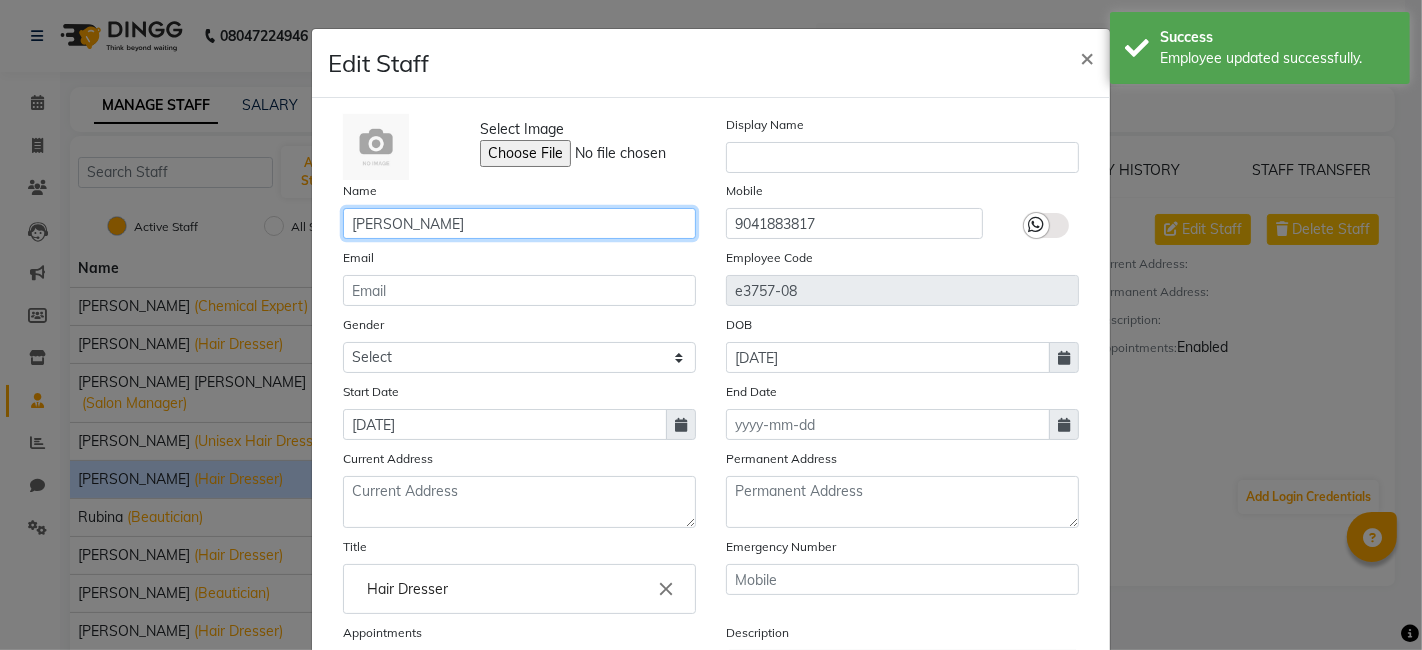 click on "[PERSON_NAME]" 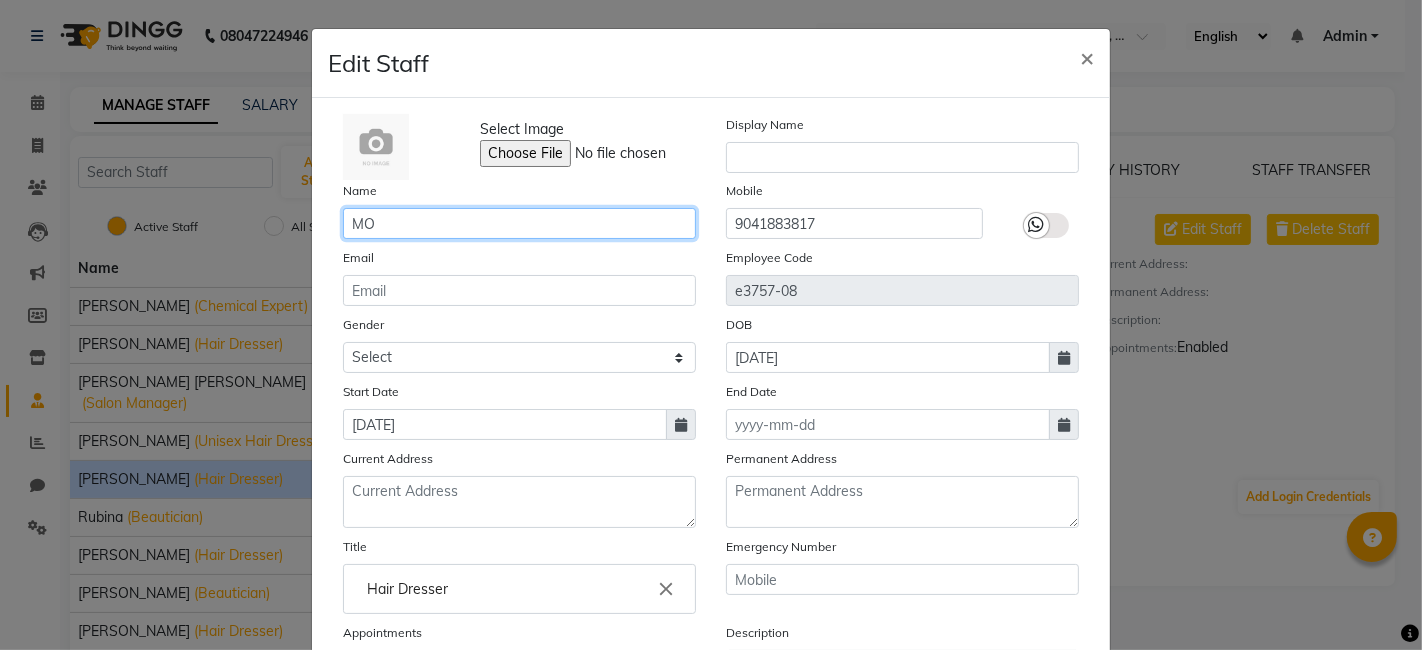 type on "M" 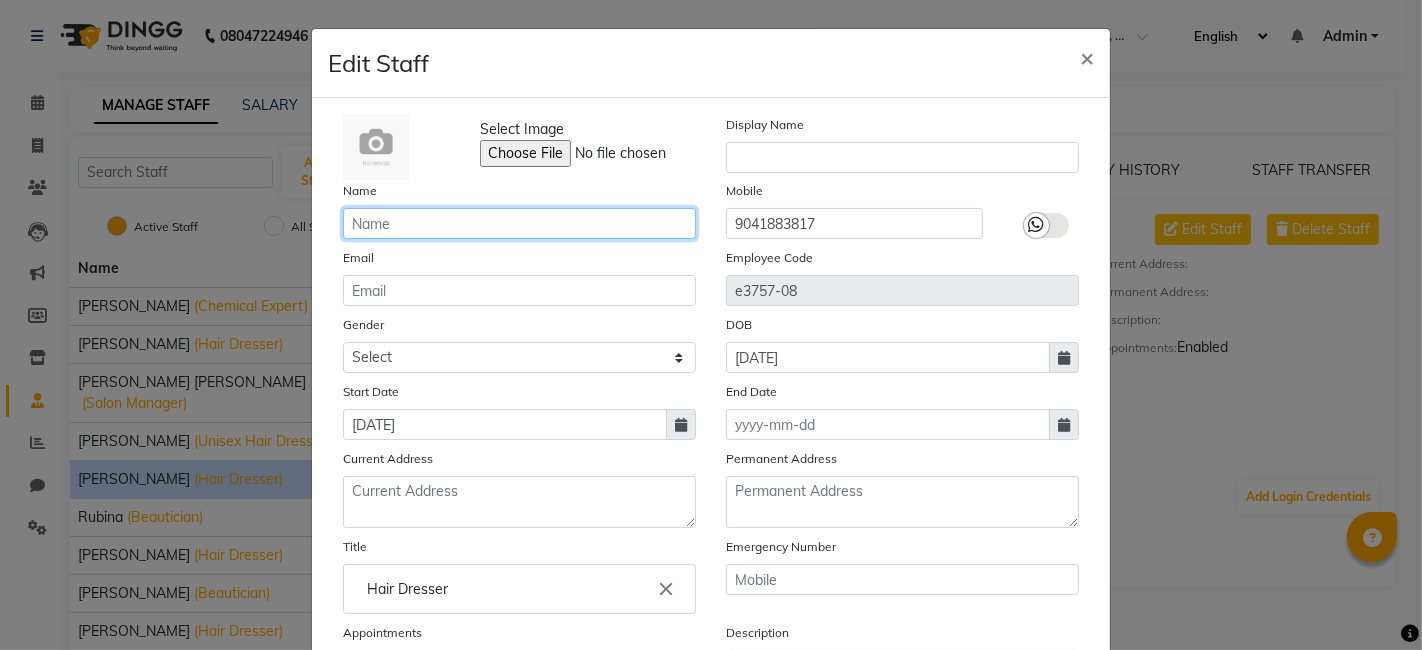 type on "f" 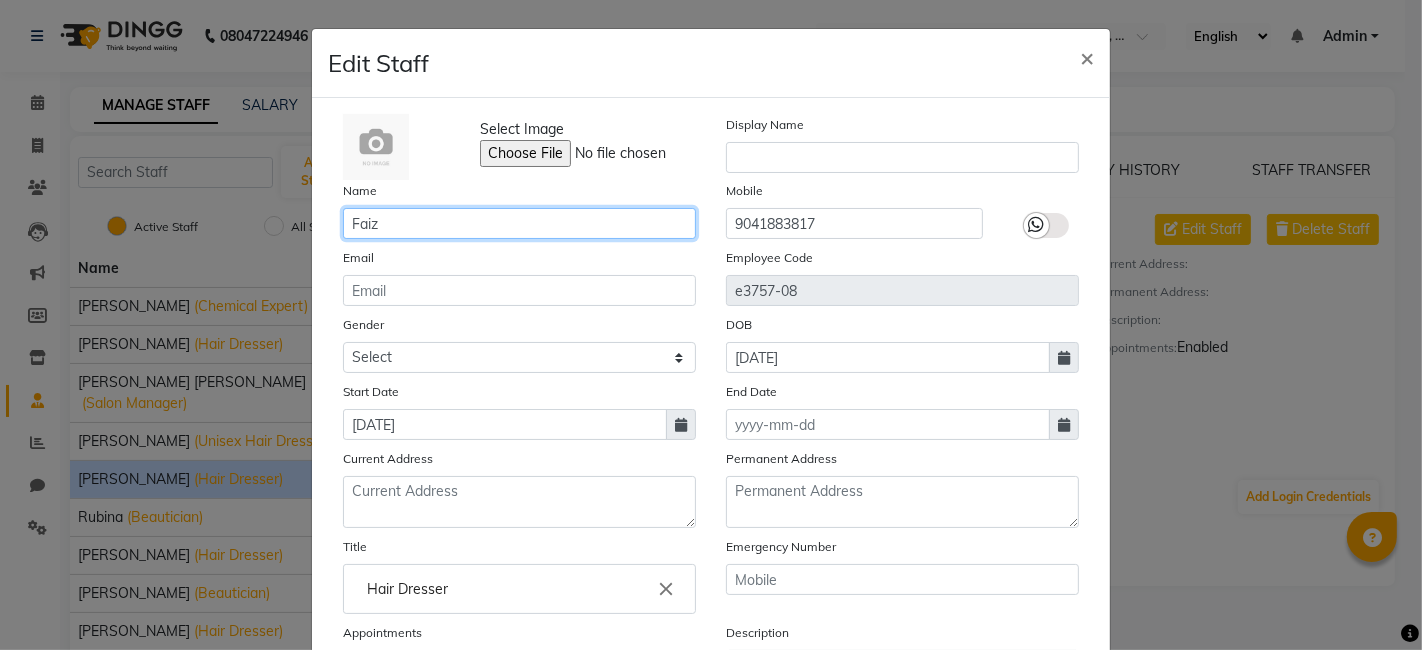 type on "Faiz" 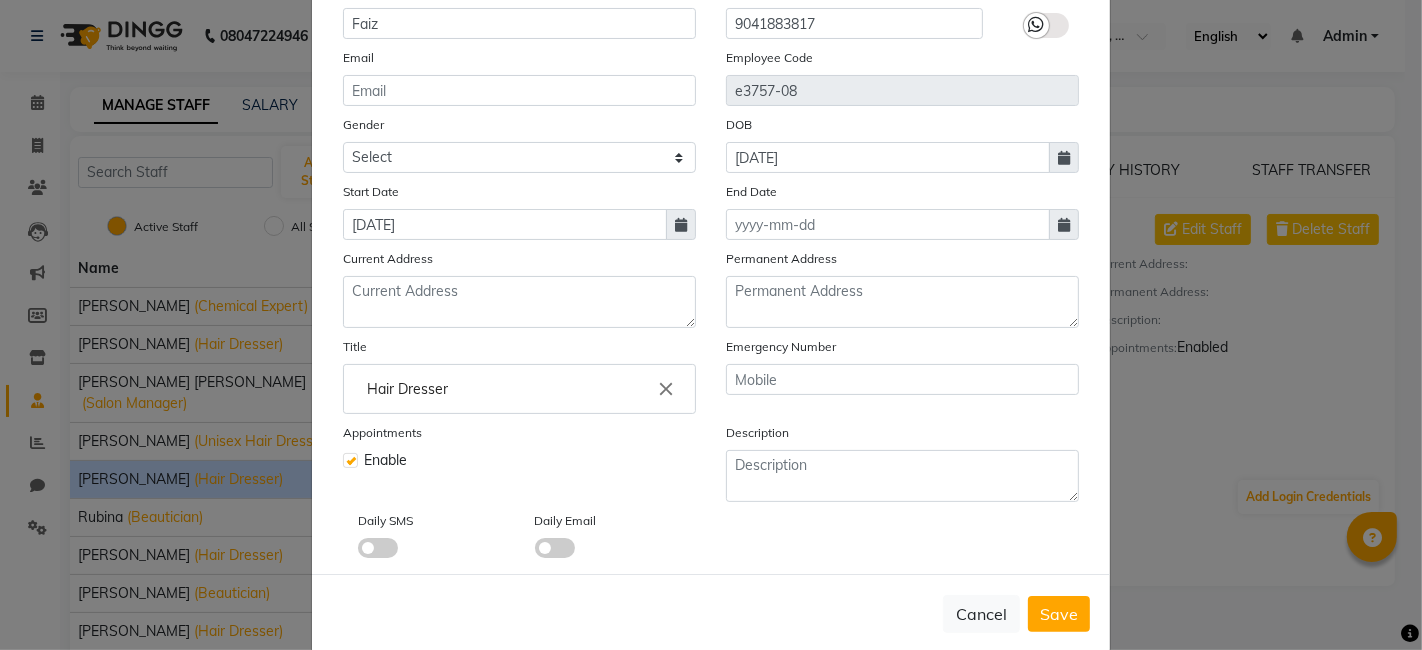 click at bounding box center (1410, 633) 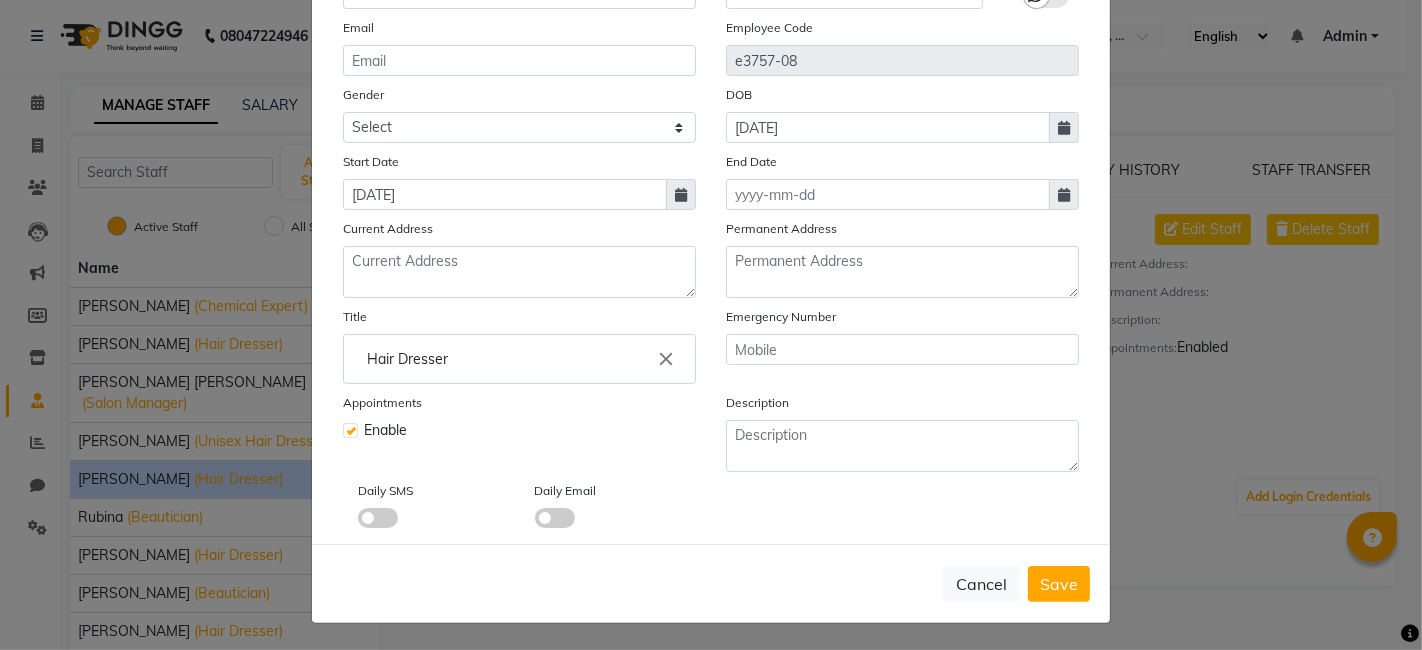 click at bounding box center (1410, 633) 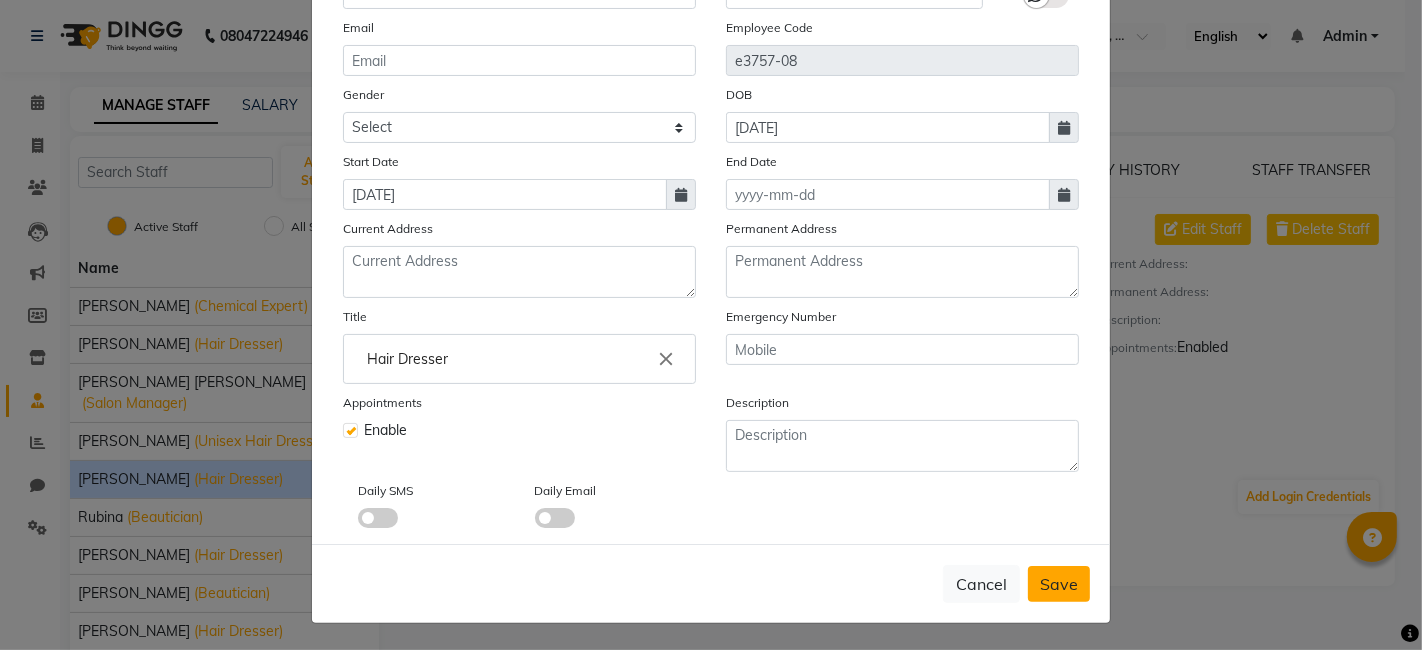 click on "Save" at bounding box center [1059, 584] 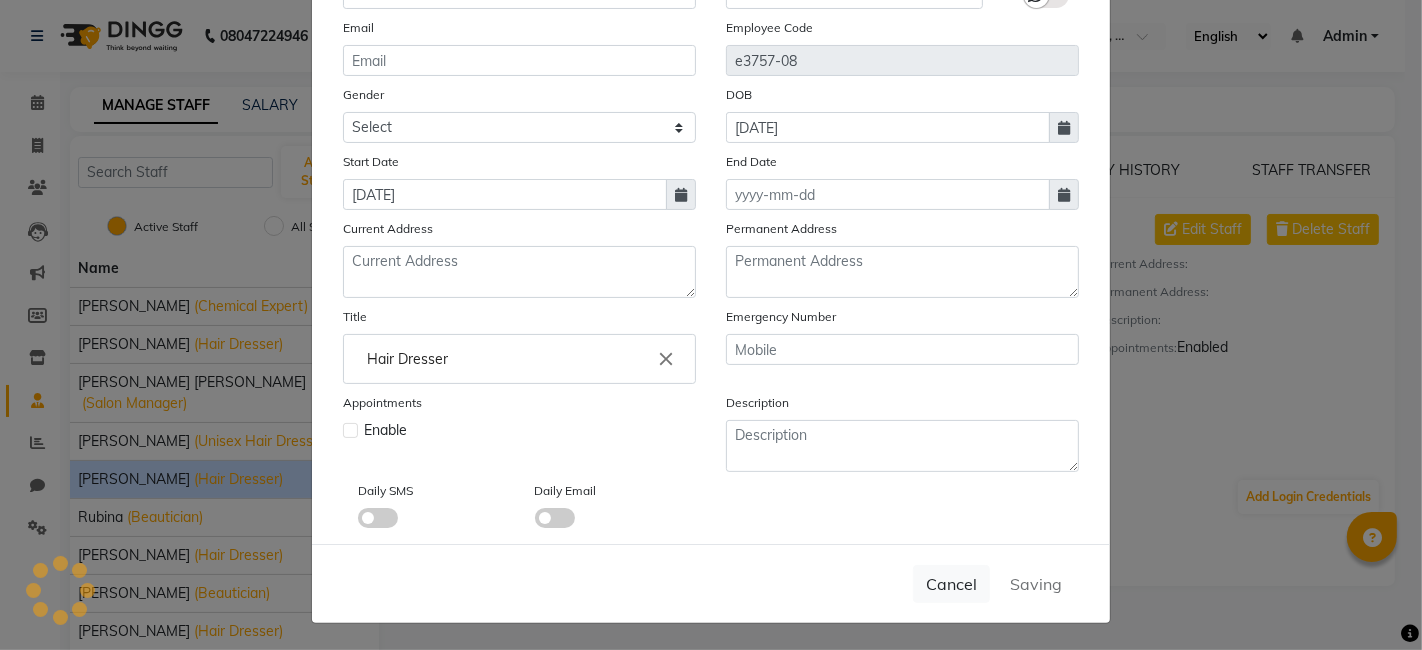 type 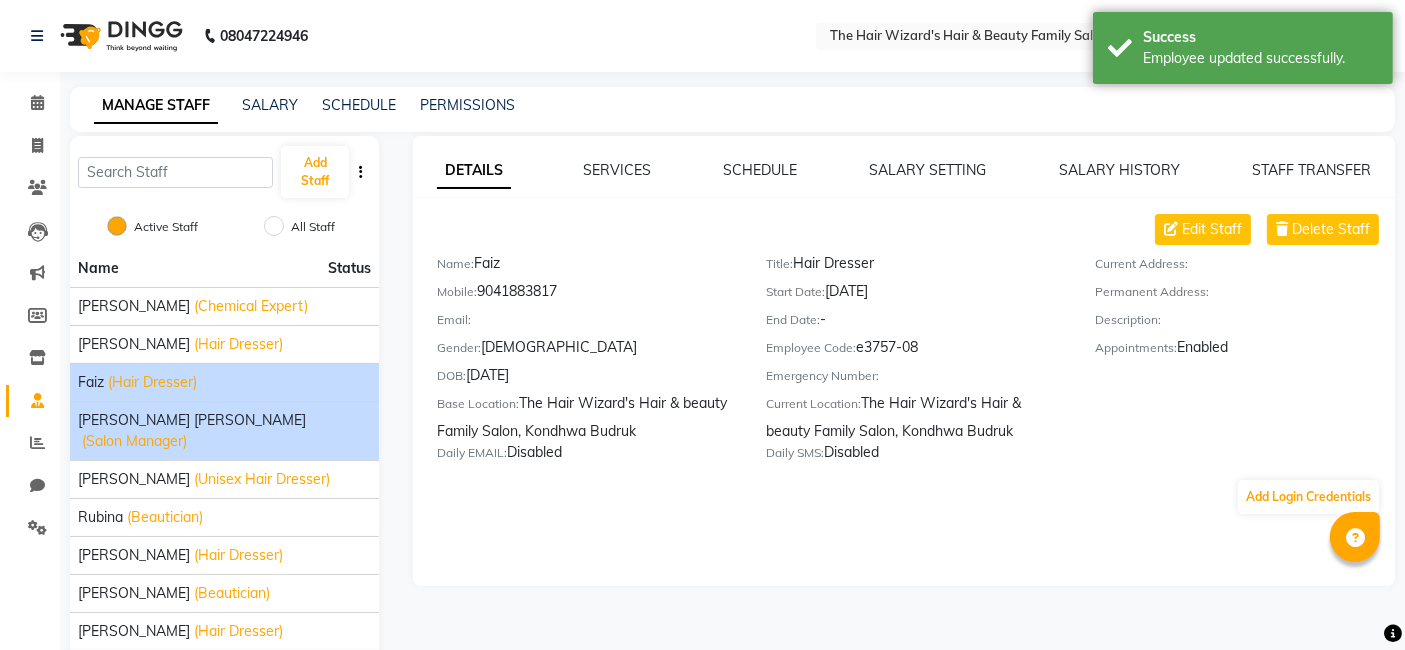 click on "(Salon Manager)" 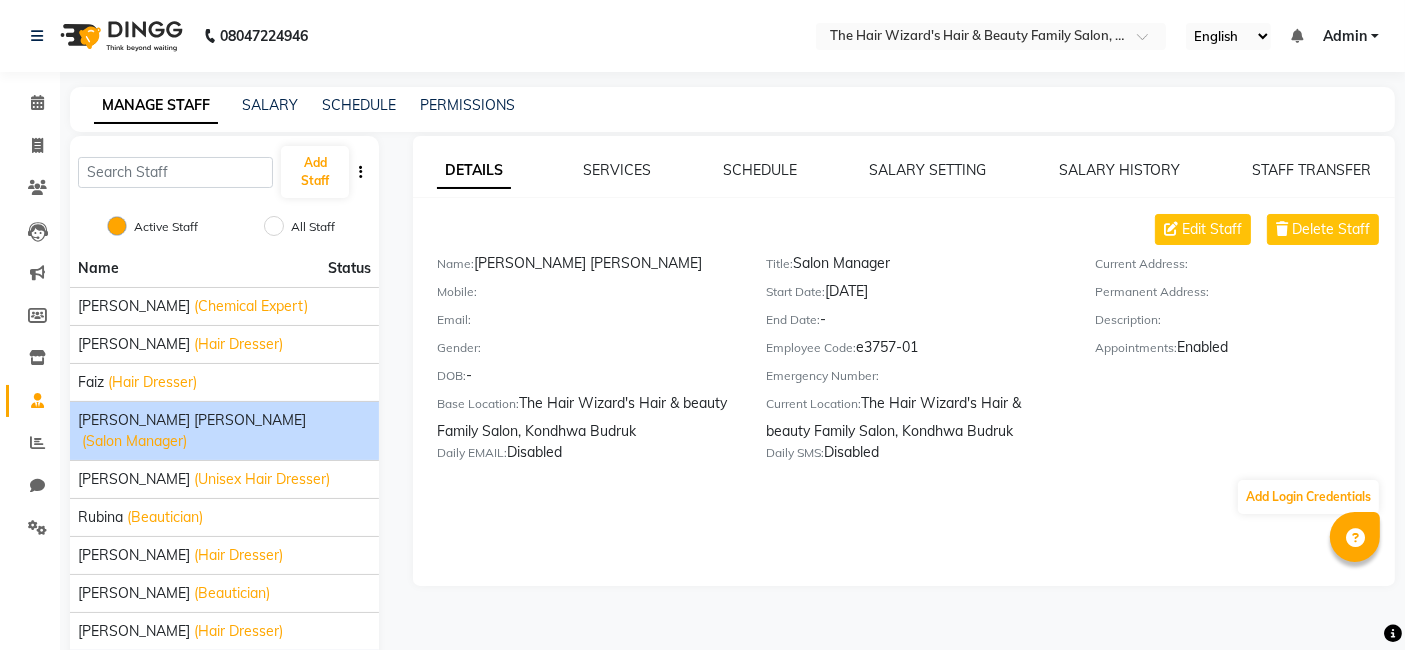 click on "WIZARDS (HAIR BEAUTY)" 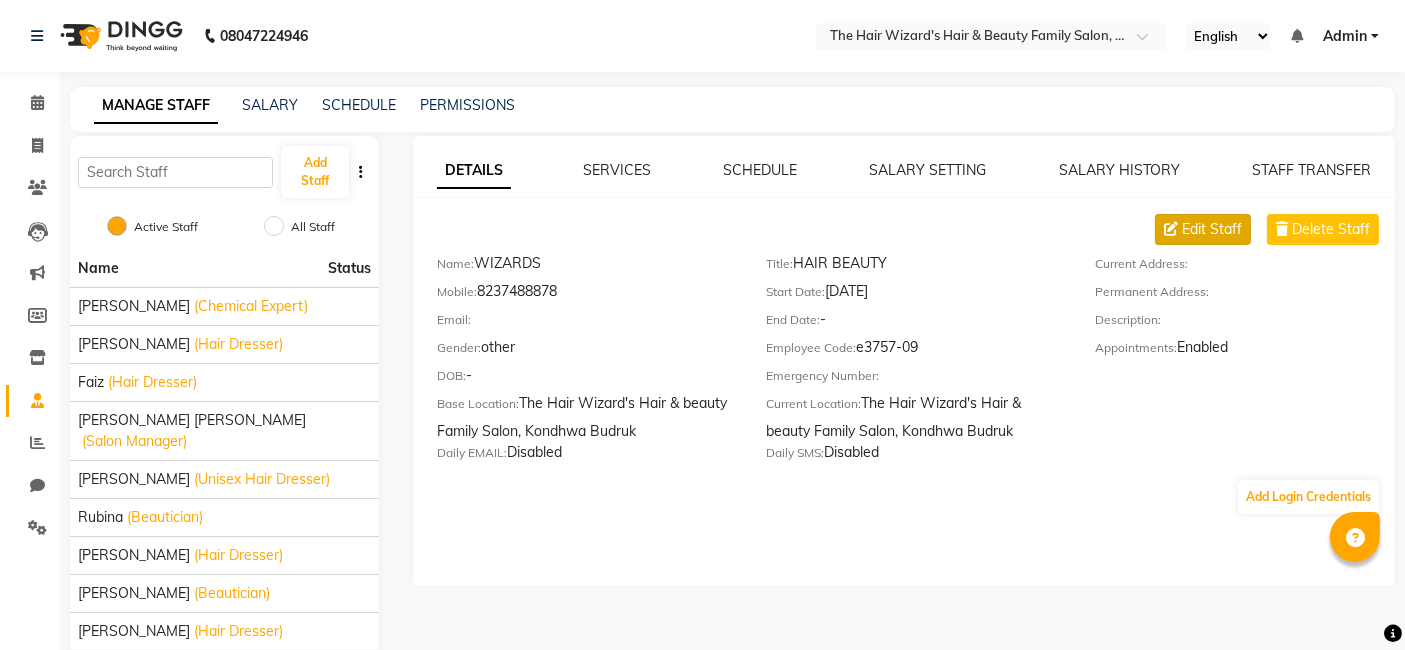click on "Edit Staff" 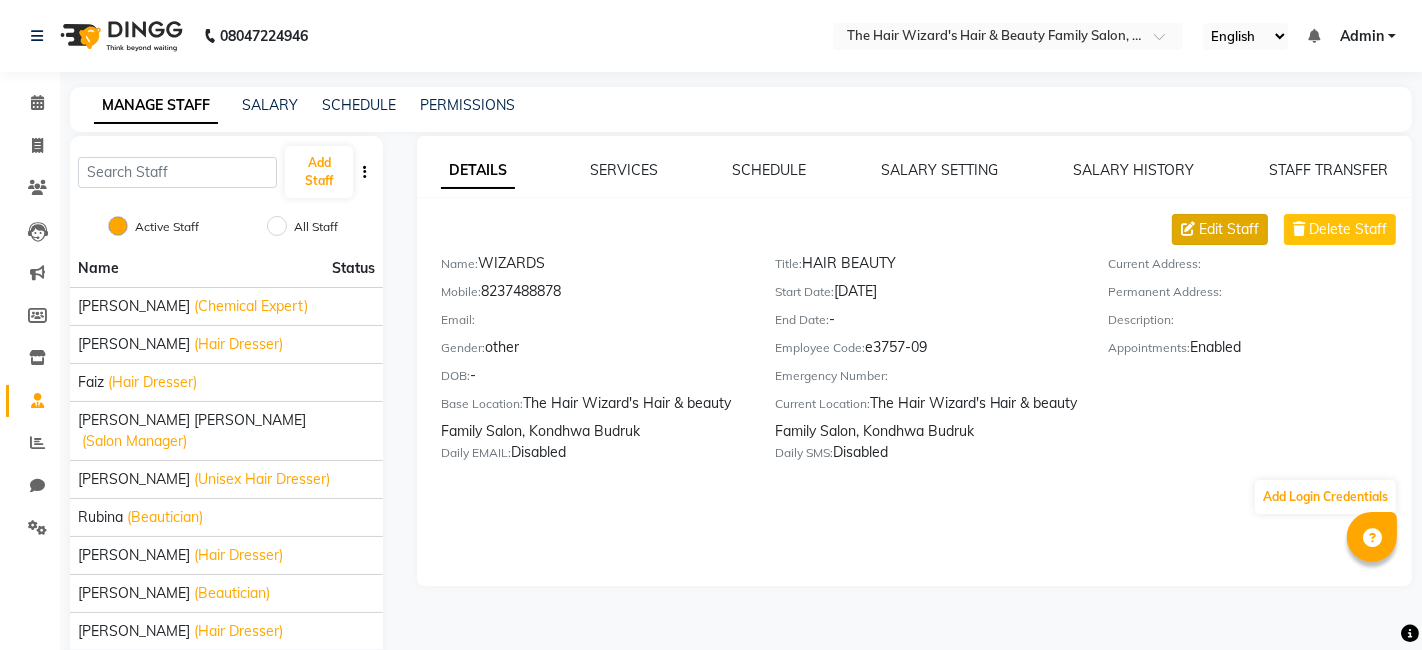 select on "other" 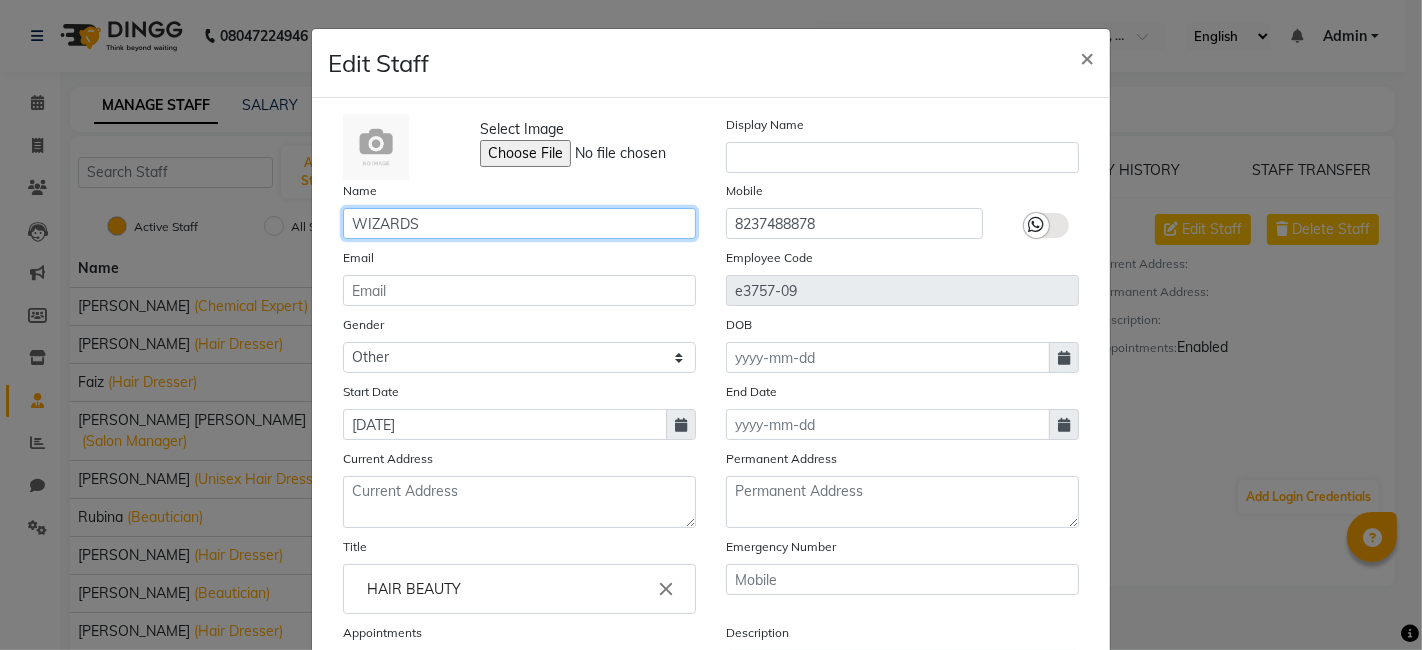 click on "WIZARDS" 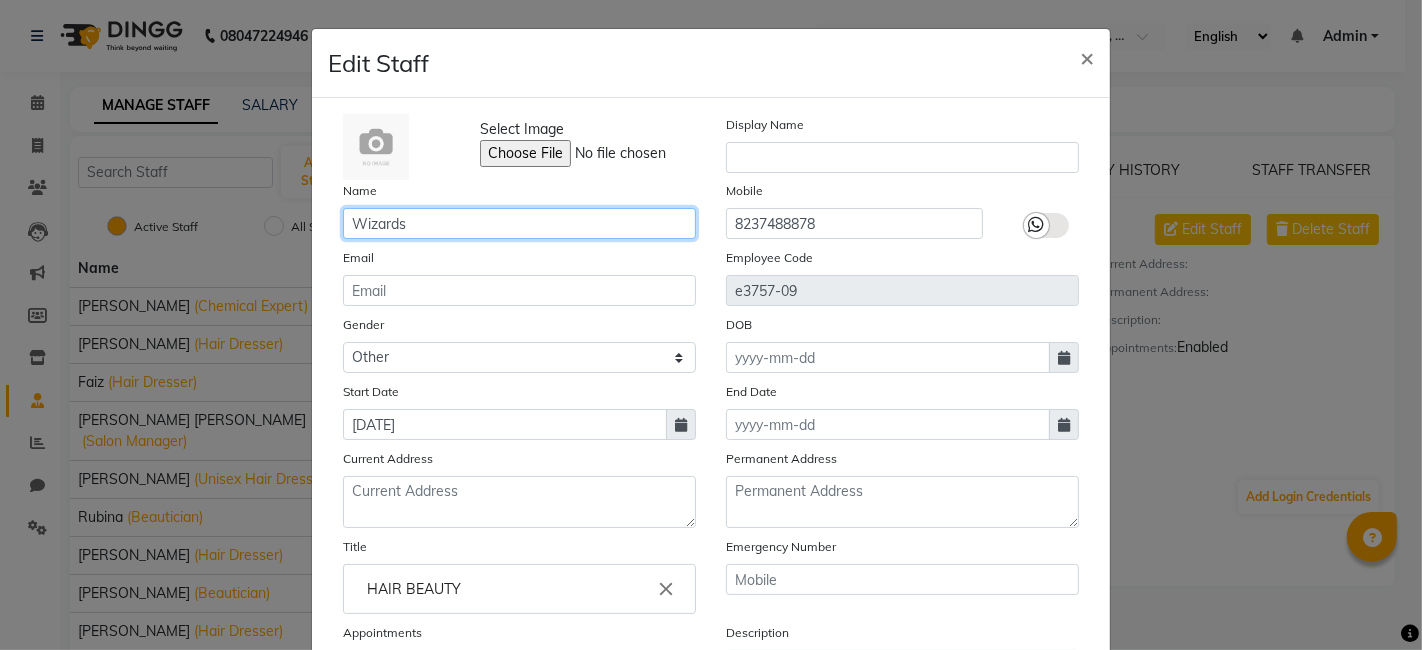 type on "Wizards" 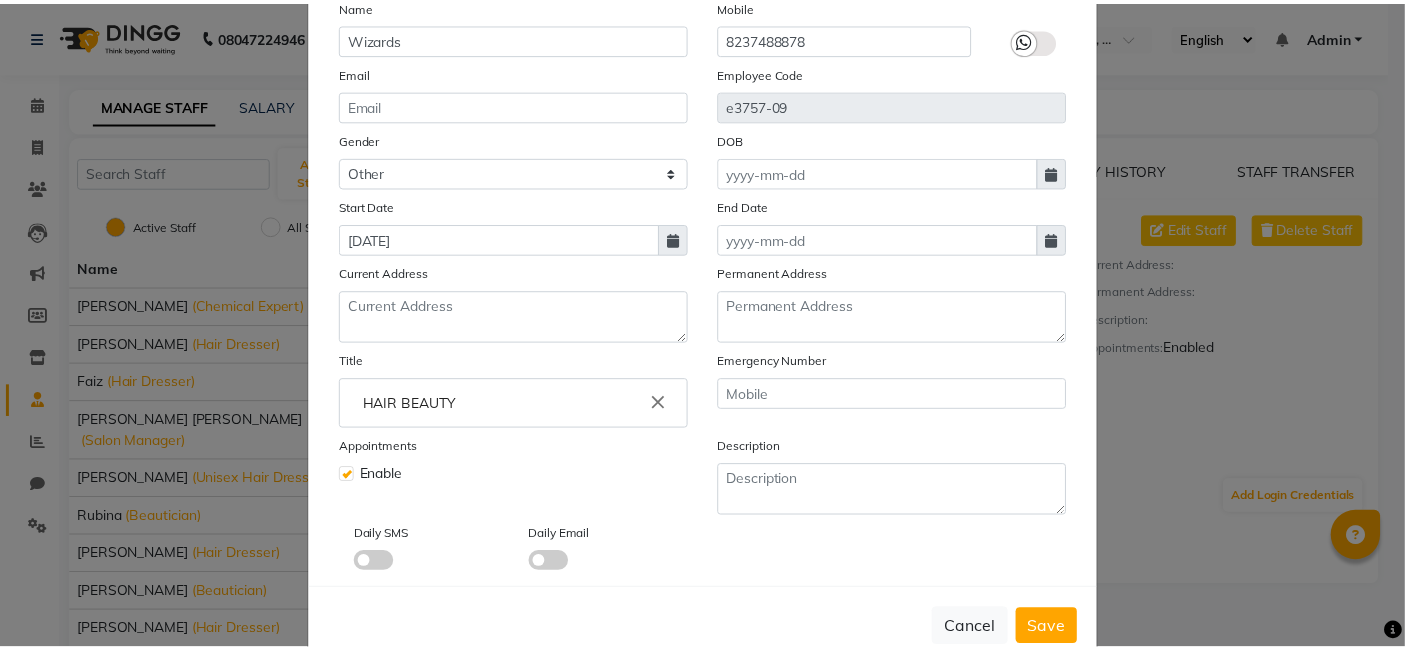 scroll, scrollTop: 230, scrollLeft: 0, axis: vertical 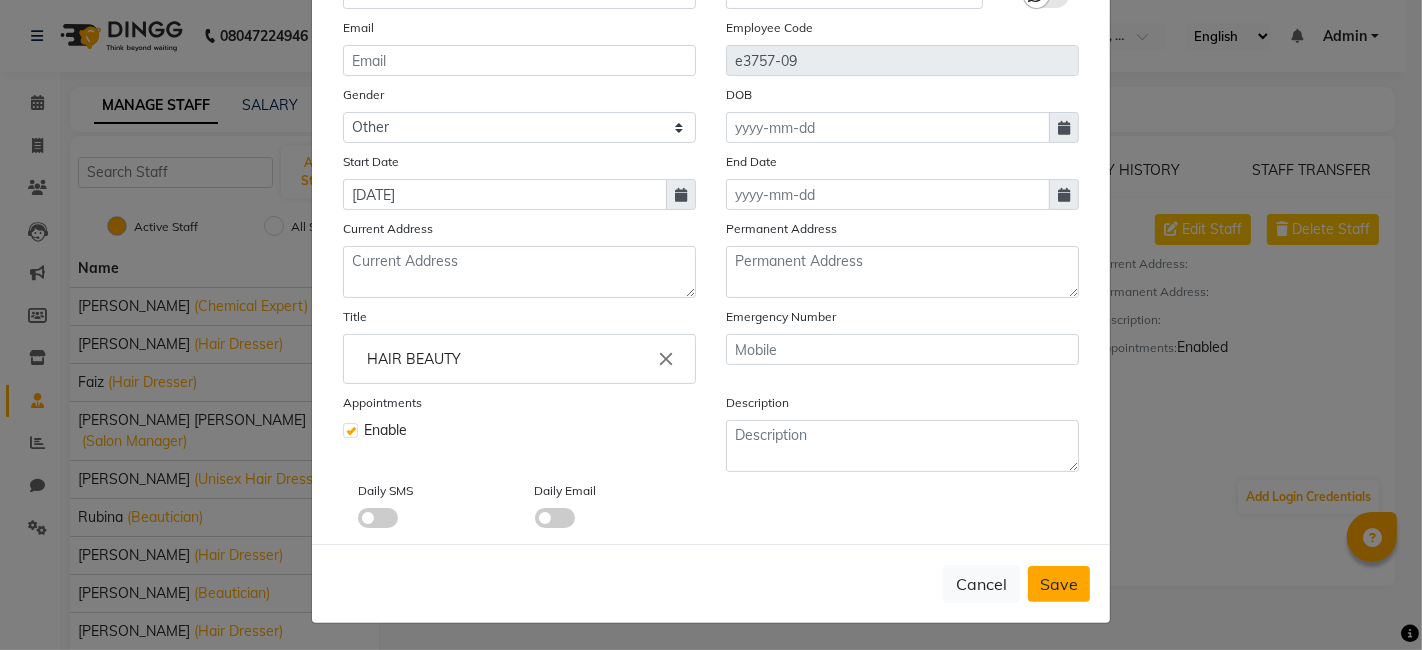 click on "Save" at bounding box center (1059, 584) 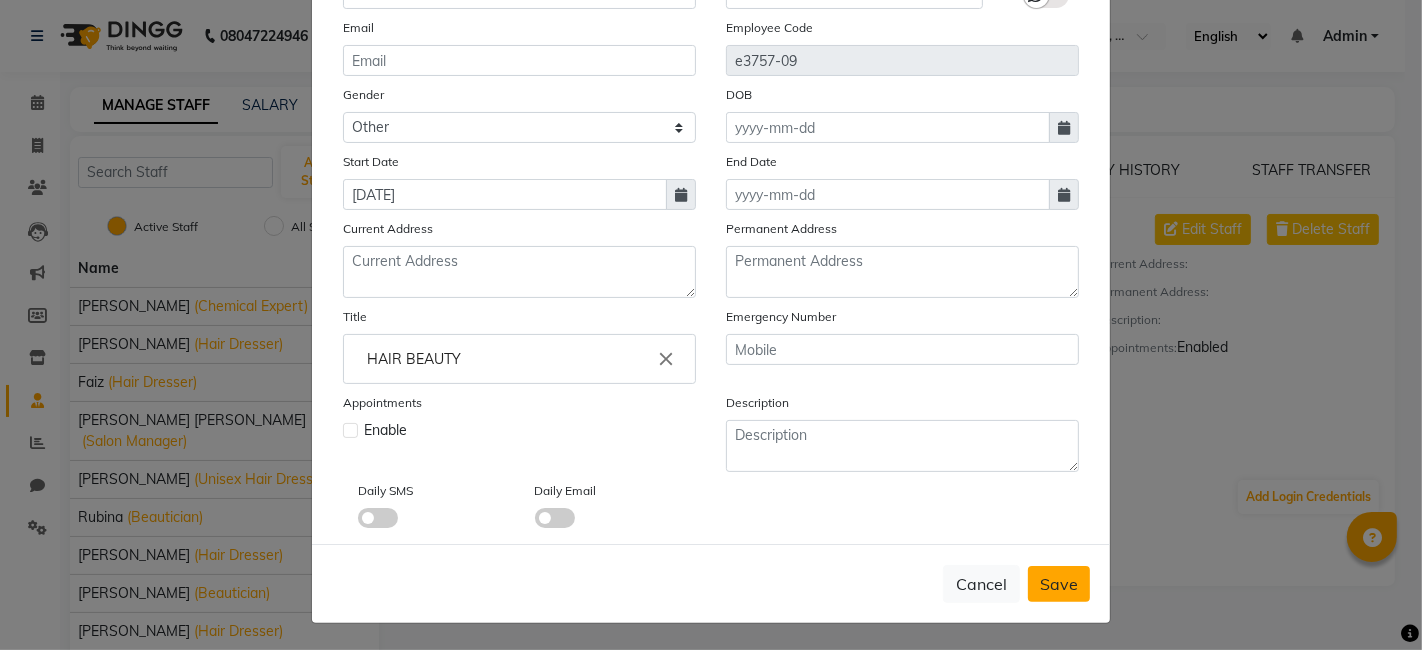 type 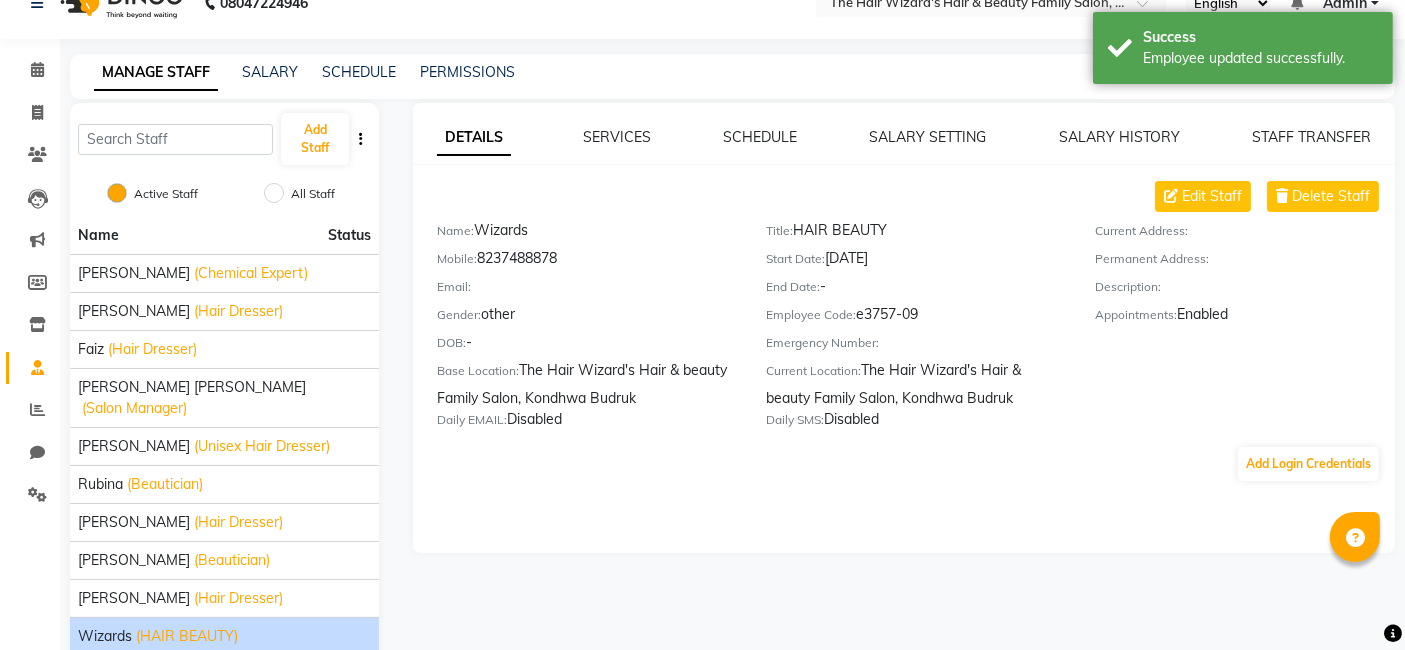 scroll, scrollTop: 60, scrollLeft: 0, axis: vertical 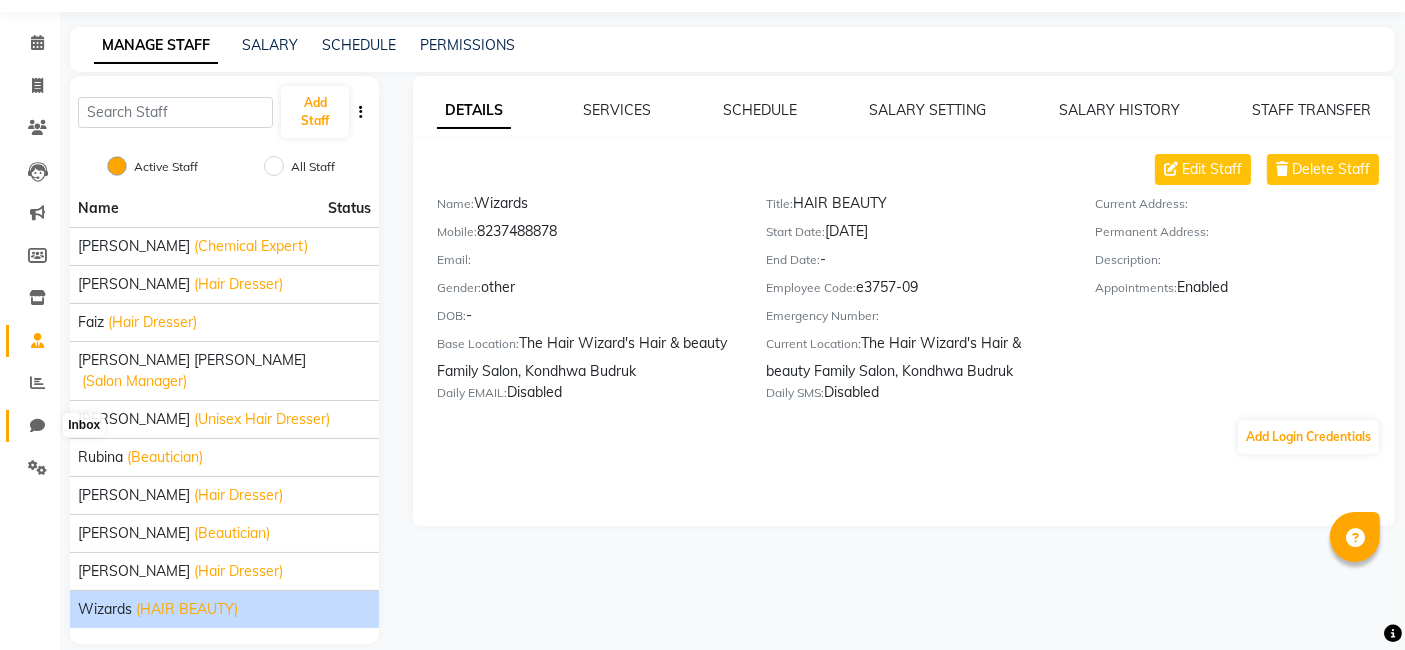 click 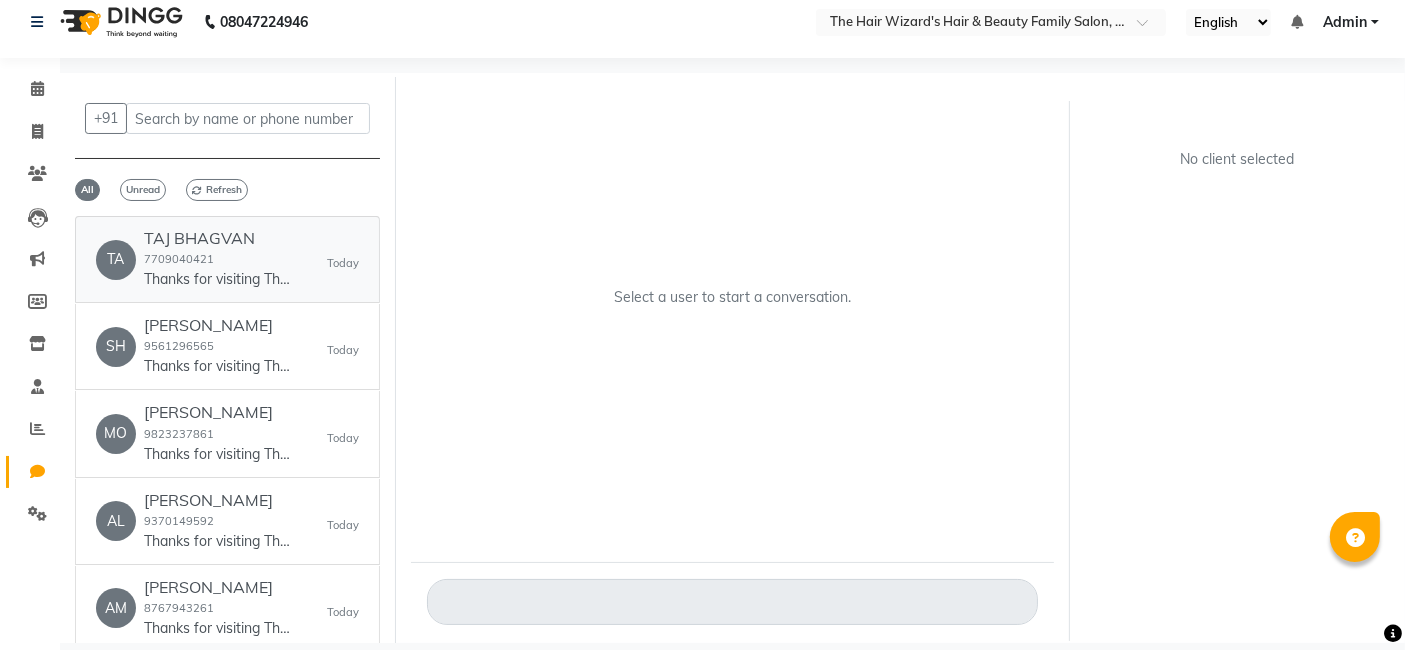 click on "Thanks for visiting The Hair Wizard's Hair & be..., Kondhwa Budruk. Your bill amount is 150. Please review us on google - ww4.in/a?c=x9QbAa. Your Receipt - ww4.in/a?c=1EFB5b - DINGG" 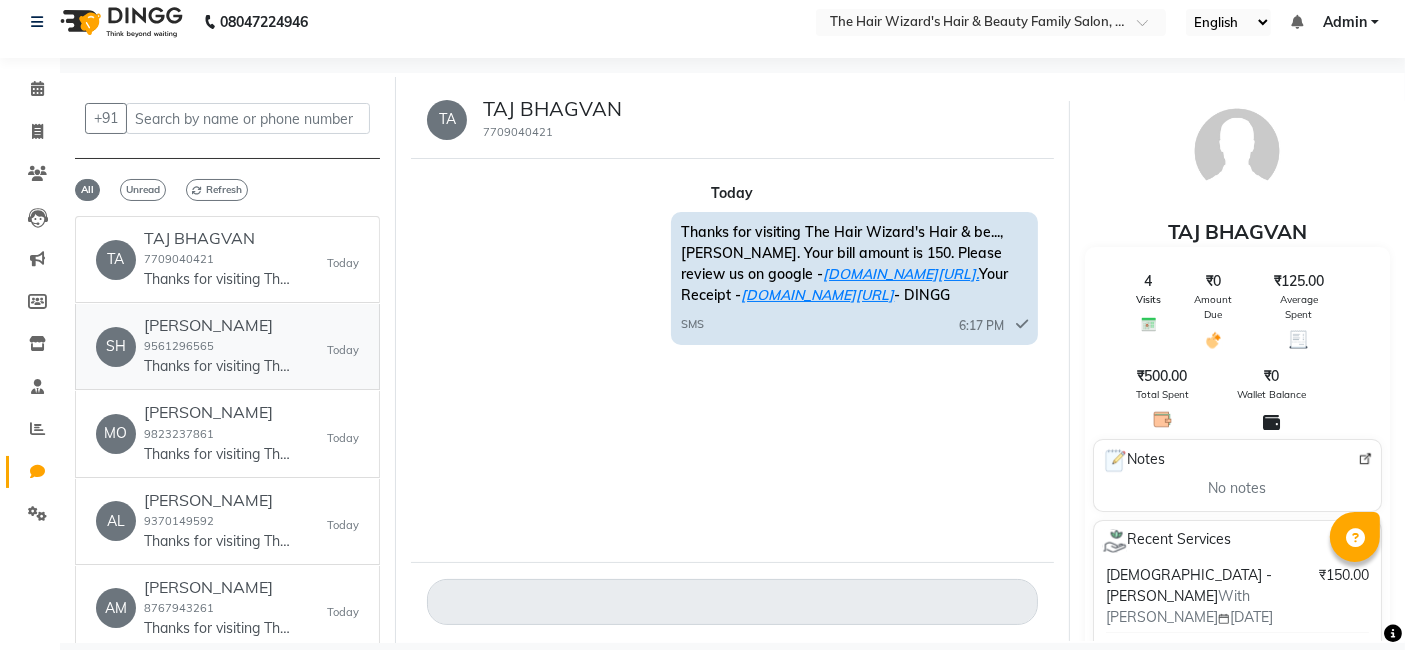click on "9561296565" 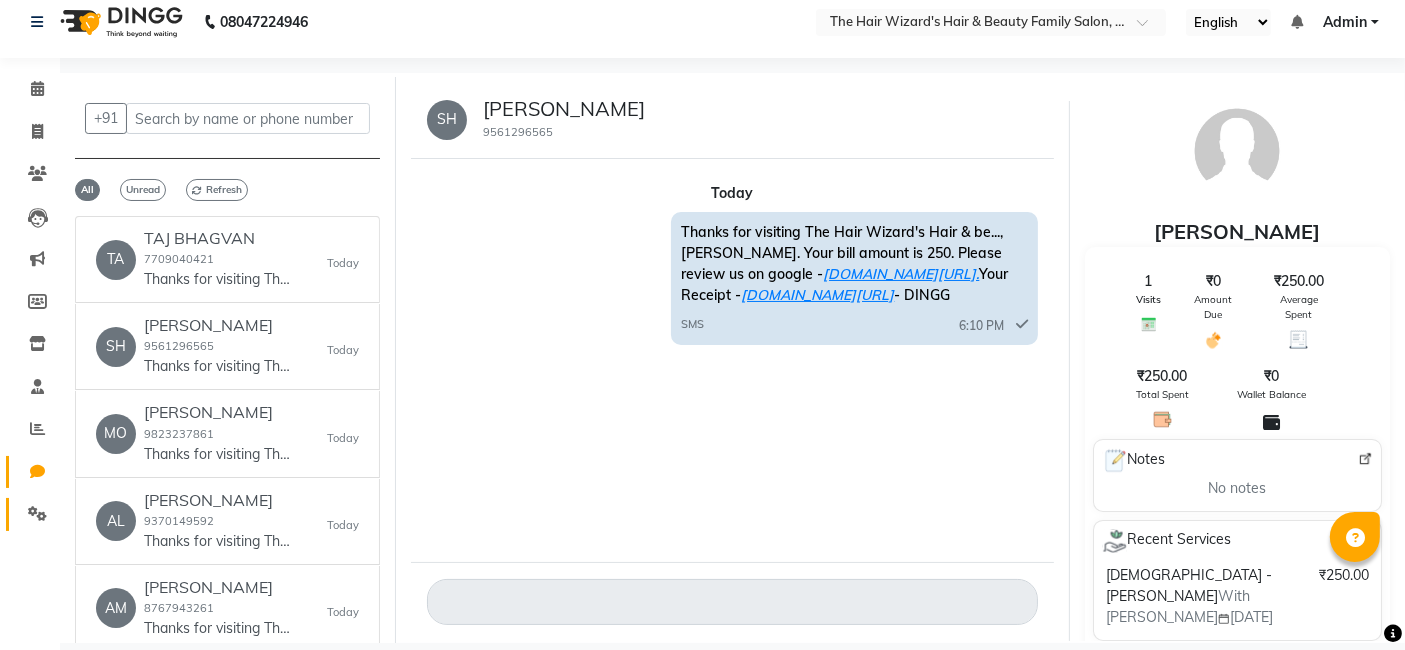 click on "Settings" 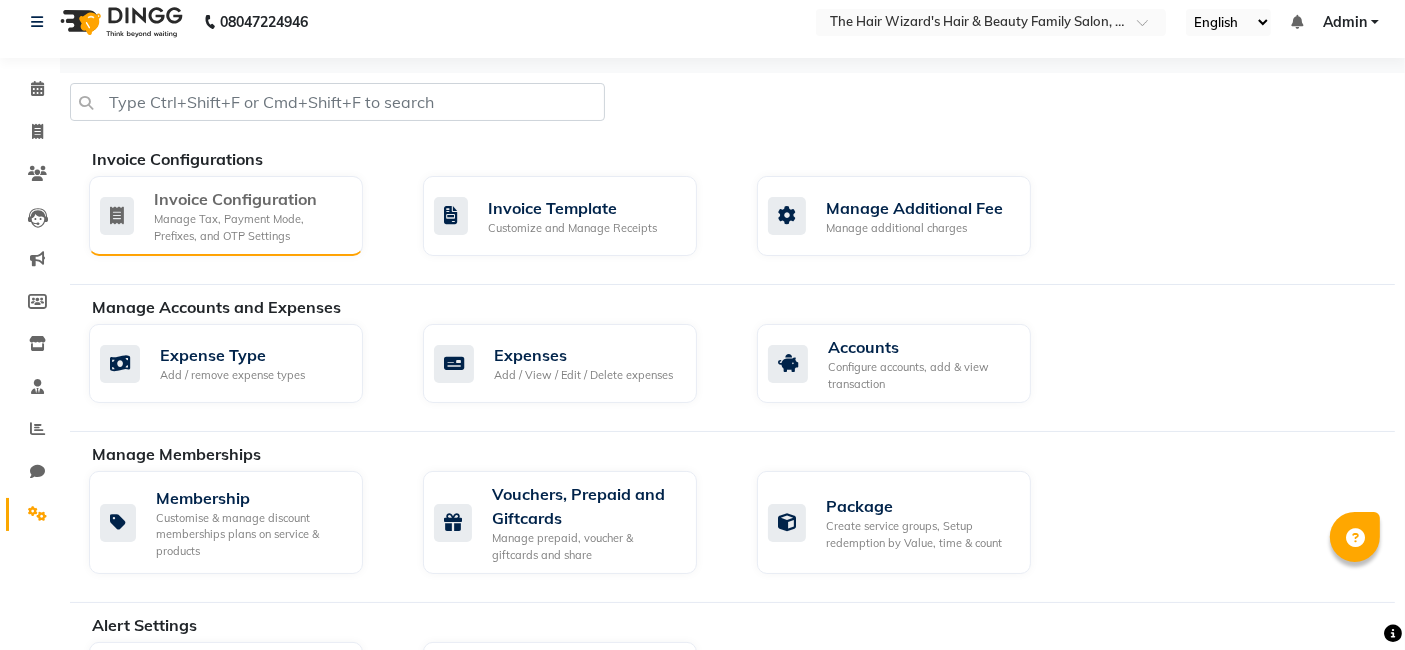 click on "Manage Tax, Payment Mode, Prefixes, and OTP Settings" 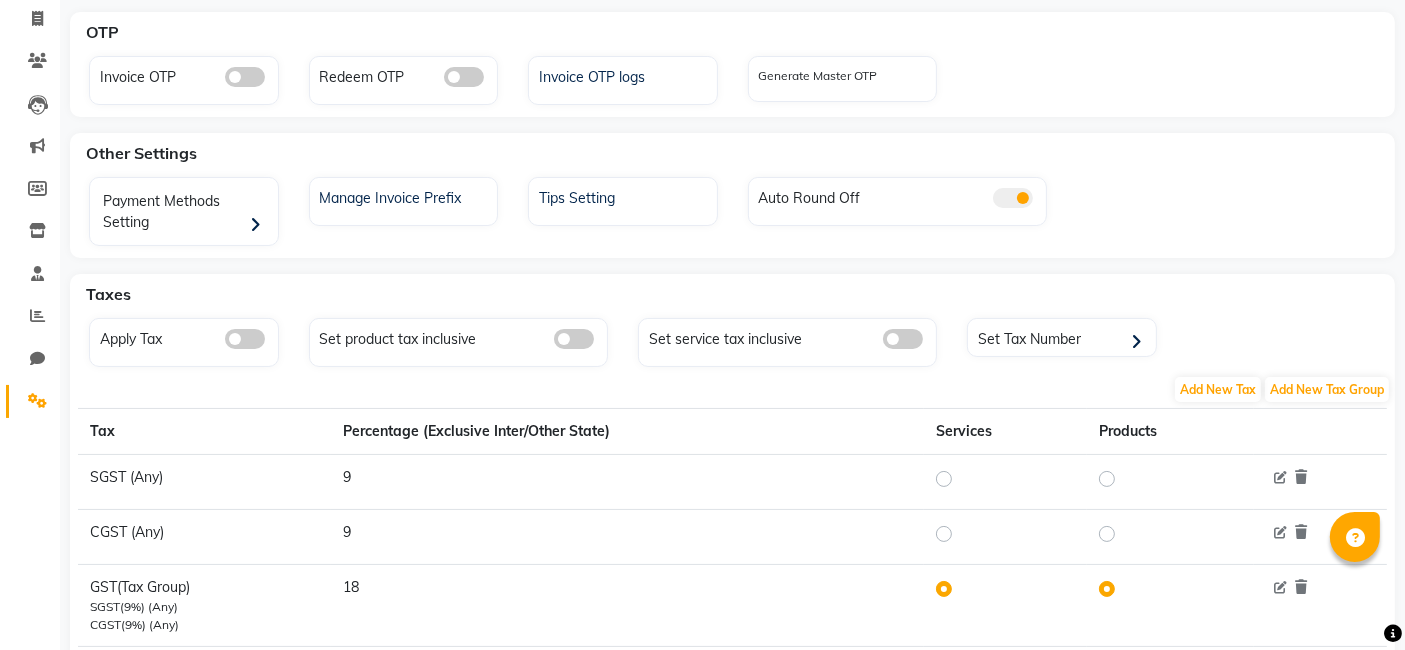 scroll, scrollTop: 181, scrollLeft: 0, axis: vertical 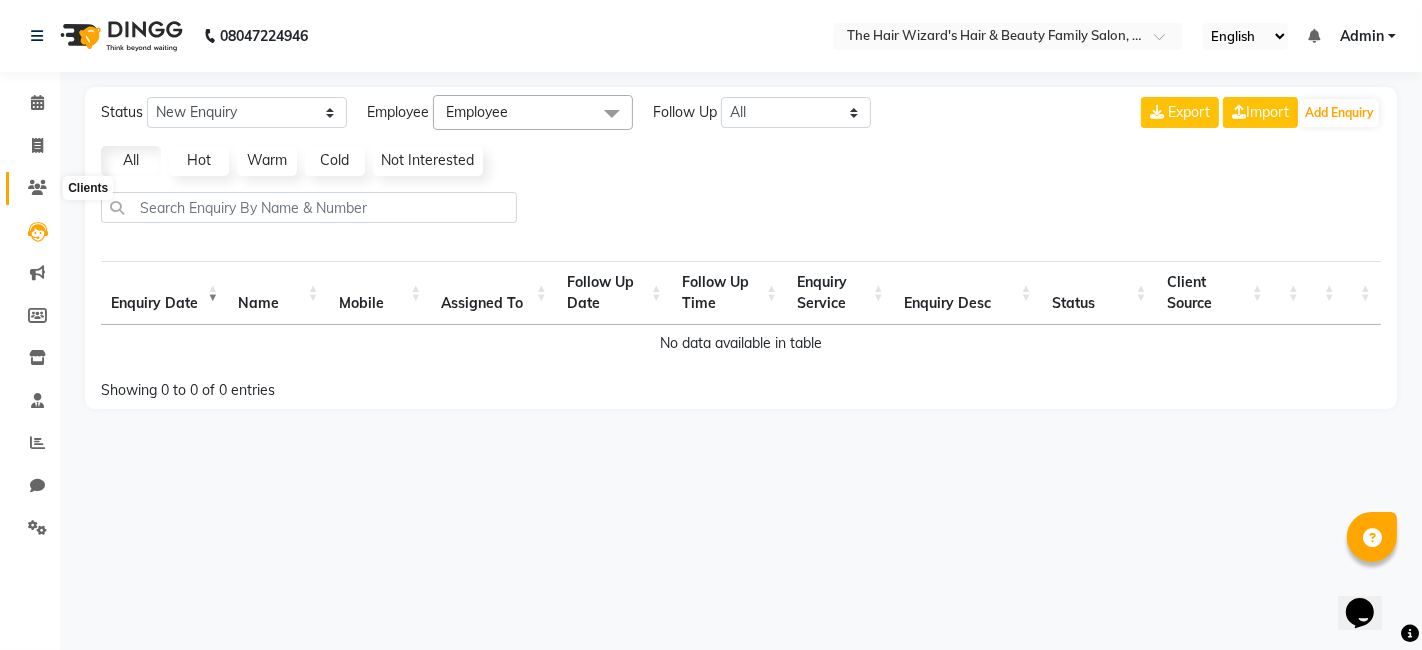 click 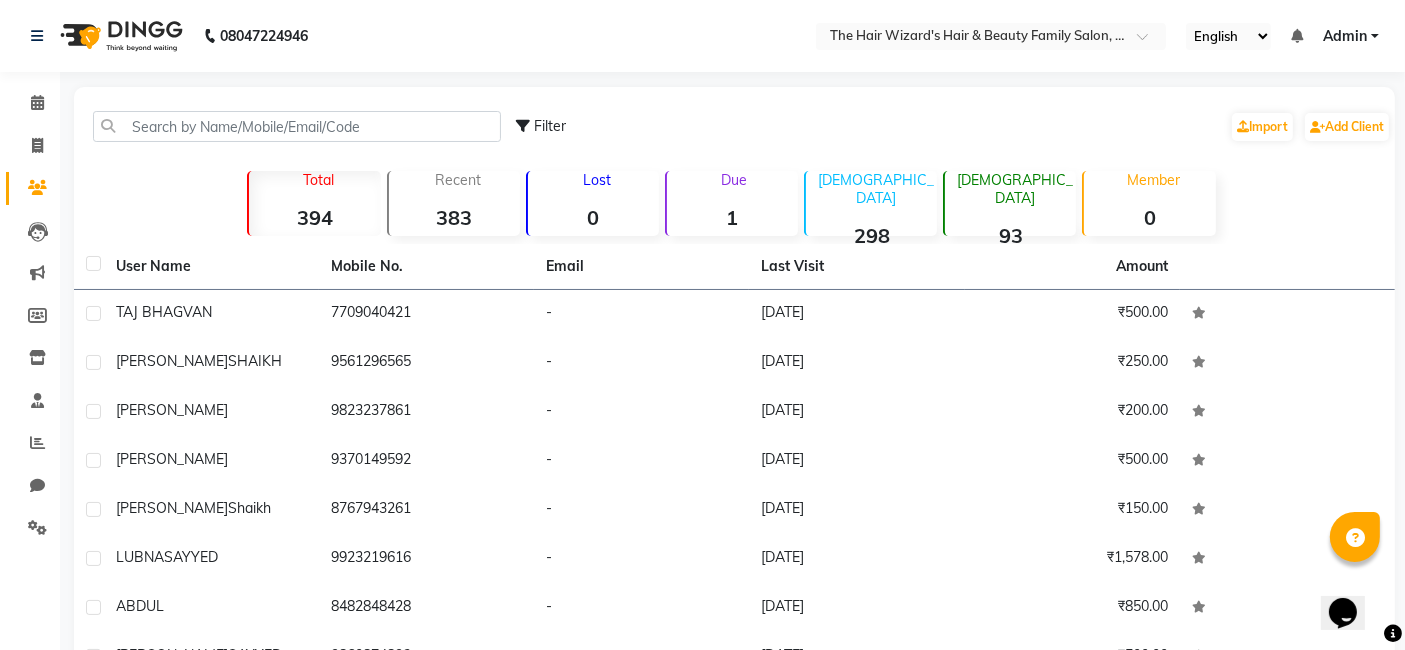click on "Email" 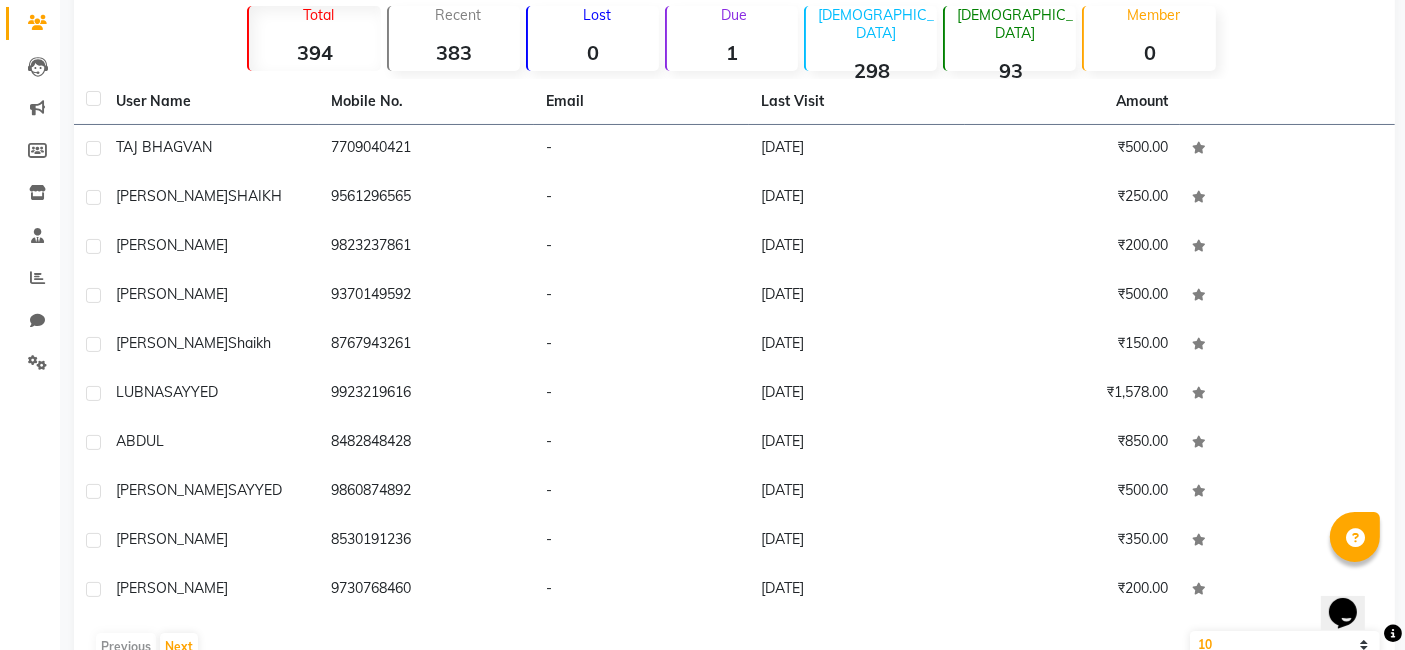 scroll, scrollTop: 214, scrollLeft: 0, axis: vertical 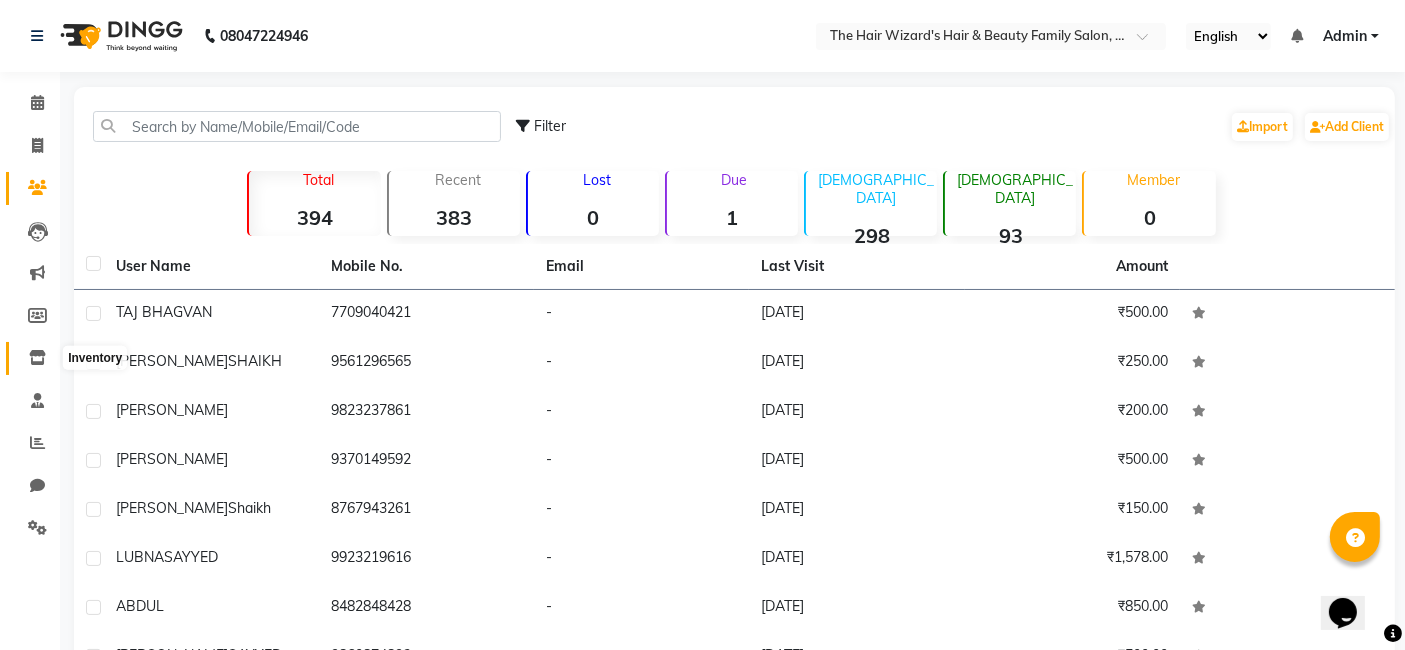 click 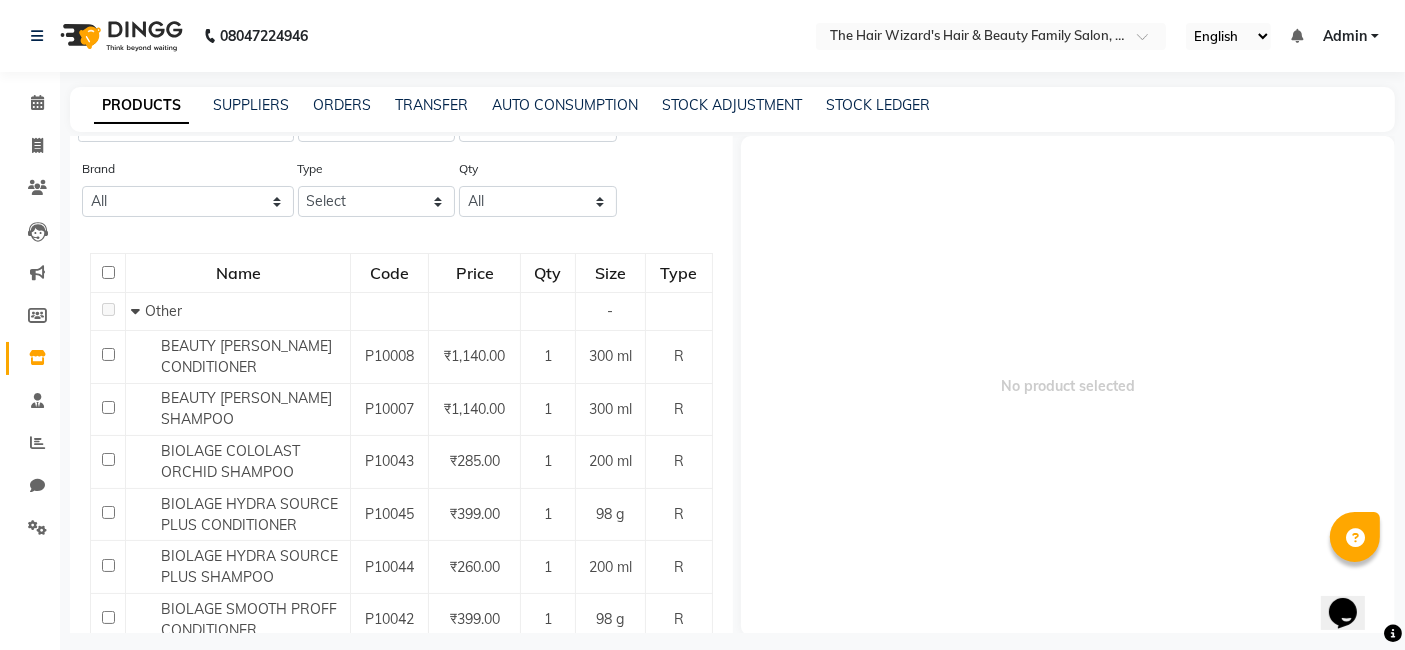 scroll, scrollTop: 0, scrollLeft: 0, axis: both 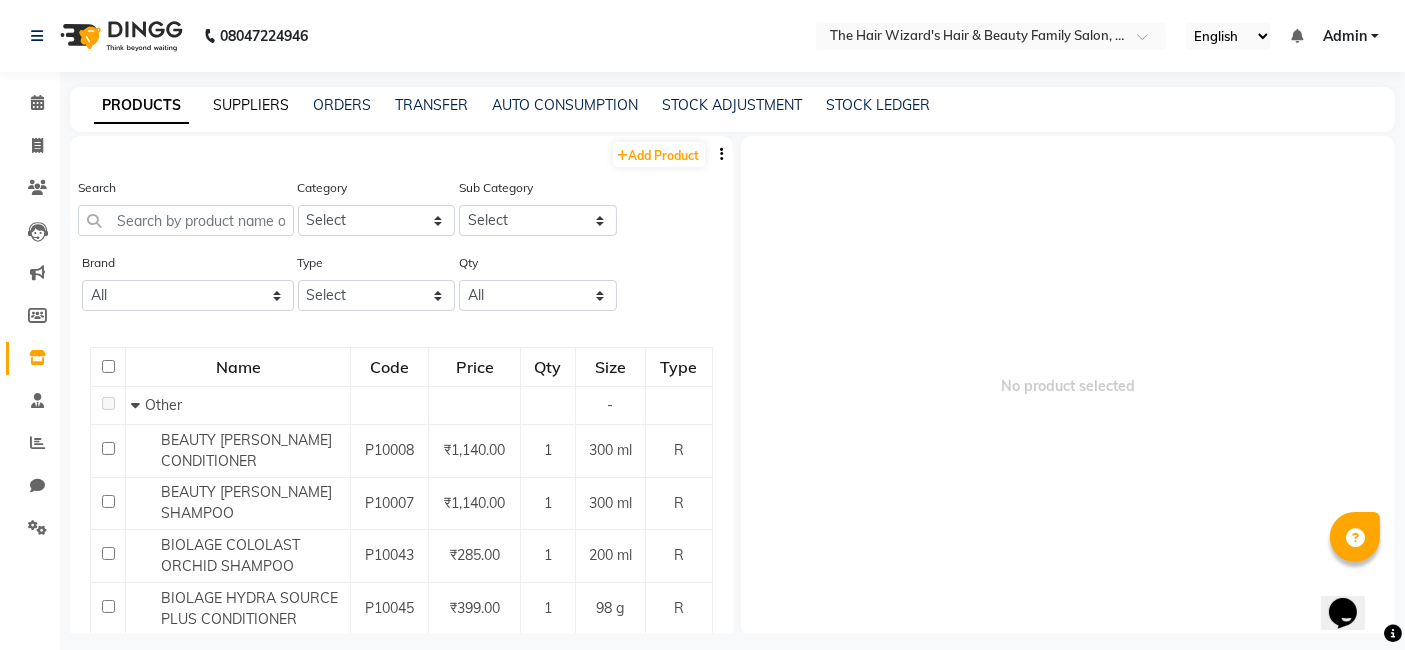 click on "SUPPLIERS" 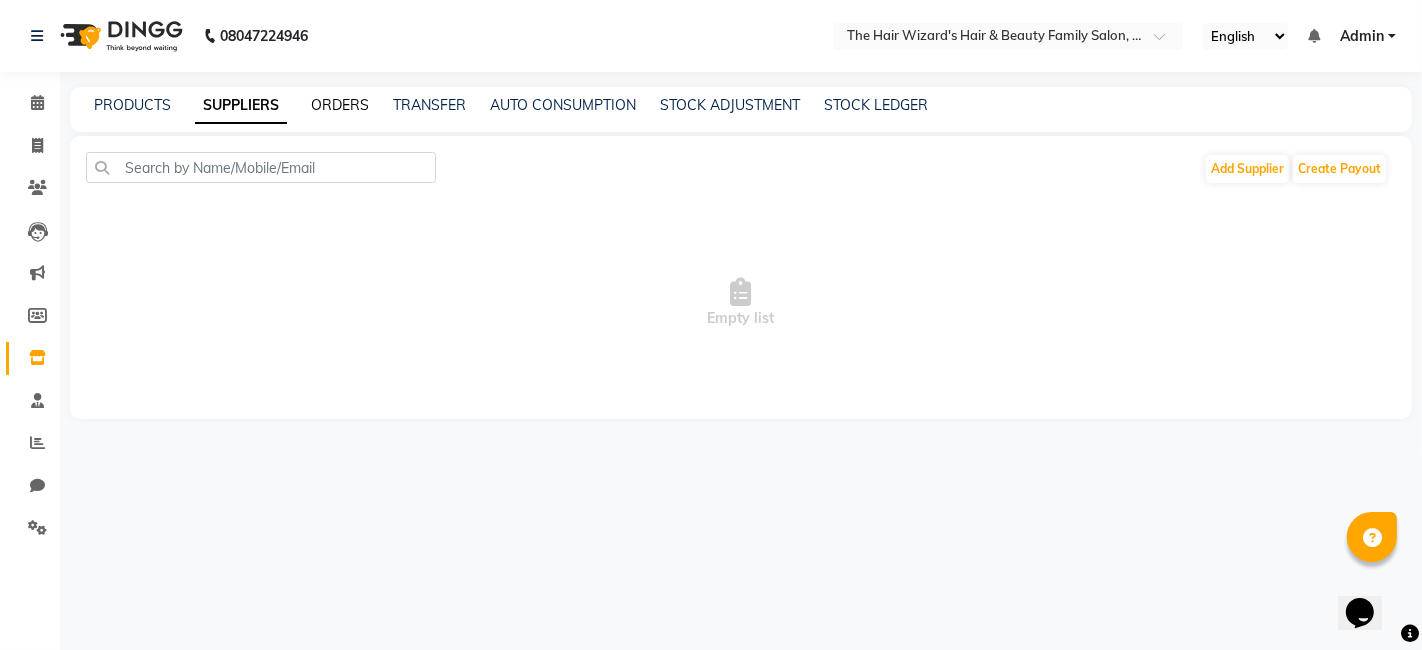 click on "ORDERS" 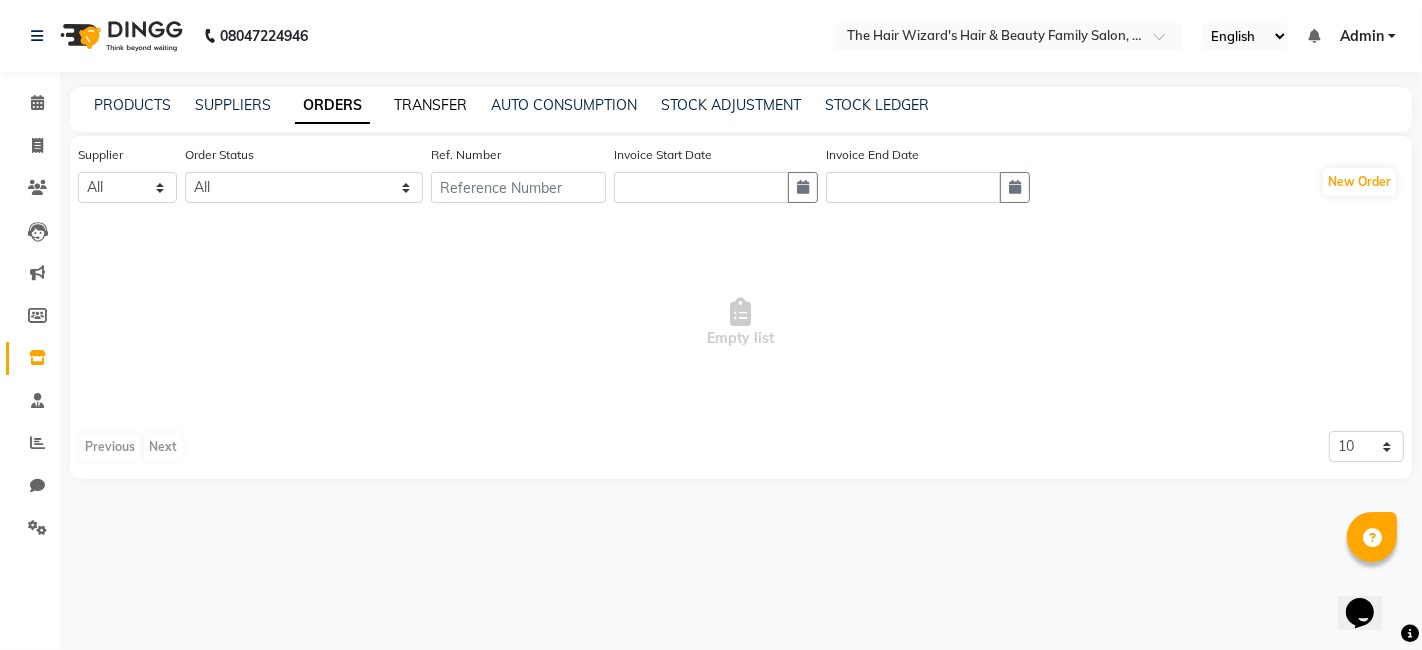 click on "TRANSFER" 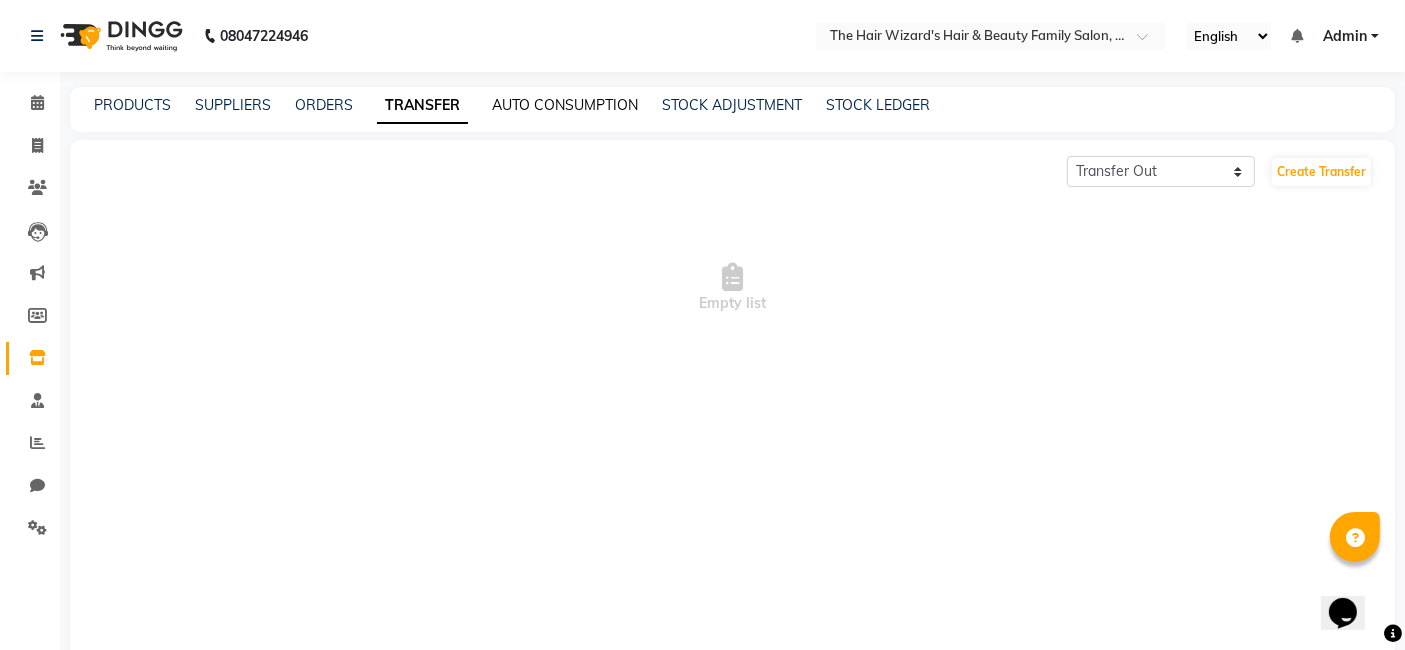 click on "AUTO CONSUMPTION" 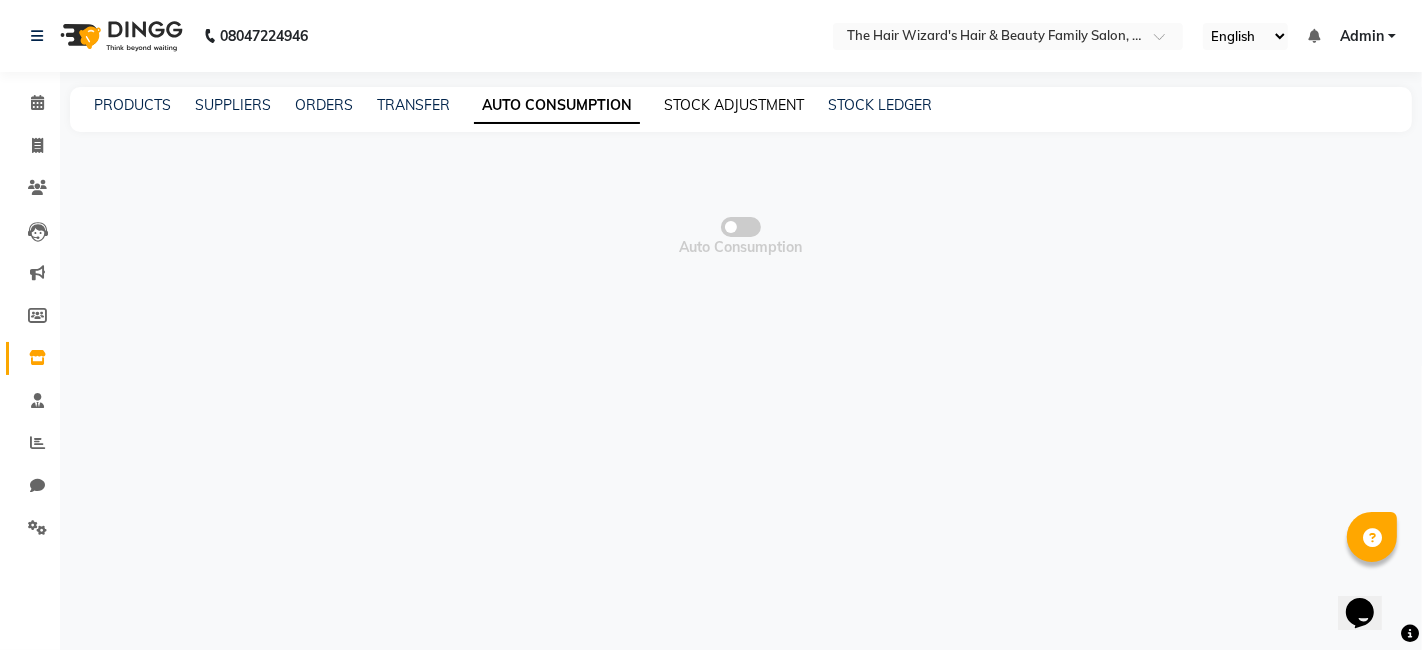 click on "STOCK ADJUSTMENT" 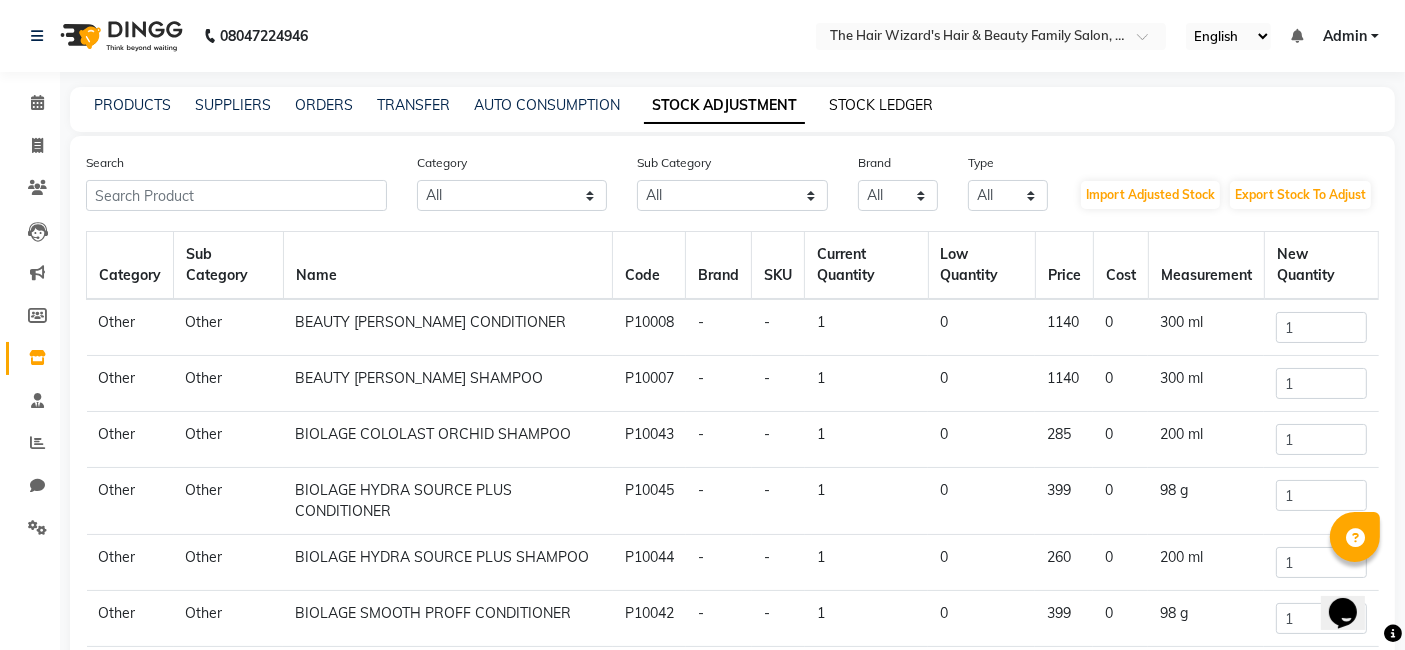 click on "STOCK LEDGER" 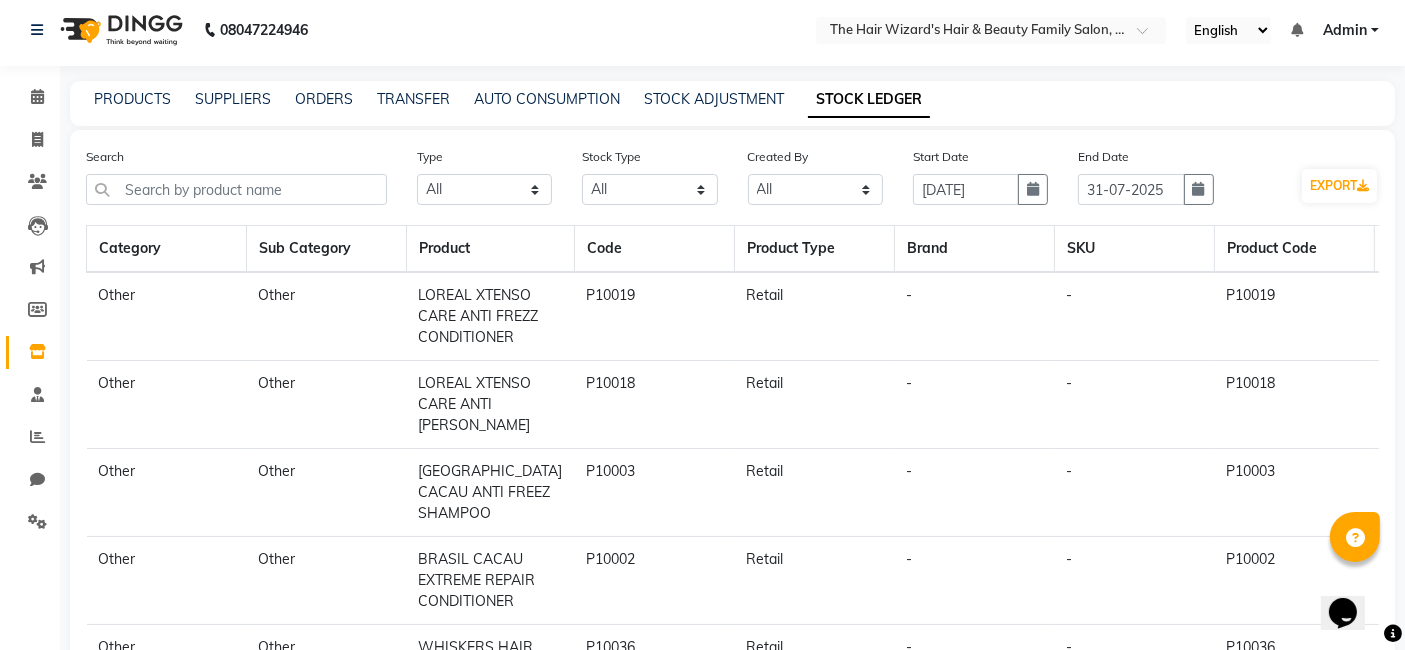 scroll, scrollTop: 0, scrollLeft: 0, axis: both 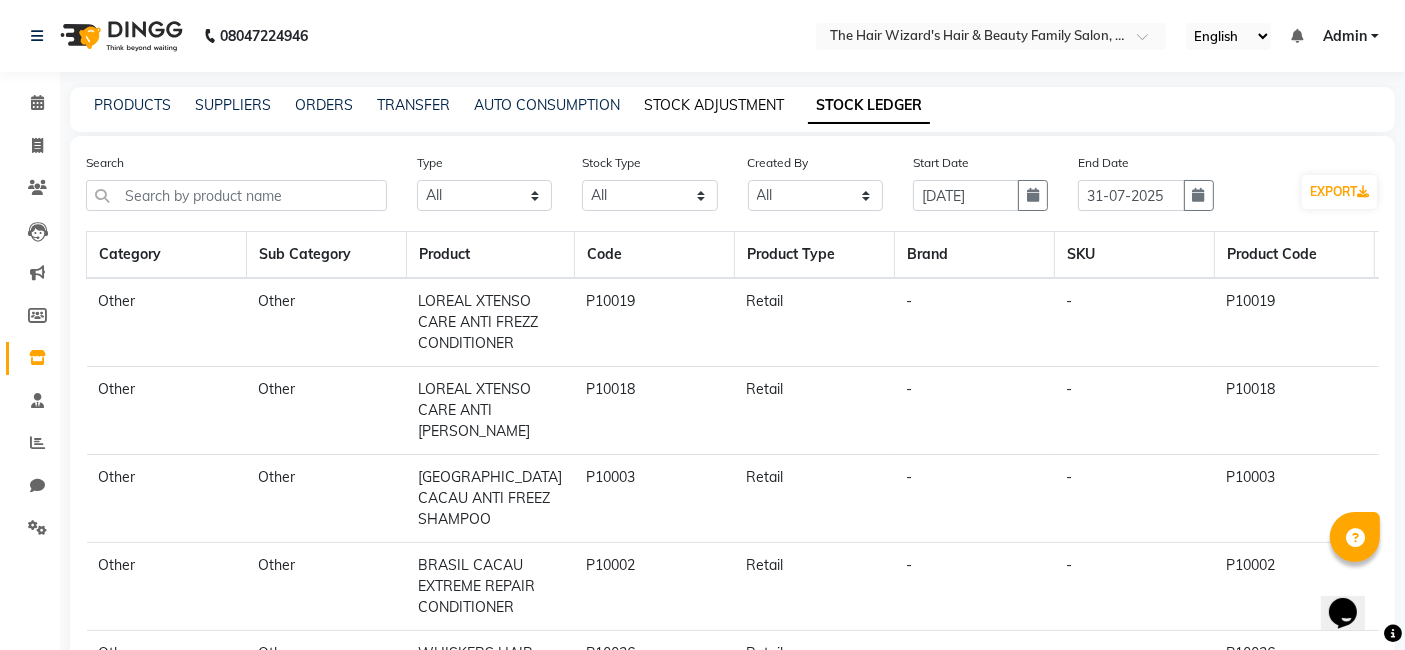 click on "STOCK ADJUSTMENT" 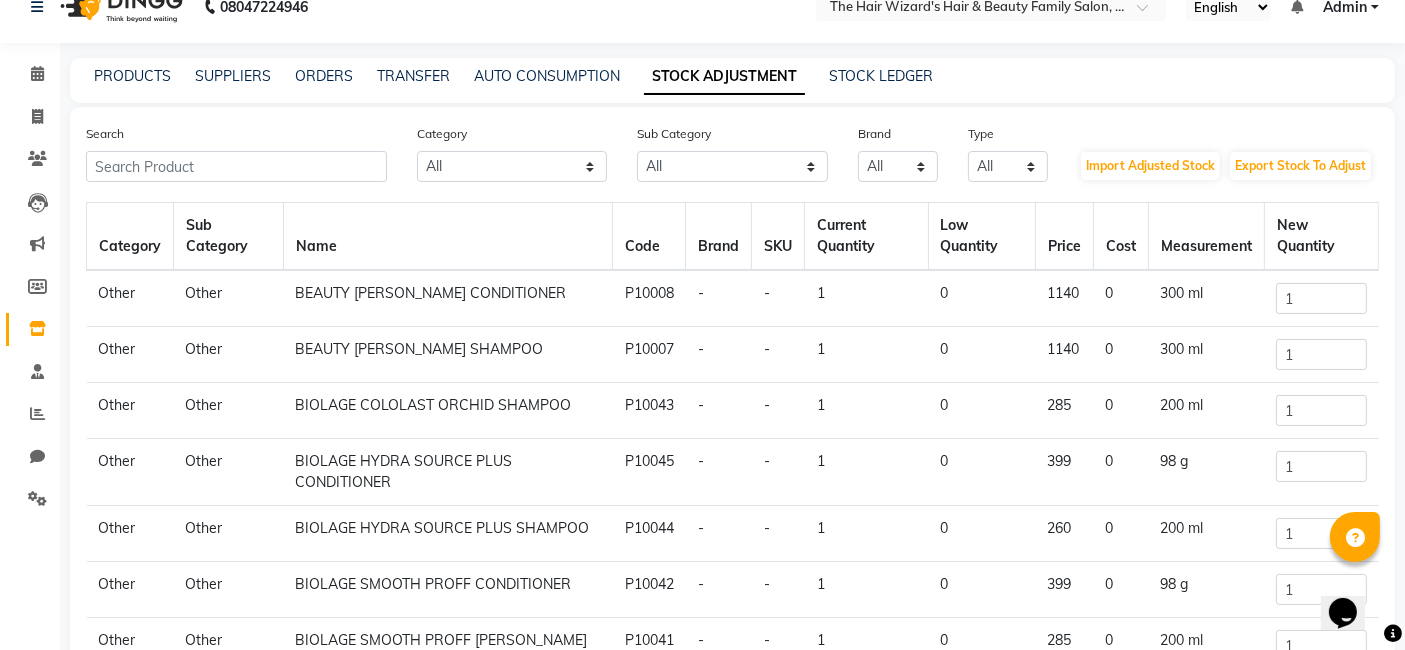scroll, scrollTop: 0, scrollLeft: 0, axis: both 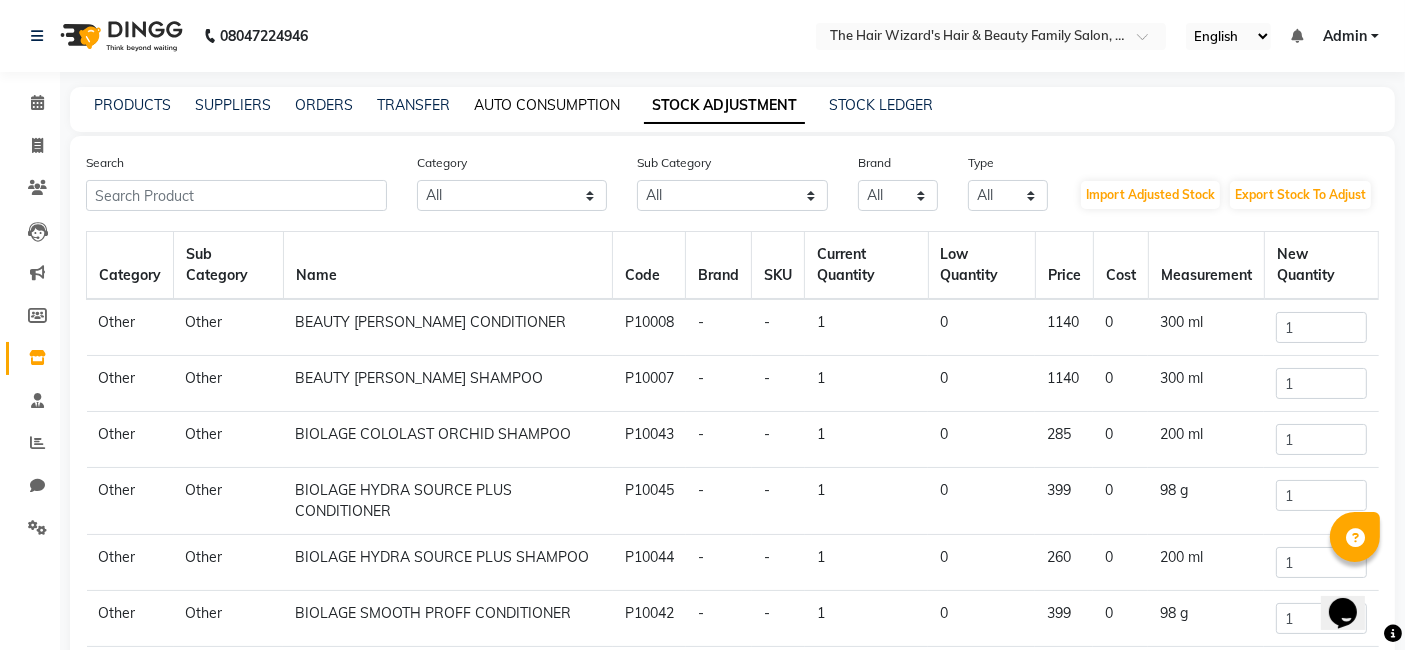 click on "AUTO CONSUMPTION" 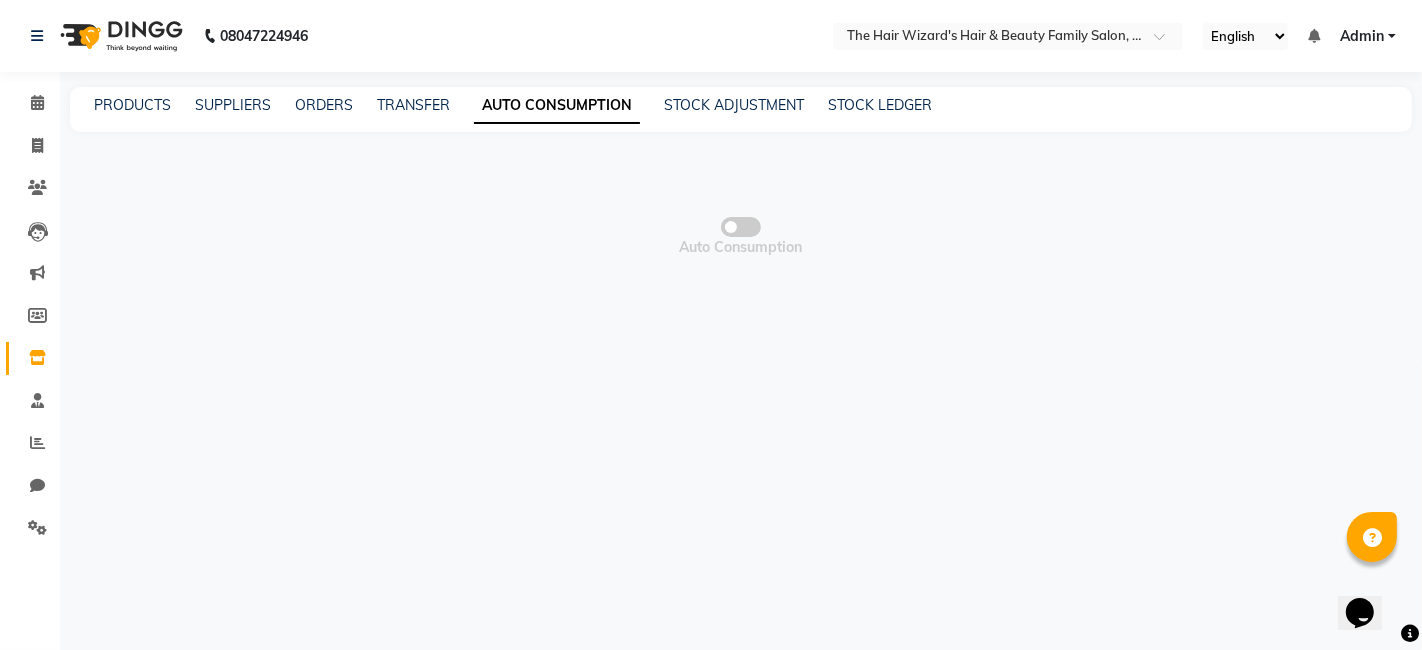 click at bounding box center [741, 227] 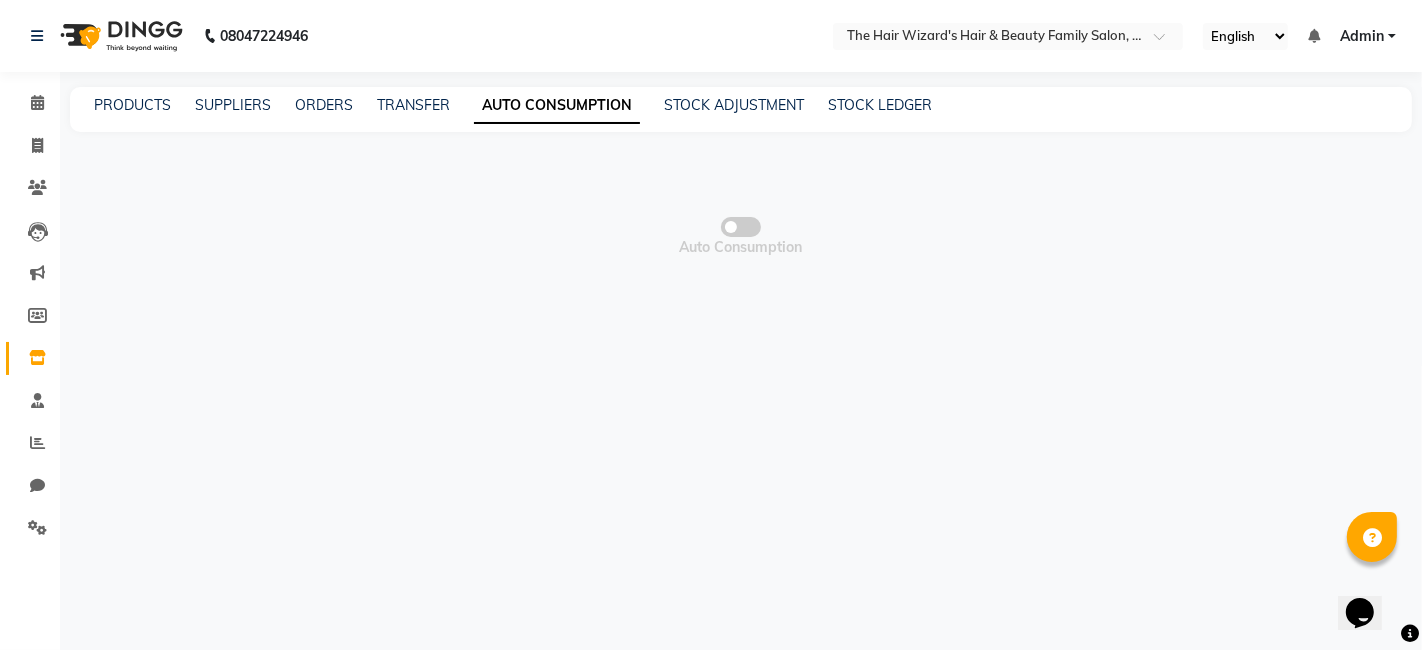 click at bounding box center (741, 230) 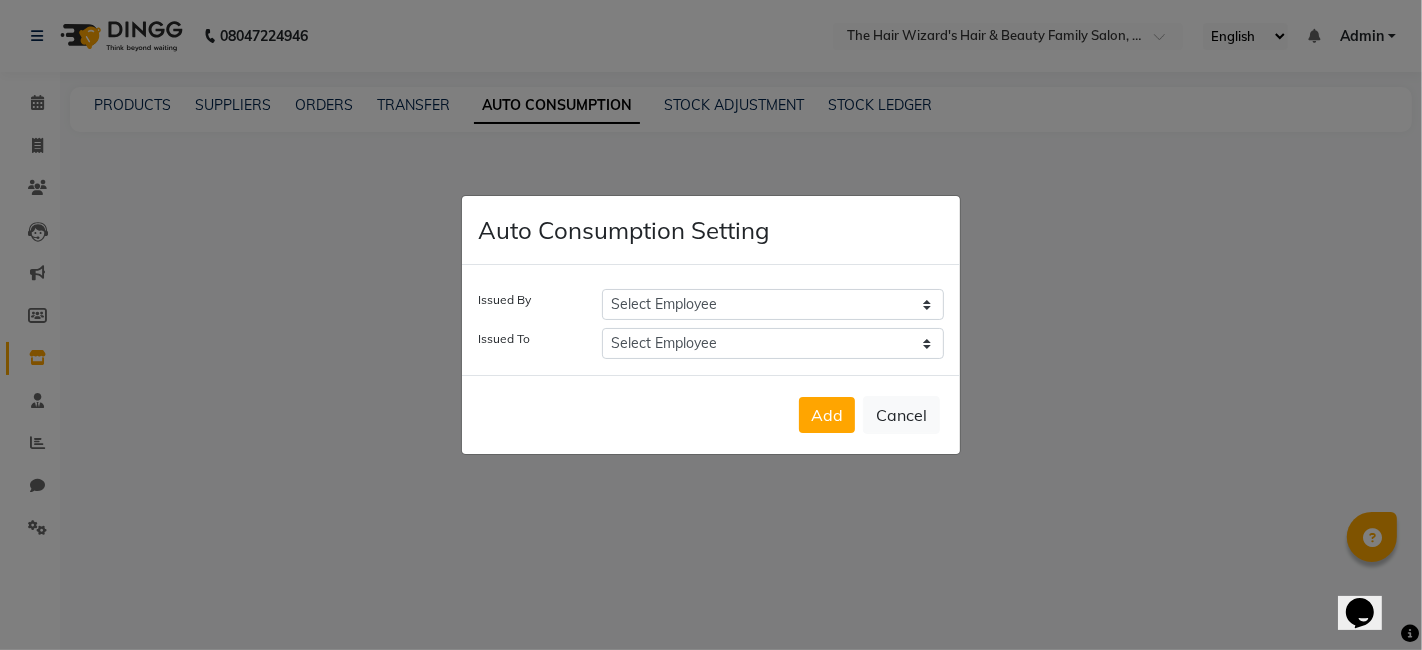 click on "Issued By Select Employee  Abdul Rehman   Fahim Ansari   Faiz    Helena Manoj Salvi   Jishan Ali   Rubina   Sahil Malik   Sakshi Babar   Suhail Ali   Wizards  Issued To Select Employee  Abdul Rehman   Fahim Ansari   Faiz    Helena Manoj Salvi   Jishan Ali   Rubina   Sahil Malik   Sakshi Babar   Suhail Ali   Wizards" 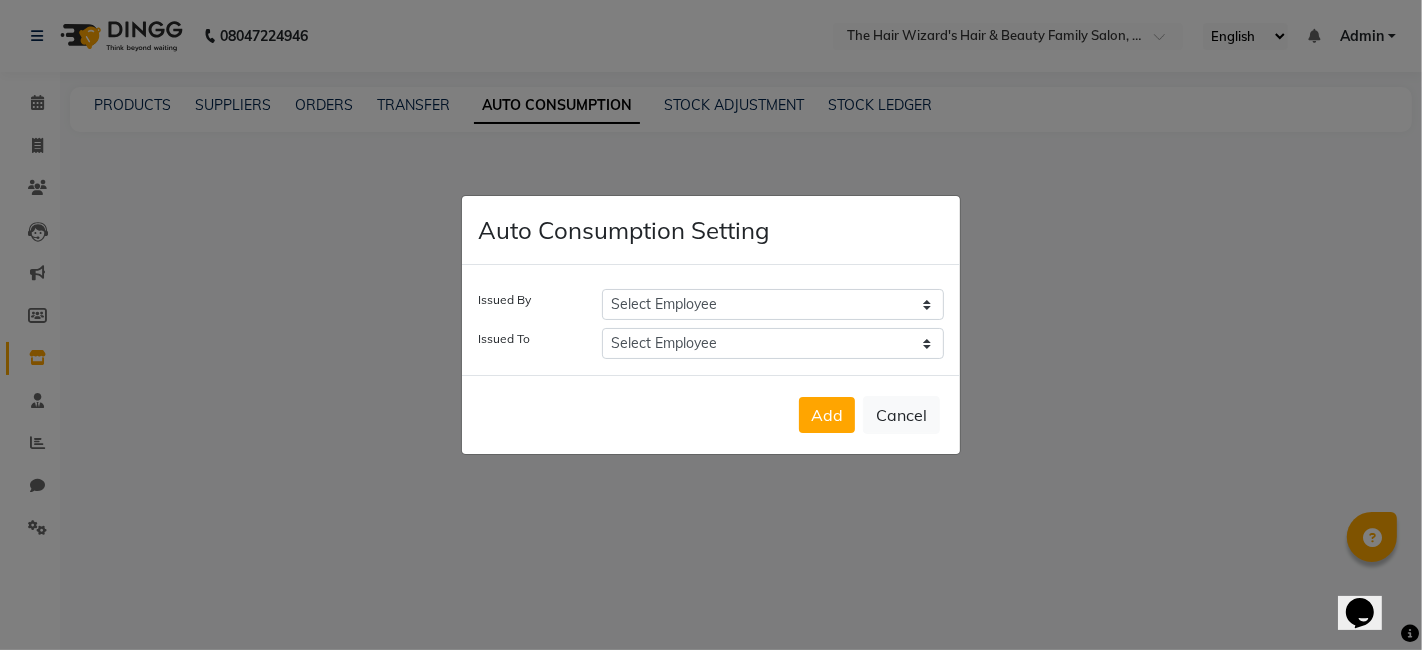 click on "Auto Consumption Setting Issued By Select Employee  Abdul Rehman   Fahim Ansari   Faiz    Helena Manoj Salvi   Jishan Ali   Rubina   Sahil Malik   Sakshi Babar   Suhail Ali   Wizards  Issued To Select Employee  Abdul Rehman   Fahim Ansari   Faiz    Helena Manoj Salvi   Jishan Ali   Rubina   Sahil Malik   Sakshi Babar   Suhail Ali   Wizards   Add   Cancel" 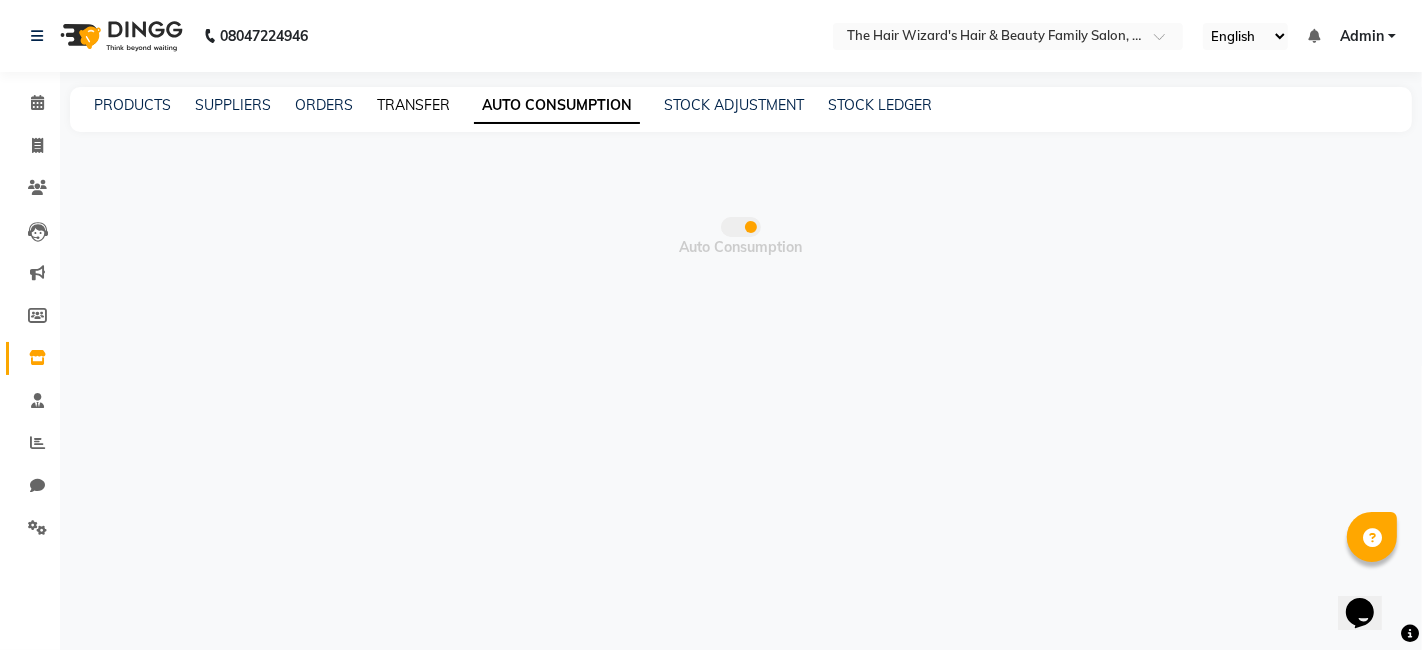 click on "TRANSFER" 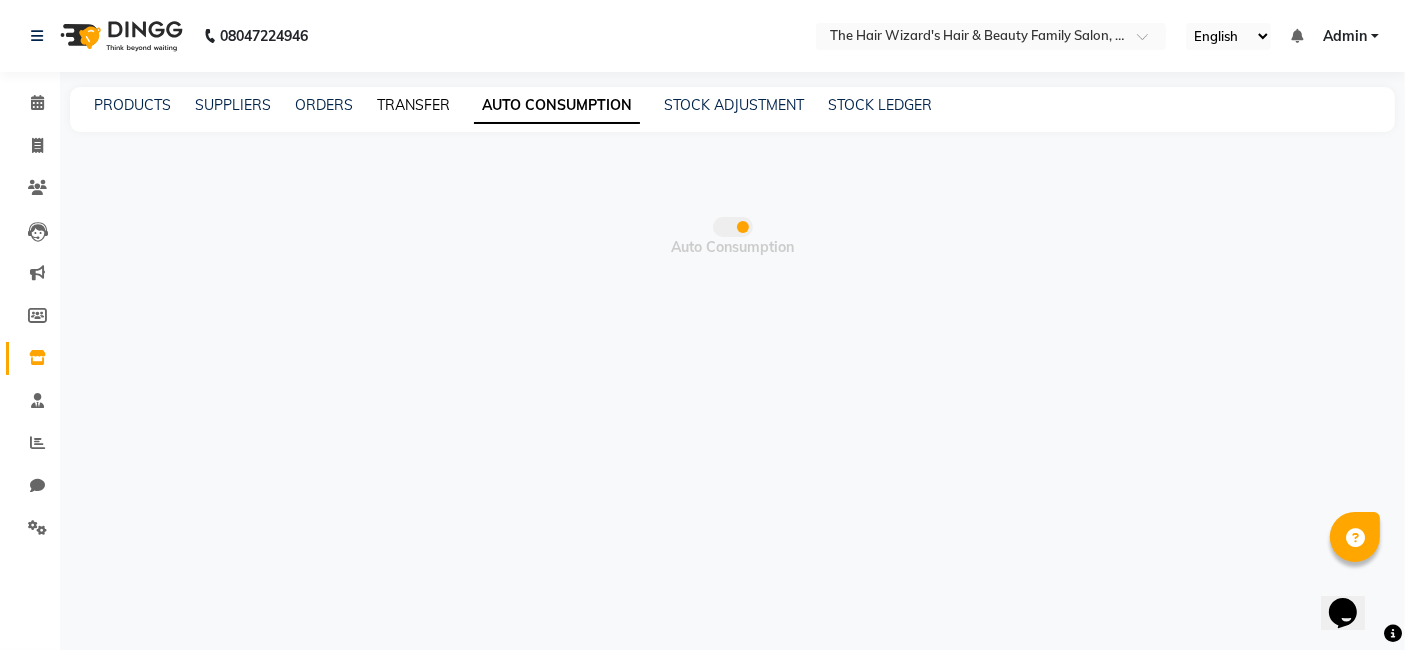 select on "sender" 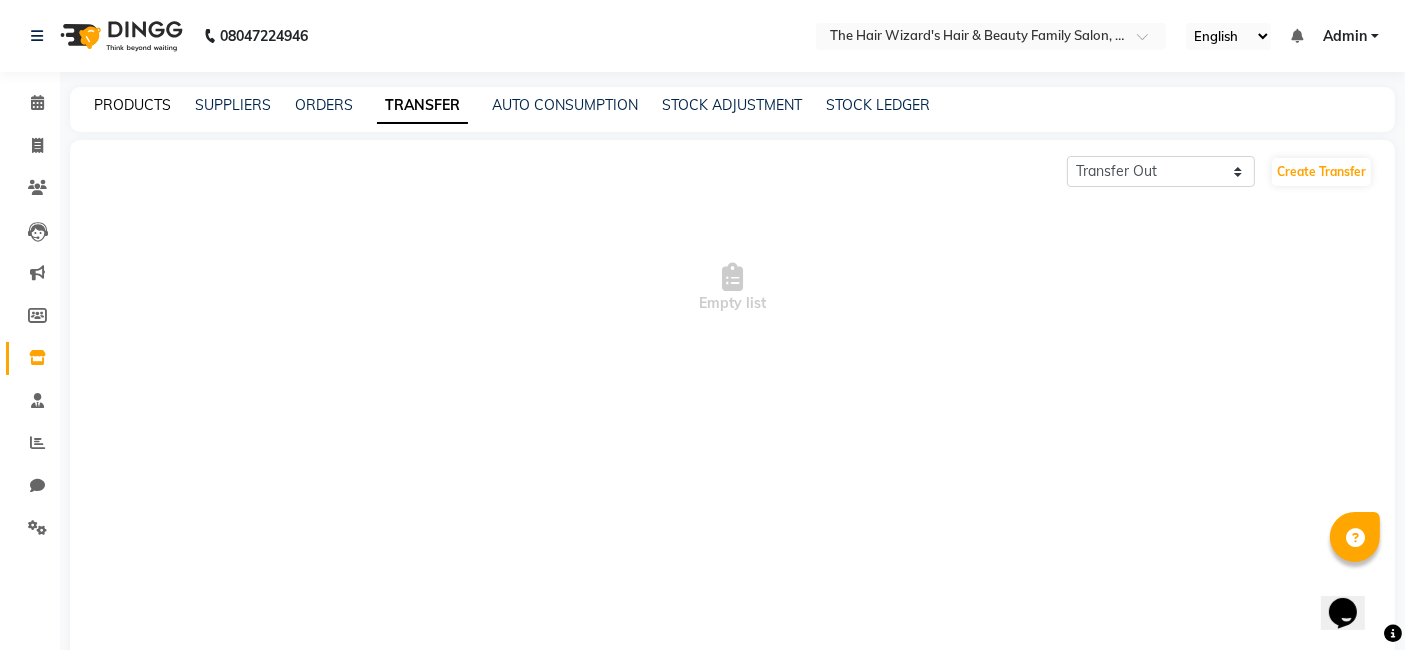 click on "PRODUCTS" 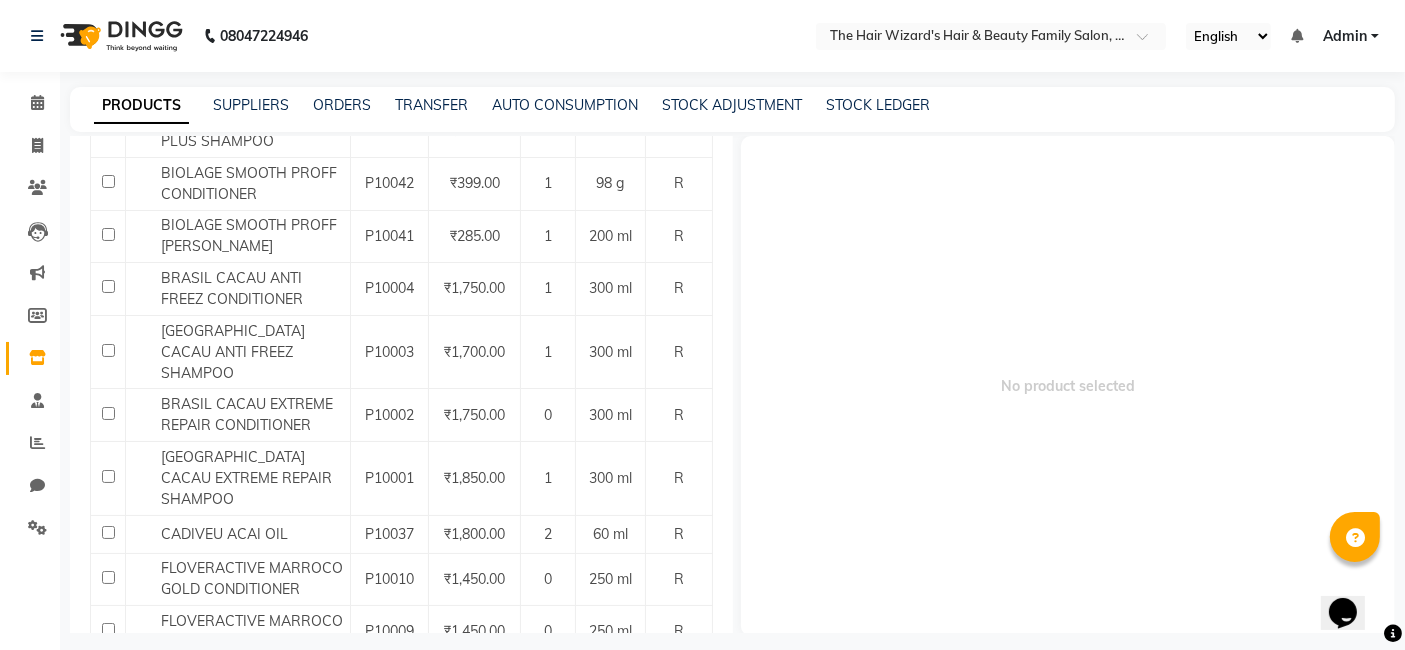 scroll, scrollTop: 577, scrollLeft: 0, axis: vertical 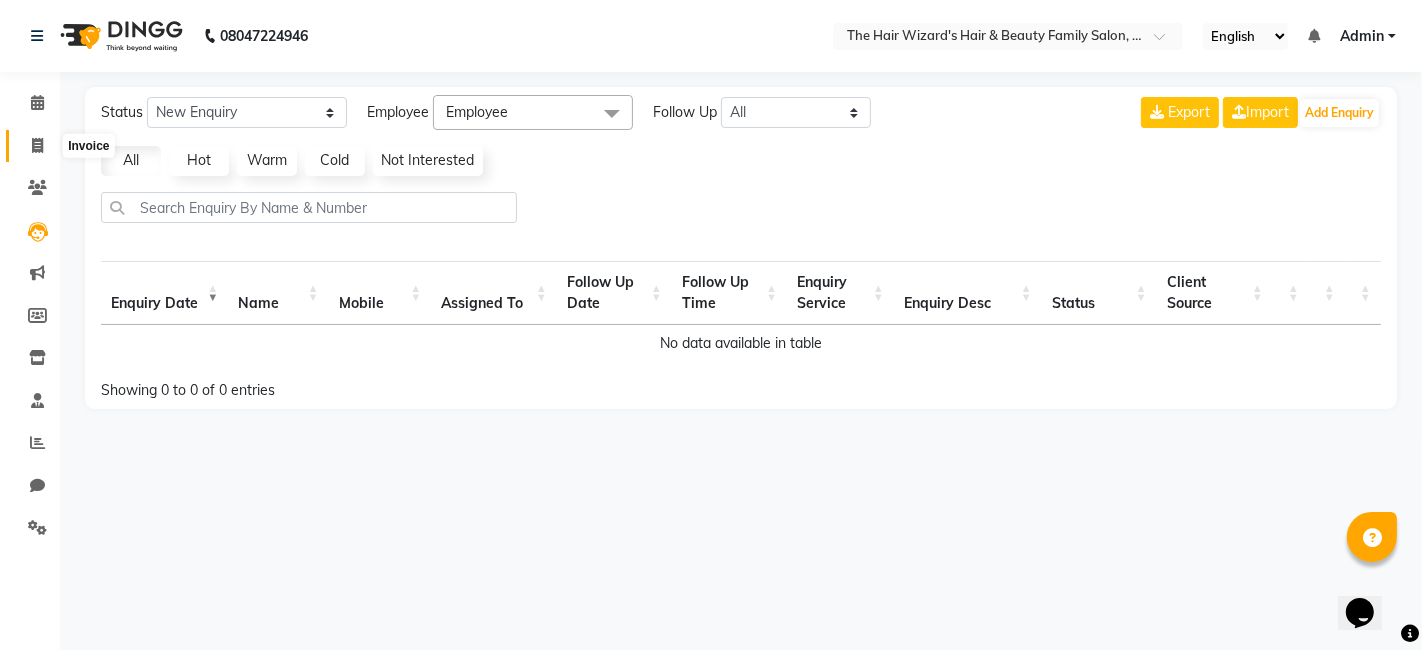 click 